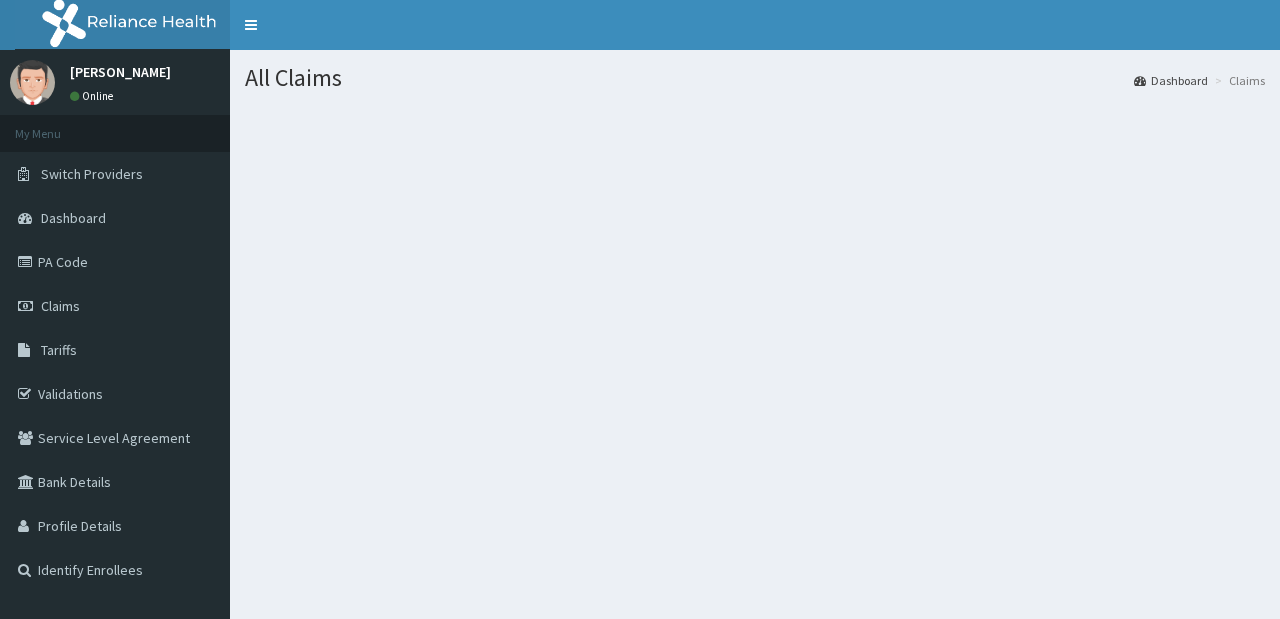 scroll, scrollTop: 0, scrollLeft: 0, axis: both 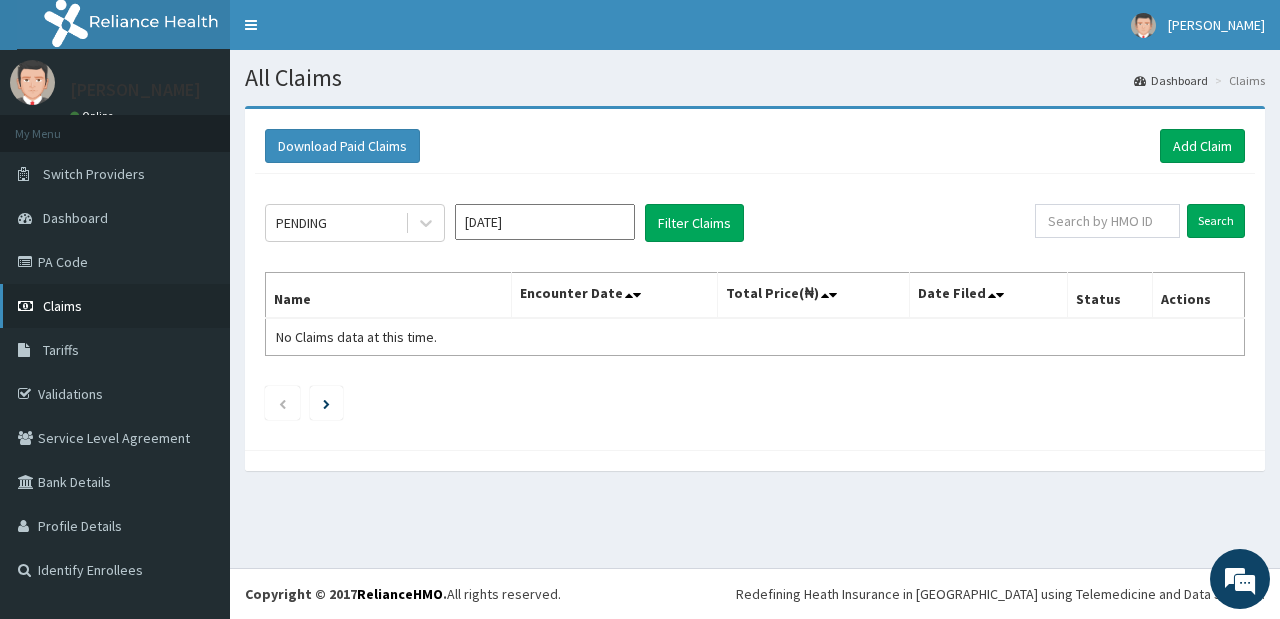 click on "Claims" at bounding box center (115, 306) 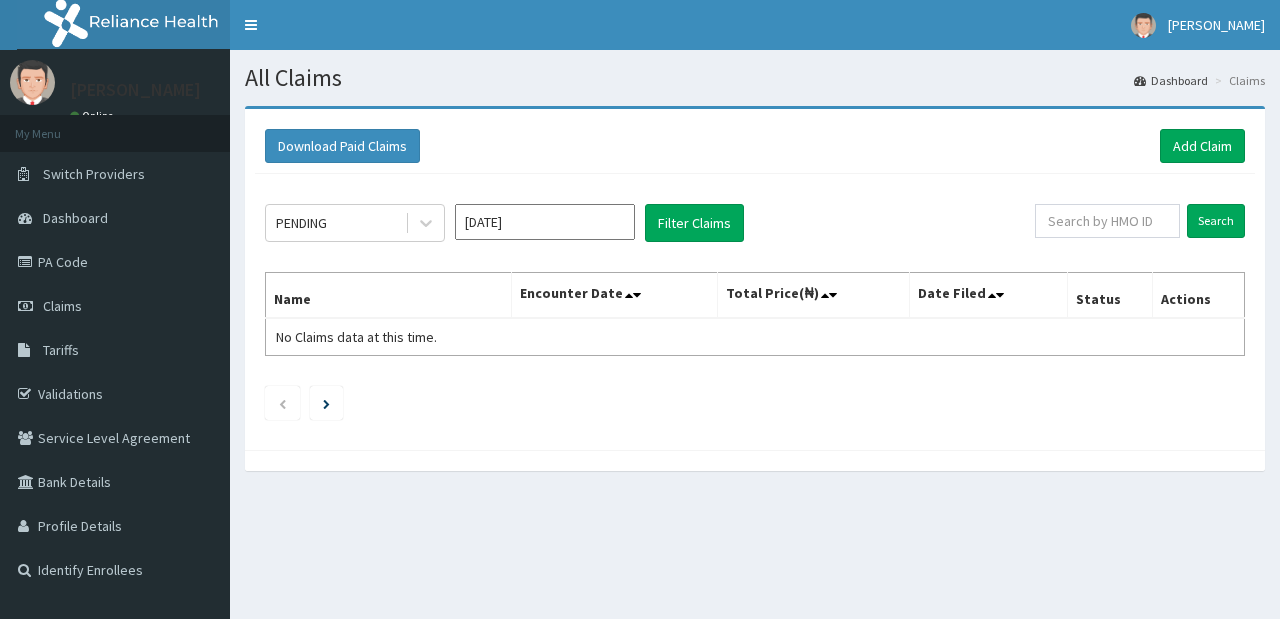 scroll, scrollTop: 0, scrollLeft: 0, axis: both 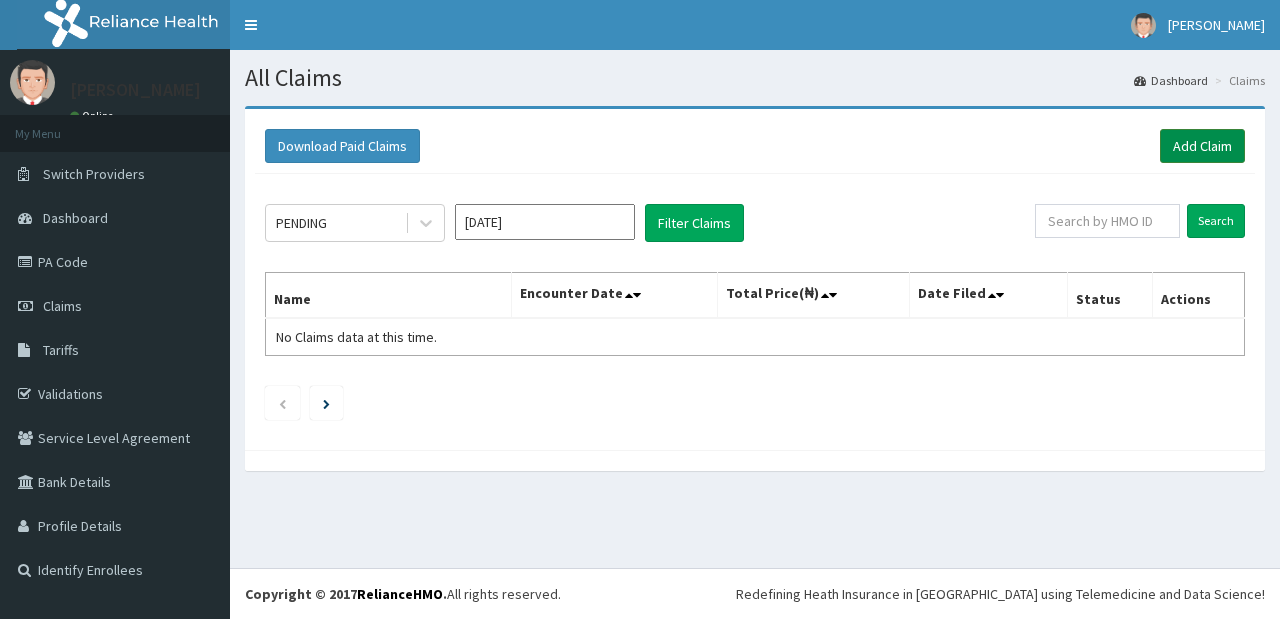 click on "Add Claim" at bounding box center [1202, 146] 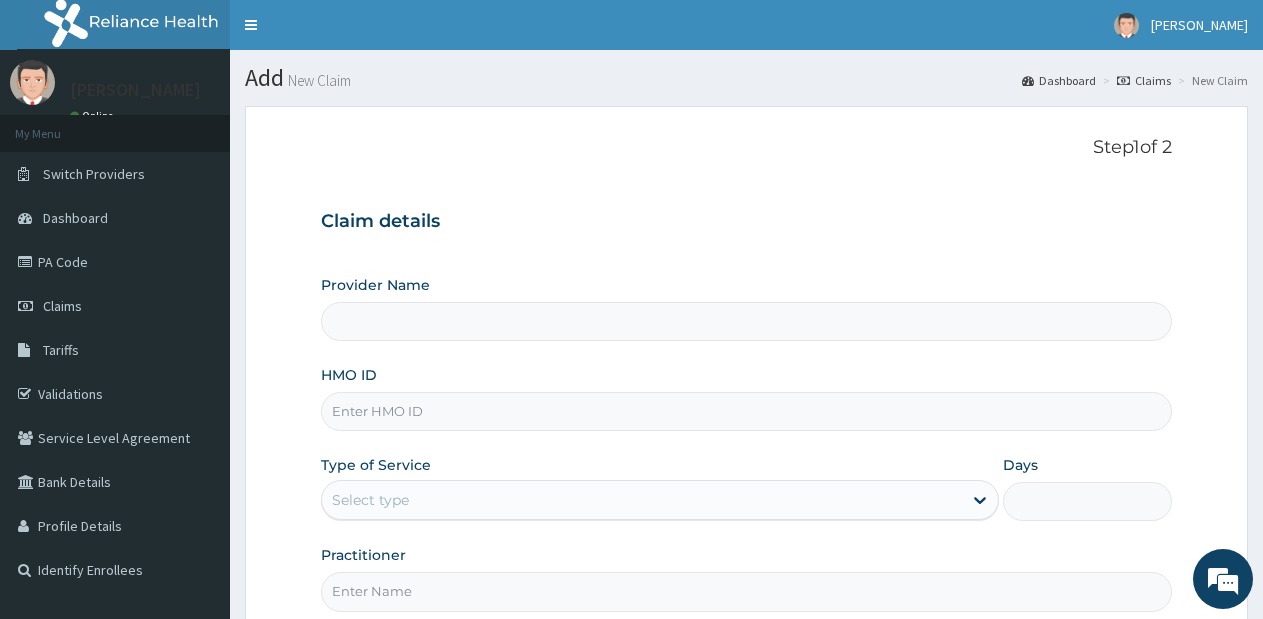 type on "Lifesource Hospital" 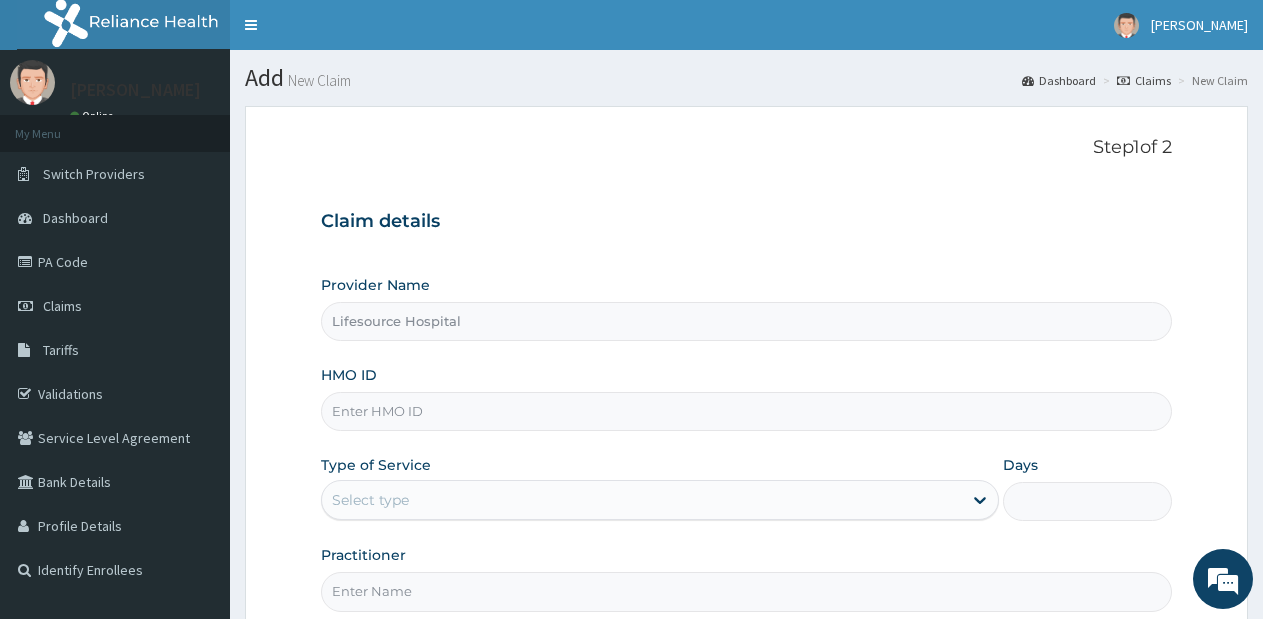 scroll, scrollTop: 0, scrollLeft: 0, axis: both 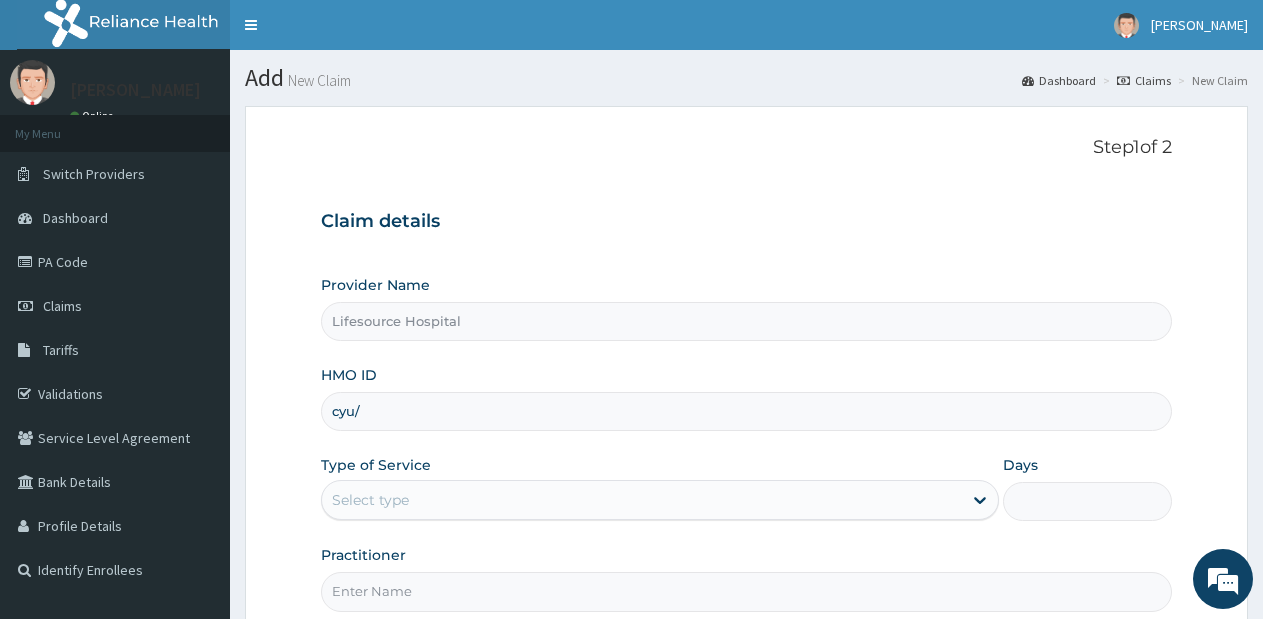 type on "CYU/10267/C" 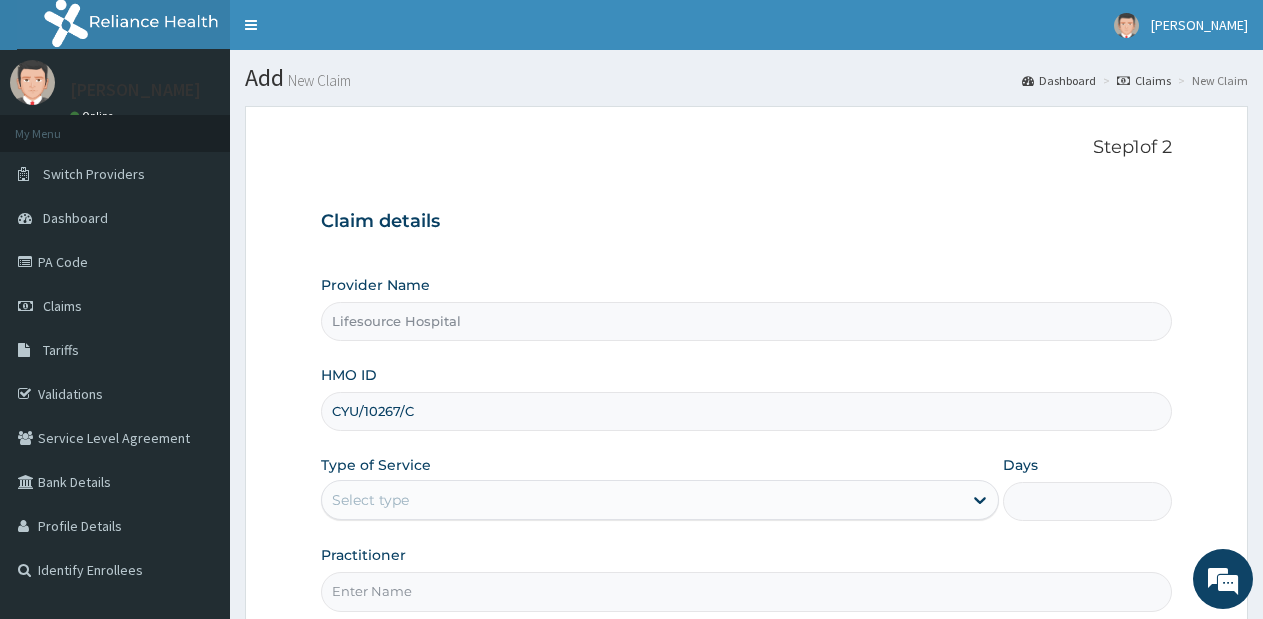 click on "Select type" at bounding box center (641, 500) 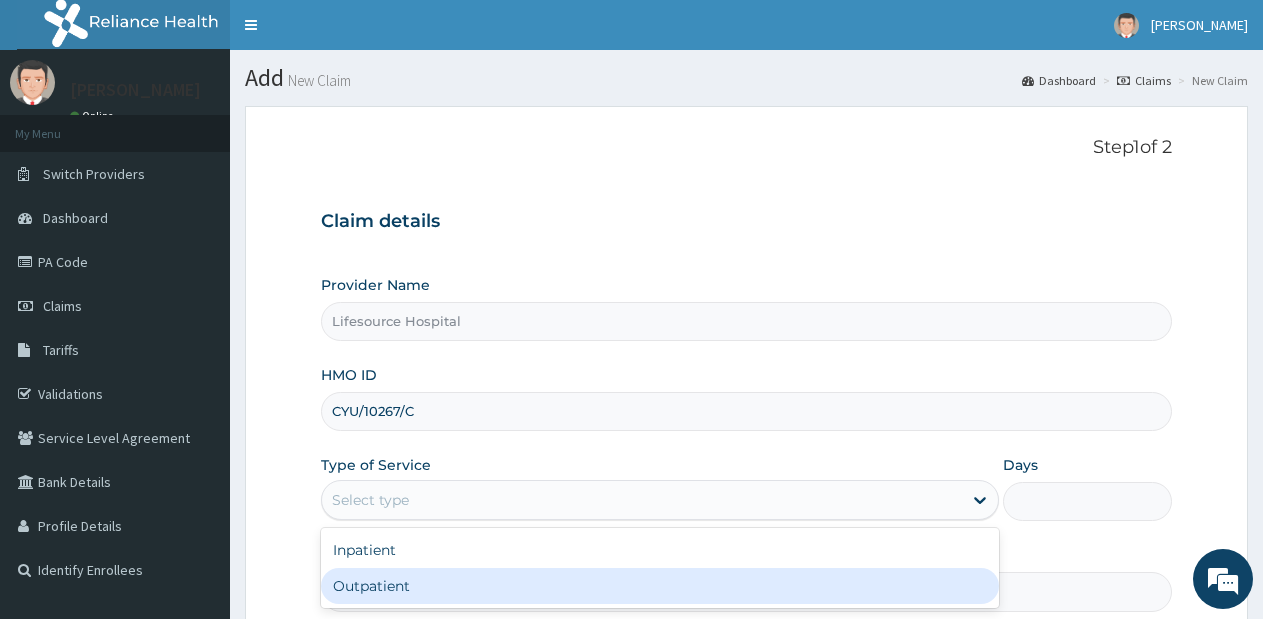click on "Outpatient" at bounding box center [659, 586] 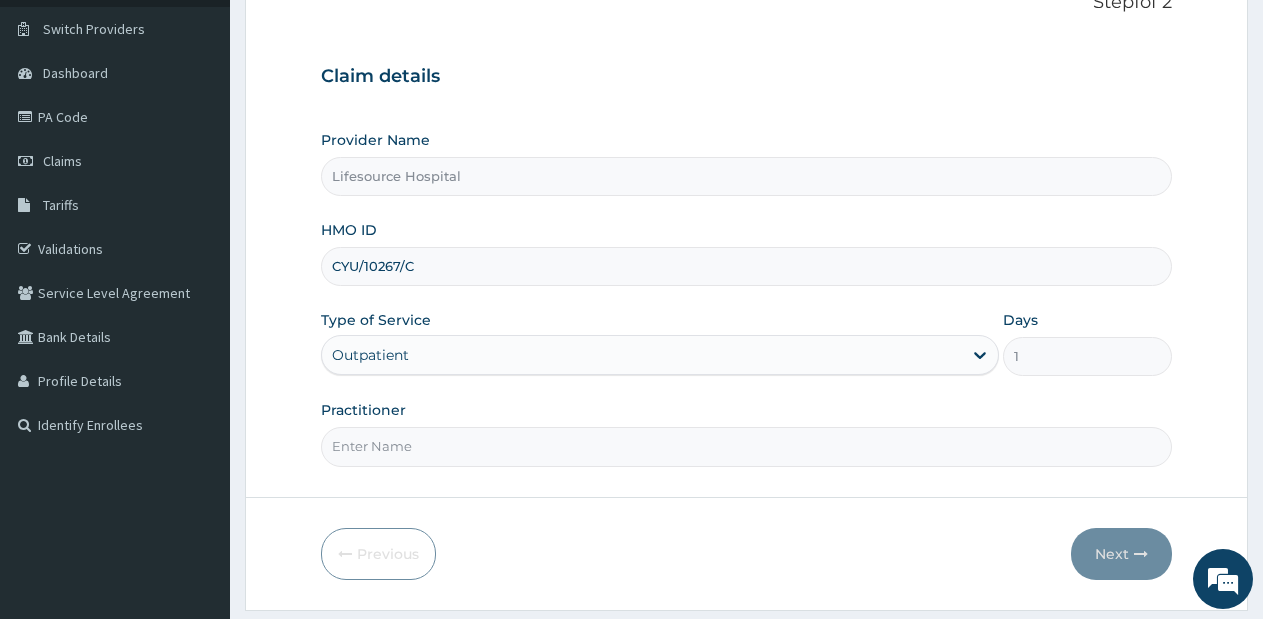 scroll, scrollTop: 148, scrollLeft: 0, axis: vertical 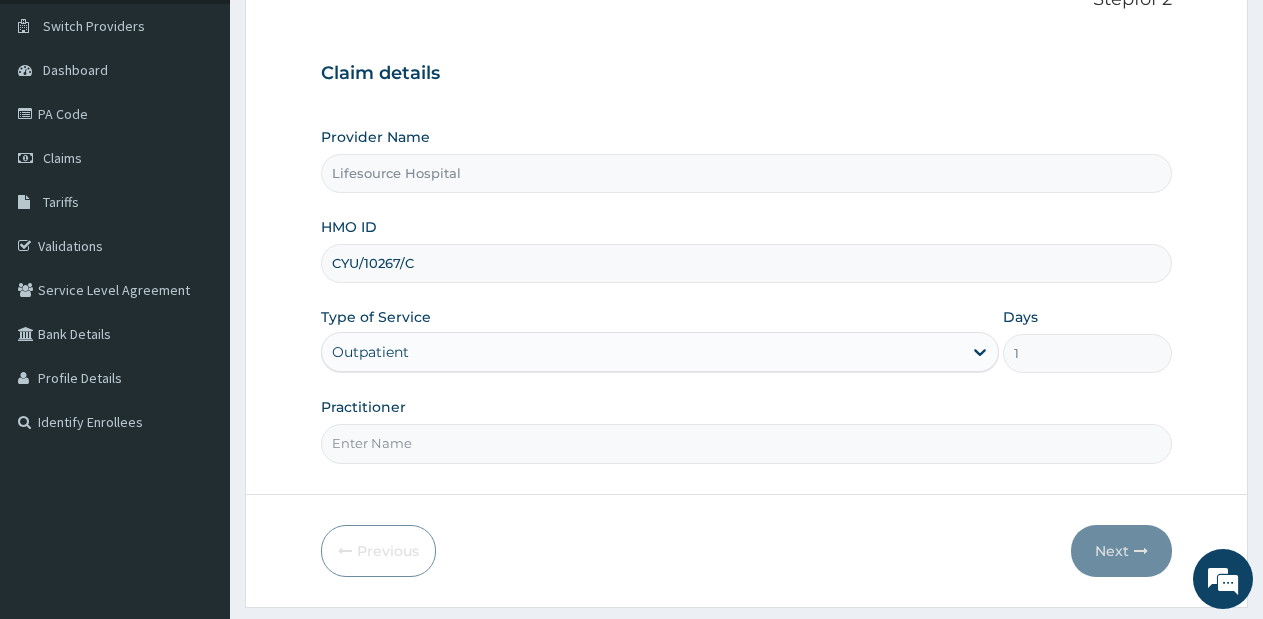 click on "Practitioner" at bounding box center [746, 443] 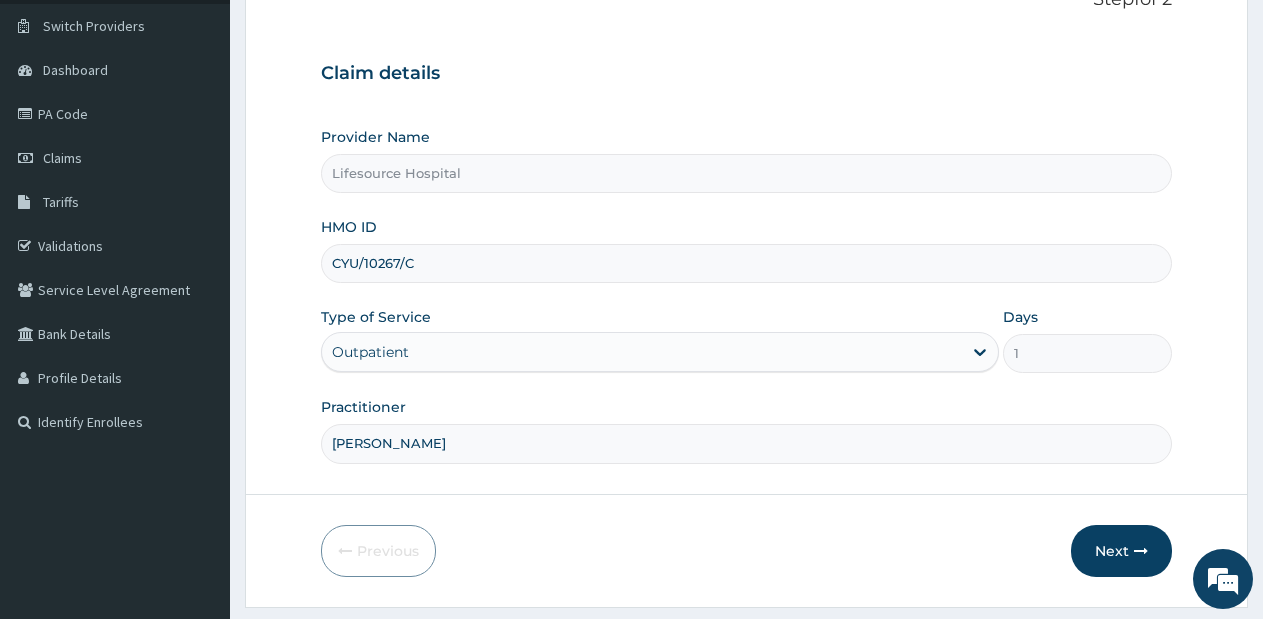 type on "DR OLUWOLE" 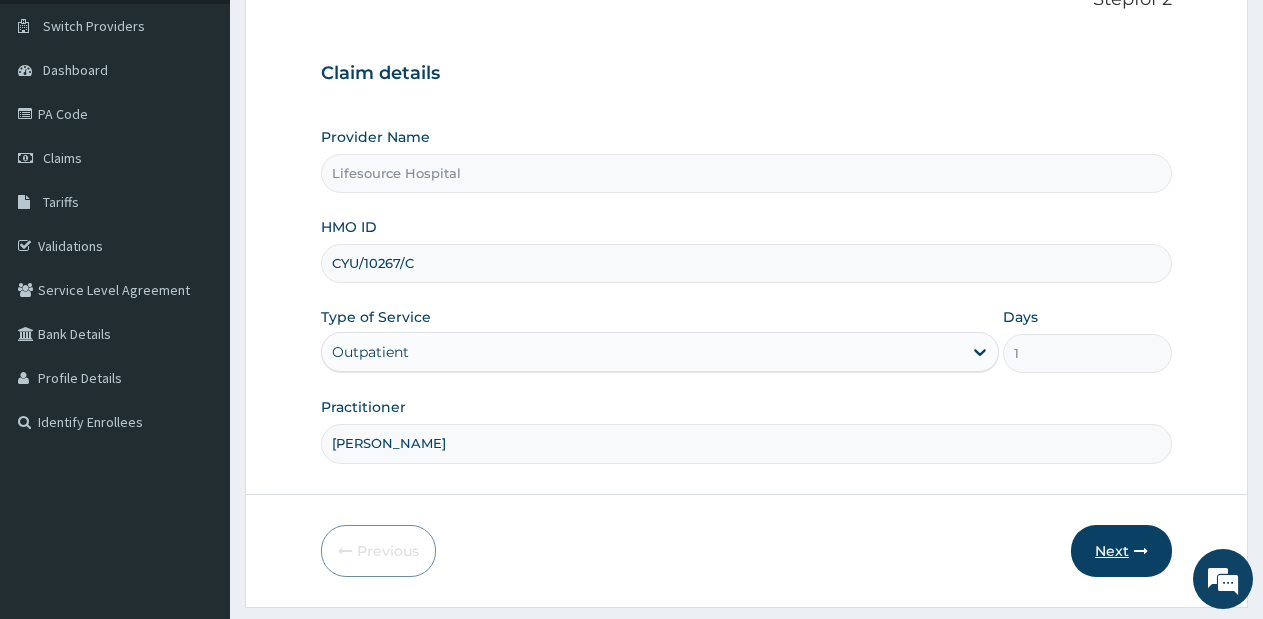 drag, startPoint x: 997, startPoint y: 560, endPoint x: 1078, endPoint y: 554, distance: 81.22192 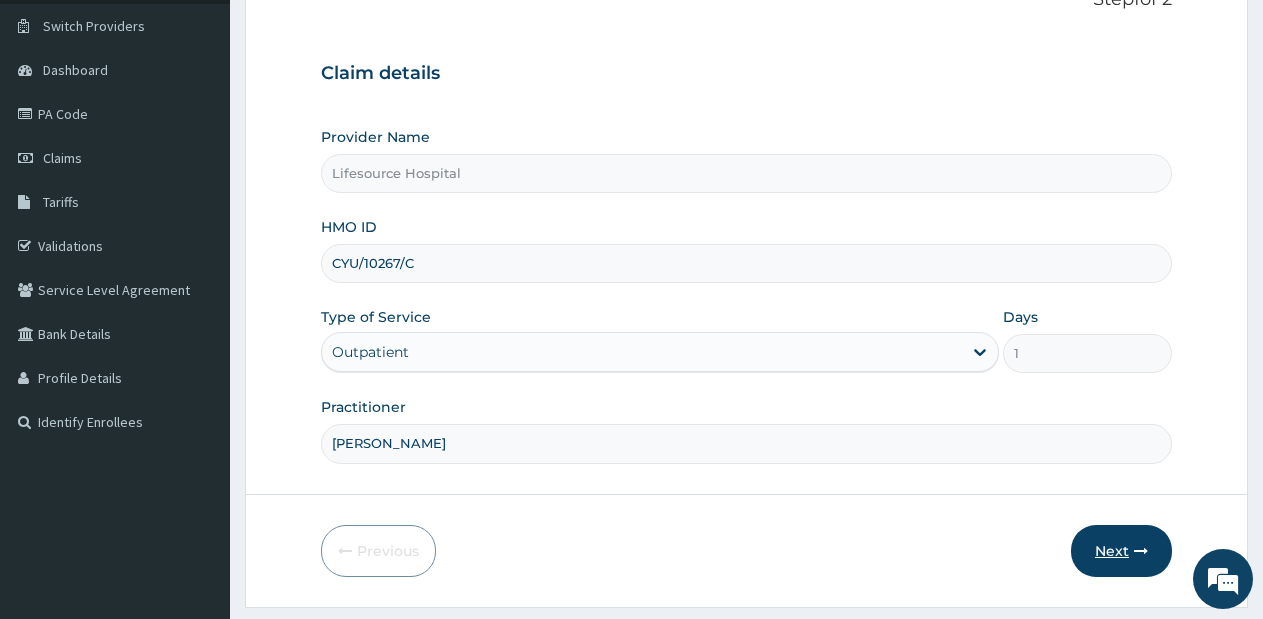 click on "Next" at bounding box center (1121, 551) 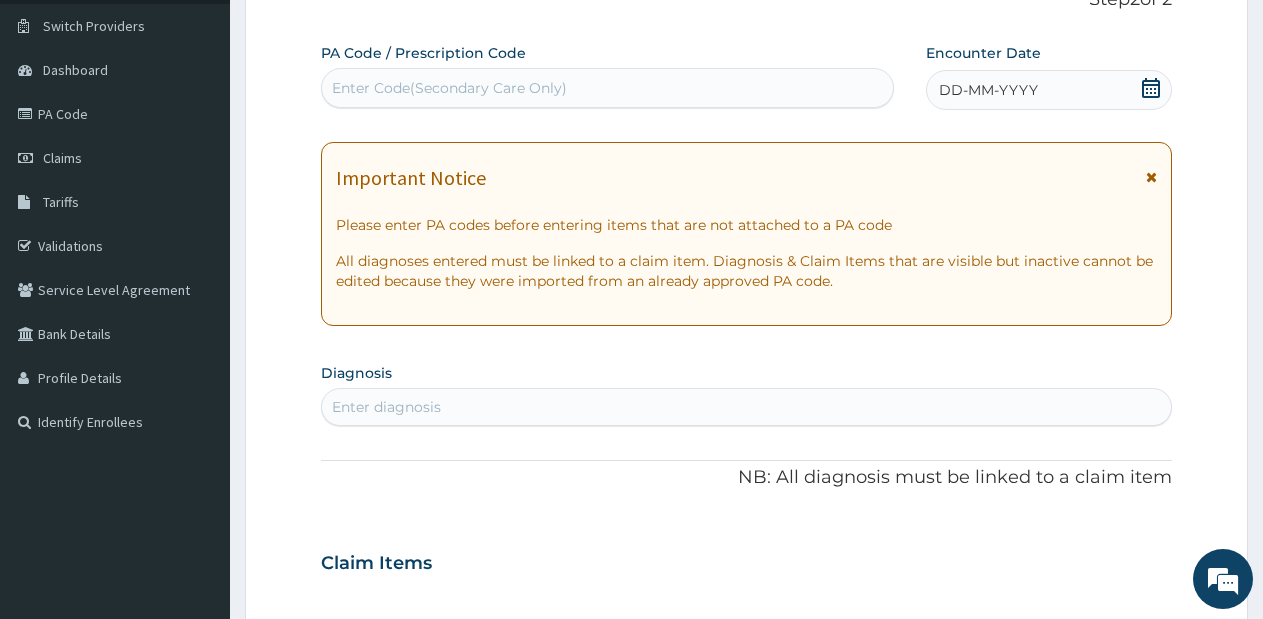 click 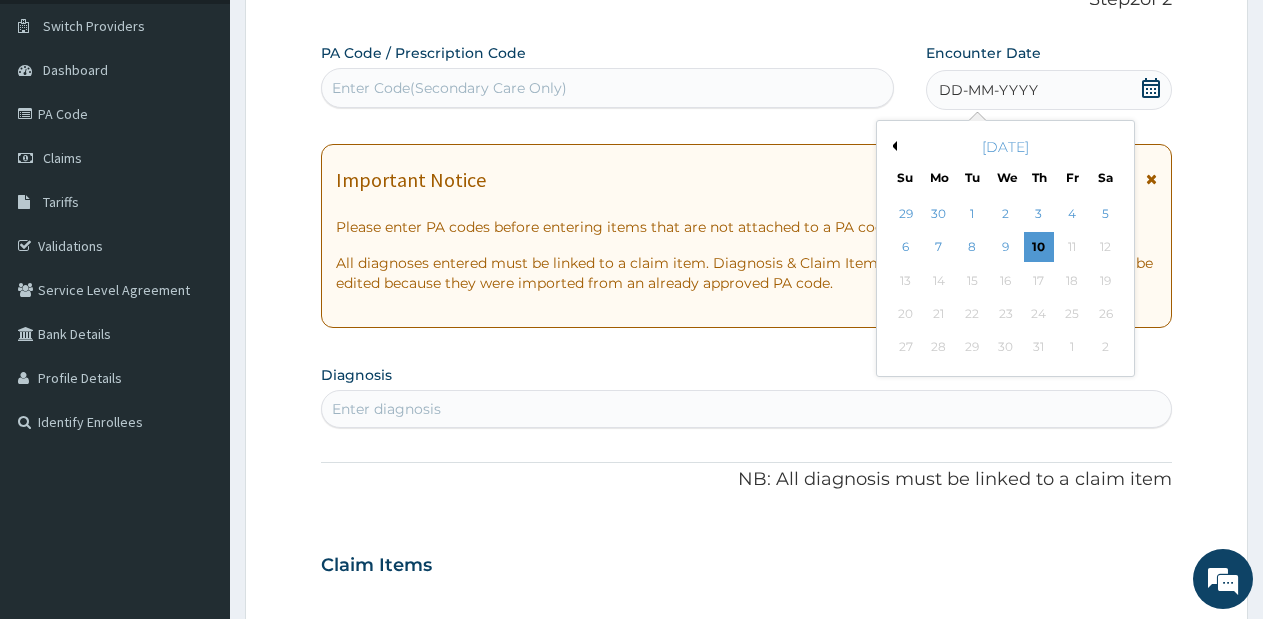 click on "Previous Month" at bounding box center [892, 146] 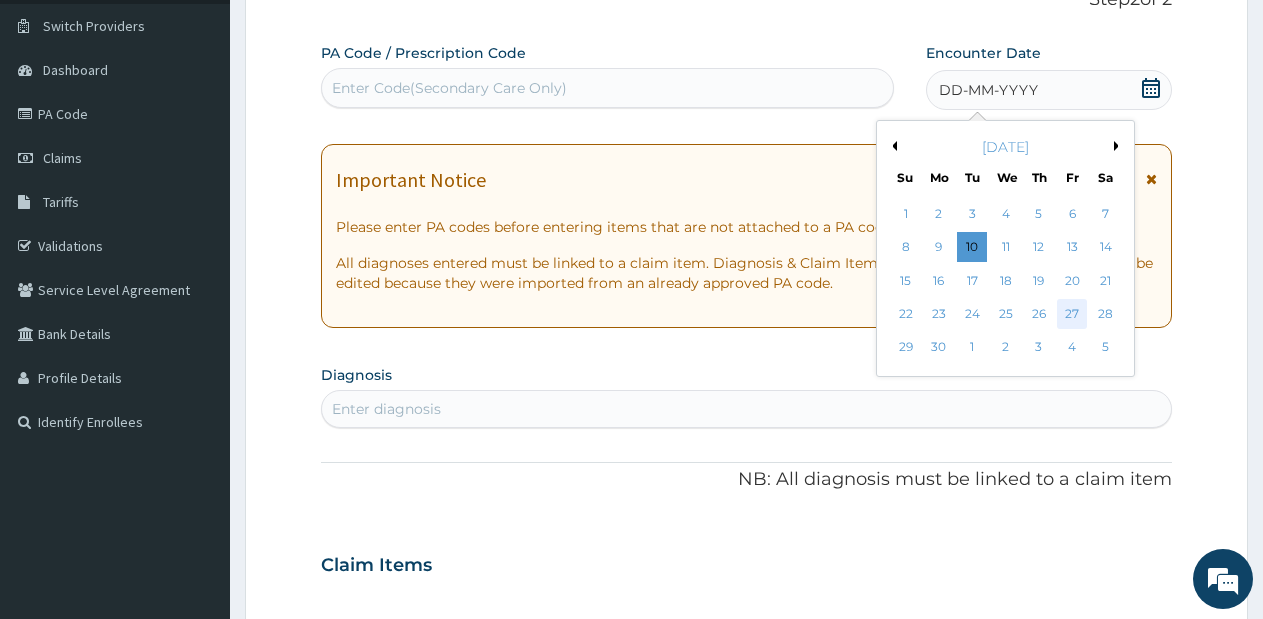 click on "27" at bounding box center [1072, 314] 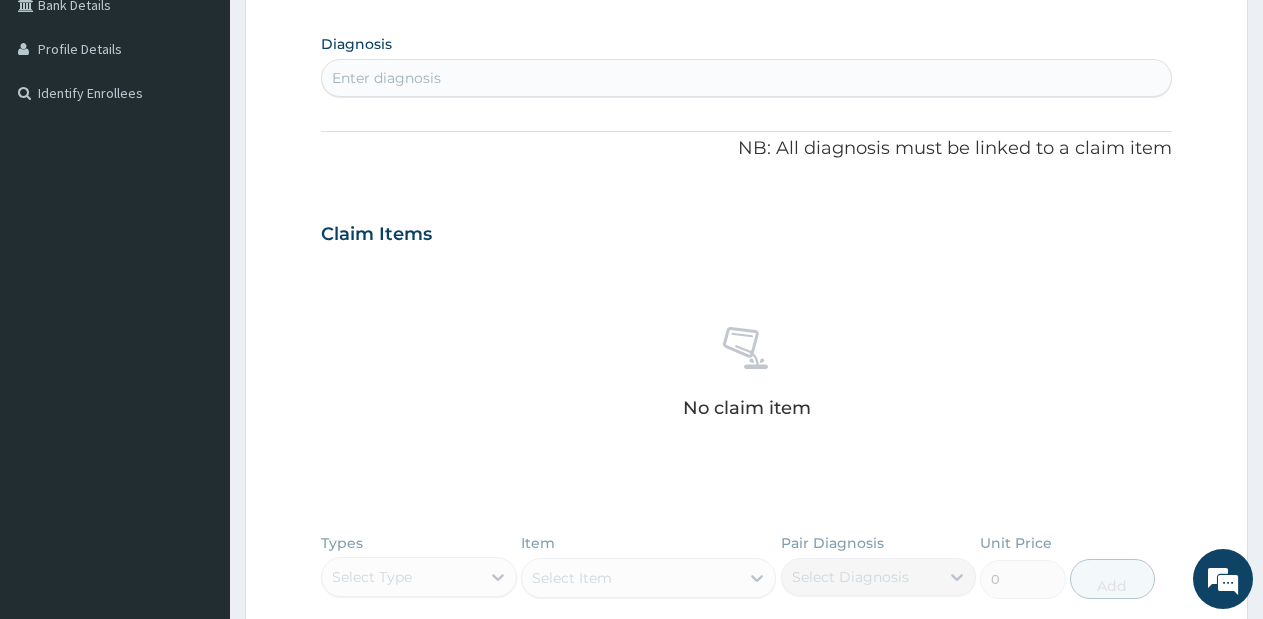 scroll, scrollTop: 457, scrollLeft: 0, axis: vertical 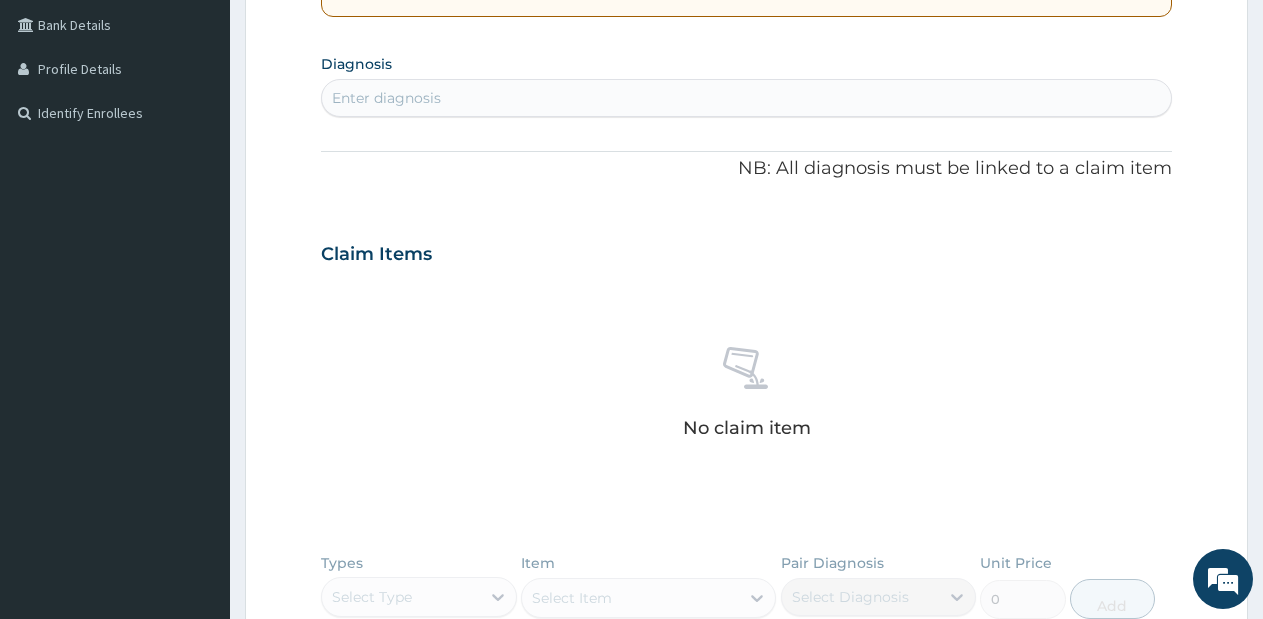 click on "Enter diagnosis" at bounding box center (746, 98) 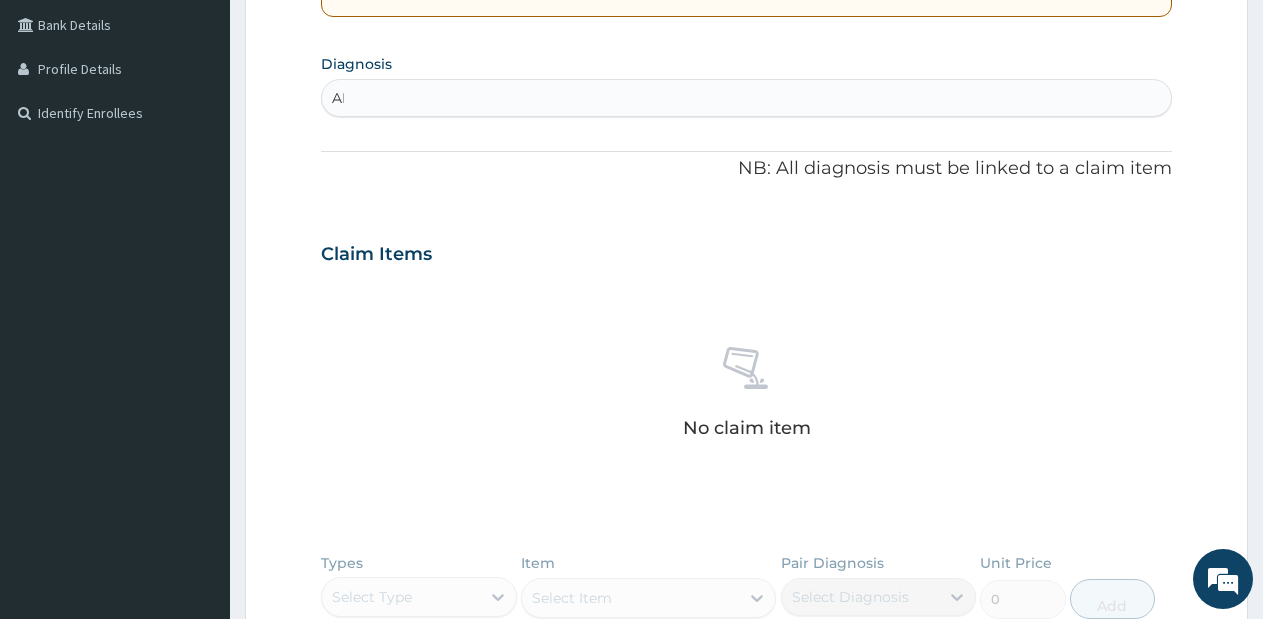 type on "A" 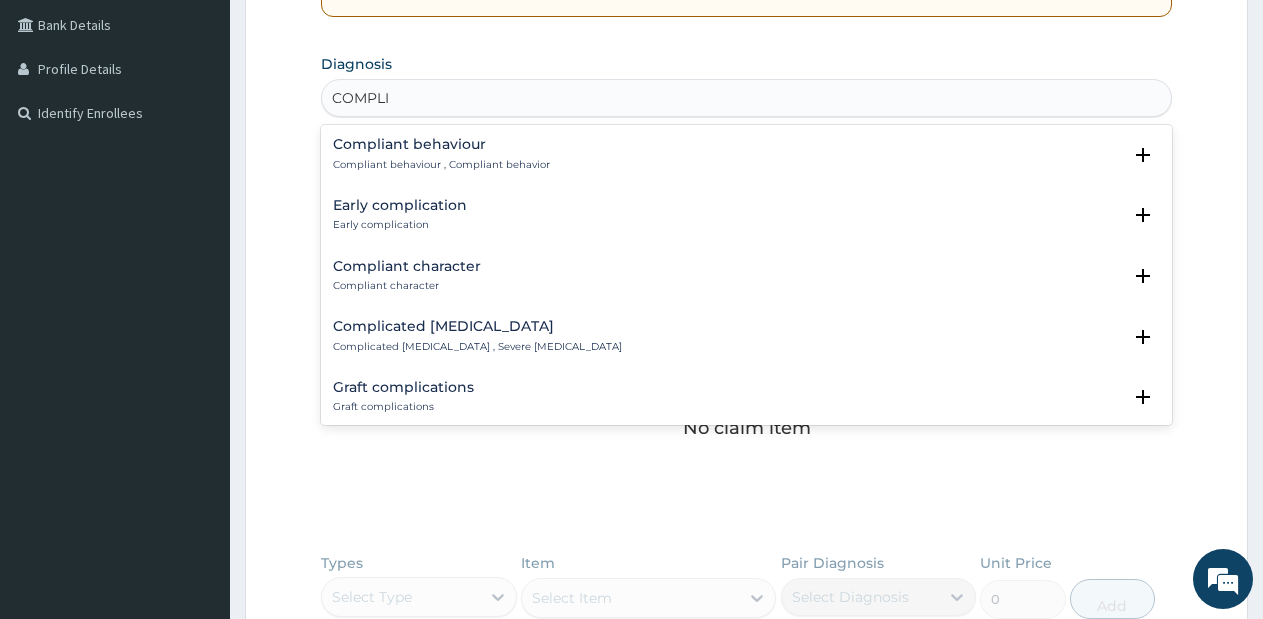 type on "COMPLIC" 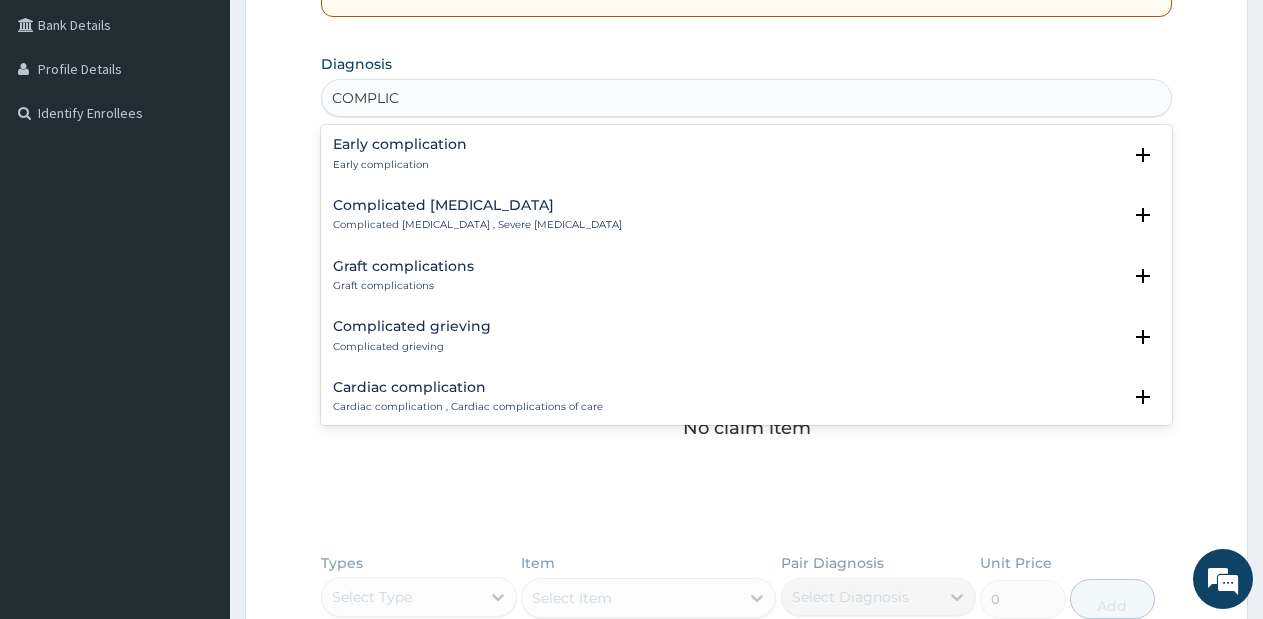 click on "Complicated malaria Complicated malaria , Severe malaria" at bounding box center [746, 215] 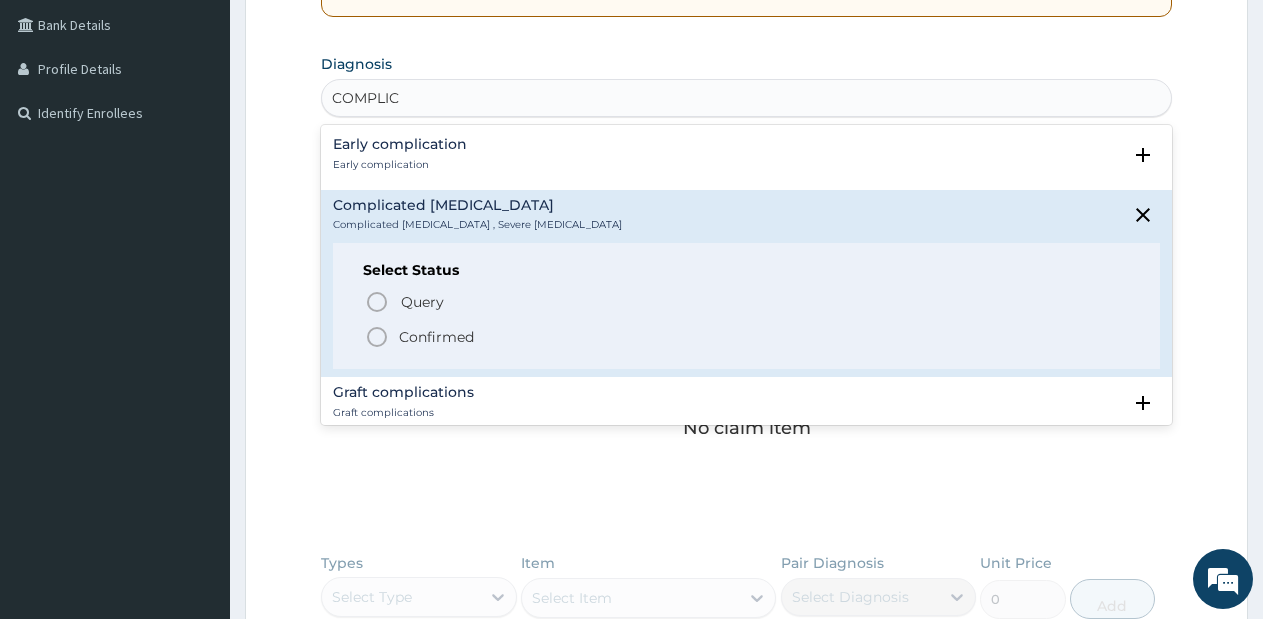 click 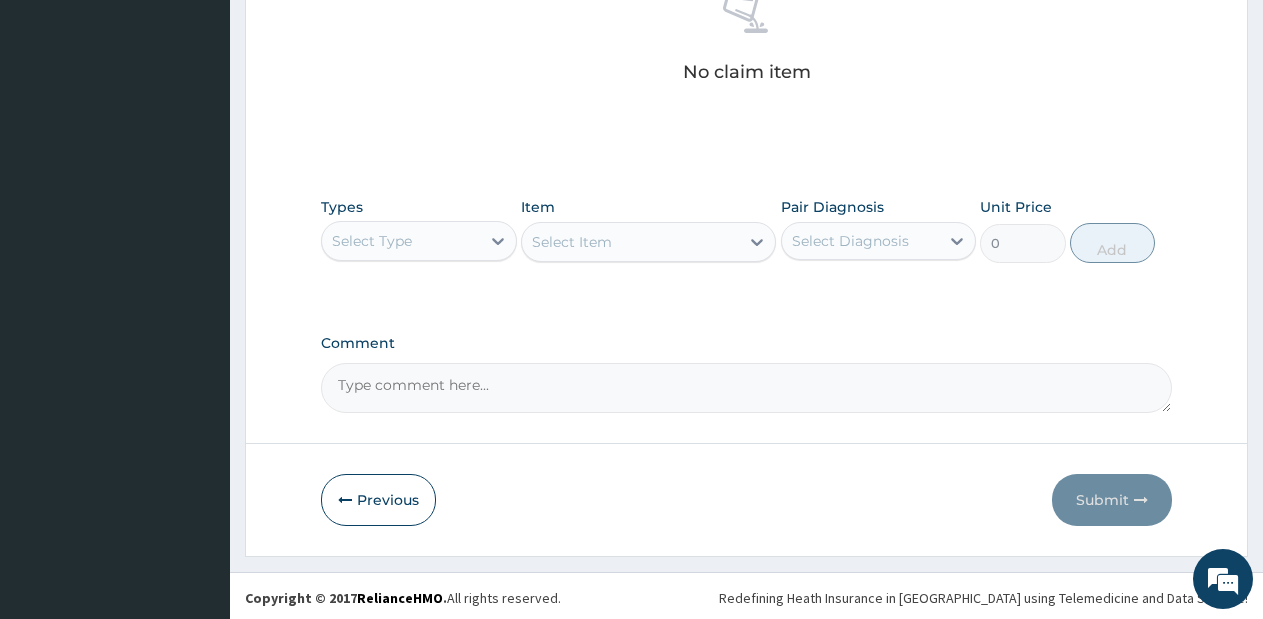 scroll, scrollTop: 823, scrollLeft: 0, axis: vertical 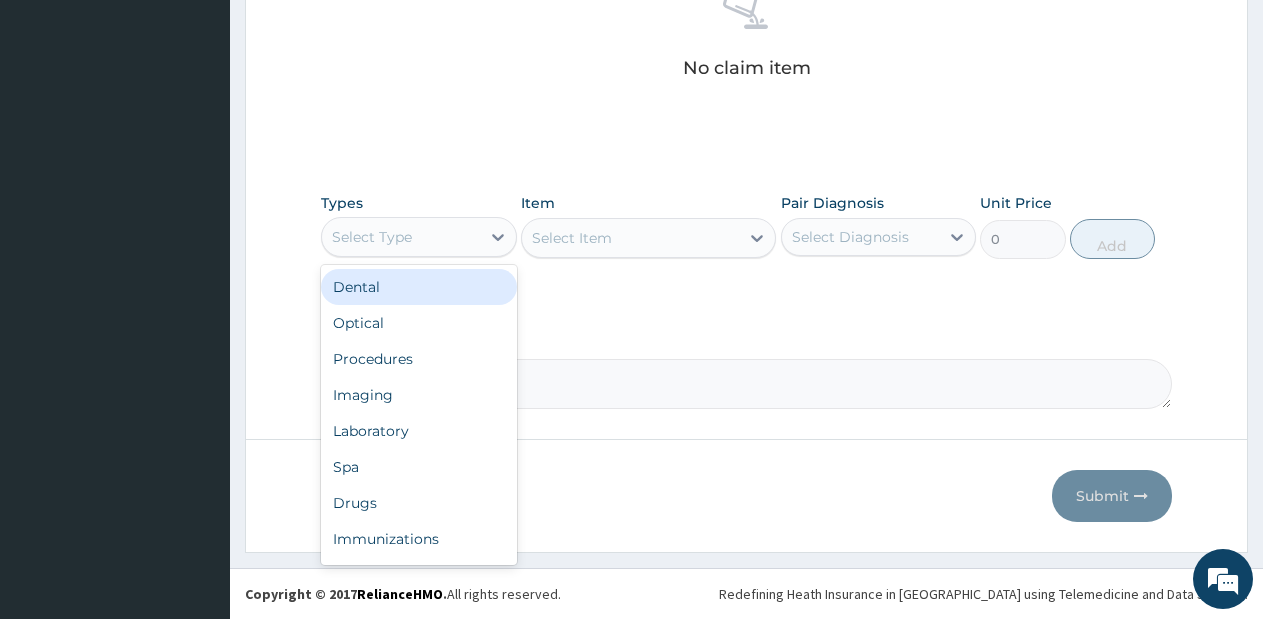 click on "Select Type" at bounding box center (401, 237) 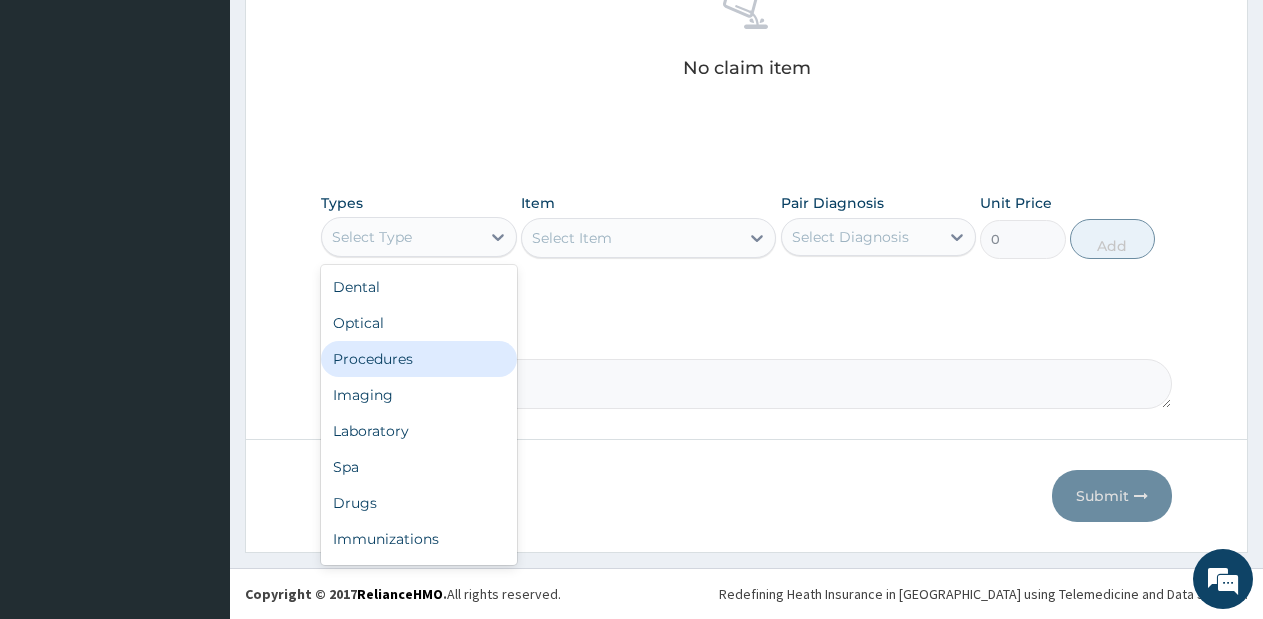 click on "Procedures" at bounding box center [419, 359] 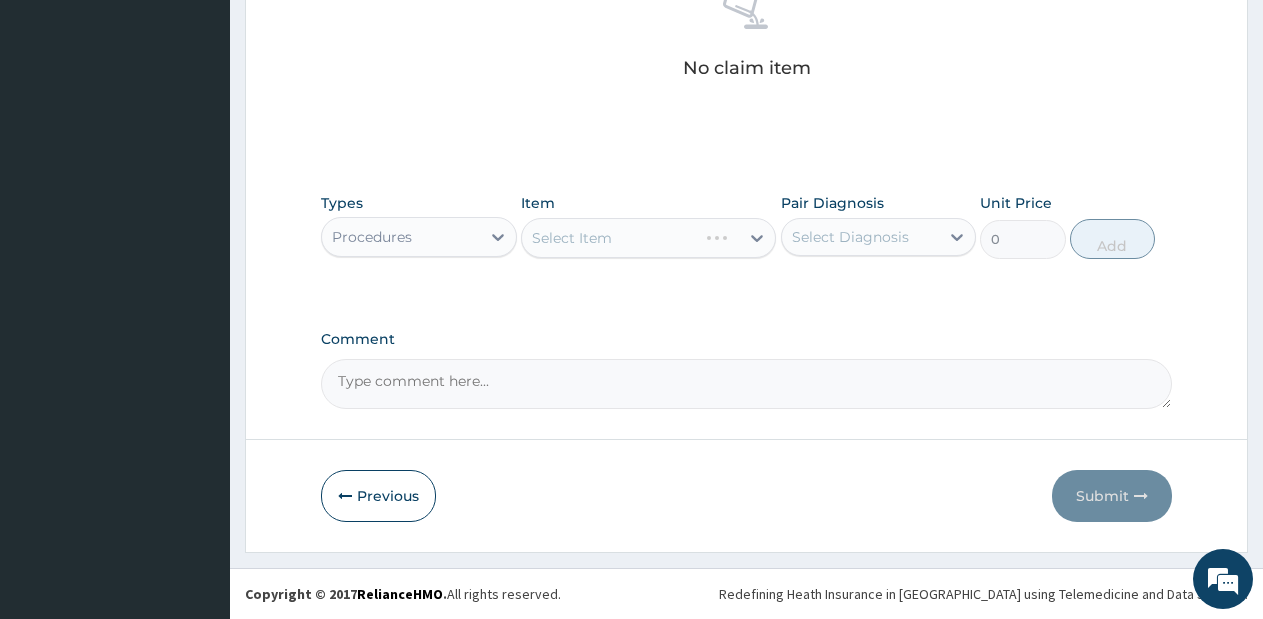 click on "Select Item" at bounding box center [648, 238] 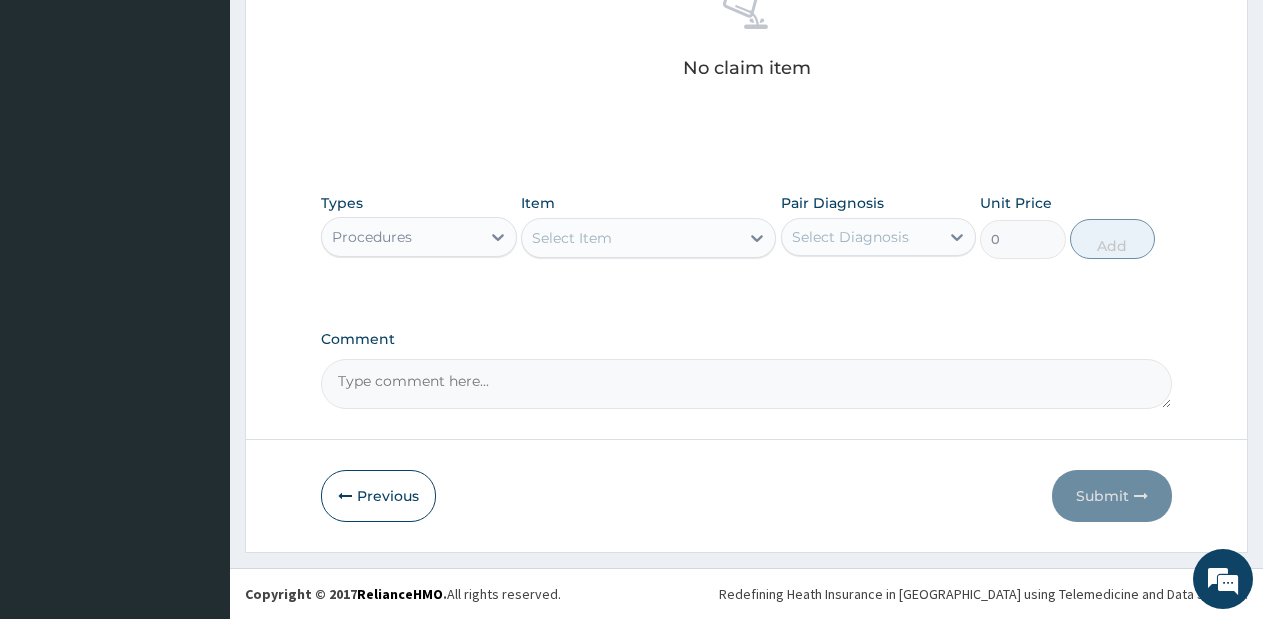 click on "Select Item" at bounding box center [630, 238] 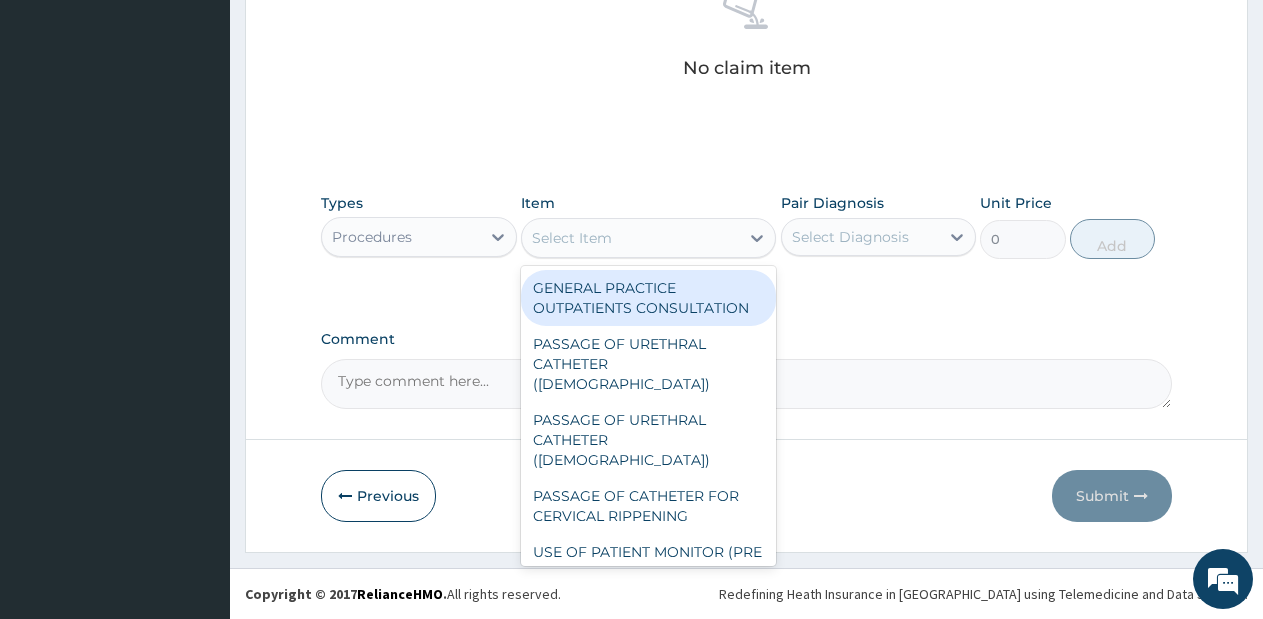 click on "GENERAL PRACTICE OUTPATIENTS CONSULTATION" at bounding box center (648, 298) 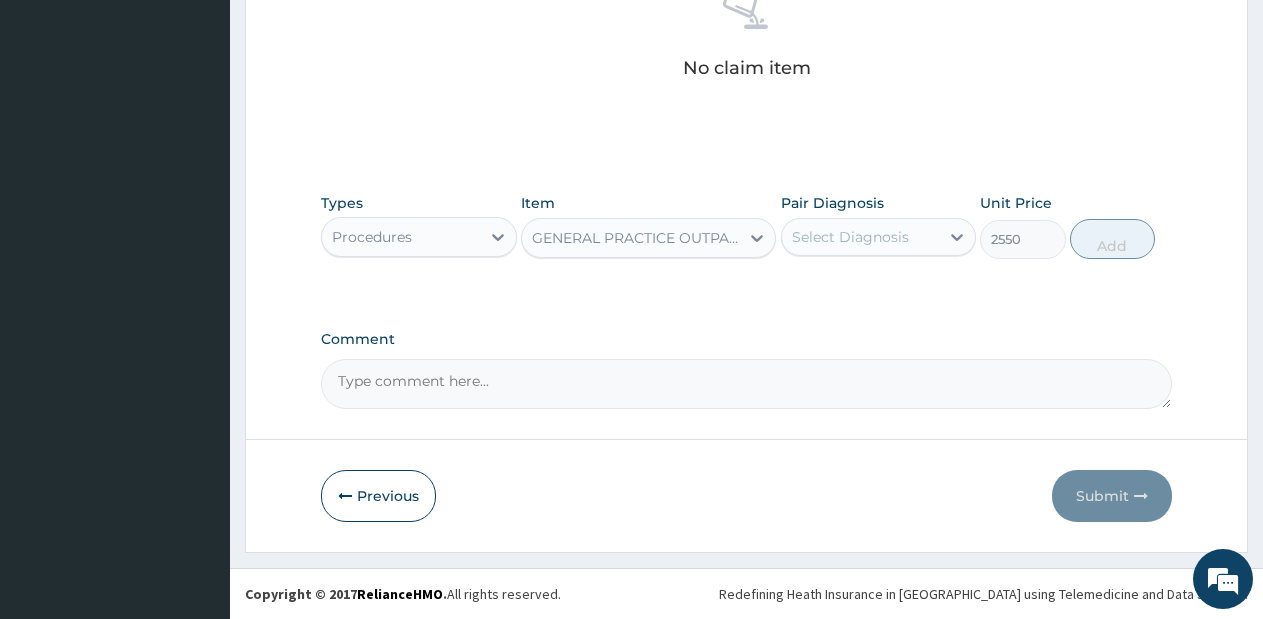 click on "Select Diagnosis" at bounding box center [850, 237] 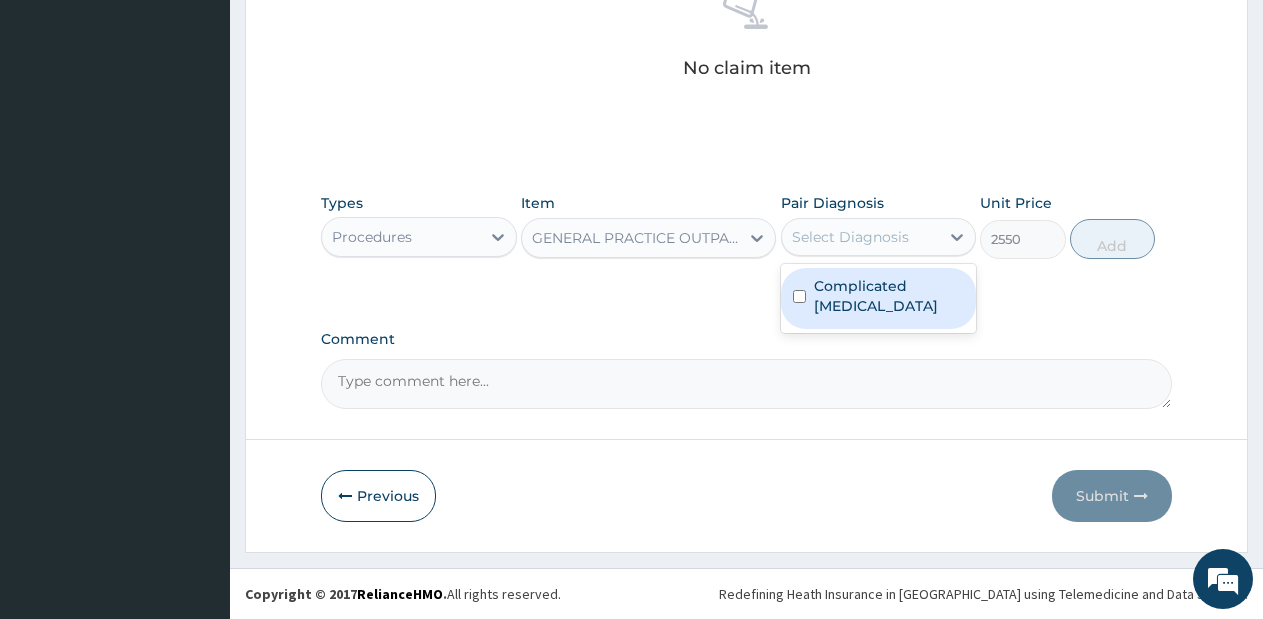 click on "Complicated malaria" at bounding box center [889, 296] 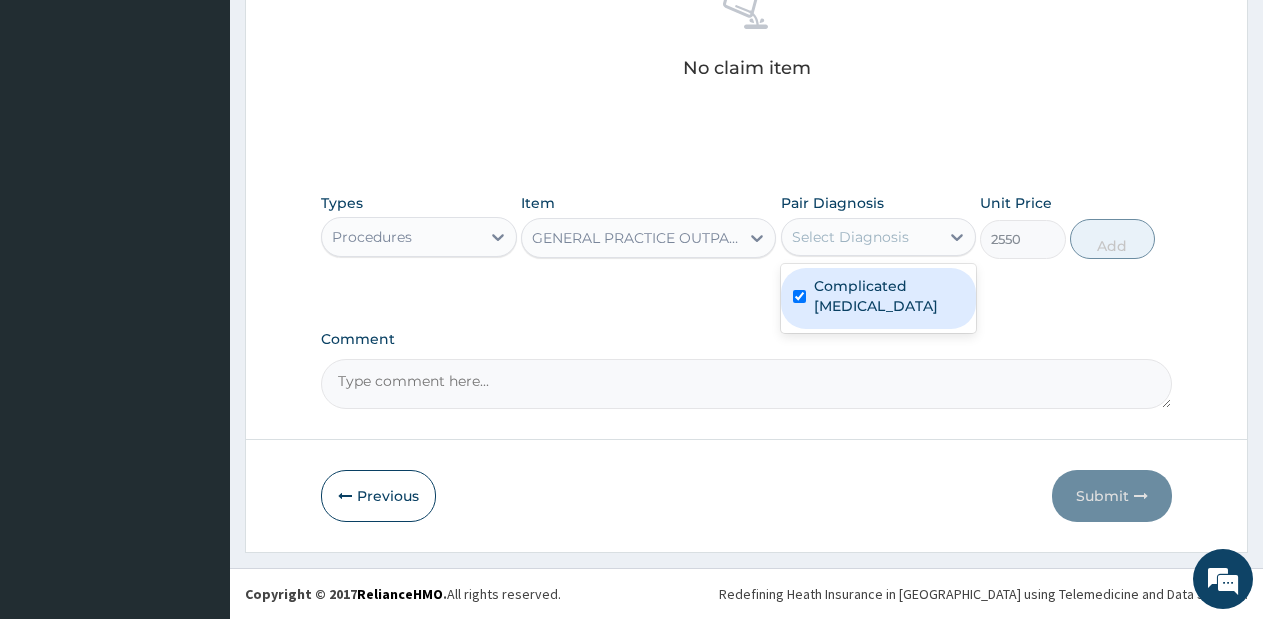checkbox on "true" 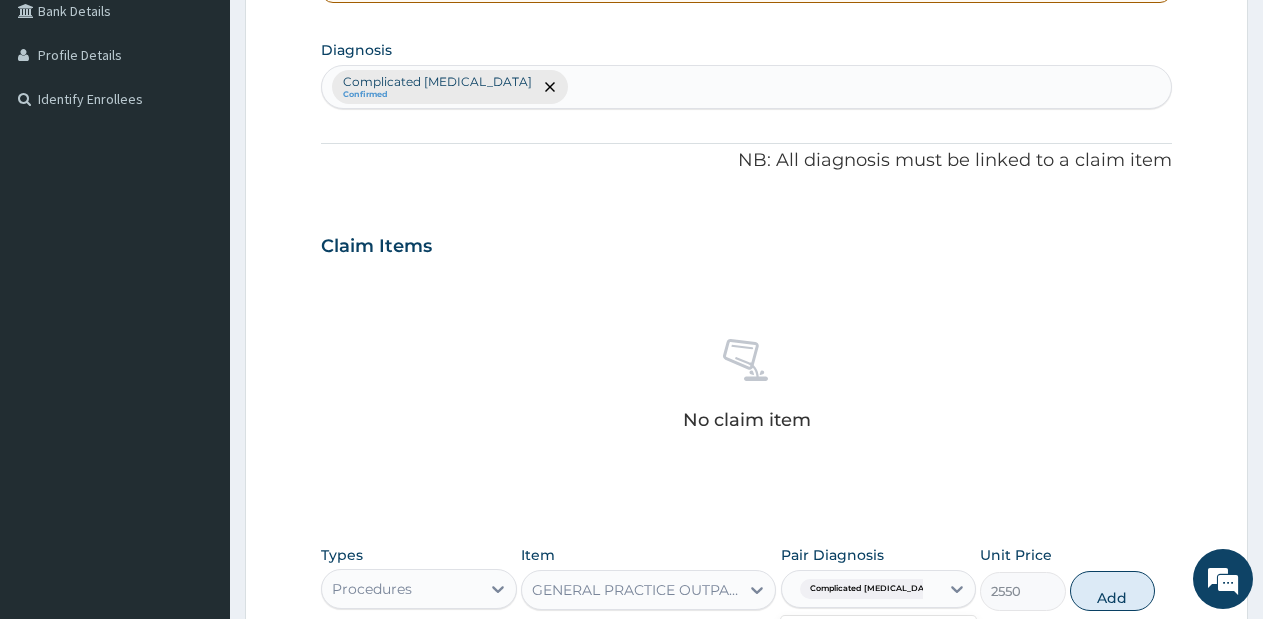 scroll, scrollTop: 441, scrollLeft: 0, axis: vertical 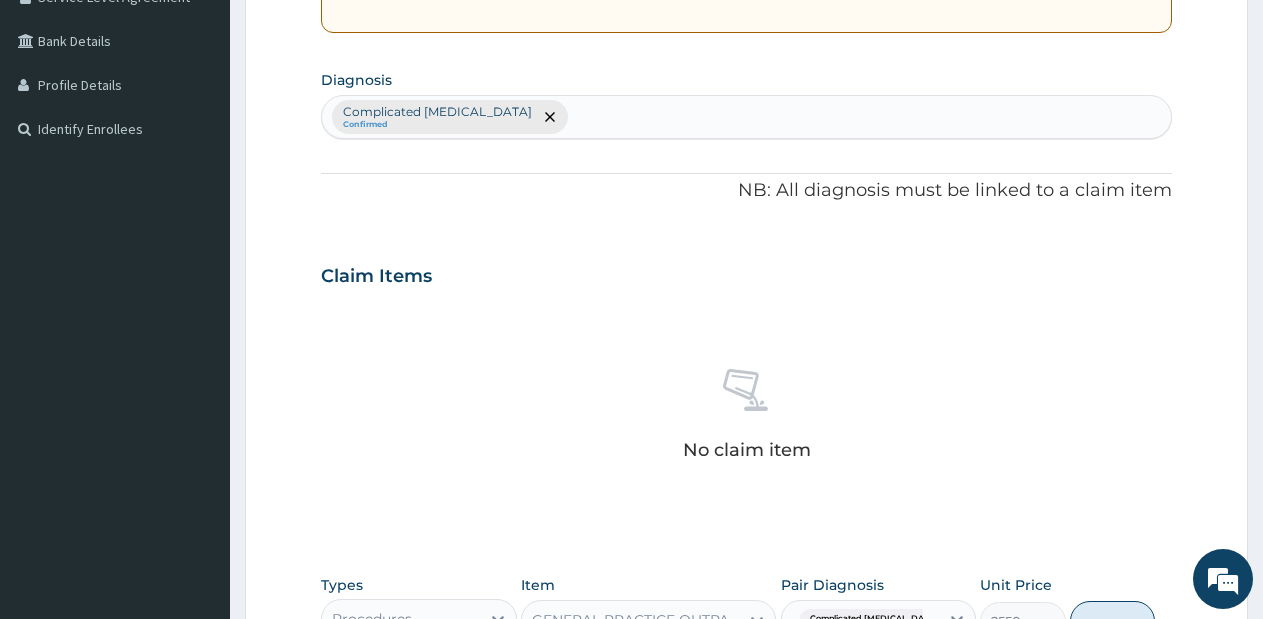 click on "Complicated malaria Confirmed" at bounding box center [746, 117] 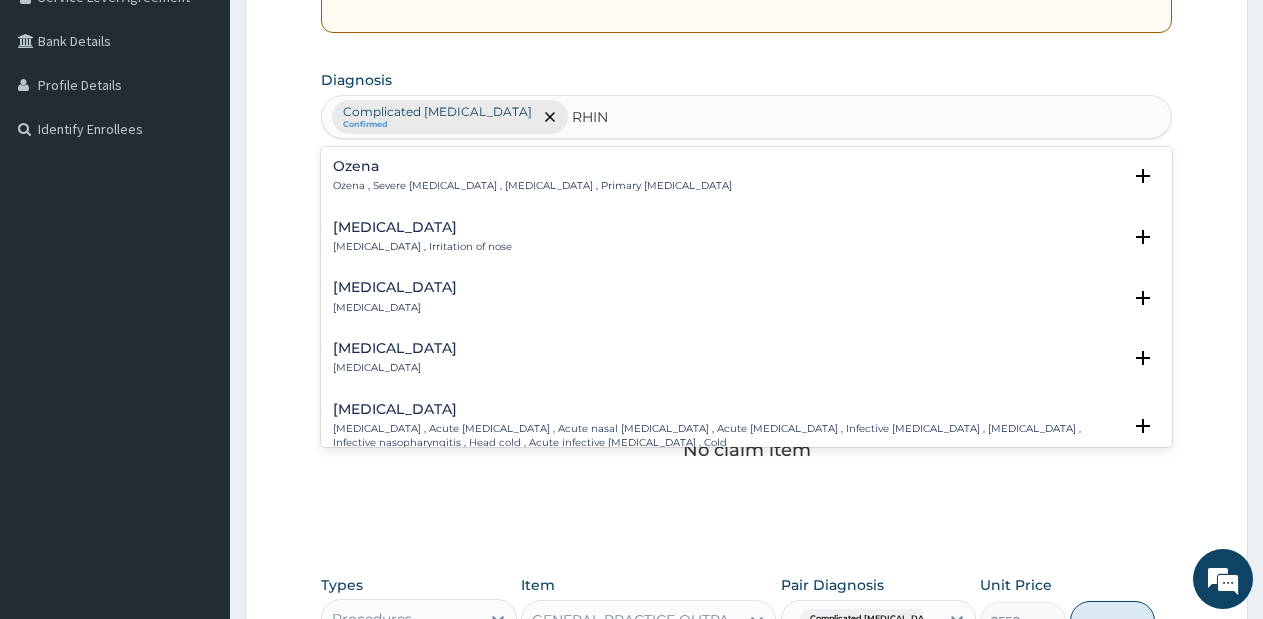 type on "RHINI" 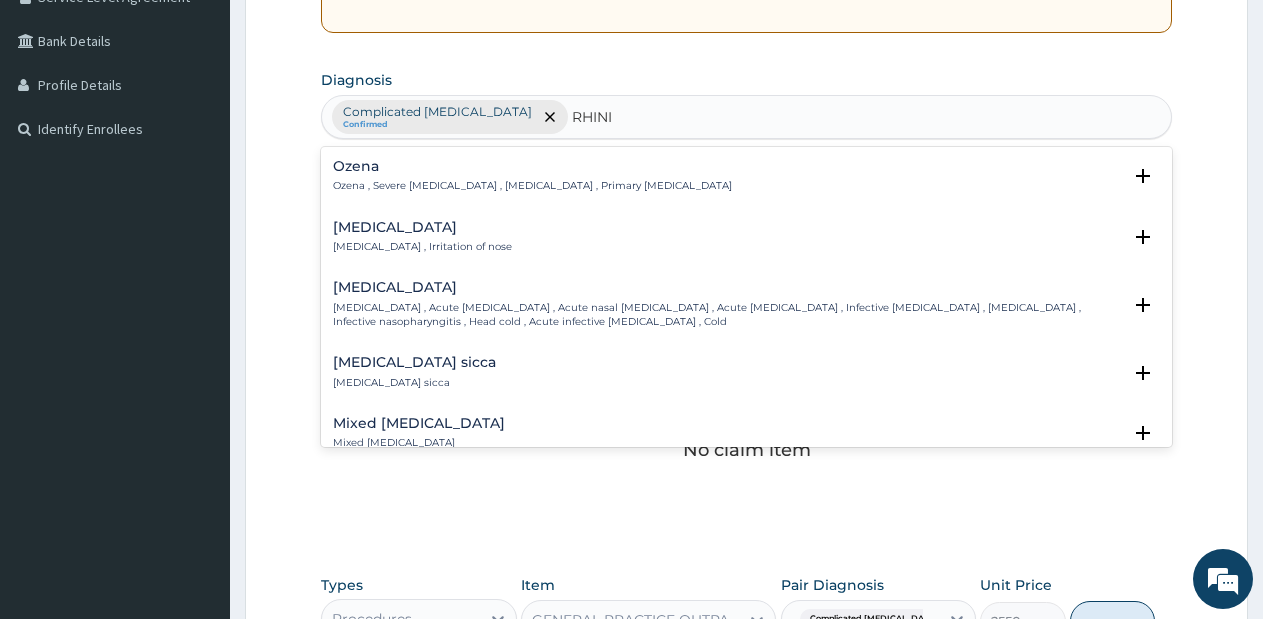 click on "Rhinitis Rhinitis , Irritation of nose" at bounding box center [422, 237] 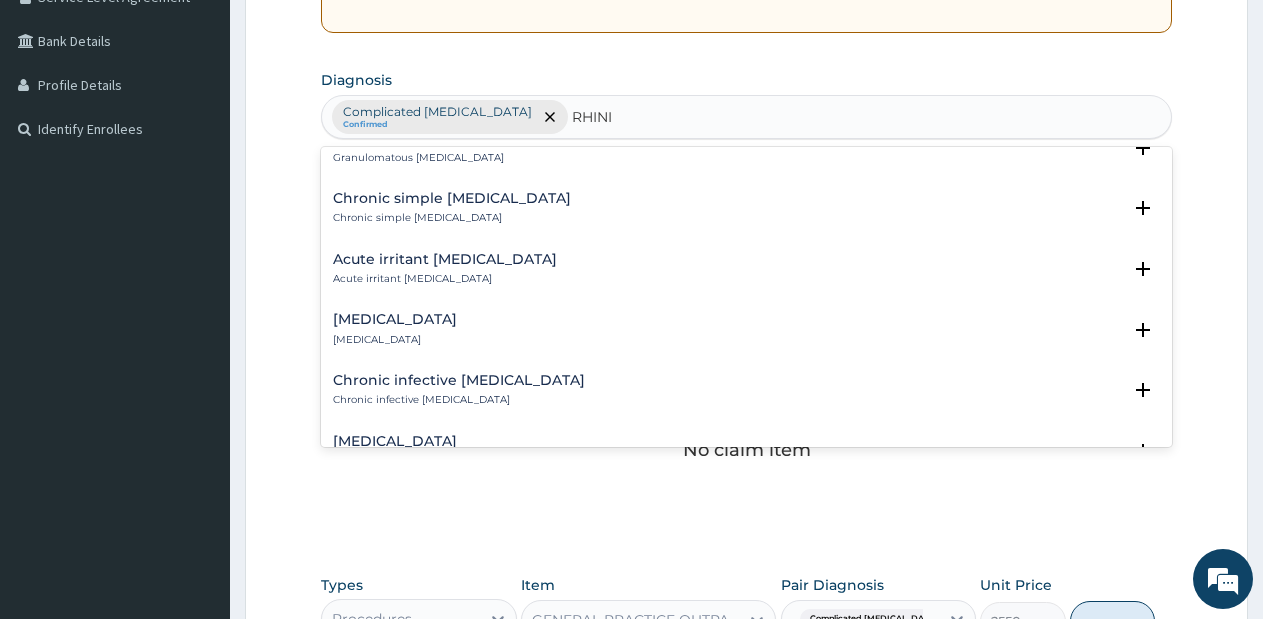 scroll, scrollTop: 1430, scrollLeft: 0, axis: vertical 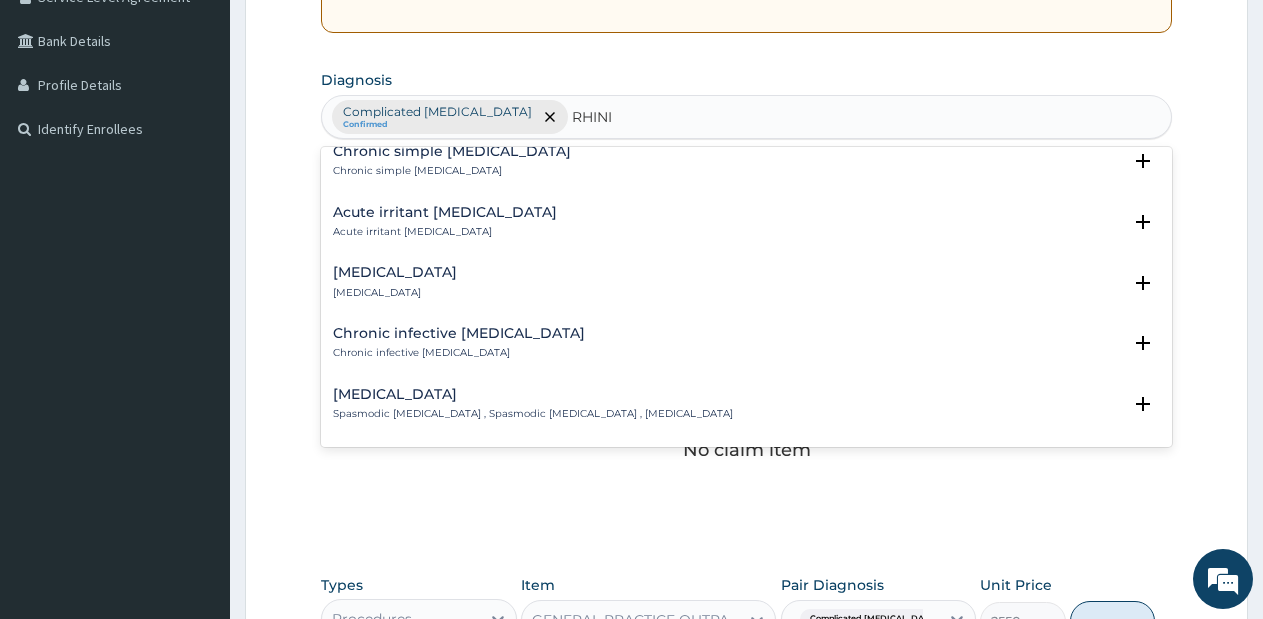 click on "Acute irritant rhinitis" at bounding box center (445, 212) 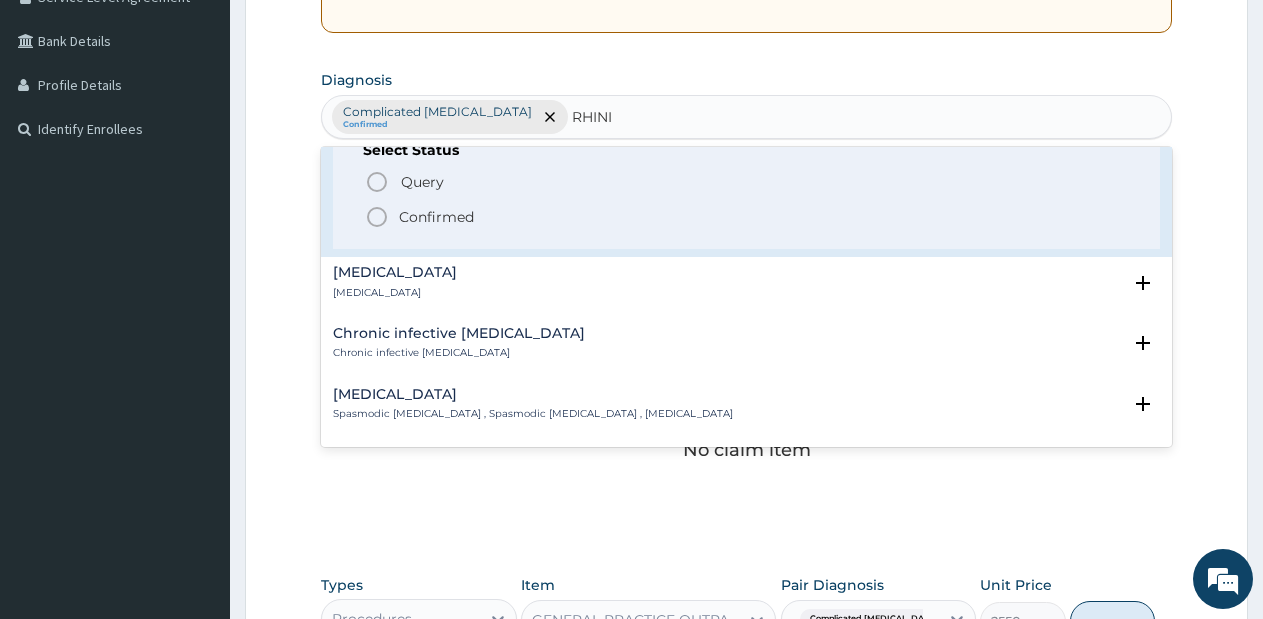 click 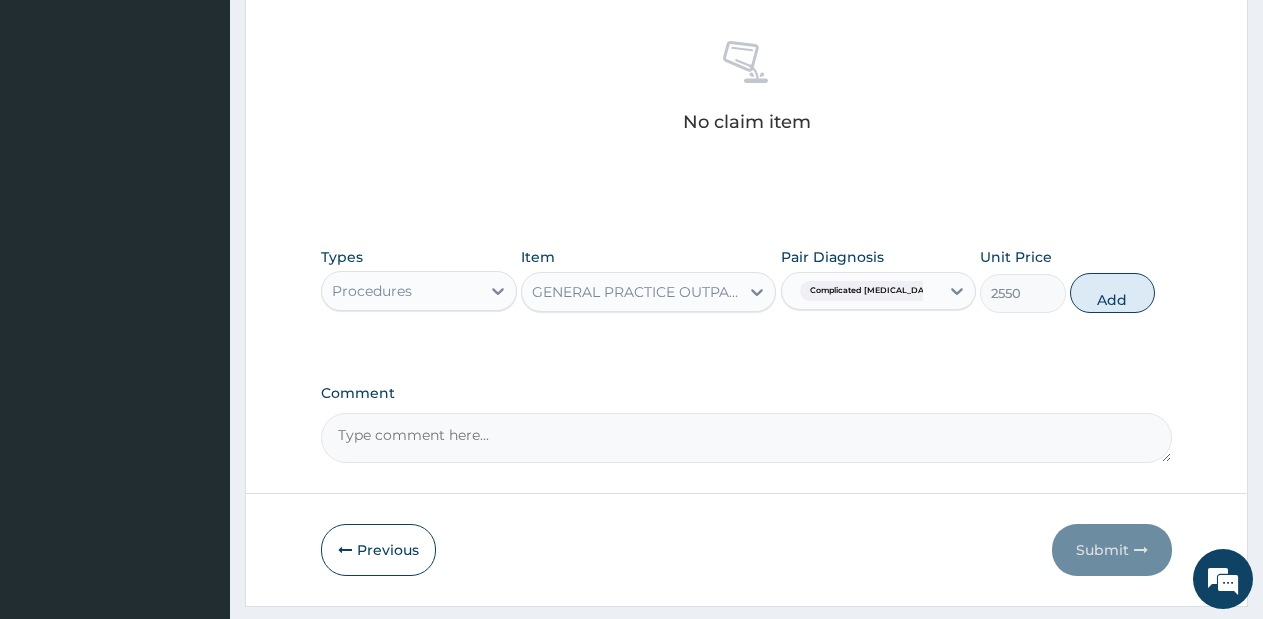 scroll, scrollTop: 823, scrollLeft: 0, axis: vertical 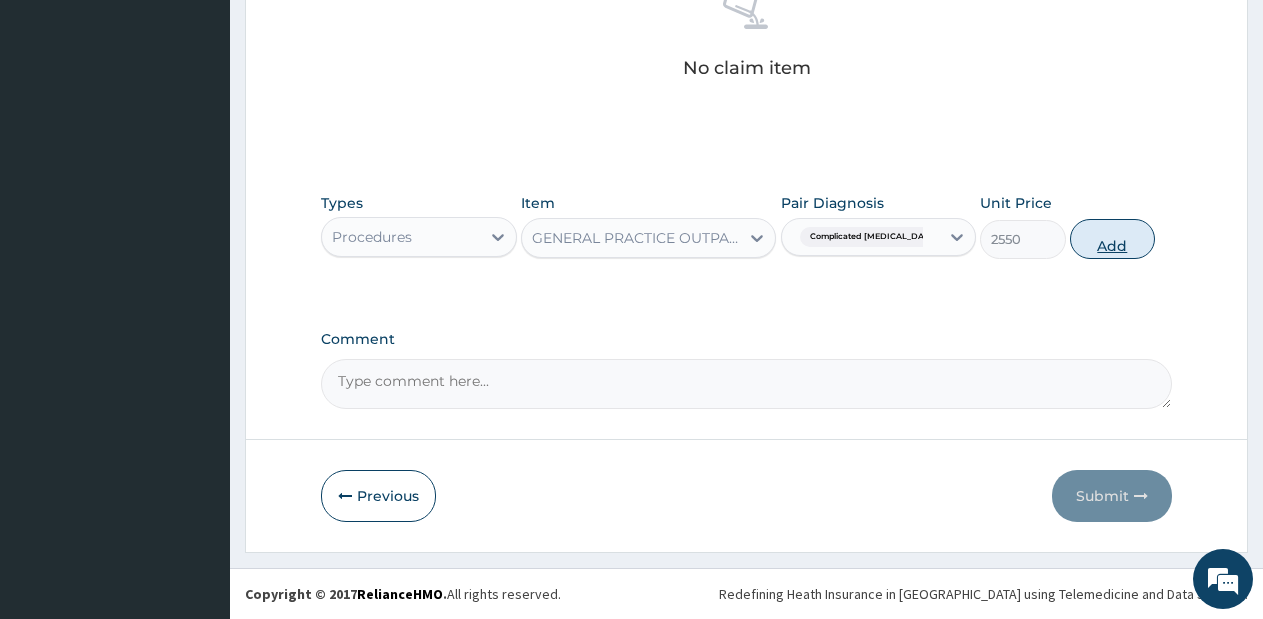 click on "Add" at bounding box center [1112, 239] 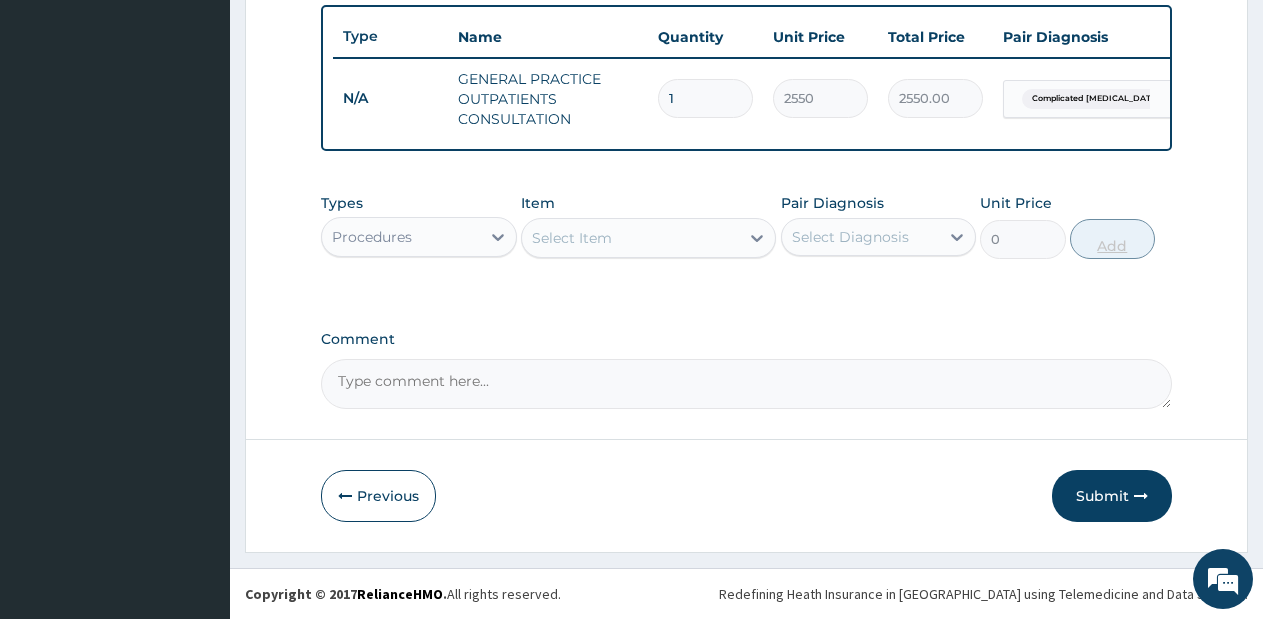 scroll, scrollTop: 756, scrollLeft: 0, axis: vertical 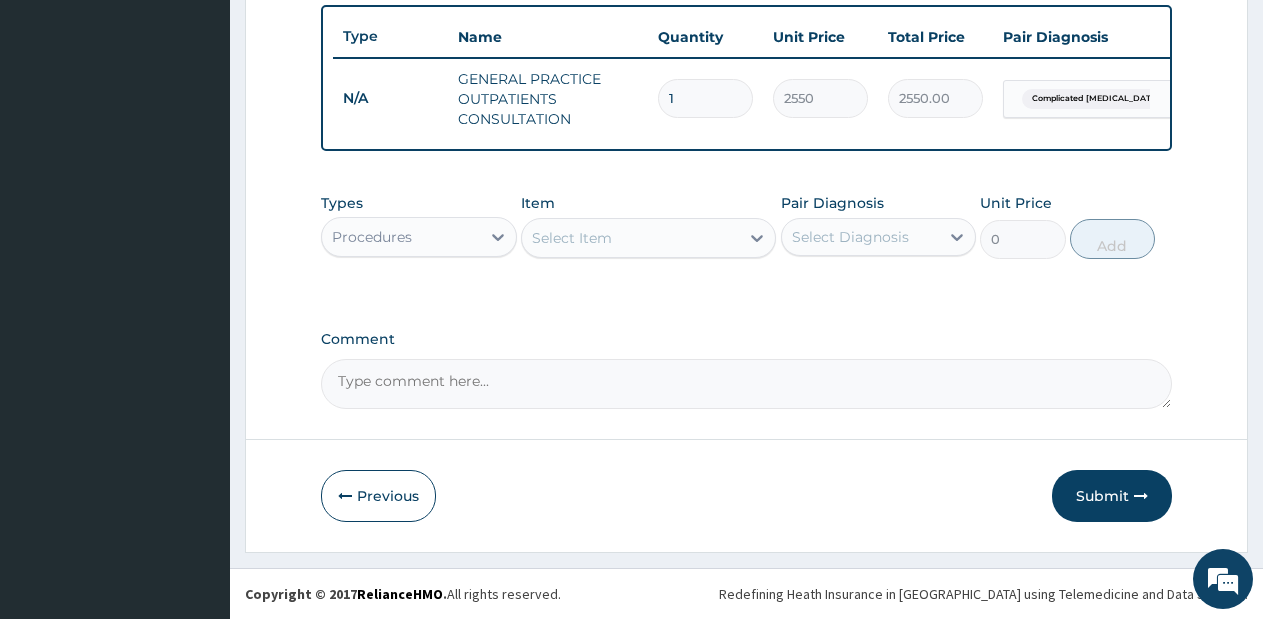click on "Procedures" at bounding box center [401, 237] 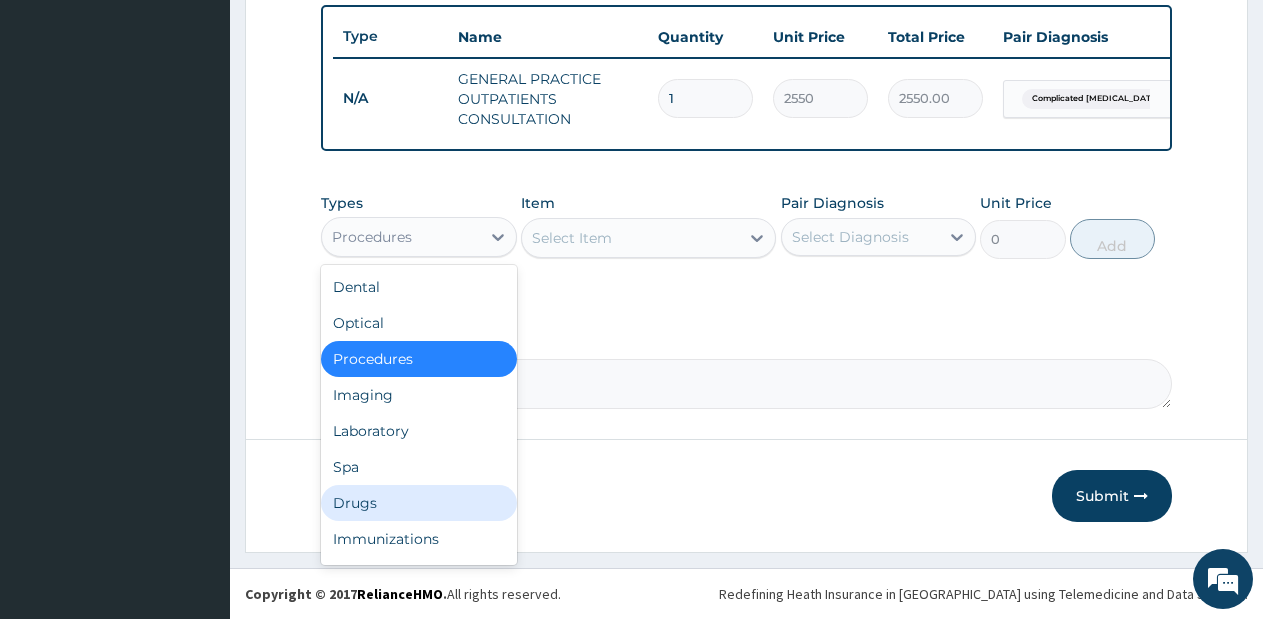 click on "Drugs" at bounding box center [419, 503] 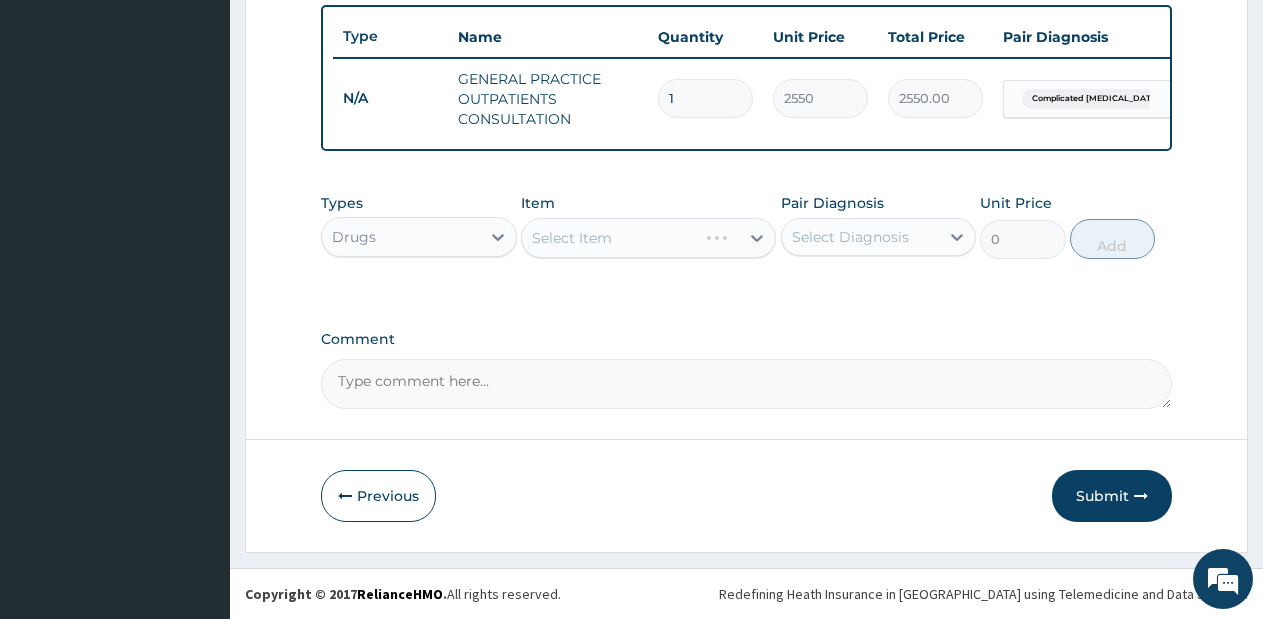click on "Select Item" at bounding box center (648, 238) 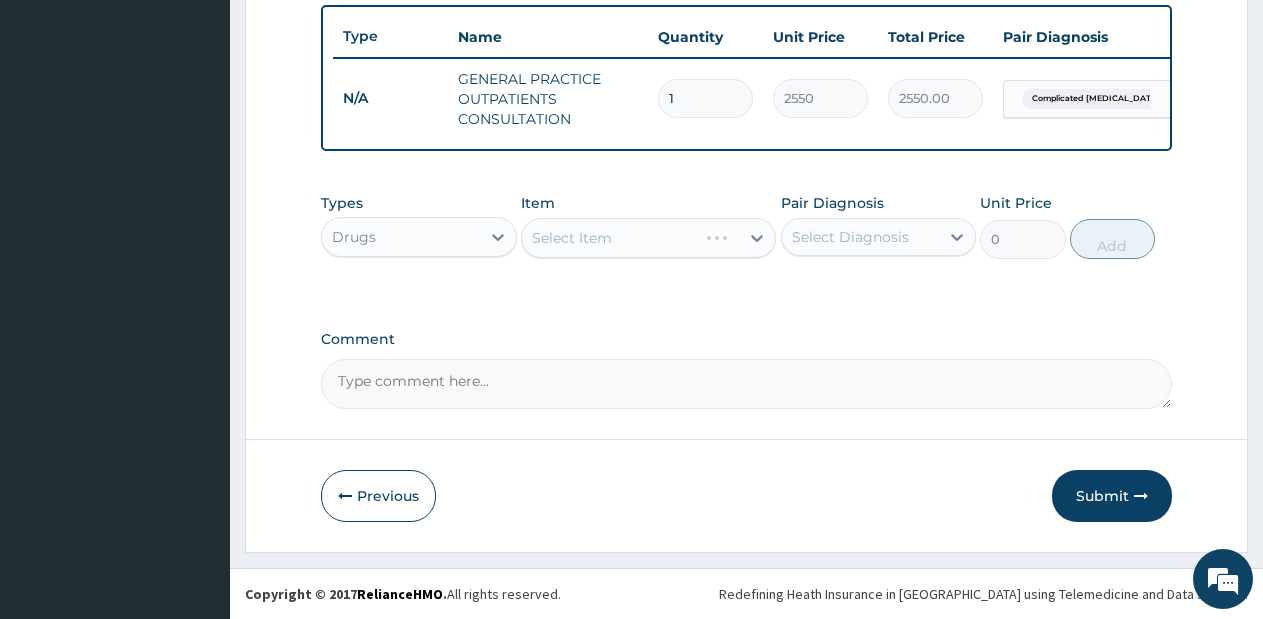 click on "Select Item" at bounding box center (648, 238) 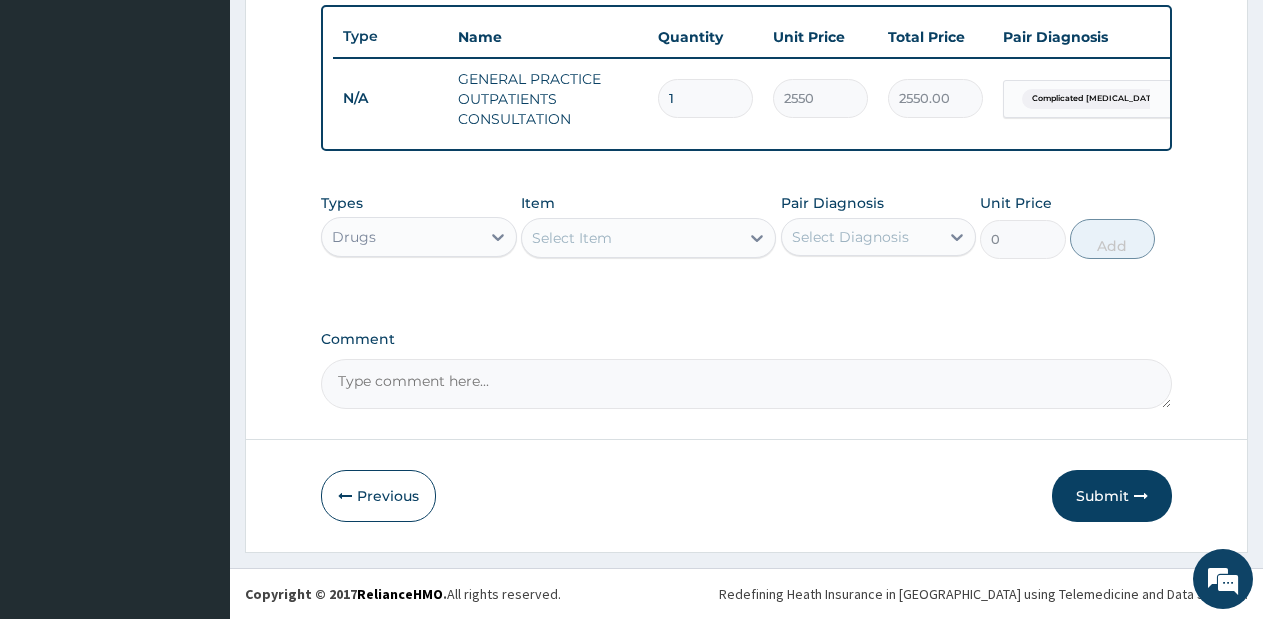 click at bounding box center [757, 238] 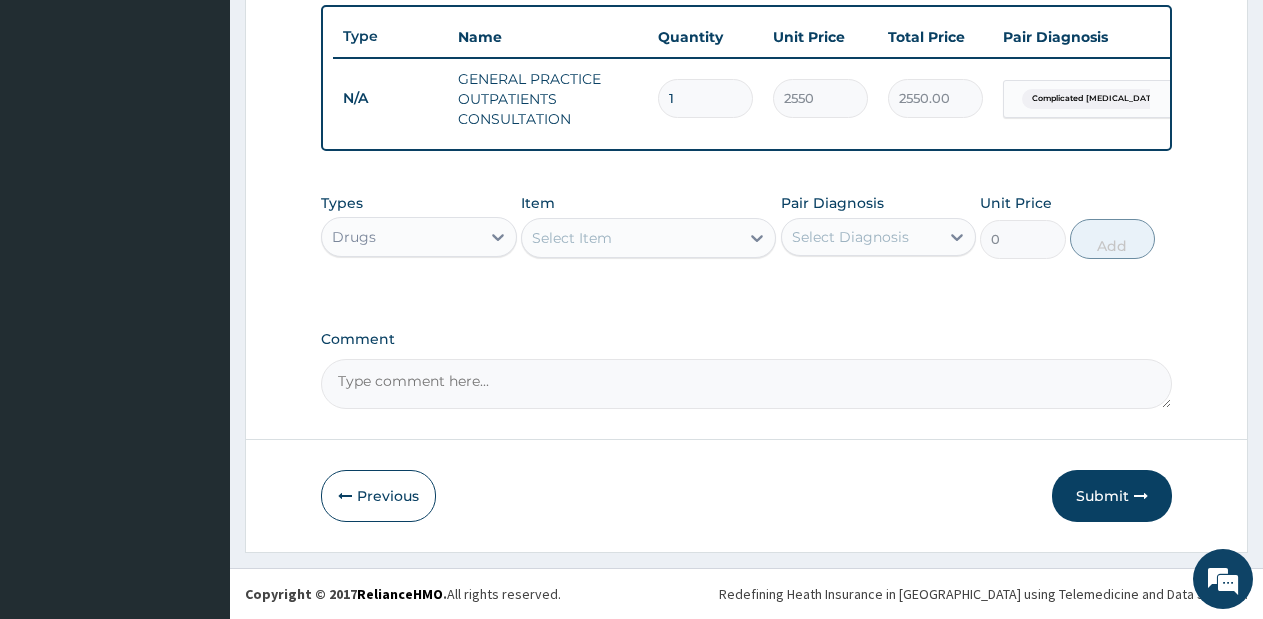 click on "Select Item" at bounding box center (630, 238) 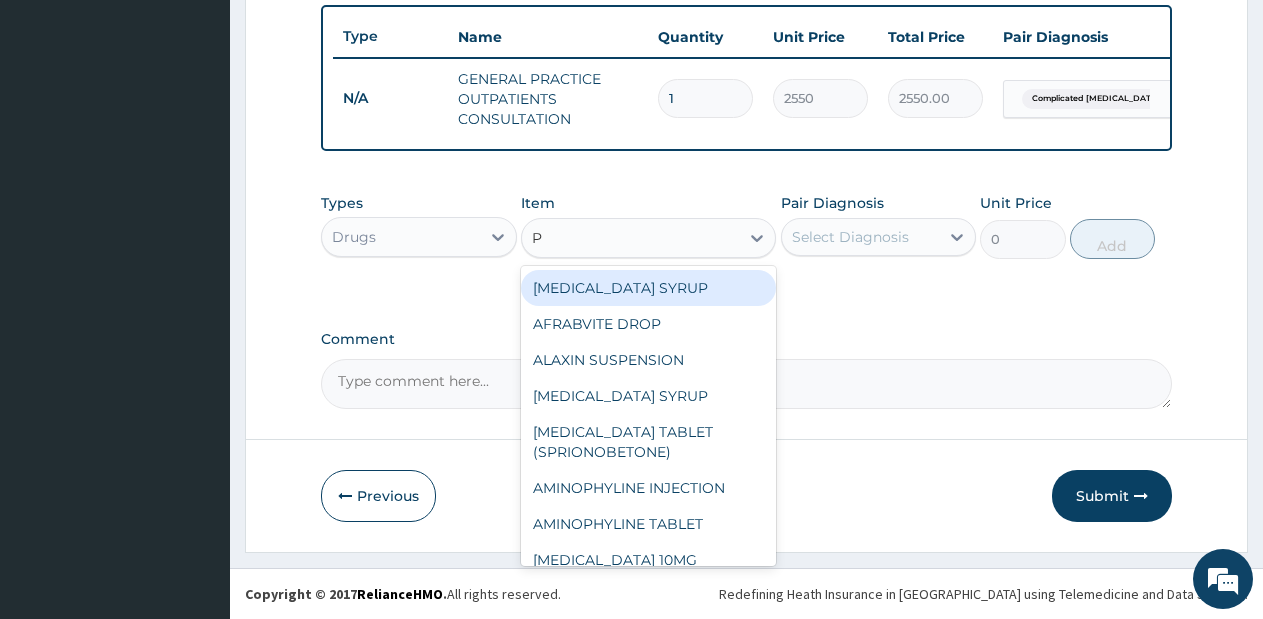 type on "P." 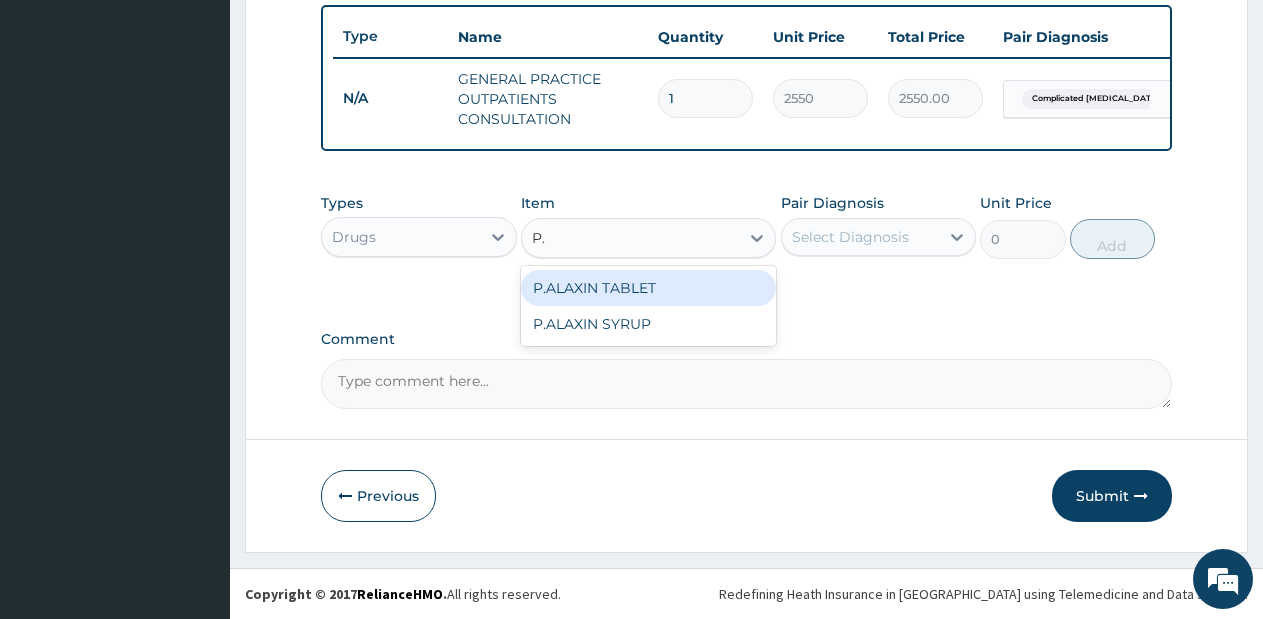 click on "P.ALAXIN TABLET" at bounding box center (648, 288) 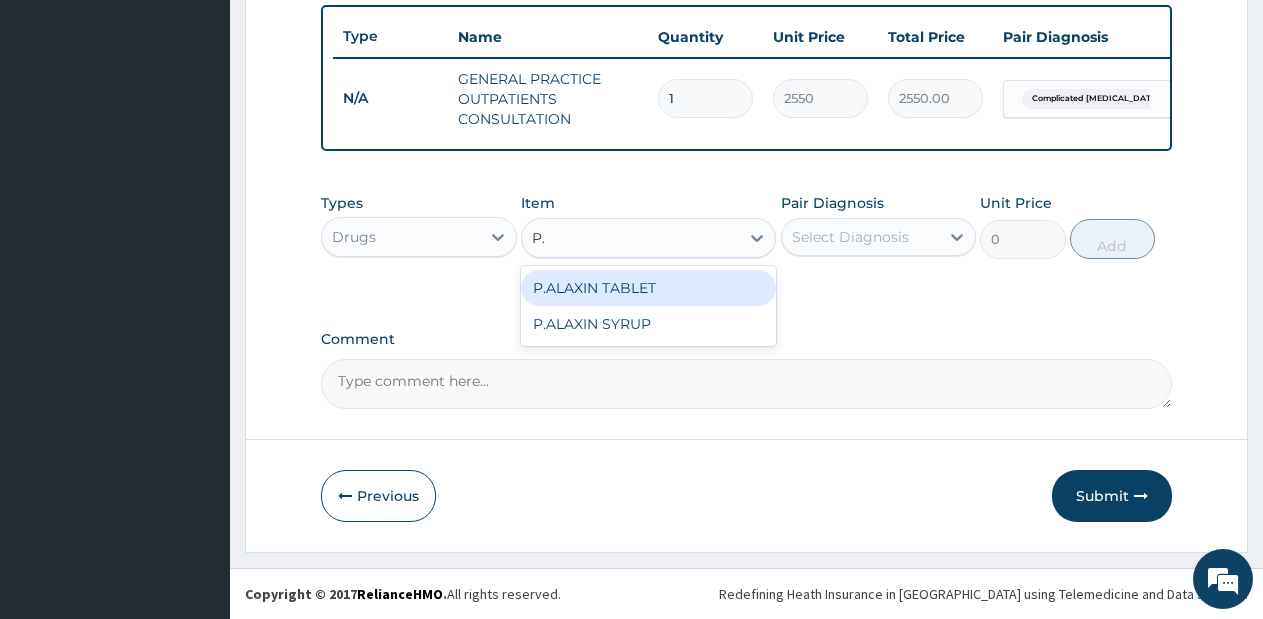 type 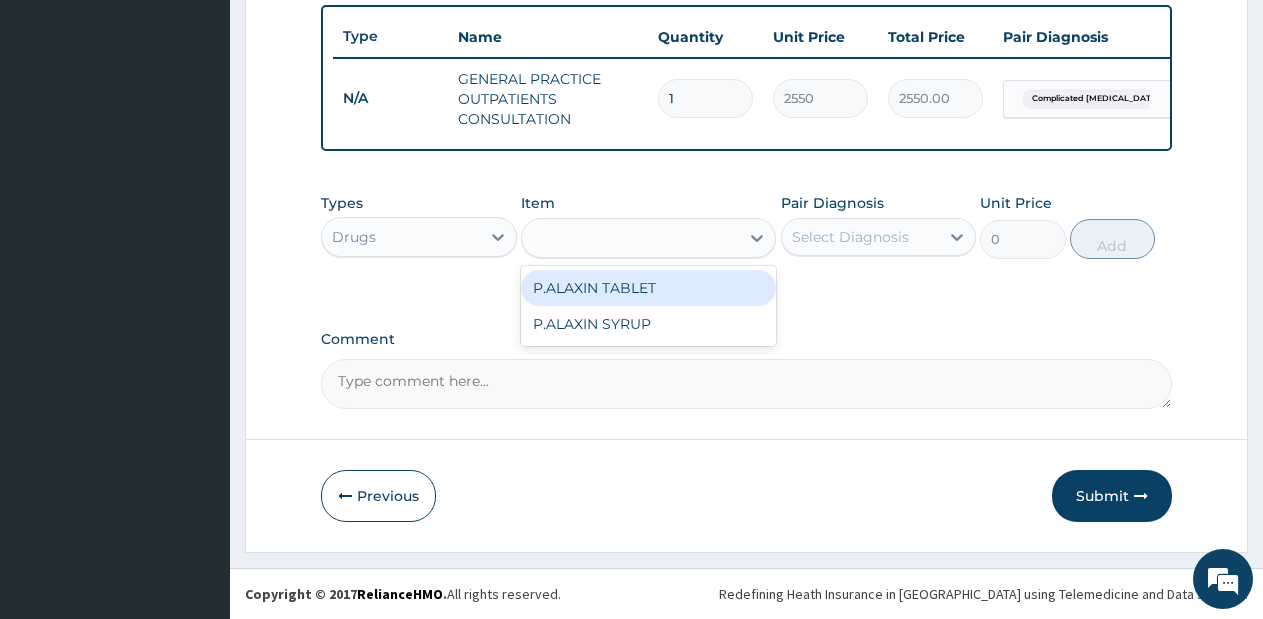 type on "1710" 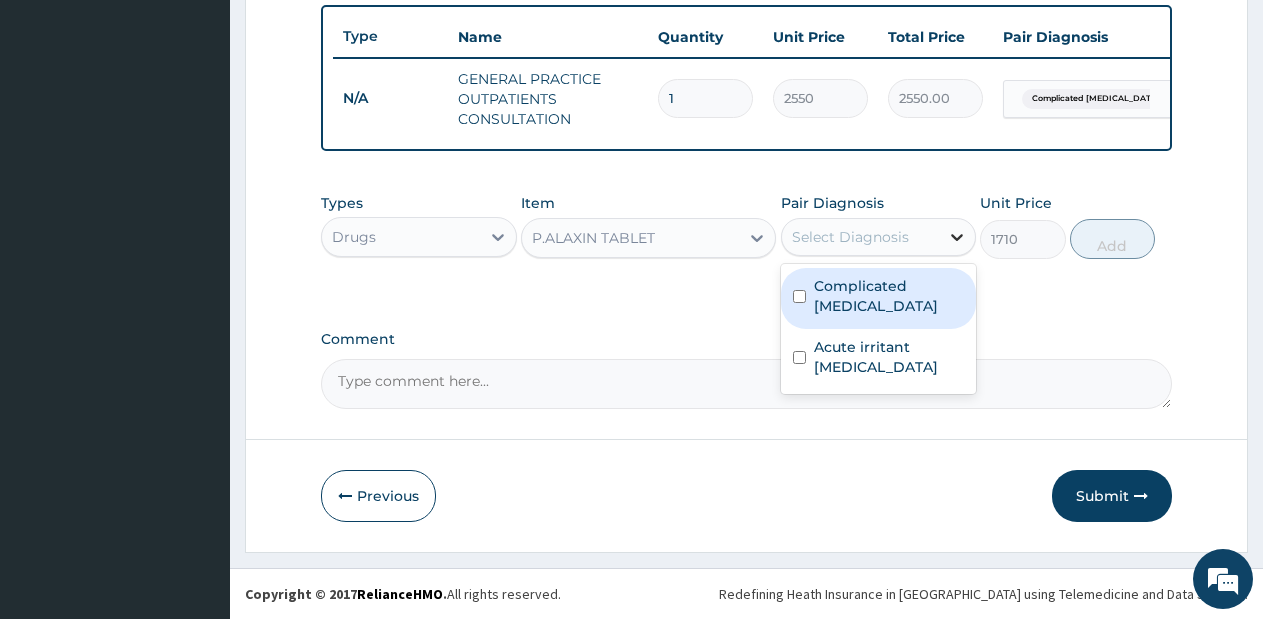 click 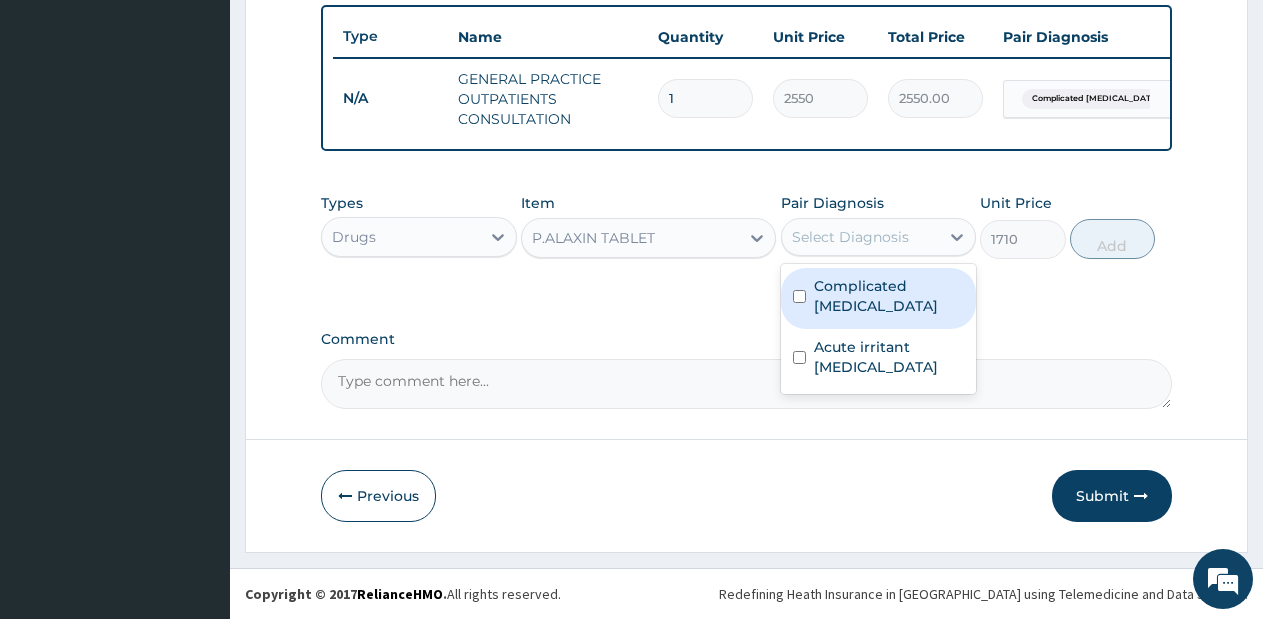 click on "Complicated malaria" at bounding box center [889, 296] 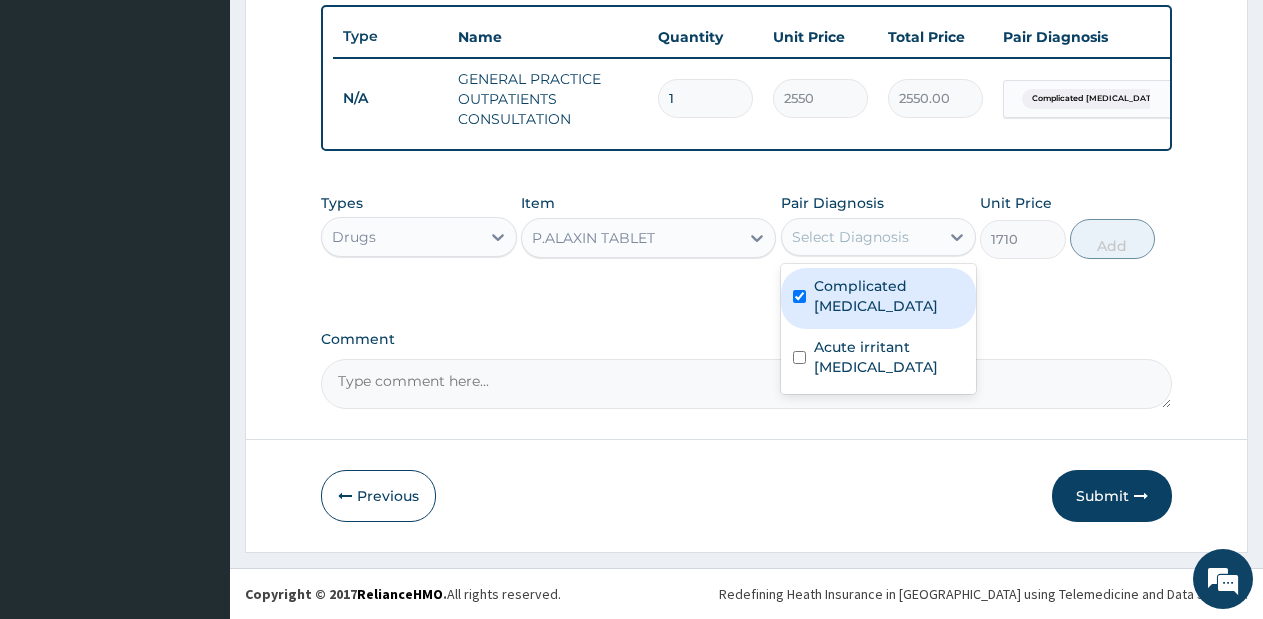 checkbox on "true" 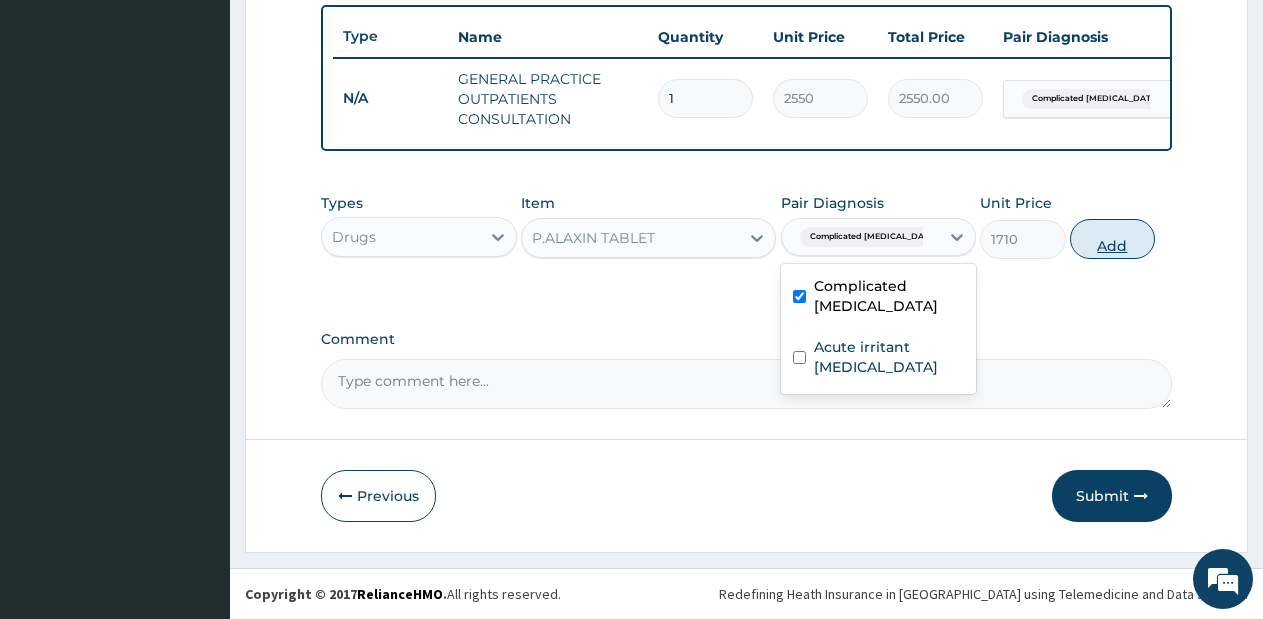 click on "Add" at bounding box center [1112, 239] 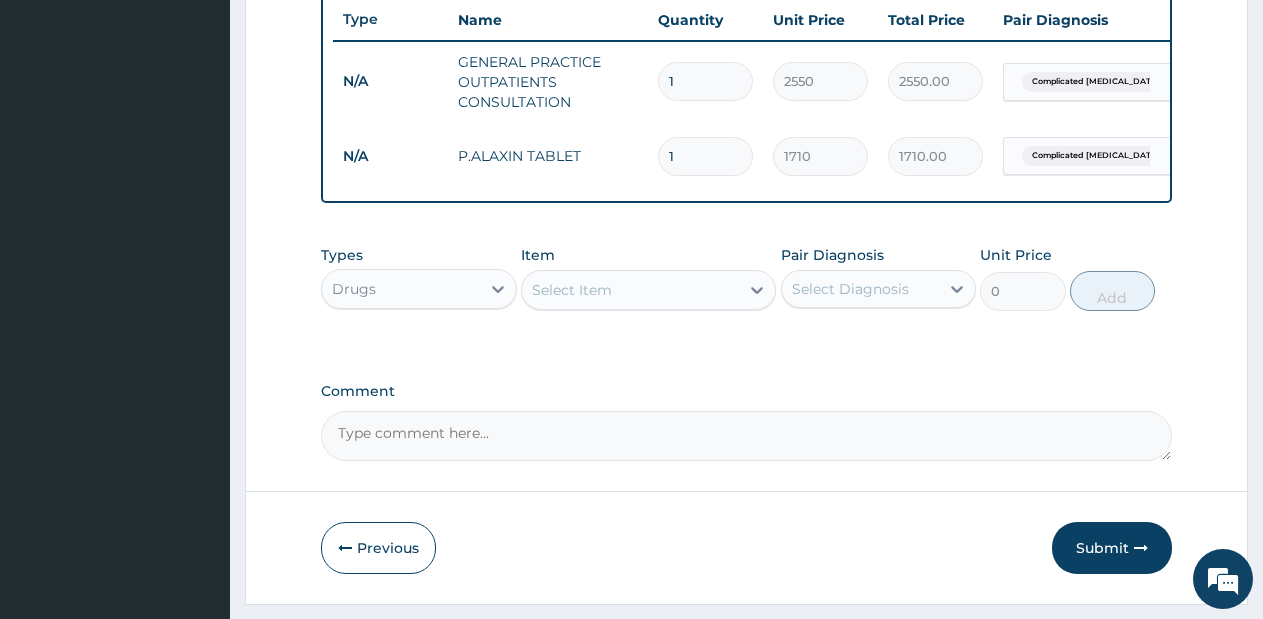 click on "Select Item" at bounding box center (630, 290) 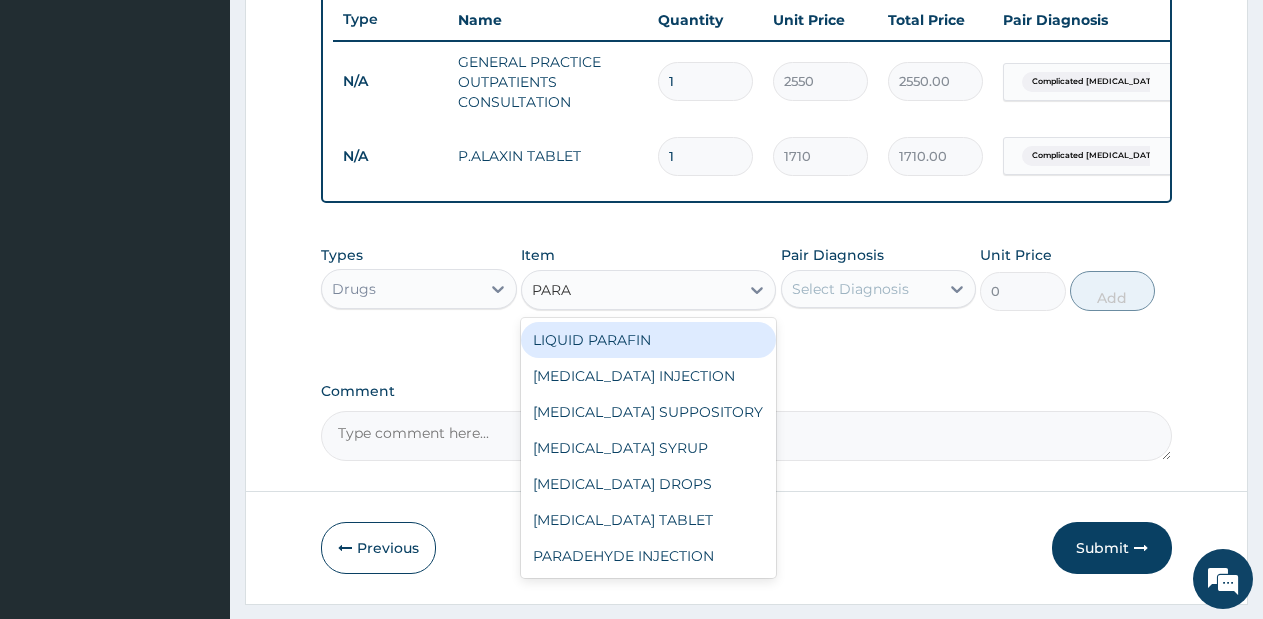 type on "PARAC" 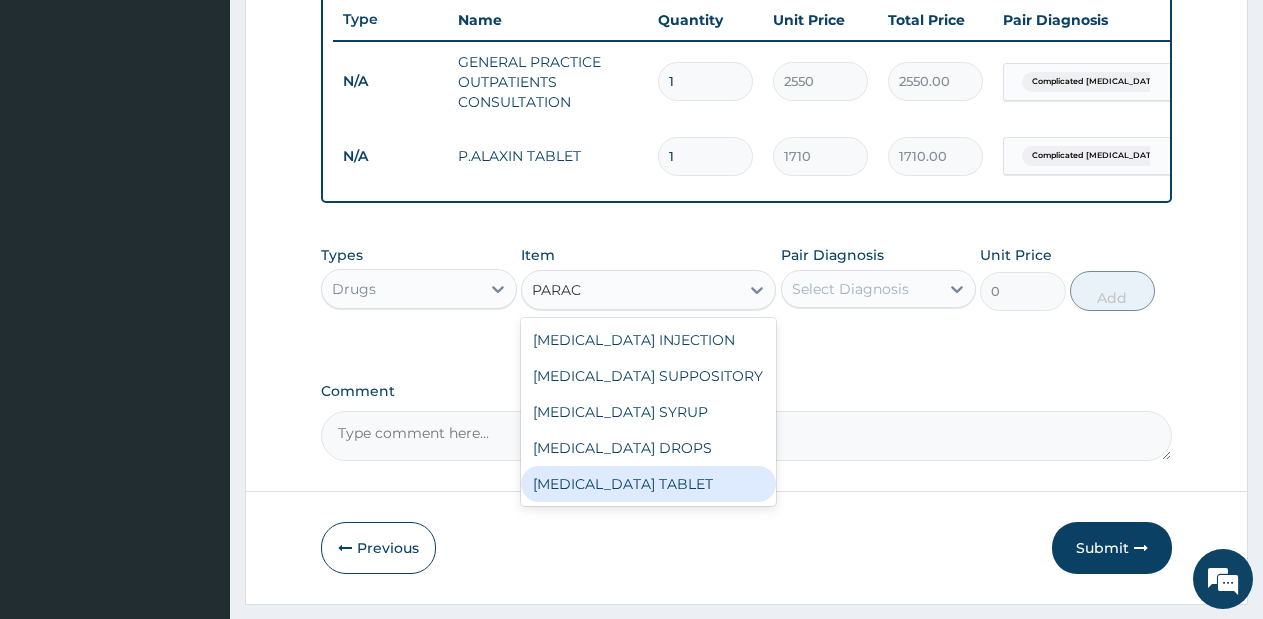 click on "PARACETAMOL TABLET" at bounding box center [648, 484] 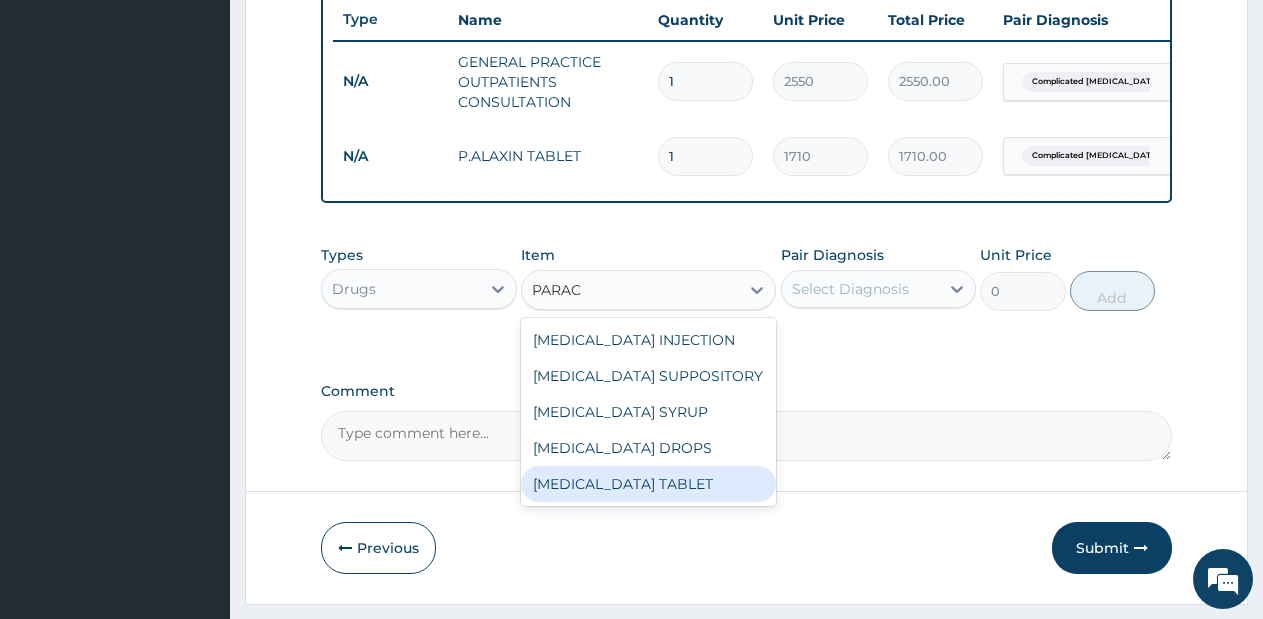 type 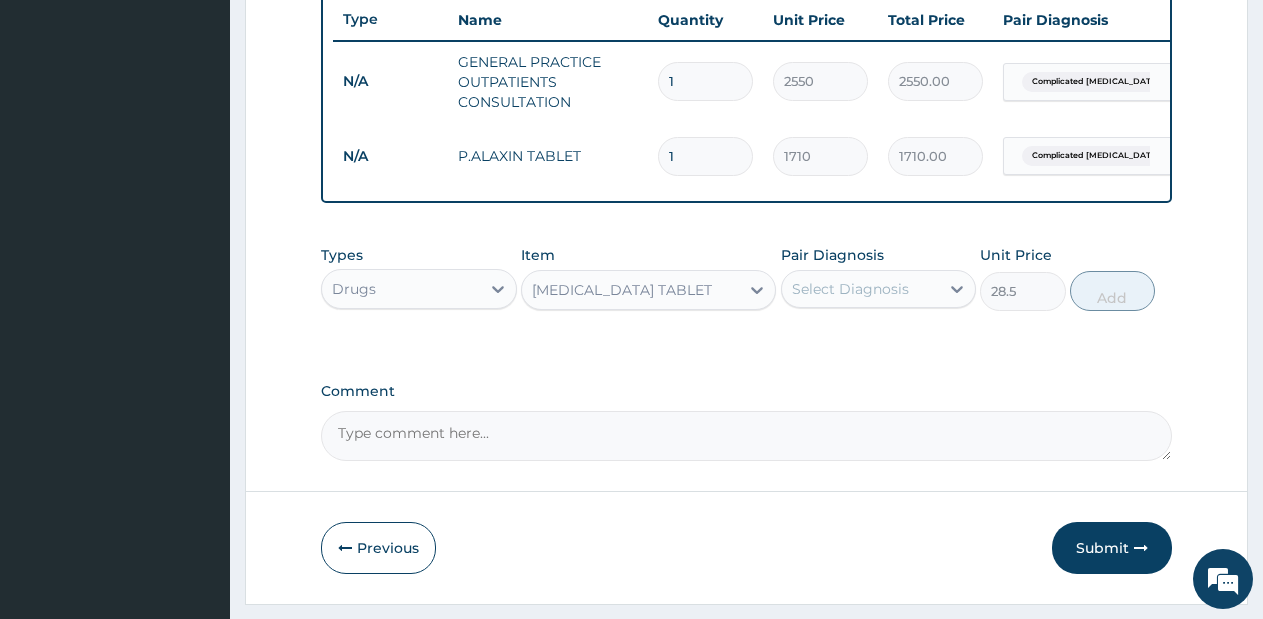 click on "Select Diagnosis" at bounding box center [850, 289] 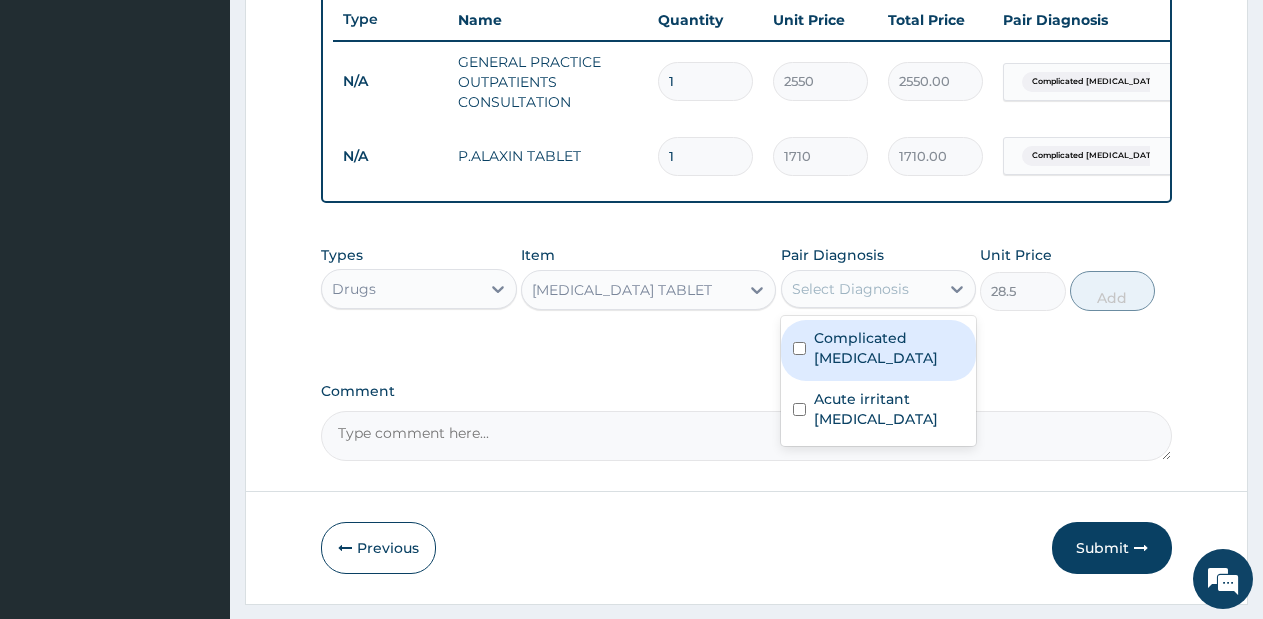 click on "Complicated [MEDICAL_DATA]" at bounding box center (889, 348) 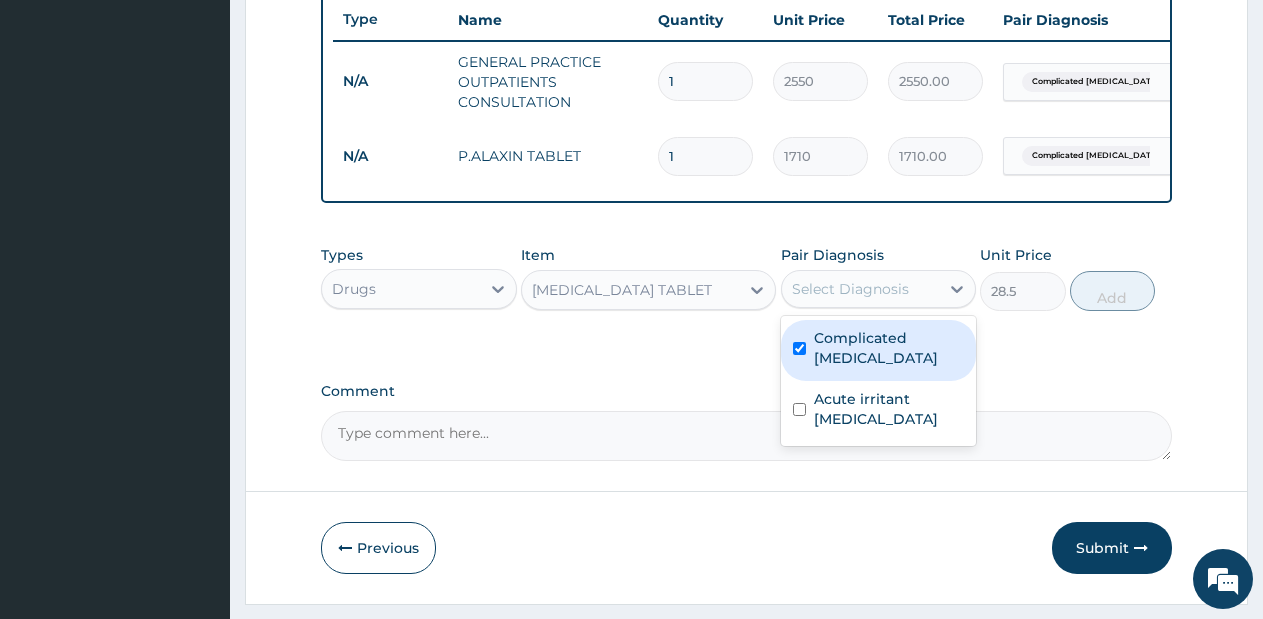 checkbox on "true" 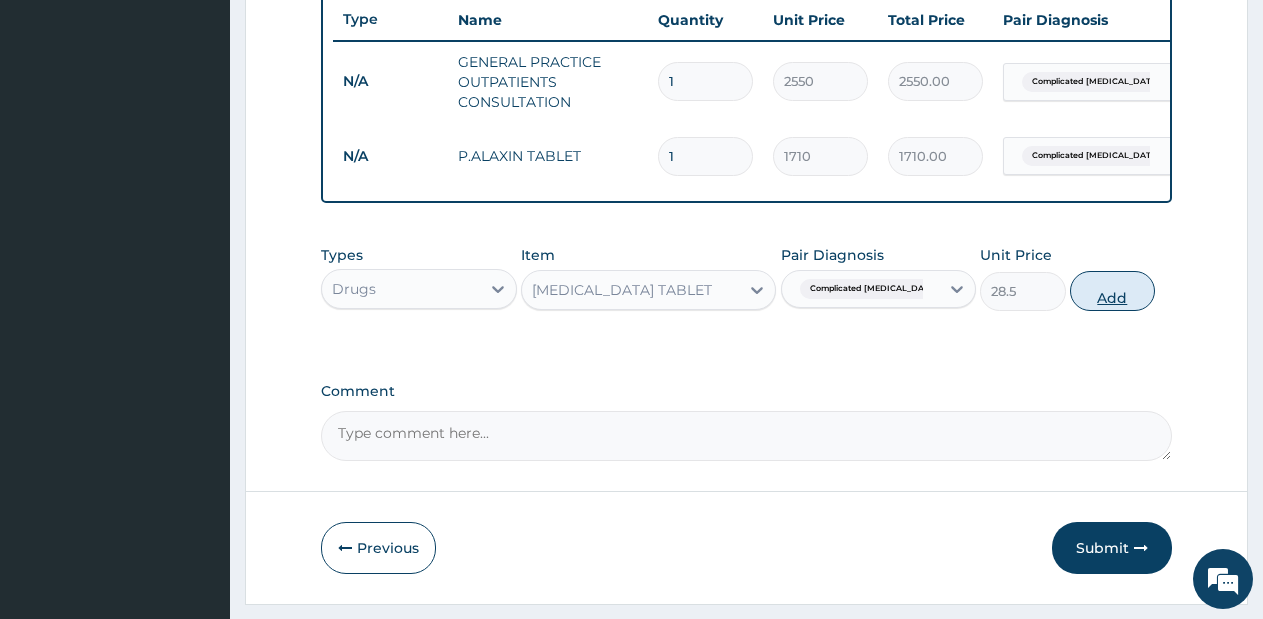 click on "Add" at bounding box center (1112, 291) 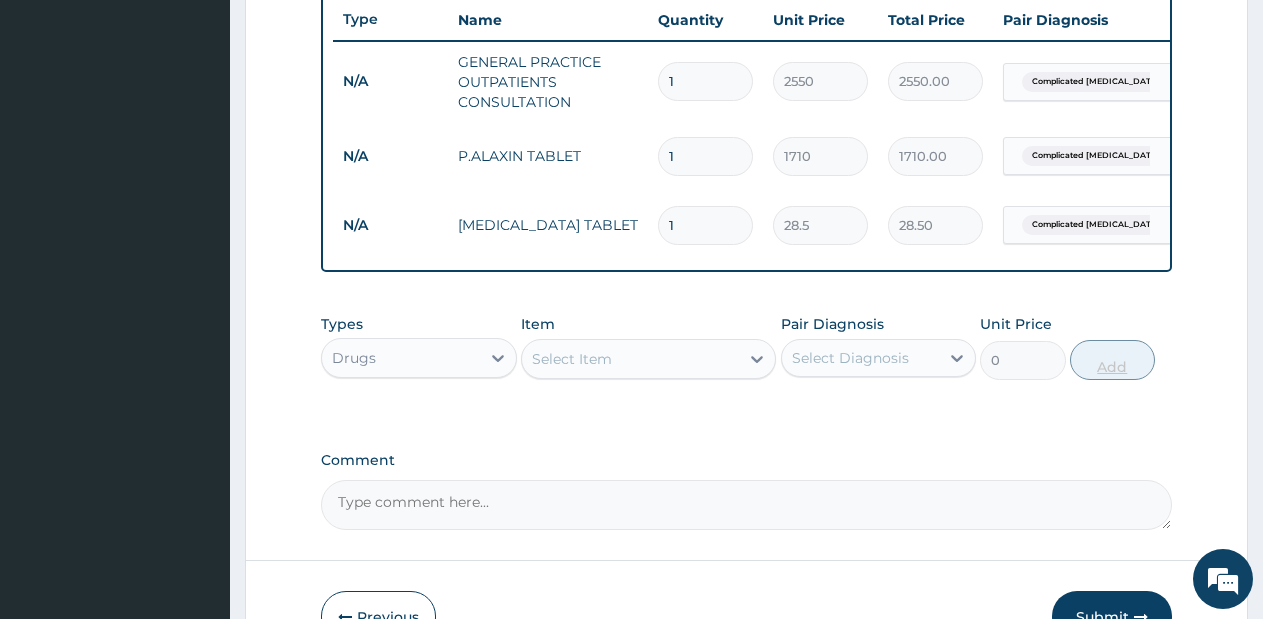 type on "18" 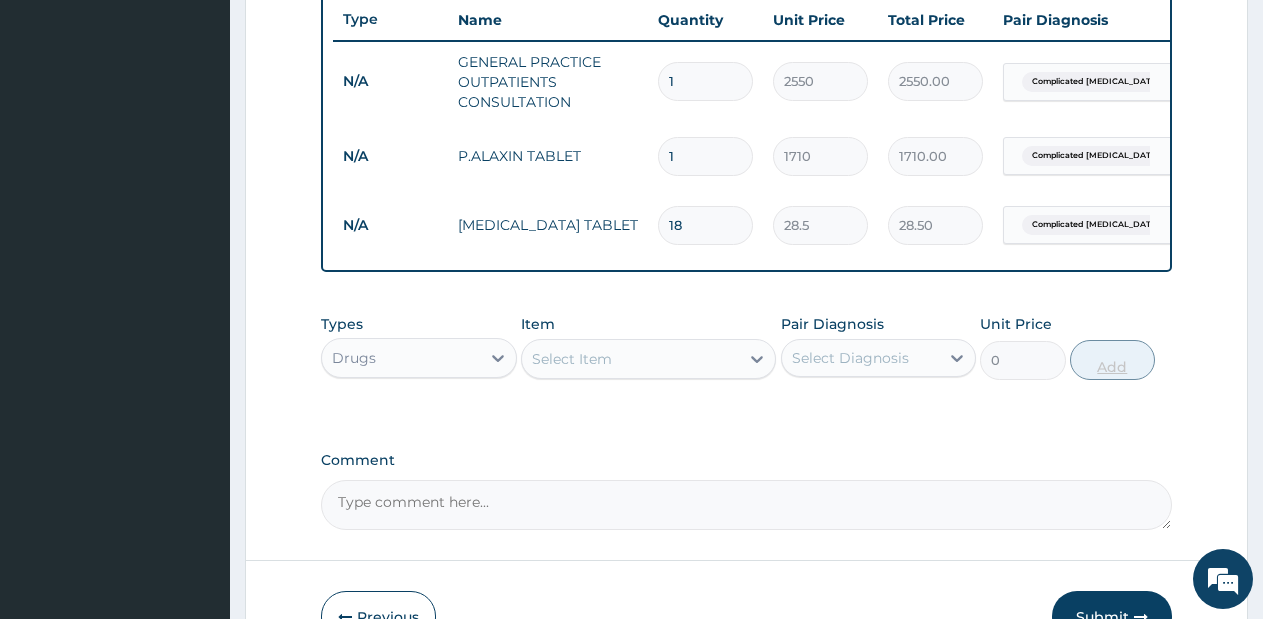 type on "513.00" 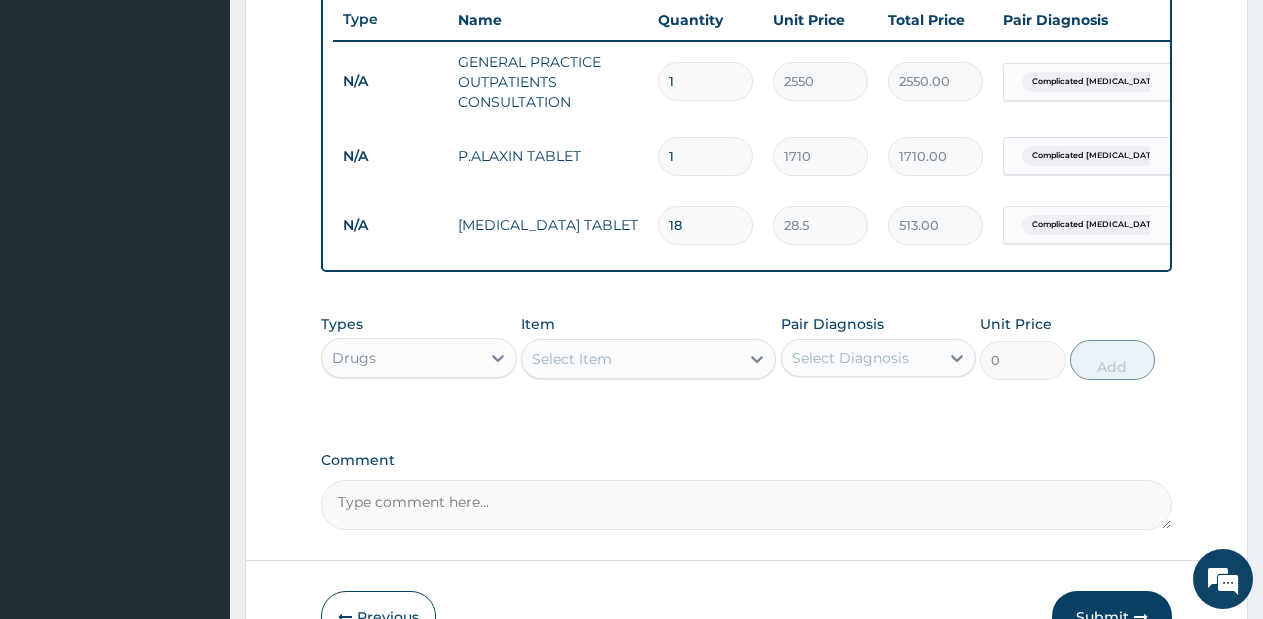 scroll, scrollTop: 877, scrollLeft: 0, axis: vertical 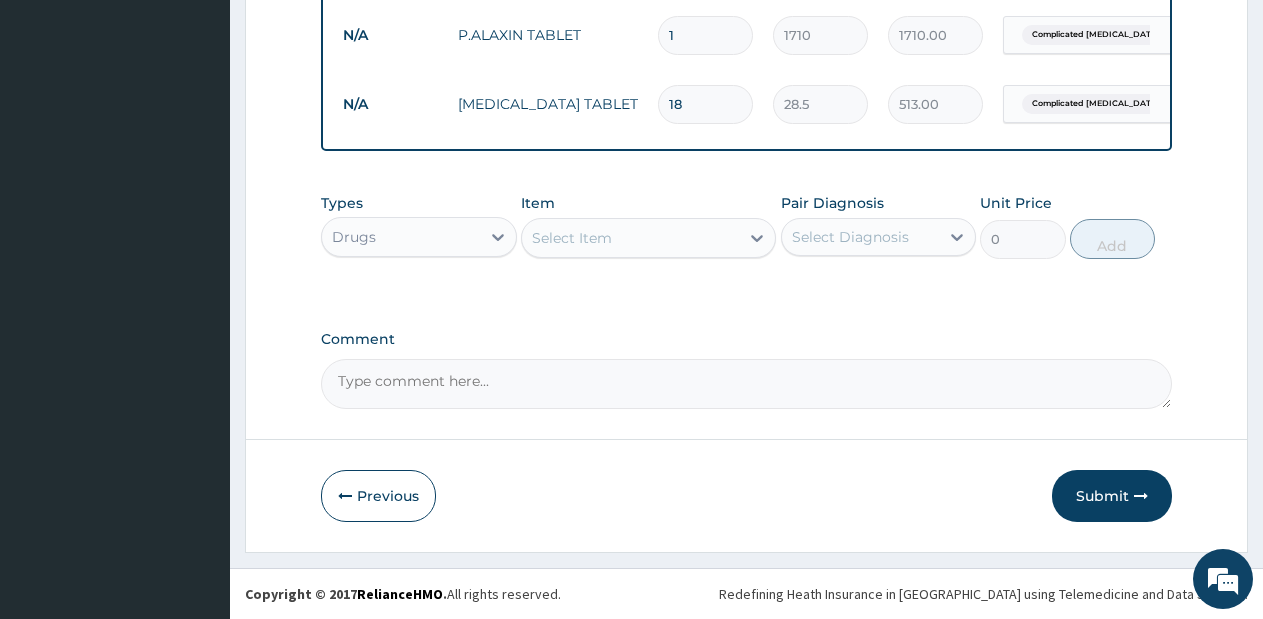 type on "18" 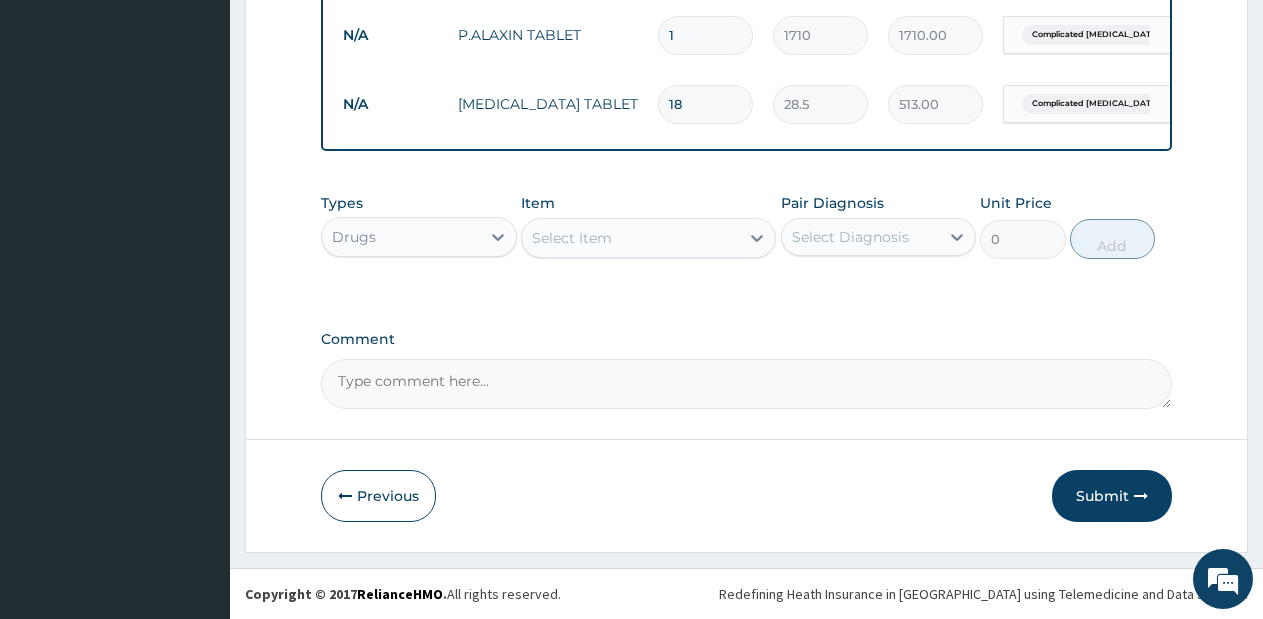 click on "Select Item" at bounding box center (630, 238) 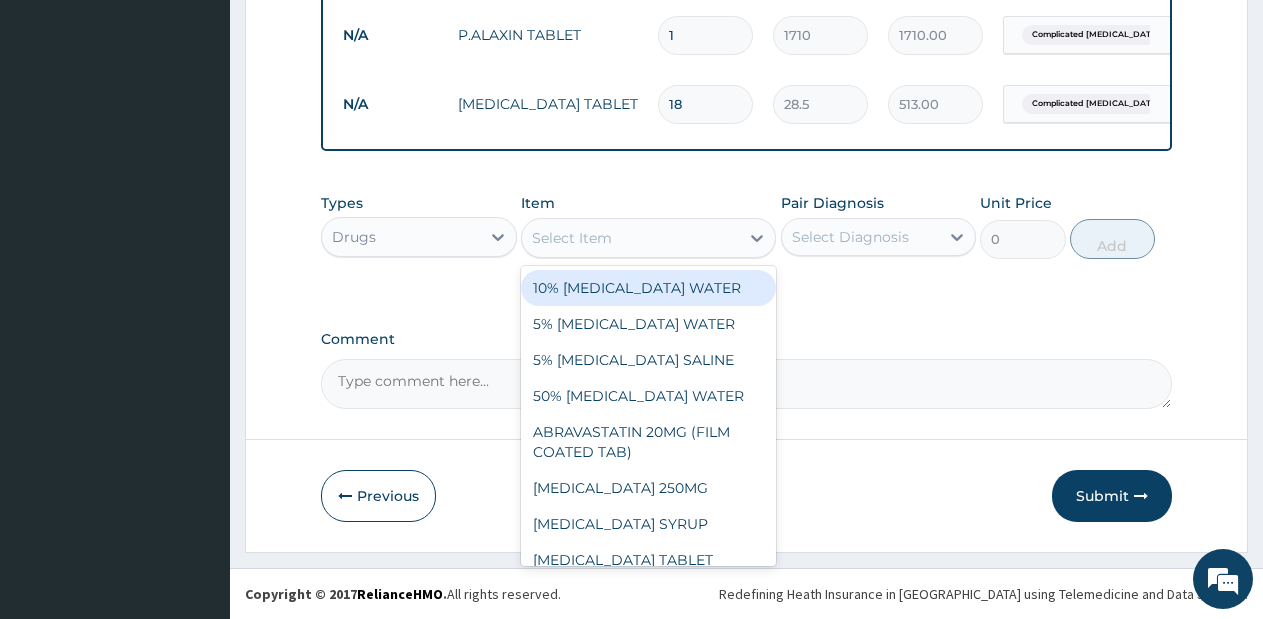 click on "Select Item" at bounding box center (630, 238) 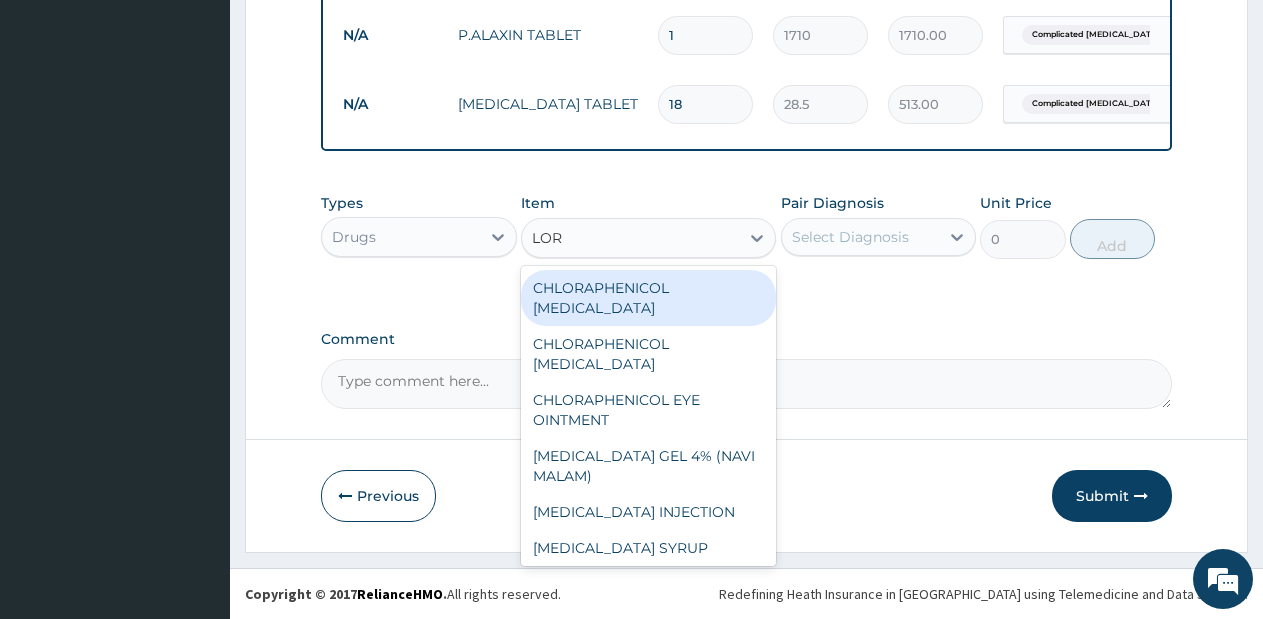 type on "LORA" 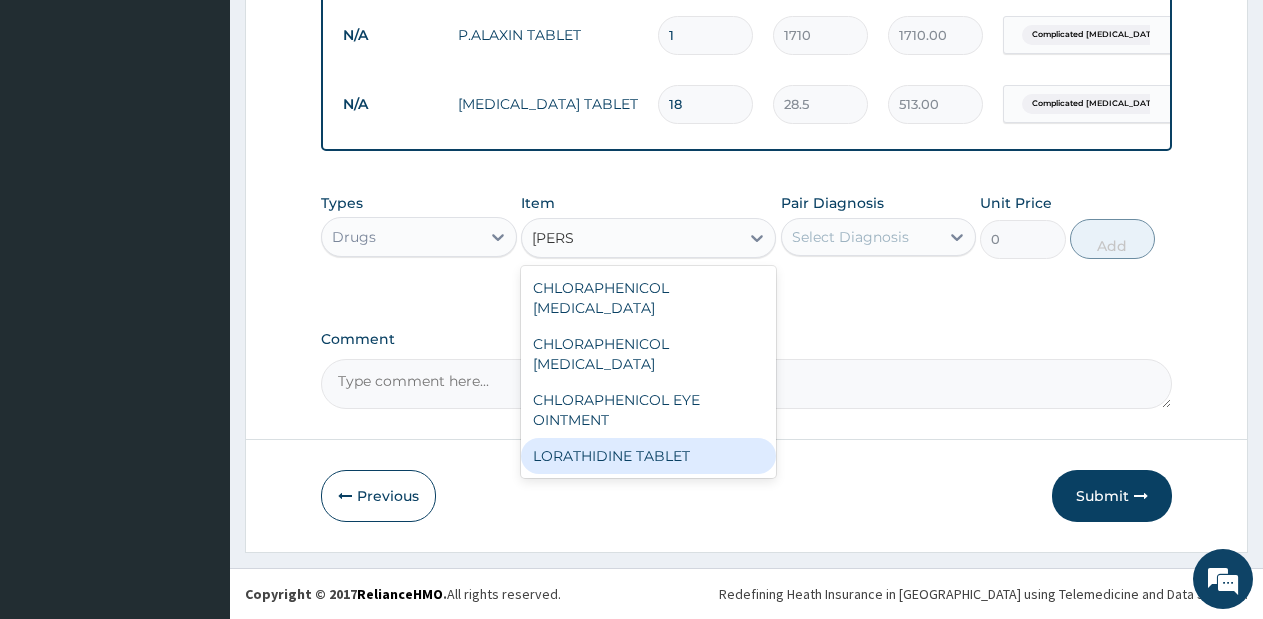 click on "LORATHIDINE TABLET" at bounding box center (648, 456) 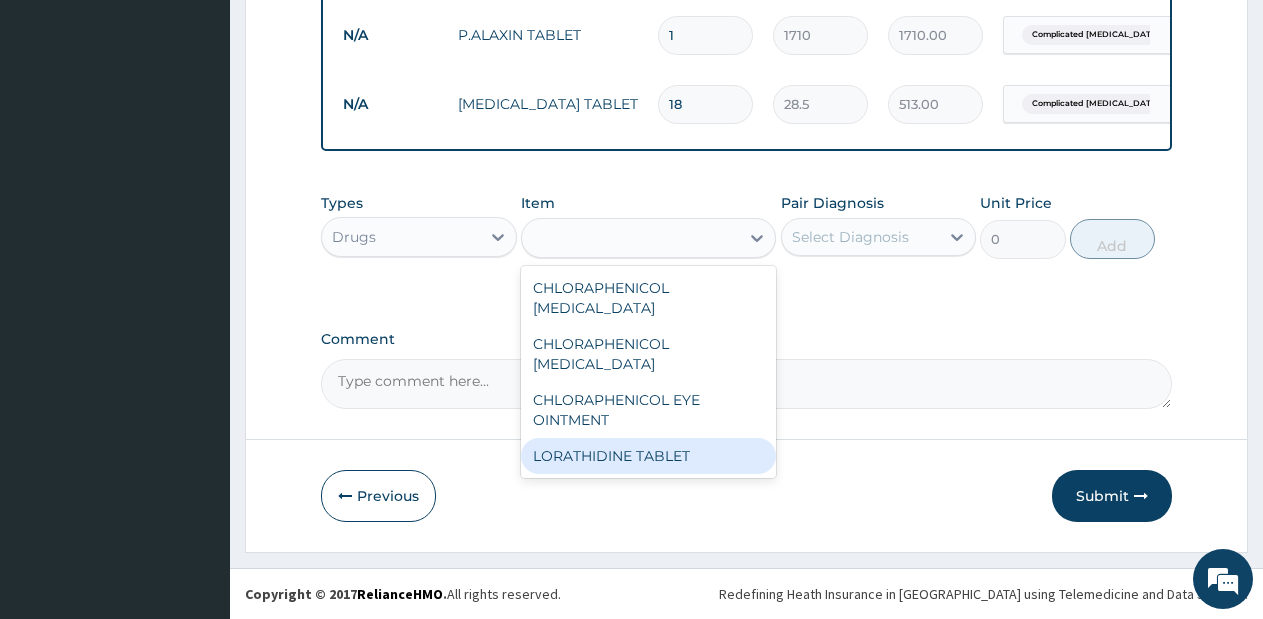 type on "114" 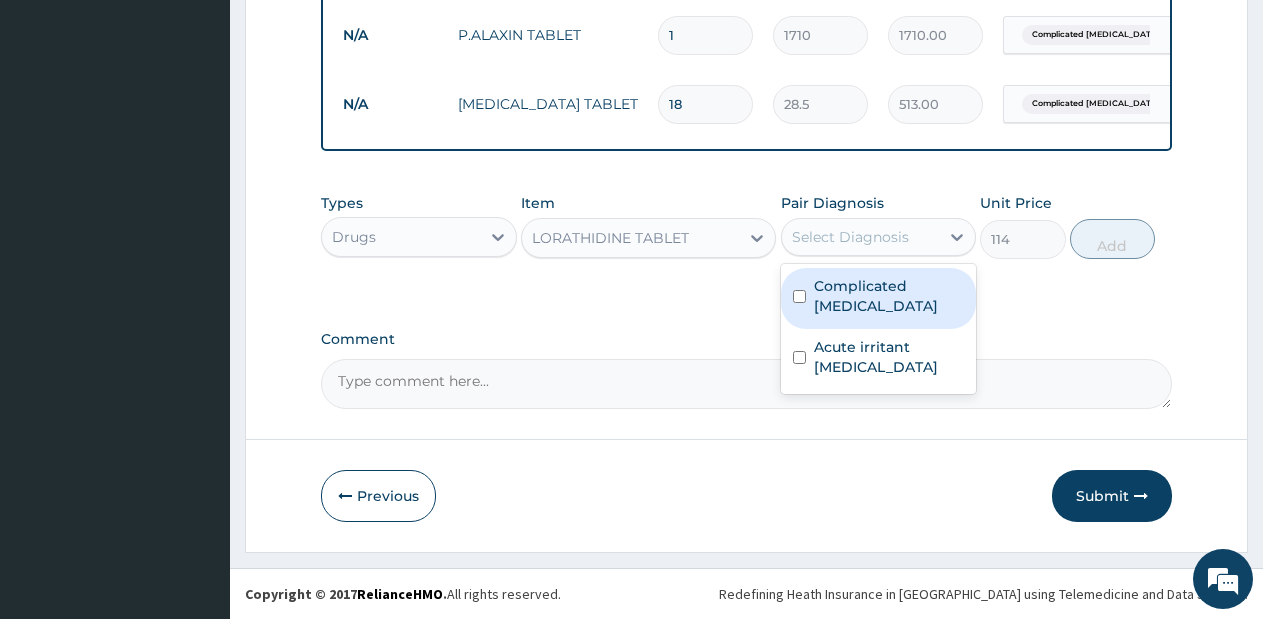 click on "Select Diagnosis" at bounding box center (861, 237) 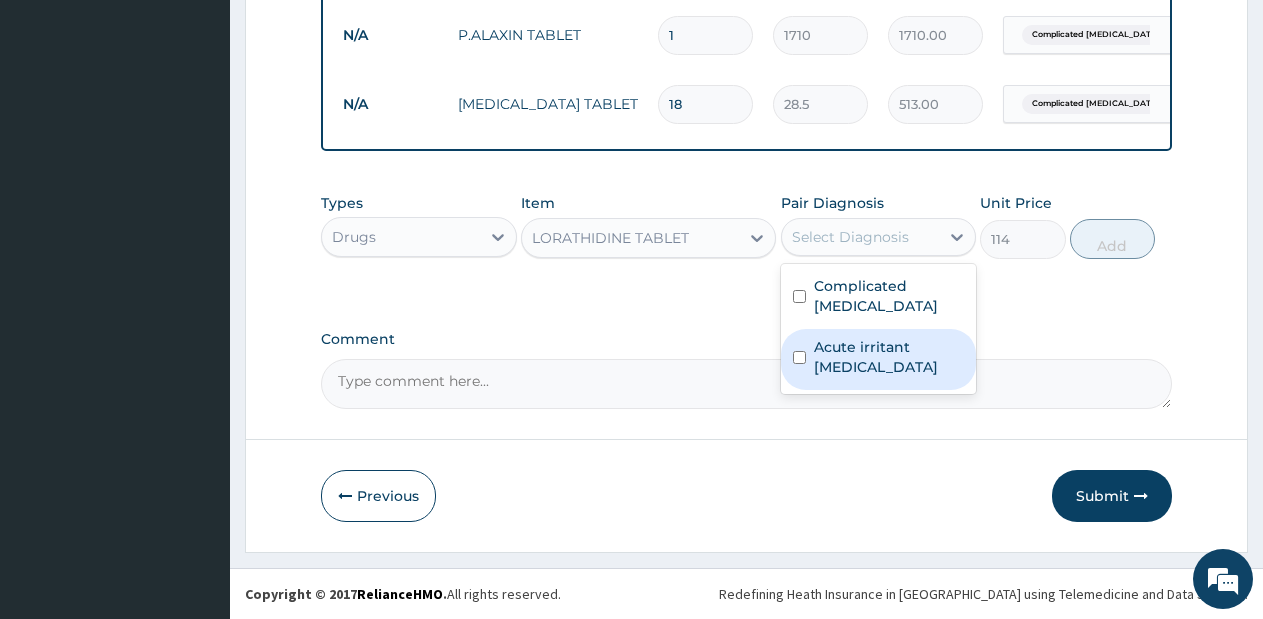 click on "Acute irritant rhinitis" at bounding box center [879, 359] 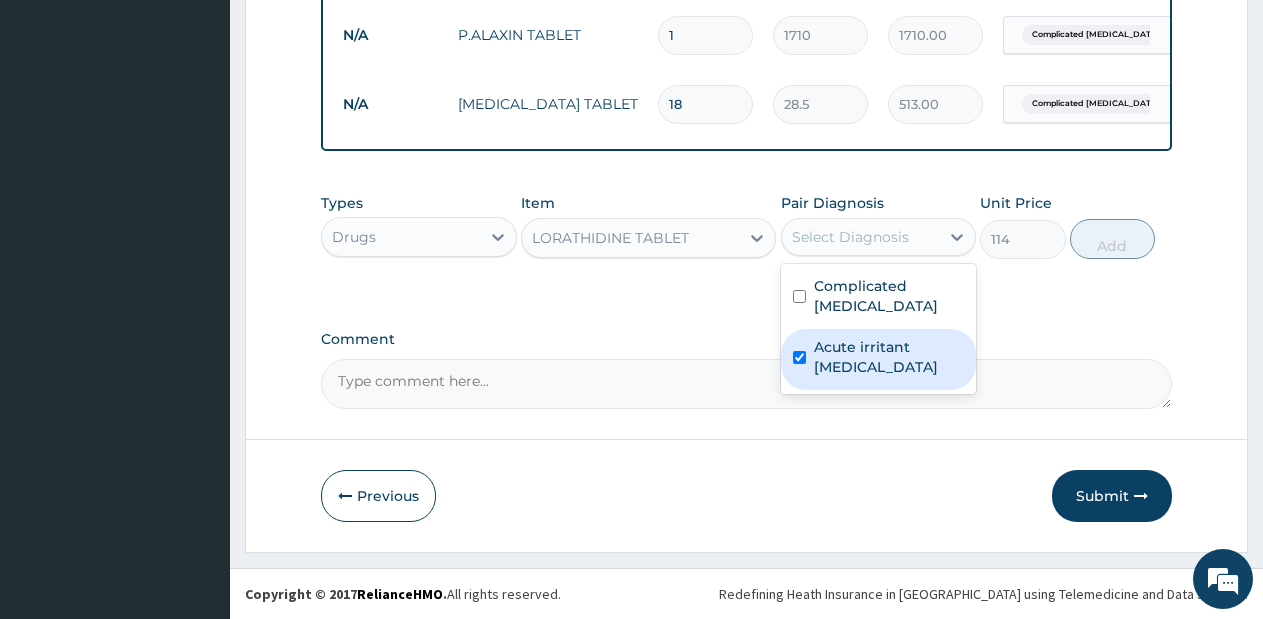 checkbox on "true" 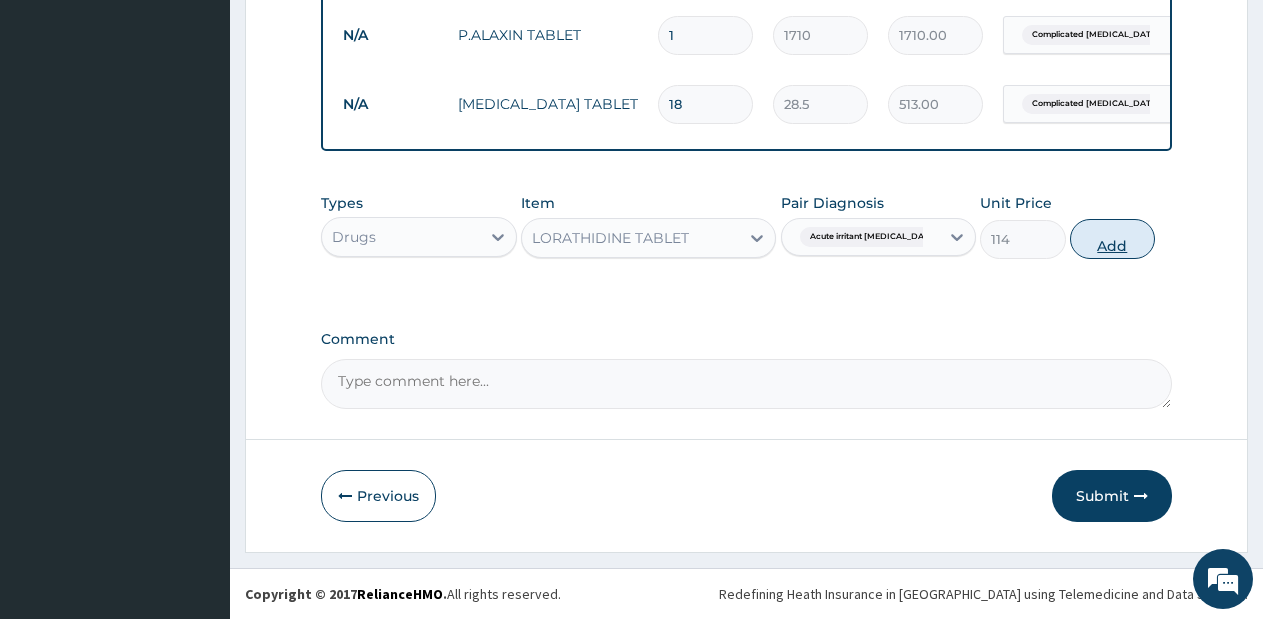 click on "Add" at bounding box center [1112, 239] 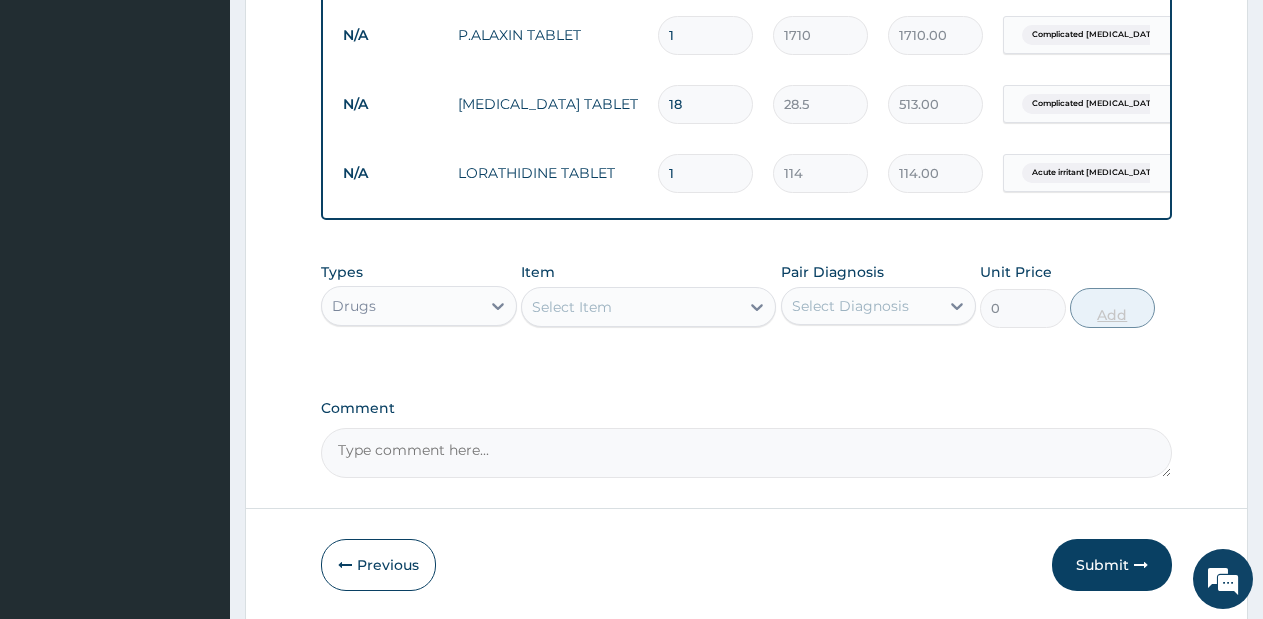 type 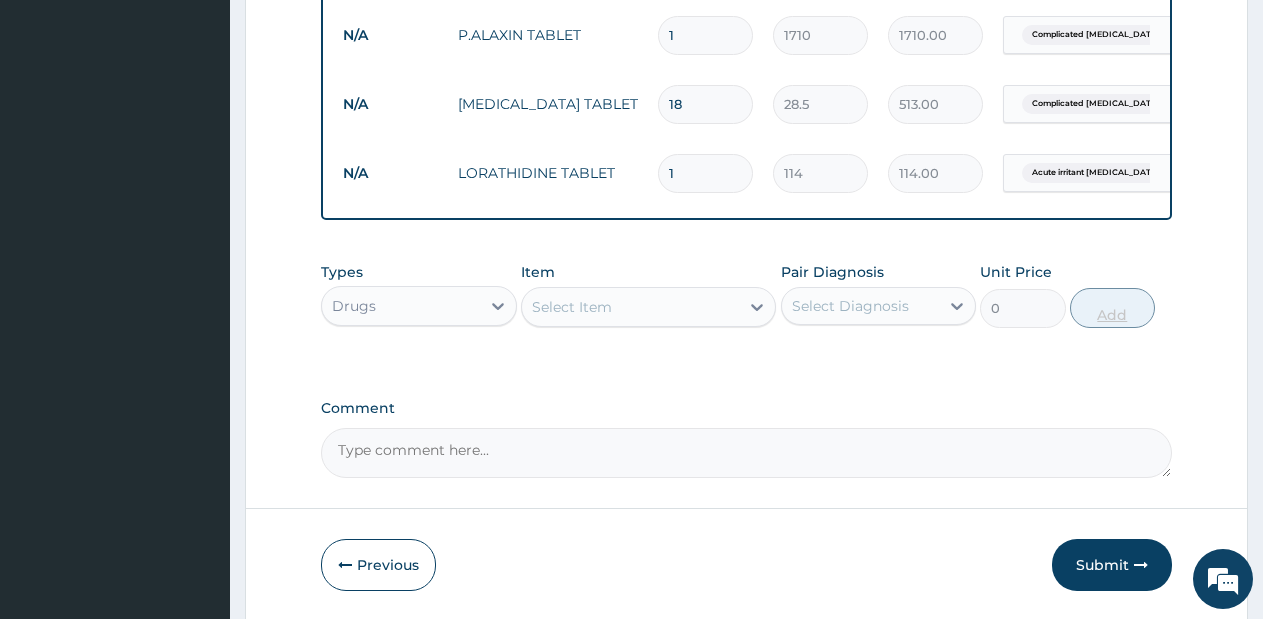 type on "0.00" 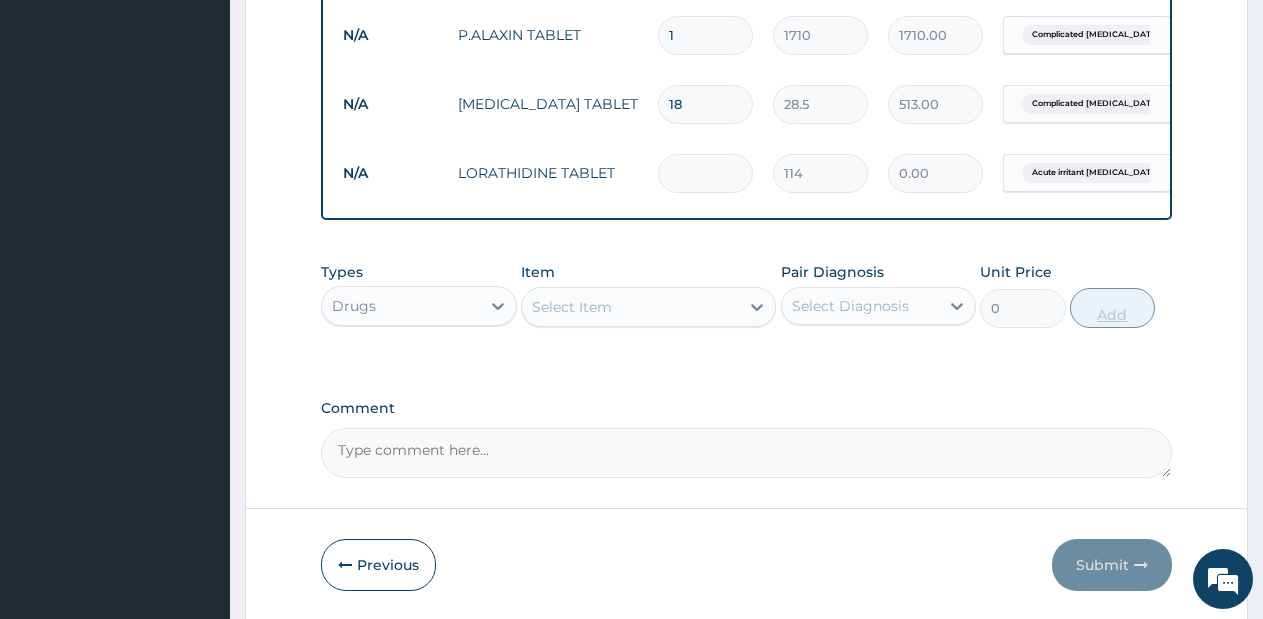 type on "3" 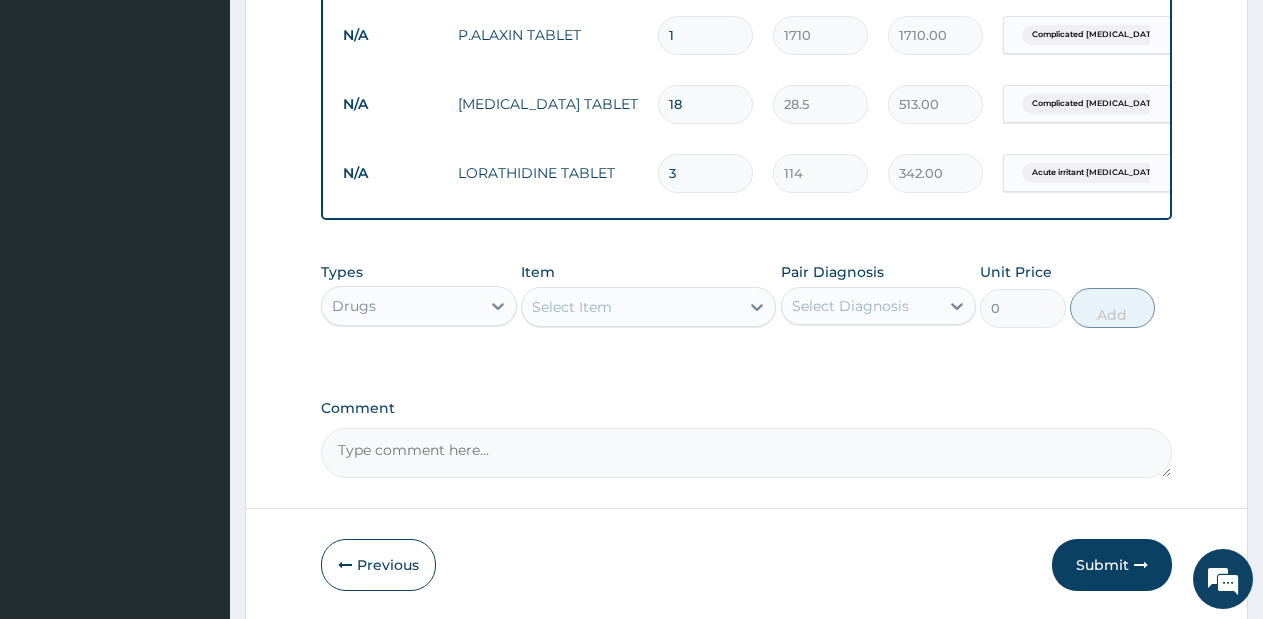 type on "3" 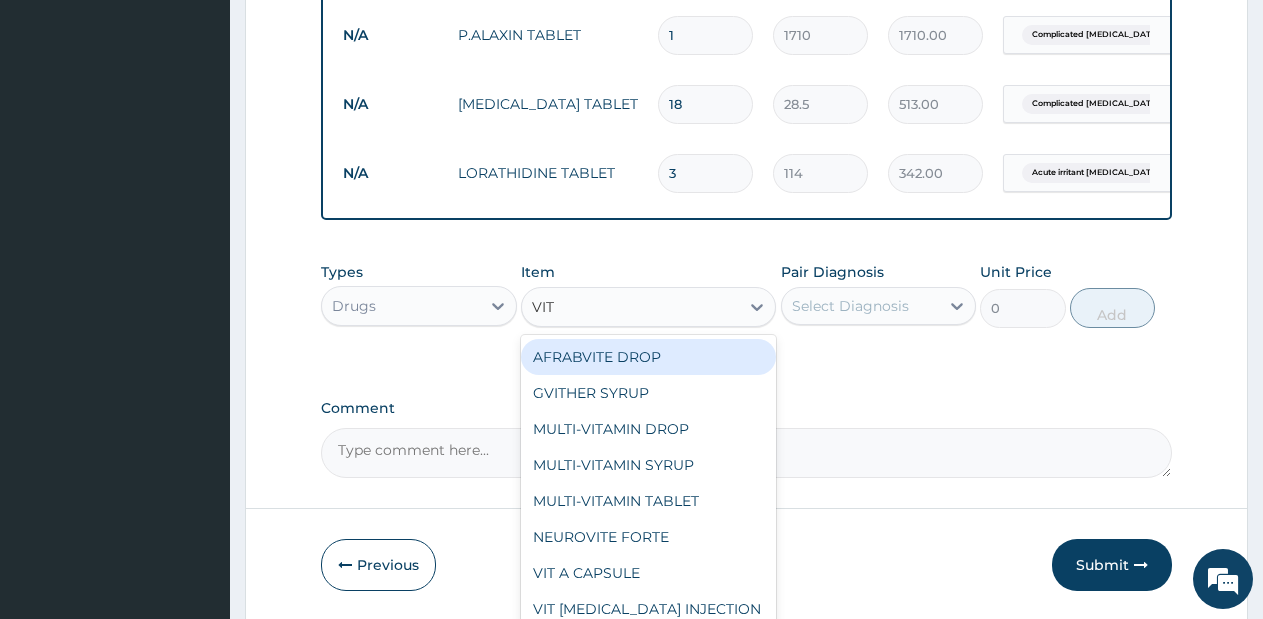 type on "VIT B" 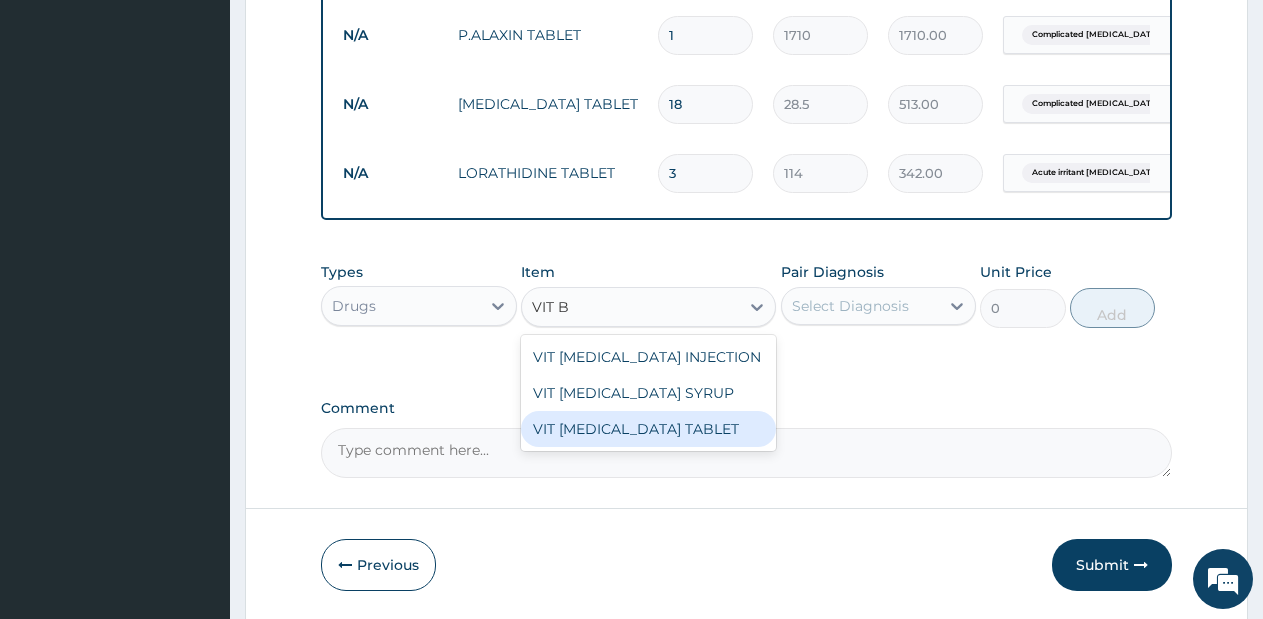 click on "VIT [MEDICAL_DATA] TABLET" at bounding box center (648, 429) 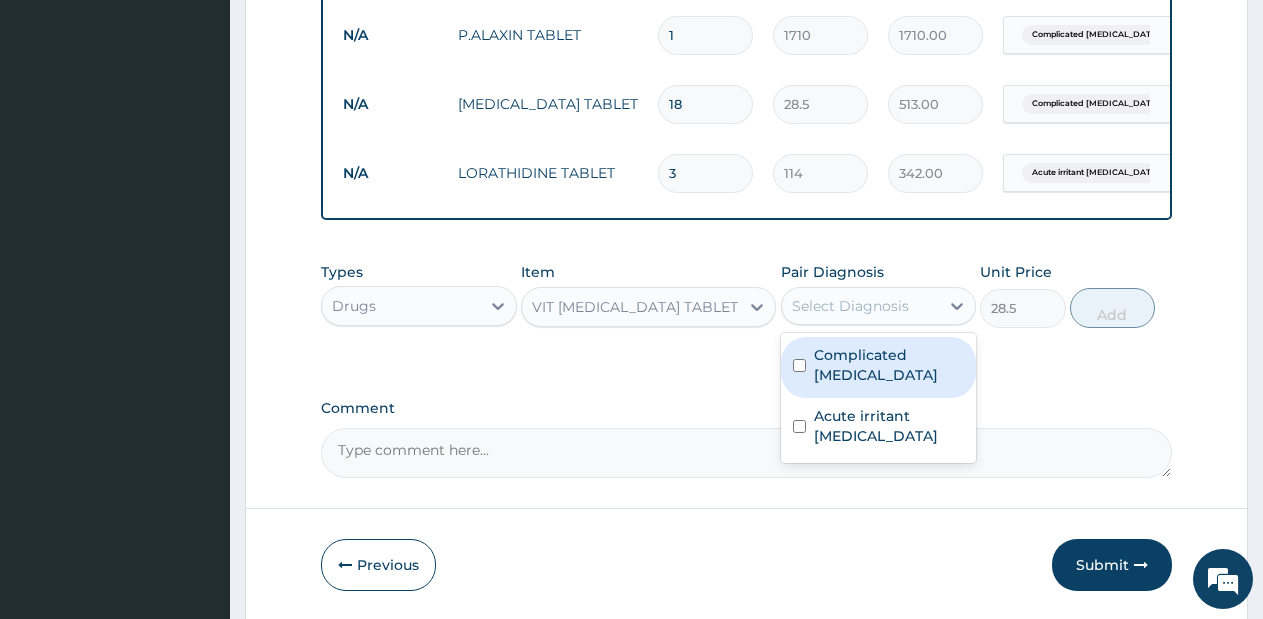 click on "Select Diagnosis" at bounding box center [850, 306] 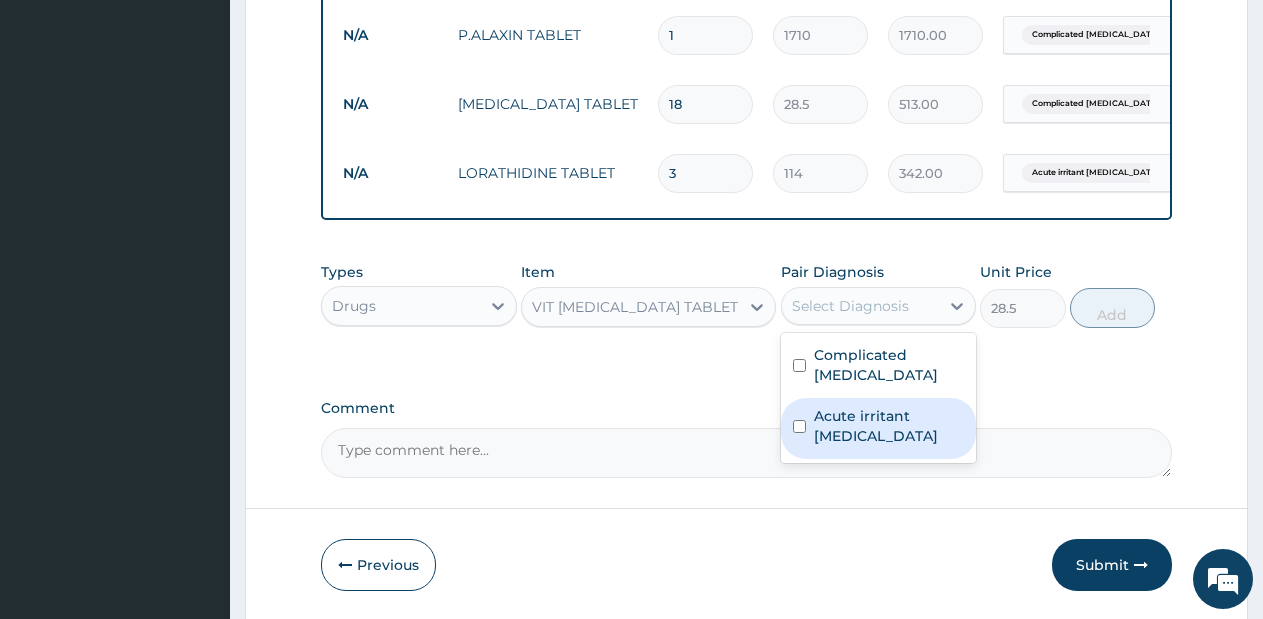 click on "Acute irritant rhinitis" at bounding box center [879, 428] 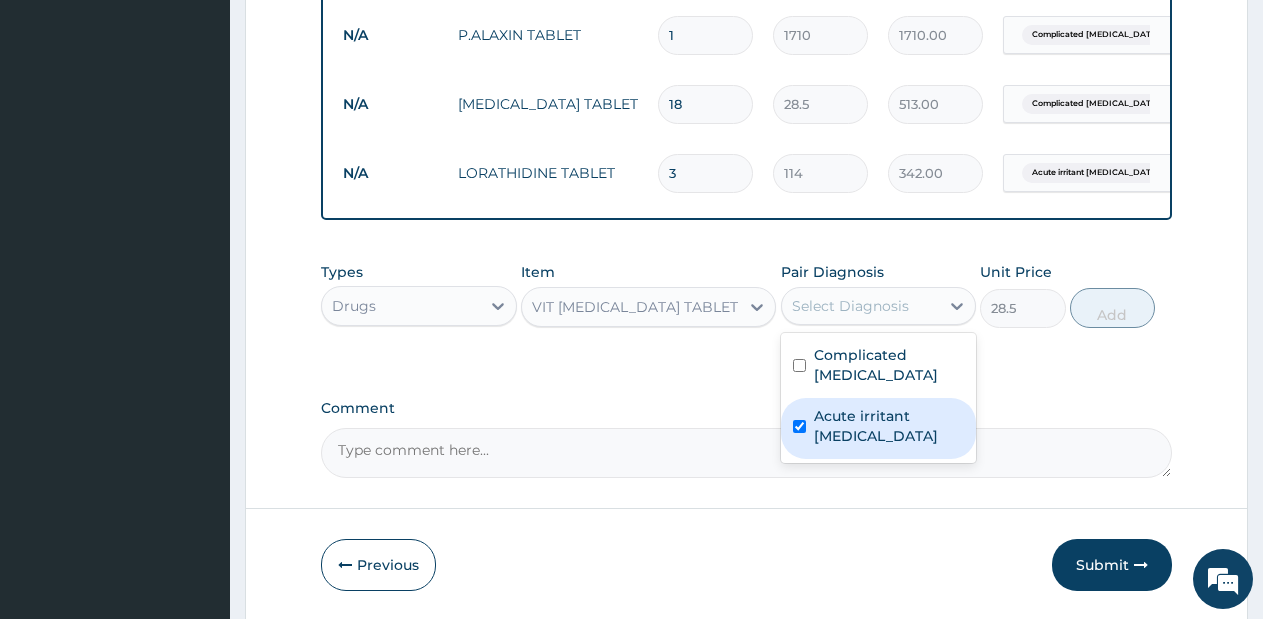 checkbox on "true" 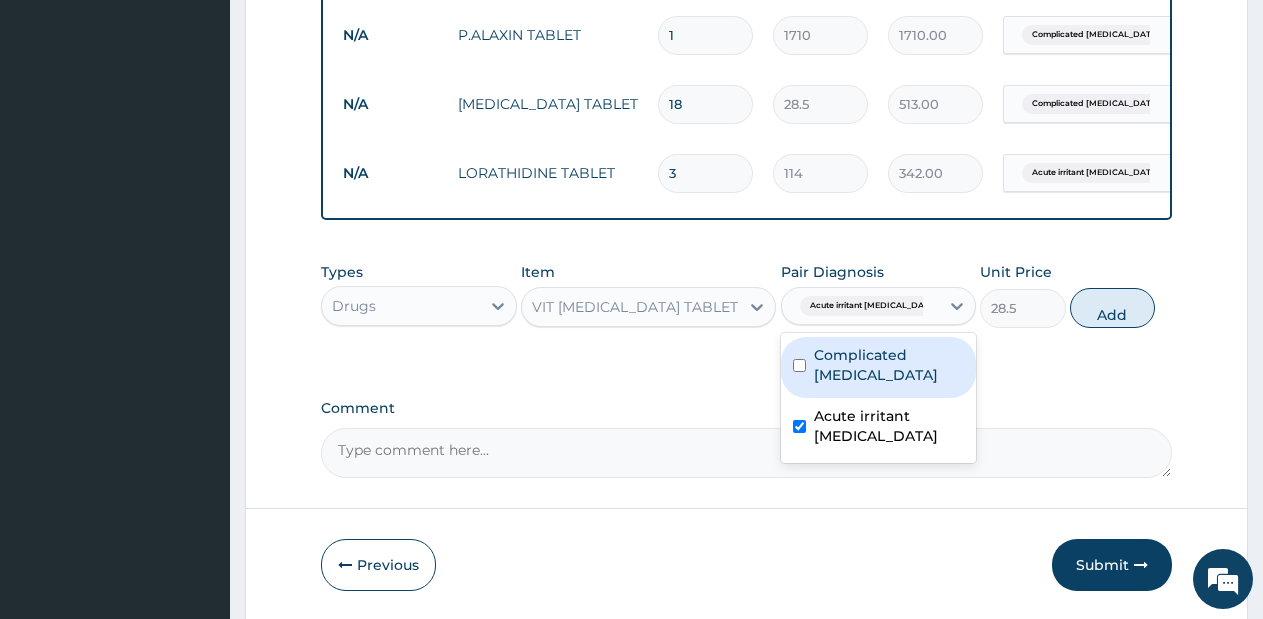 click on "Complicated [MEDICAL_DATA]" at bounding box center (879, 367) 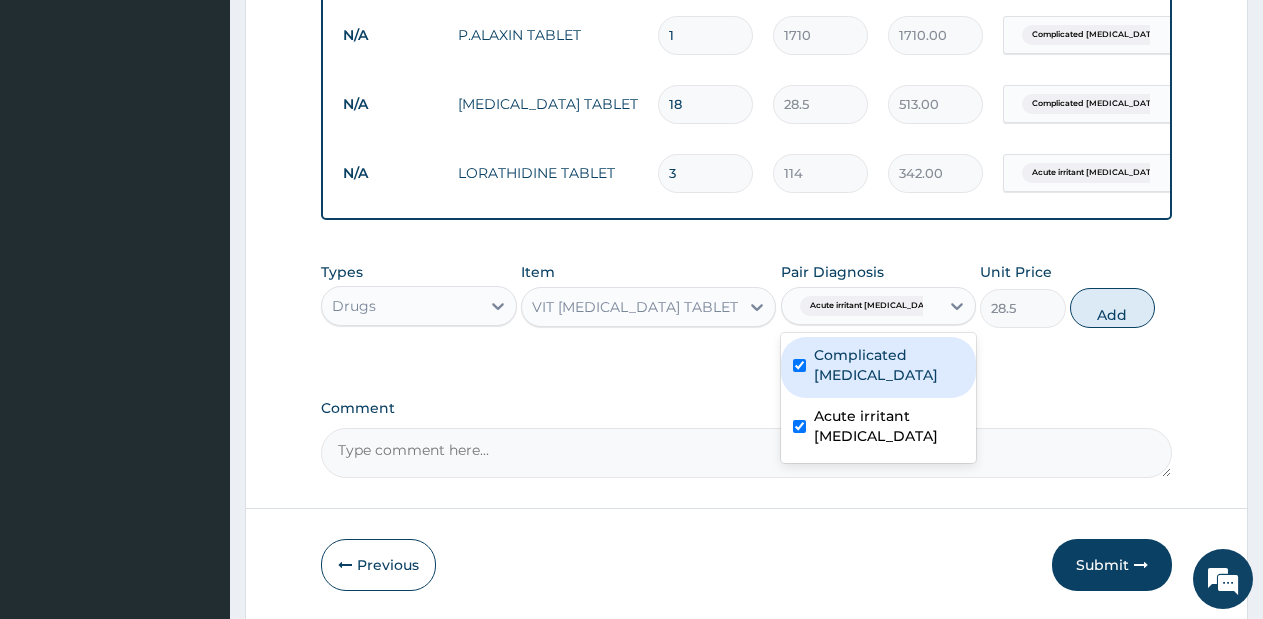 checkbox on "true" 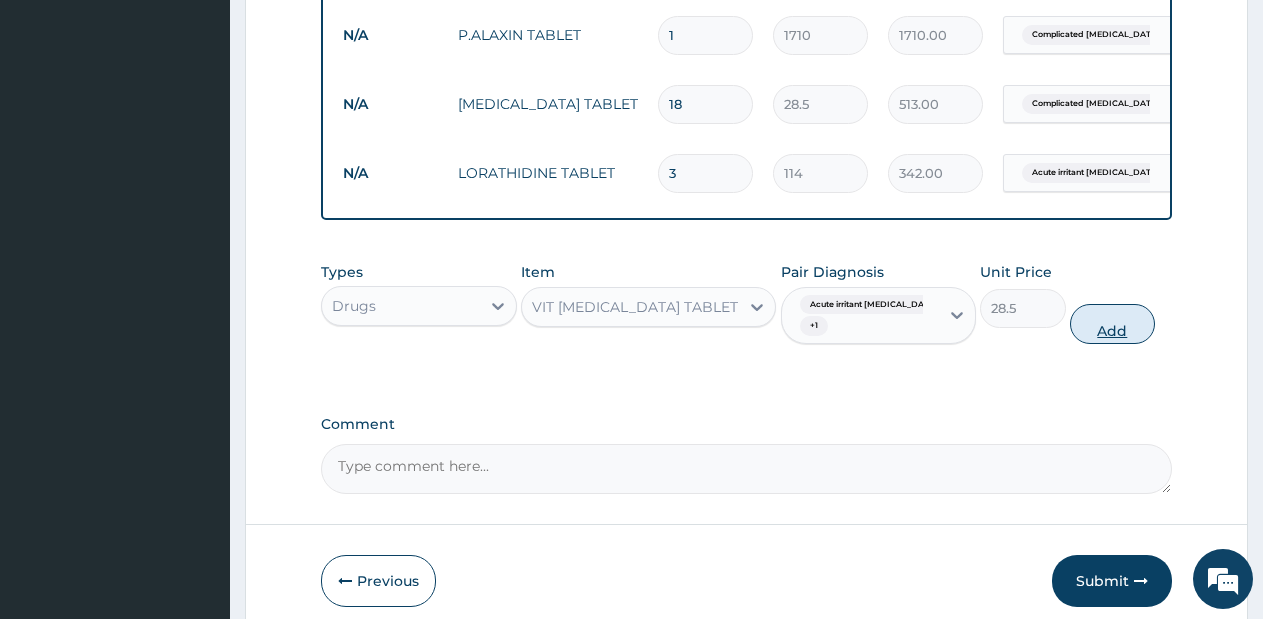 click on "Add" at bounding box center (1112, 324) 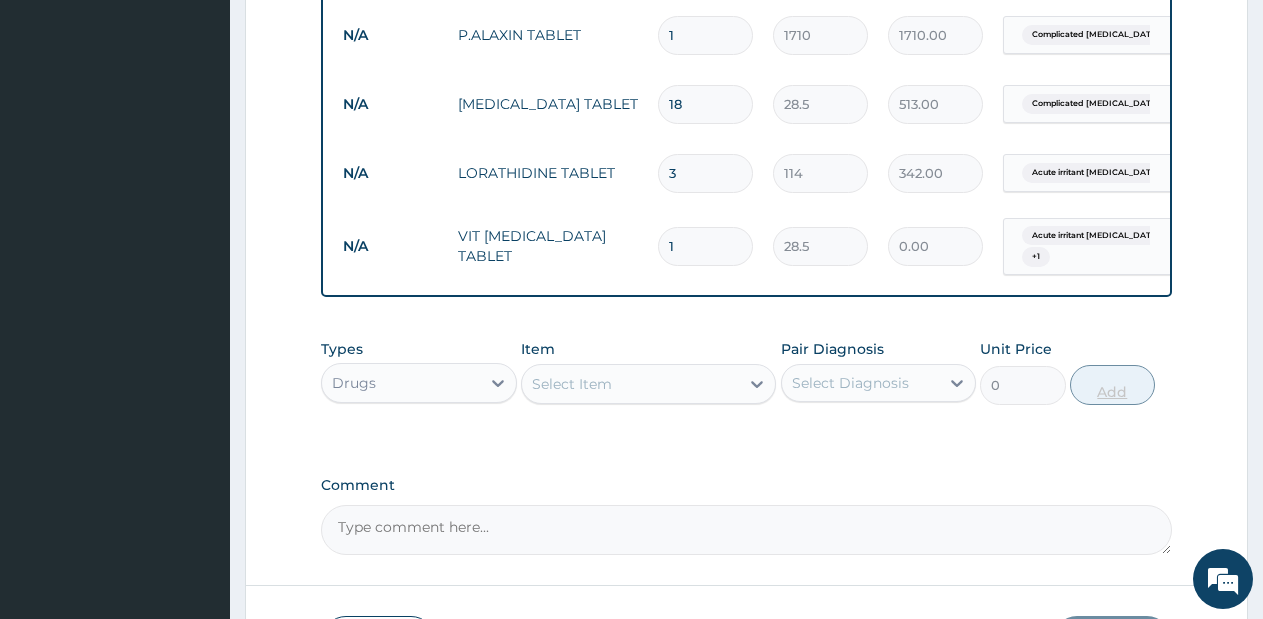 type 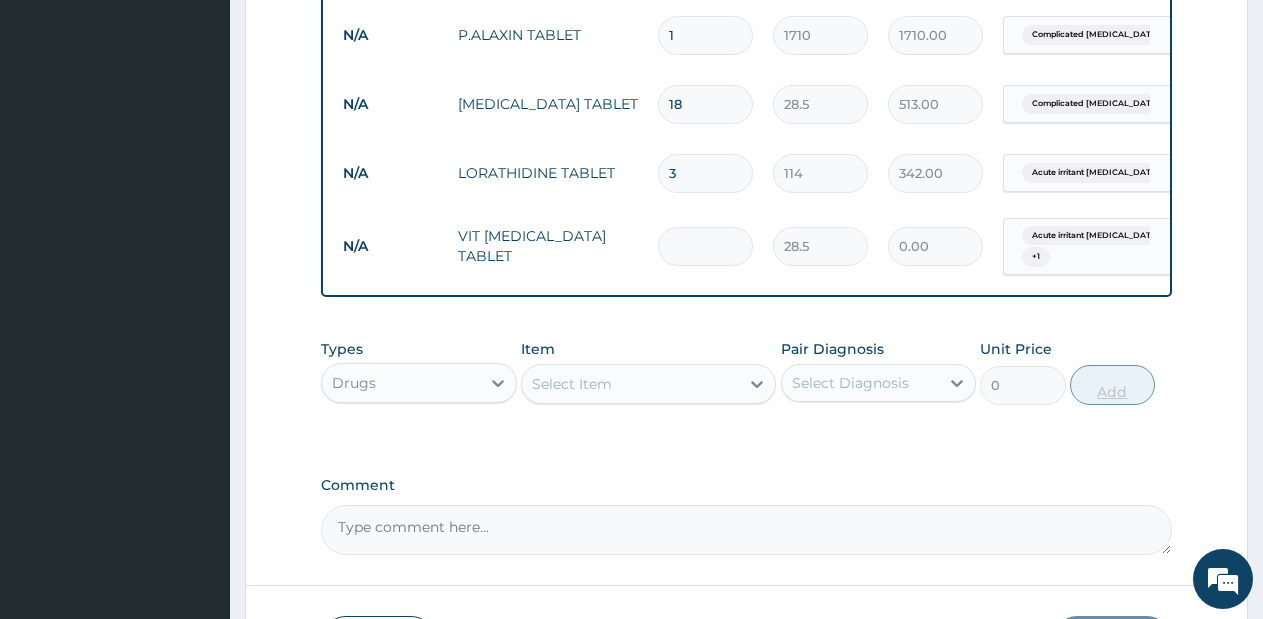 type on "0.00" 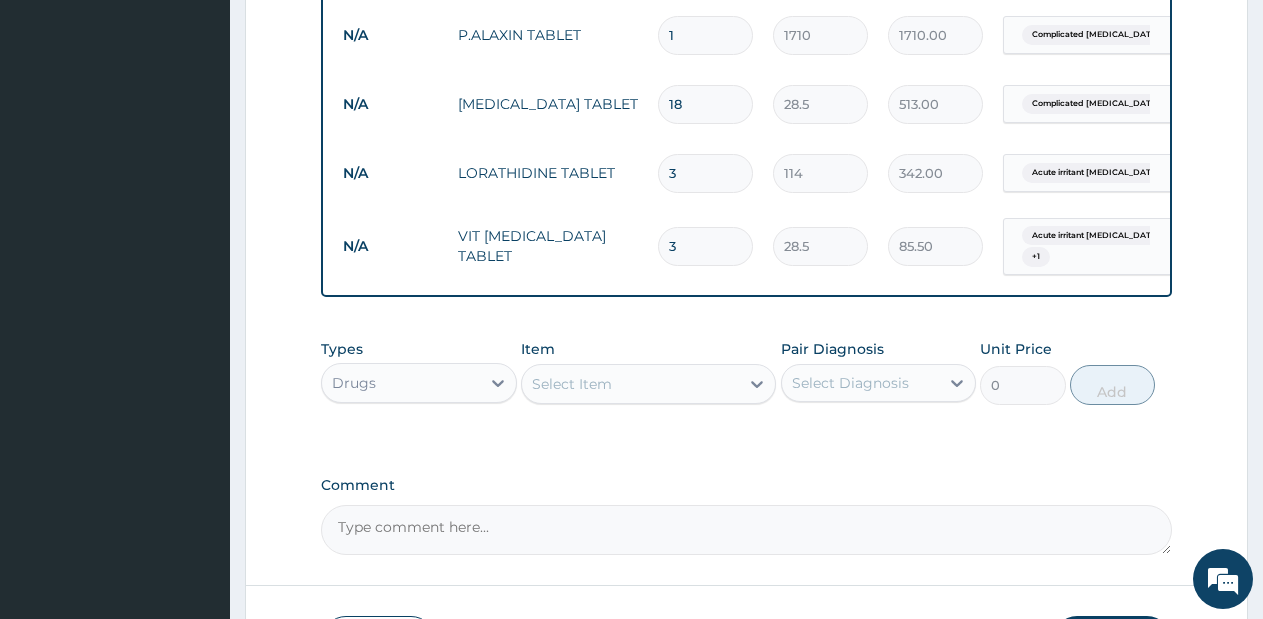scroll, scrollTop: 1040, scrollLeft: 0, axis: vertical 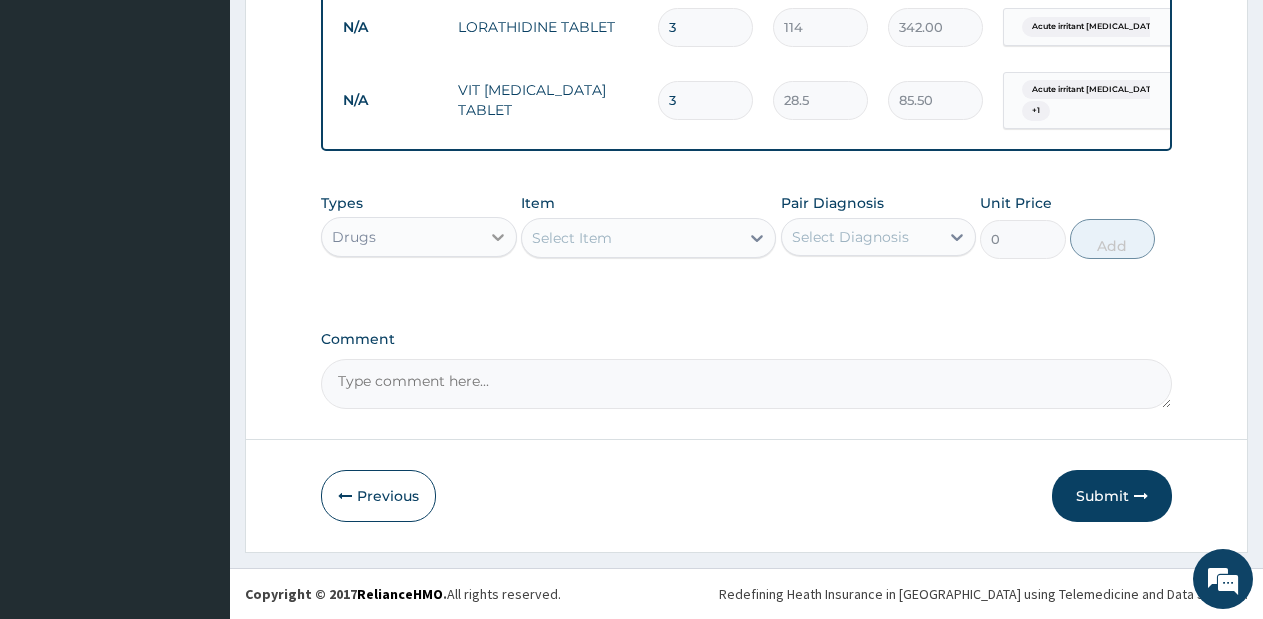 type on "3" 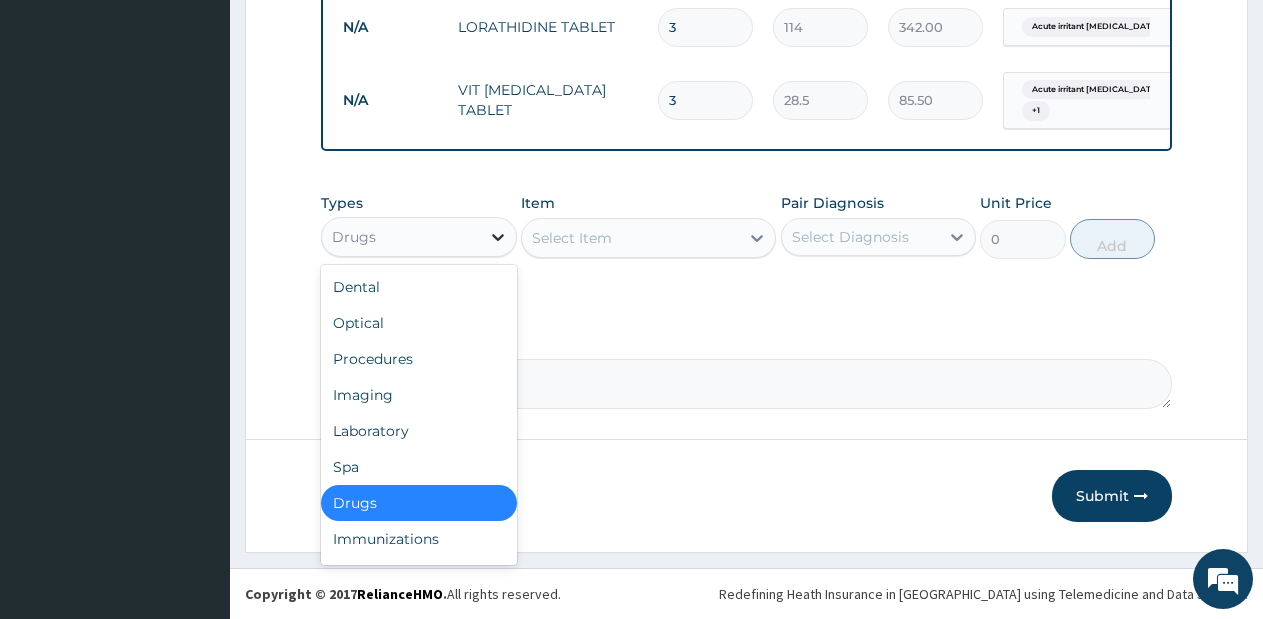 click 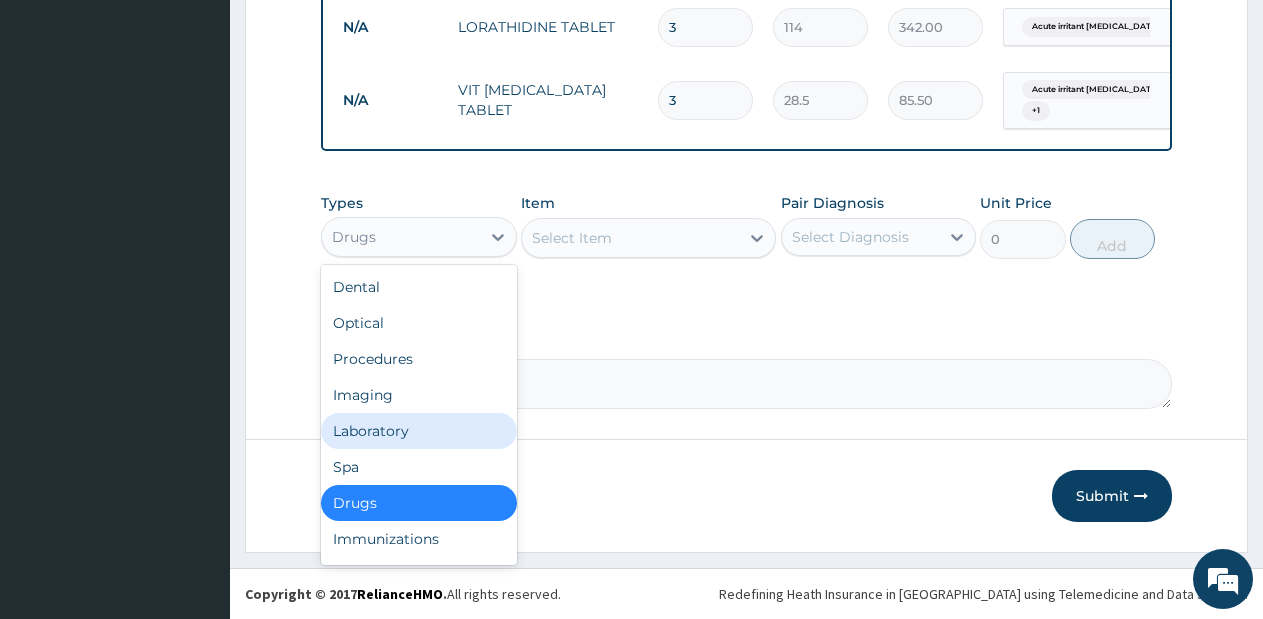 click on "Laboratory" at bounding box center (419, 431) 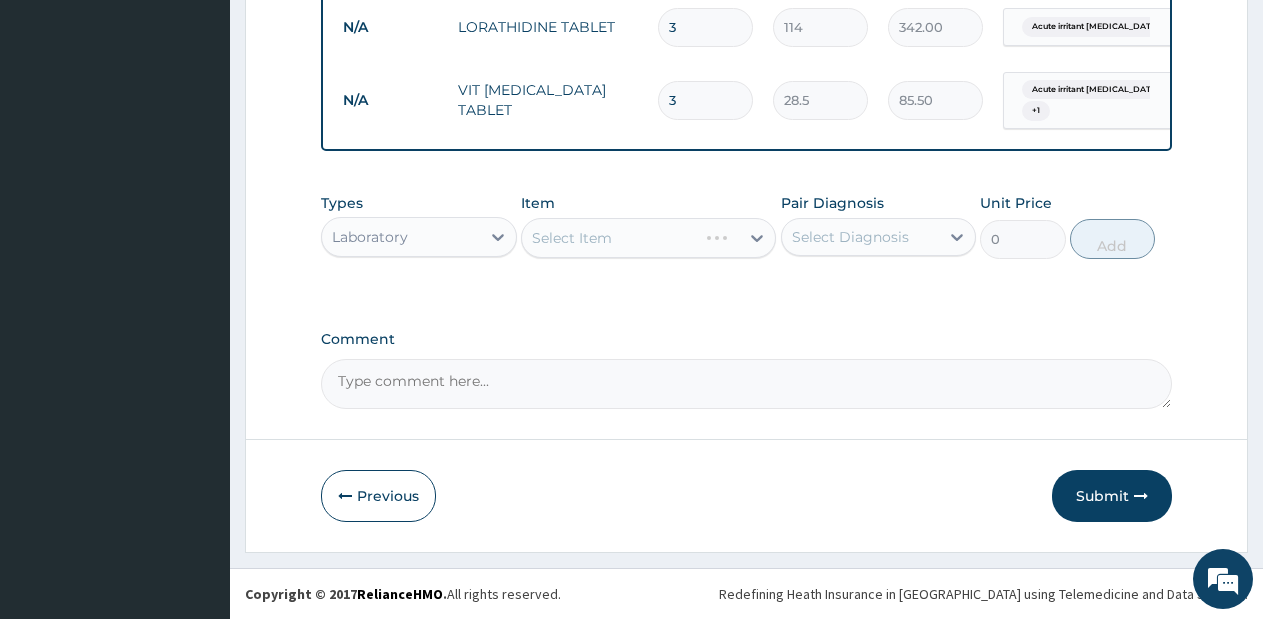 click on "Select Item" at bounding box center [648, 238] 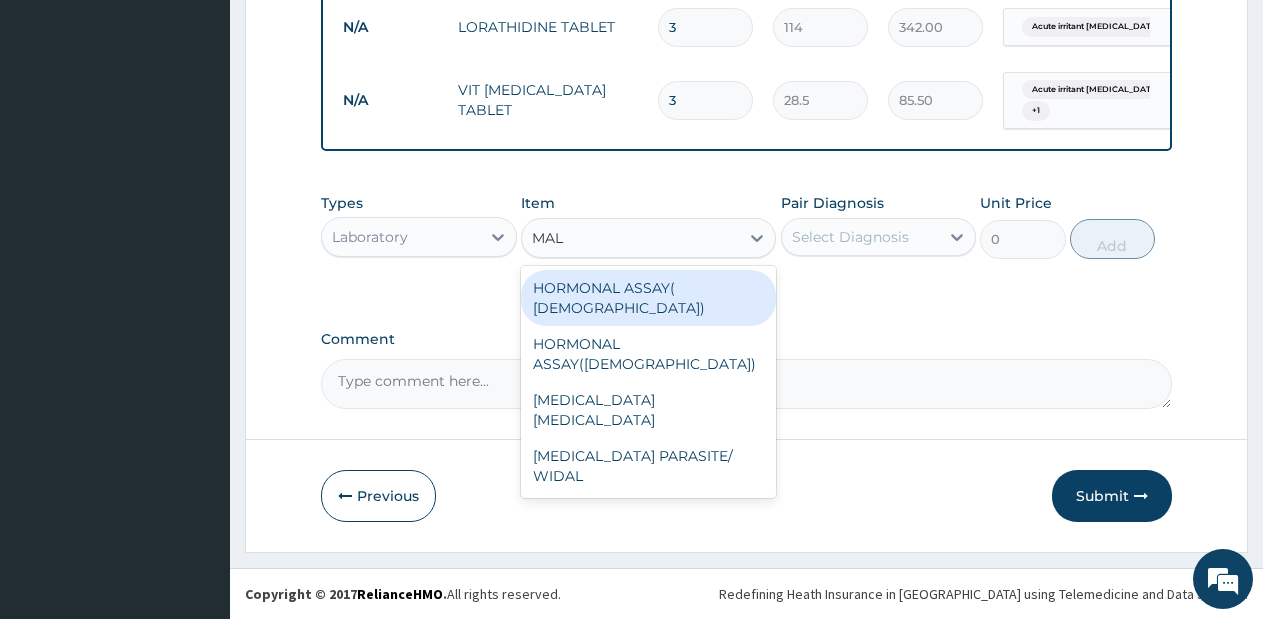 type on "MALA" 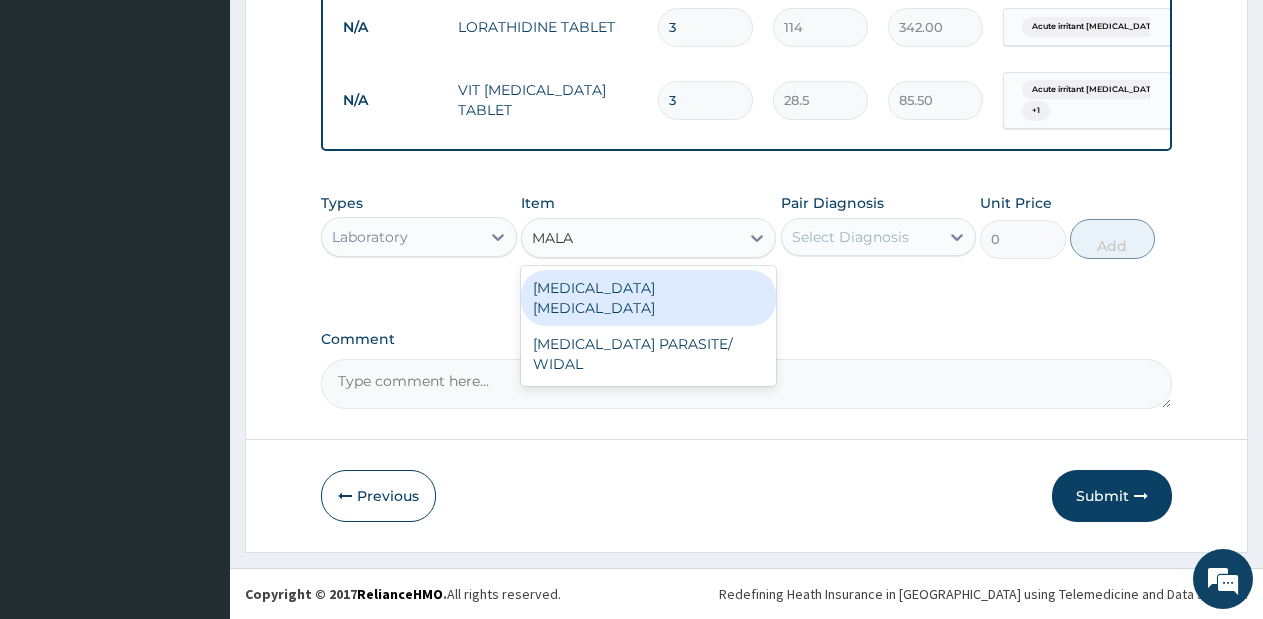 click on "MALARIA PARASITE" at bounding box center [648, 298] 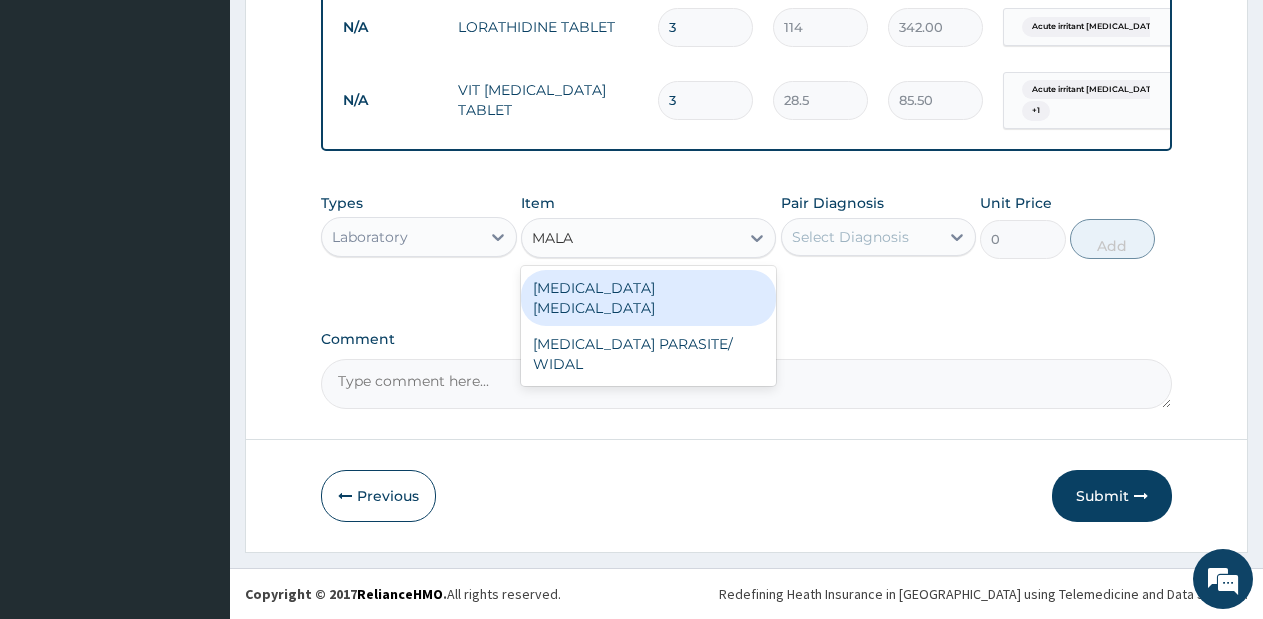 type 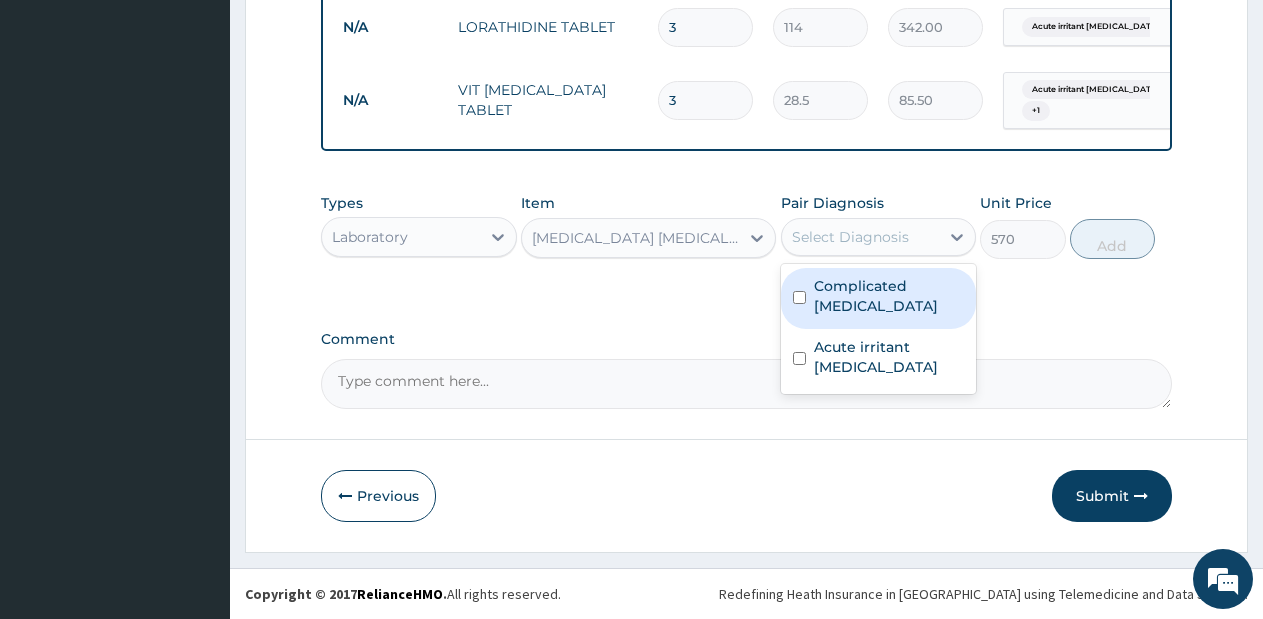 click on "Select Diagnosis" at bounding box center (850, 237) 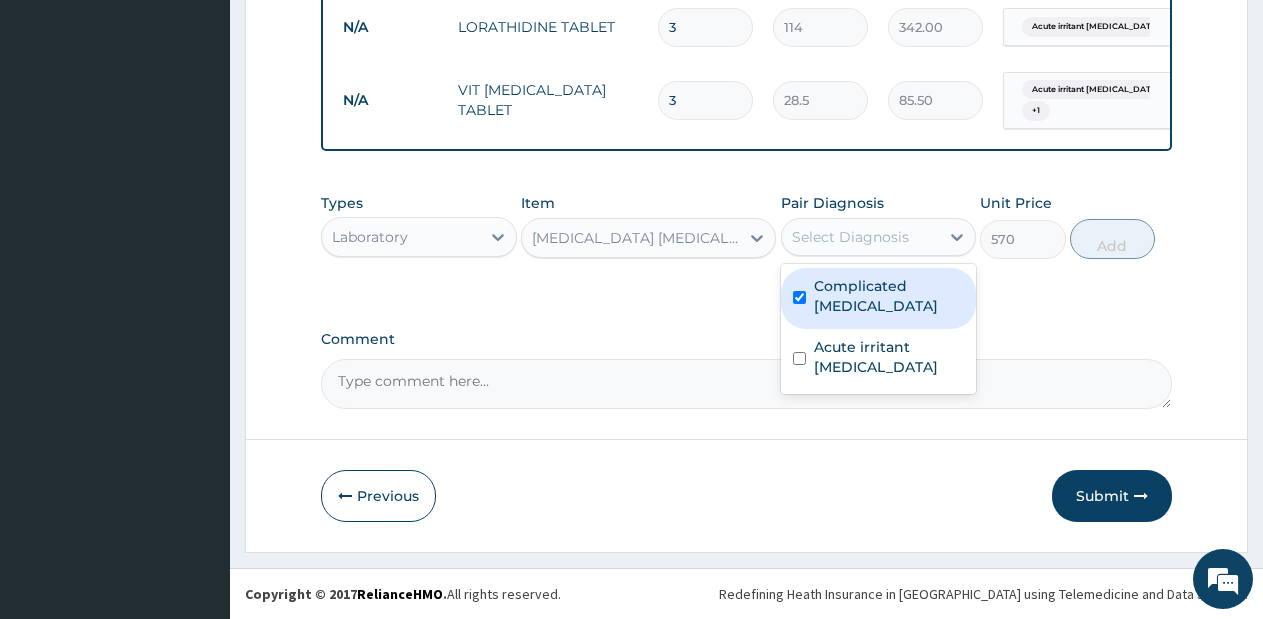 checkbox on "true" 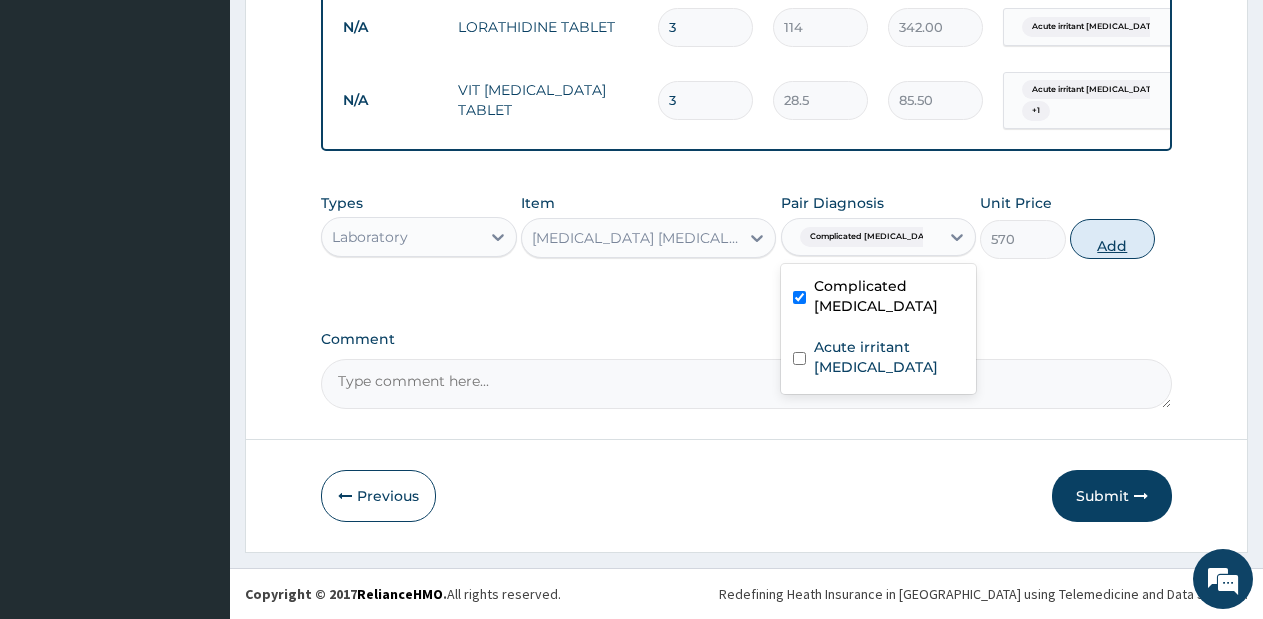 click on "Add" at bounding box center [1112, 239] 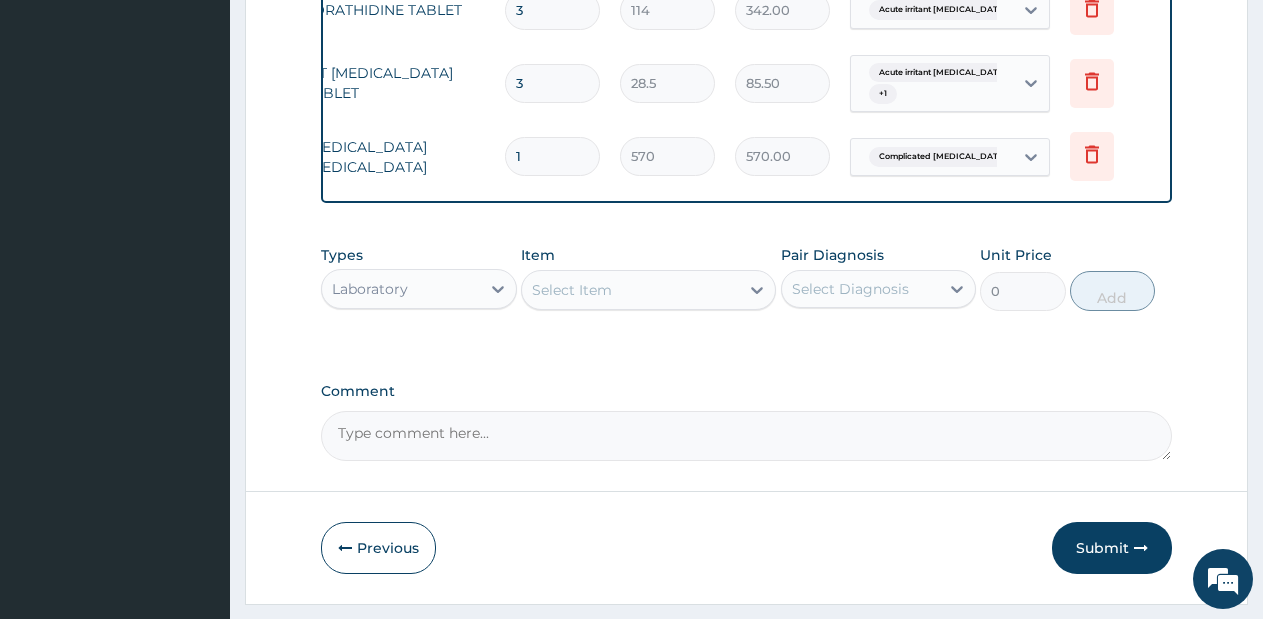 scroll, scrollTop: 0, scrollLeft: 0, axis: both 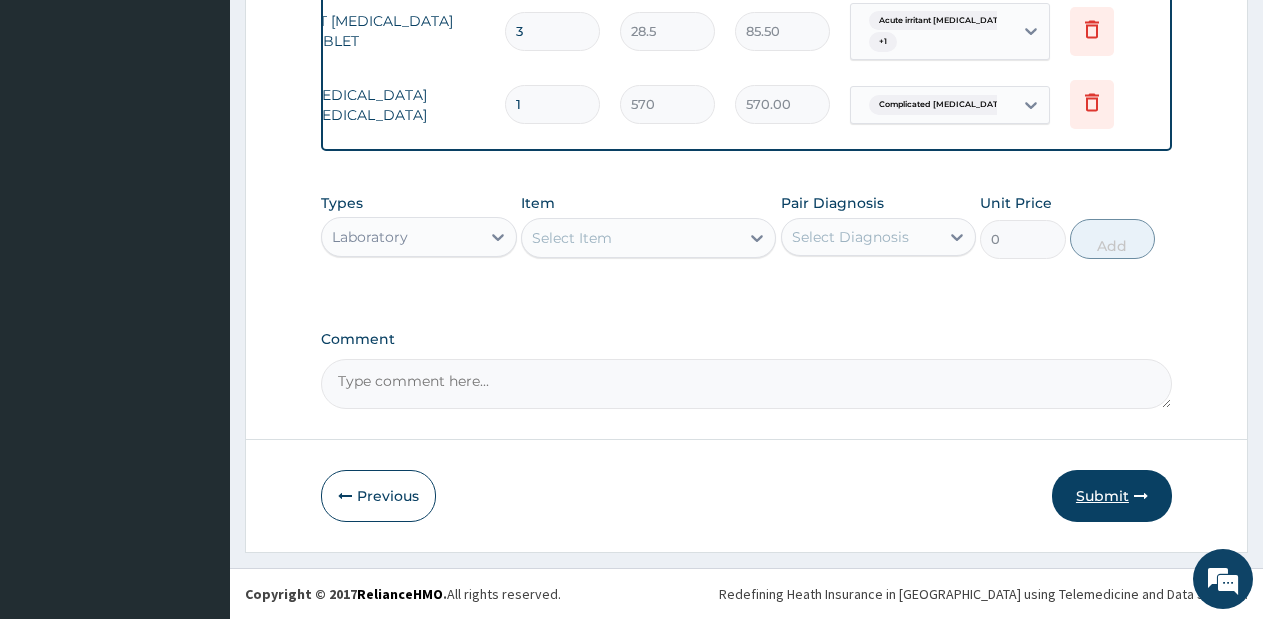 click on "Submit" at bounding box center [1112, 496] 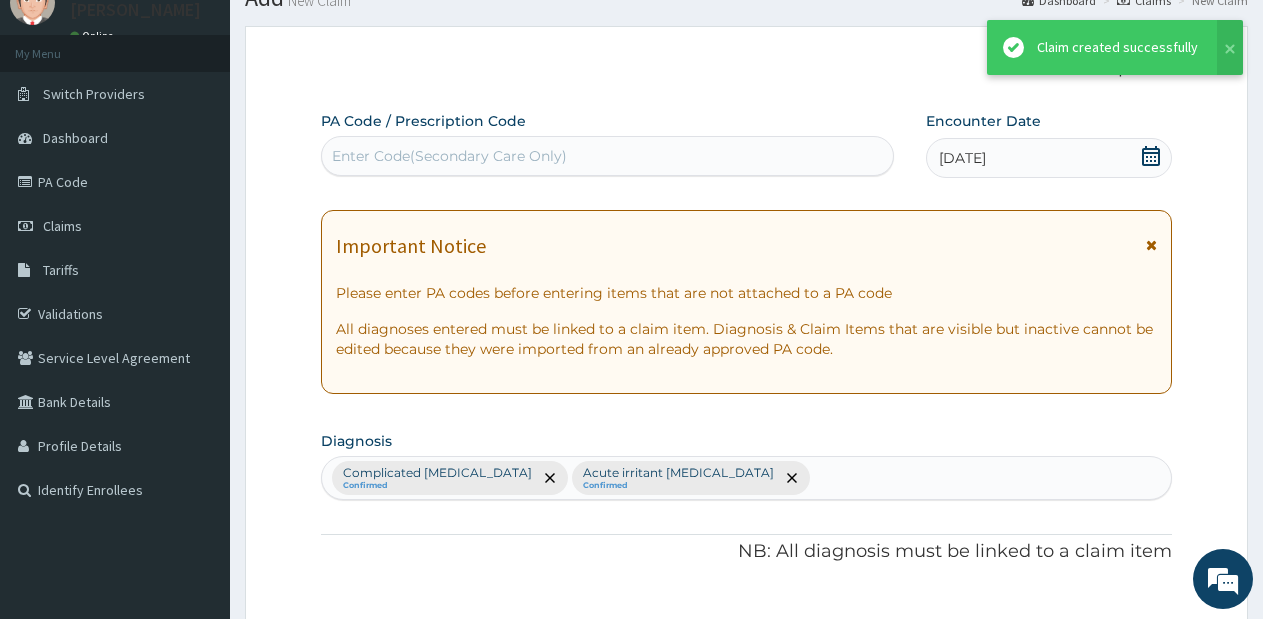 scroll, scrollTop: 1109, scrollLeft: 0, axis: vertical 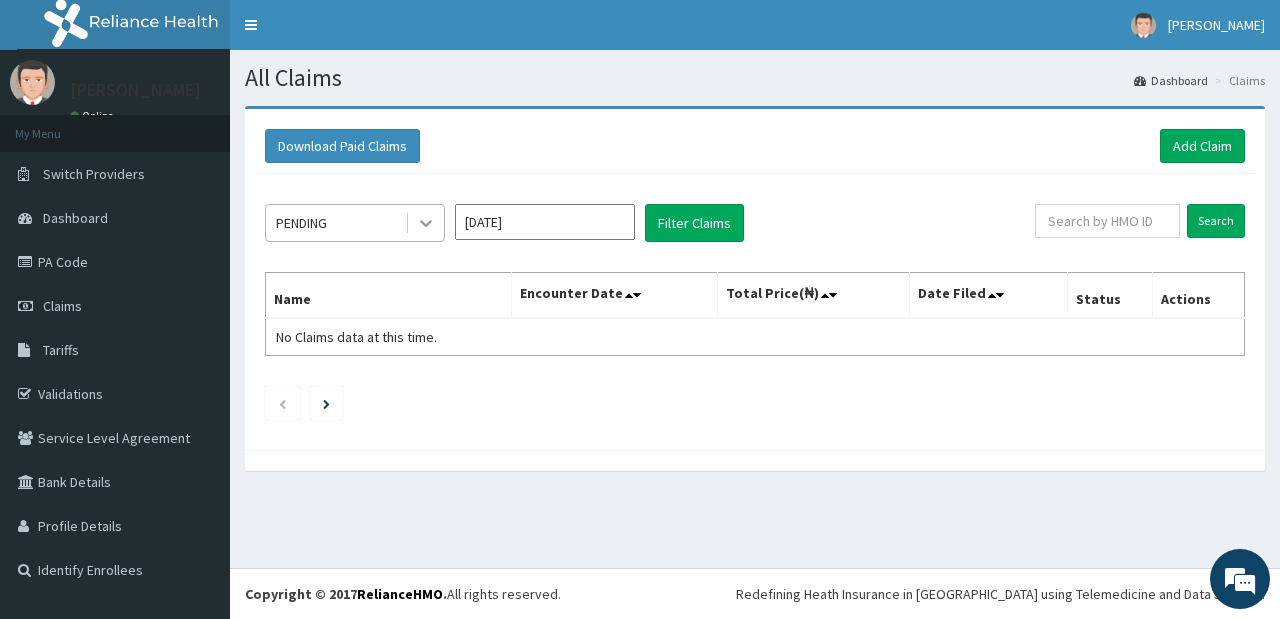click 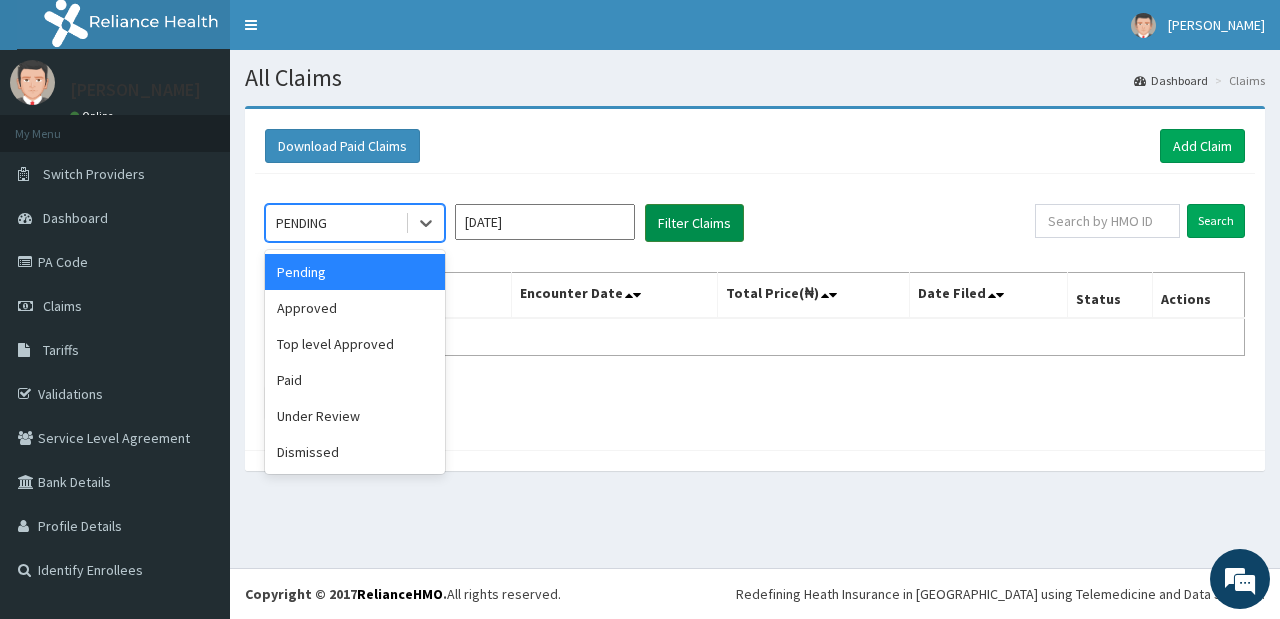 scroll, scrollTop: 0, scrollLeft: 0, axis: both 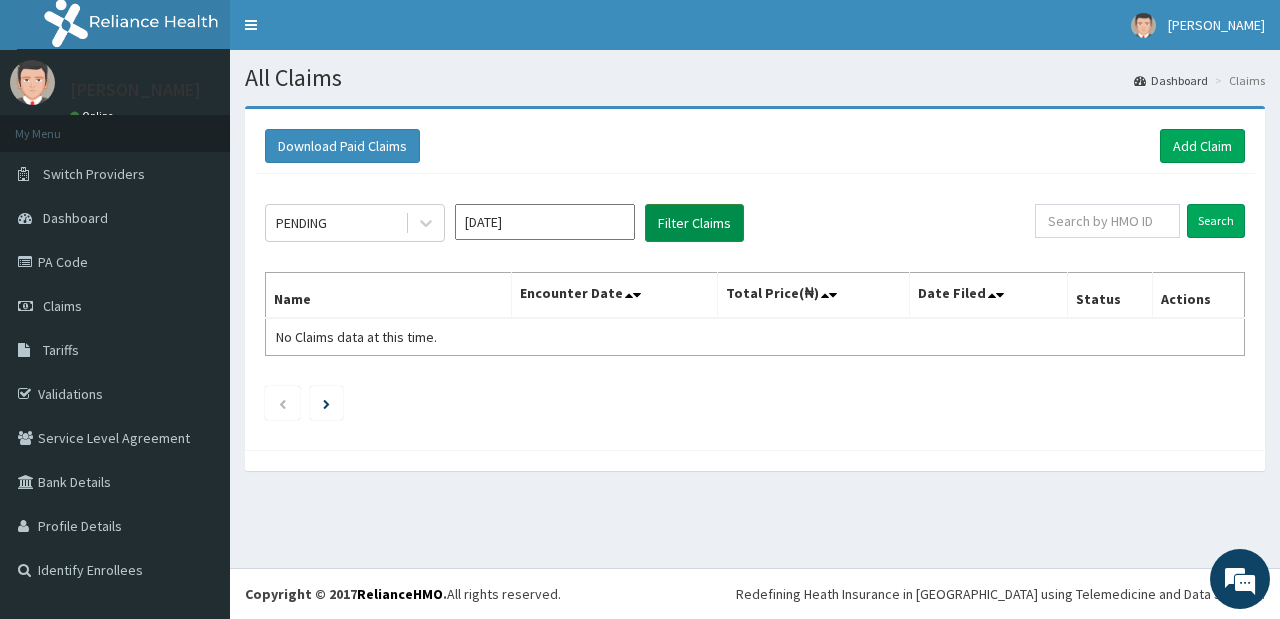 click on "Filter Claims" at bounding box center [694, 223] 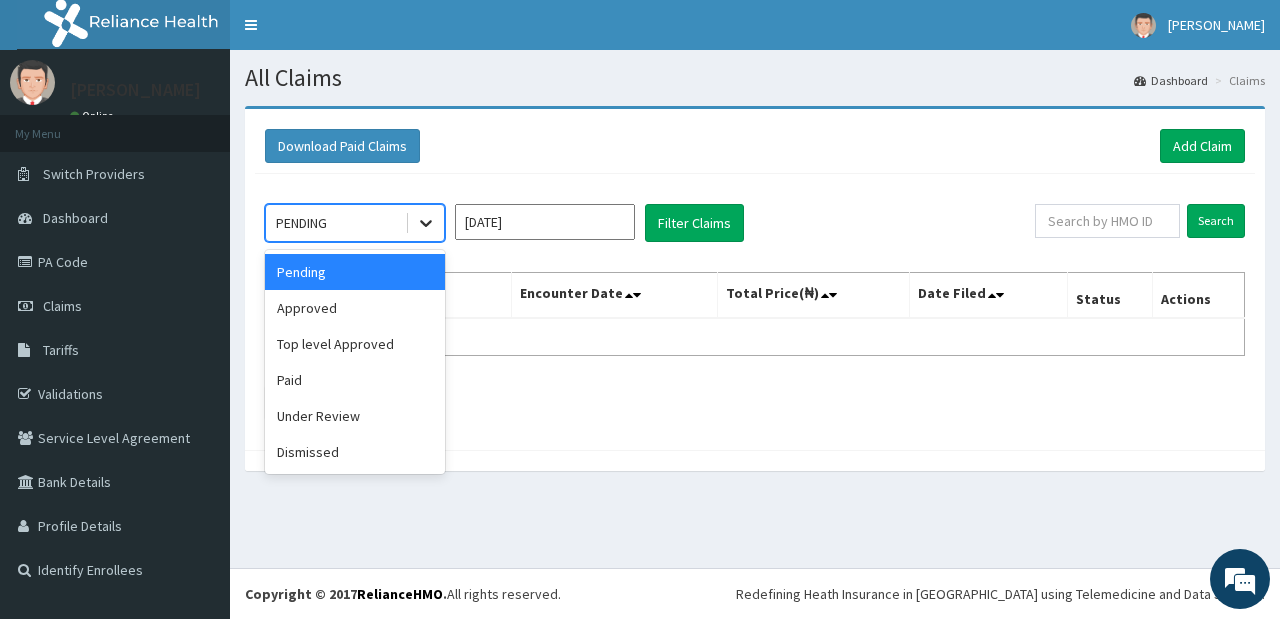 click 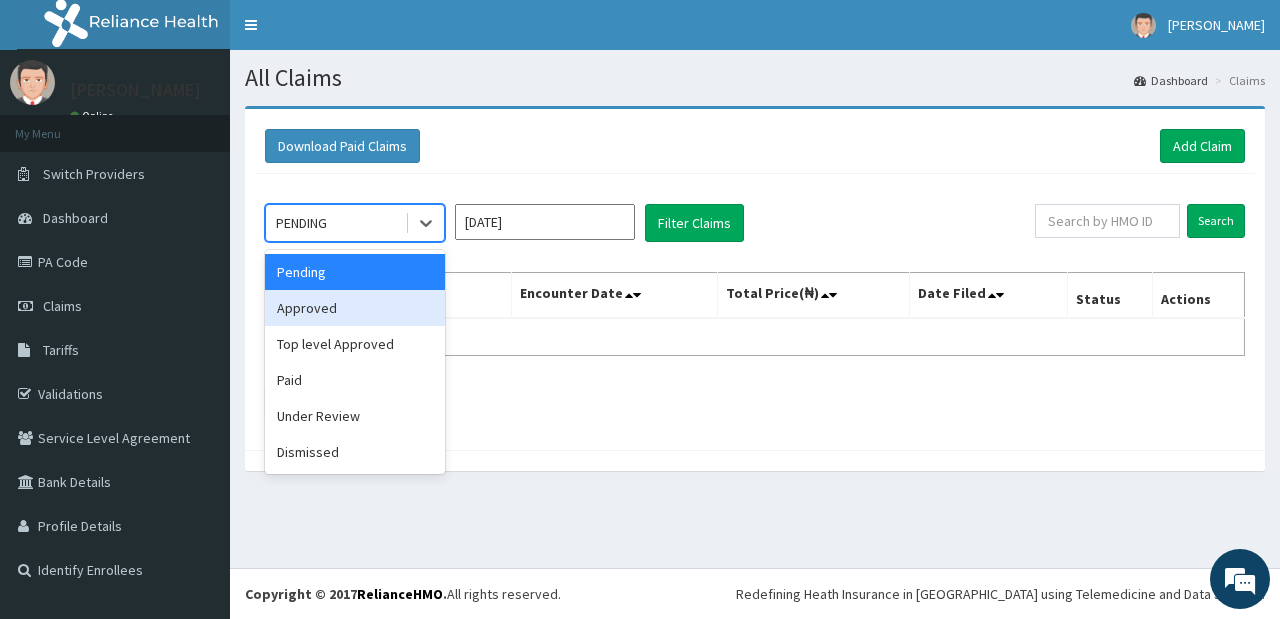 click on "Approved" at bounding box center [355, 308] 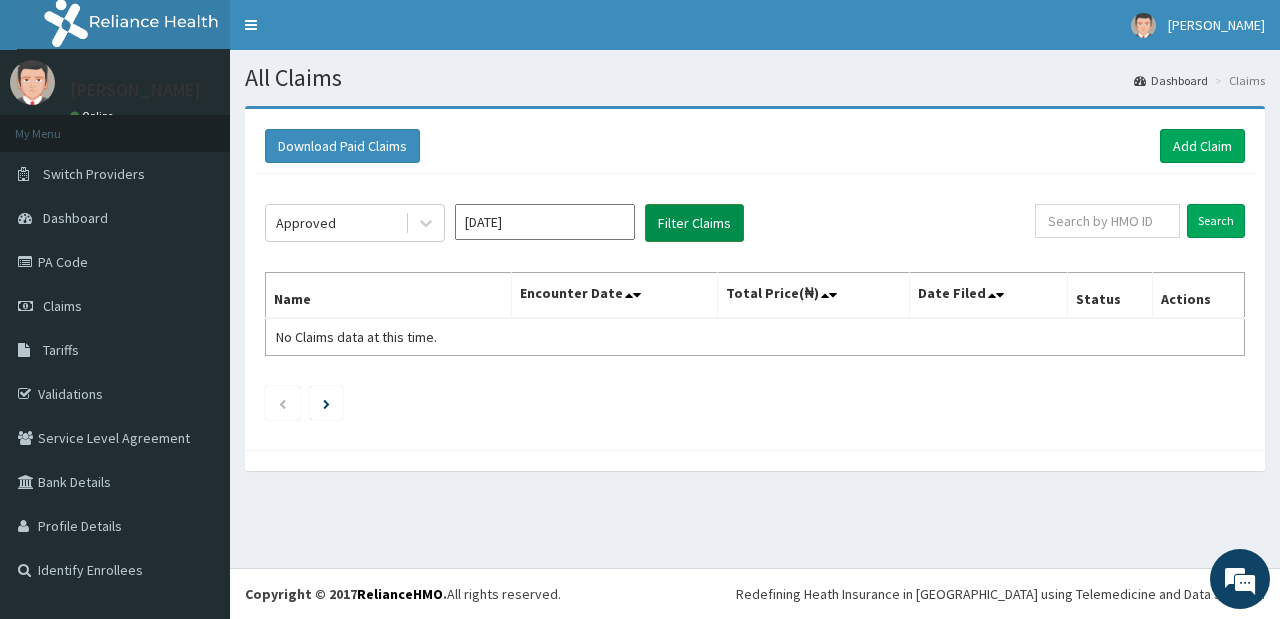 click on "Filter Claims" at bounding box center [694, 223] 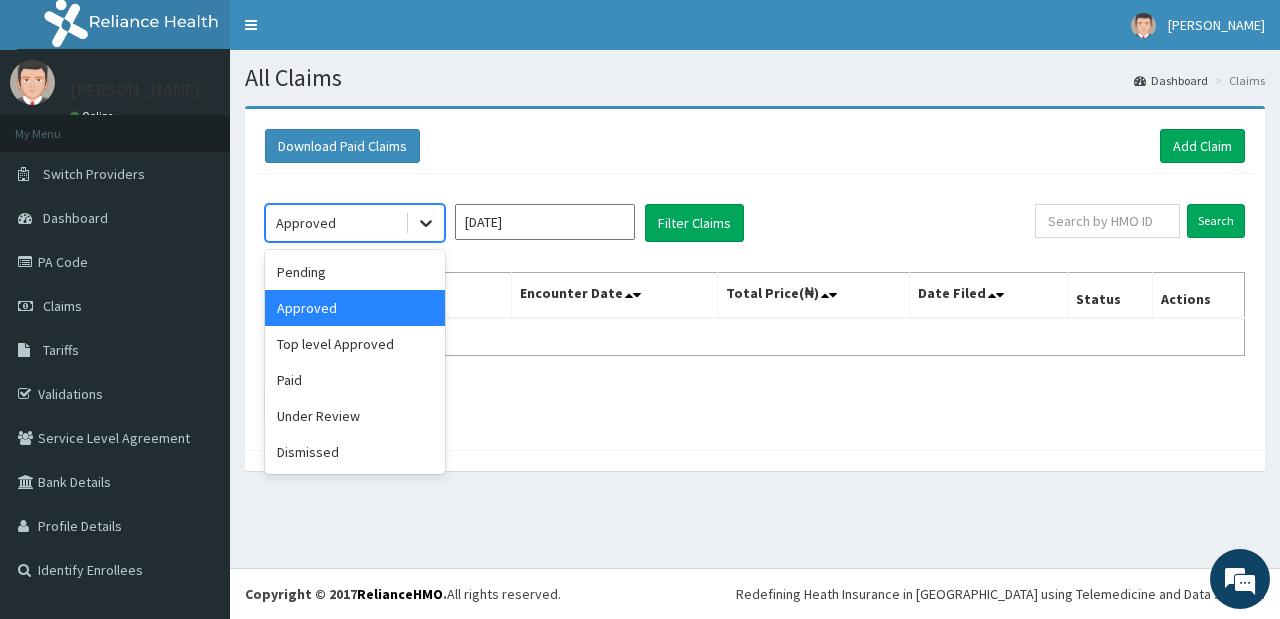 click 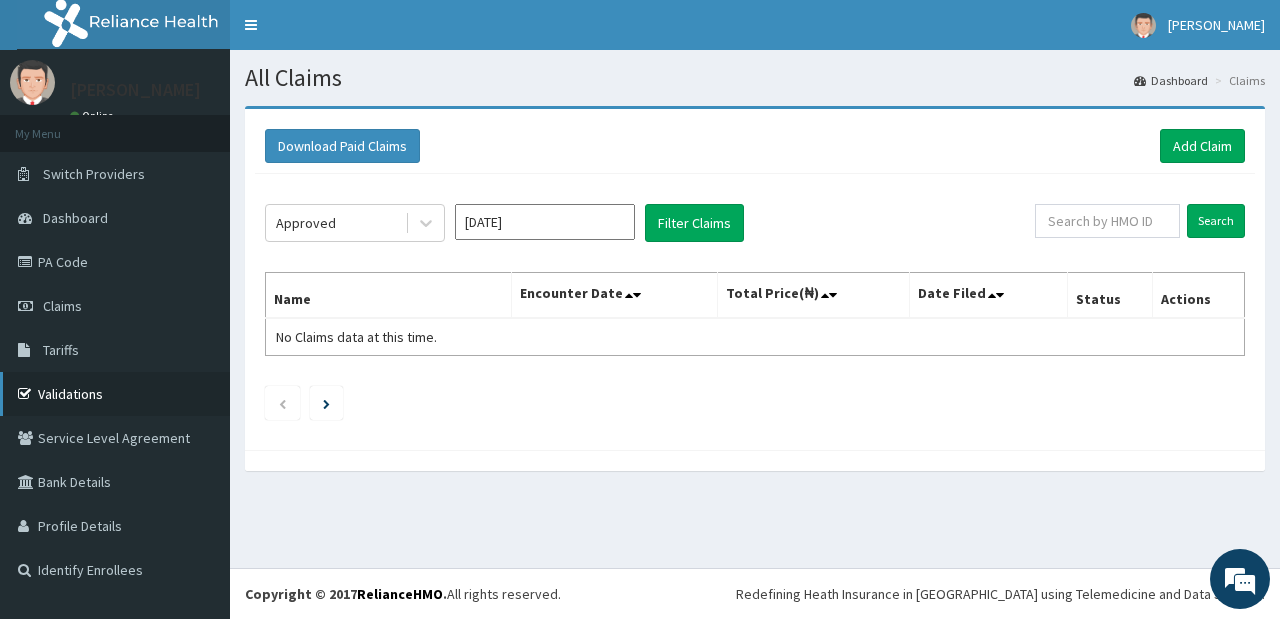 click on "Validations" at bounding box center [115, 394] 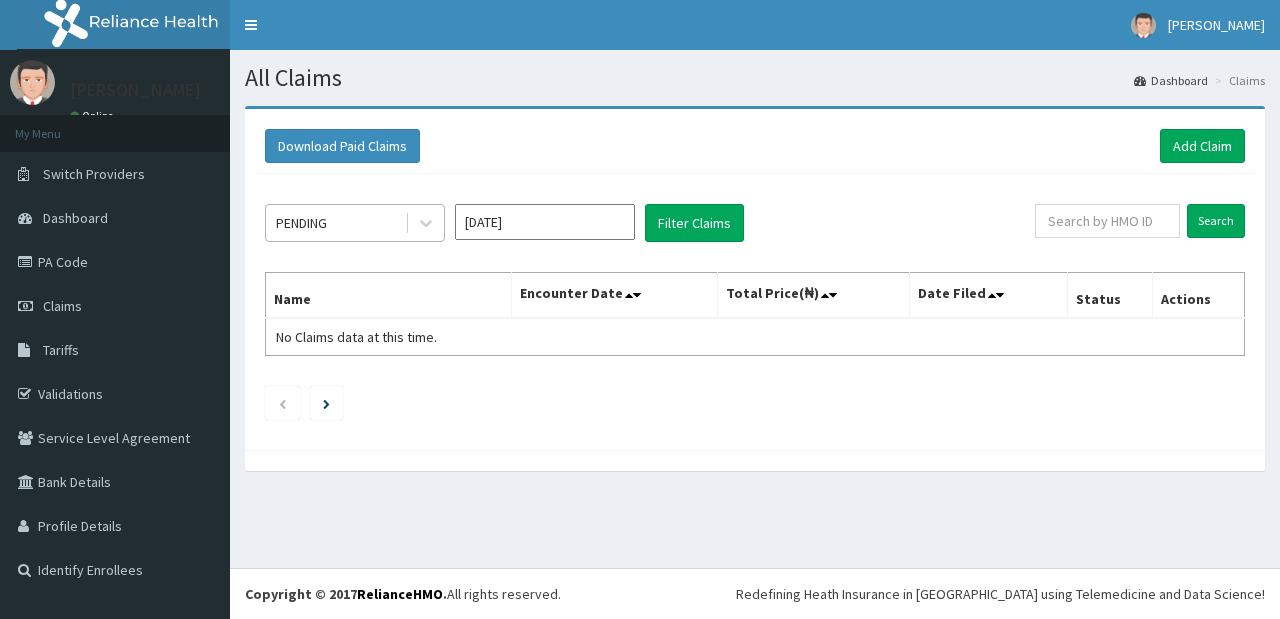 scroll, scrollTop: 0, scrollLeft: 0, axis: both 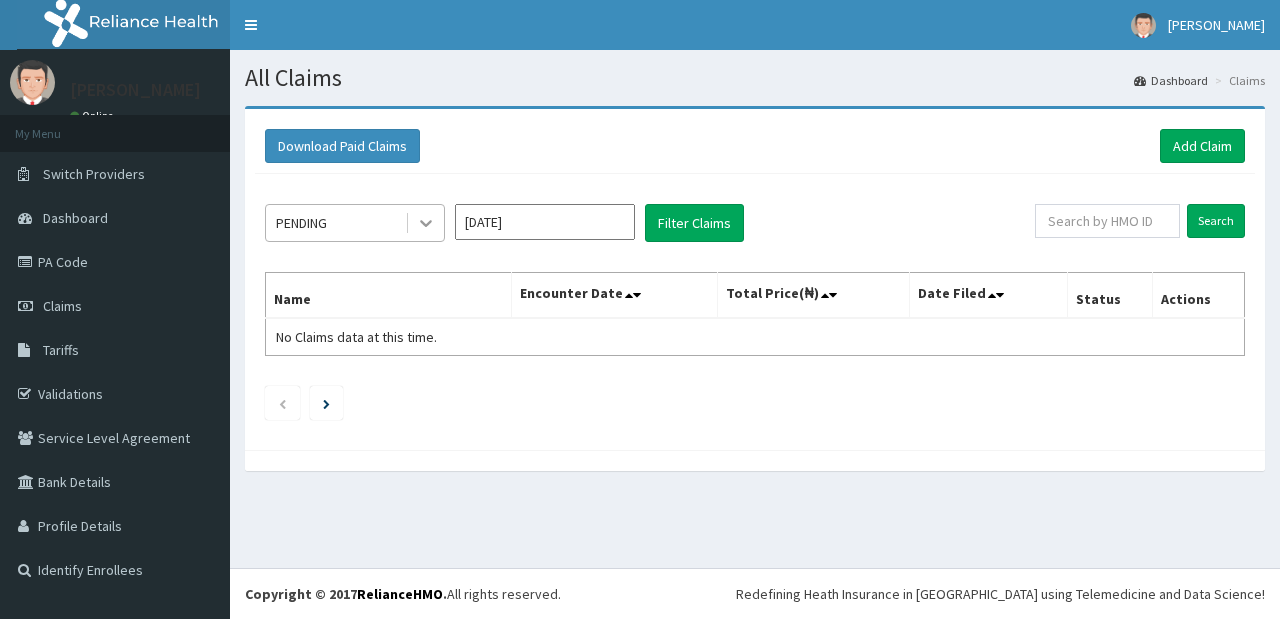 click at bounding box center (426, 223) 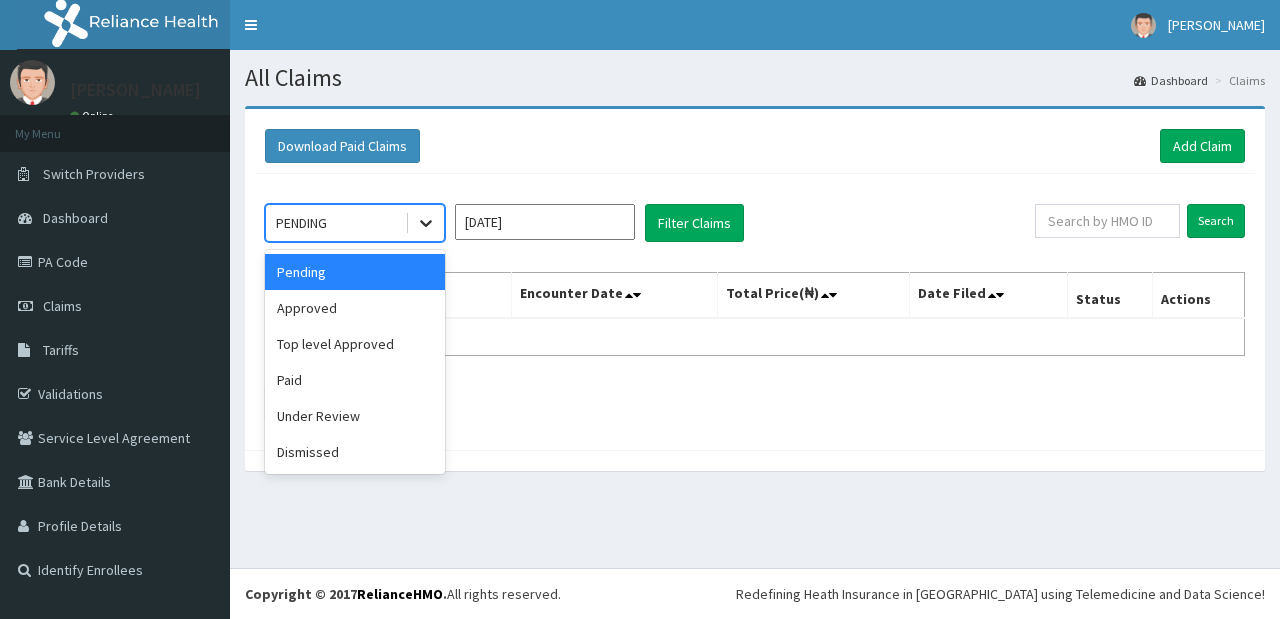 scroll, scrollTop: 0, scrollLeft: 0, axis: both 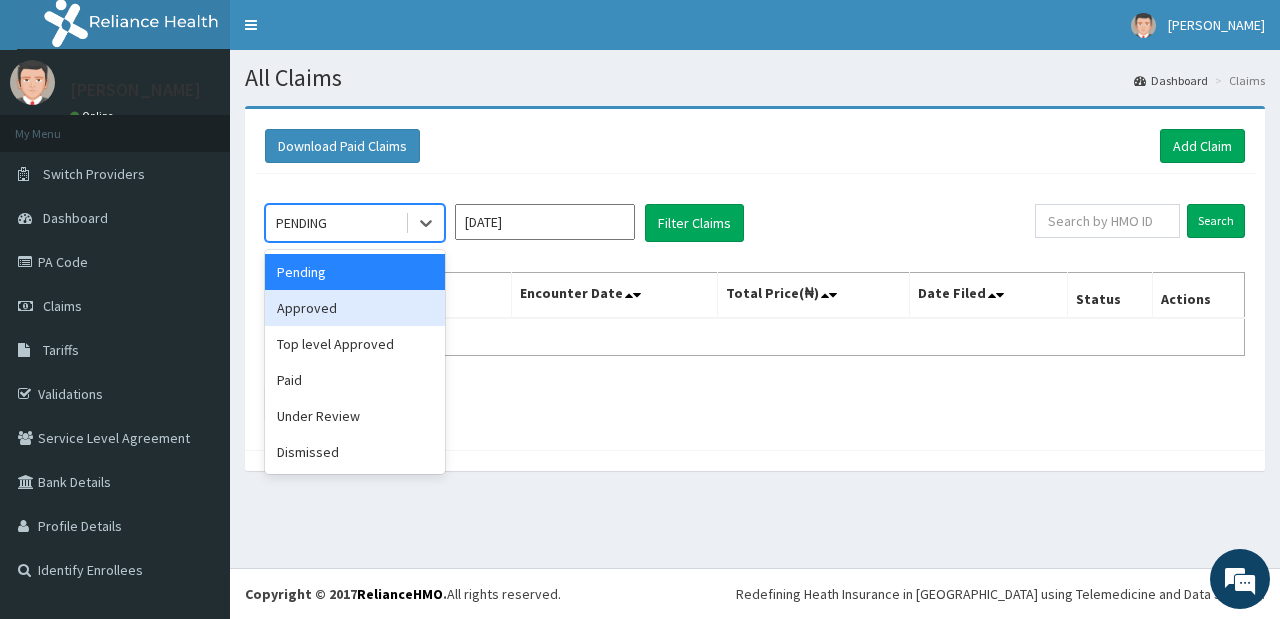 click on "Approved" at bounding box center [355, 308] 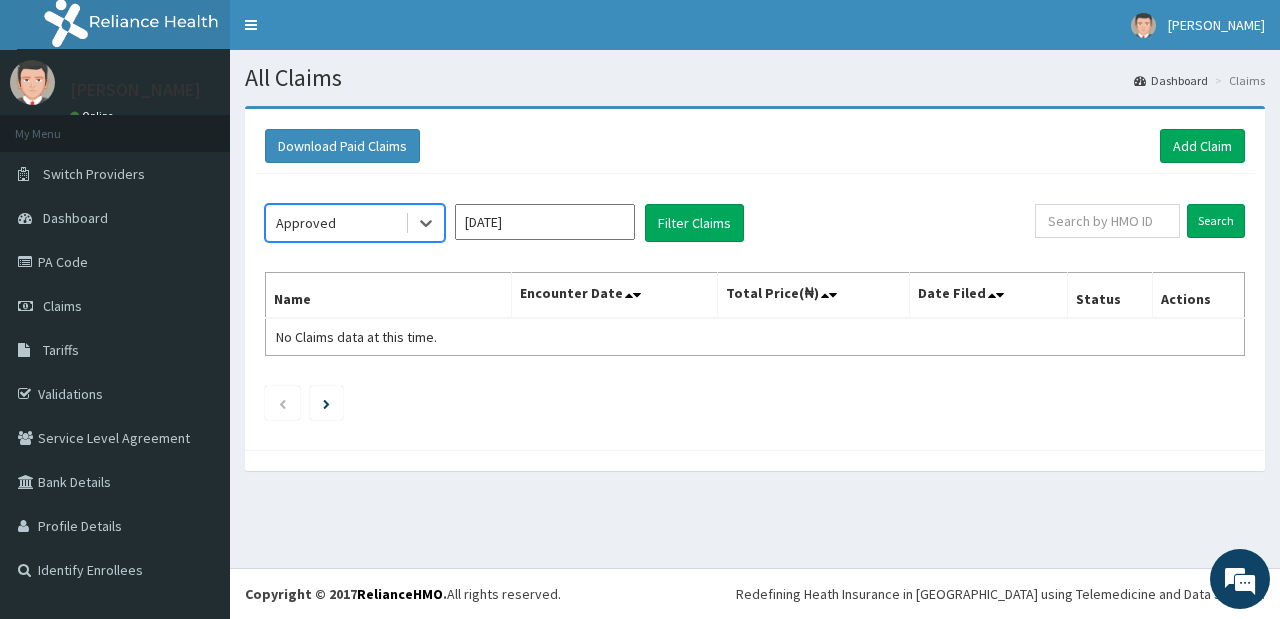 click on "[DATE]" at bounding box center (545, 222) 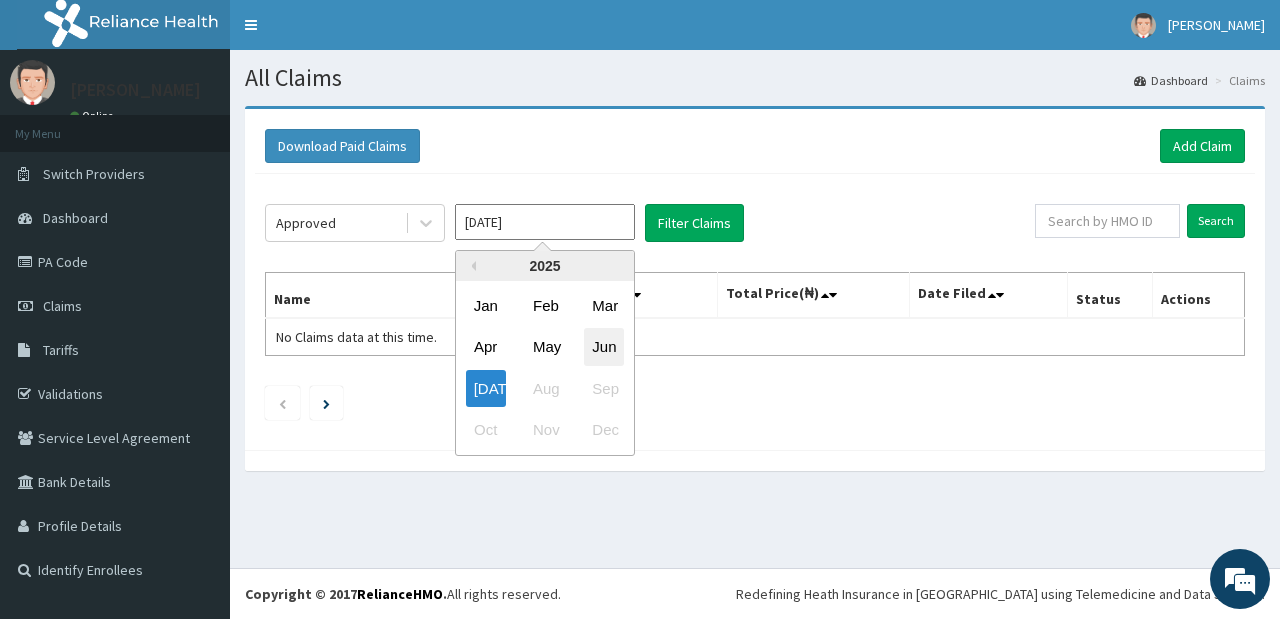click on "Jun" at bounding box center [604, 347] 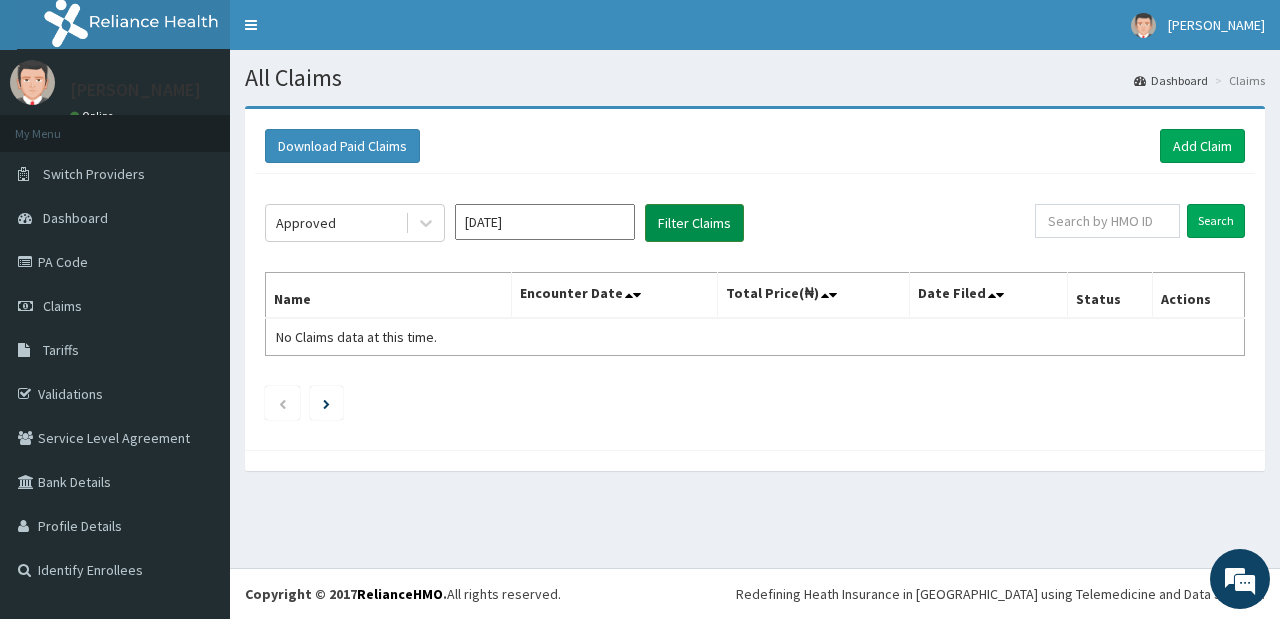 click on "Filter Claims" at bounding box center (694, 223) 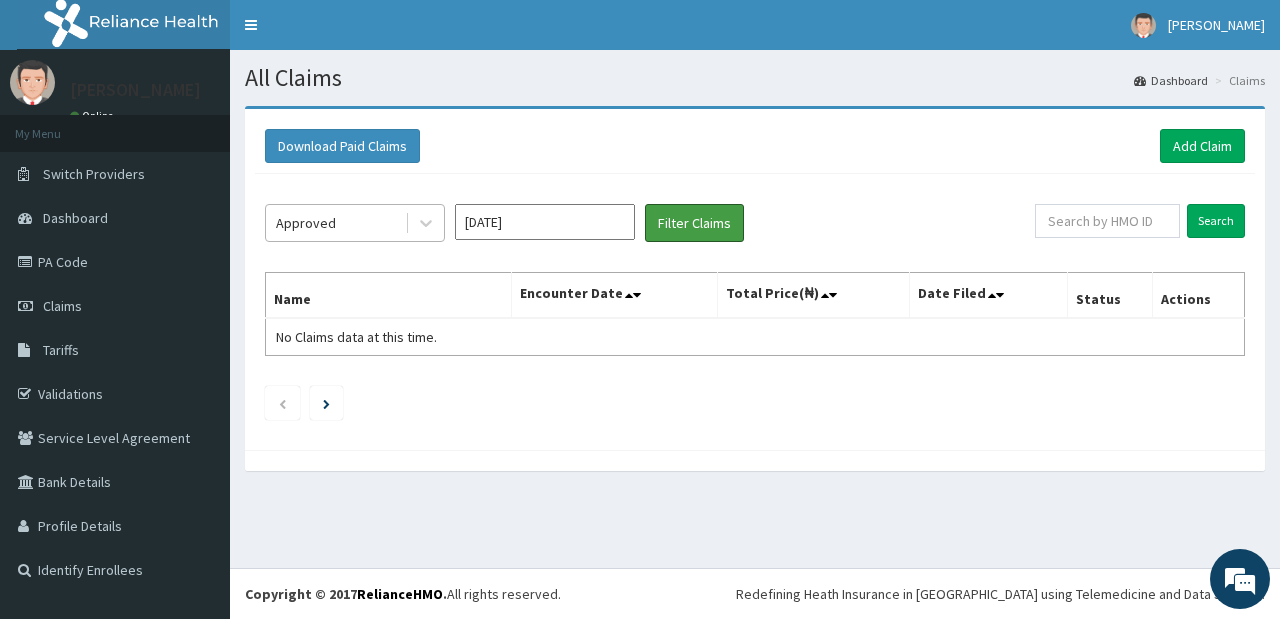 scroll, scrollTop: 0, scrollLeft: 0, axis: both 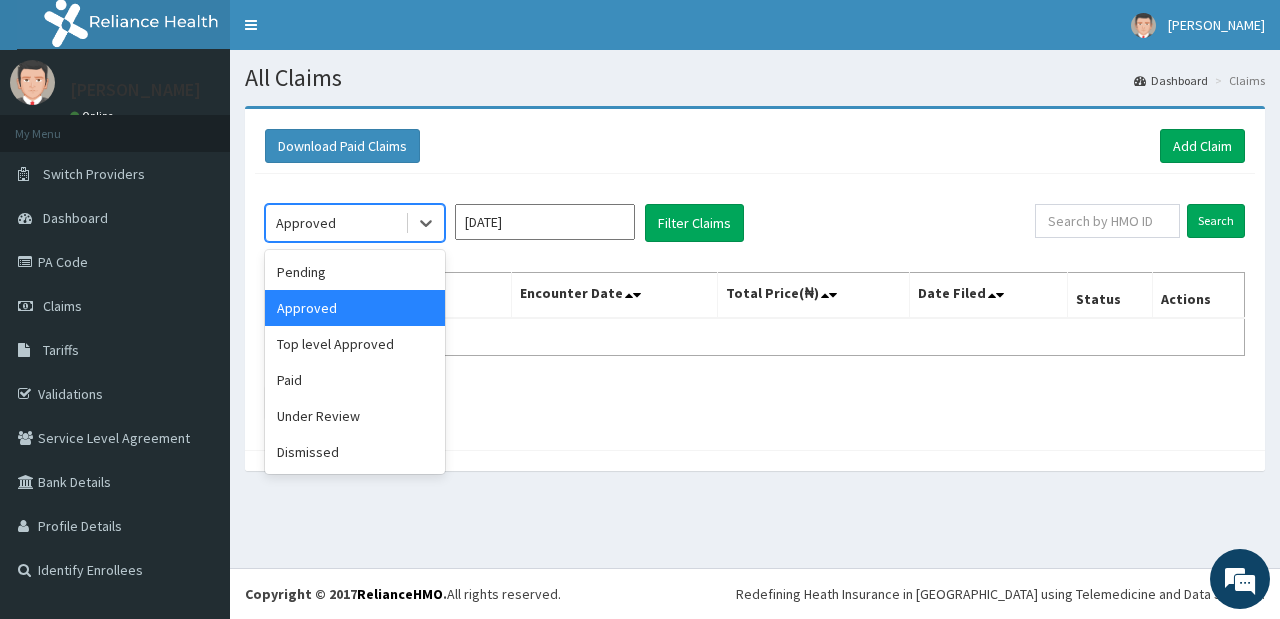 click on "Approved" at bounding box center [335, 223] 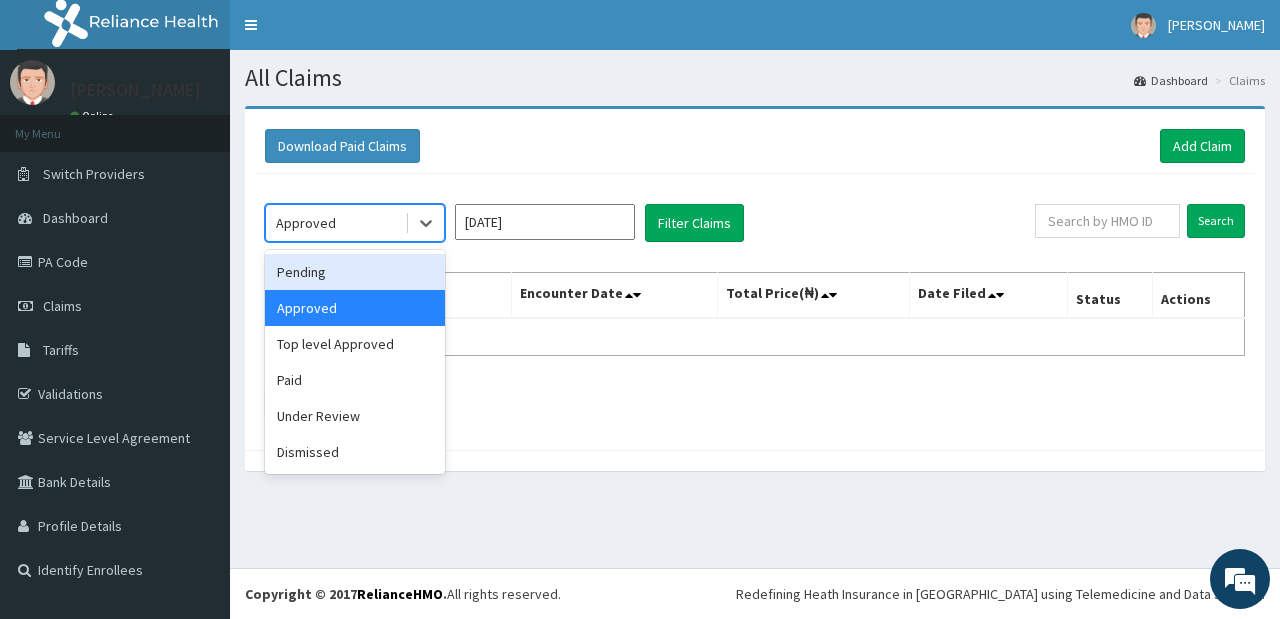 click on "Pending" at bounding box center [355, 272] 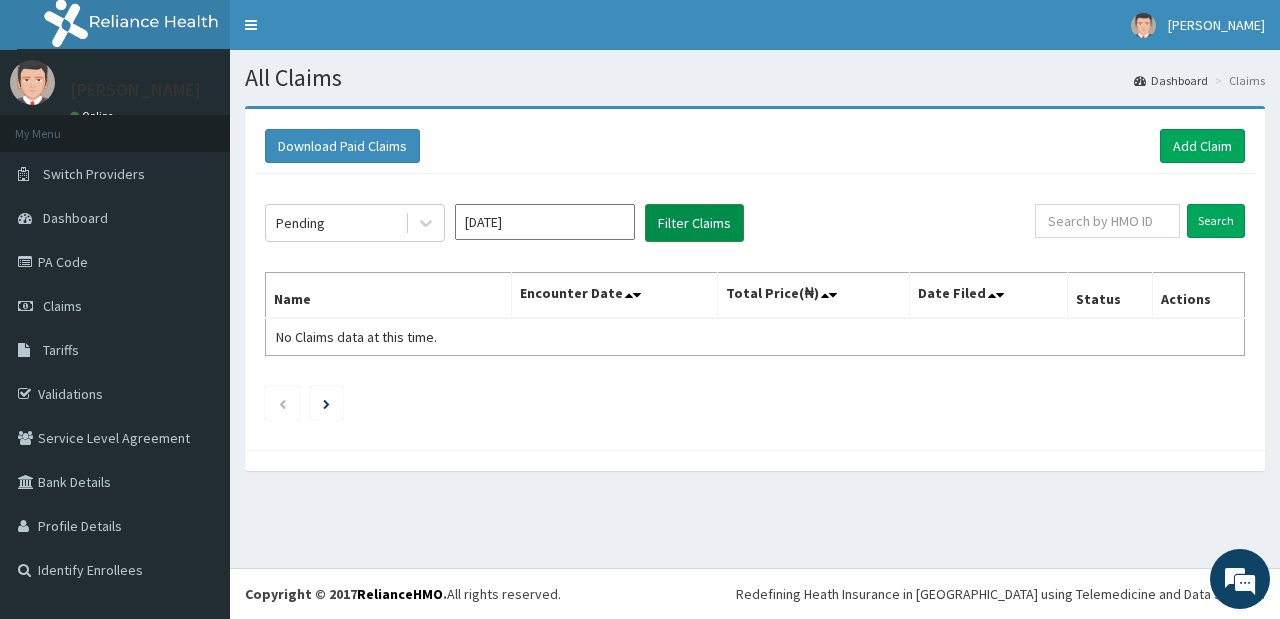 click on "Filter Claims" at bounding box center [694, 223] 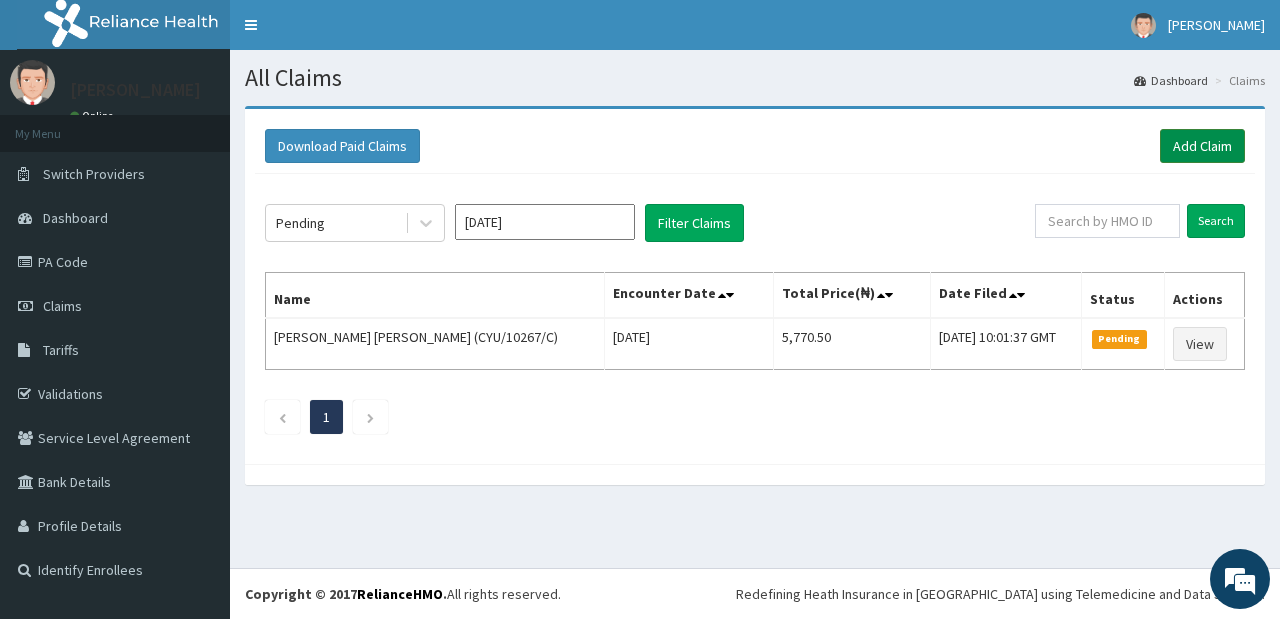 click on "Add Claim" at bounding box center (1202, 146) 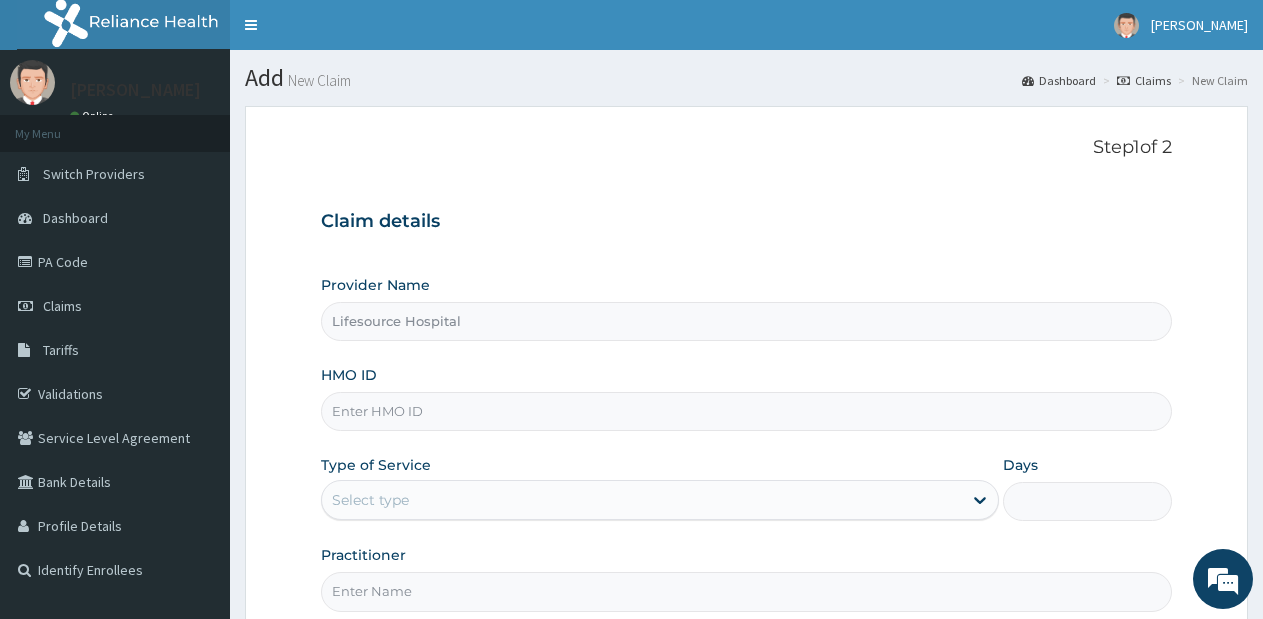 scroll, scrollTop: 0, scrollLeft: 0, axis: both 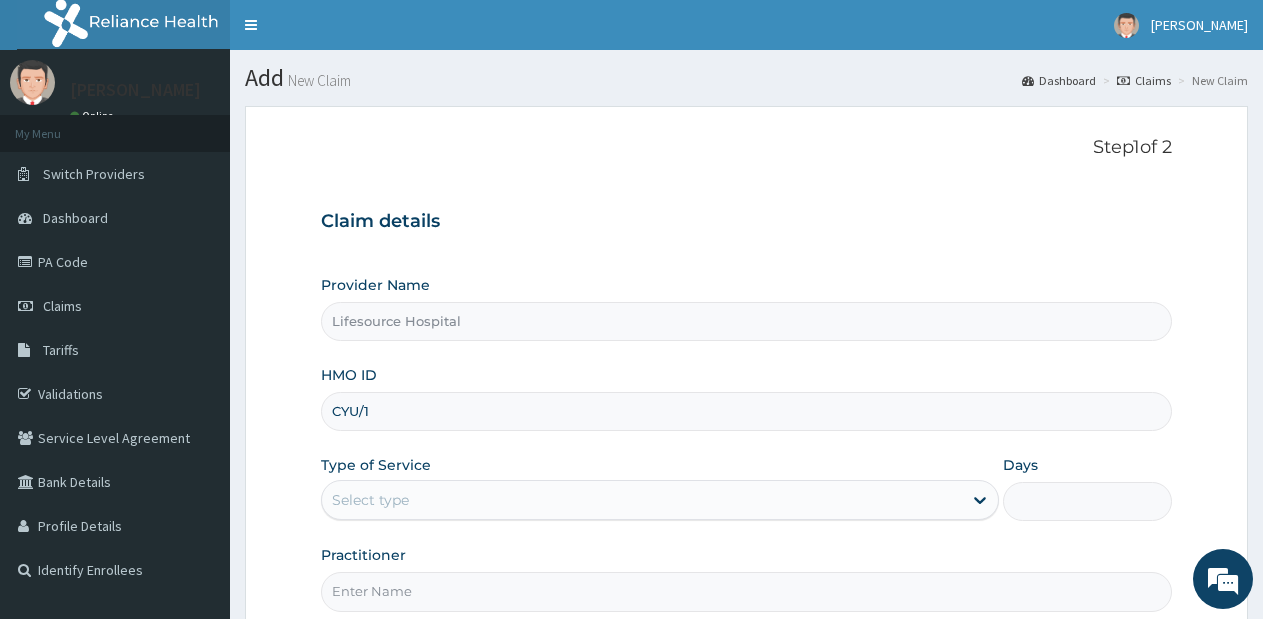 type on "CYU/10267/E" 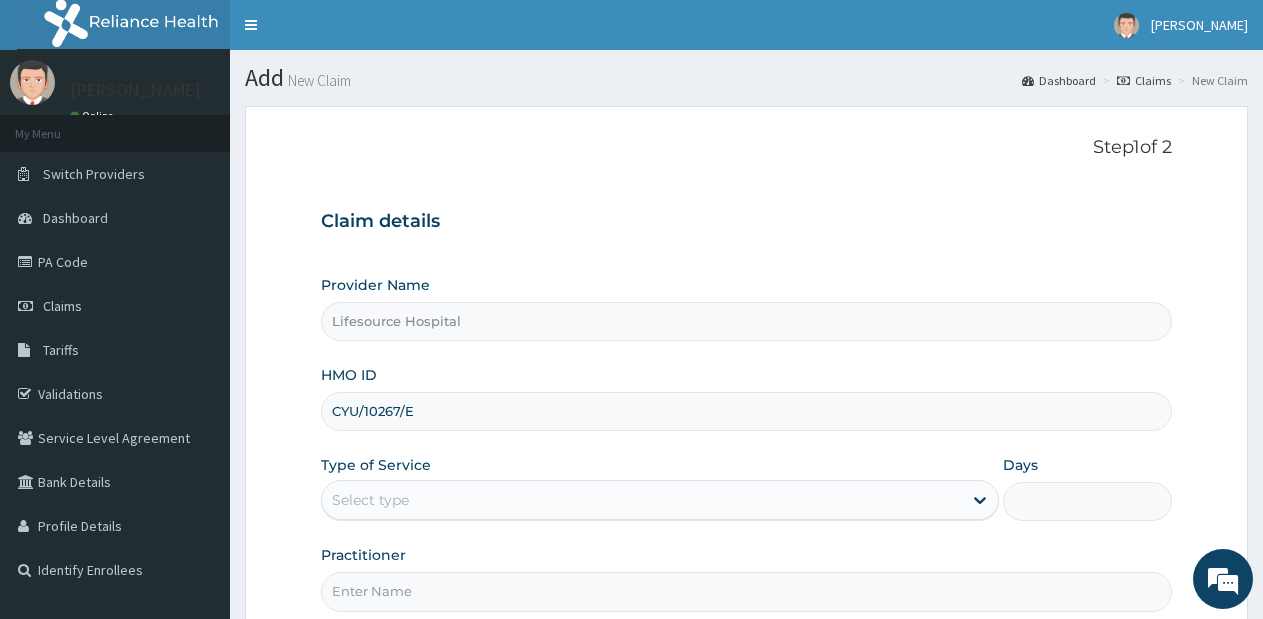 click on "Select type" at bounding box center (641, 500) 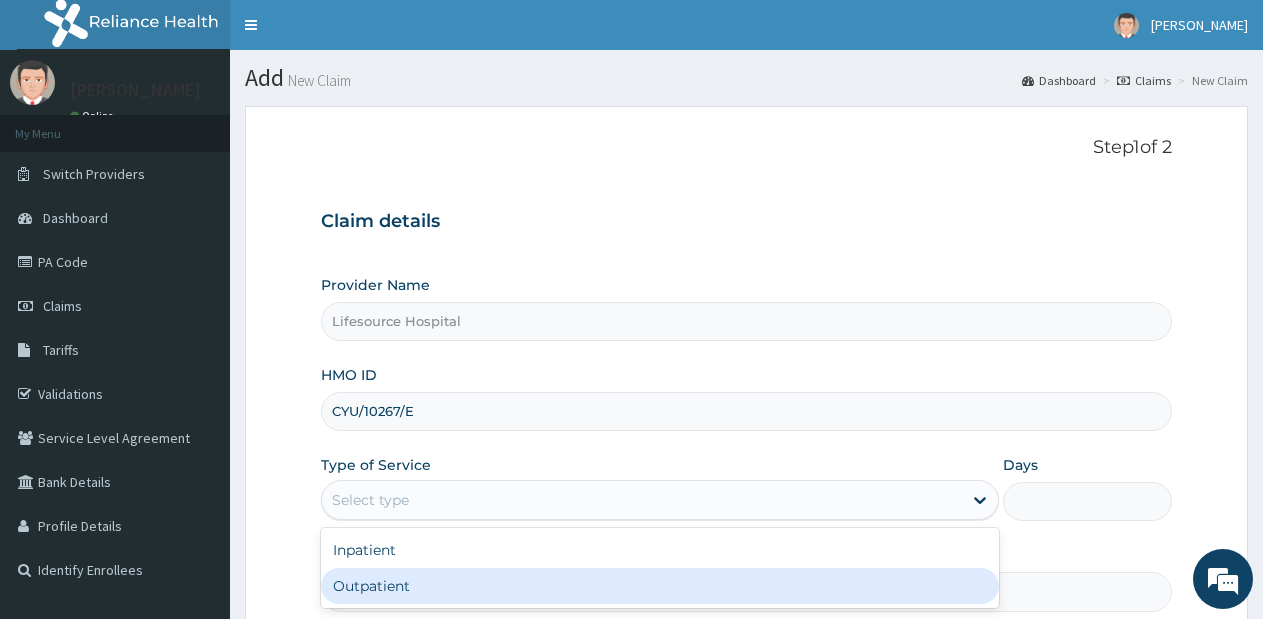 type on "1" 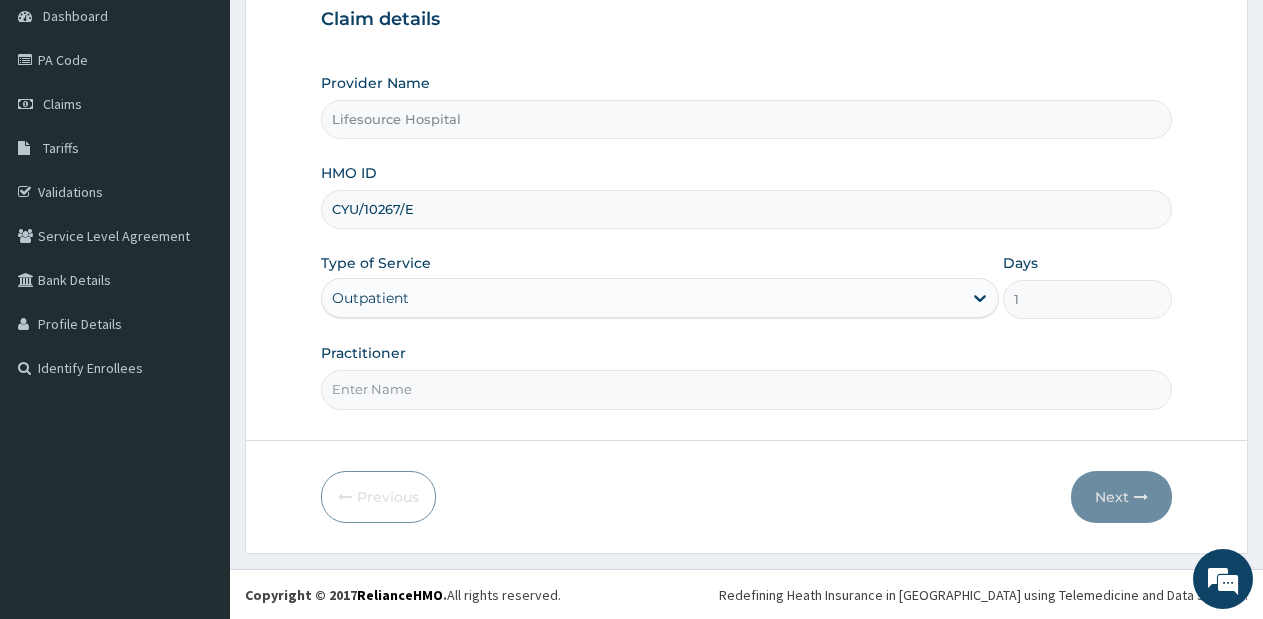 scroll, scrollTop: 203, scrollLeft: 0, axis: vertical 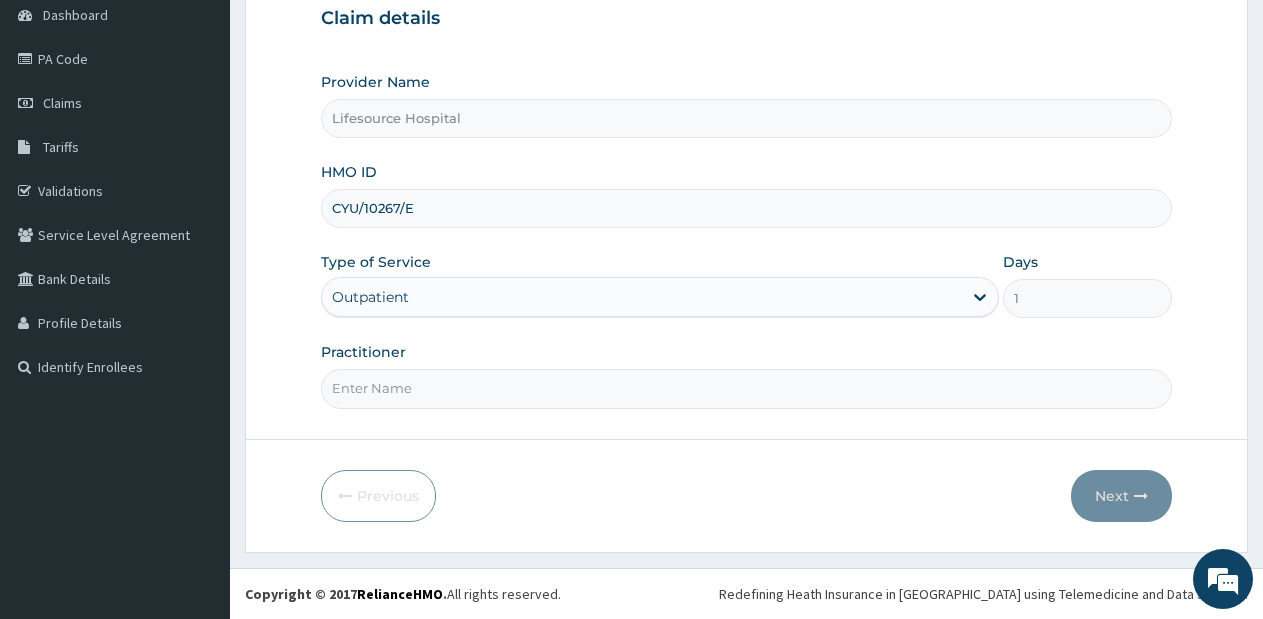 click on "Practitioner" at bounding box center (746, 388) 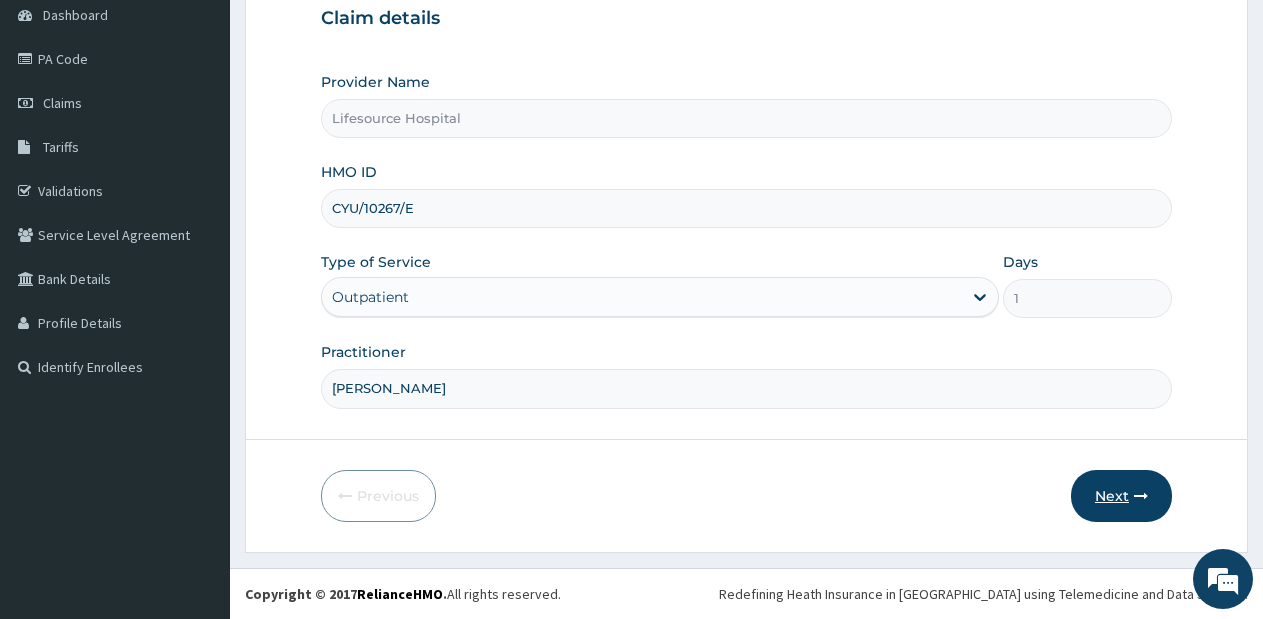type on "DR OLUWOLE" 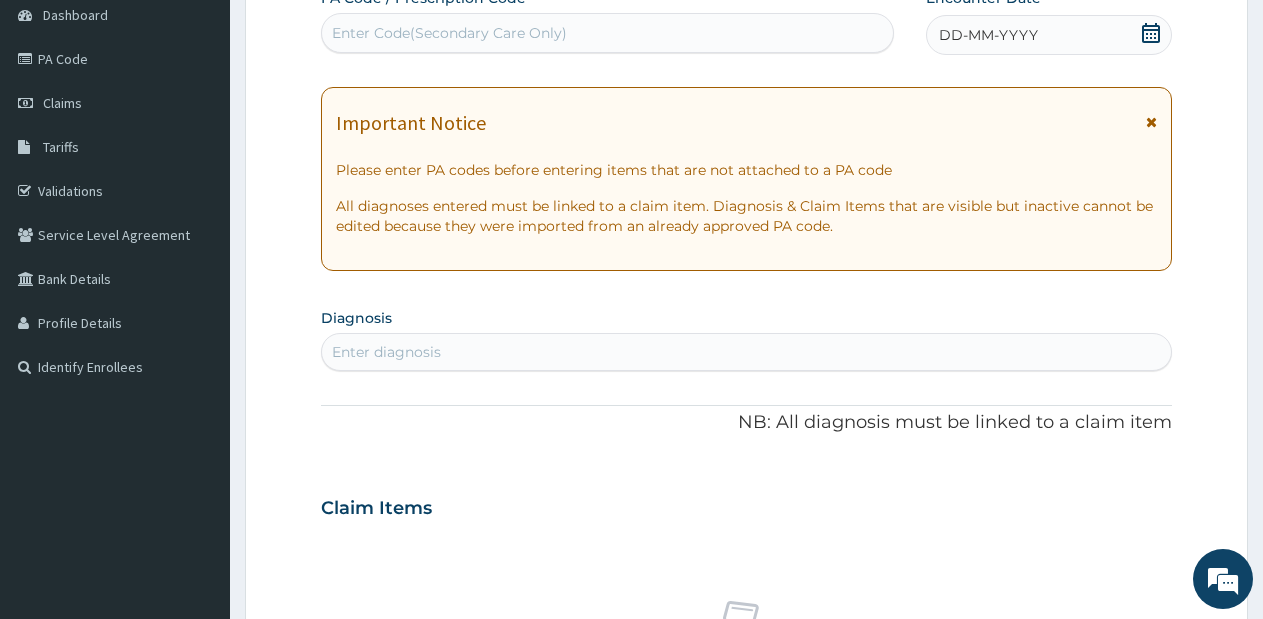 click 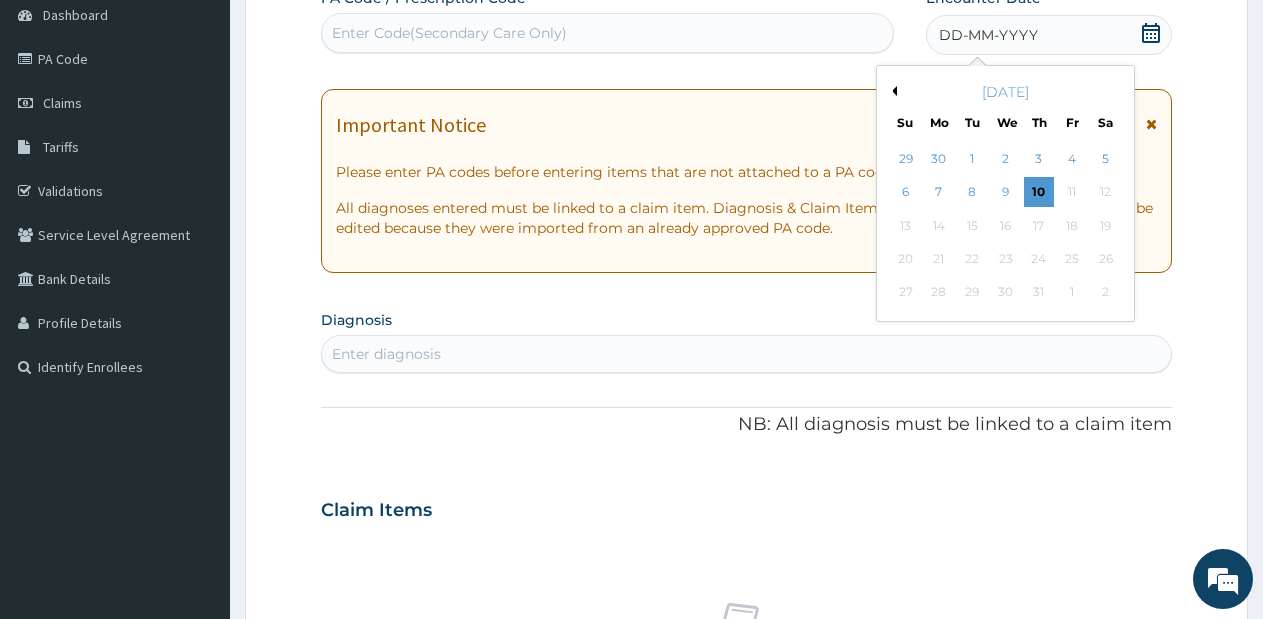 click on "Previous Month" at bounding box center [892, 91] 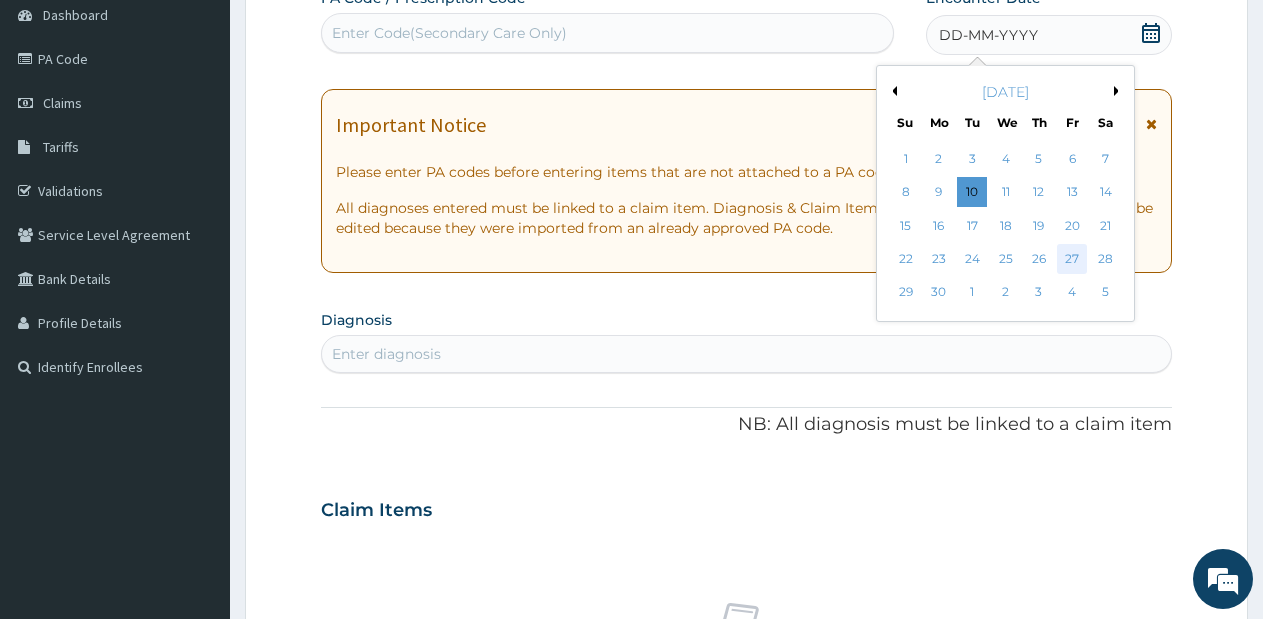 click on "27" at bounding box center [1072, 259] 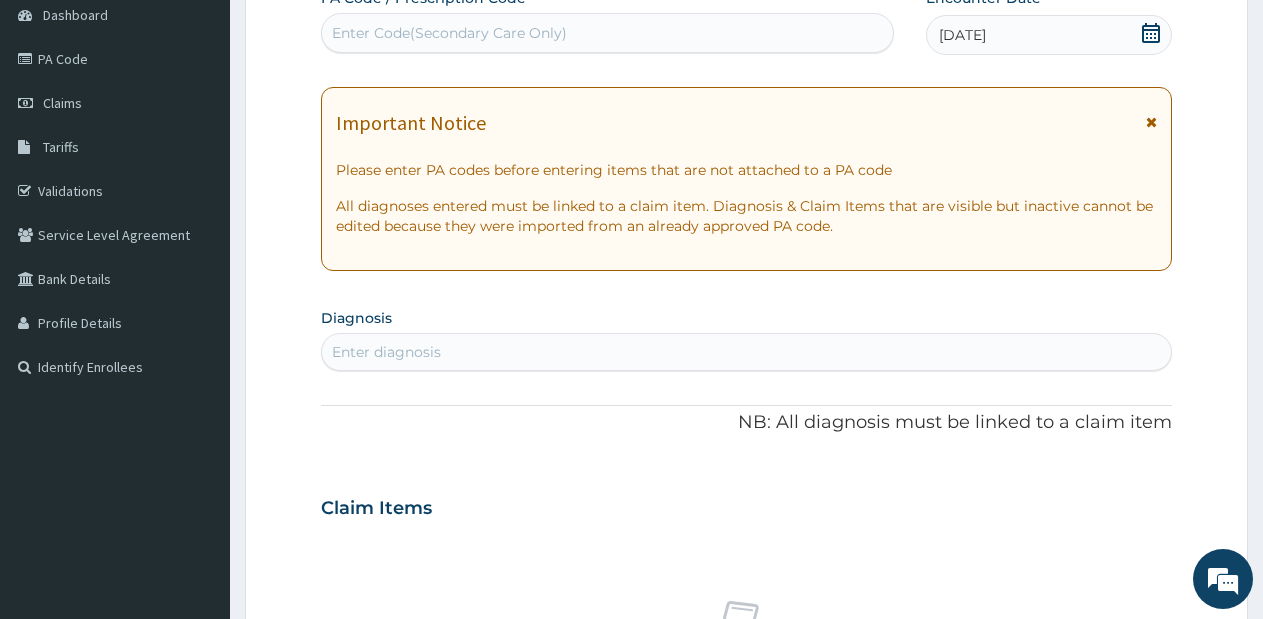click on "Enter diagnosis" at bounding box center [746, 352] 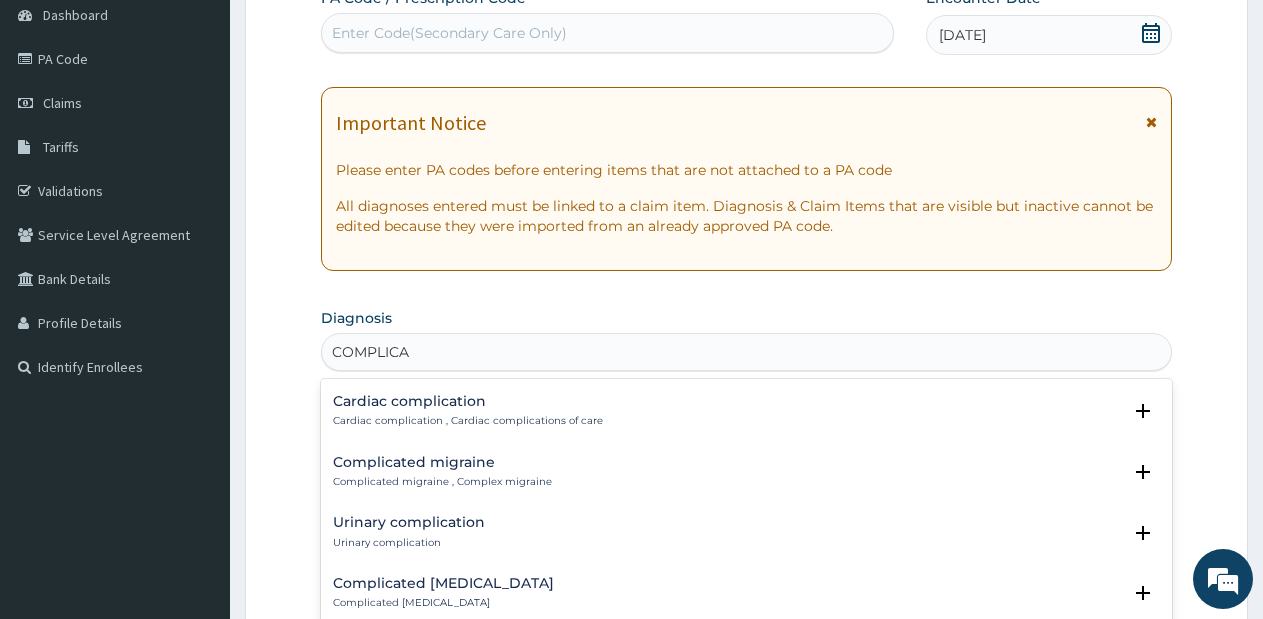 scroll, scrollTop: 251, scrollLeft: 0, axis: vertical 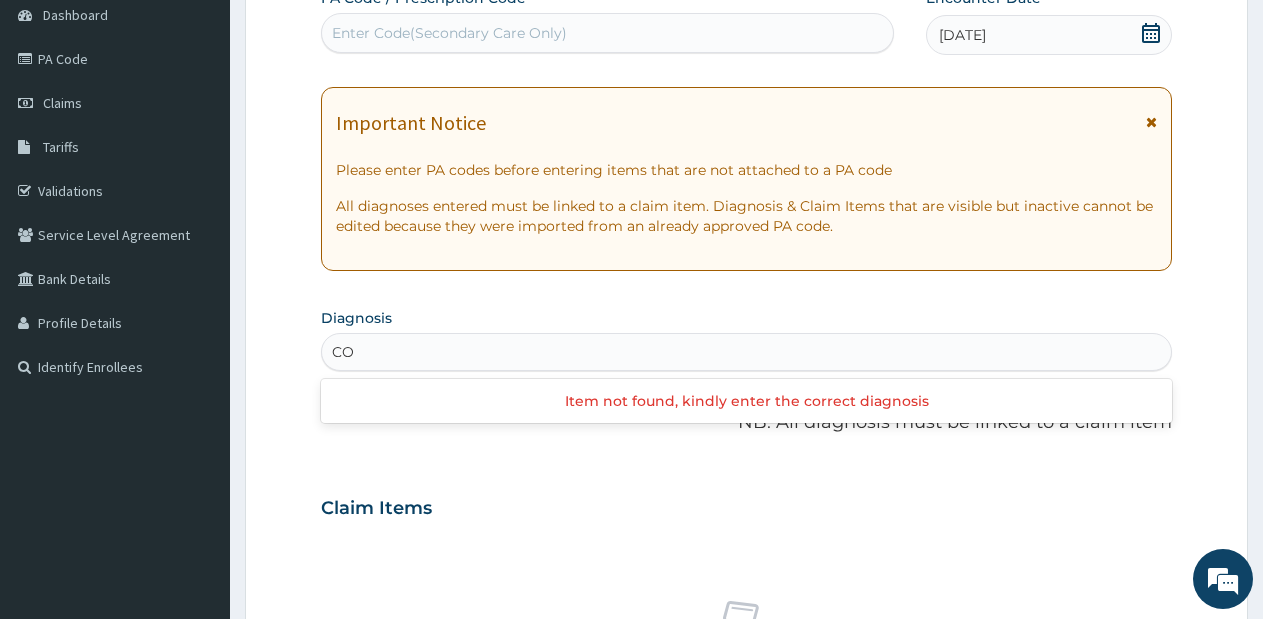 type on "C" 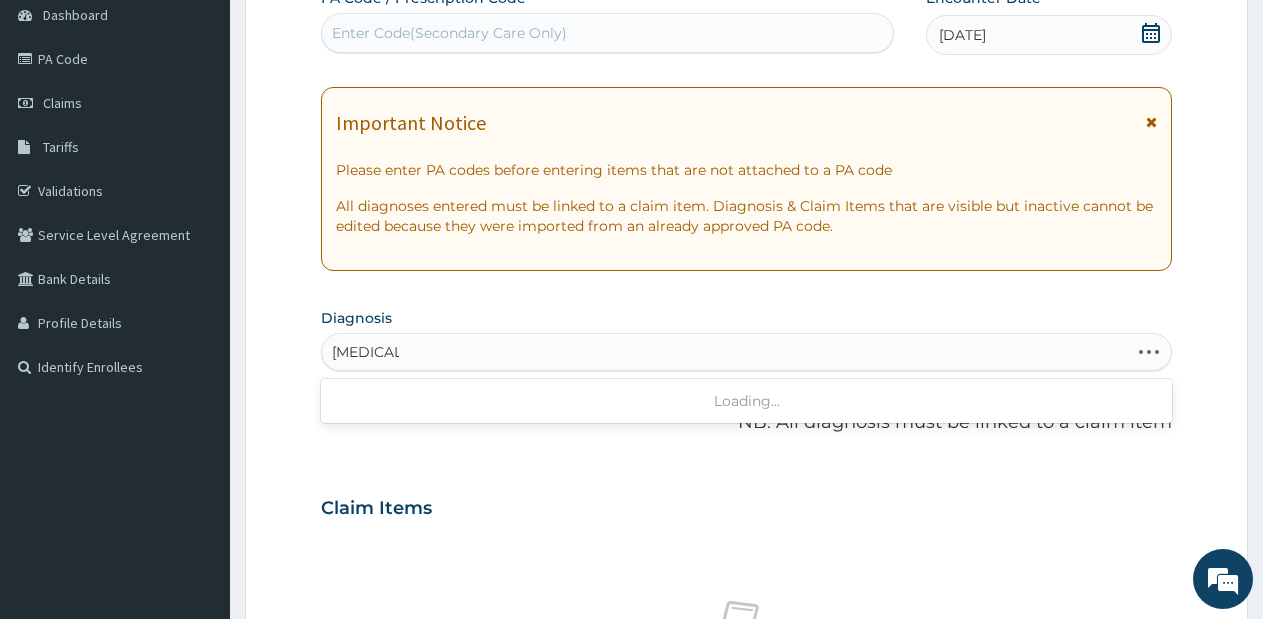 type on "MALARIA" 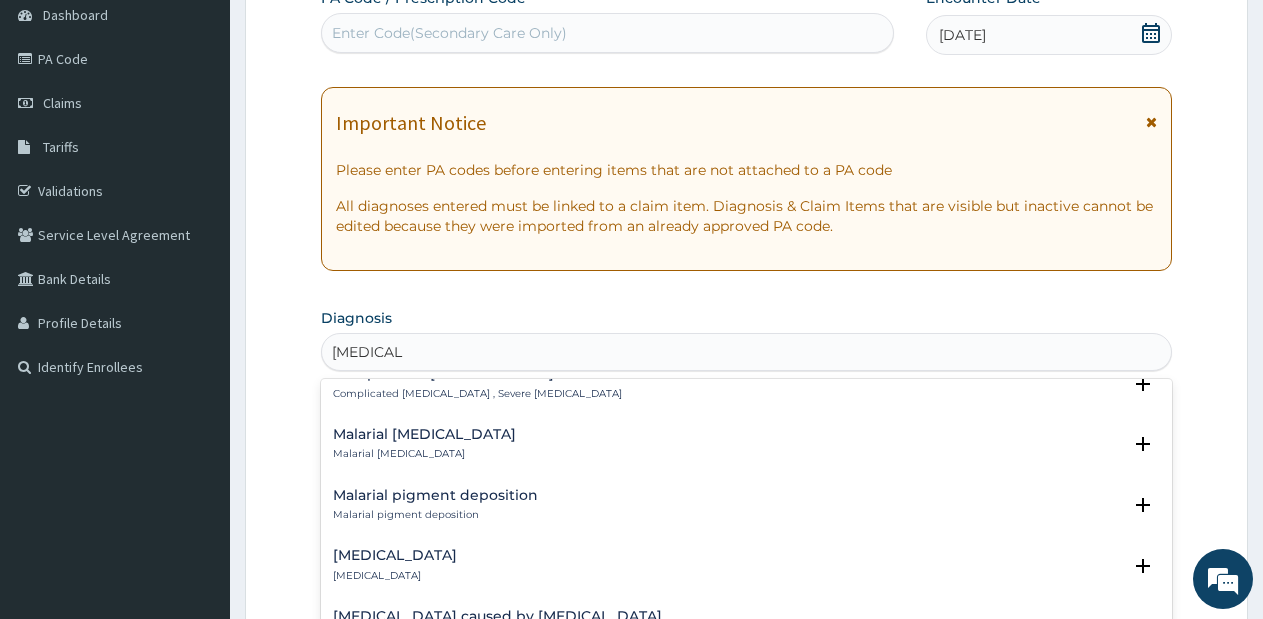 scroll, scrollTop: 913, scrollLeft: 0, axis: vertical 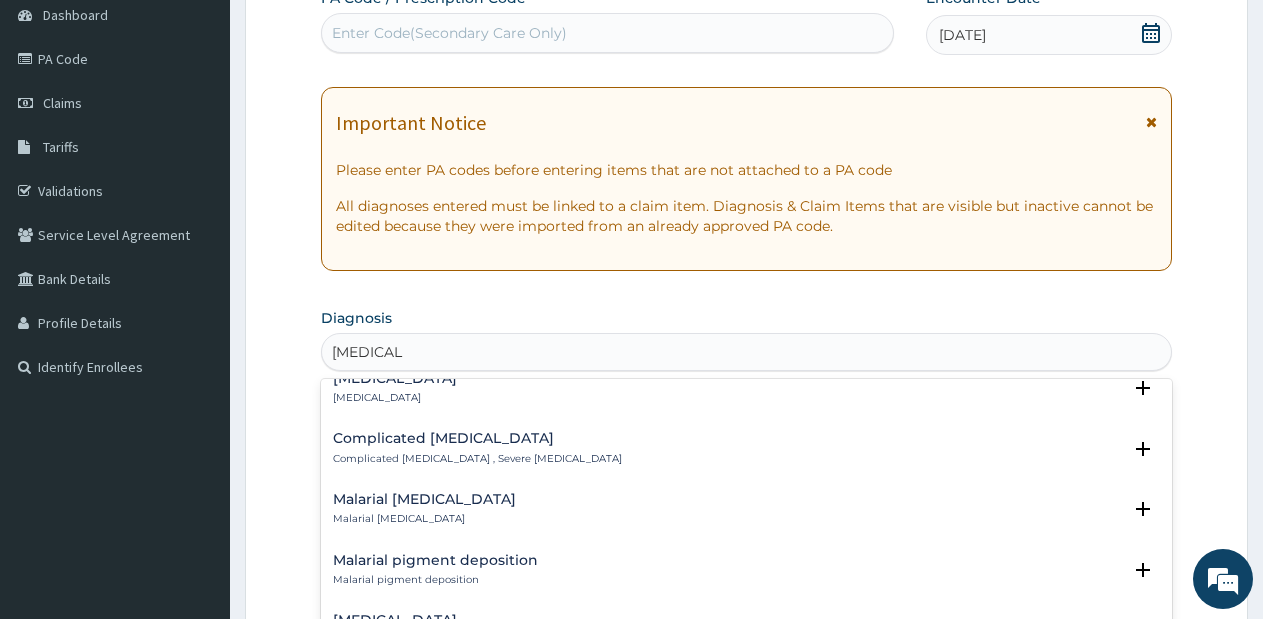 click on "Complicated malaria" at bounding box center (477, 438) 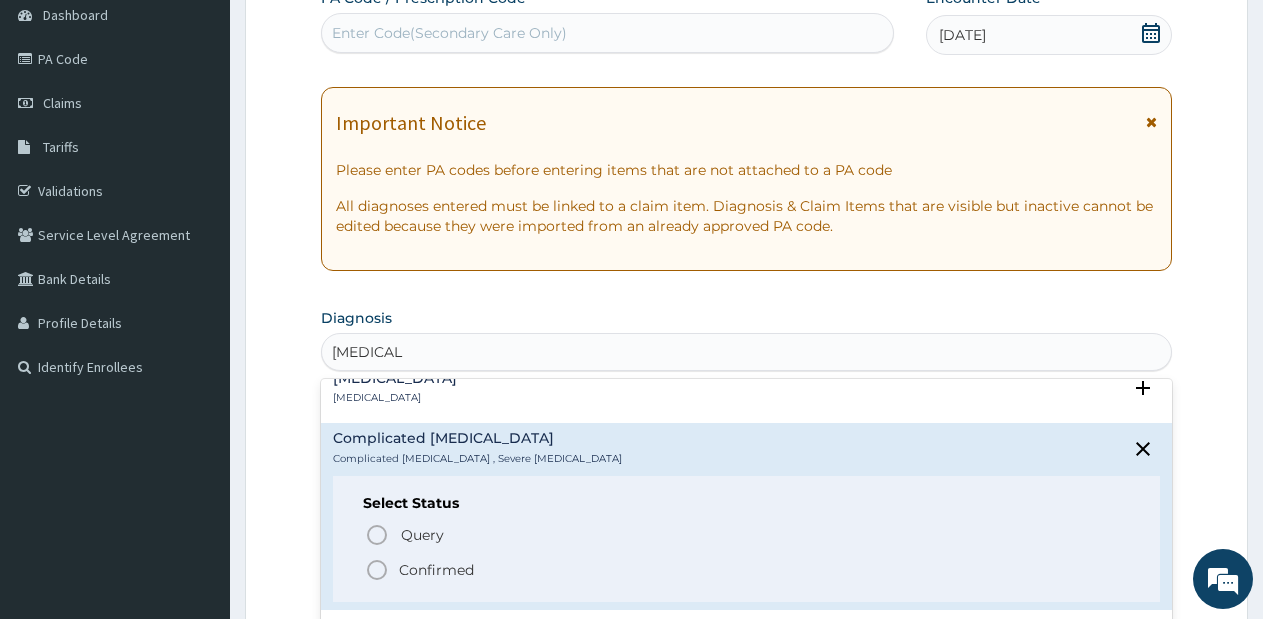 click 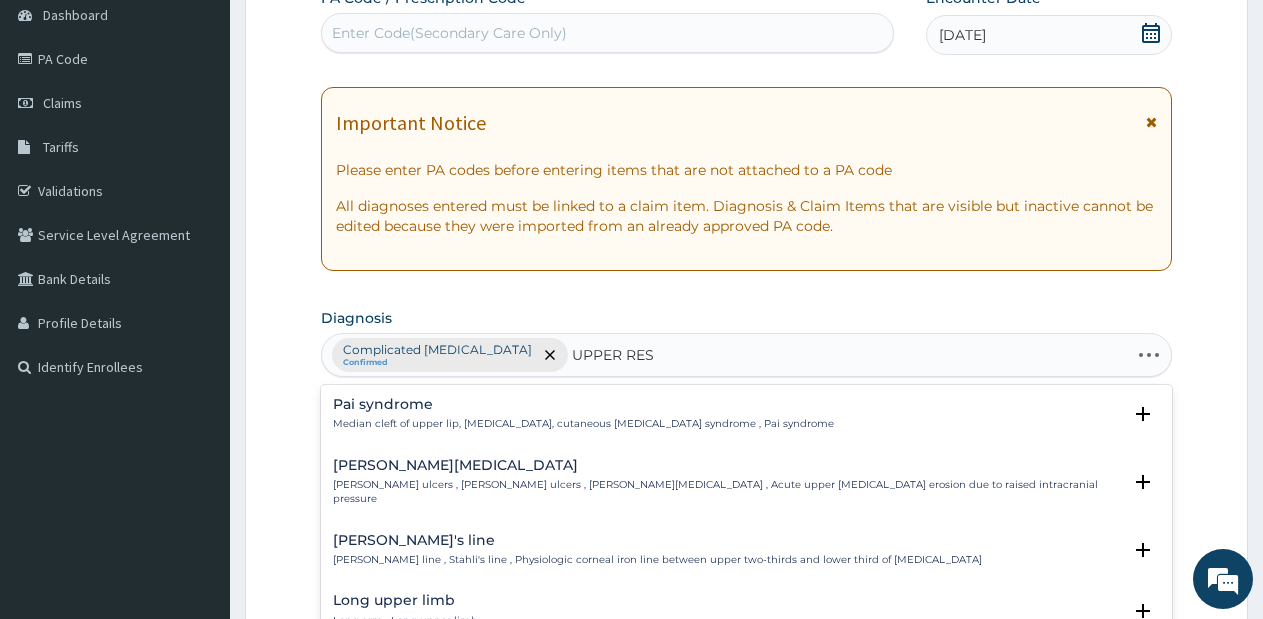 type on "UPPER RESP" 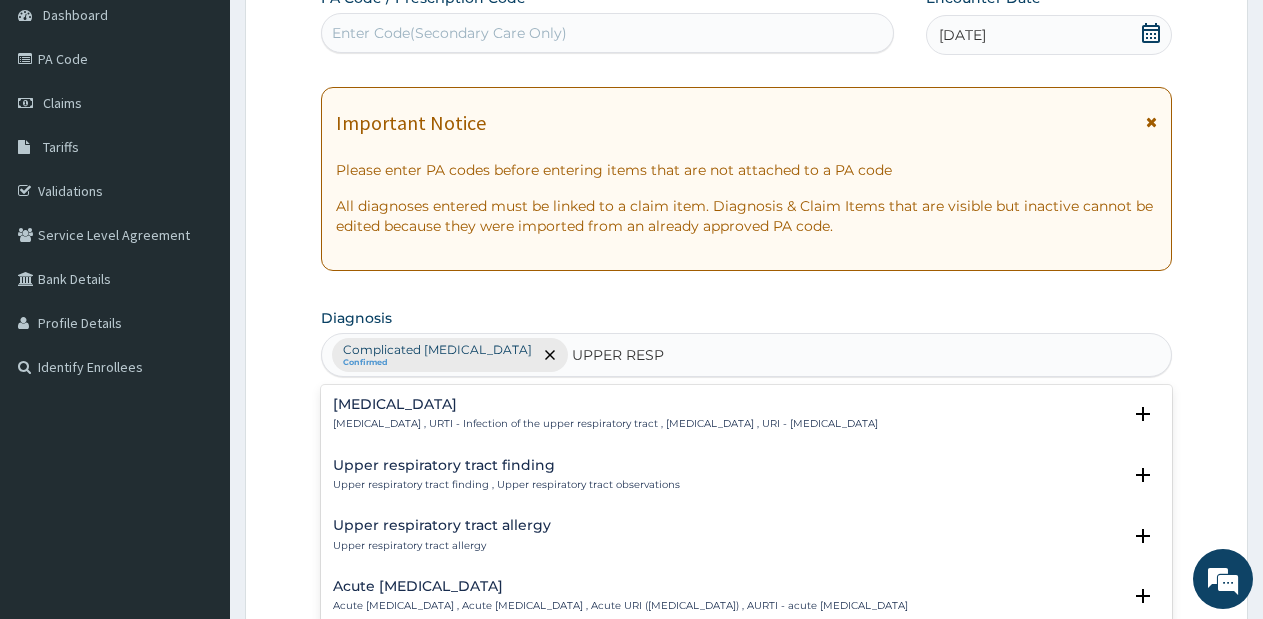 click on "Acute upper respiratory infection" at bounding box center [620, 586] 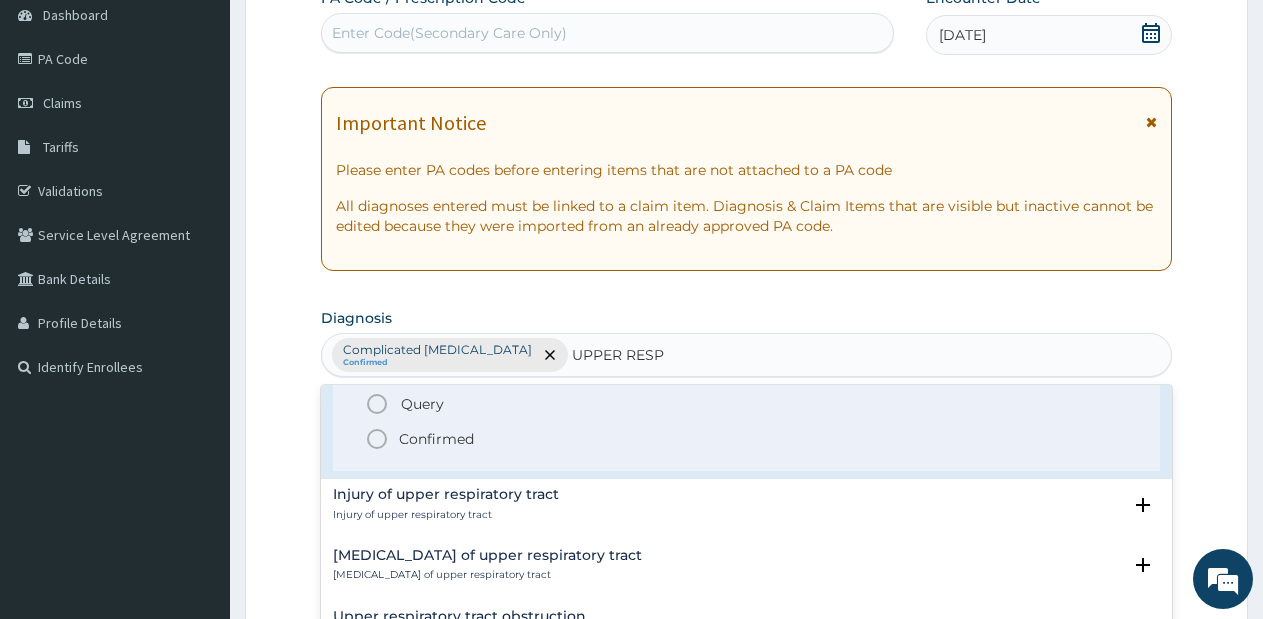 scroll, scrollTop: 228, scrollLeft: 0, axis: vertical 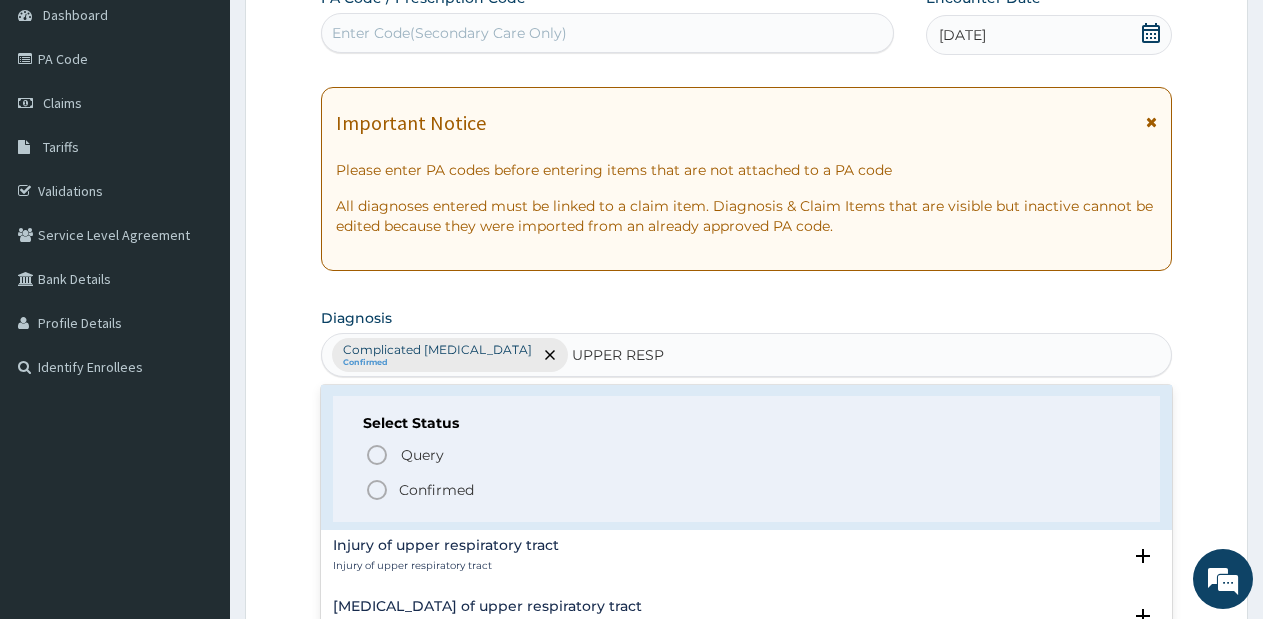 click 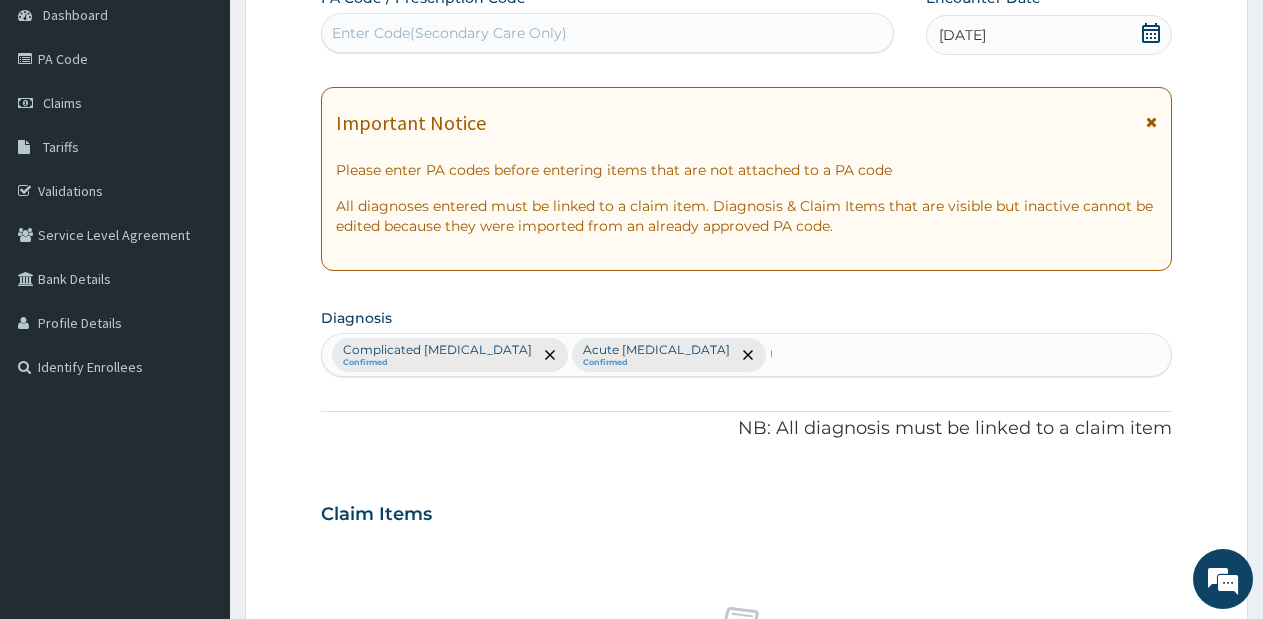 type 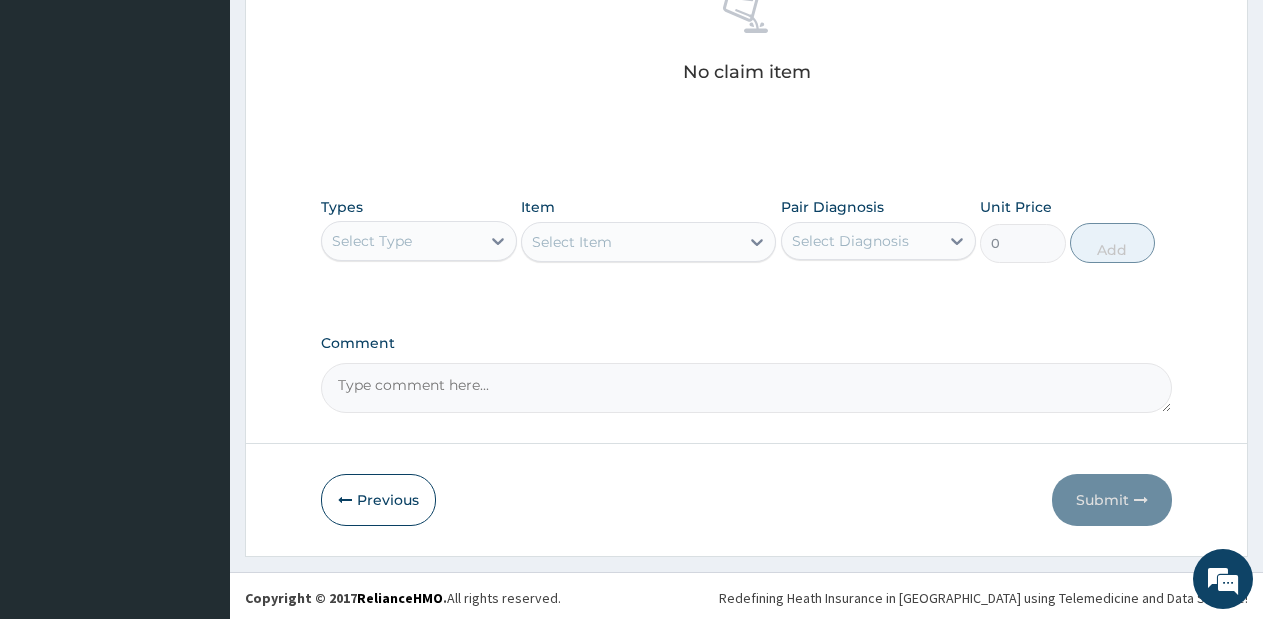 scroll, scrollTop: 823, scrollLeft: 0, axis: vertical 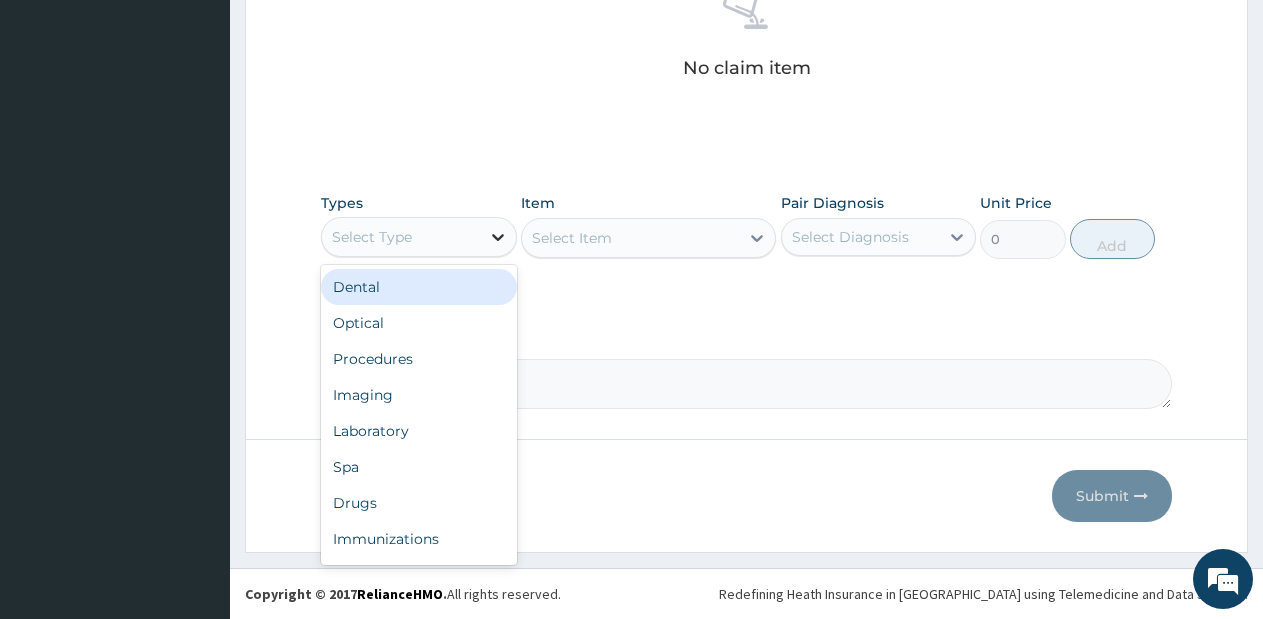 click at bounding box center (498, 237) 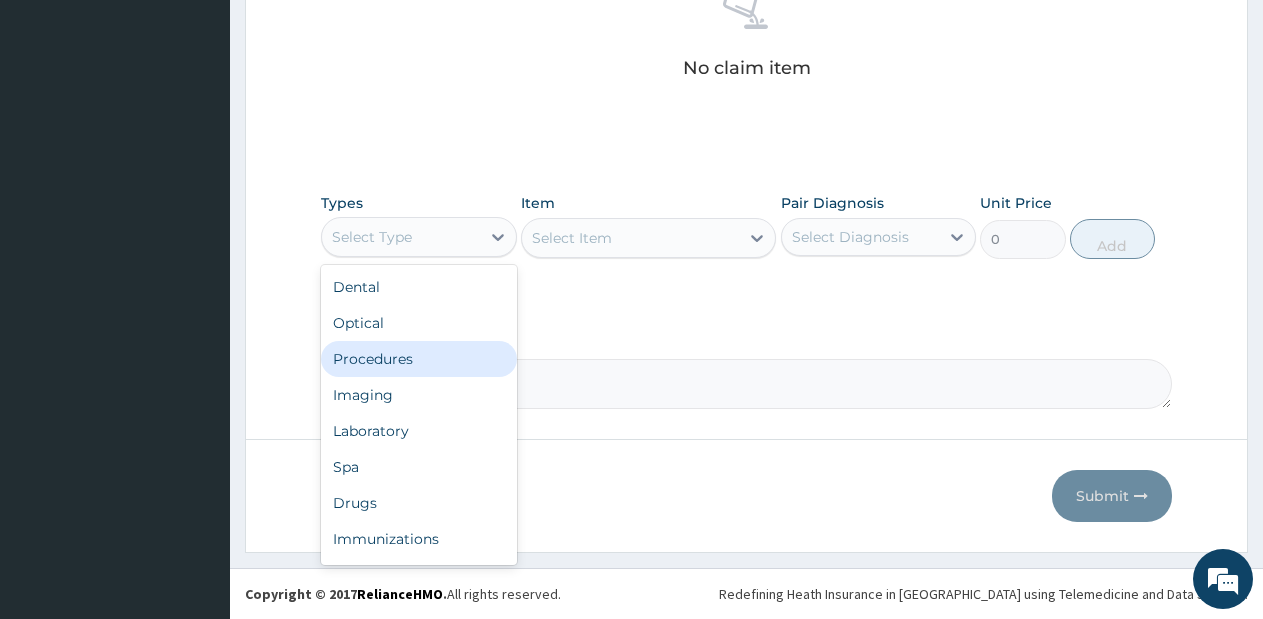 click on "Procedures" at bounding box center (419, 359) 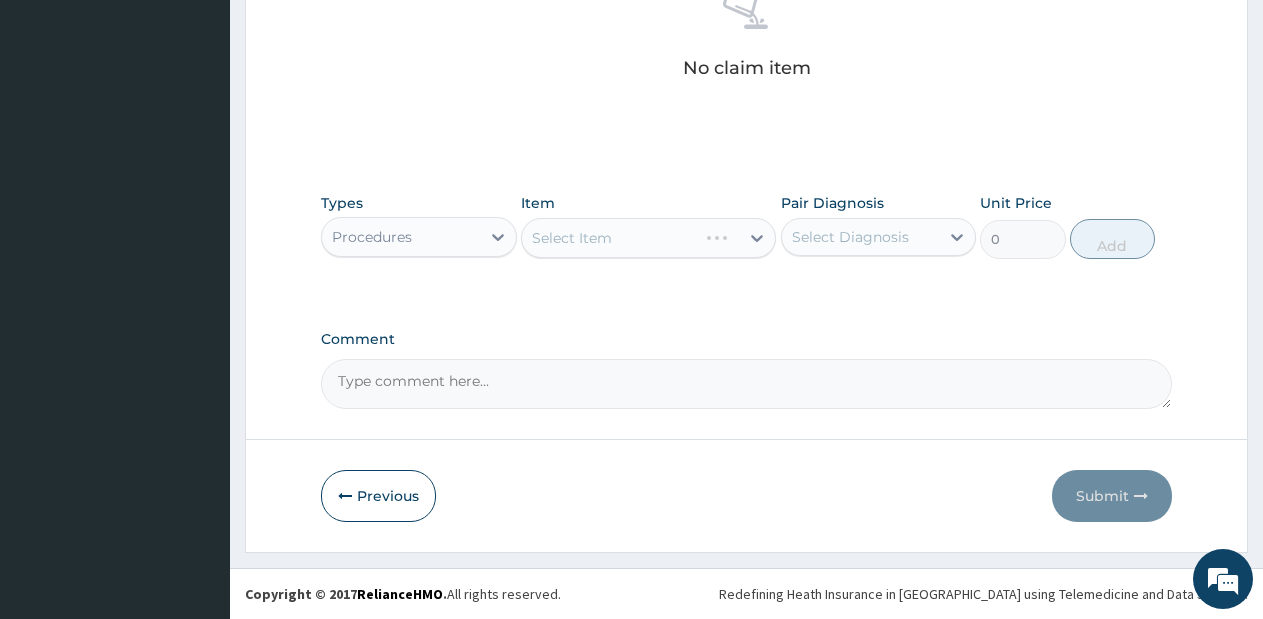 click on "Select Item" at bounding box center (648, 238) 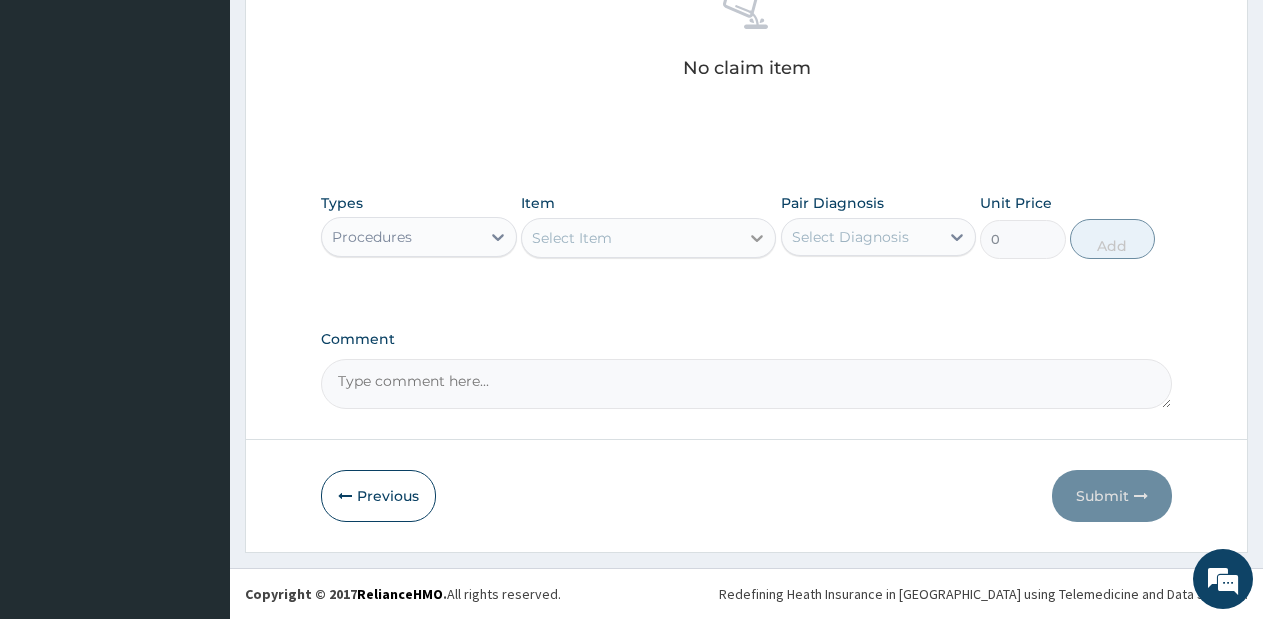 click at bounding box center [757, 238] 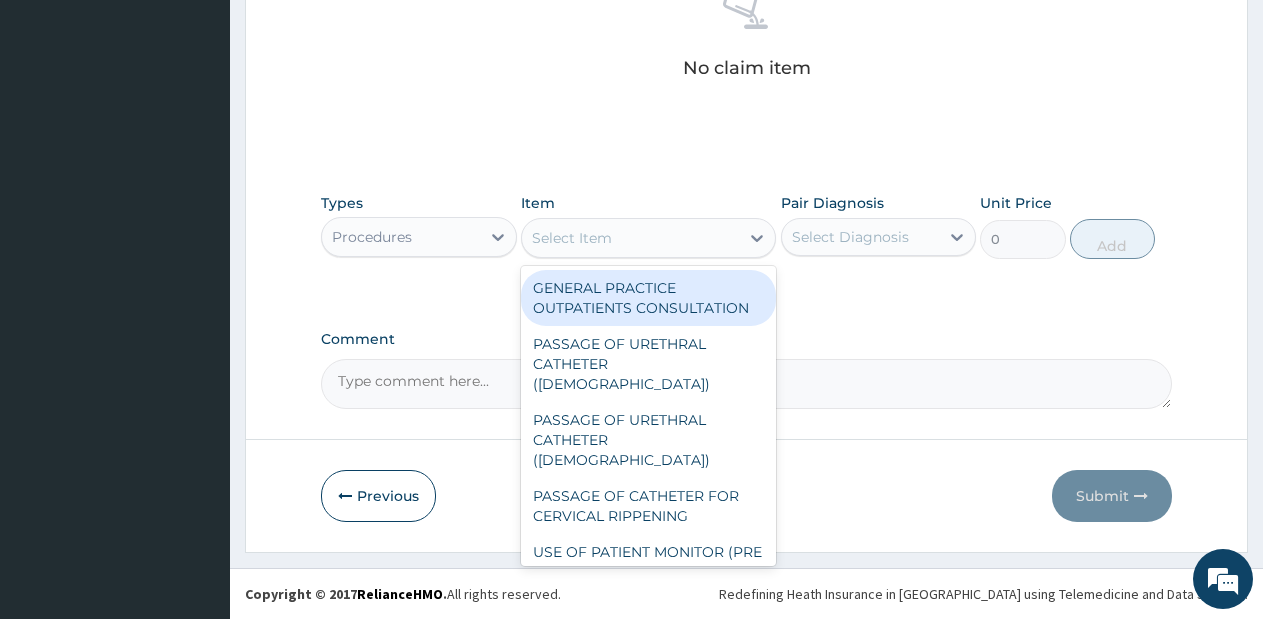 click on "GENERAL PRACTICE OUTPATIENTS CONSULTATION" at bounding box center (648, 298) 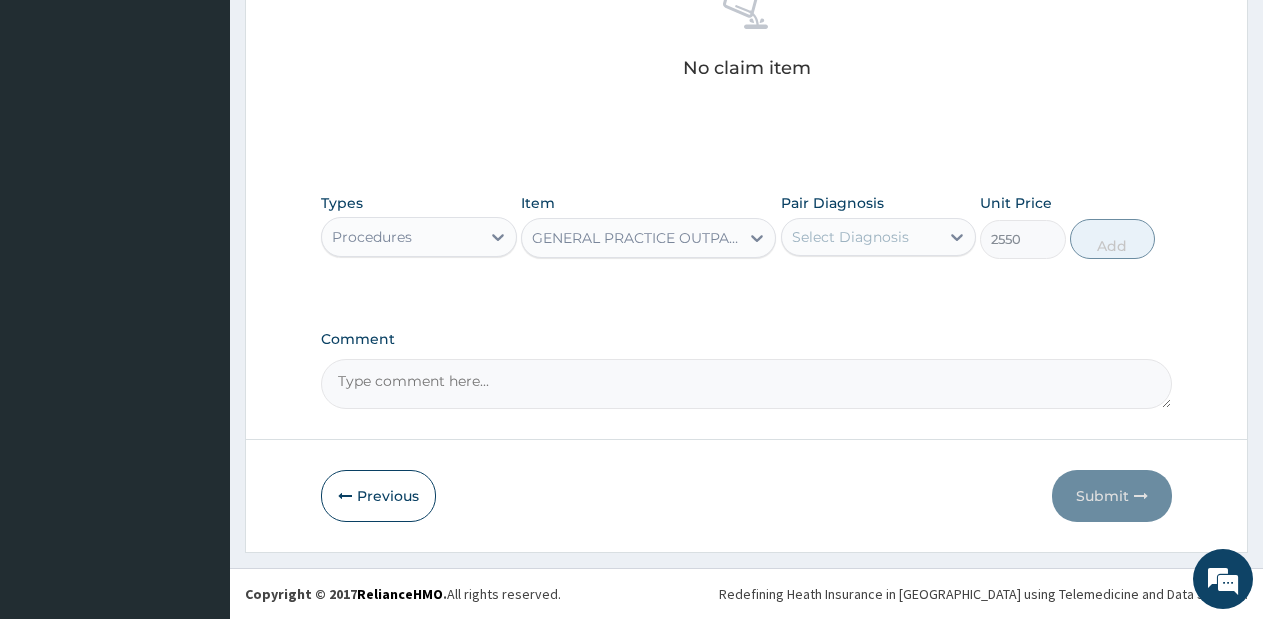 click on "Select Diagnosis" at bounding box center [850, 237] 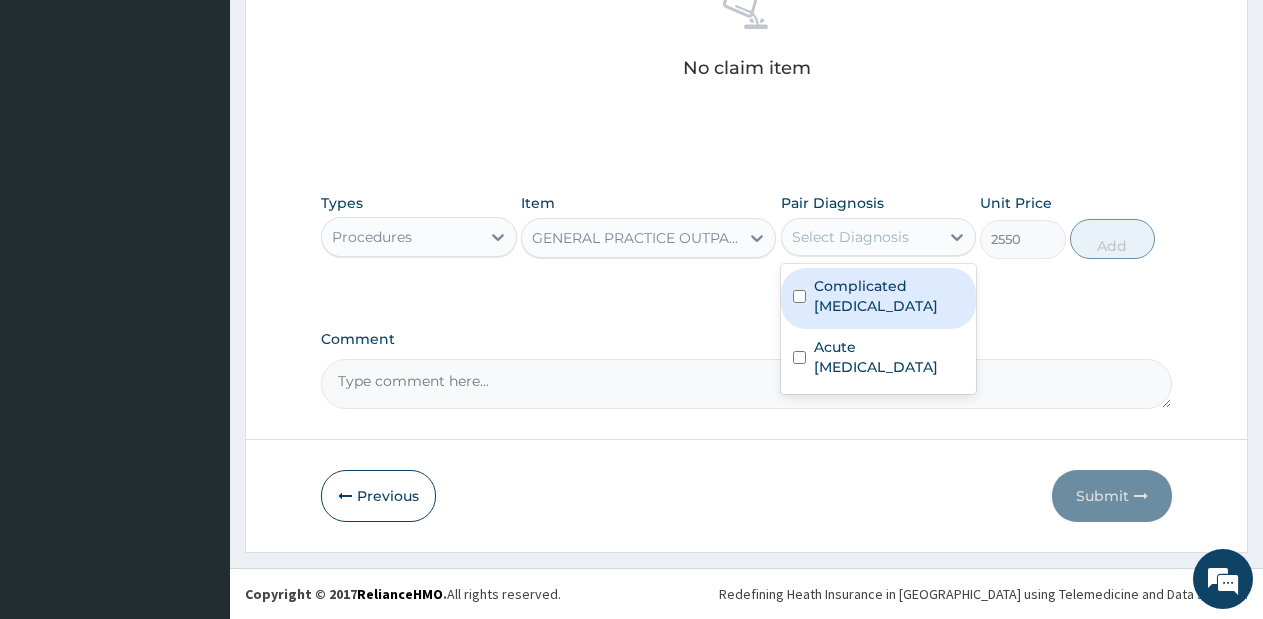 click on "Complicated malaria" at bounding box center [889, 296] 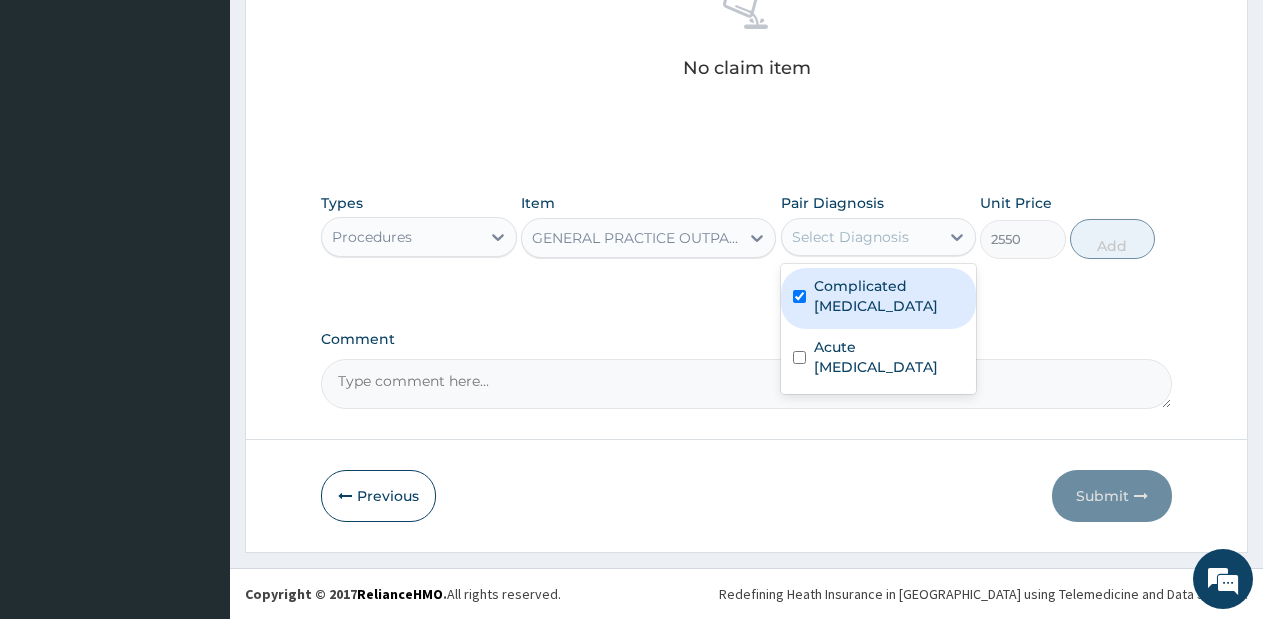 checkbox on "true" 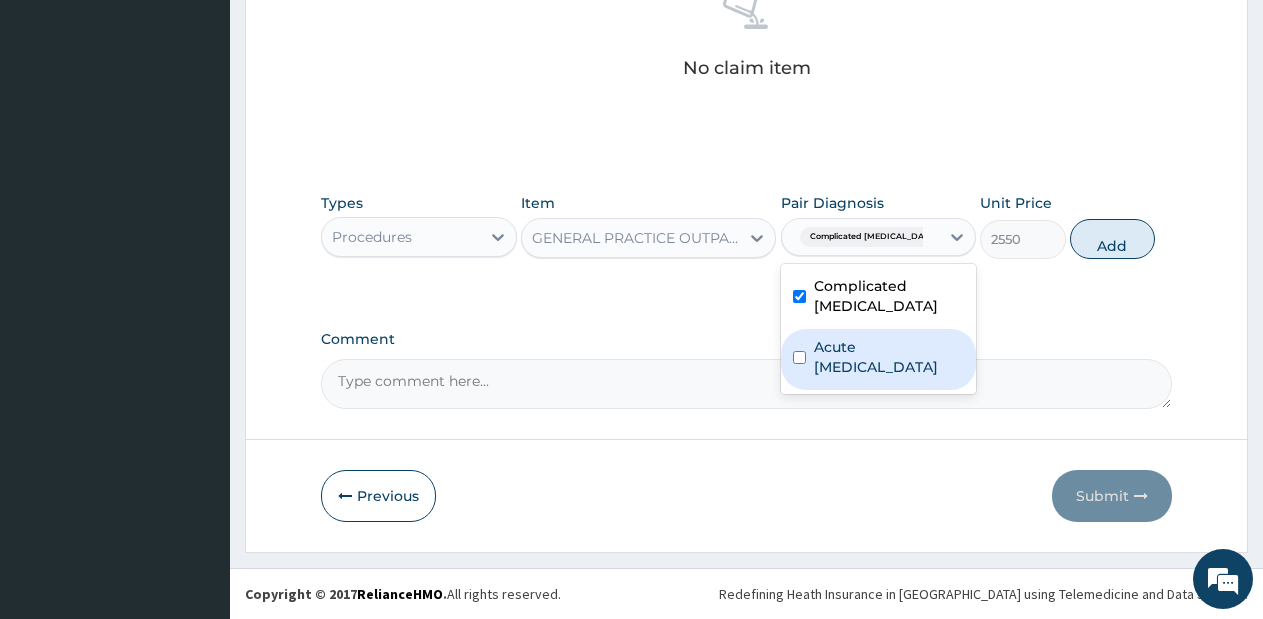 click on "Acute upper respiratory infection" at bounding box center [889, 357] 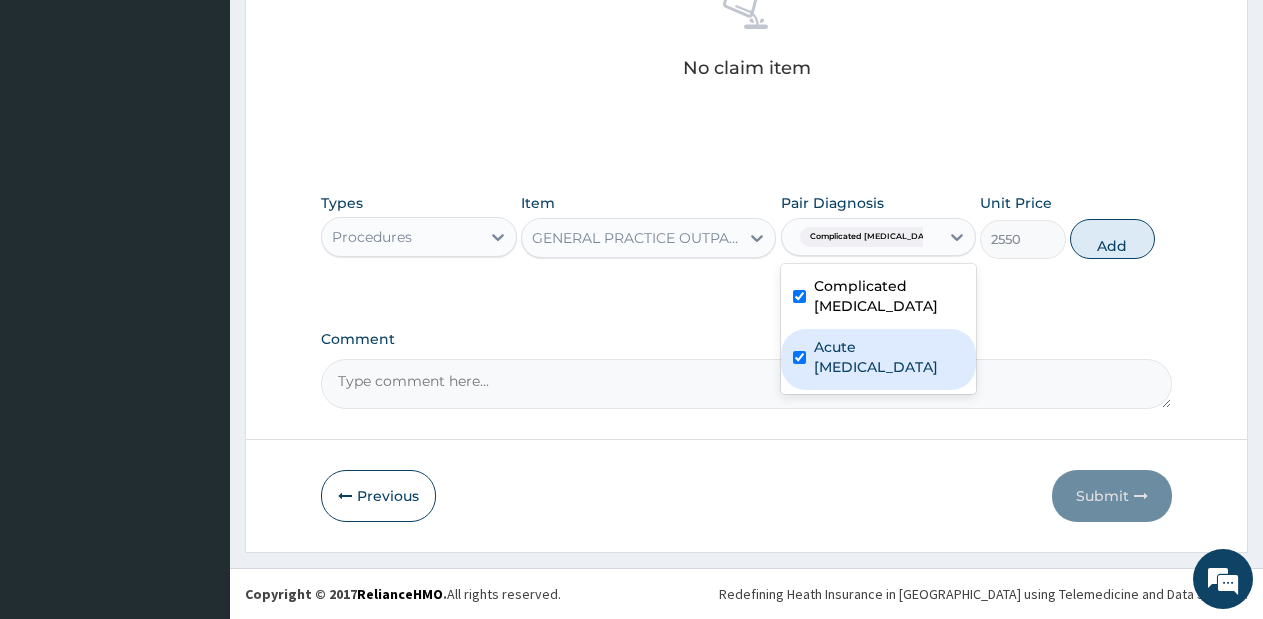 checkbox on "true" 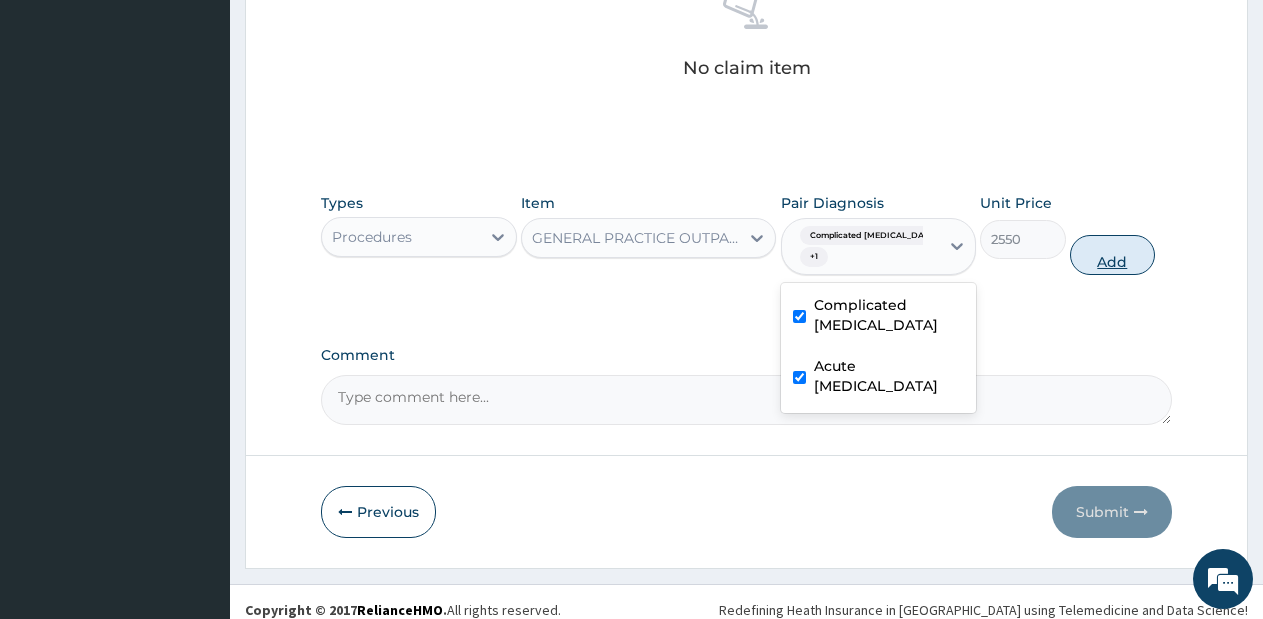 click on "Add" at bounding box center (1112, 255) 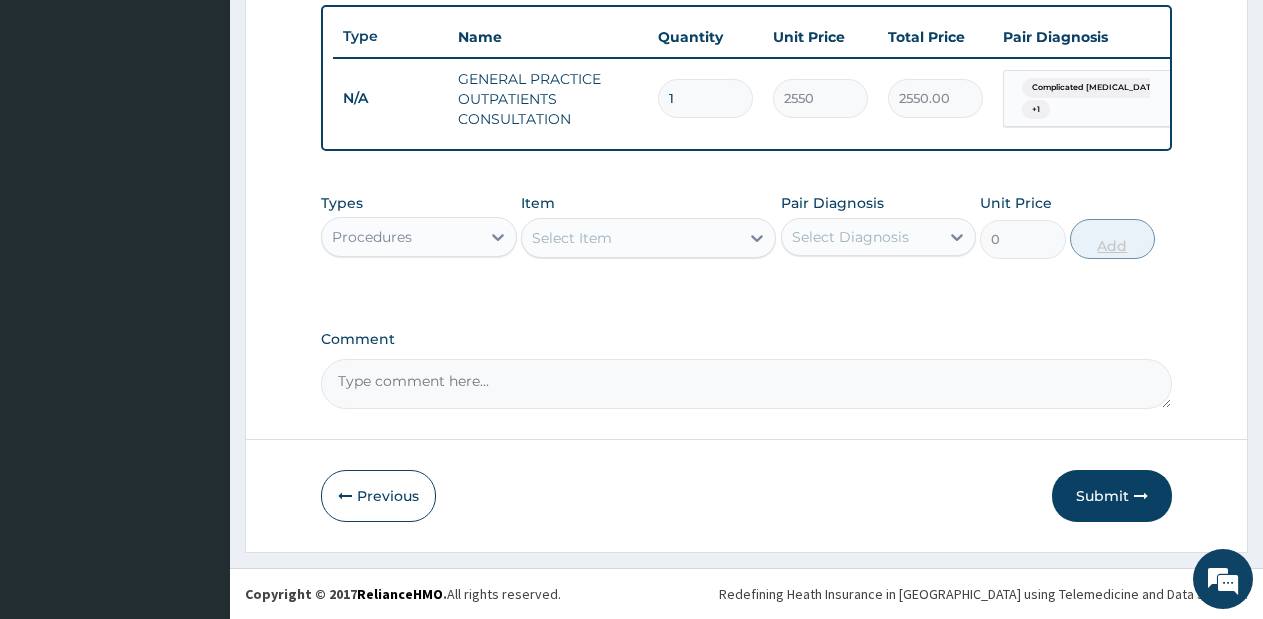 scroll, scrollTop: 756, scrollLeft: 0, axis: vertical 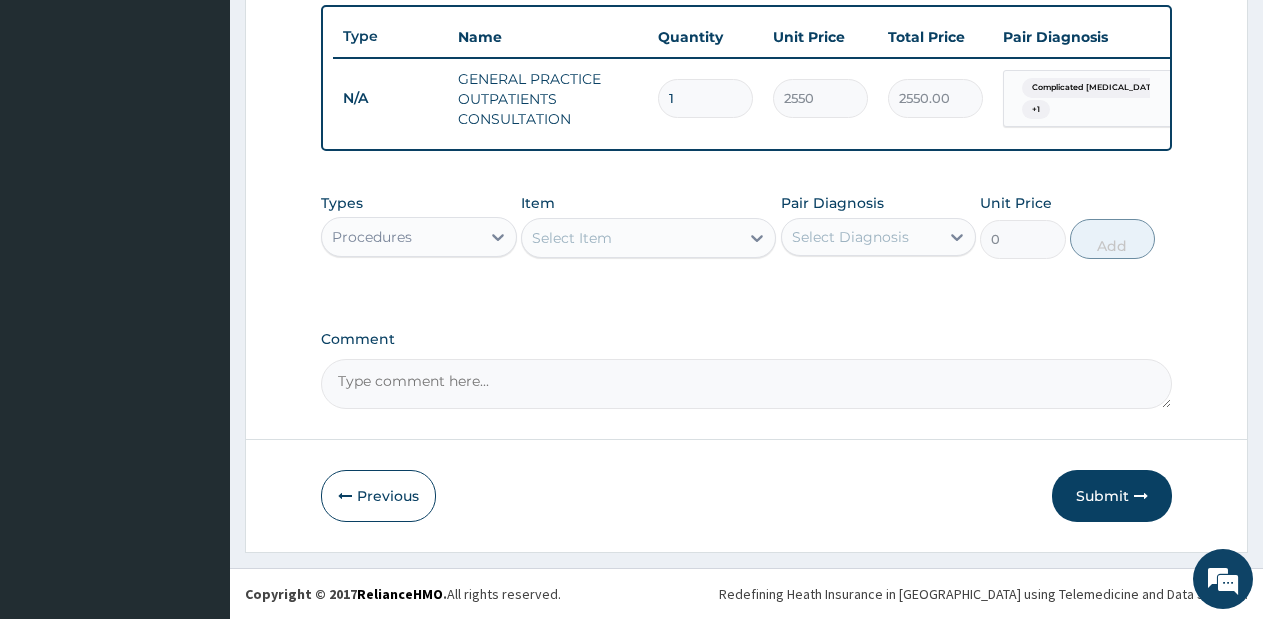 click on "Procedures" at bounding box center [401, 237] 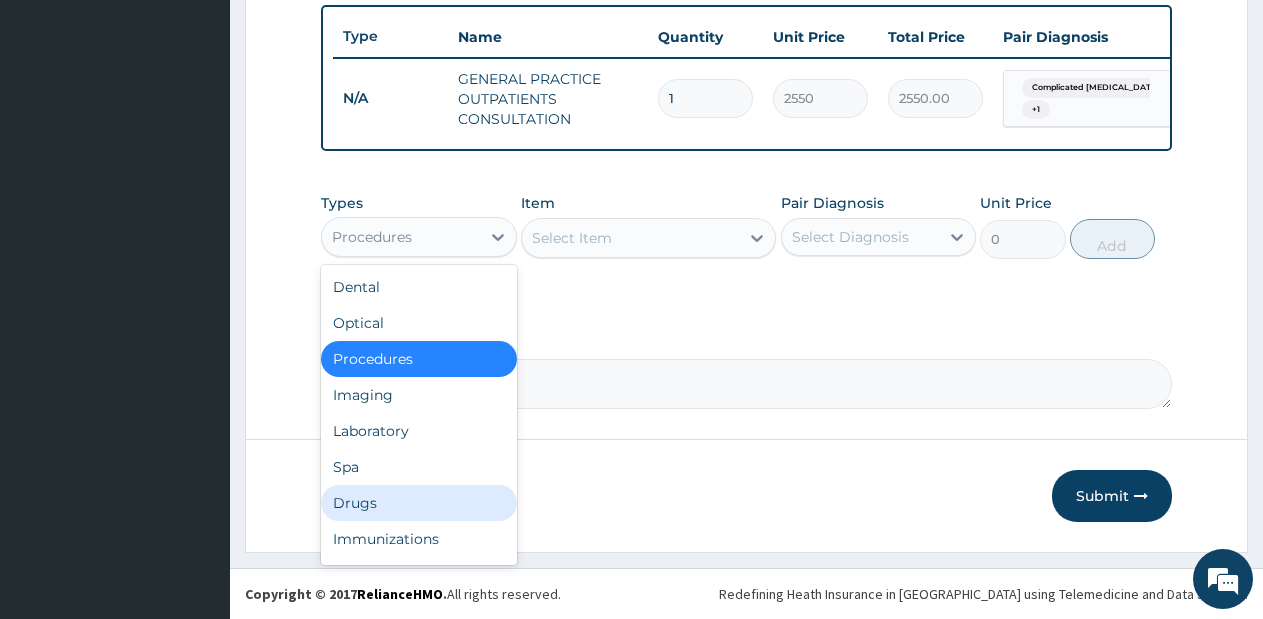 click on "Drugs" at bounding box center [419, 503] 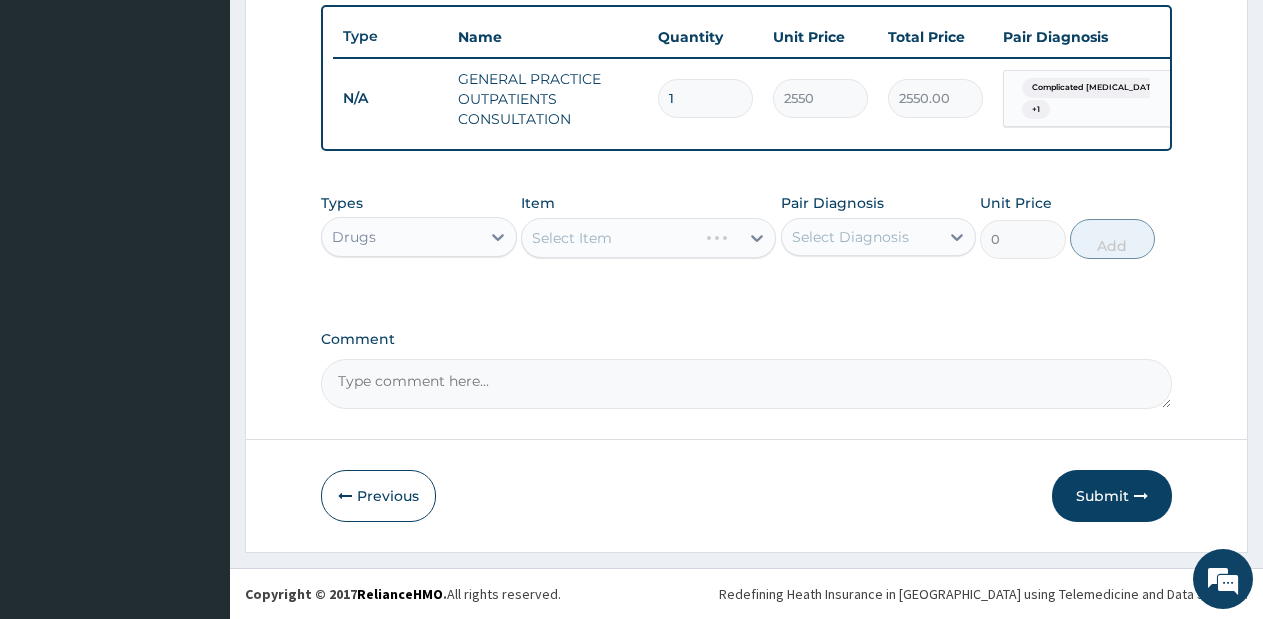 click on "Types Drugs Item Select Item Pair Diagnosis Select Diagnosis Unit Price 0 Add" at bounding box center [746, 241] 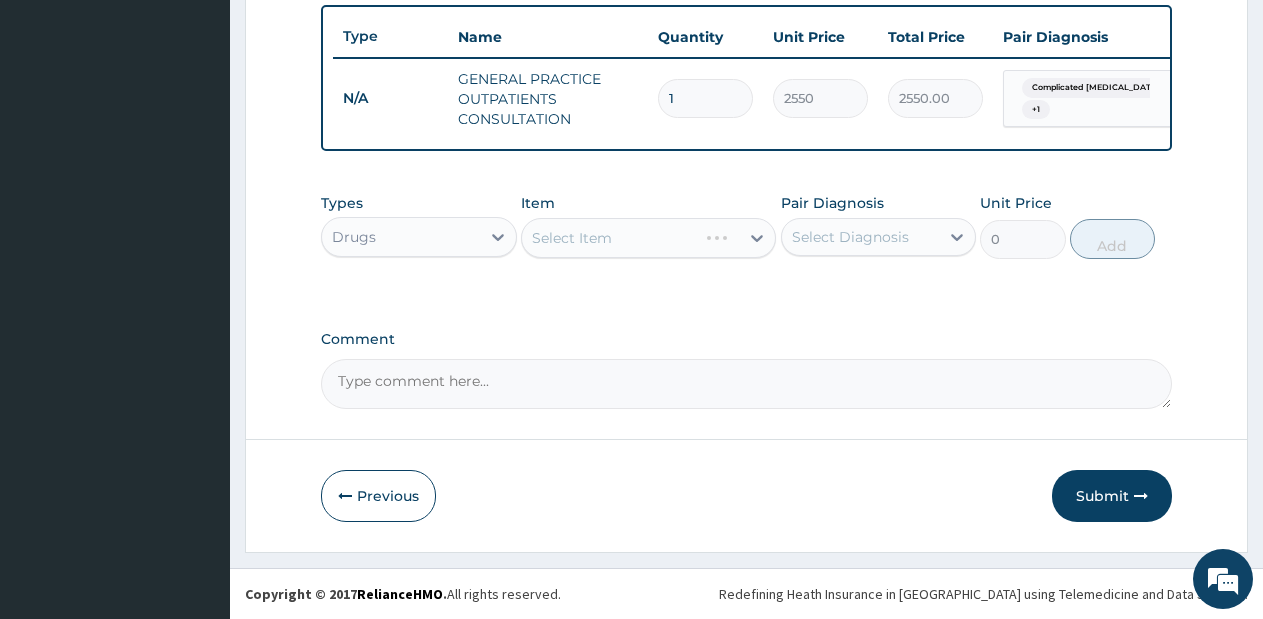 click on "Select Item" at bounding box center (648, 238) 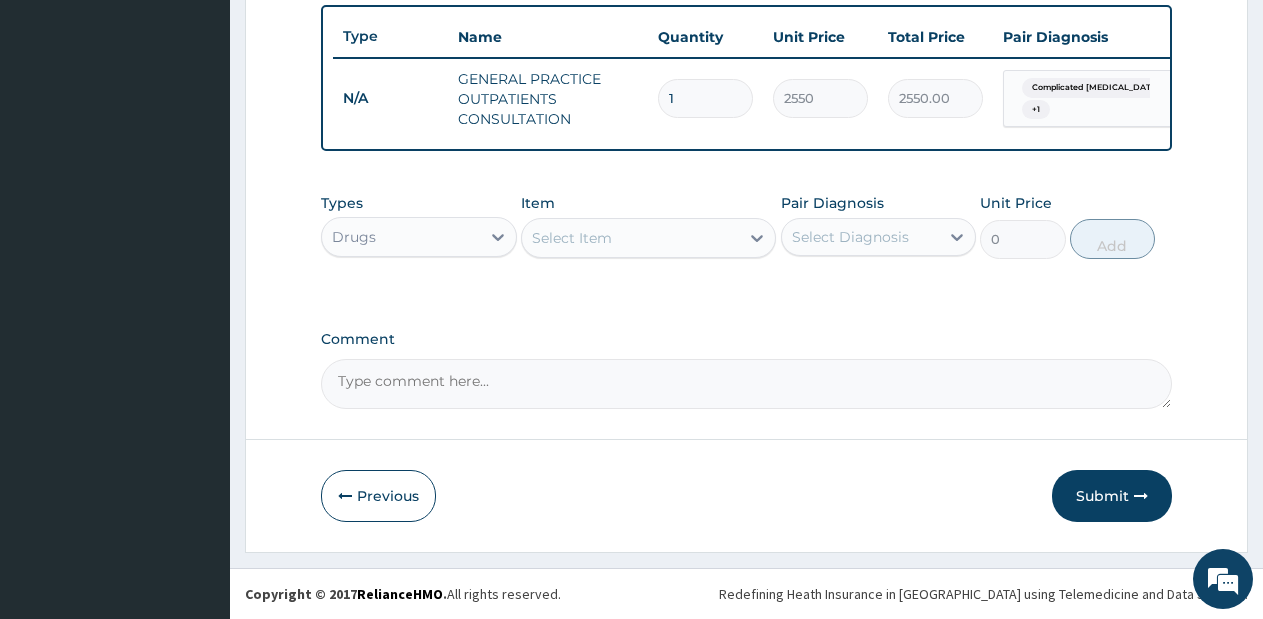 click on "Select Item" at bounding box center (630, 238) 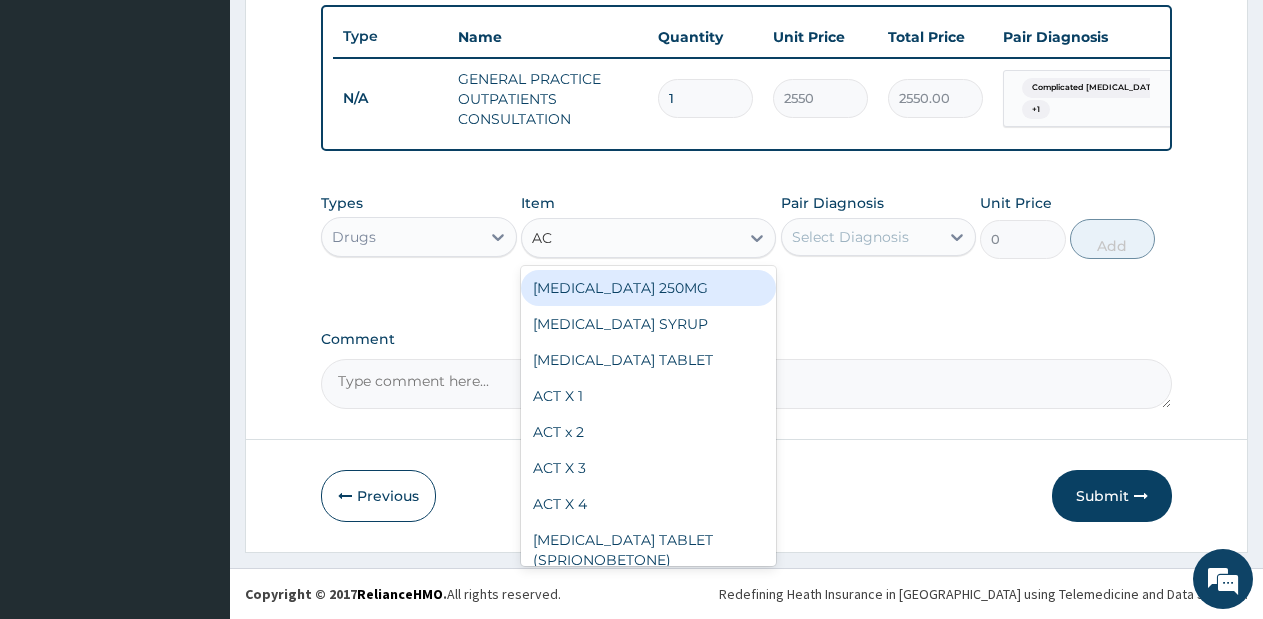 type on "ACT" 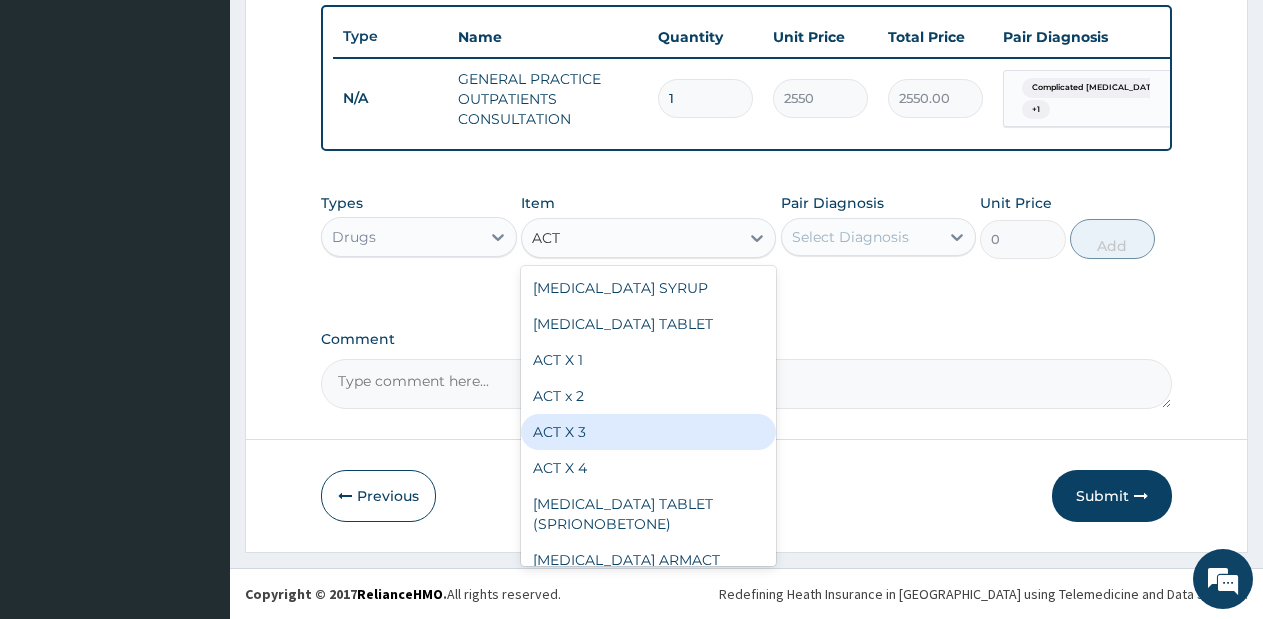 click on "ACT  X 3" at bounding box center [648, 432] 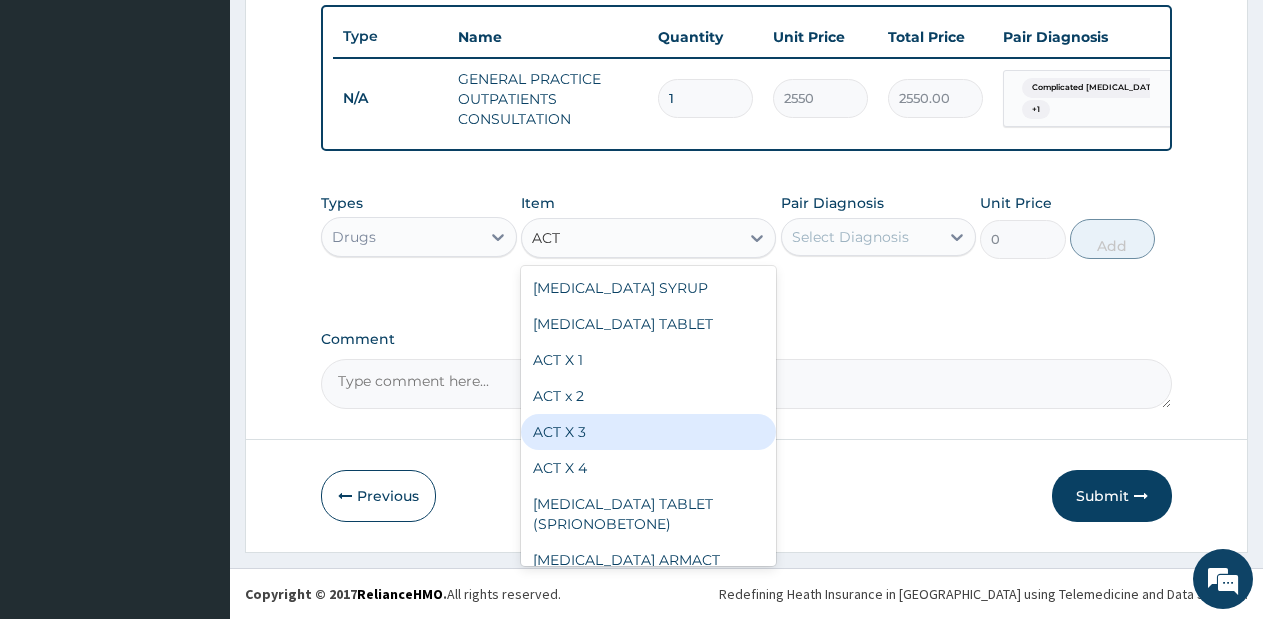 type 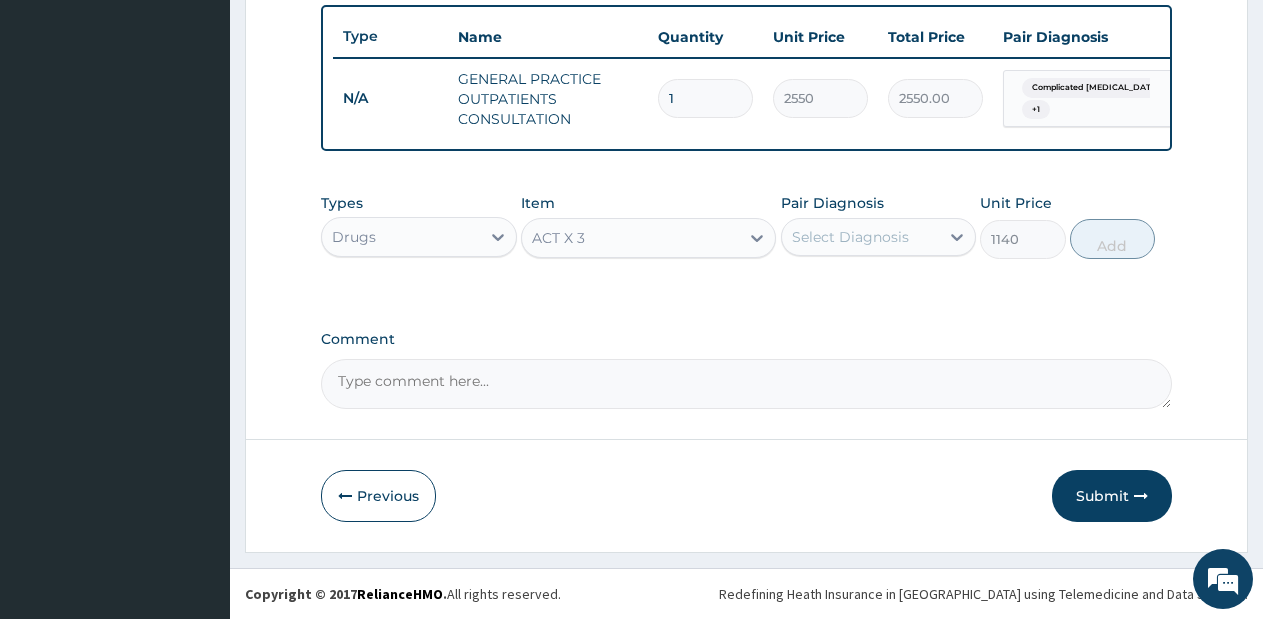 click on "Select Diagnosis" at bounding box center [850, 237] 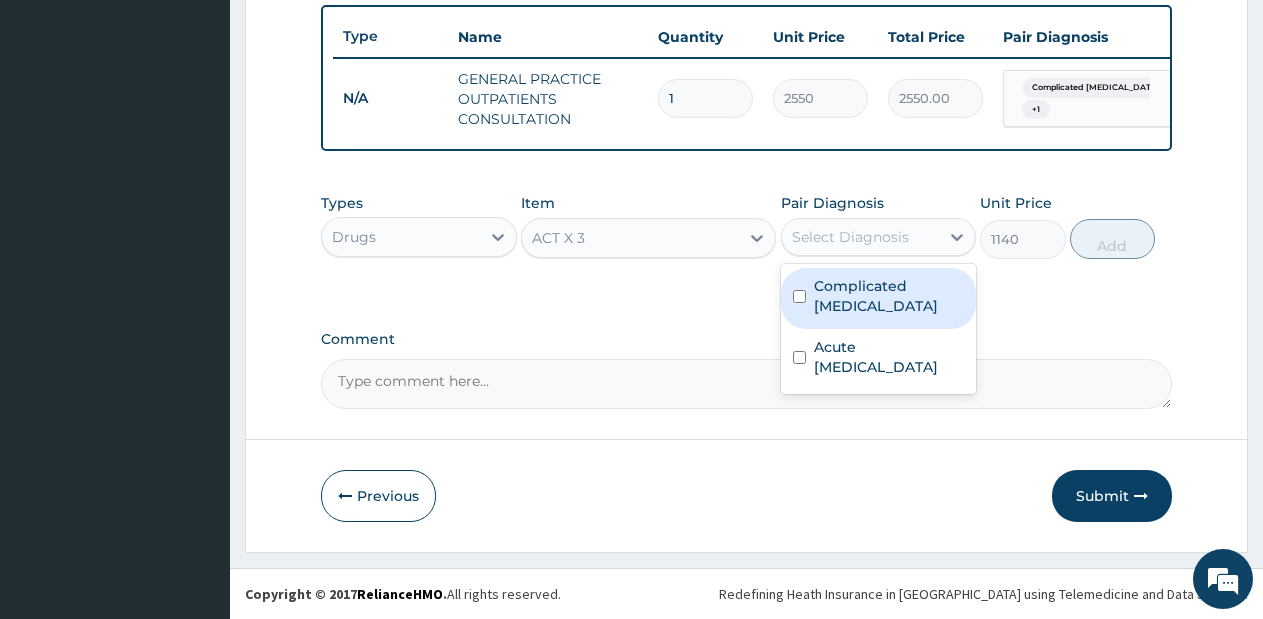 click on "Complicated malaria" at bounding box center [879, 298] 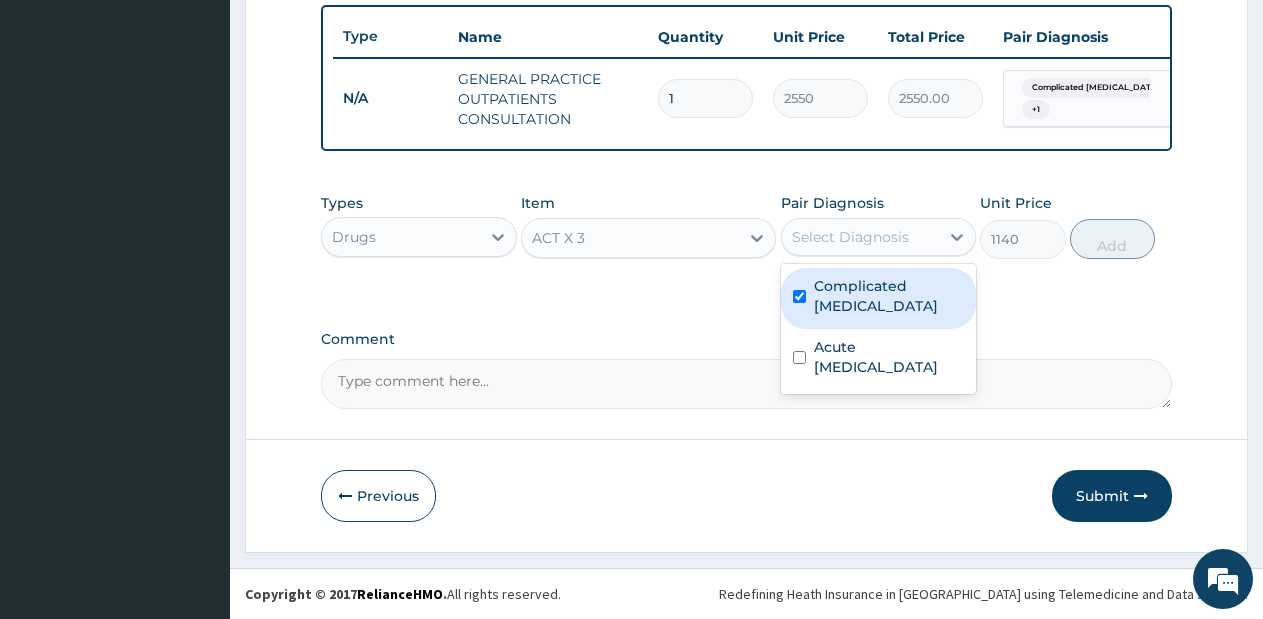 checkbox on "true" 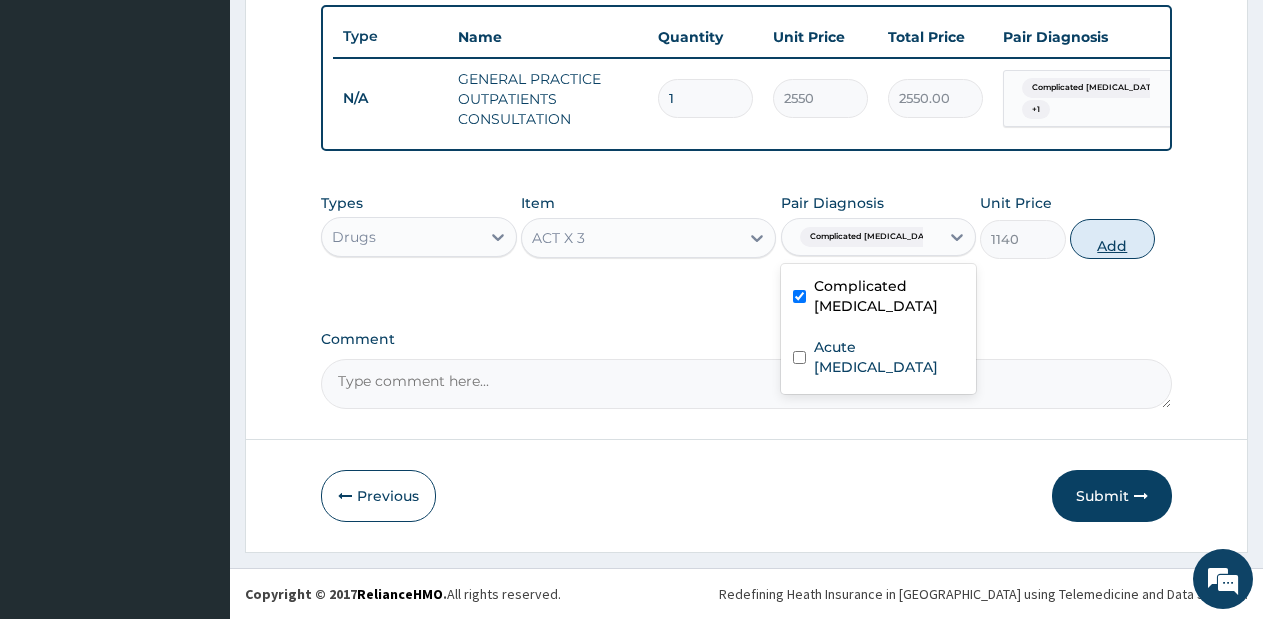 click on "Add" at bounding box center [1112, 239] 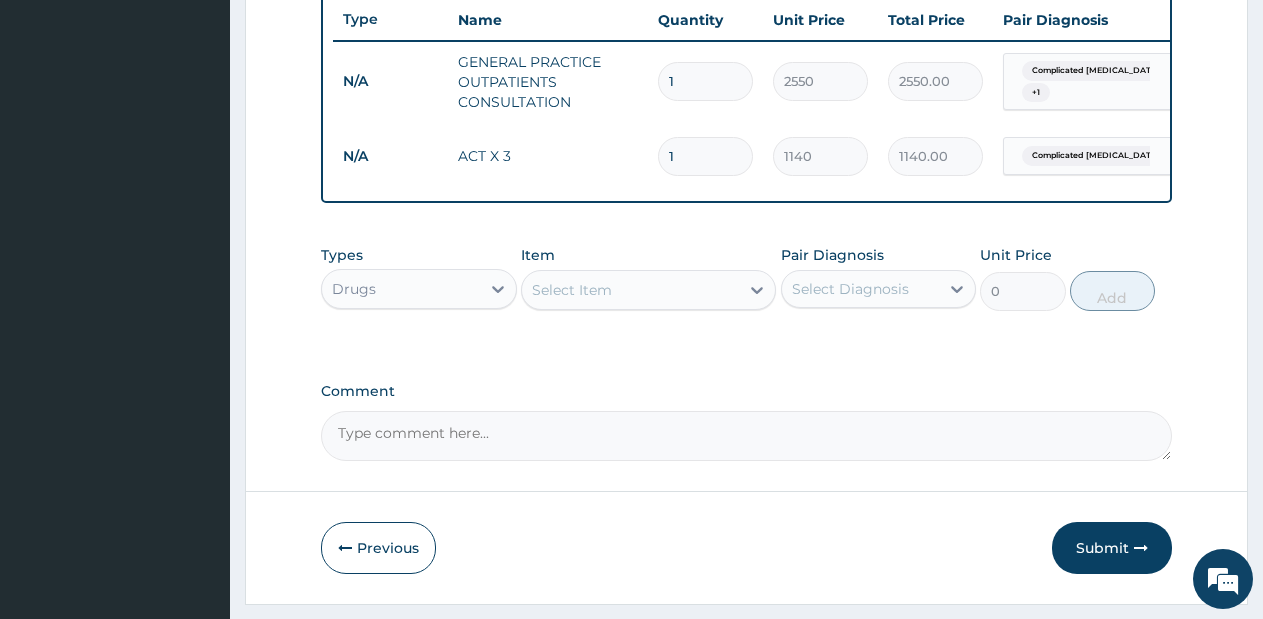 click on "Select Item" at bounding box center [630, 290] 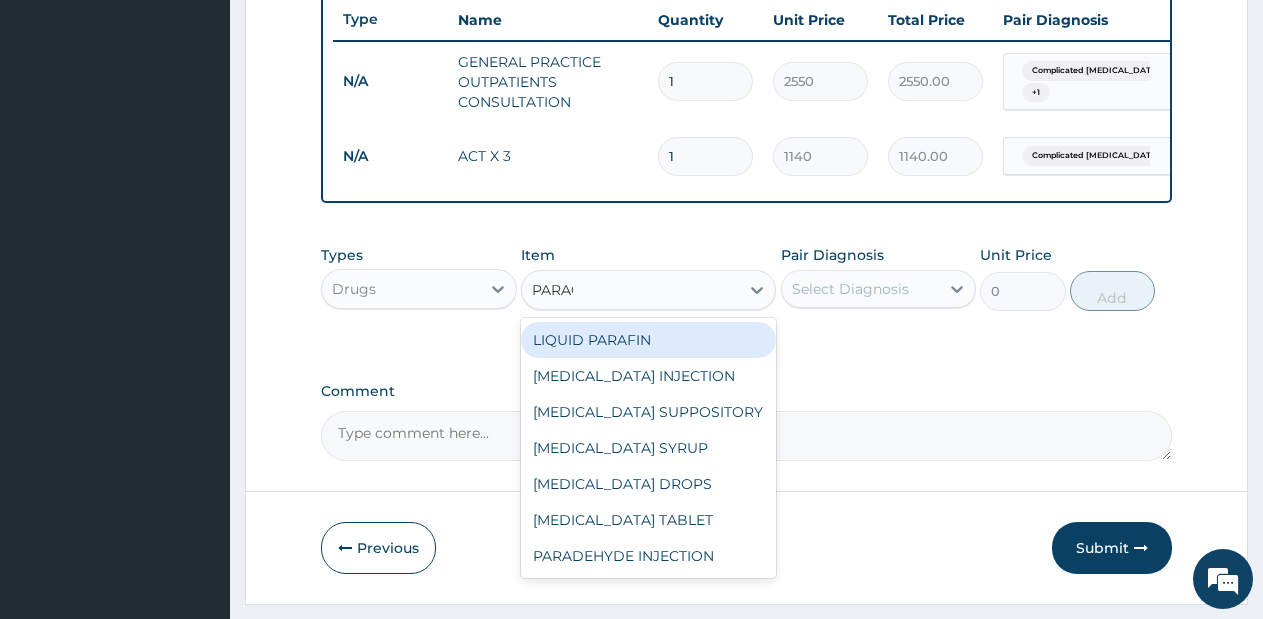 type on "PARACE" 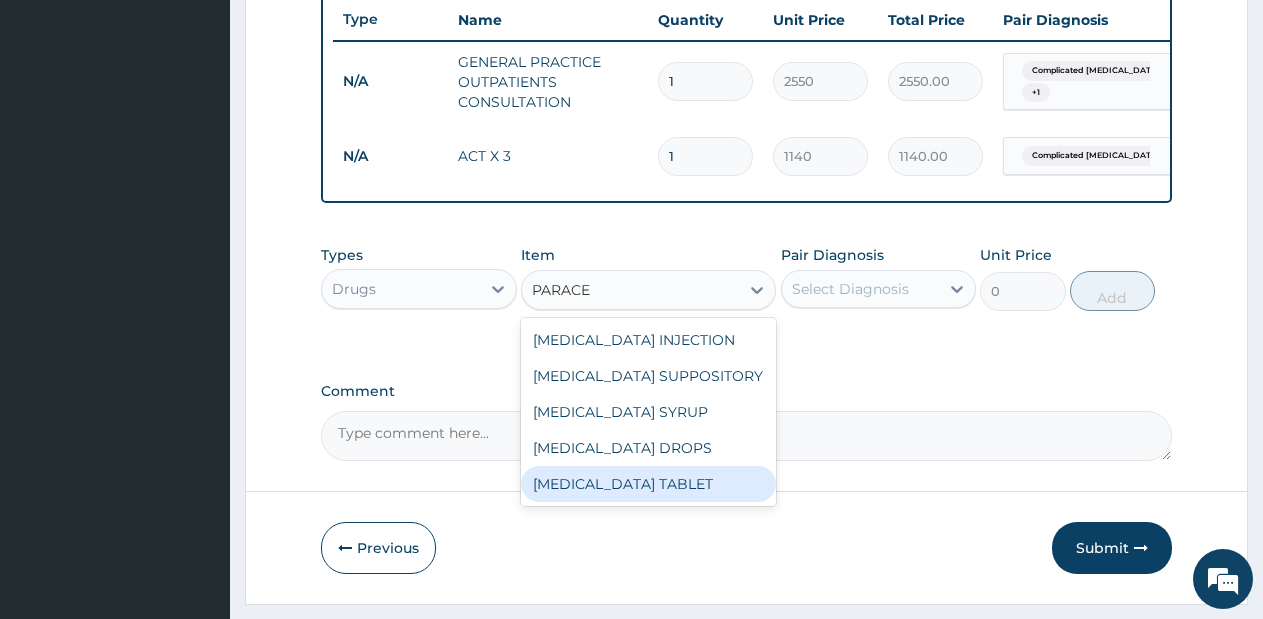 click on "PARACETAMOL TABLET" at bounding box center (648, 484) 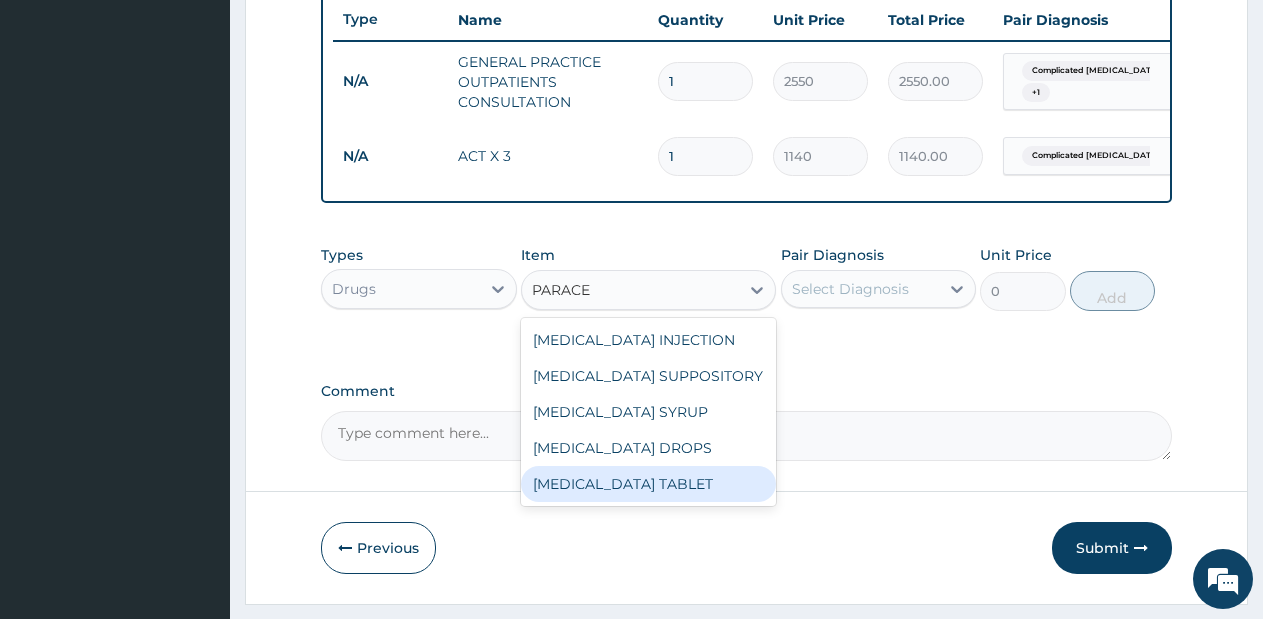 type 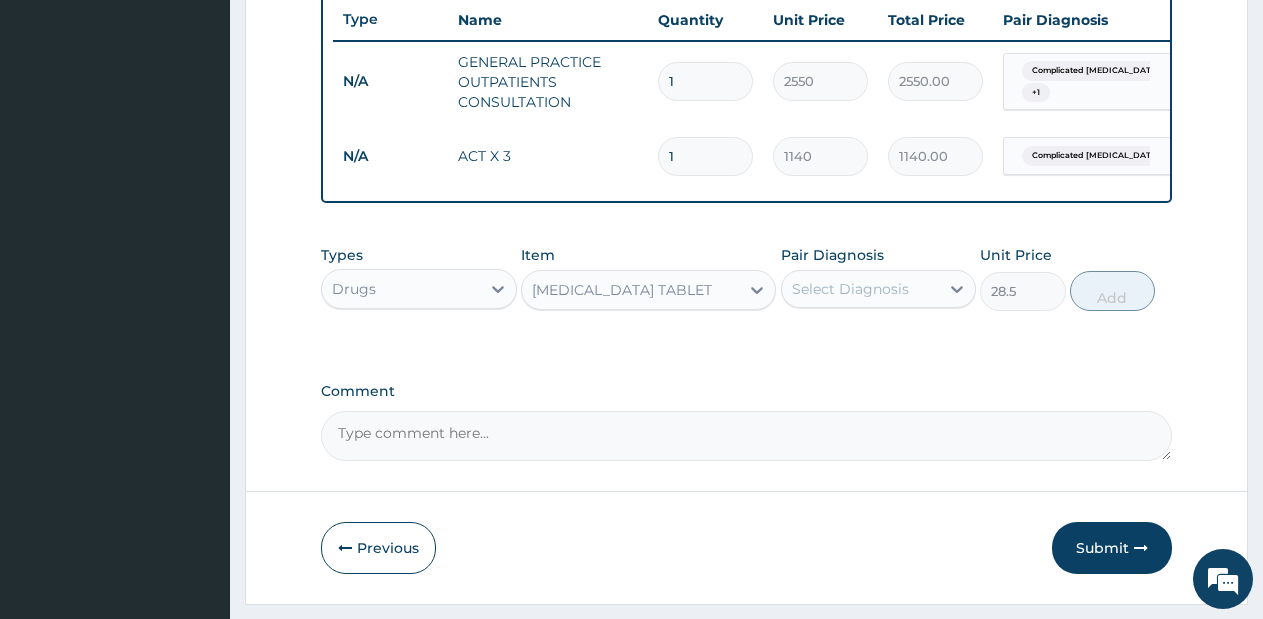 click on "Select Diagnosis" at bounding box center [850, 289] 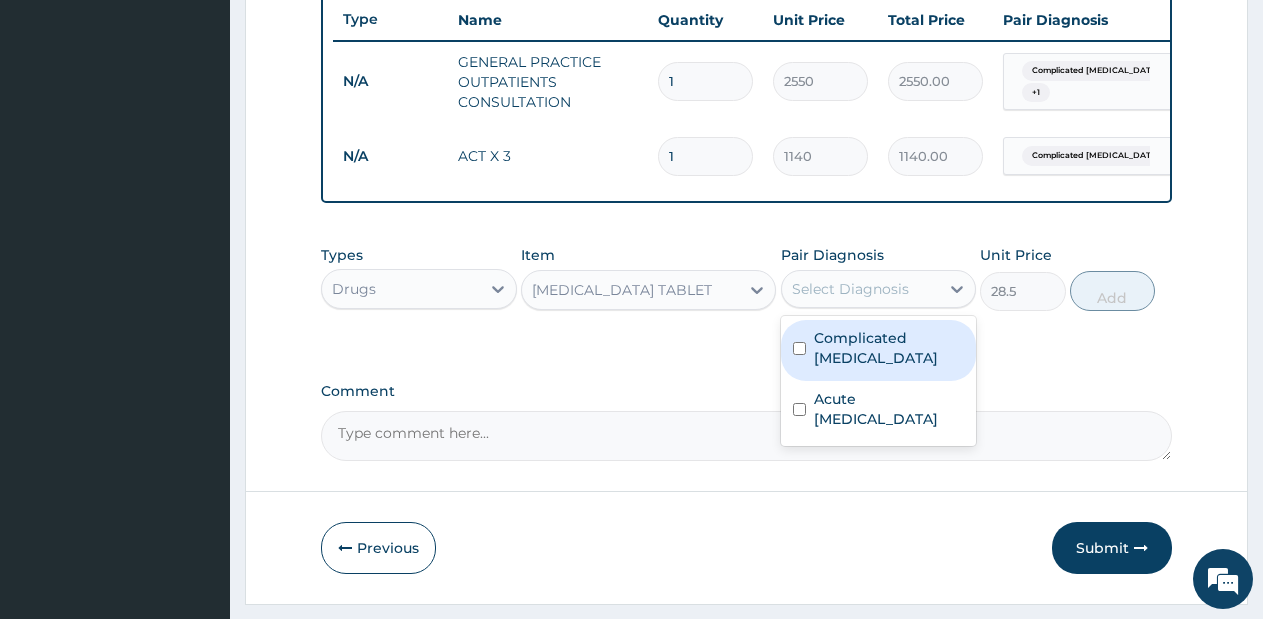 click on "Complicated malaria" at bounding box center (889, 348) 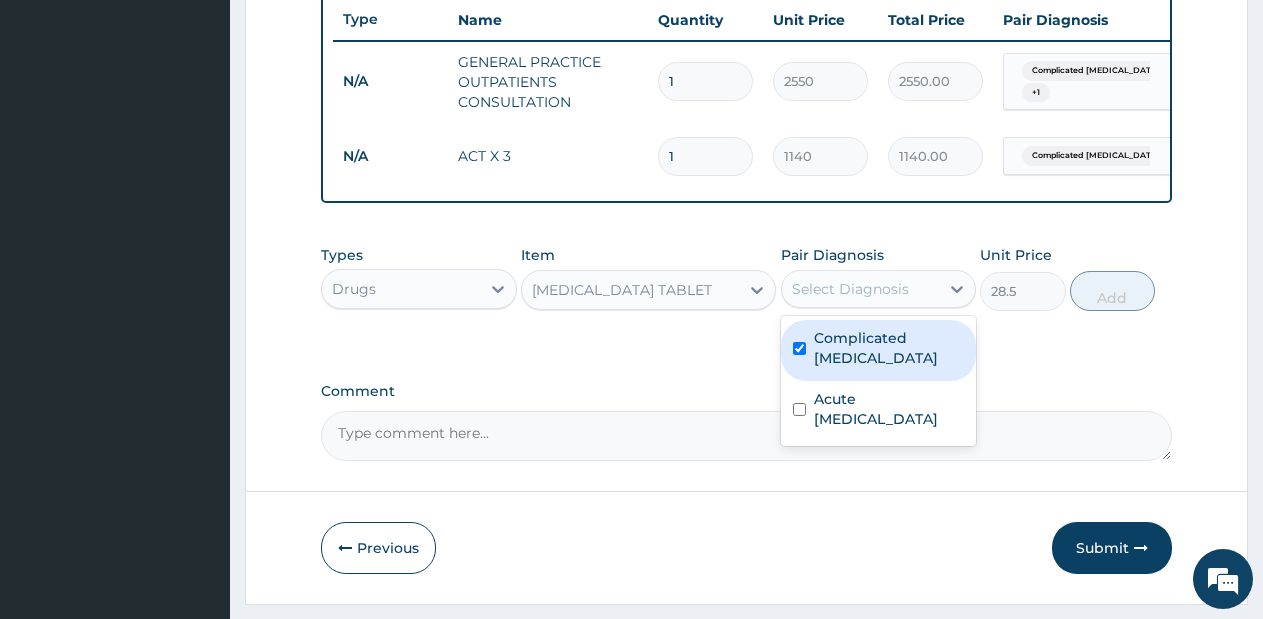 checkbox on "true" 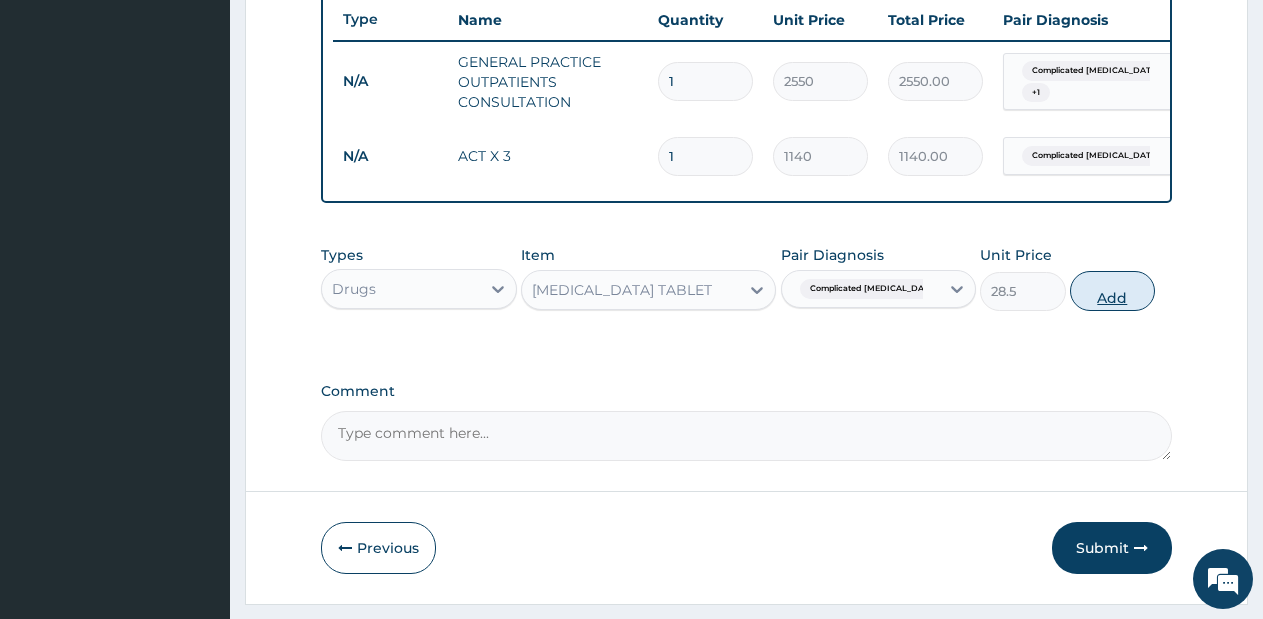 click on "Add" at bounding box center [1112, 291] 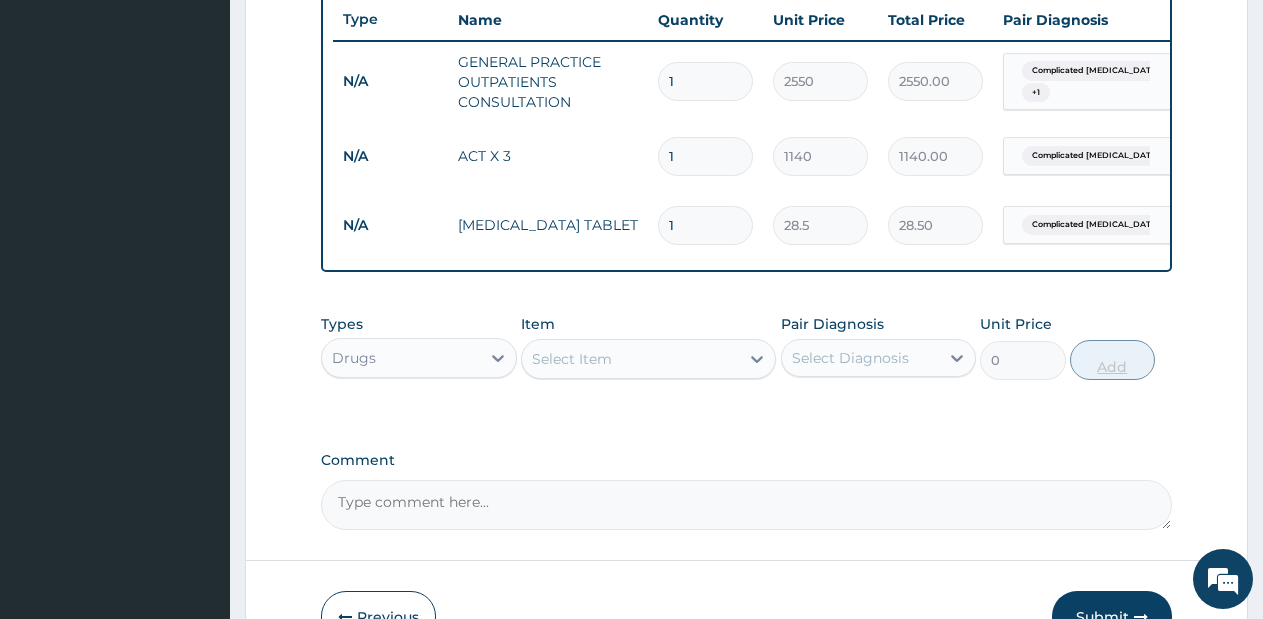 type 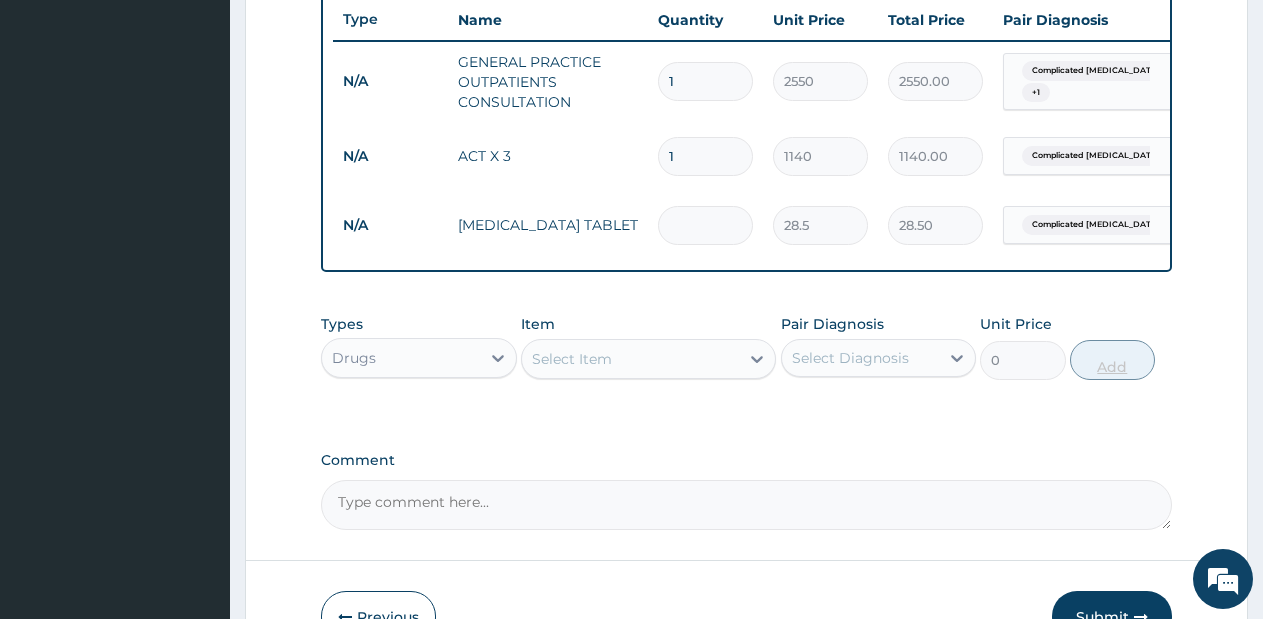 type on "0.00" 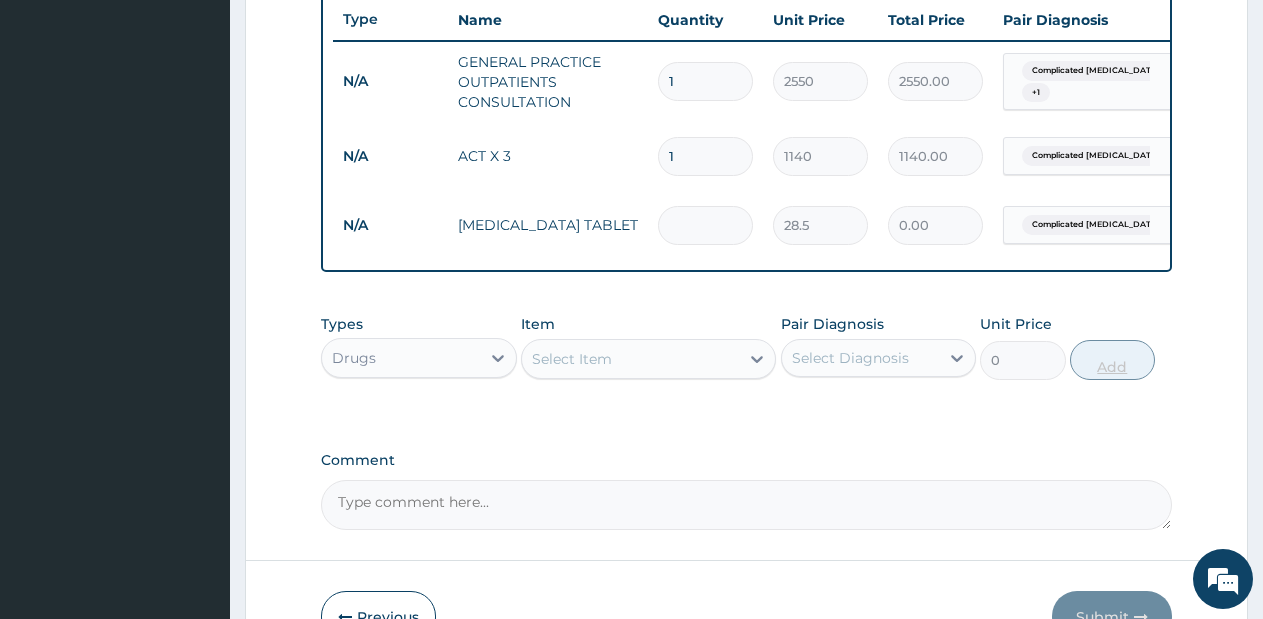 type on "9" 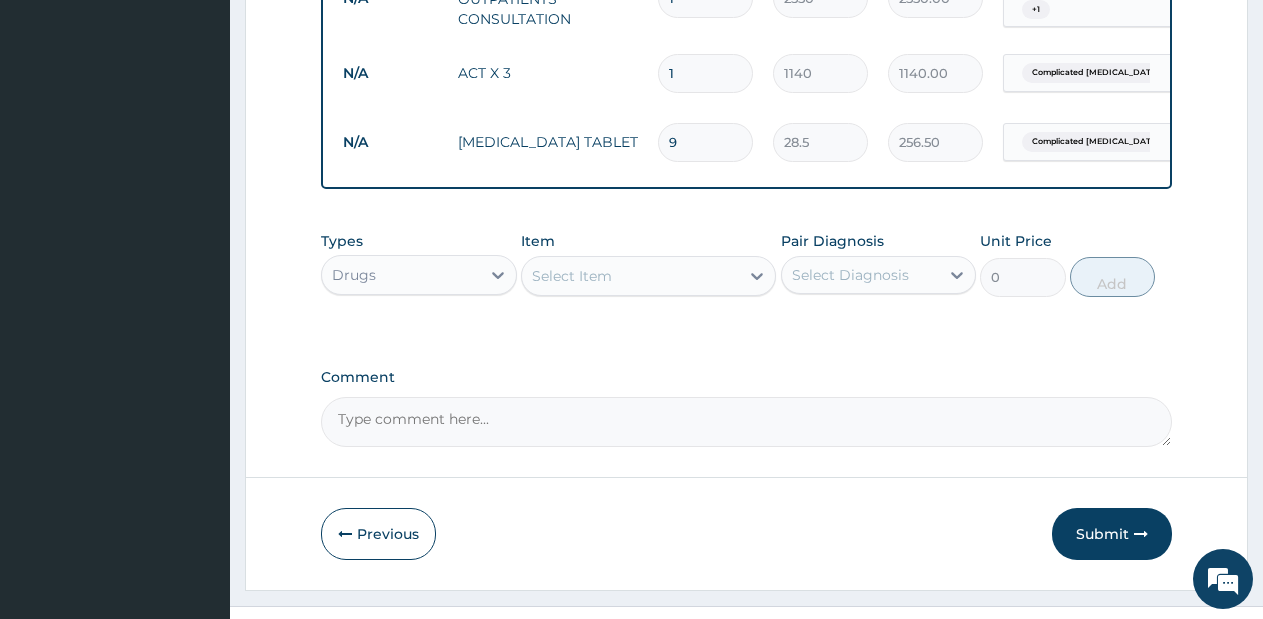 scroll, scrollTop: 875, scrollLeft: 0, axis: vertical 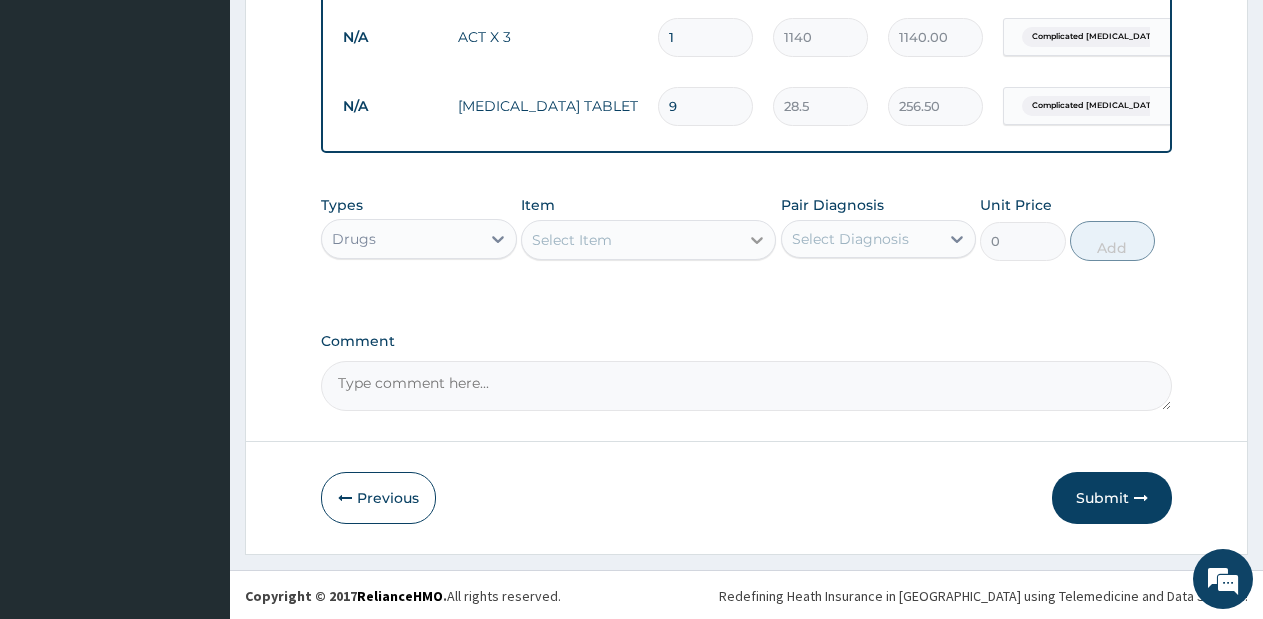 type on "9" 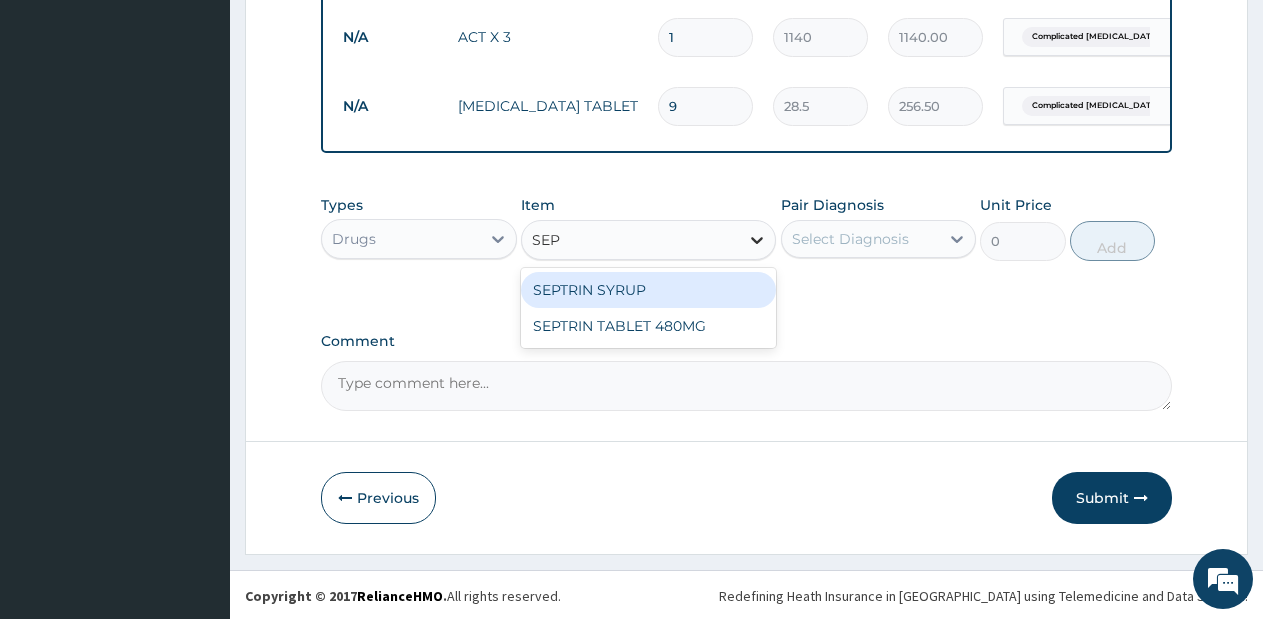 type on "SEPT" 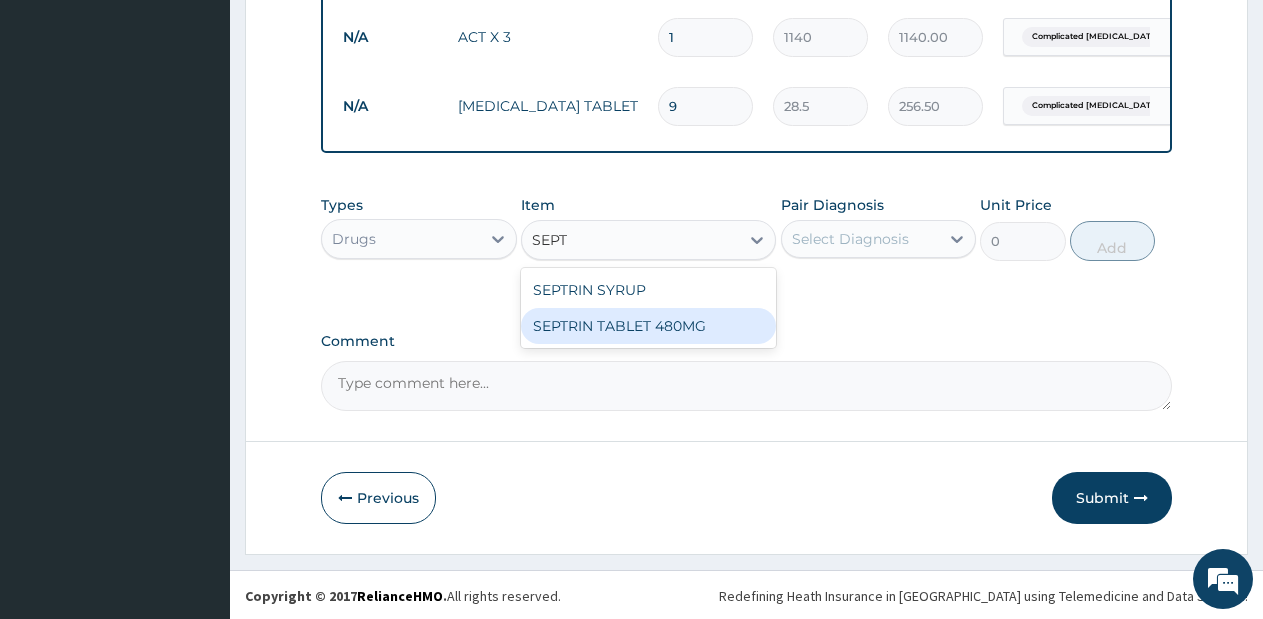 click on "SEPTRIN TABLET 480MG" at bounding box center (648, 326) 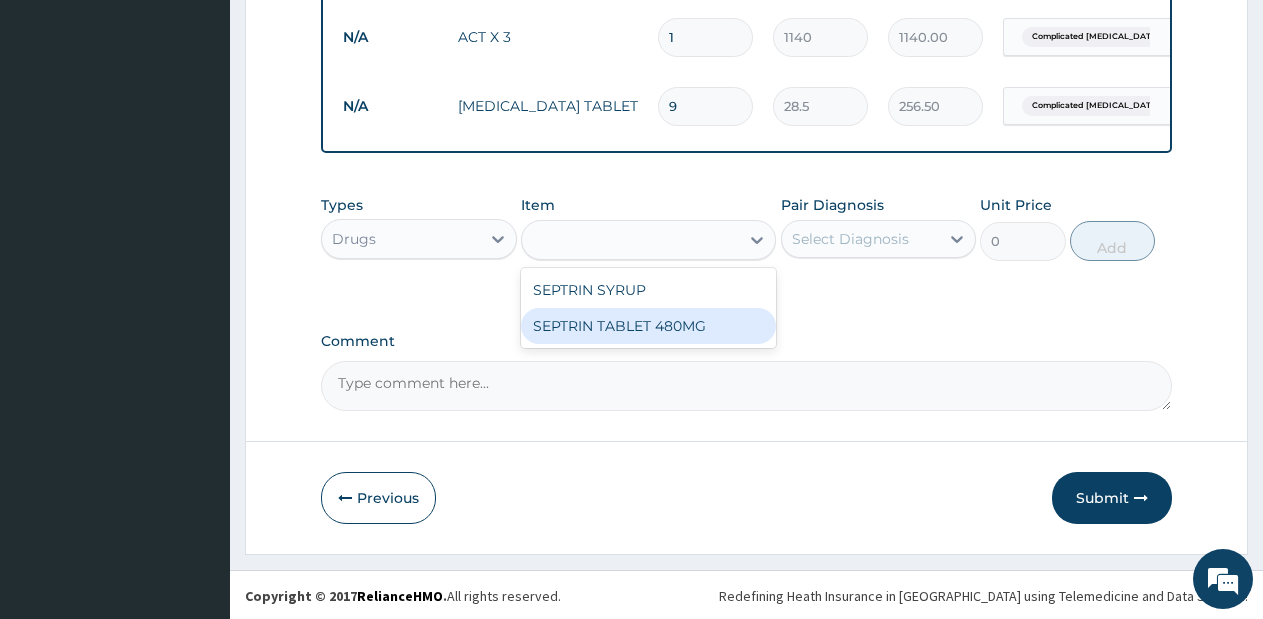 type on "28.5" 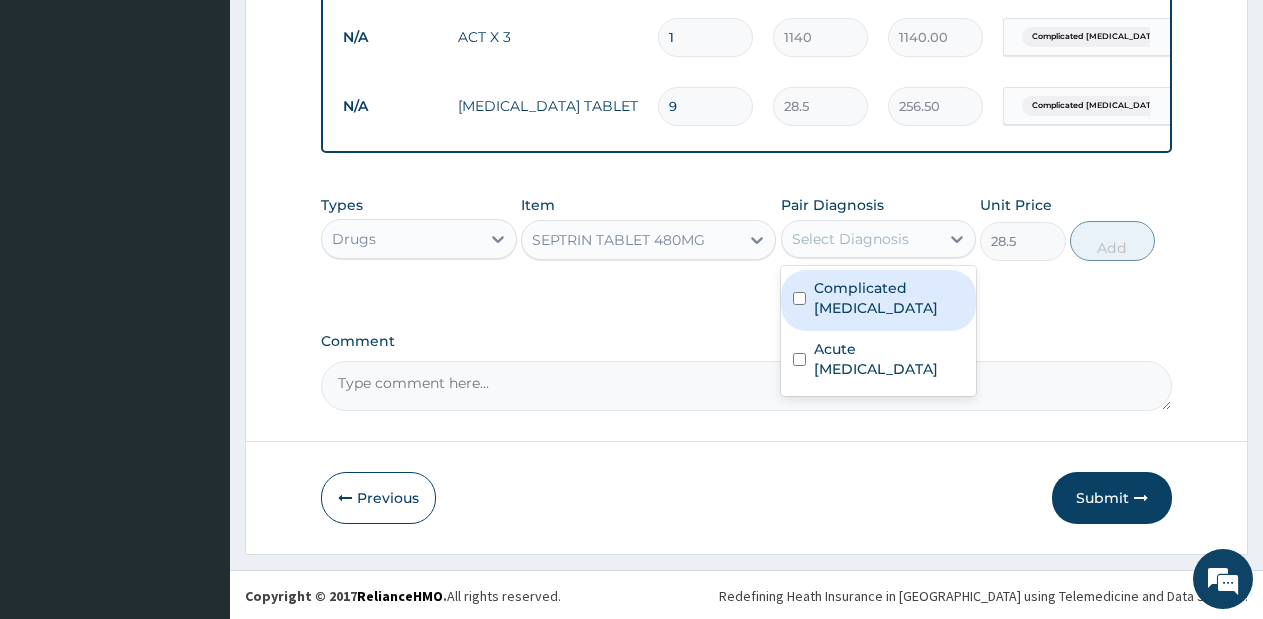 click on "Select Diagnosis" at bounding box center [861, 239] 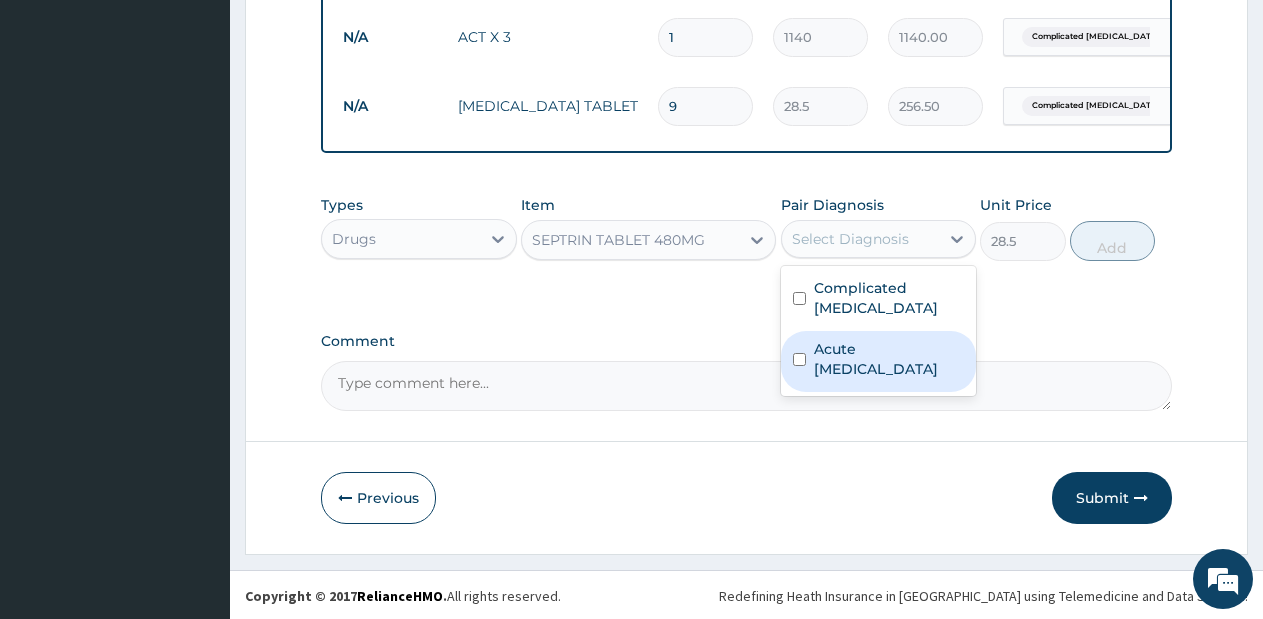 click on "Acute upper respiratory infection" at bounding box center [889, 359] 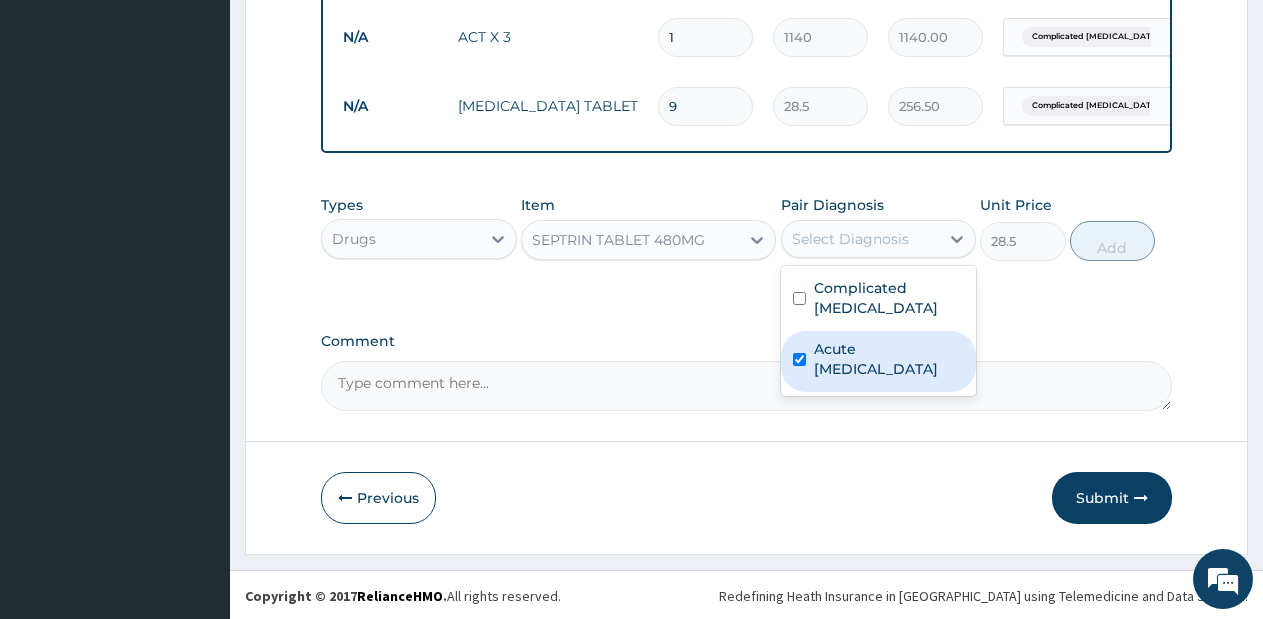 checkbox on "true" 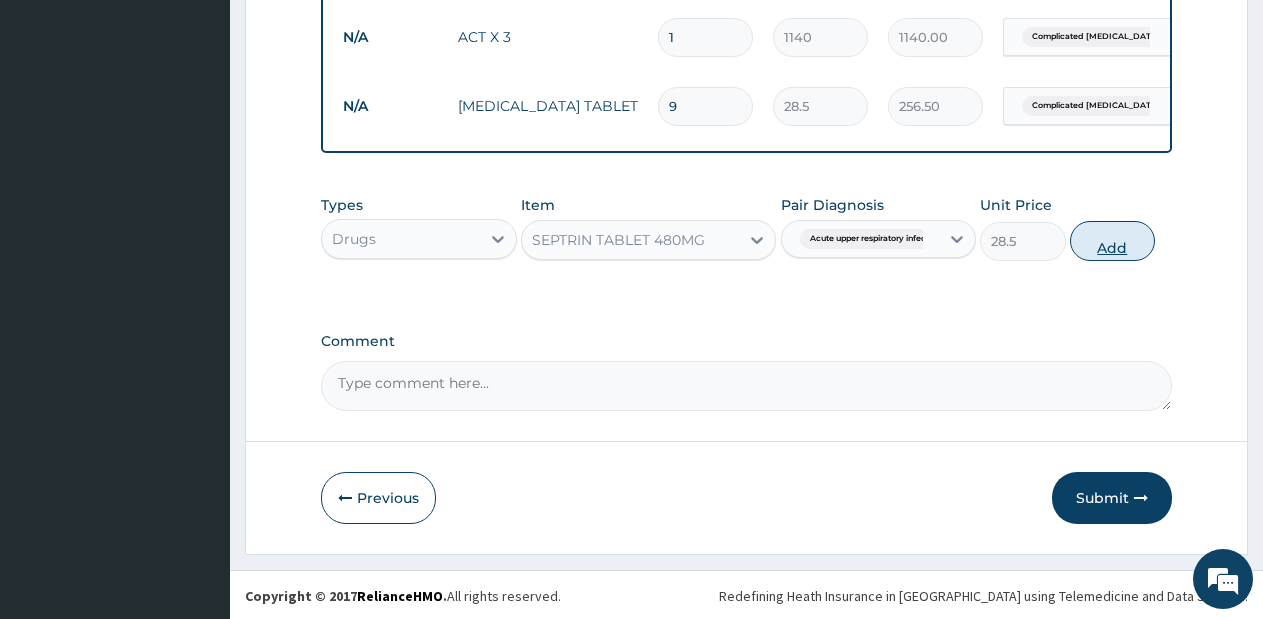 click on "Add" at bounding box center (1112, 241) 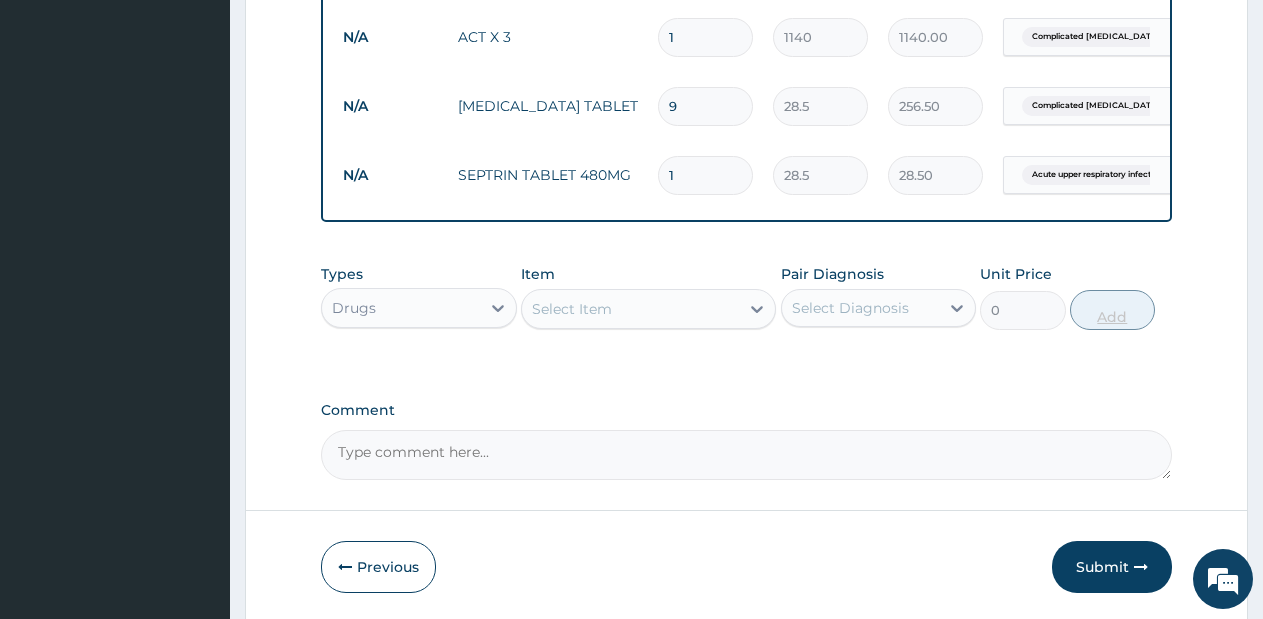 type on "10" 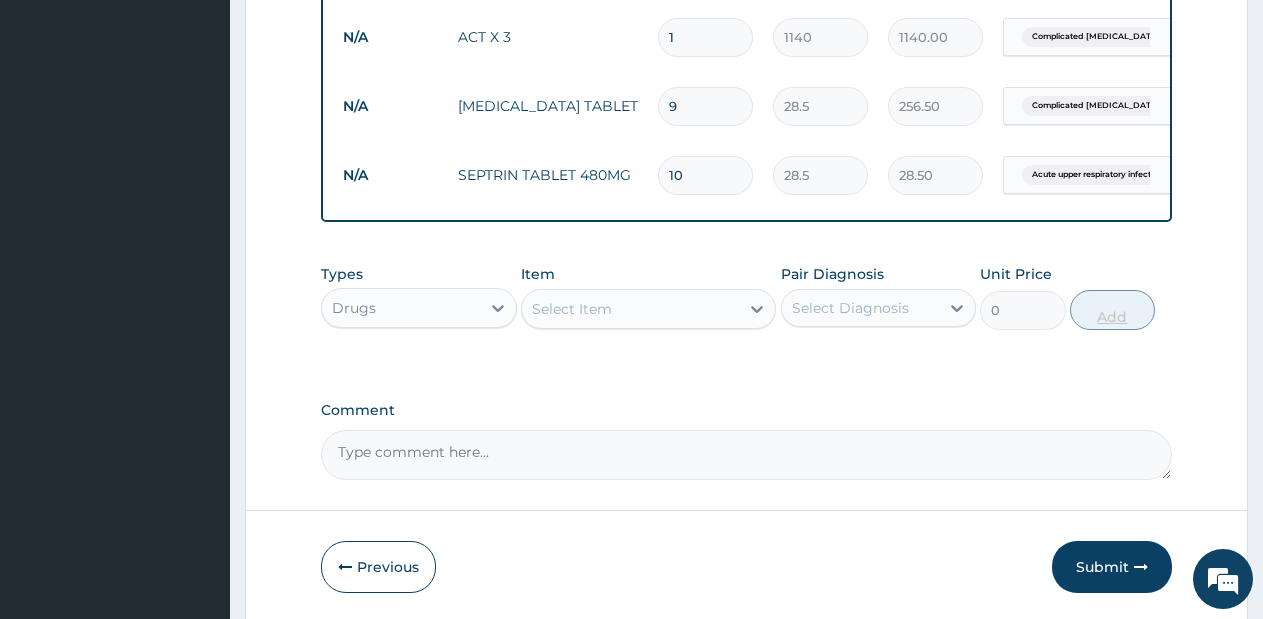 type on "285.00" 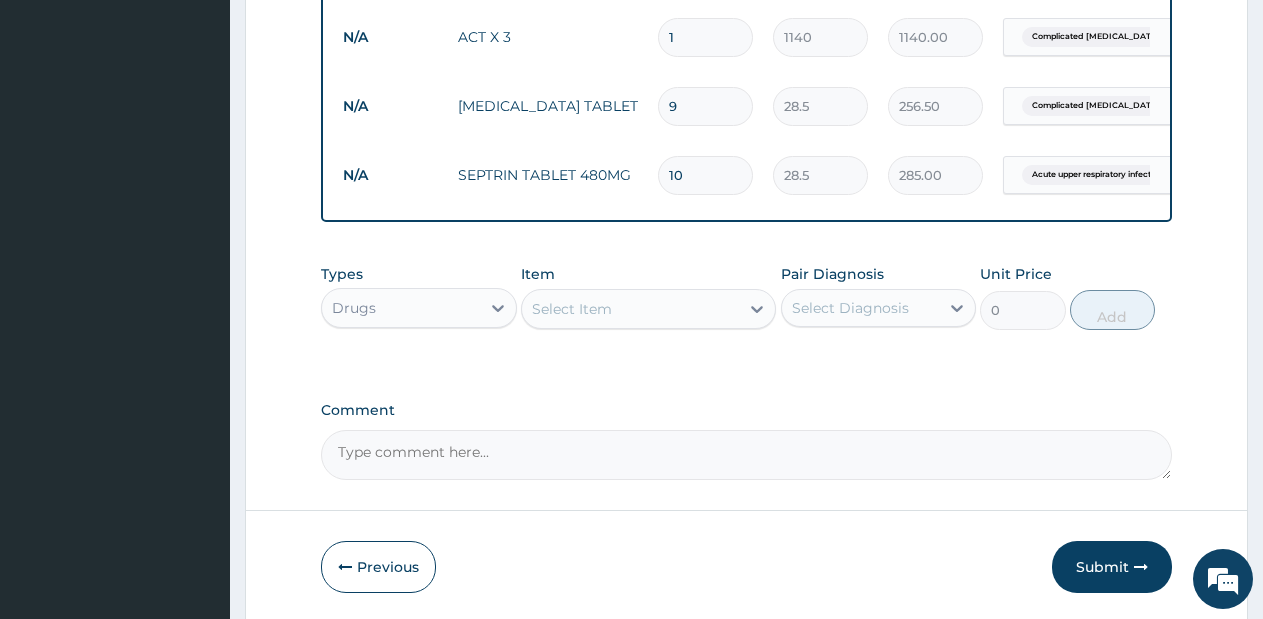 type on "10" 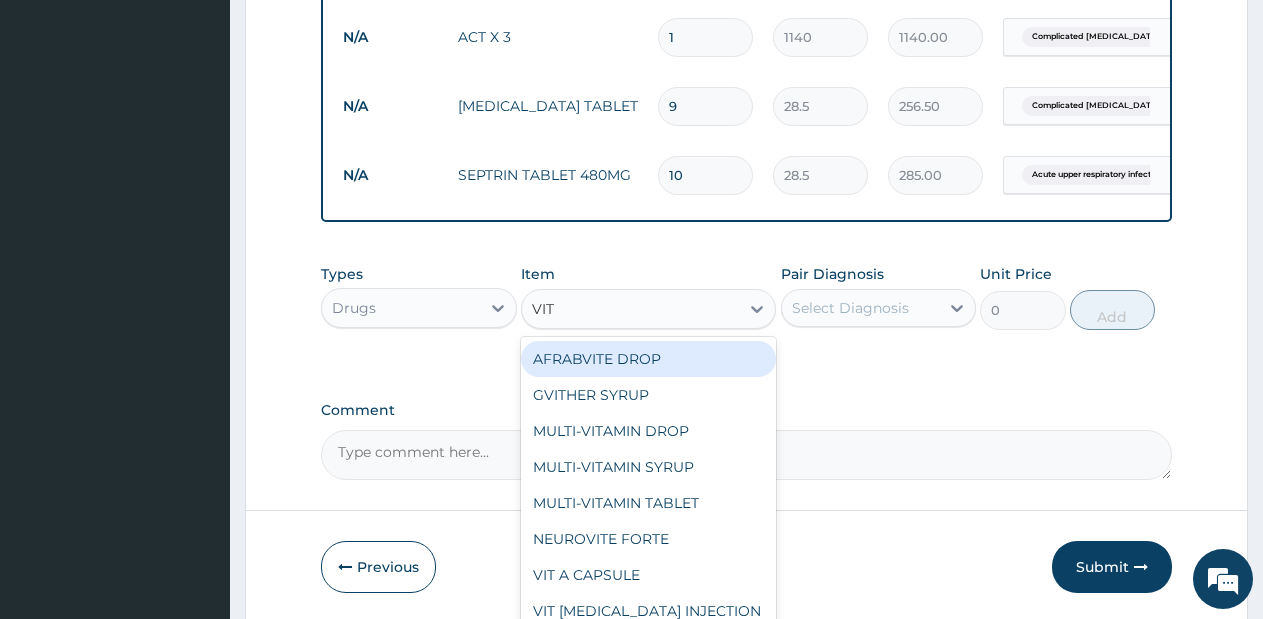 type on "VIT B" 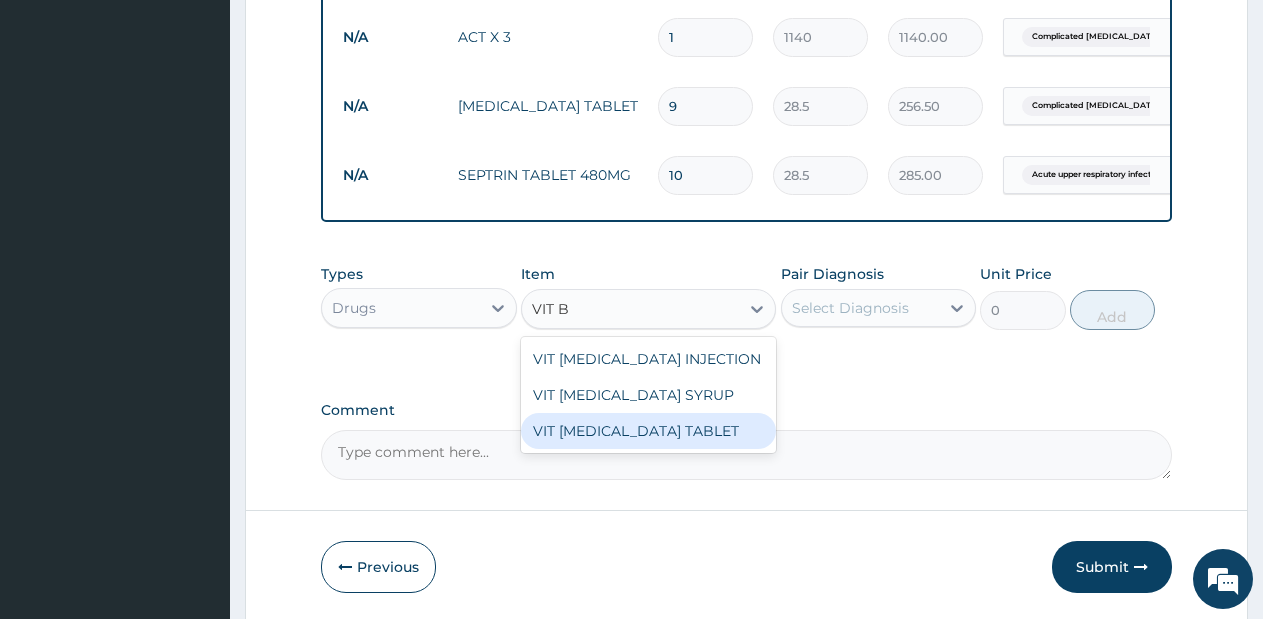 click on "VIT B COMPLEX INJECTION VIT B COMPLEX SYRUP VIT B COMPLEX TABLET" at bounding box center (648, 395) 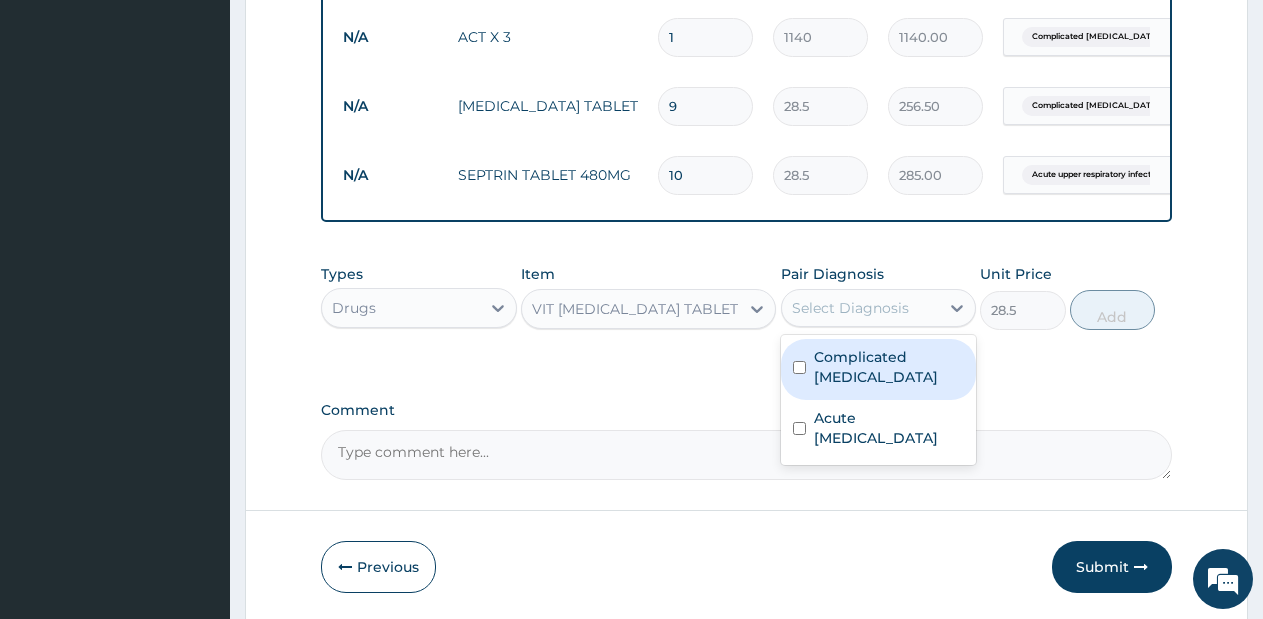 click on "Select Diagnosis" at bounding box center [850, 308] 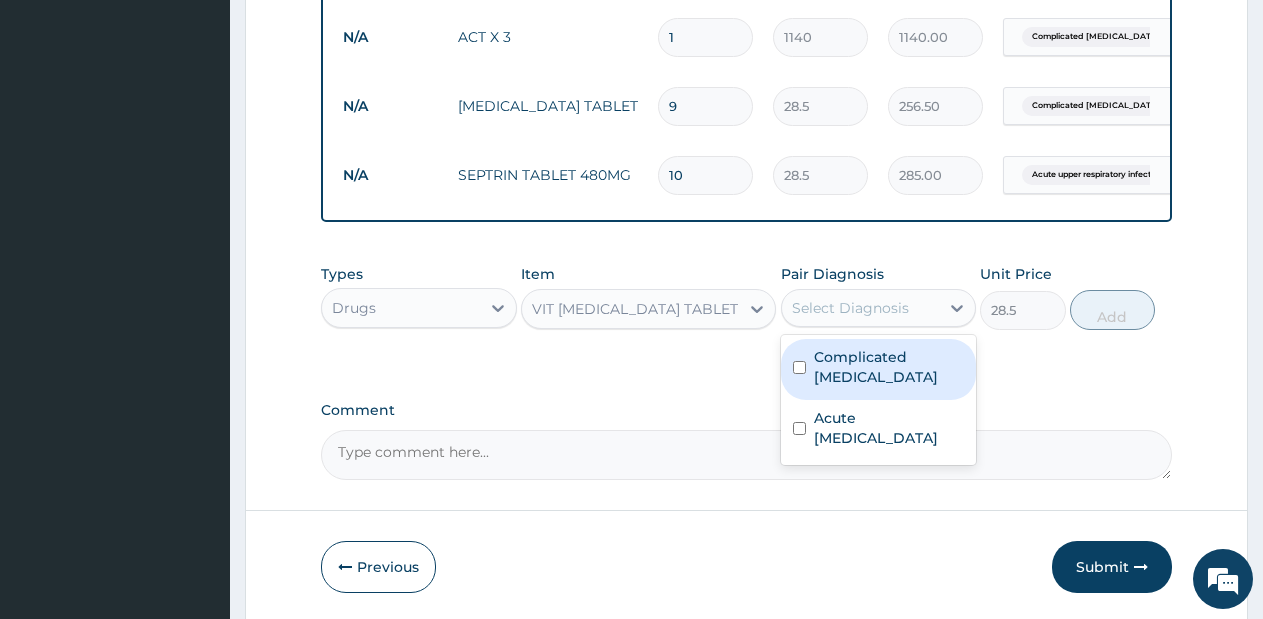 click on "Complicated [MEDICAL_DATA]" at bounding box center (889, 367) 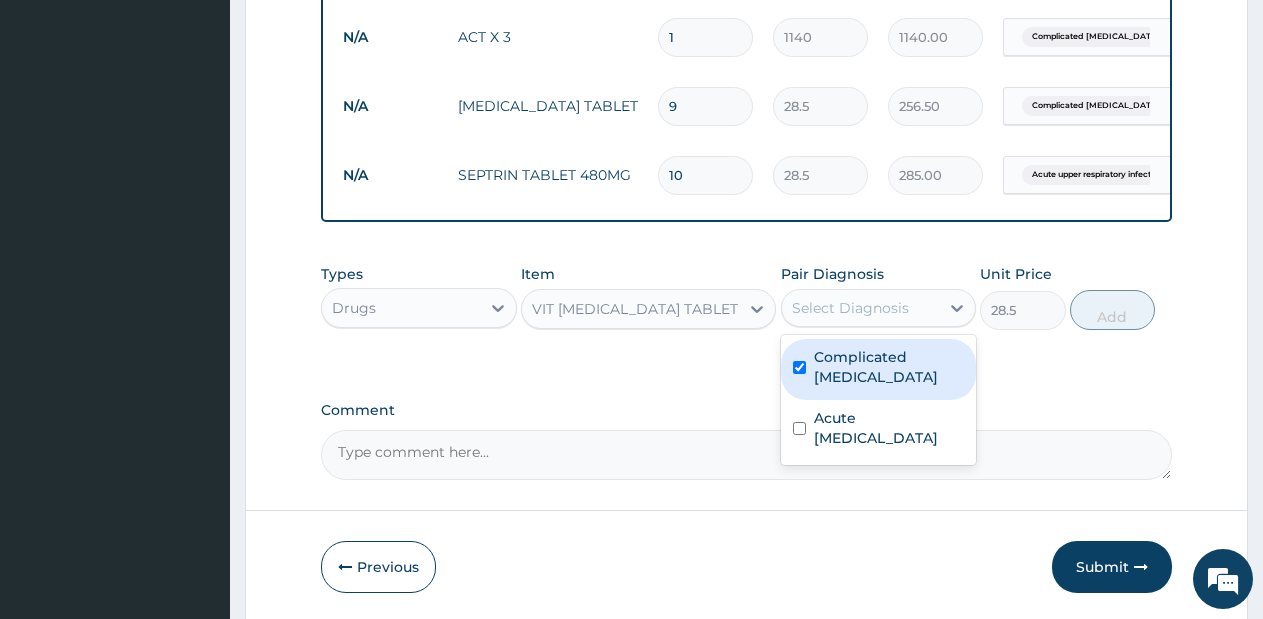 checkbox on "true" 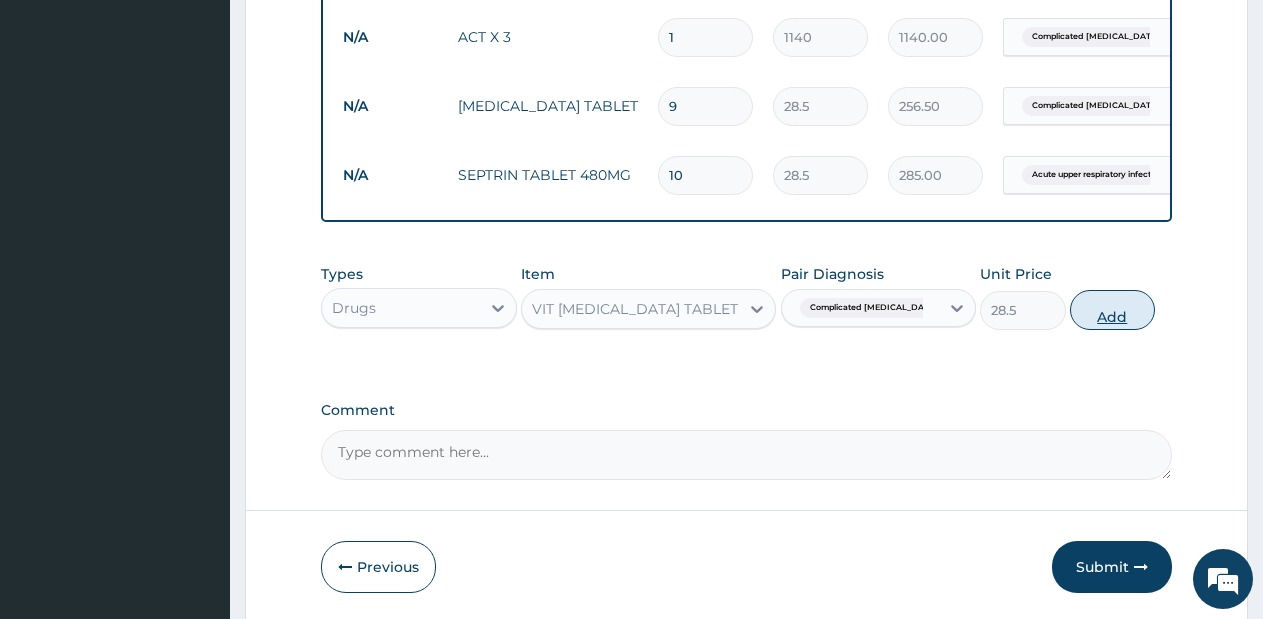 click on "Add" at bounding box center [1112, 310] 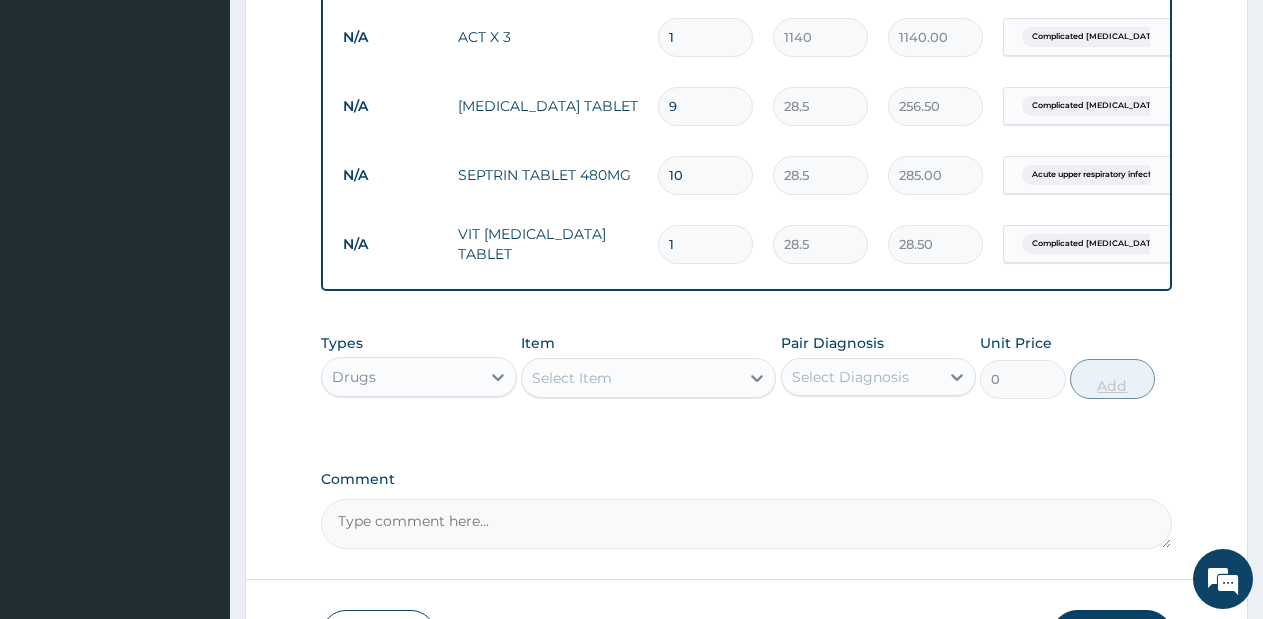 type 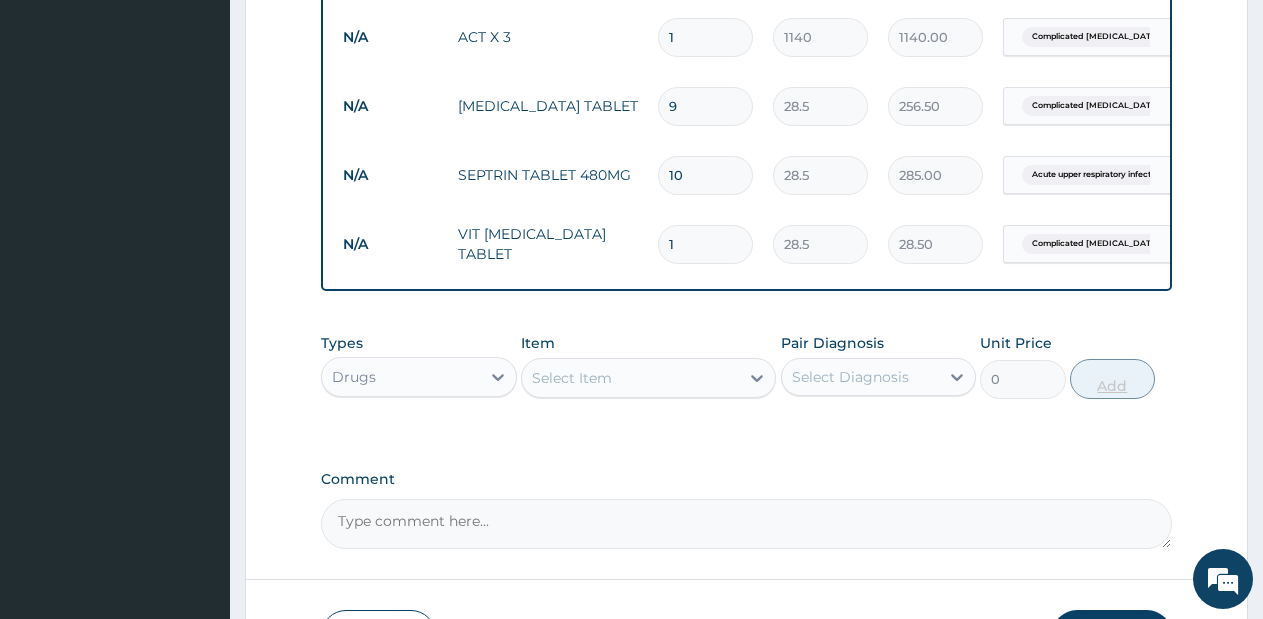 type on "0.00" 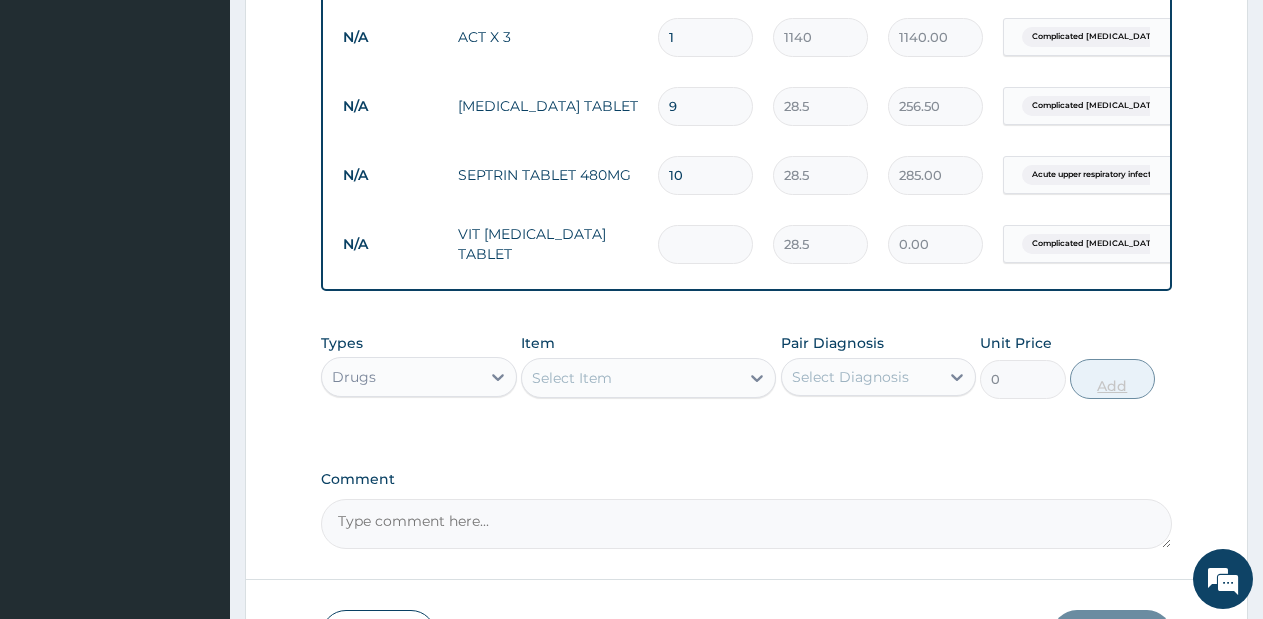 type on "3" 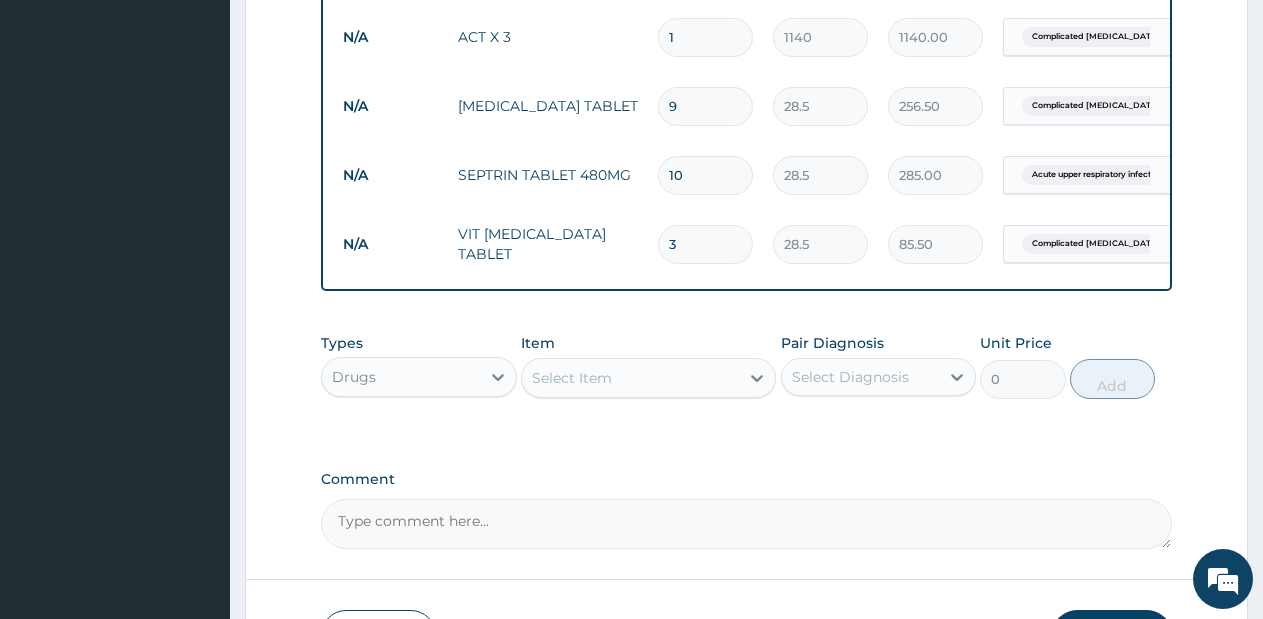 type on "3" 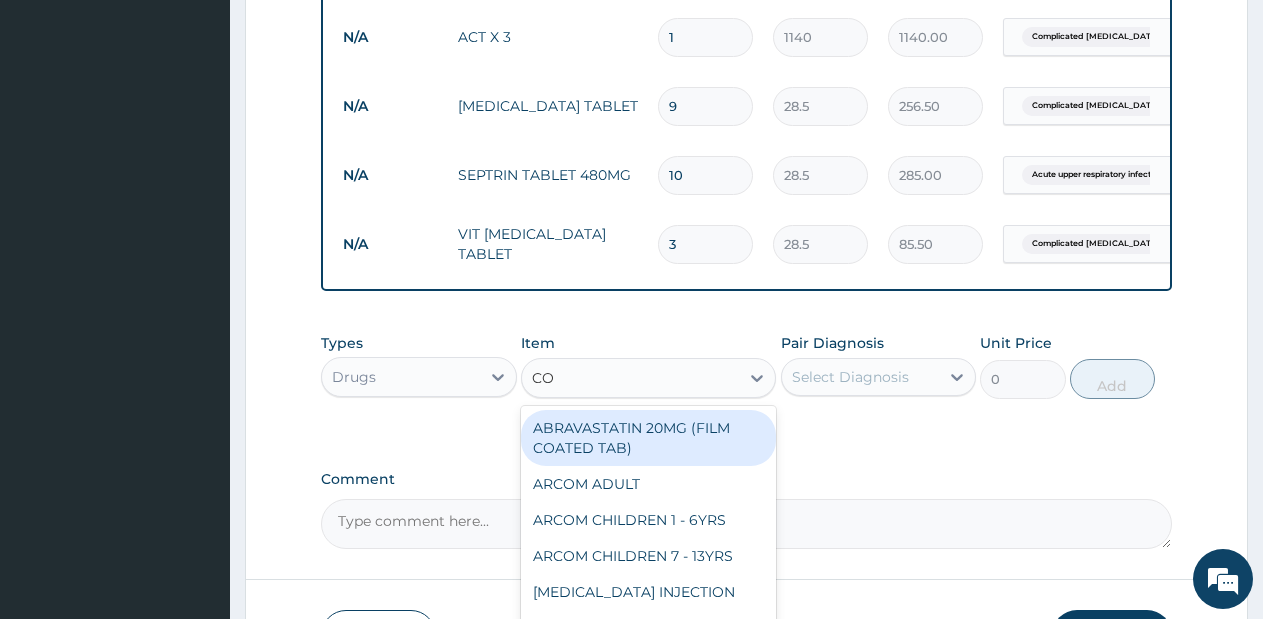 type on "COU" 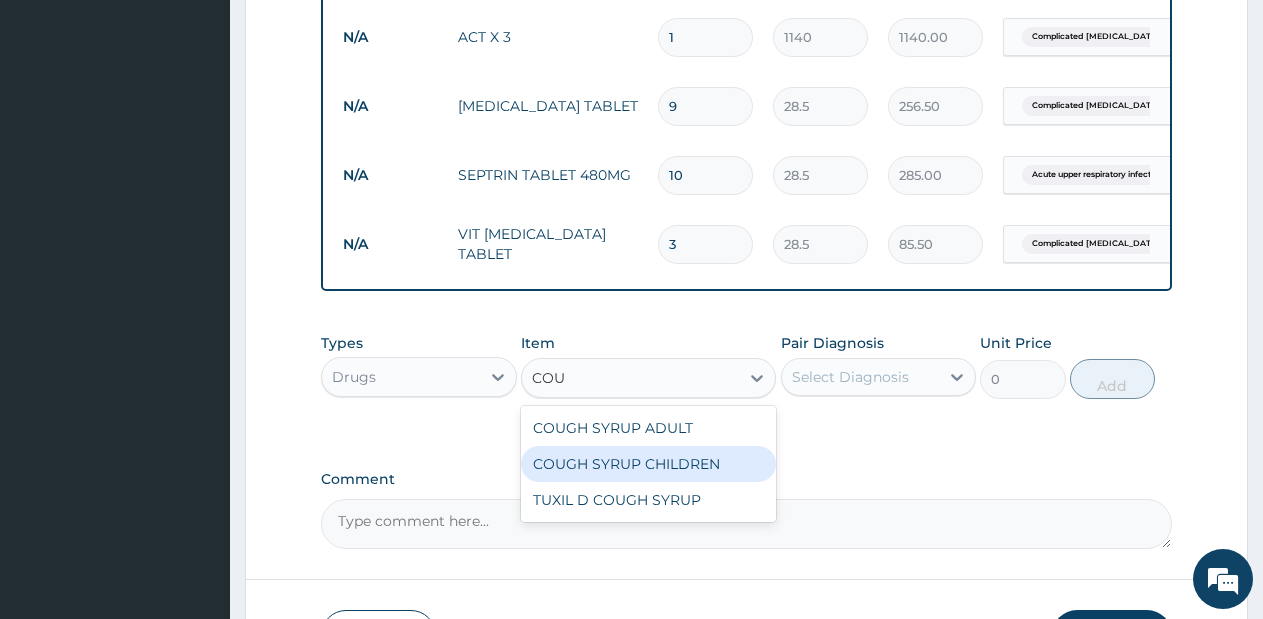 click on "COUGH SYRUP CHILDREN" at bounding box center [648, 464] 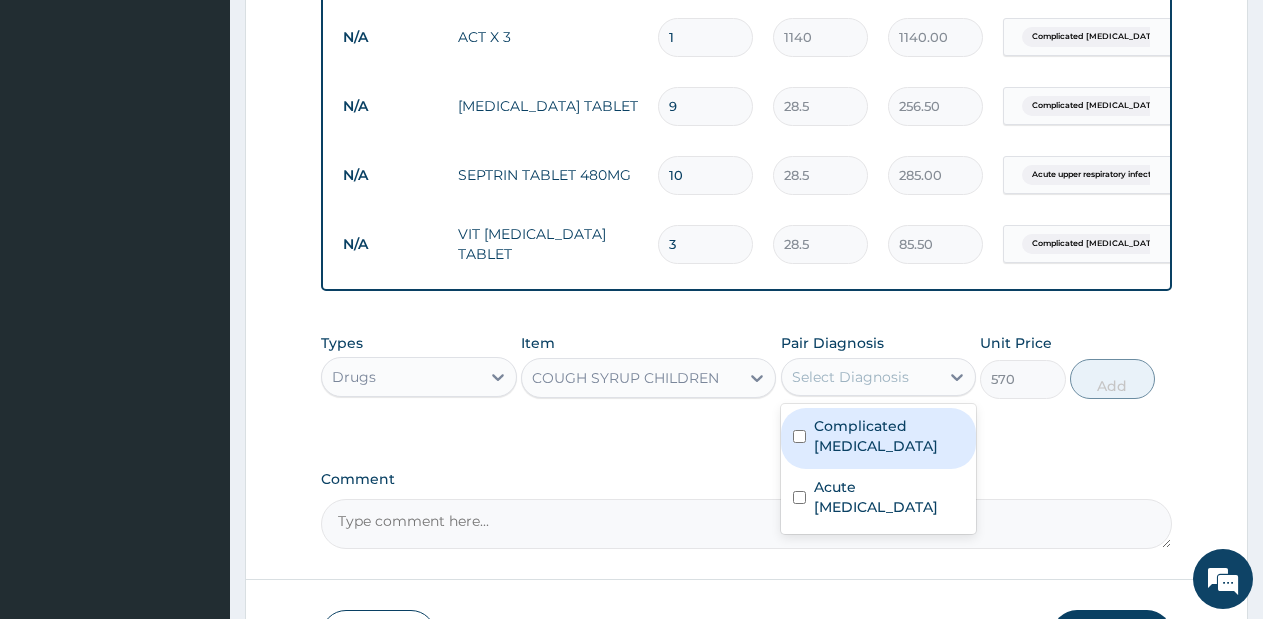 click on "Select Diagnosis" at bounding box center (850, 377) 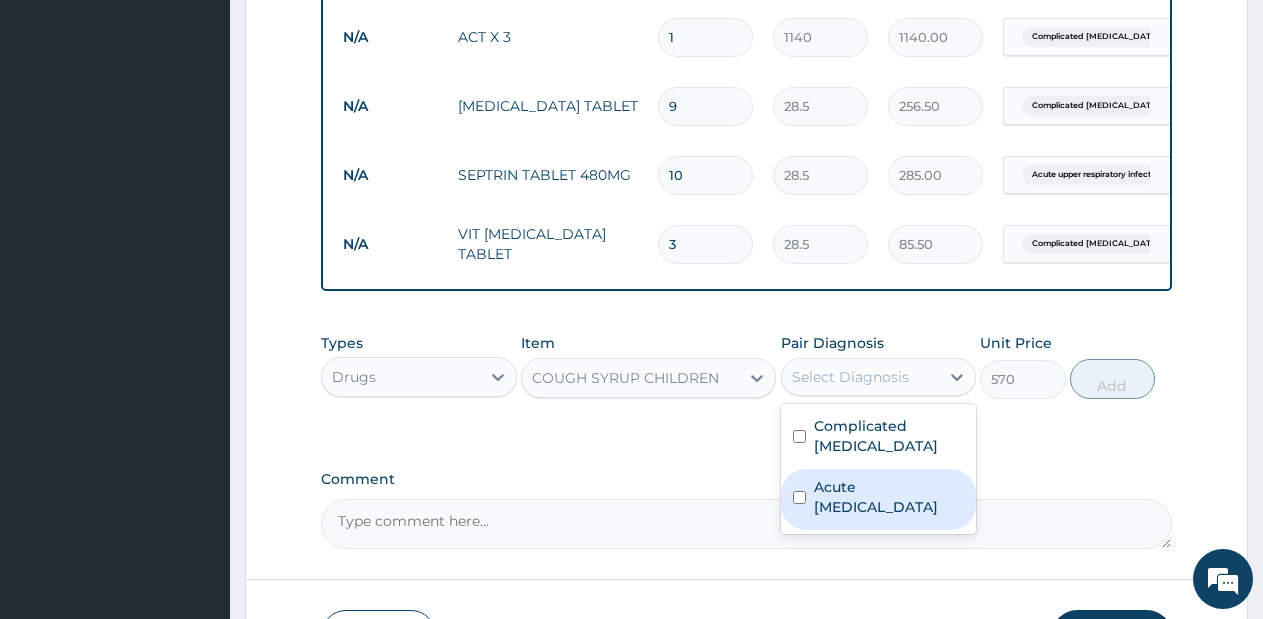 click on "Acute upper respiratory infection" at bounding box center (889, 497) 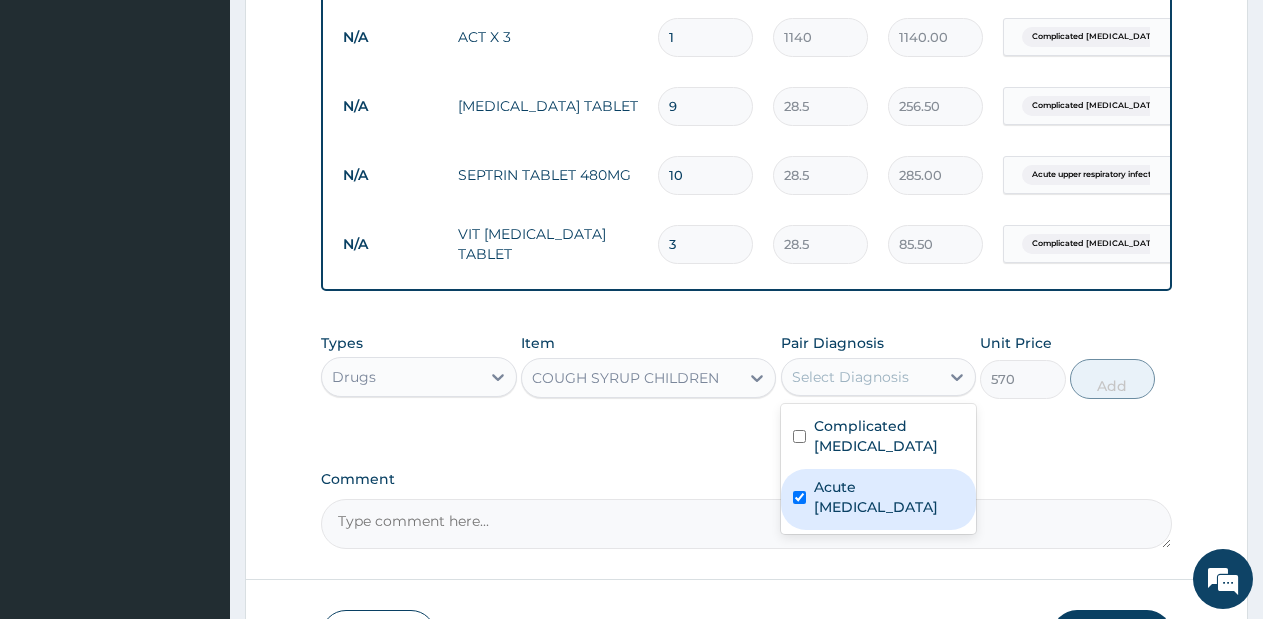 checkbox on "true" 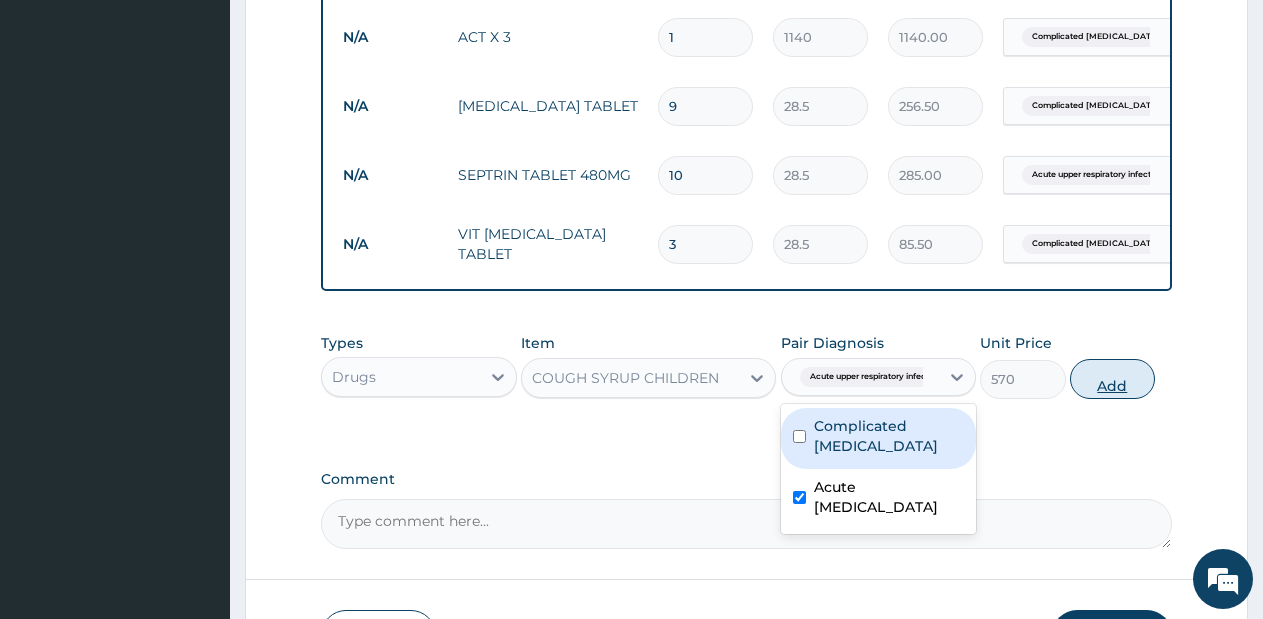click on "Add" at bounding box center (1112, 379) 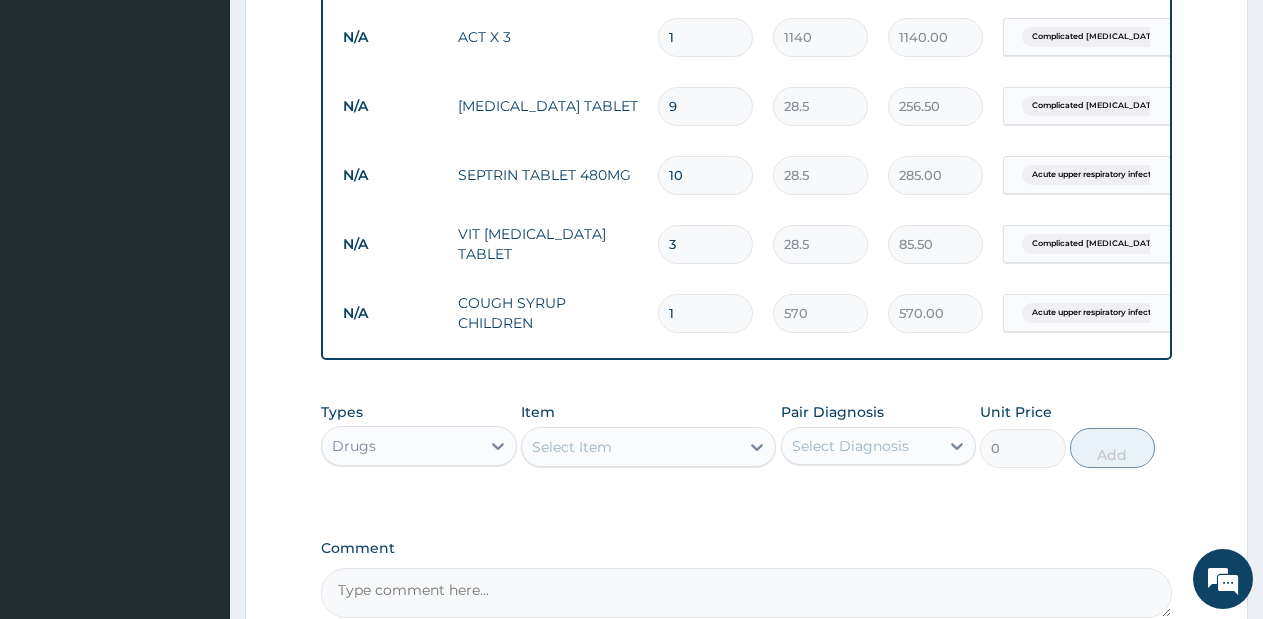 click on "Select Item" at bounding box center (630, 447) 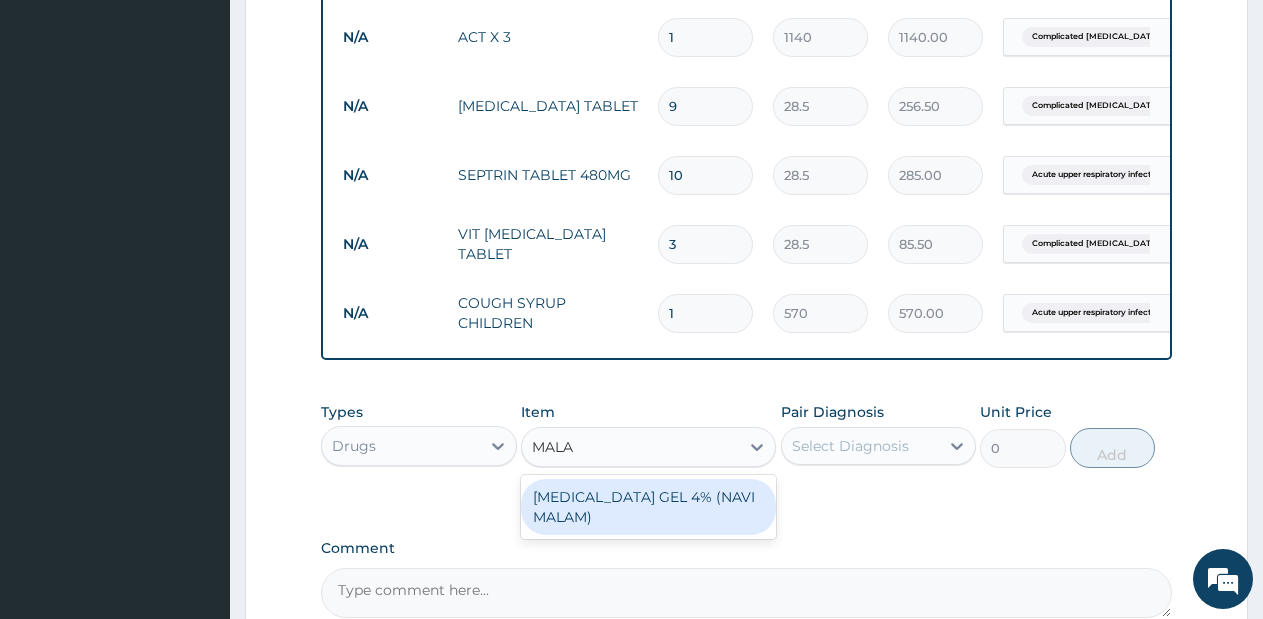 type on "MALAR" 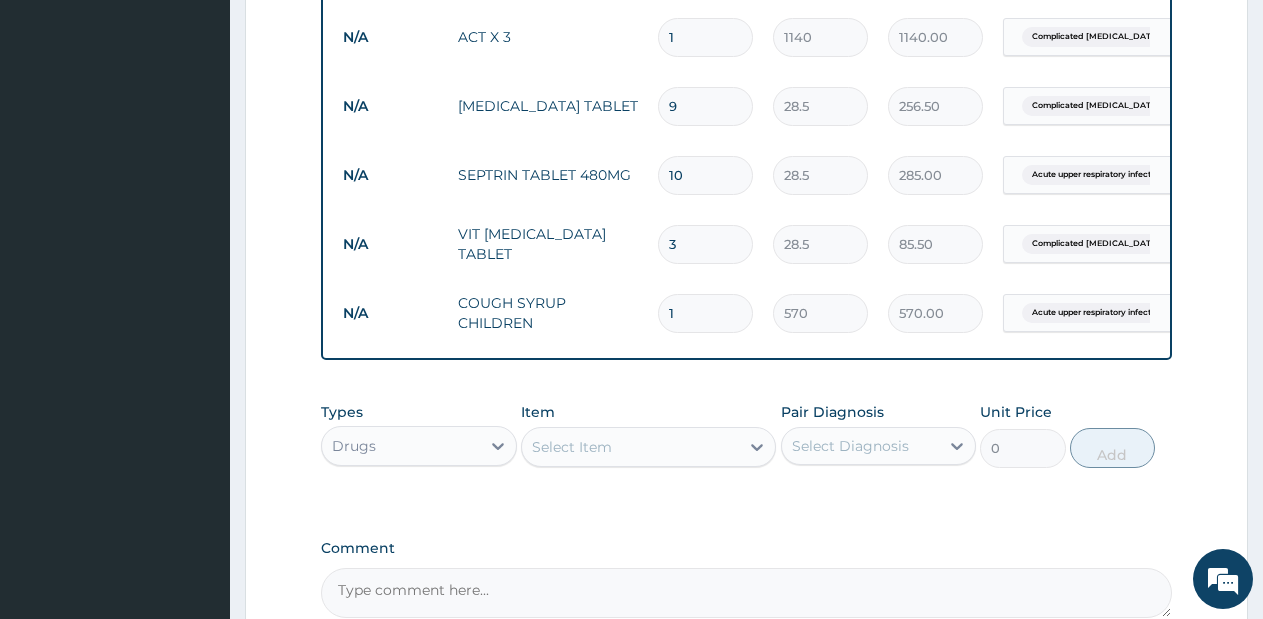 click on "Select Item" at bounding box center [630, 447] 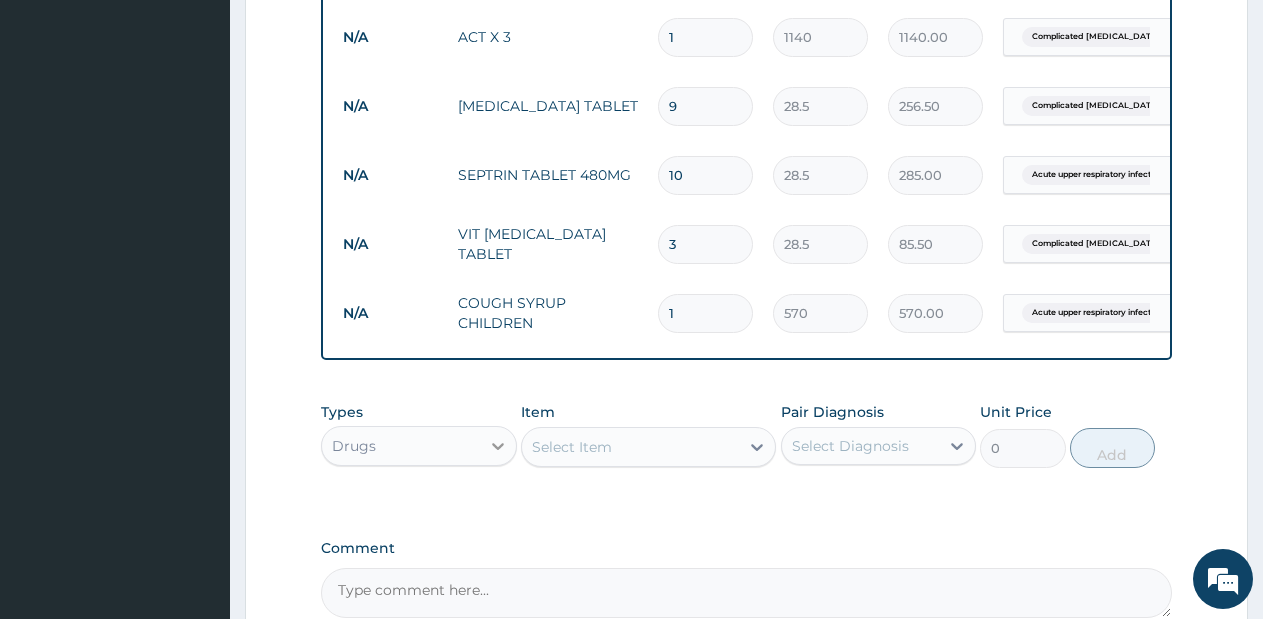 click 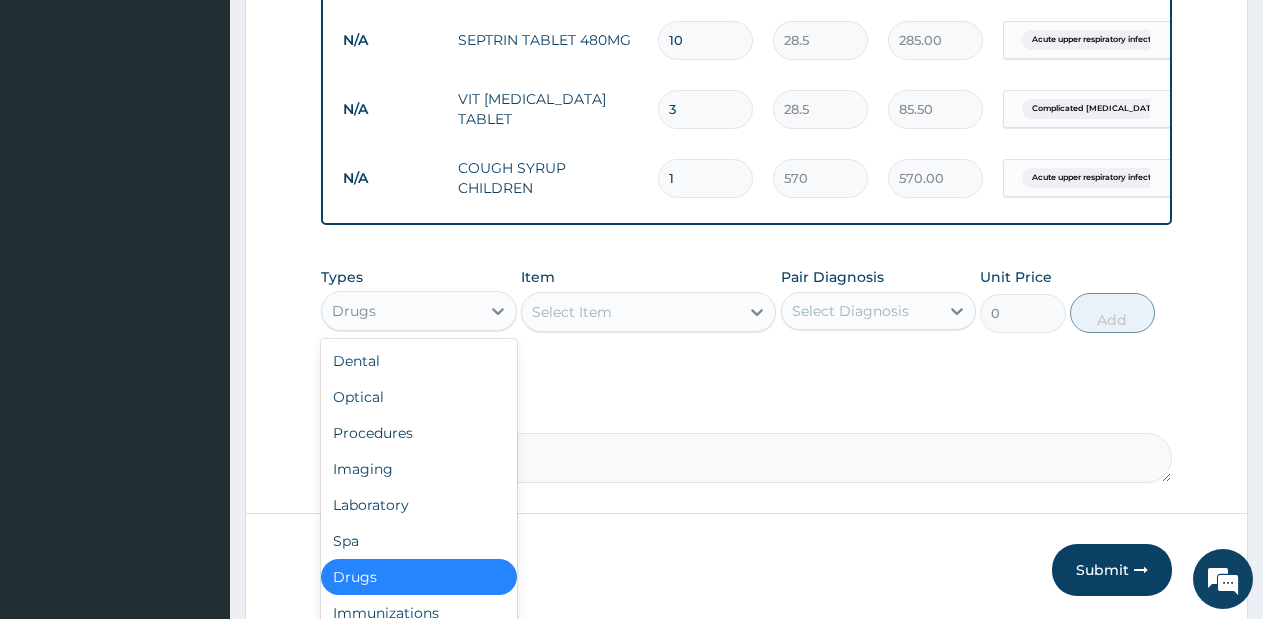 scroll, scrollTop: 1019, scrollLeft: 0, axis: vertical 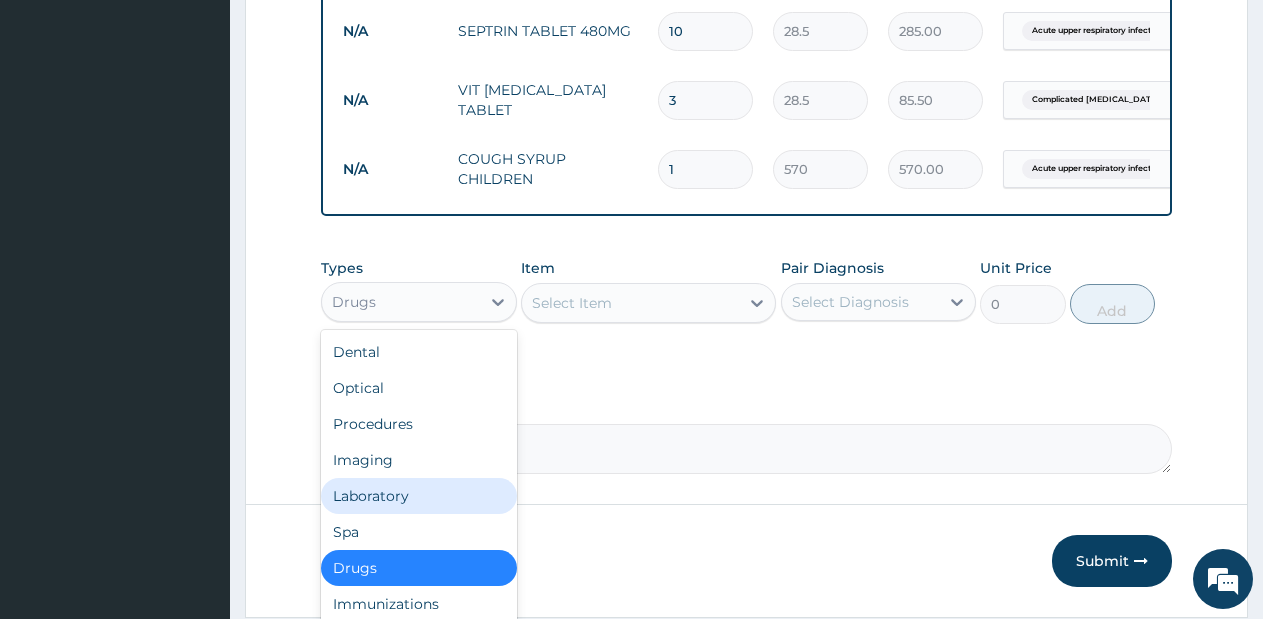 click on "Laboratory" at bounding box center [419, 496] 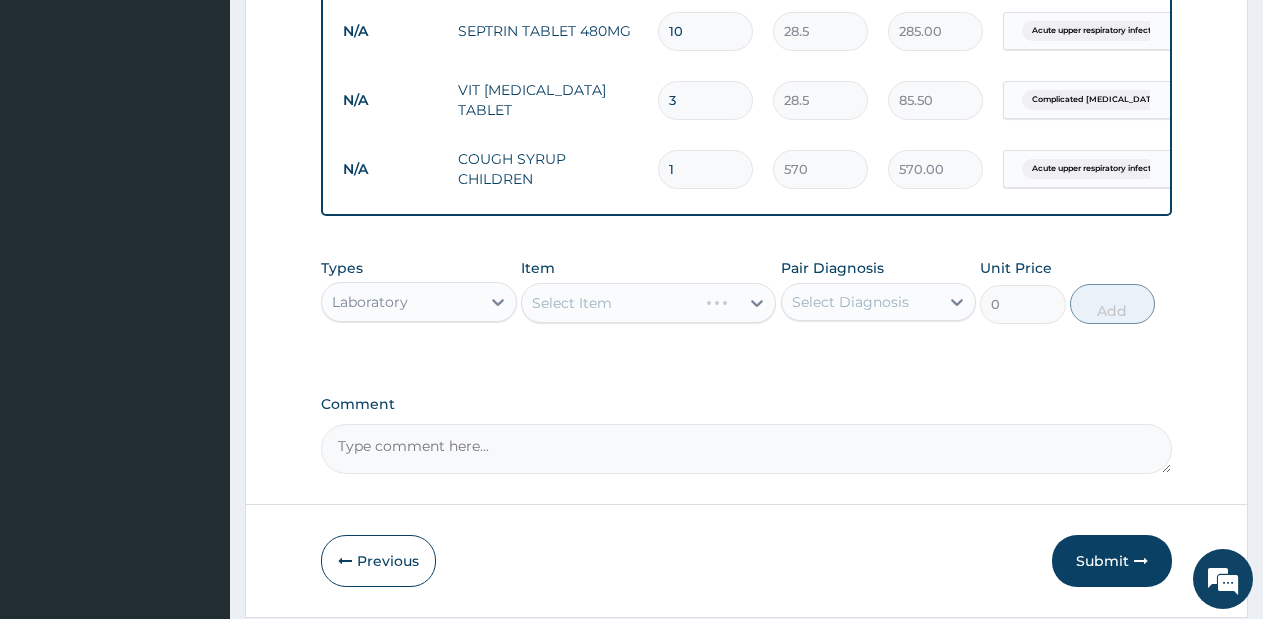 click on "Select Item" at bounding box center [648, 303] 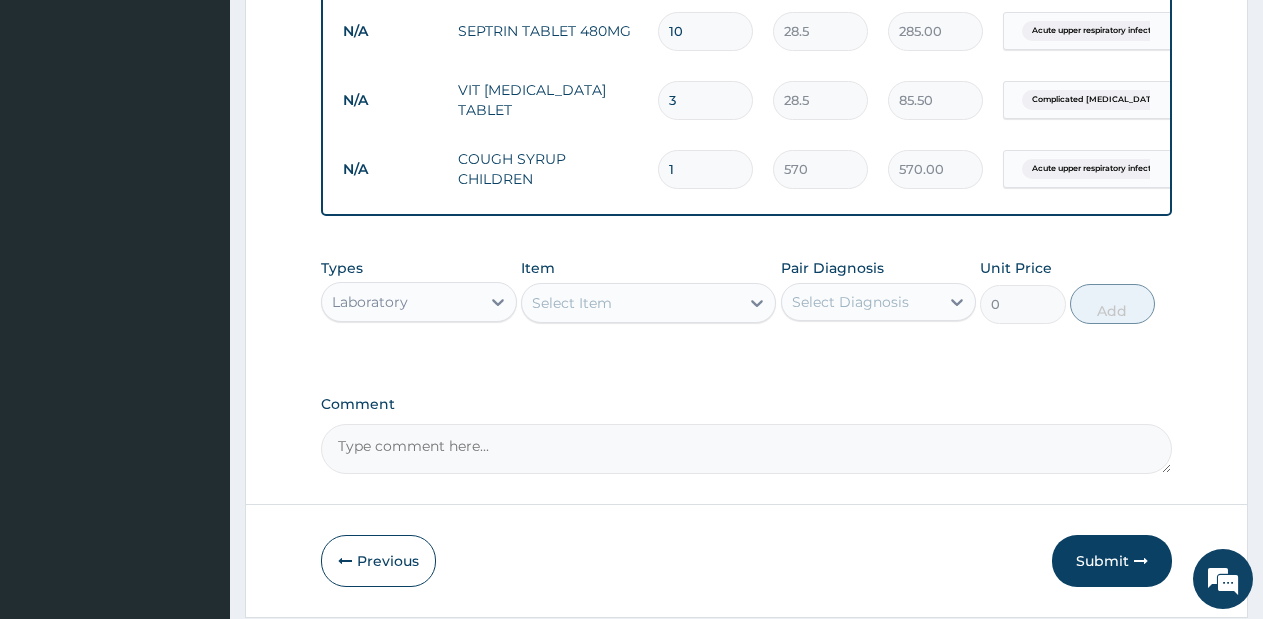 click on "Select Item" at bounding box center [630, 303] 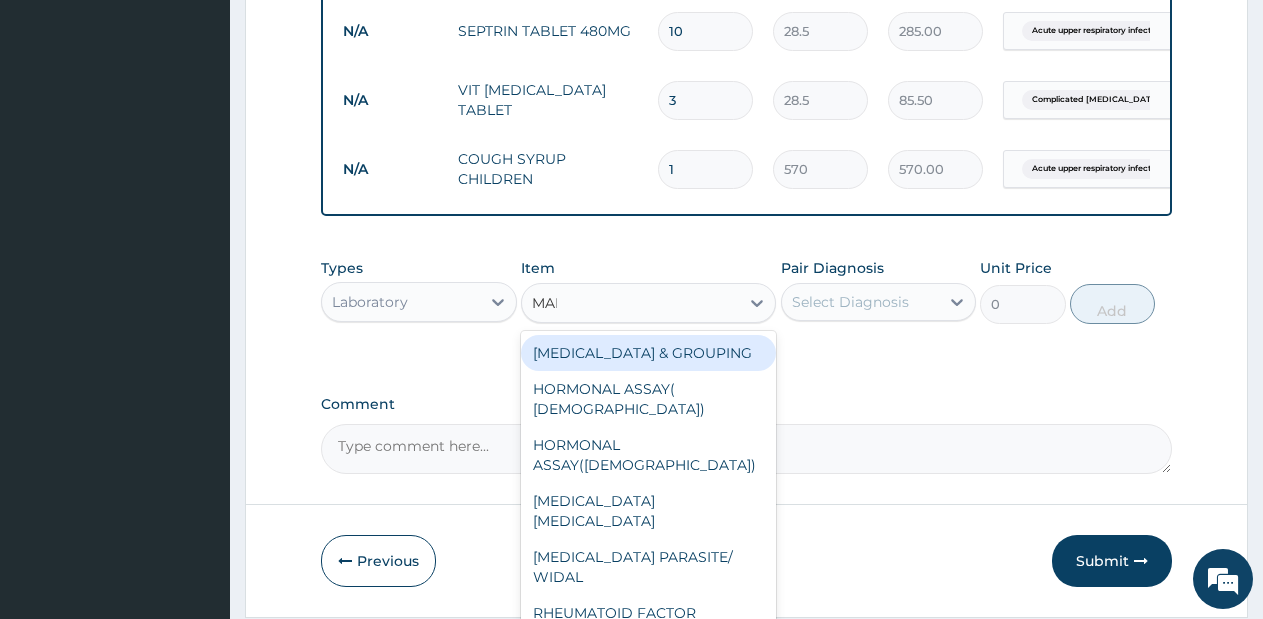 type on "MALA" 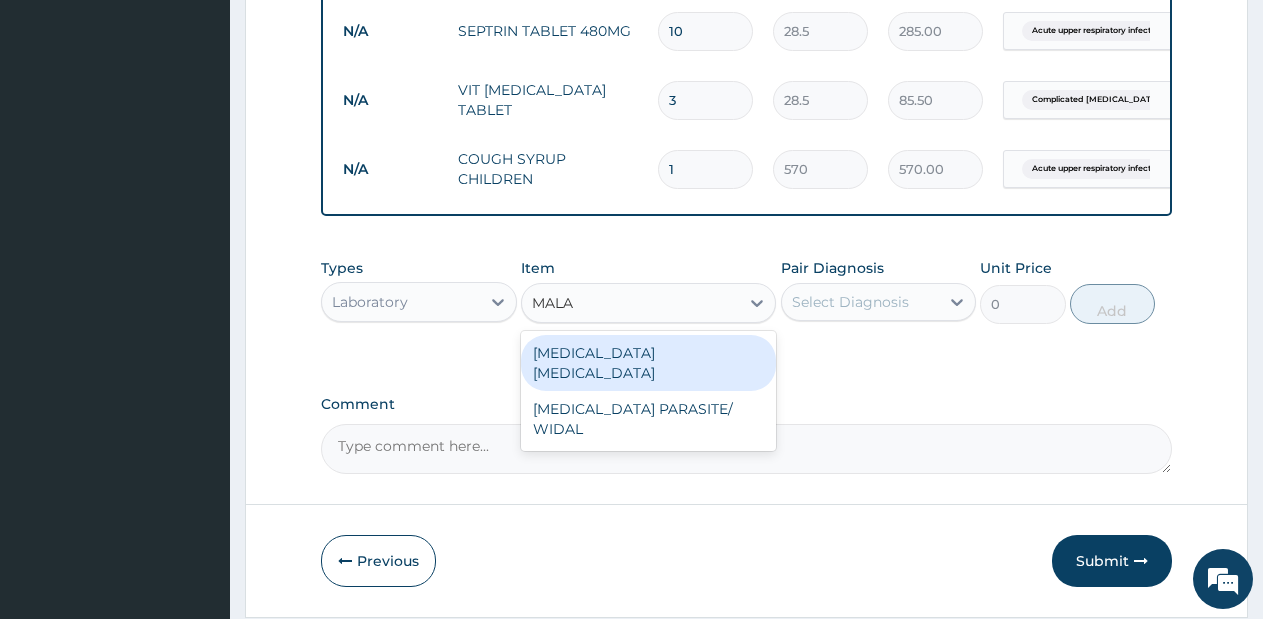 click on "[MEDICAL_DATA] [MEDICAL_DATA]" at bounding box center (648, 363) 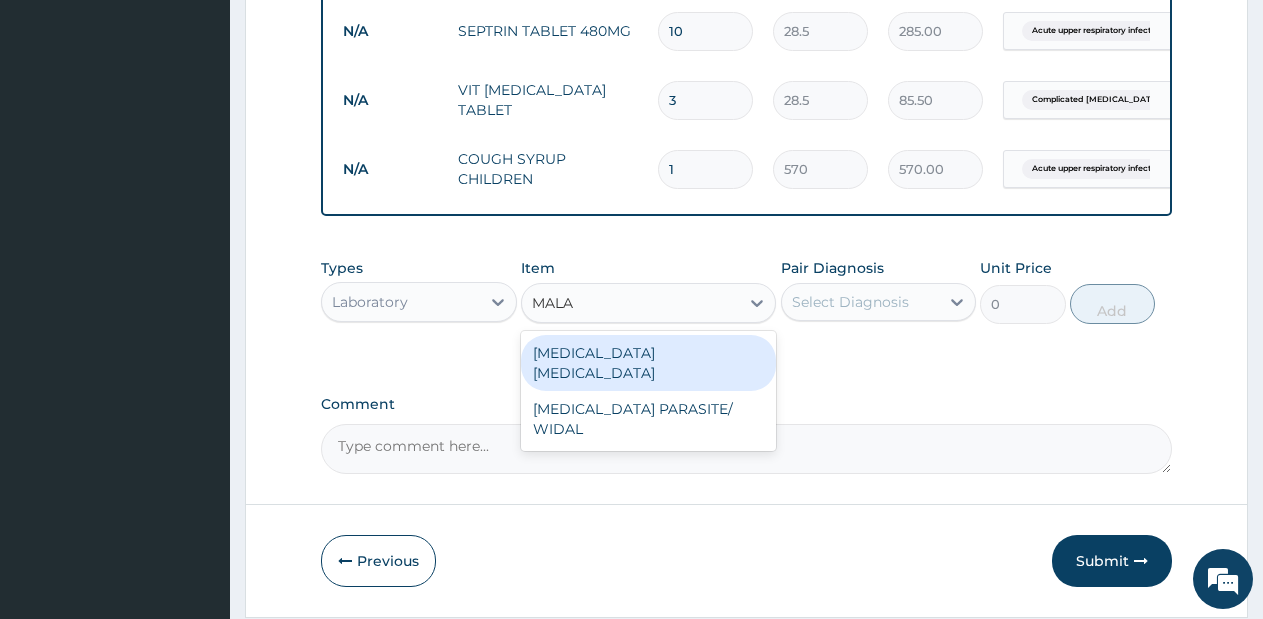 type 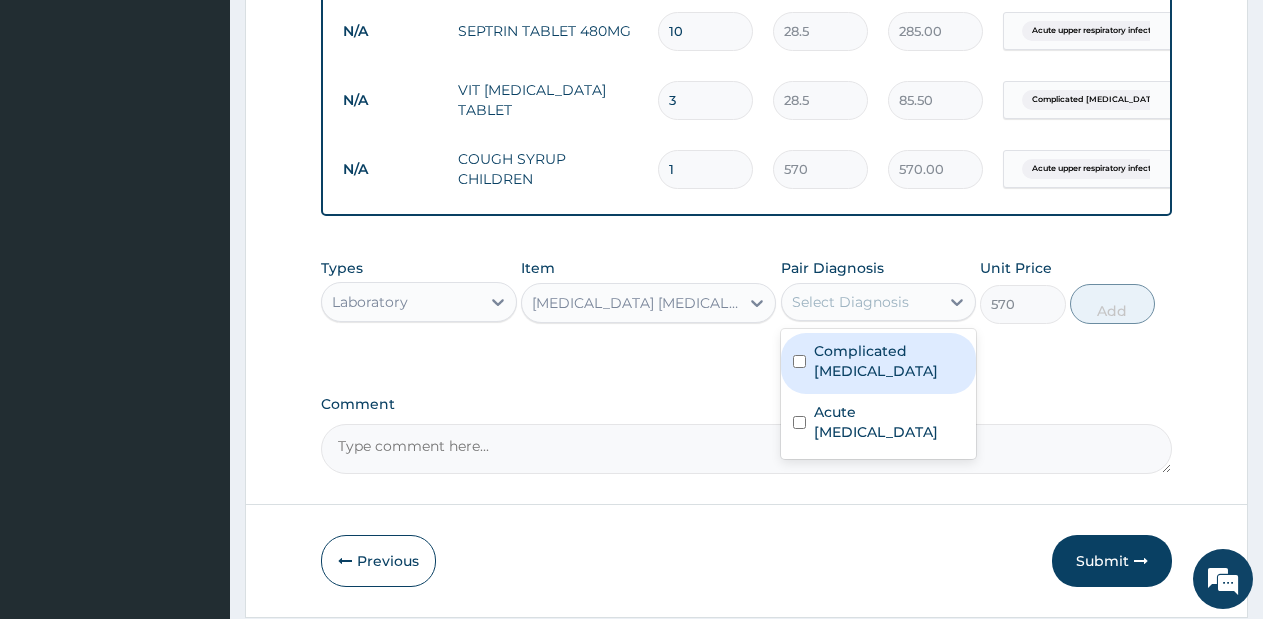 click on "Select Diagnosis" at bounding box center (861, 302) 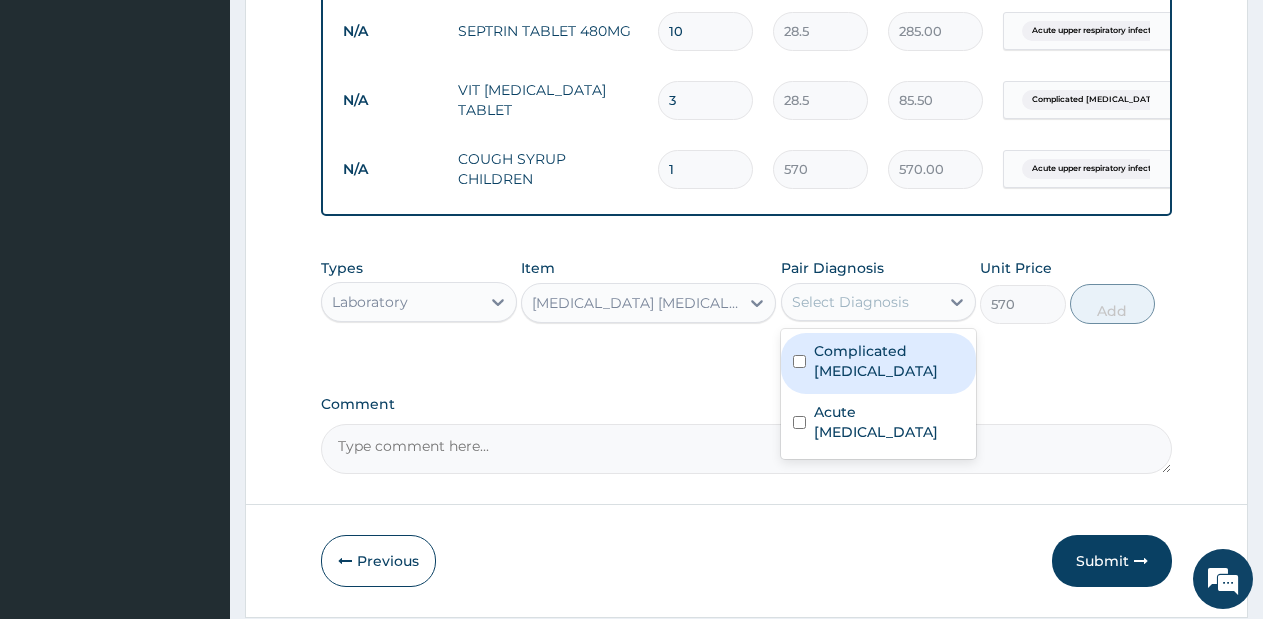 click on "Complicated [MEDICAL_DATA]" at bounding box center [889, 361] 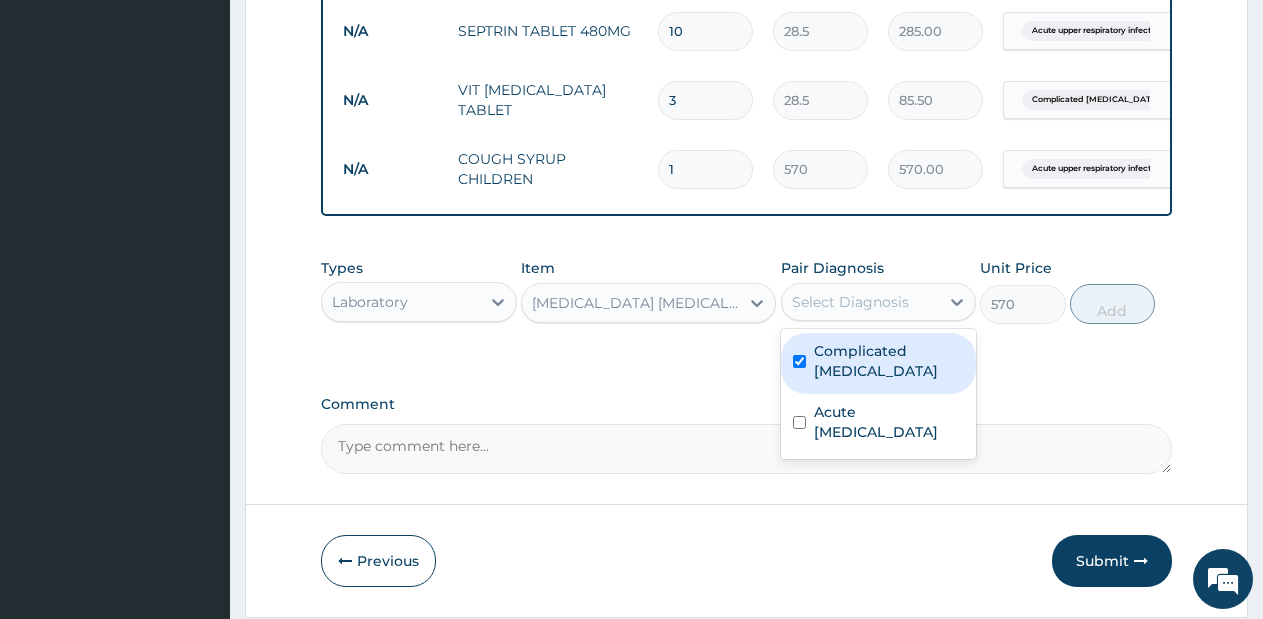 checkbox on "true" 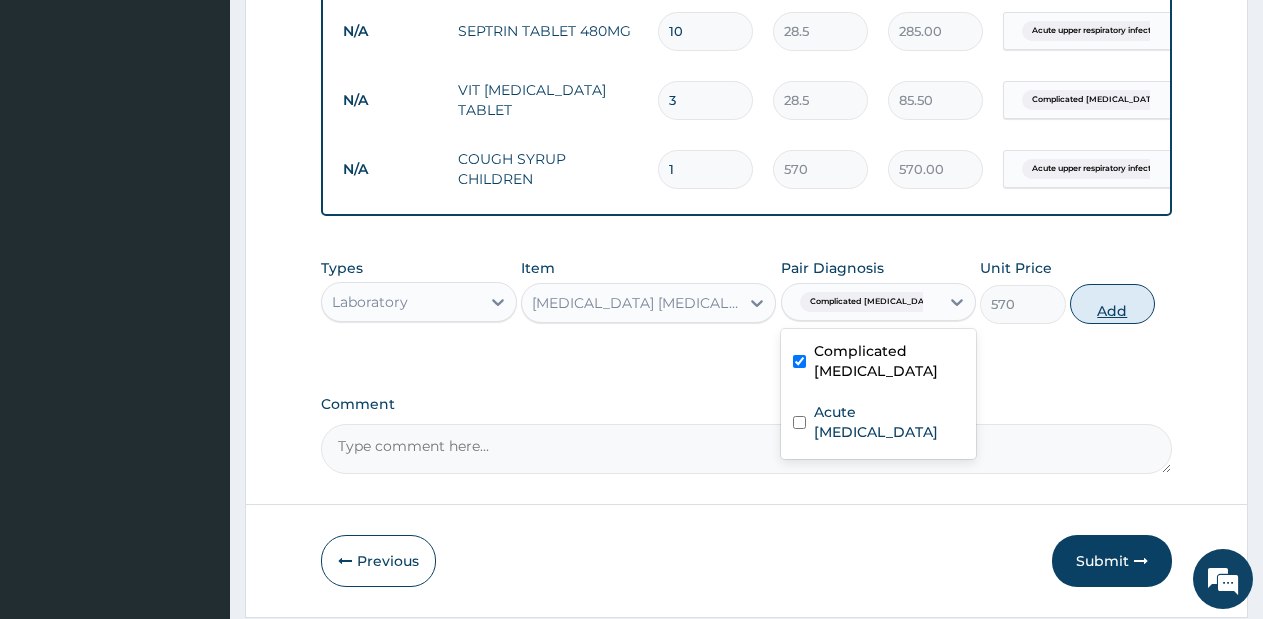 click on "Add" at bounding box center [1112, 304] 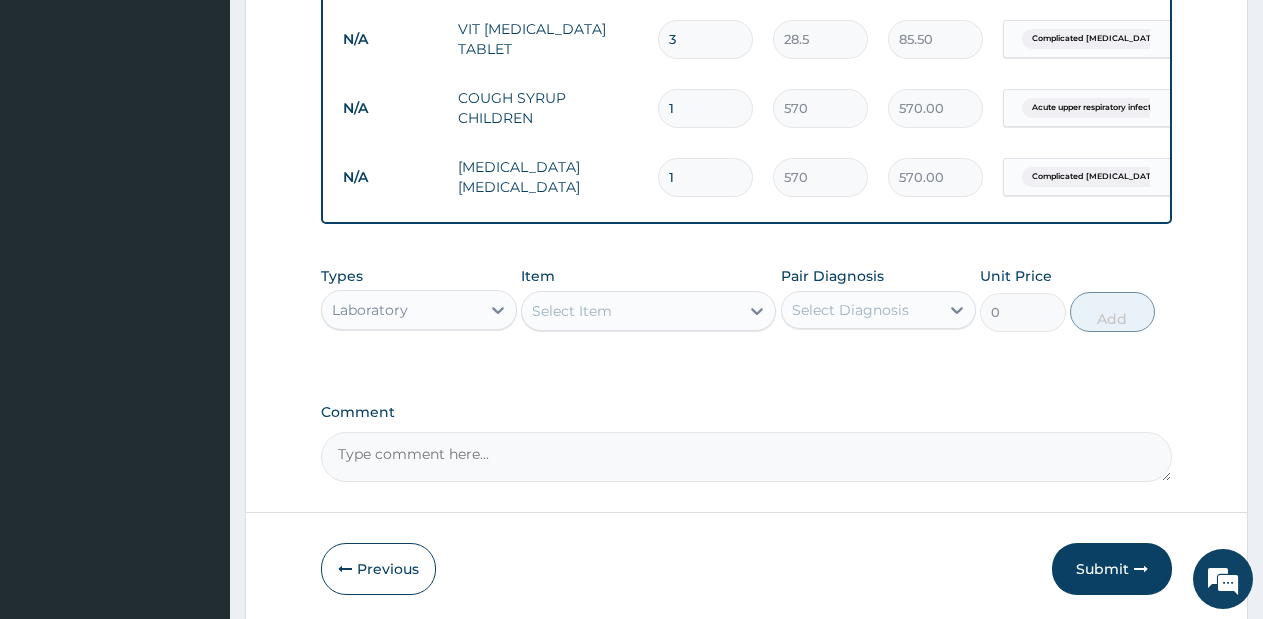scroll, scrollTop: 1170, scrollLeft: 0, axis: vertical 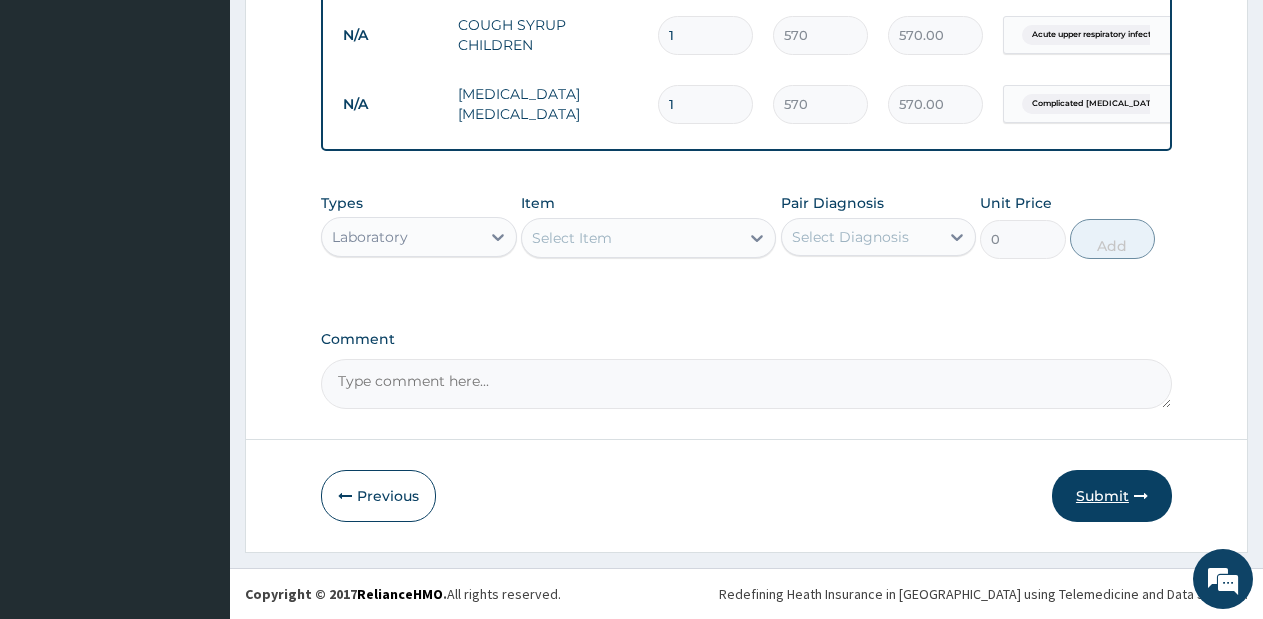click on "Submit" at bounding box center (1112, 496) 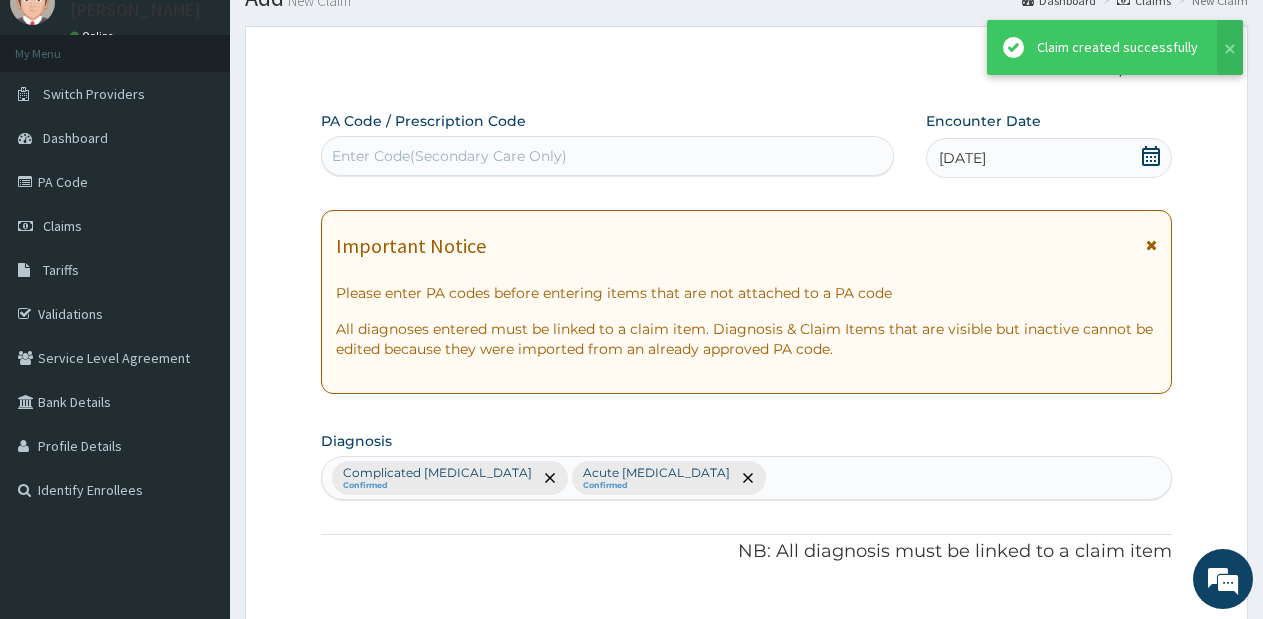 scroll, scrollTop: 1170, scrollLeft: 0, axis: vertical 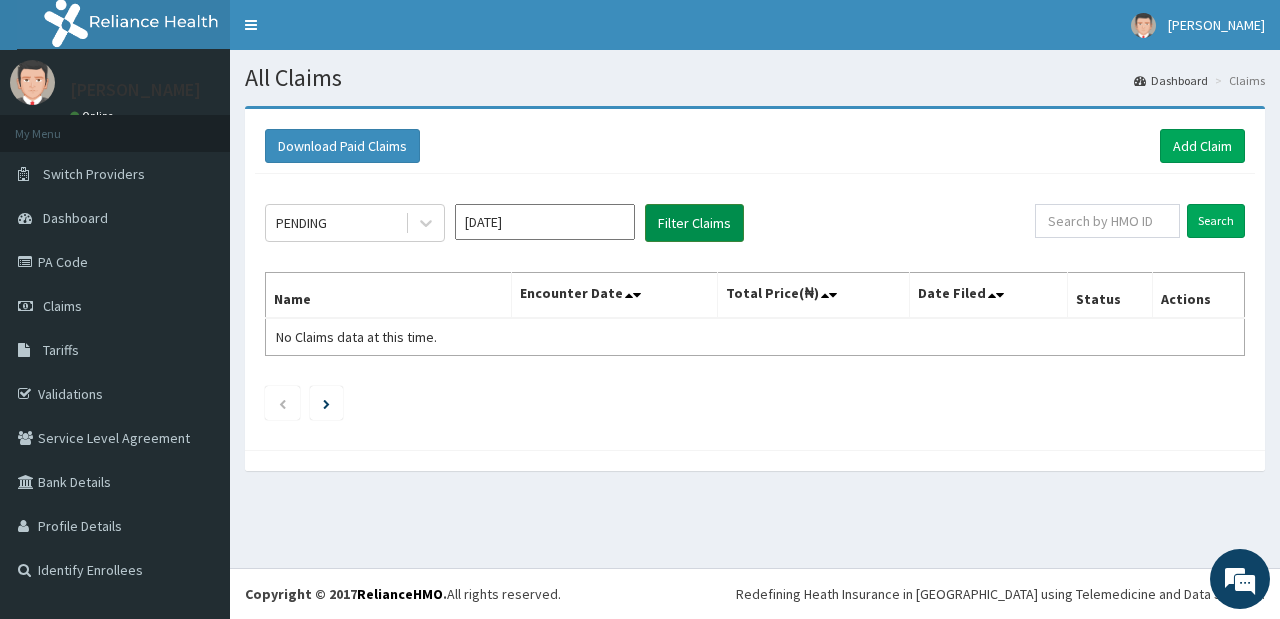 click on "Filter Claims" at bounding box center [694, 223] 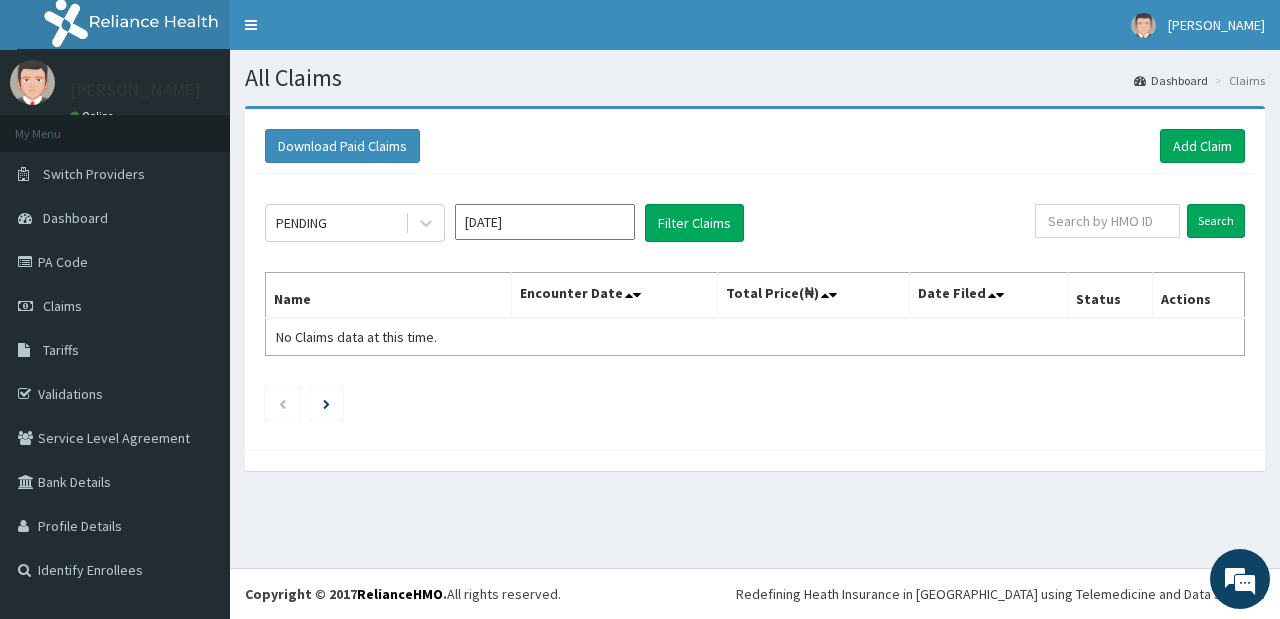 click on "[DATE]" at bounding box center (545, 222) 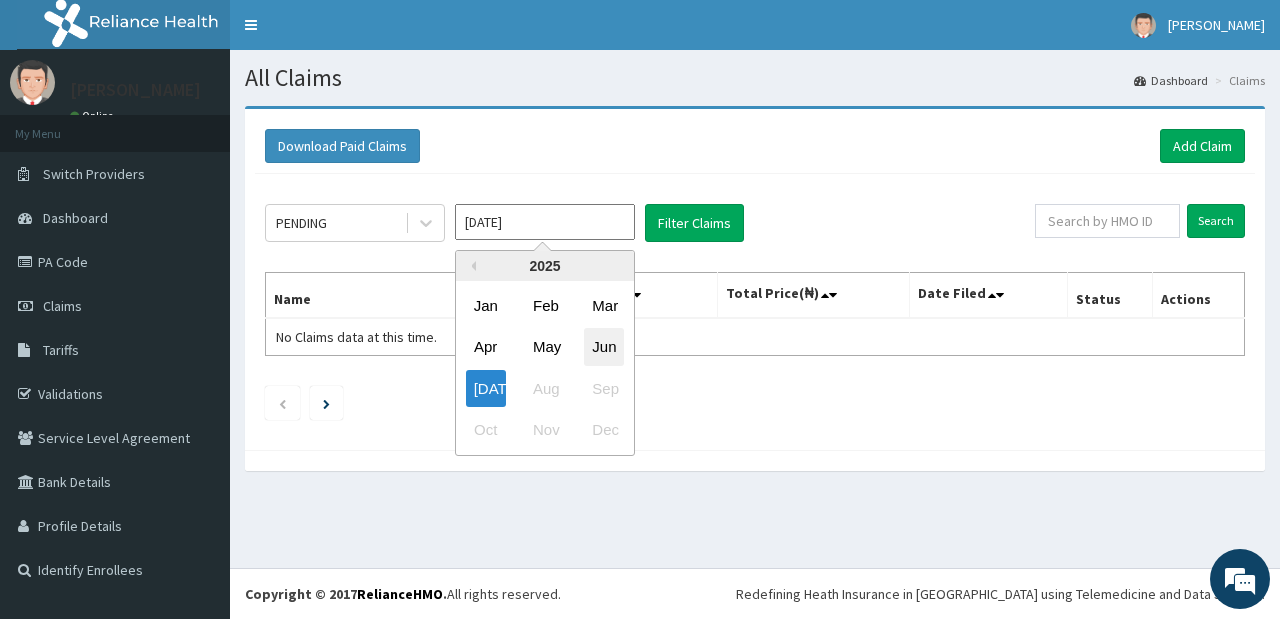 click on "Jun" at bounding box center (604, 347) 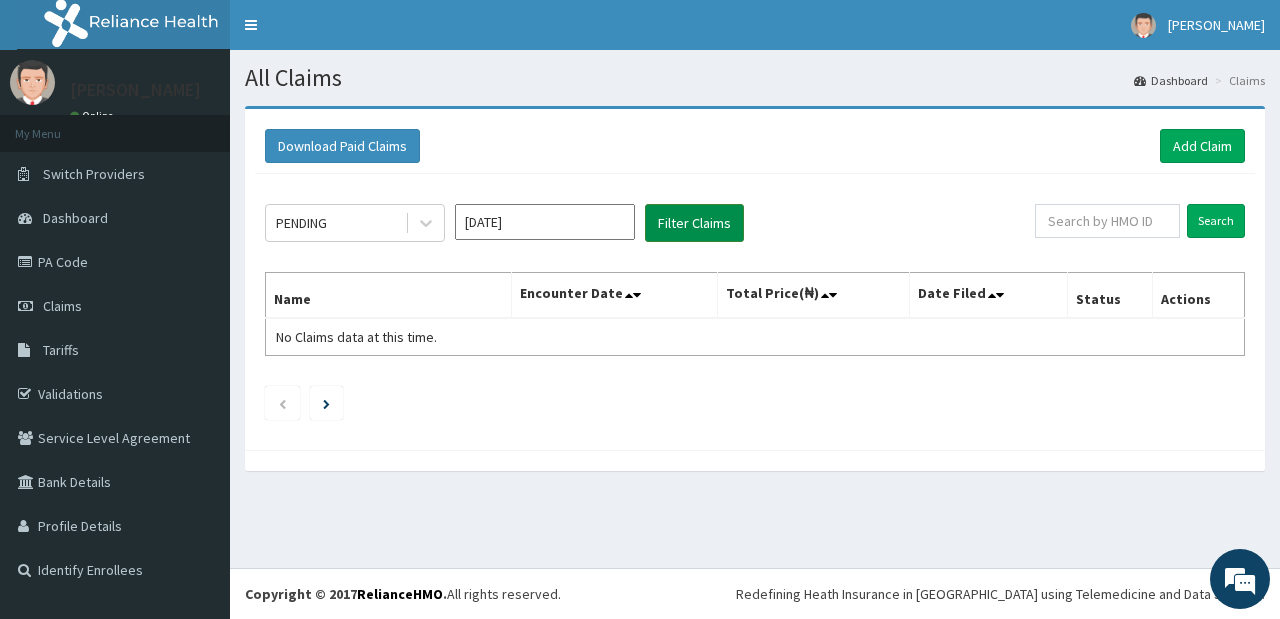 click on "Filter Claims" at bounding box center (694, 223) 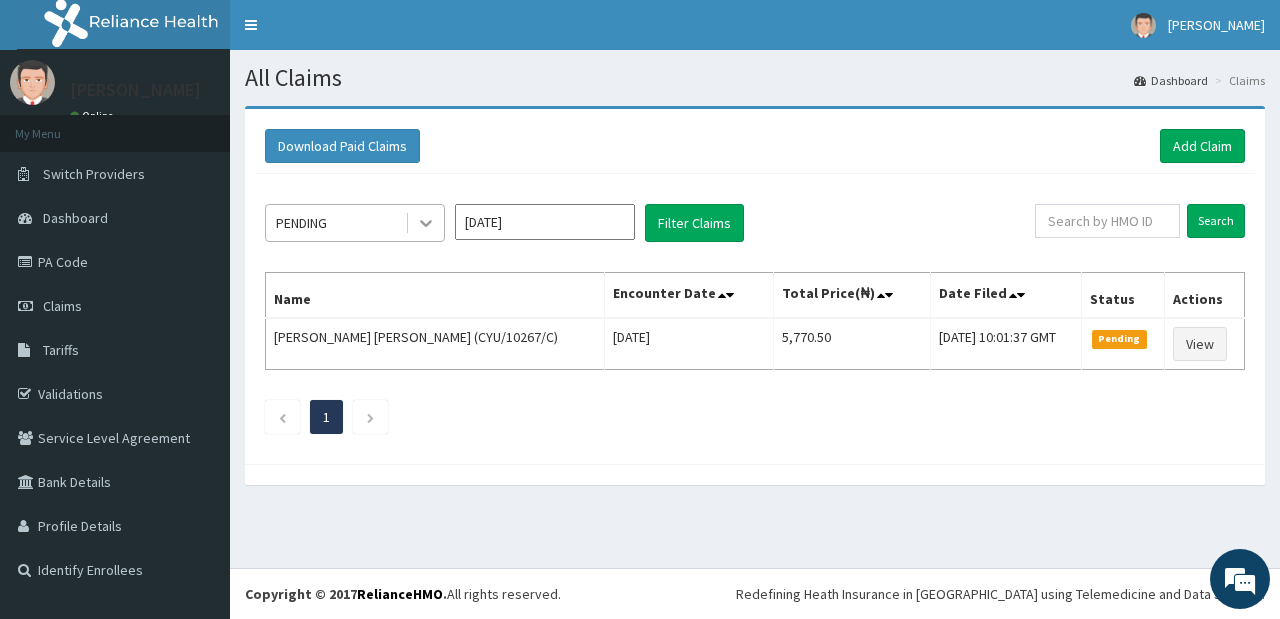 click 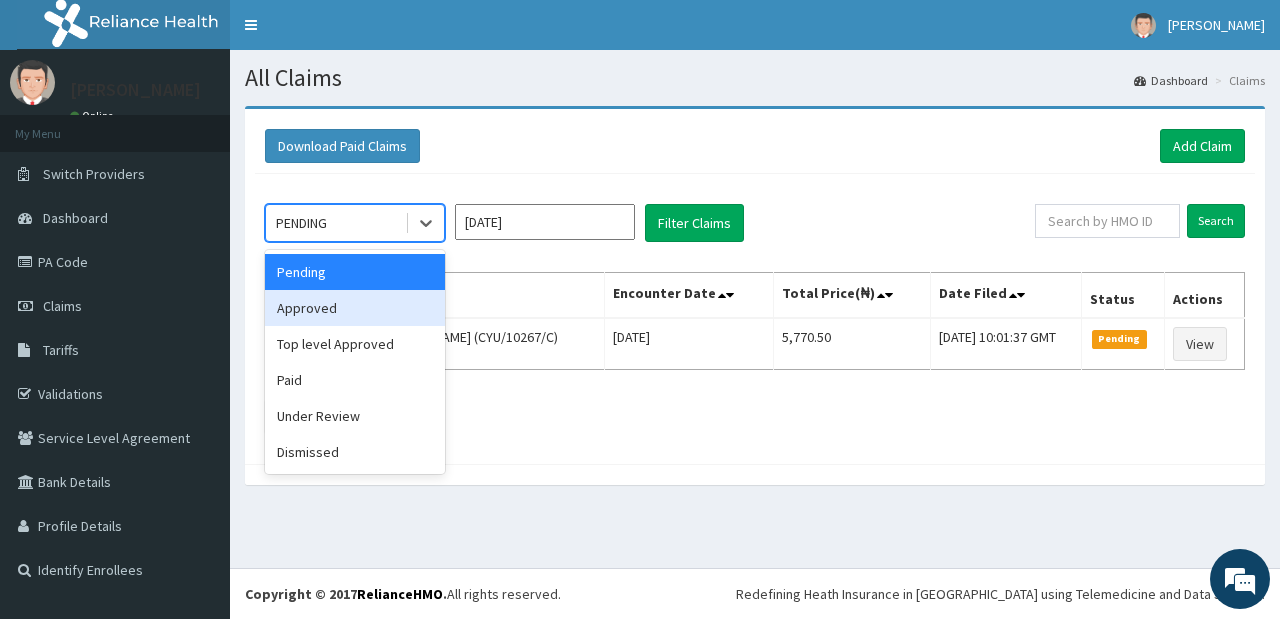 click on "Approved" at bounding box center [355, 308] 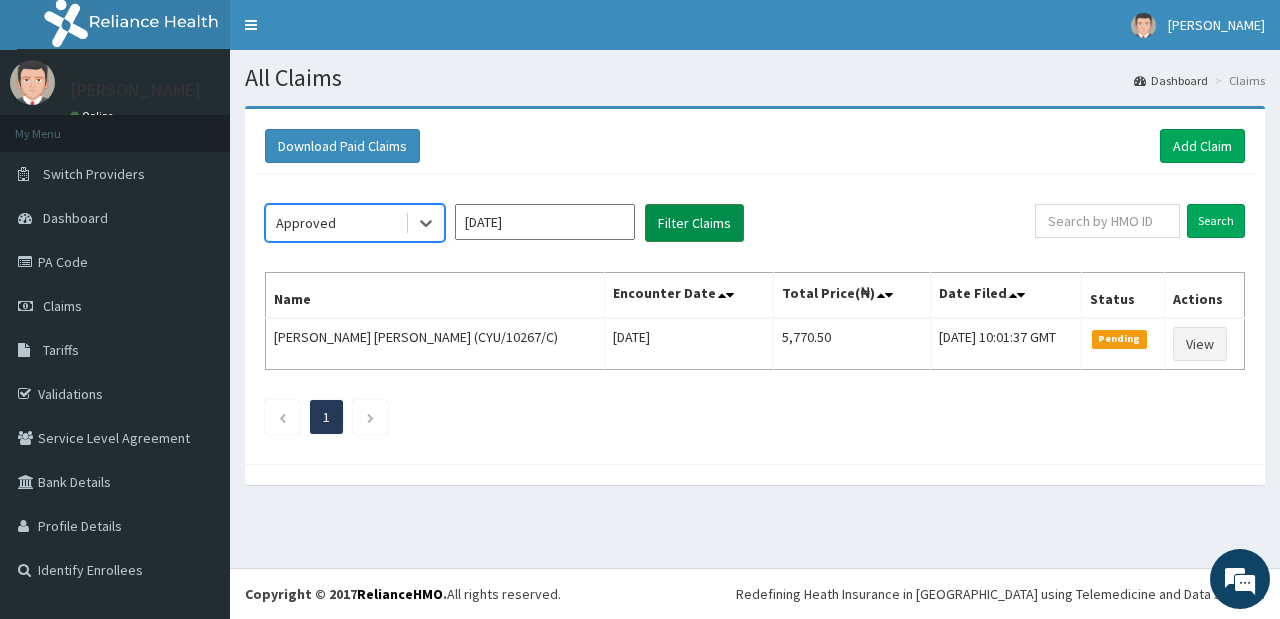 click on "Filter Claims" at bounding box center (694, 223) 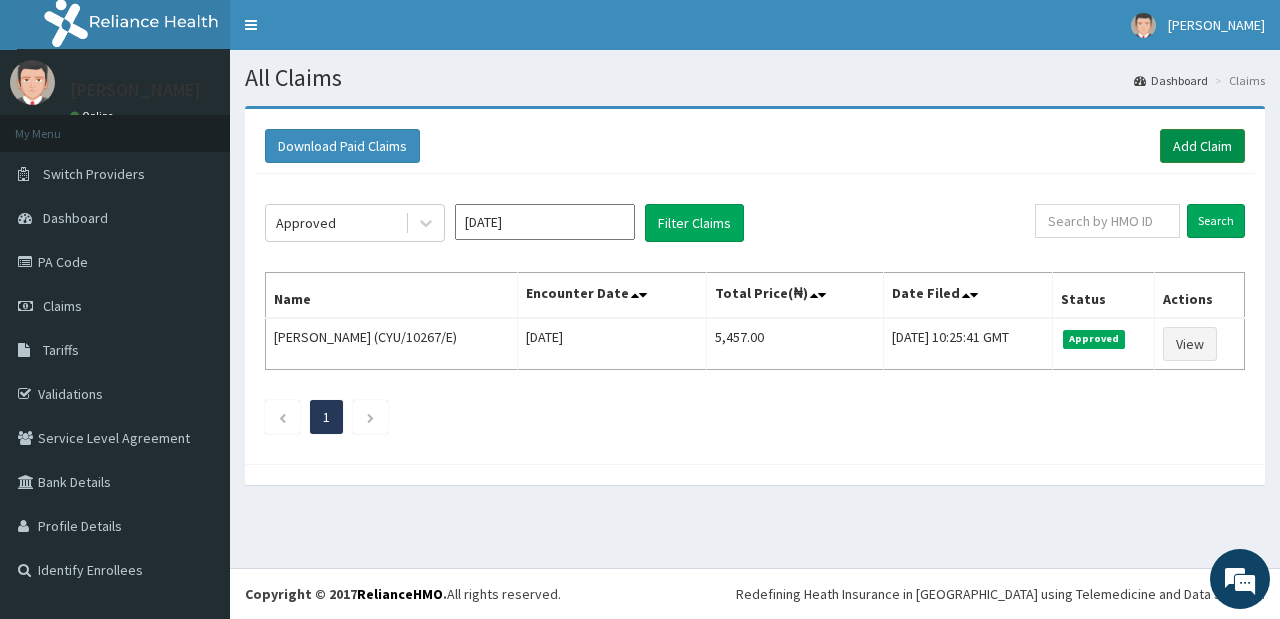 click on "Add Claim" at bounding box center [1202, 146] 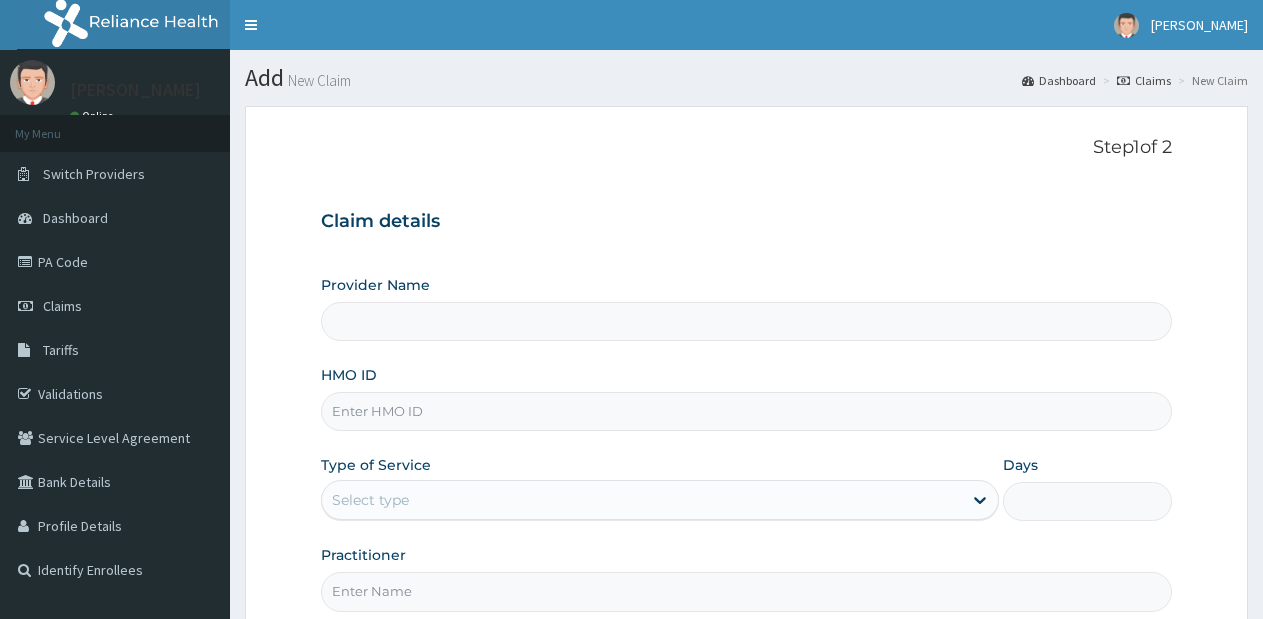 scroll, scrollTop: 0, scrollLeft: 0, axis: both 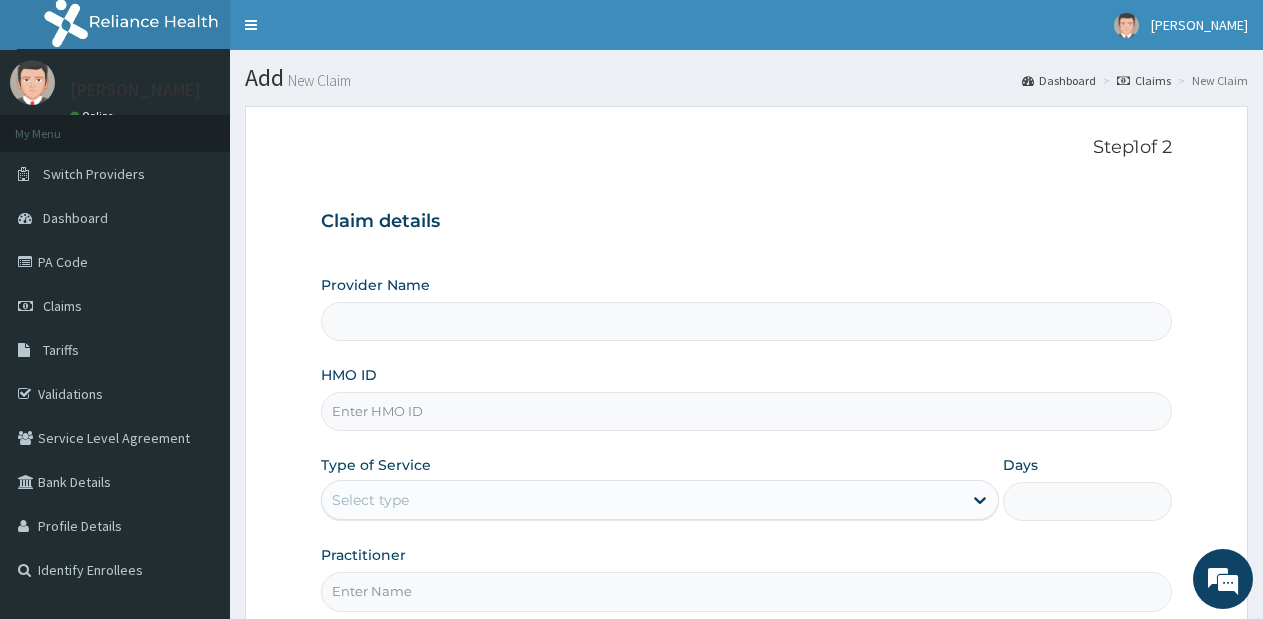 type on "Lifesource Hospital" 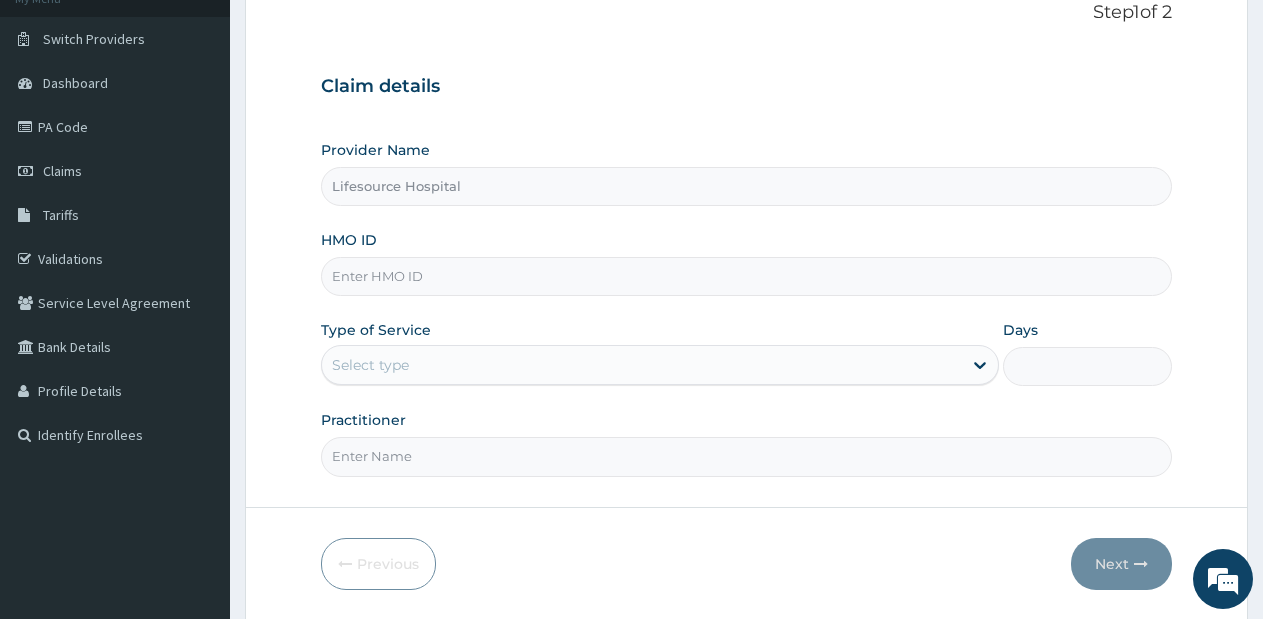 scroll, scrollTop: 203, scrollLeft: 0, axis: vertical 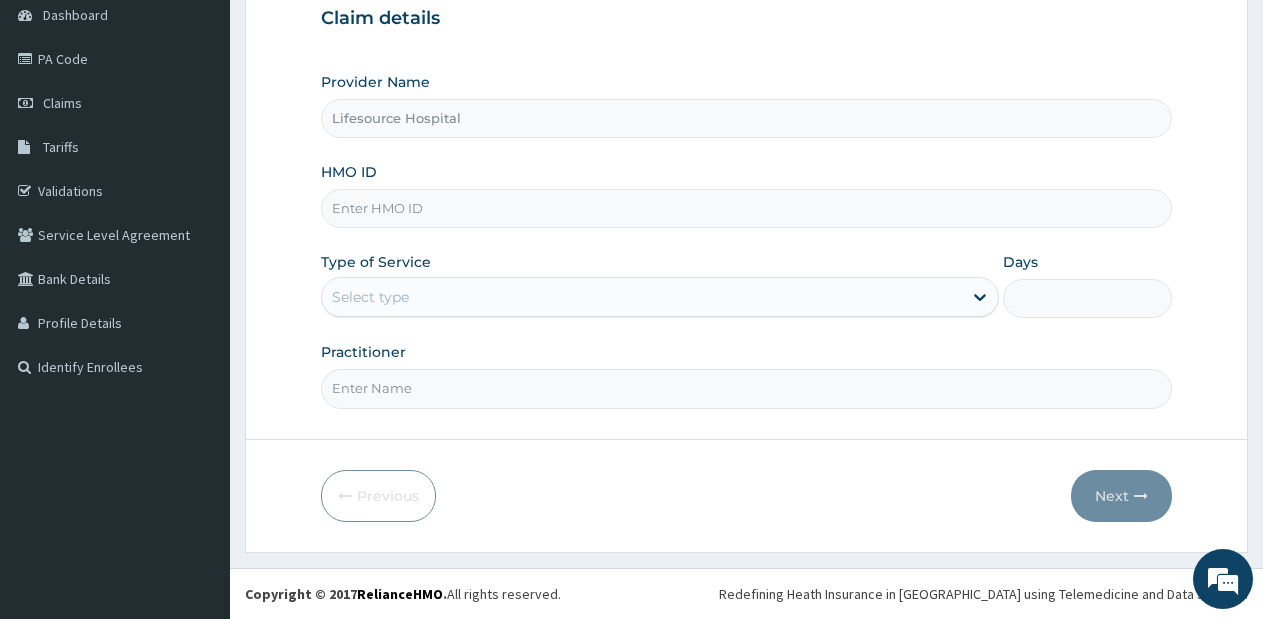 click on "HMO ID" at bounding box center (746, 208) 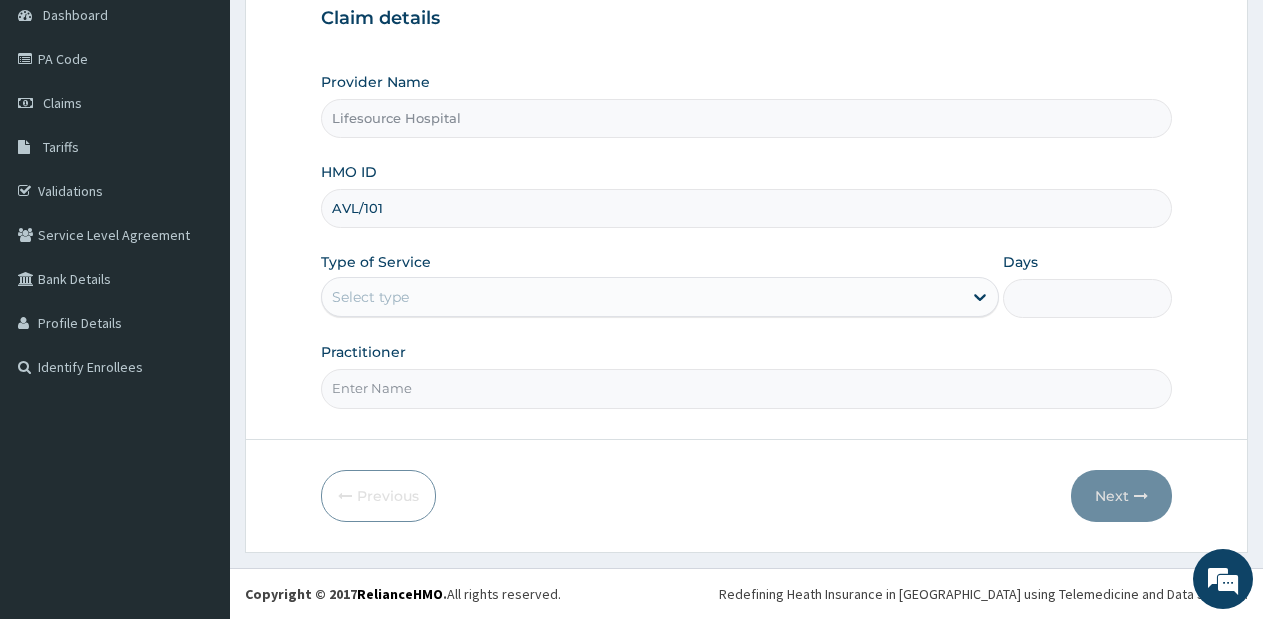 type on "AVL/10190/A" 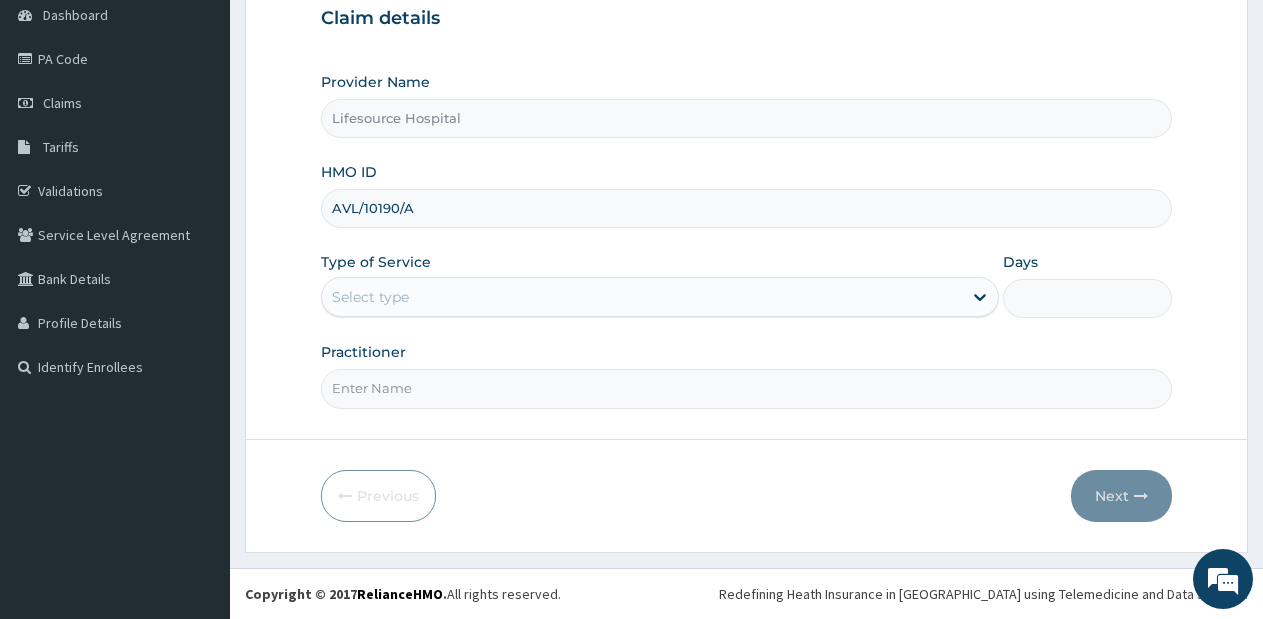 click on "Provider Name Lifesource Hospital HMO ID AVL/10190/A Type of Service Select type Days Practitioner" at bounding box center [746, 240] 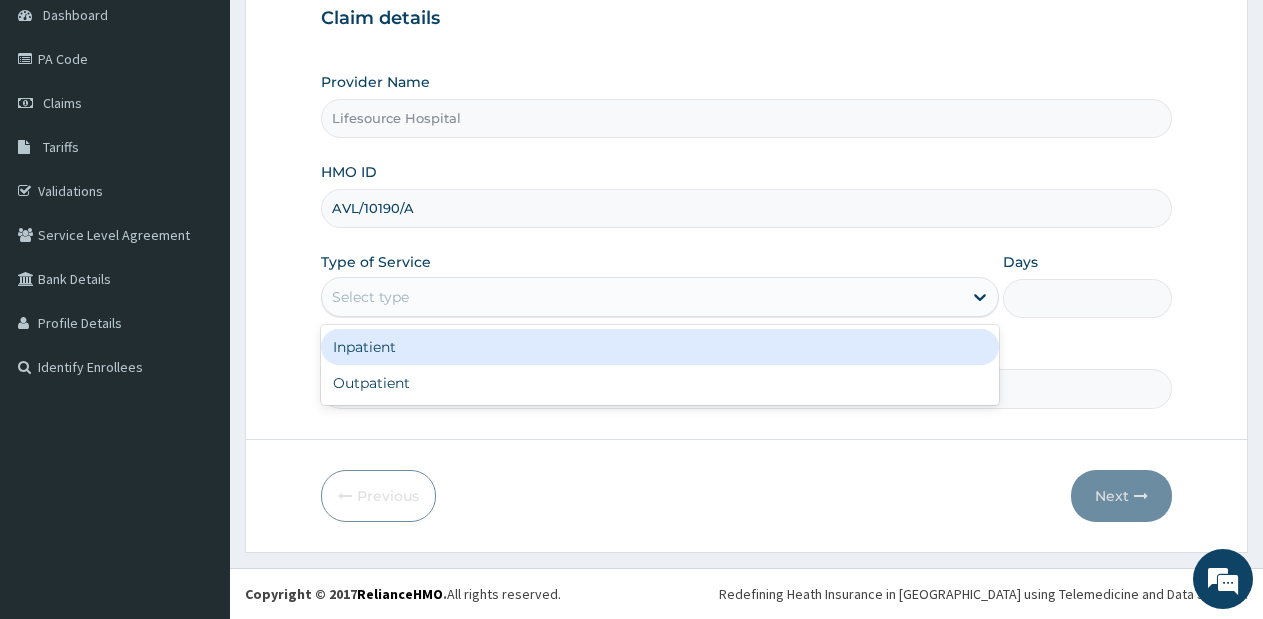 click on "Select type" at bounding box center [641, 297] 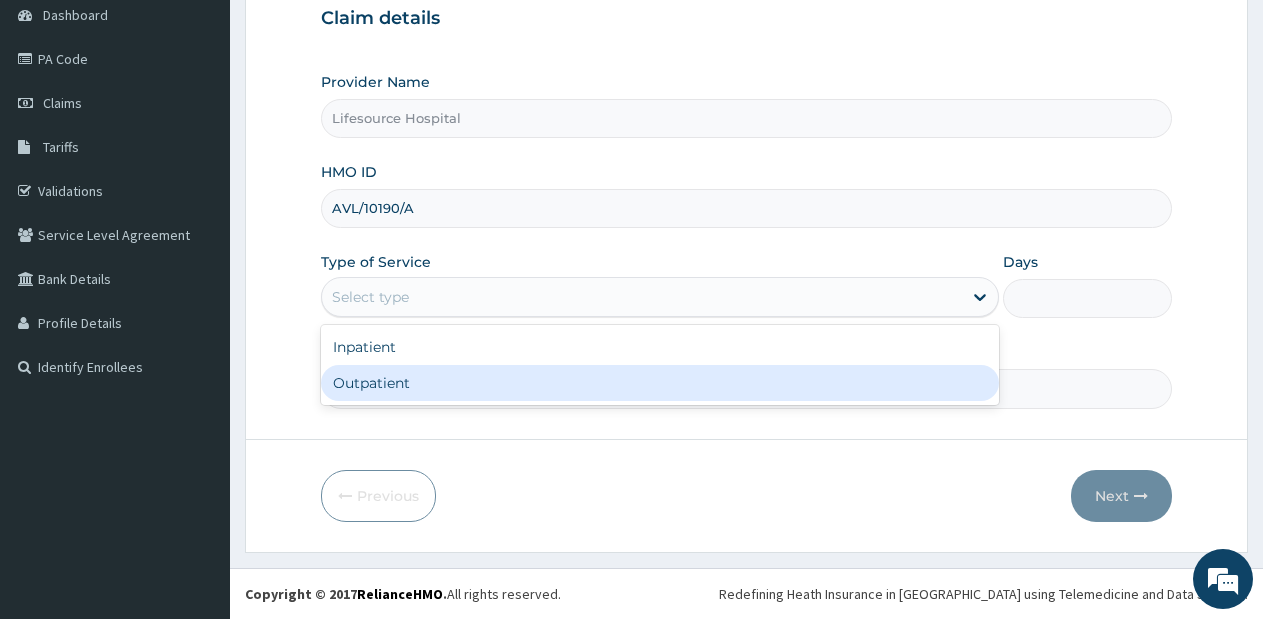 click on "Outpatient" at bounding box center [659, 383] 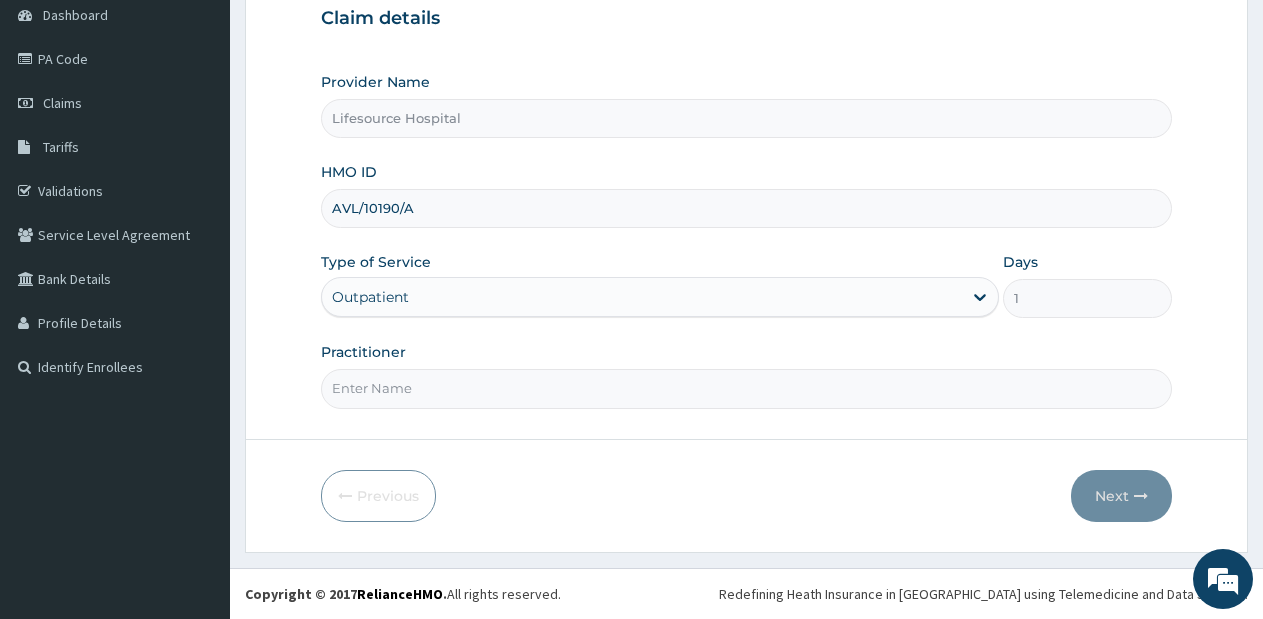 click on "Practitioner" at bounding box center (746, 388) 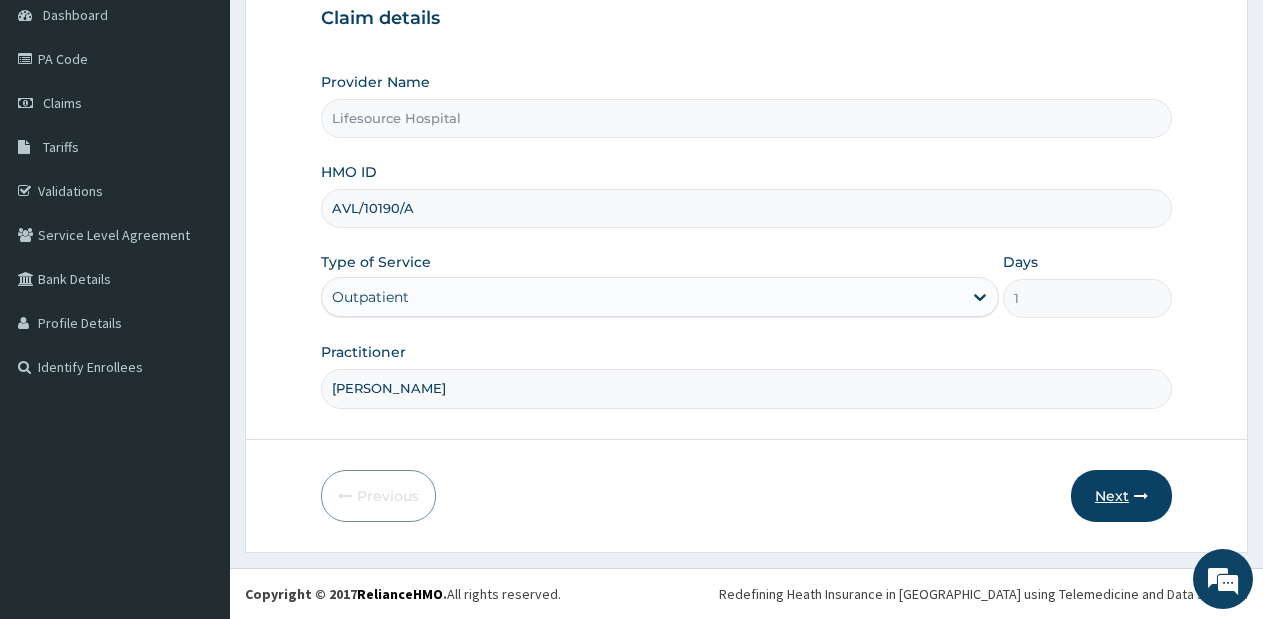 type on "EZE MATINA" 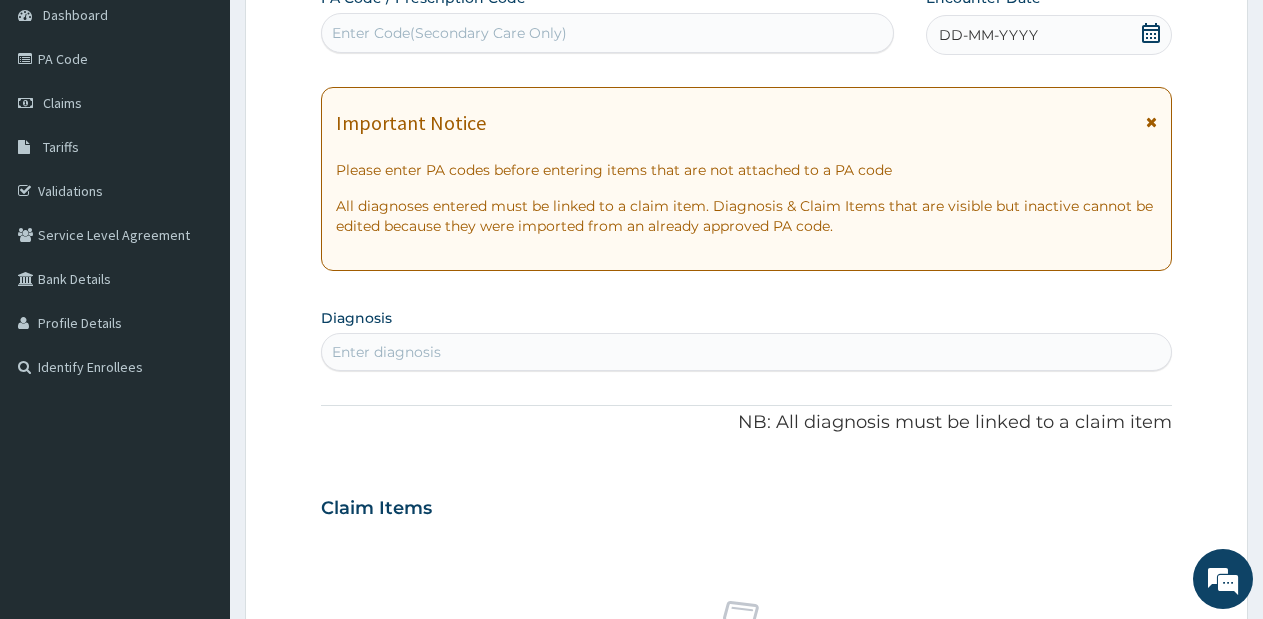 click 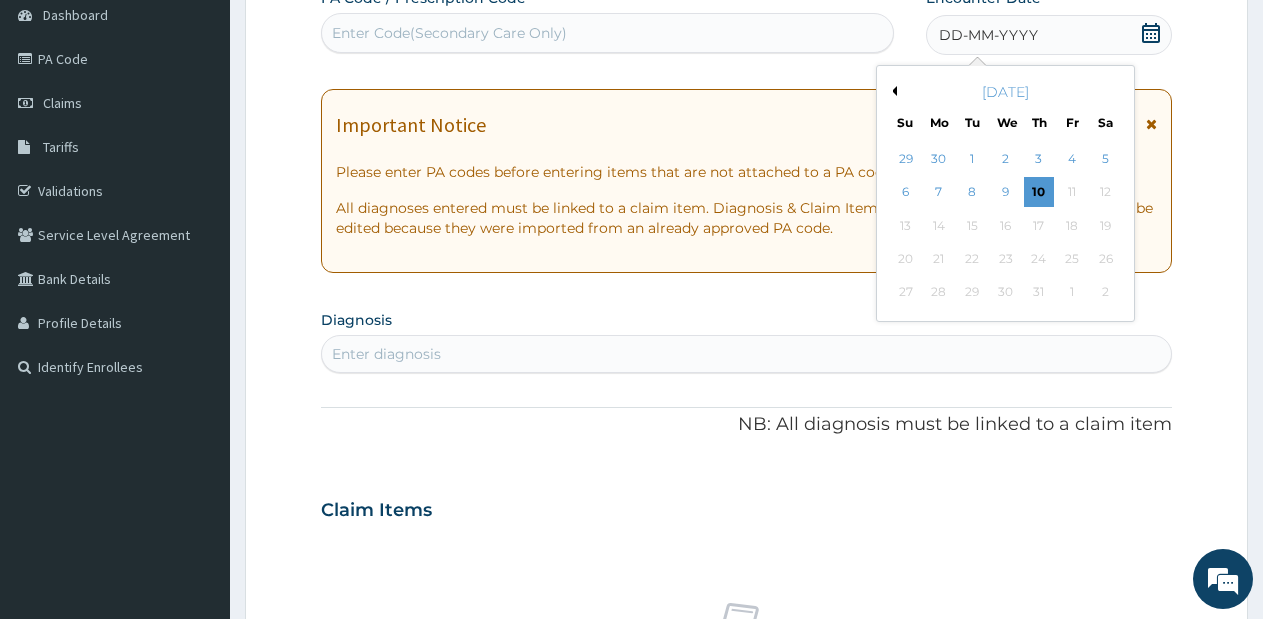 click on "Previous Month" at bounding box center [892, 91] 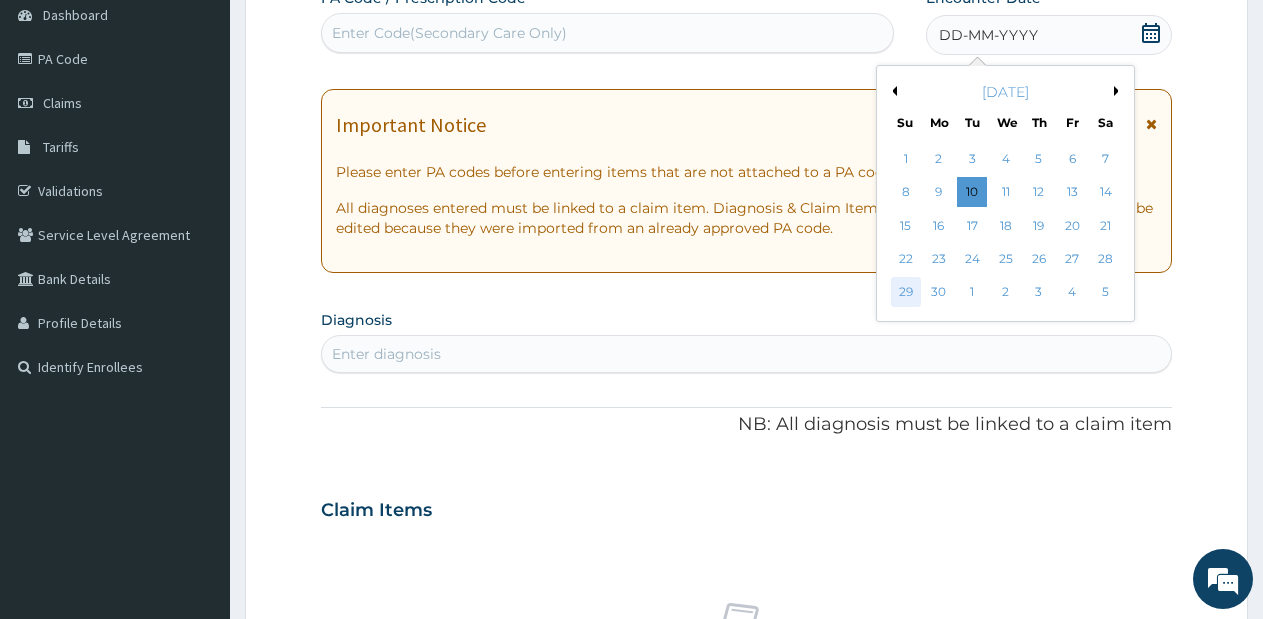 click on "29" at bounding box center [906, 293] 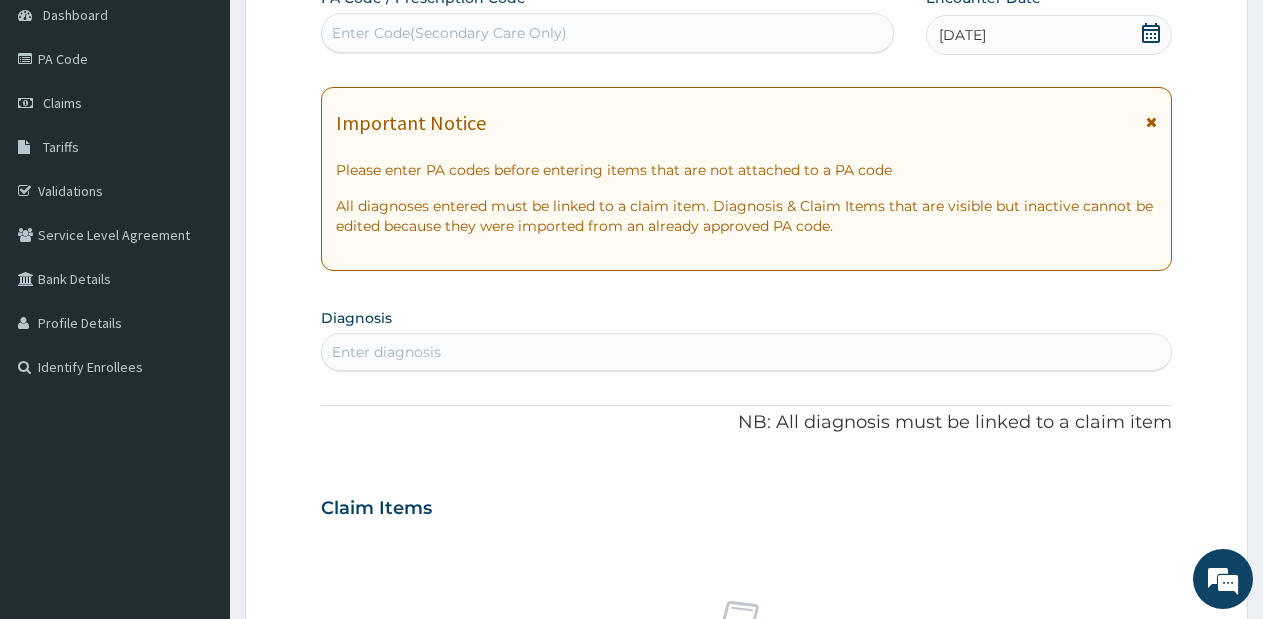 click on "Enter diagnosis" at bounding box center (746, 352) 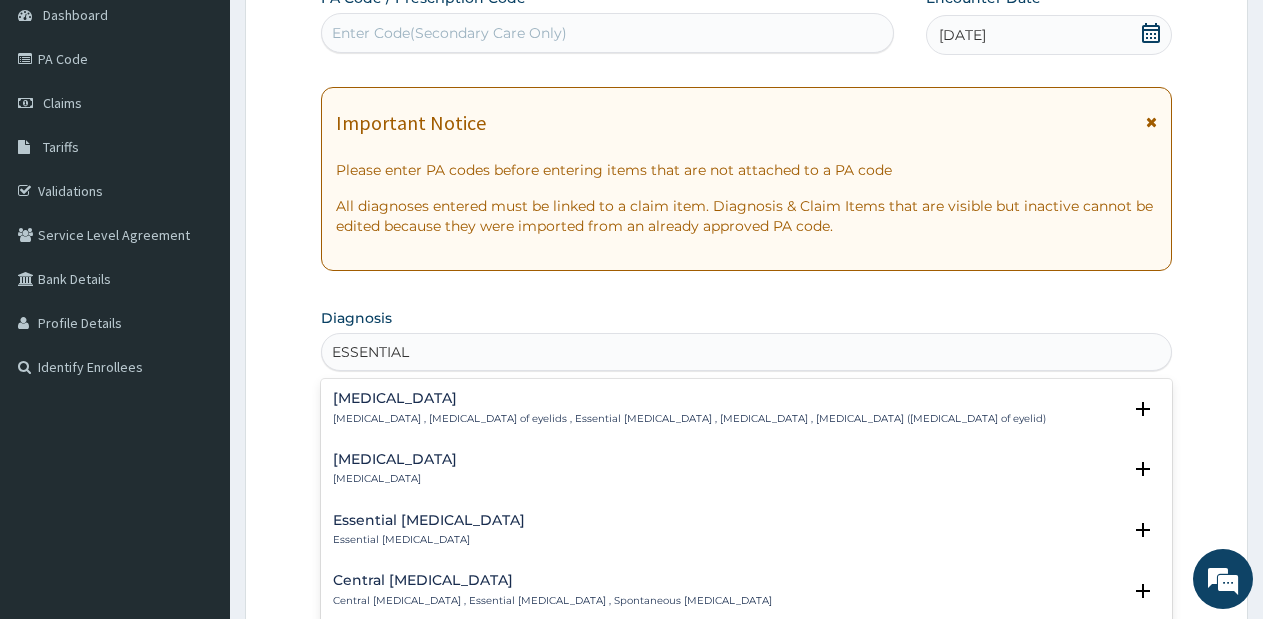 type on "ESSENTIAL H" 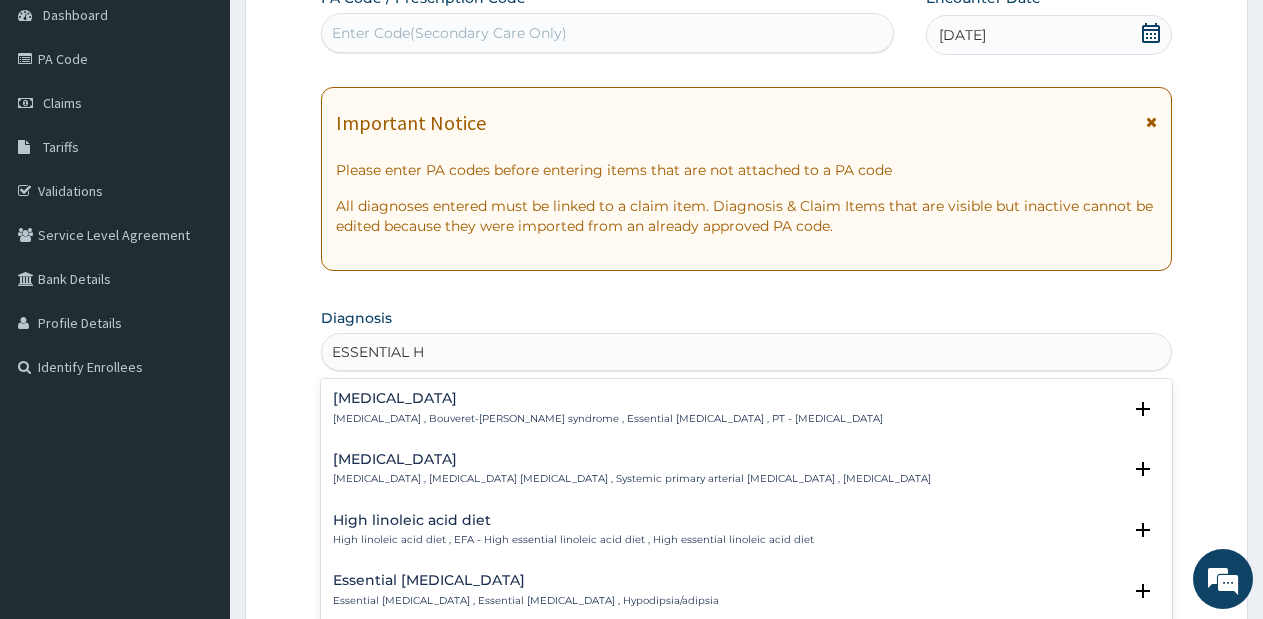 click on "Essential hypertension" at bounding box center [632, 459] 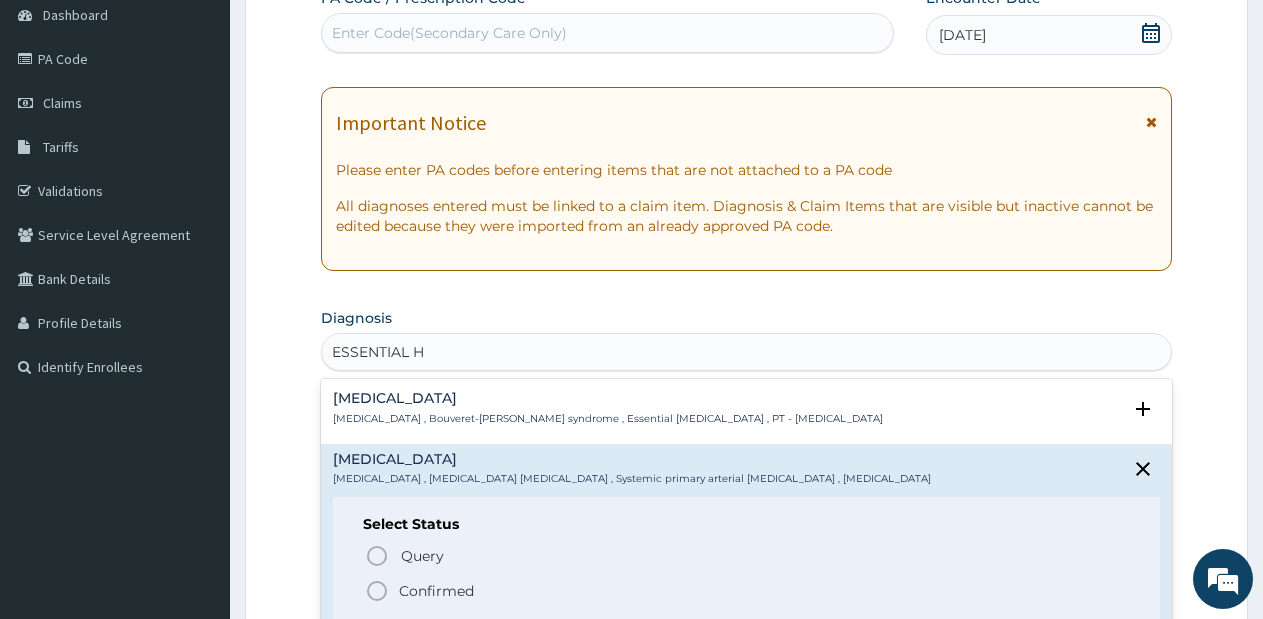 click 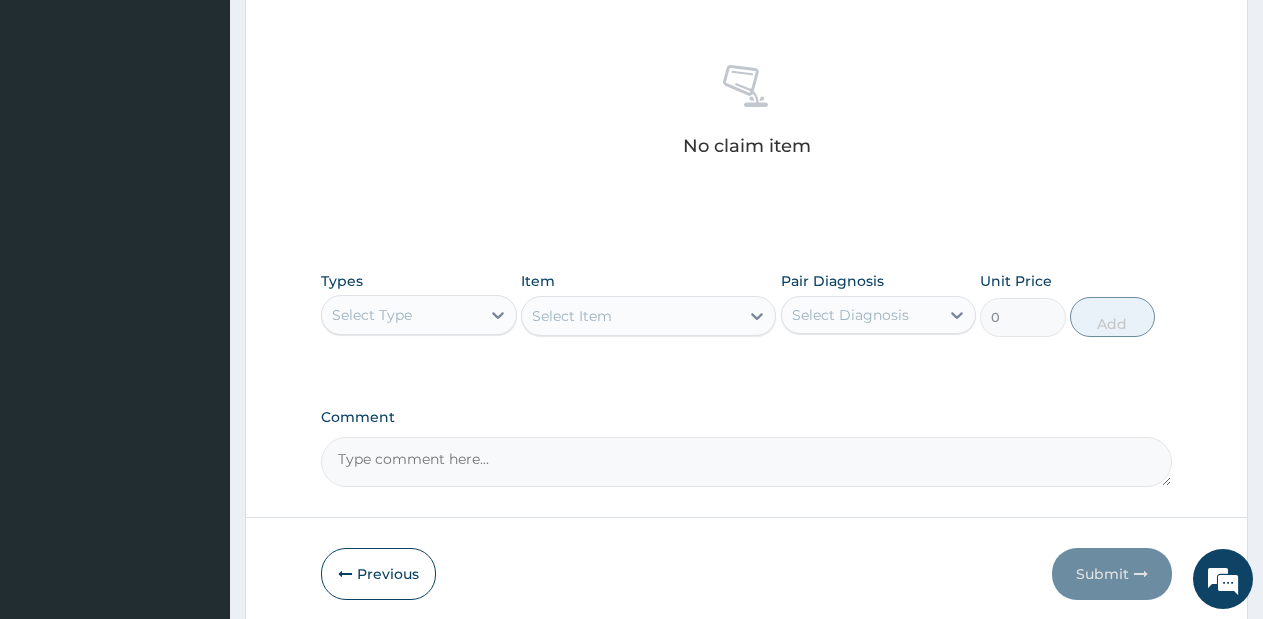 scroll, scrollTop: 748, scrollLeft: 0, axis: vertical 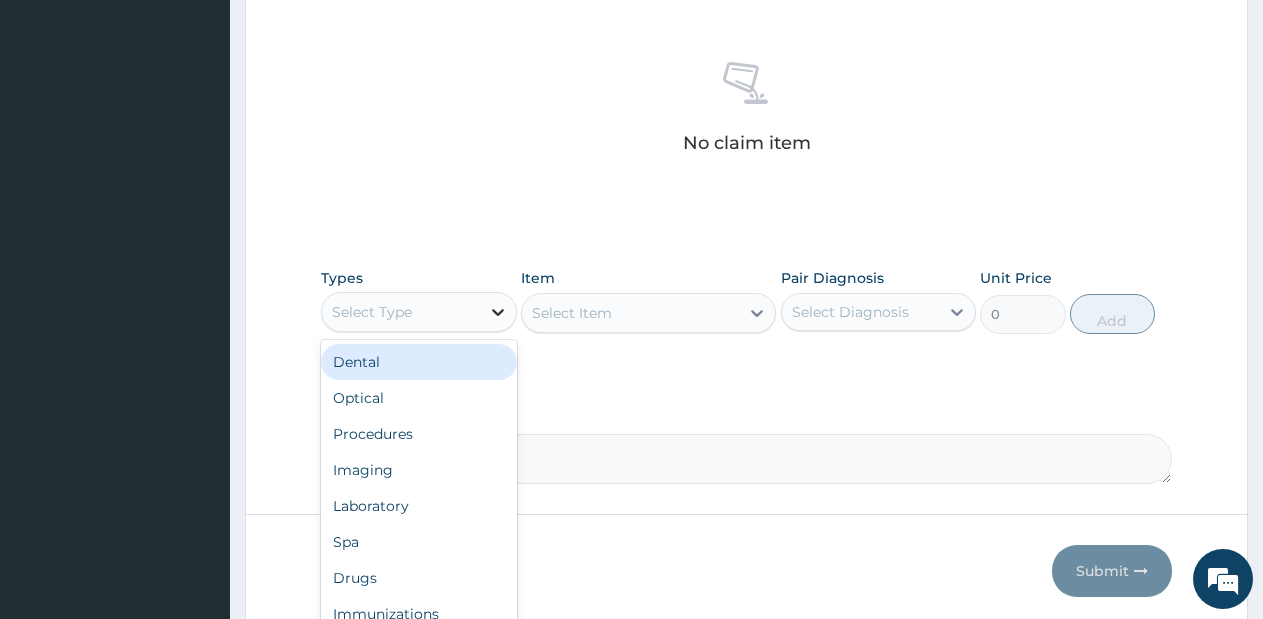 click at bounding box center [498, 312] 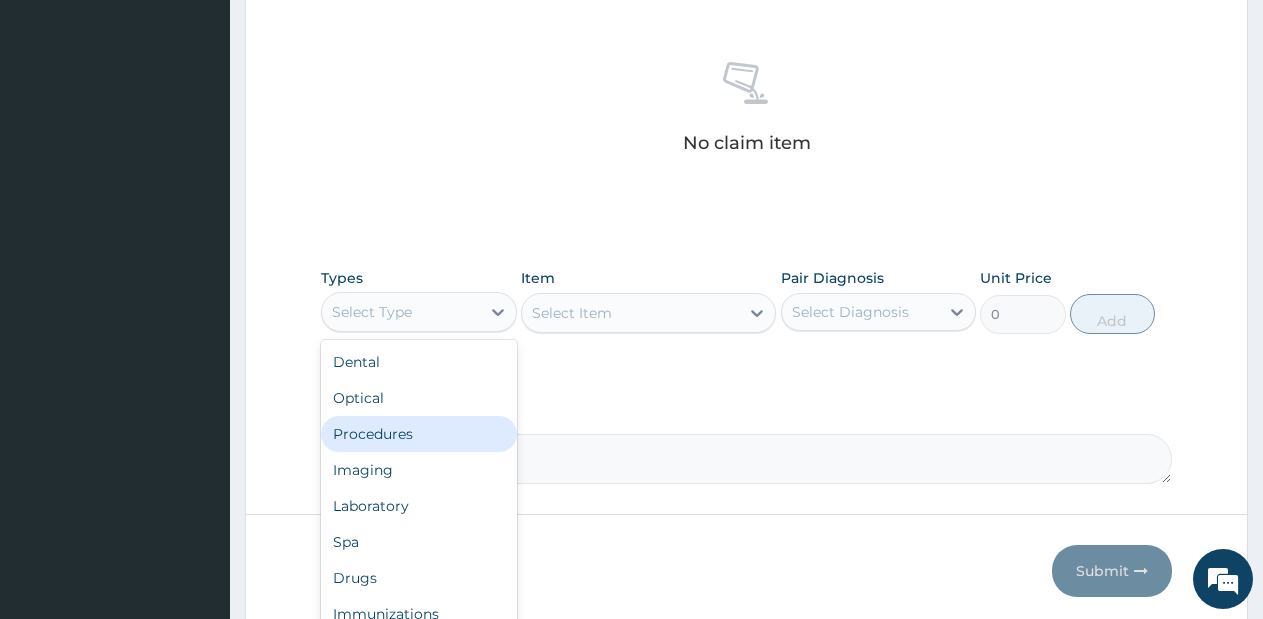 click on "Procedures" at bounding box center [419, 434] 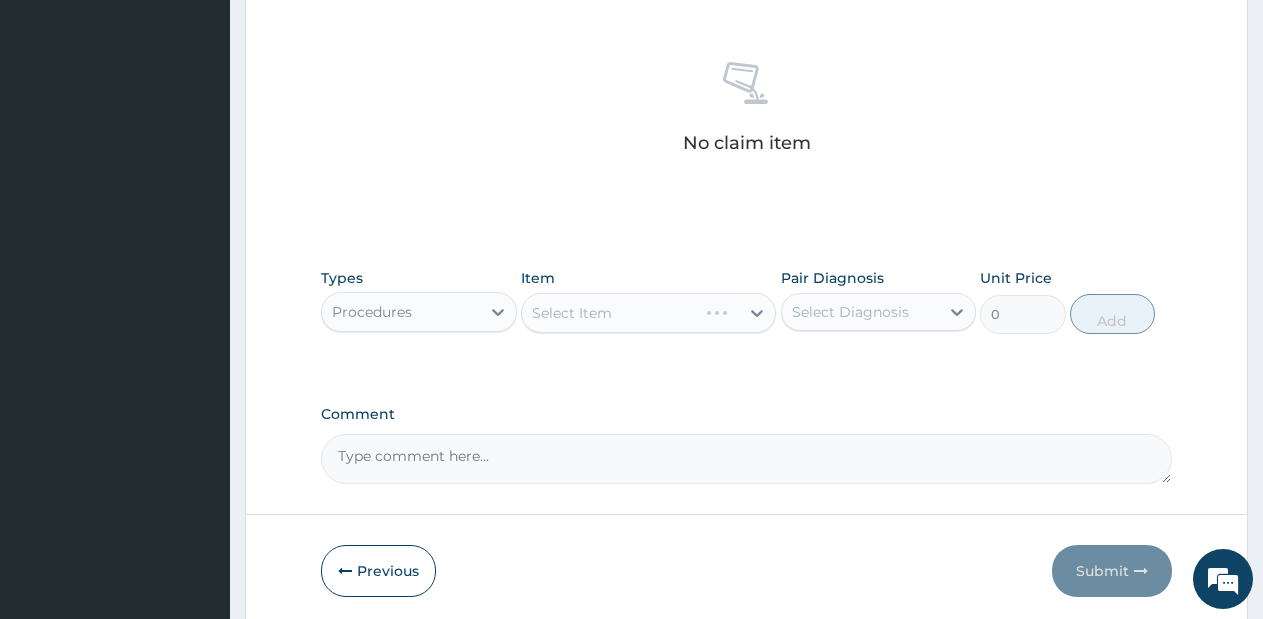 click on "Select Item" at bounding box center [648, 313] 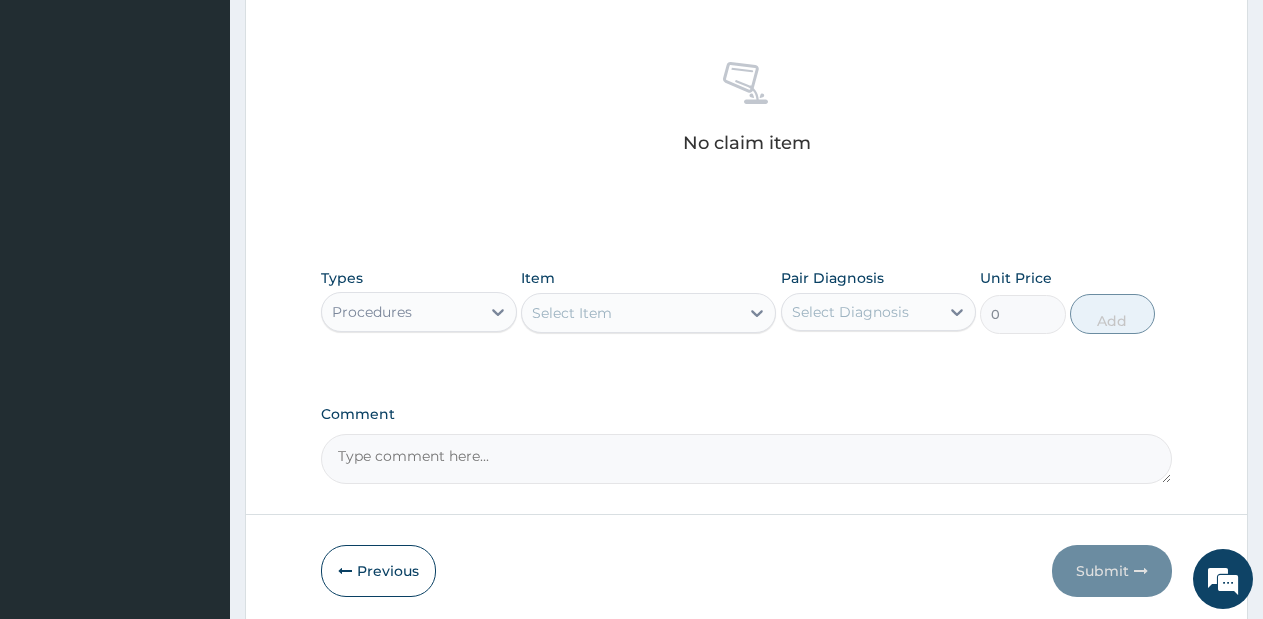 click on "Select Item" at bounding box center (630, 313) 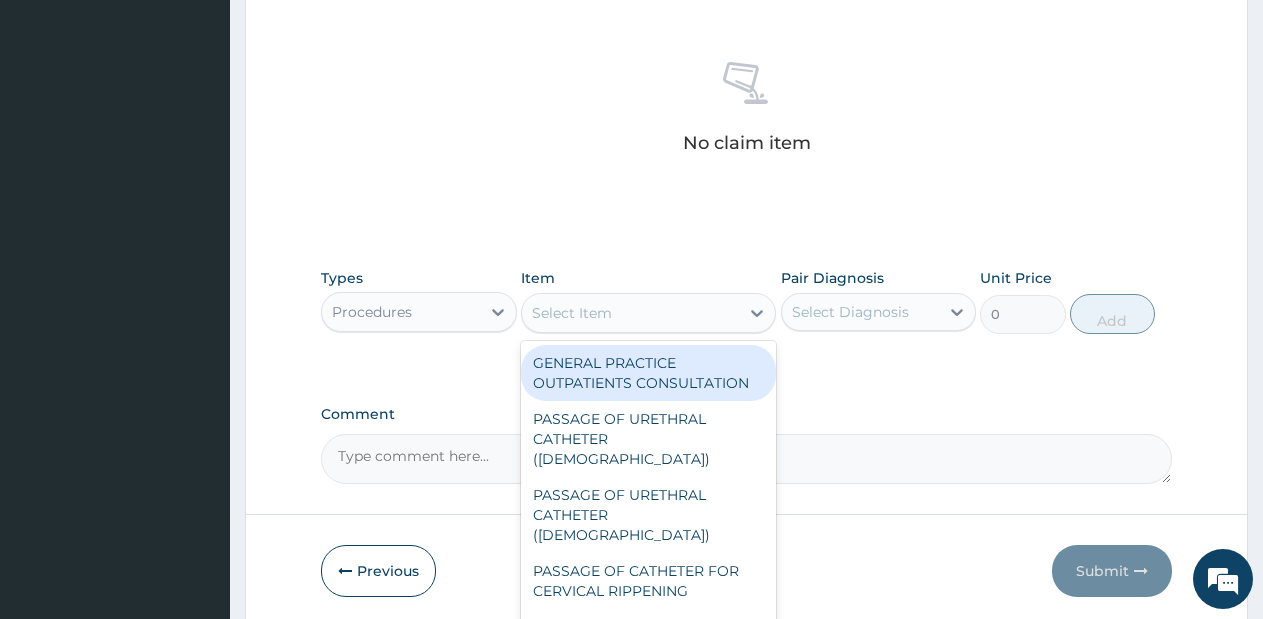 click on "GENERAL PRACTICE OUTPATIENTS CONSULTATION" at bounding box center [648, 373] 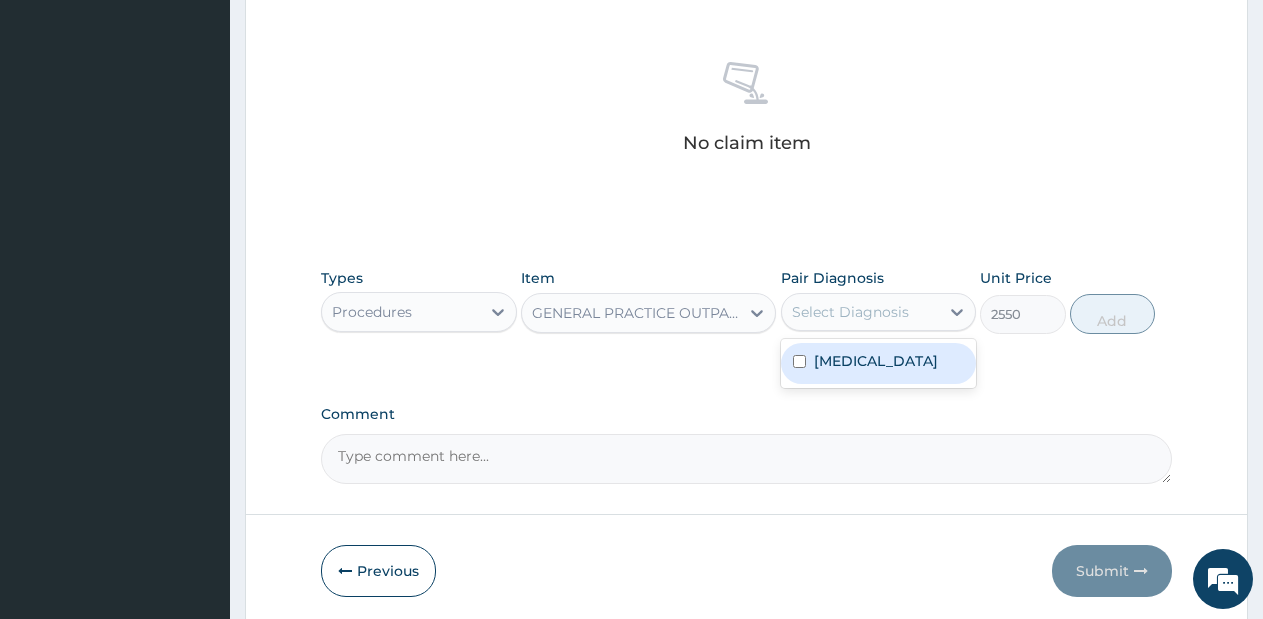 click on "Select Diagnosis" at bounding box center [850, 312] 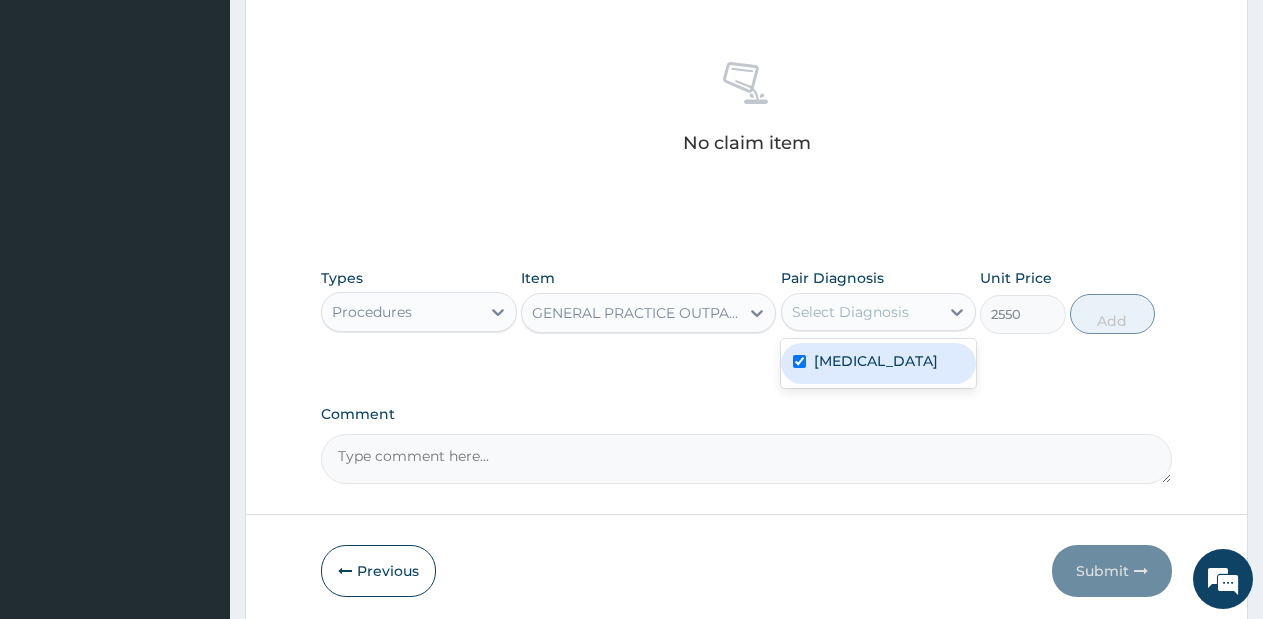 checkbox on "true" 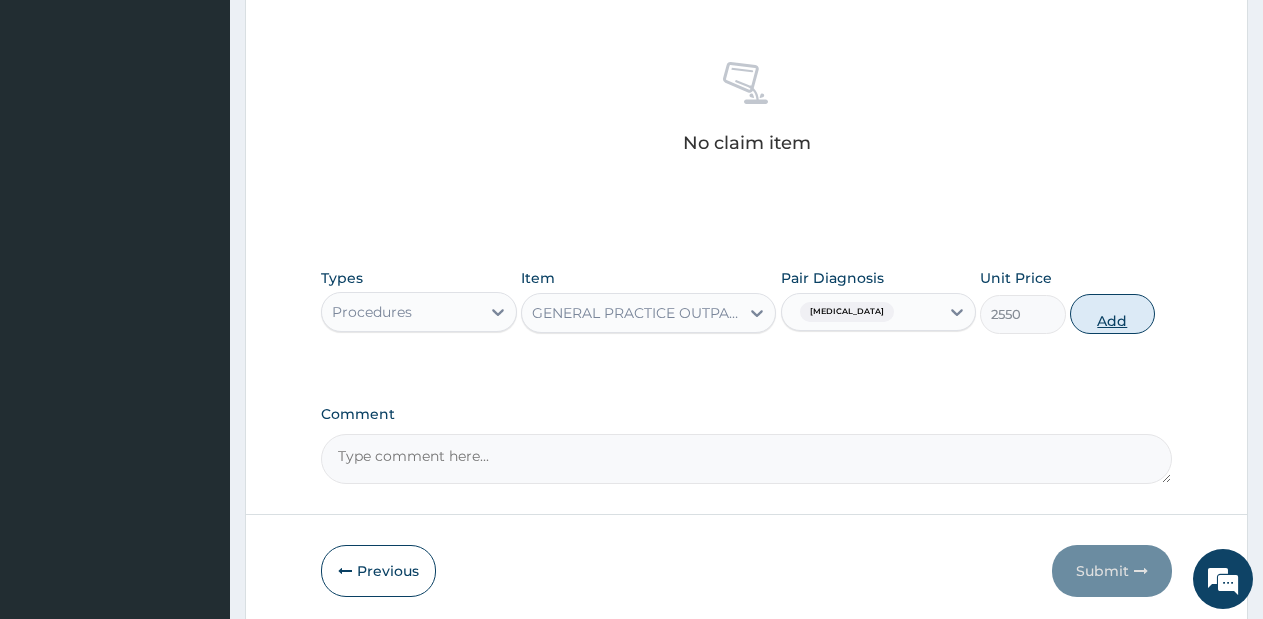 click on "Add" at bounding box center [1112, 314] 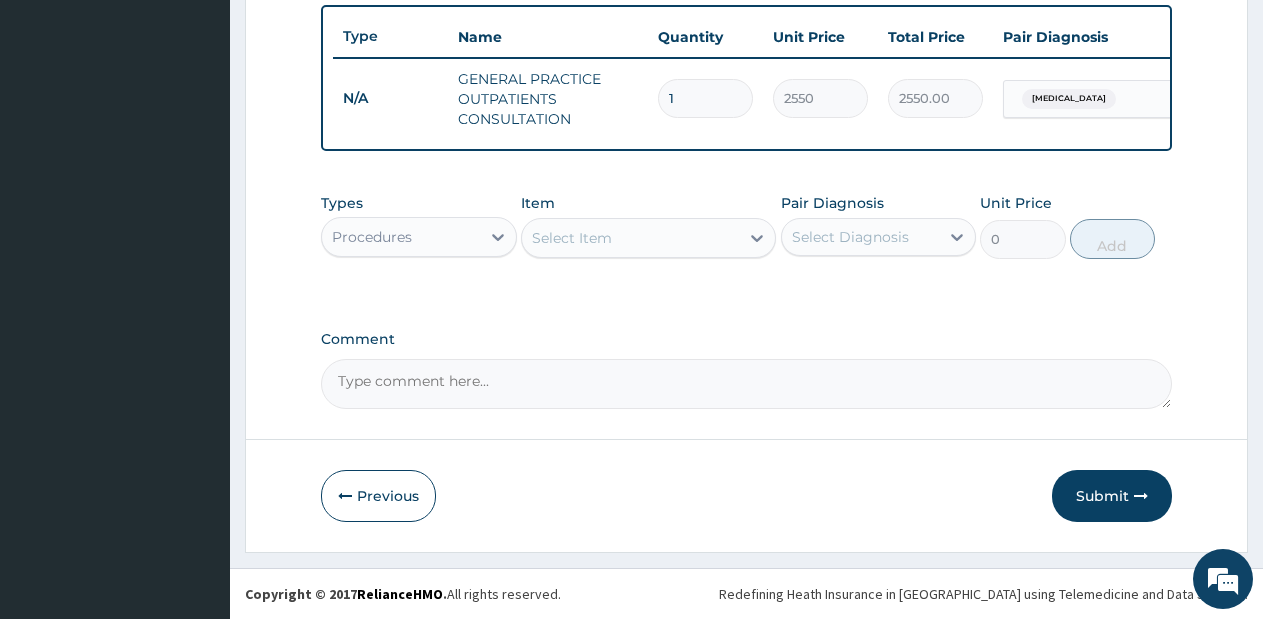 click on "Procedures" at bounding box center (401, 237) 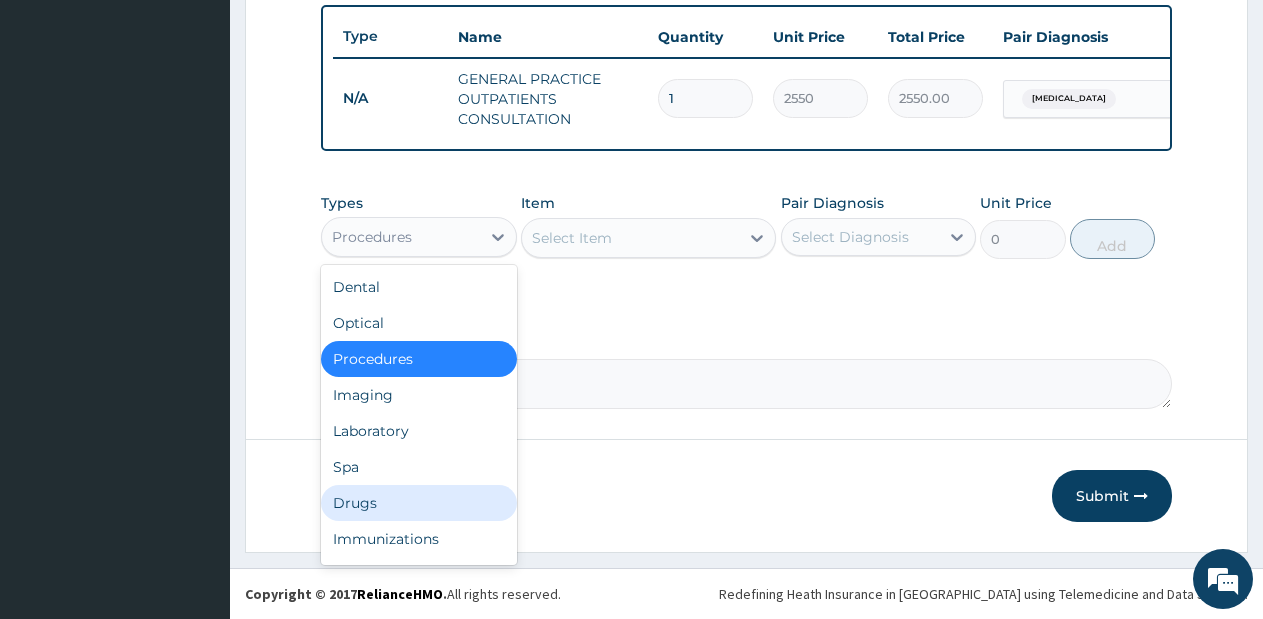 click on "Drugs" at bounding box center [419, 503] 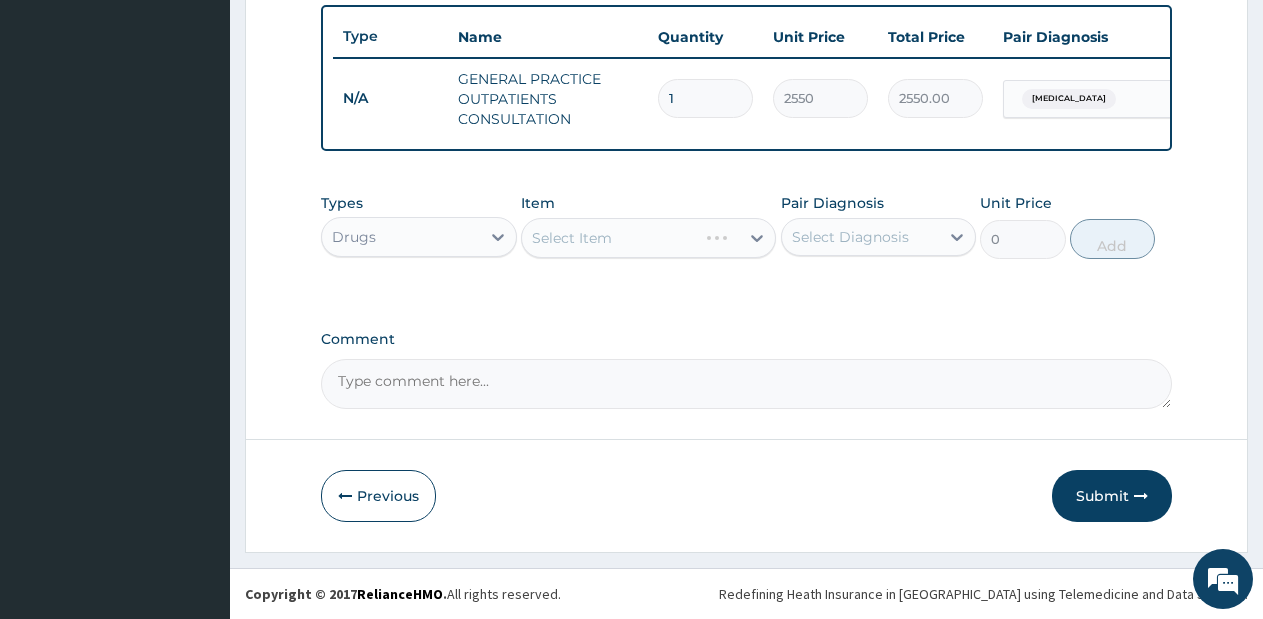 click on "Select Item" at bounding box center (648, 238) 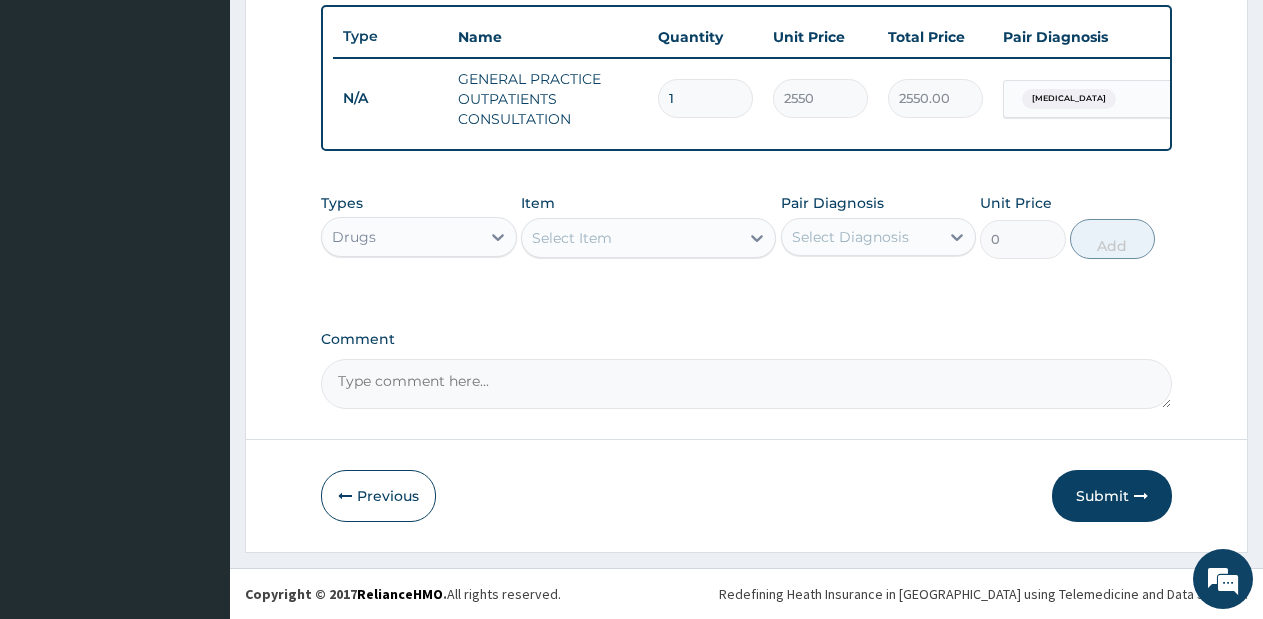 click on "Select Item" at bounding box center [630, 238] 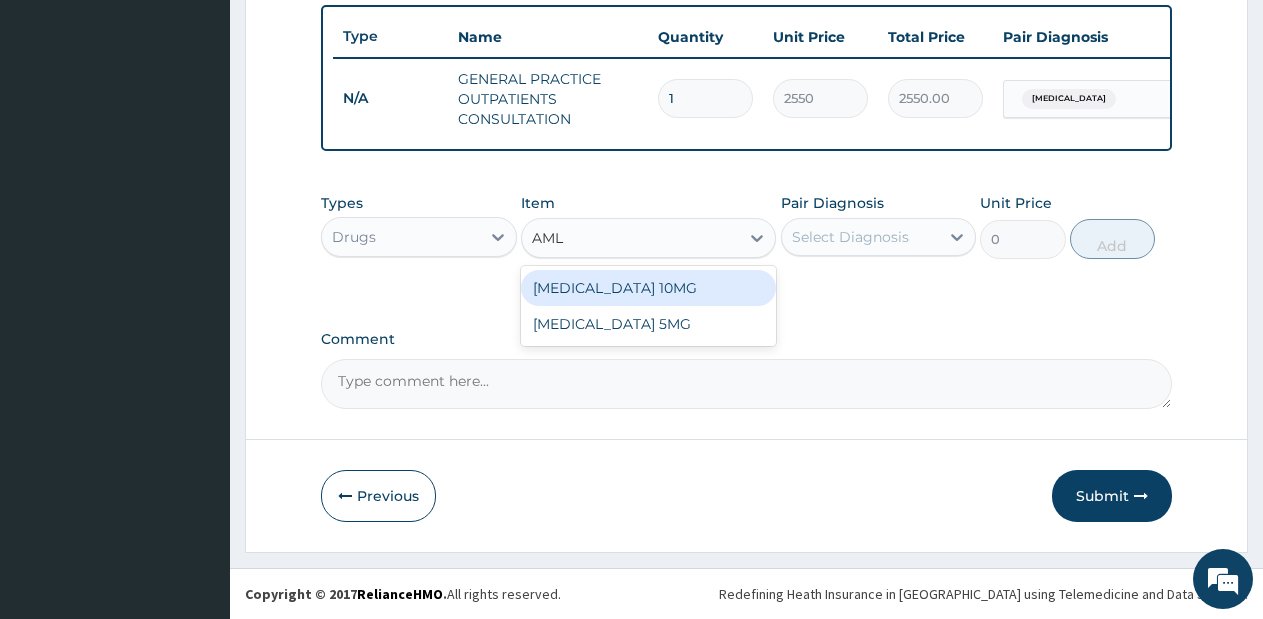 type on "AMLO" 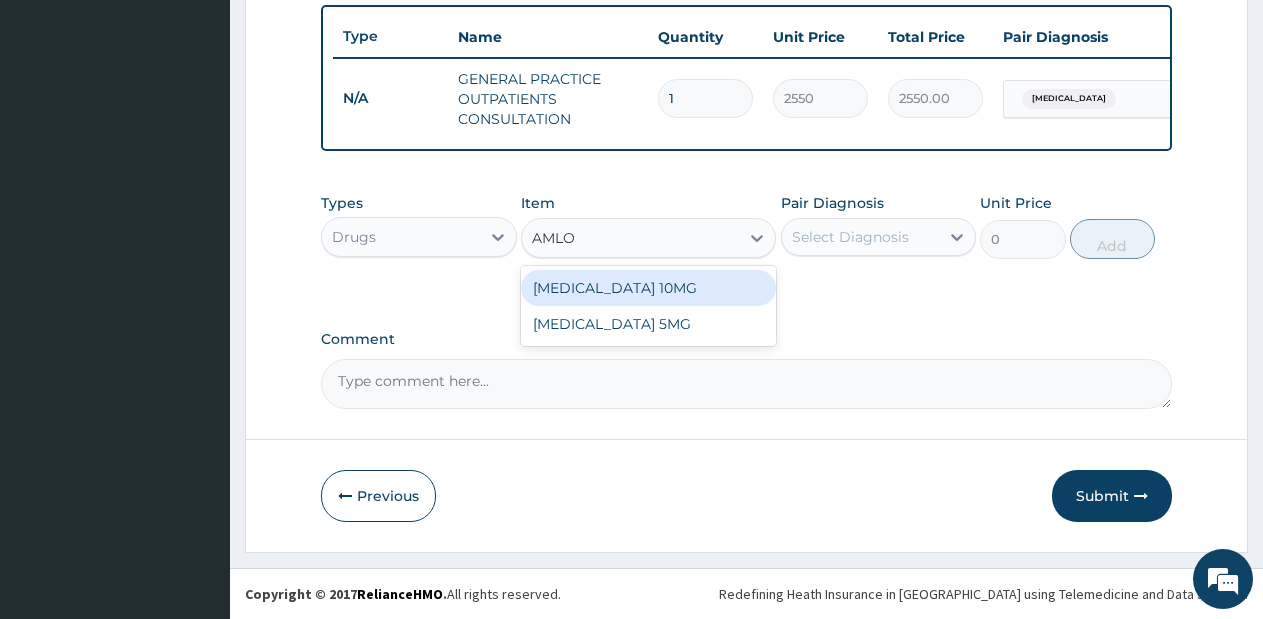 click on "[MEDICAL_DATA] 10MG" at bounding box center [648, 288] 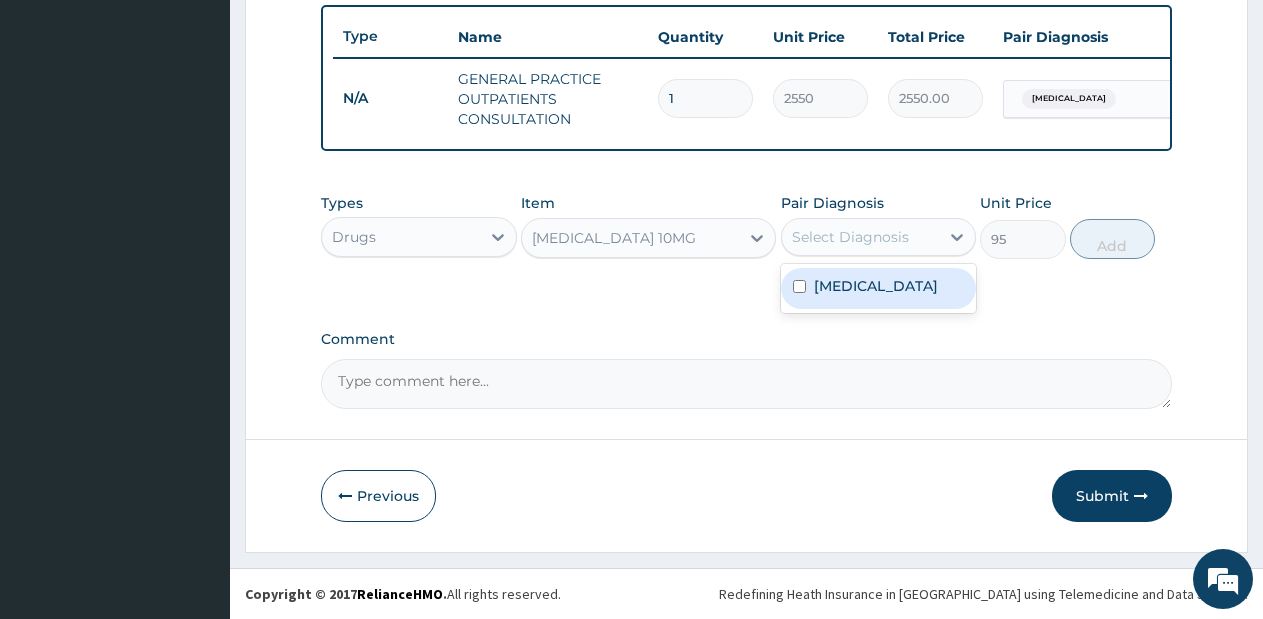 click on "Select Diagnosis" at bounding box center [861, 237] 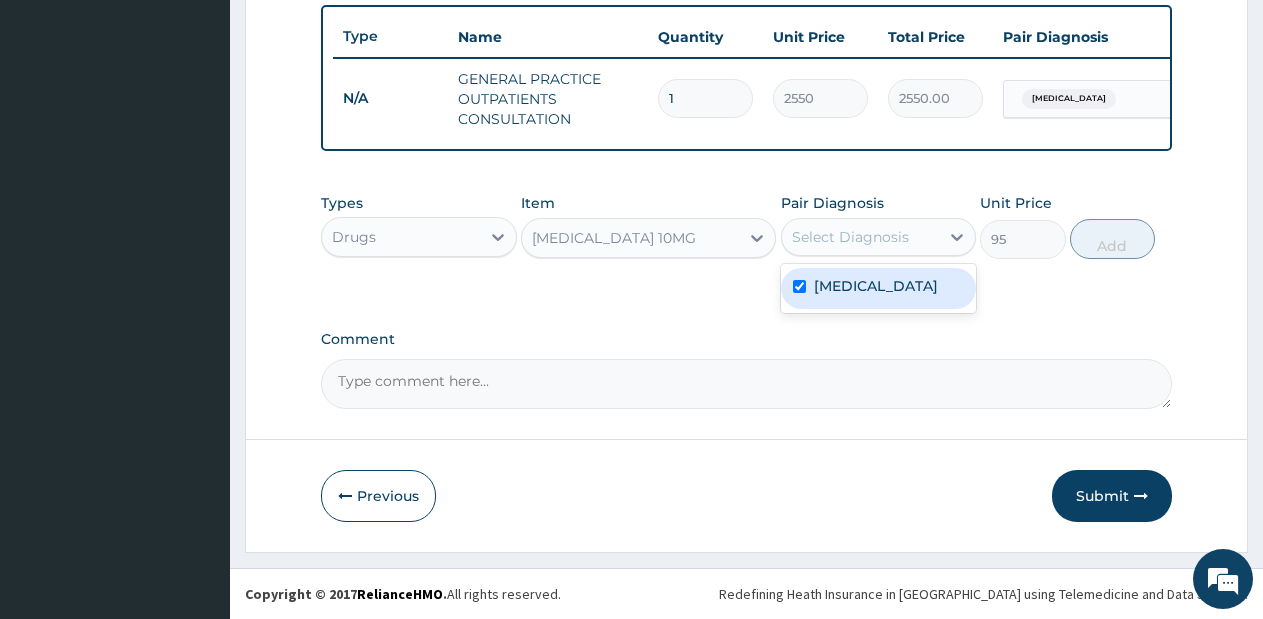 checkbox on "true" 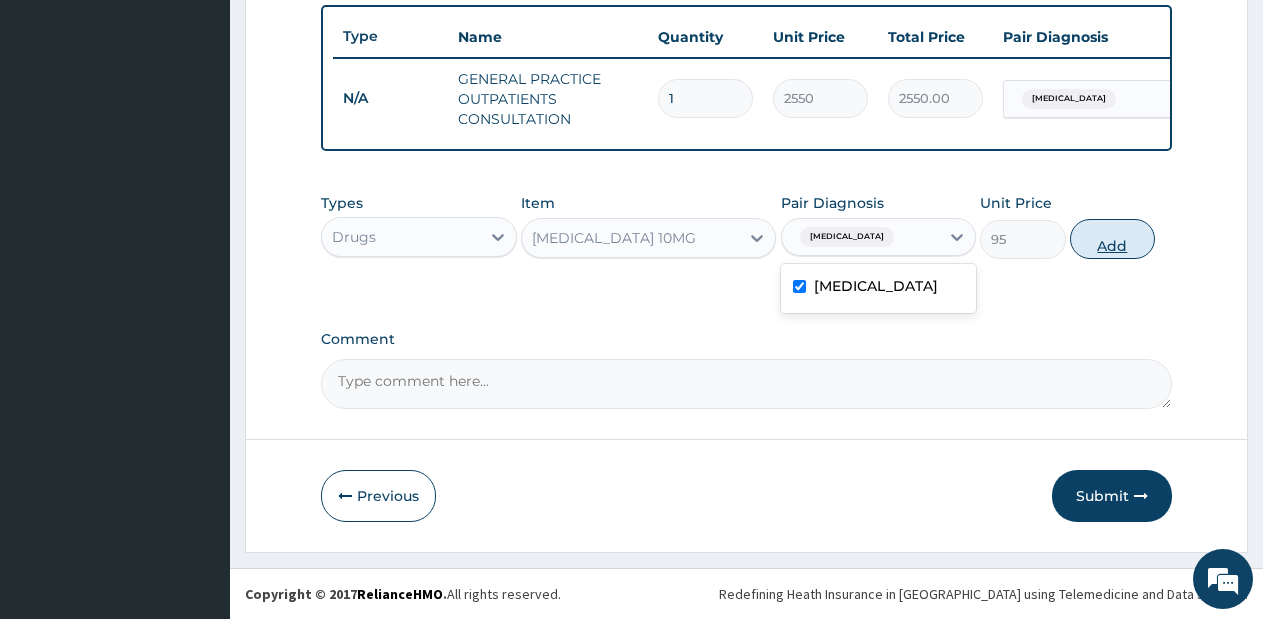 click on "Add" at bounding box center [1112, 239] 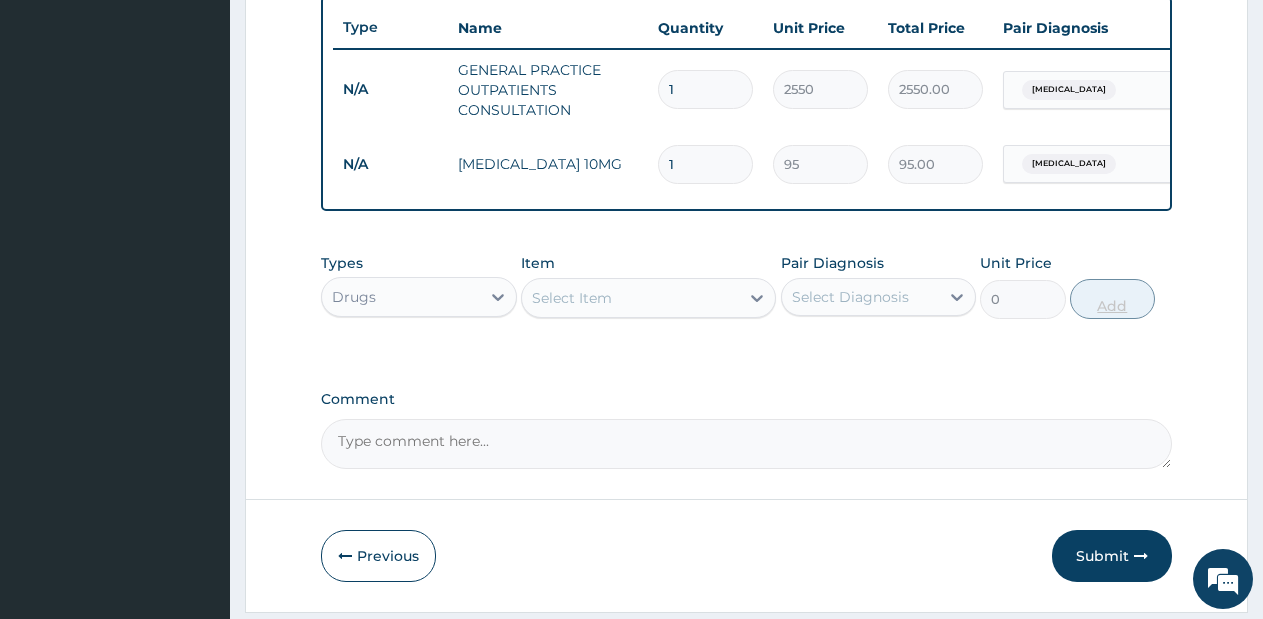 type 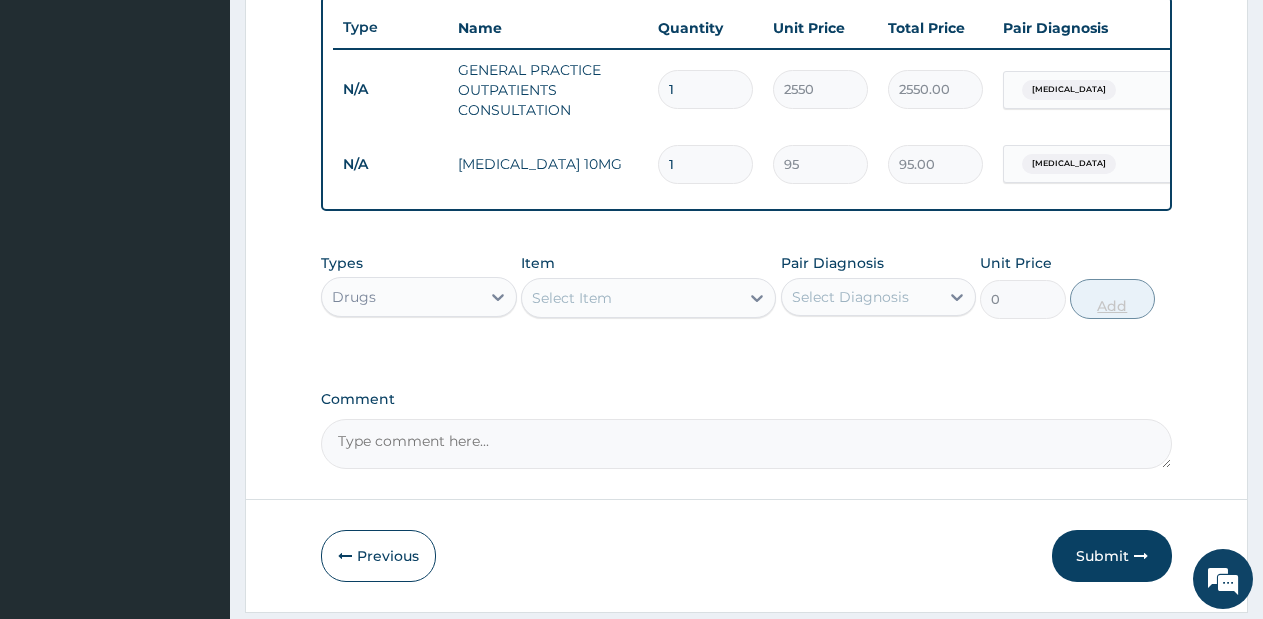type on "0.00" 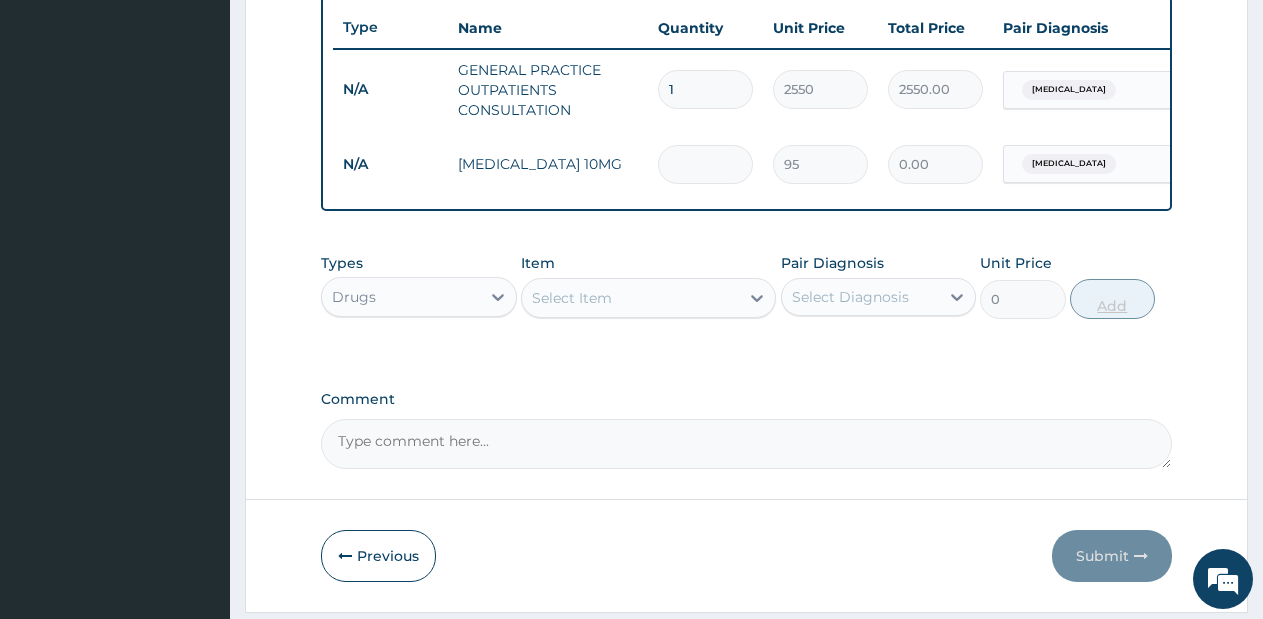 type on "2" 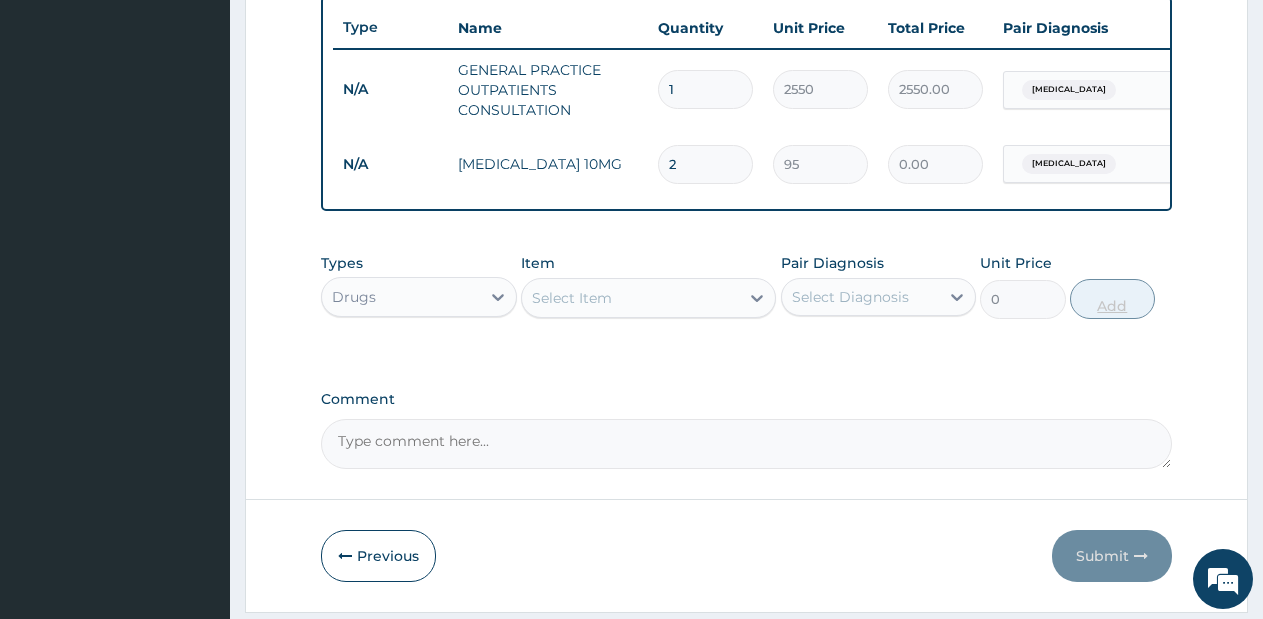 type on "190.00" 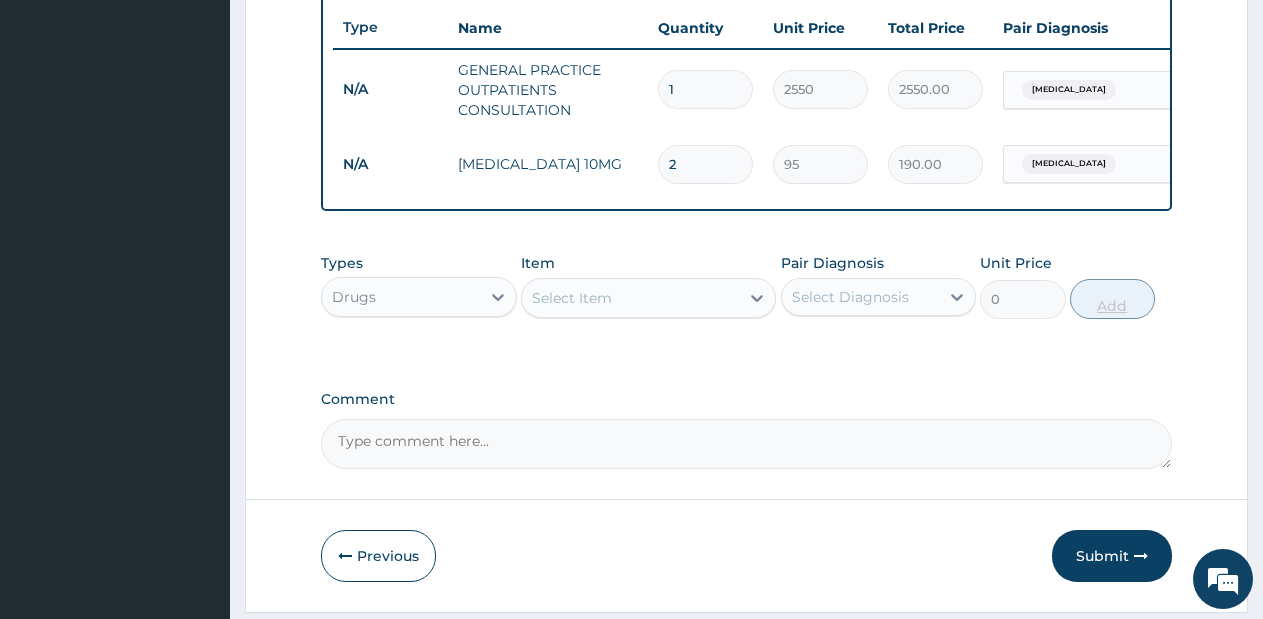 type on "28" 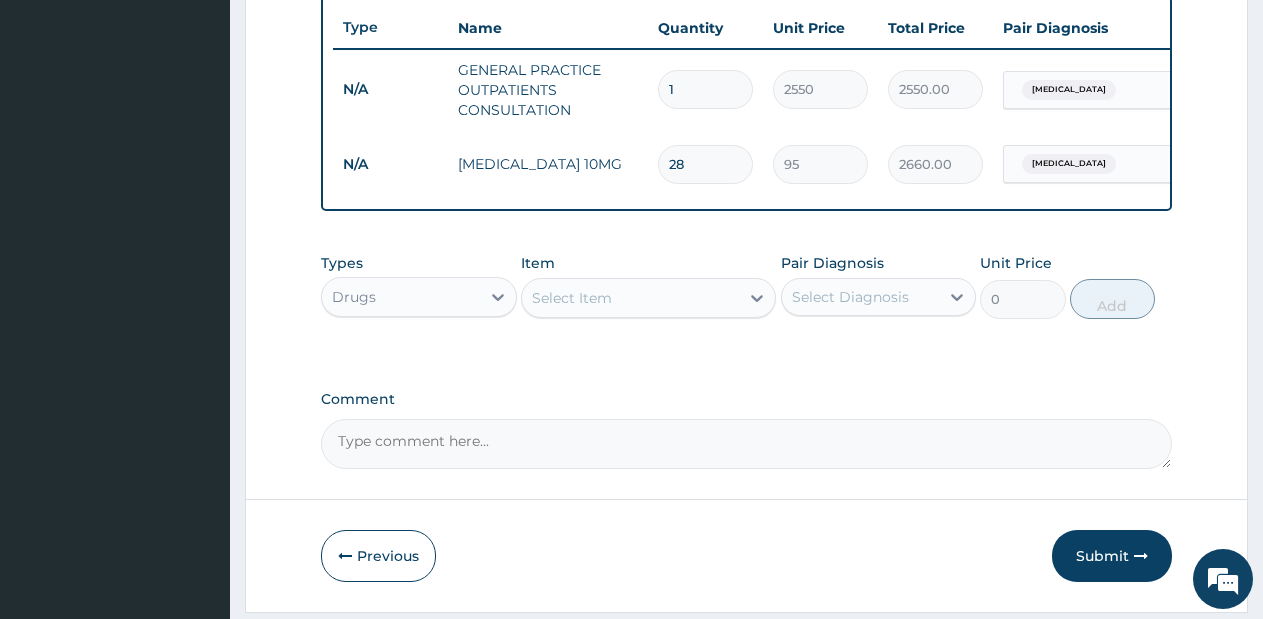 type on "28" 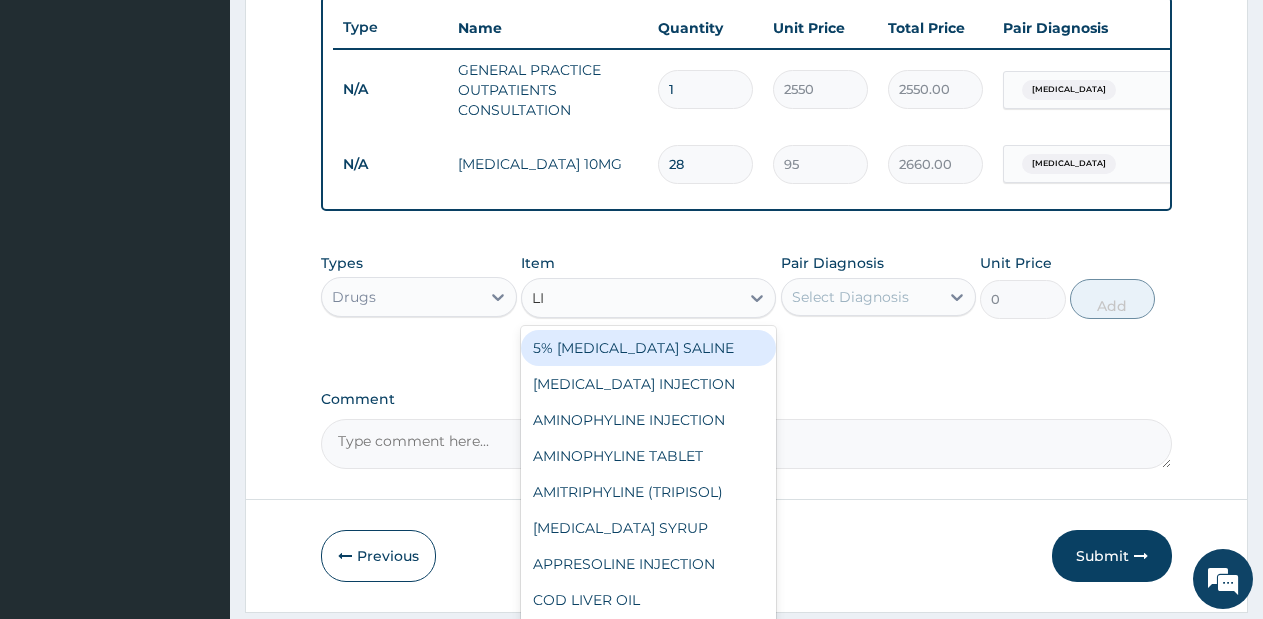 type on "LIS" 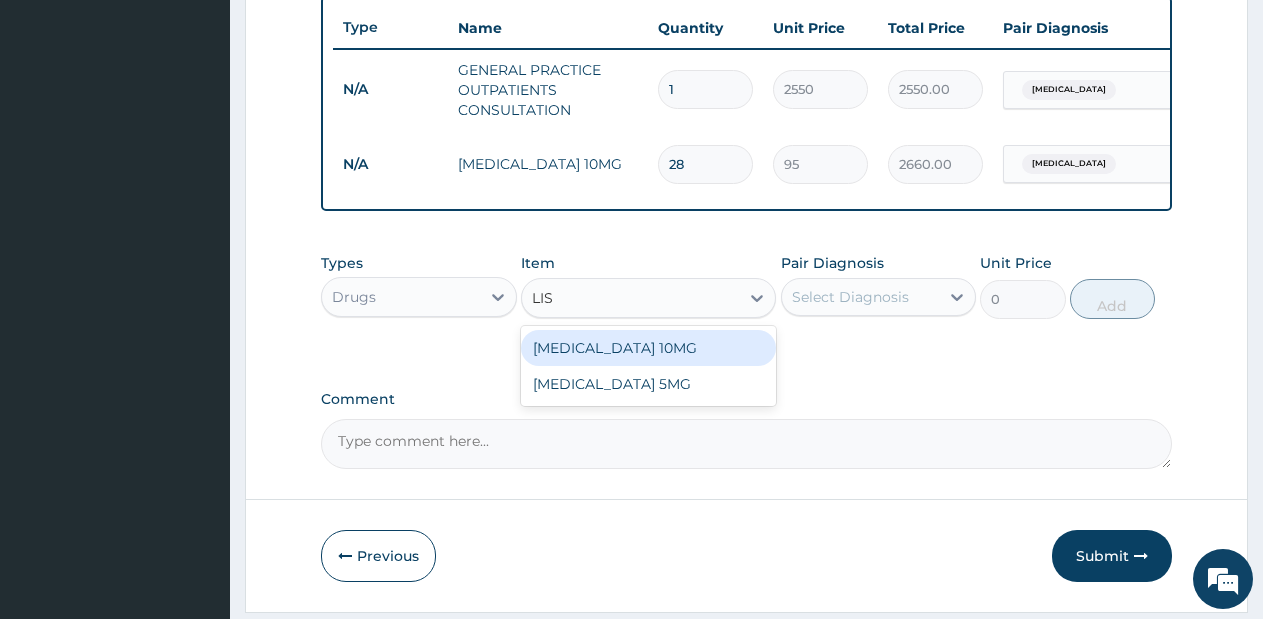 click on "[MEDICAL_DATA] 10MG" at bounding box center (648, 348) 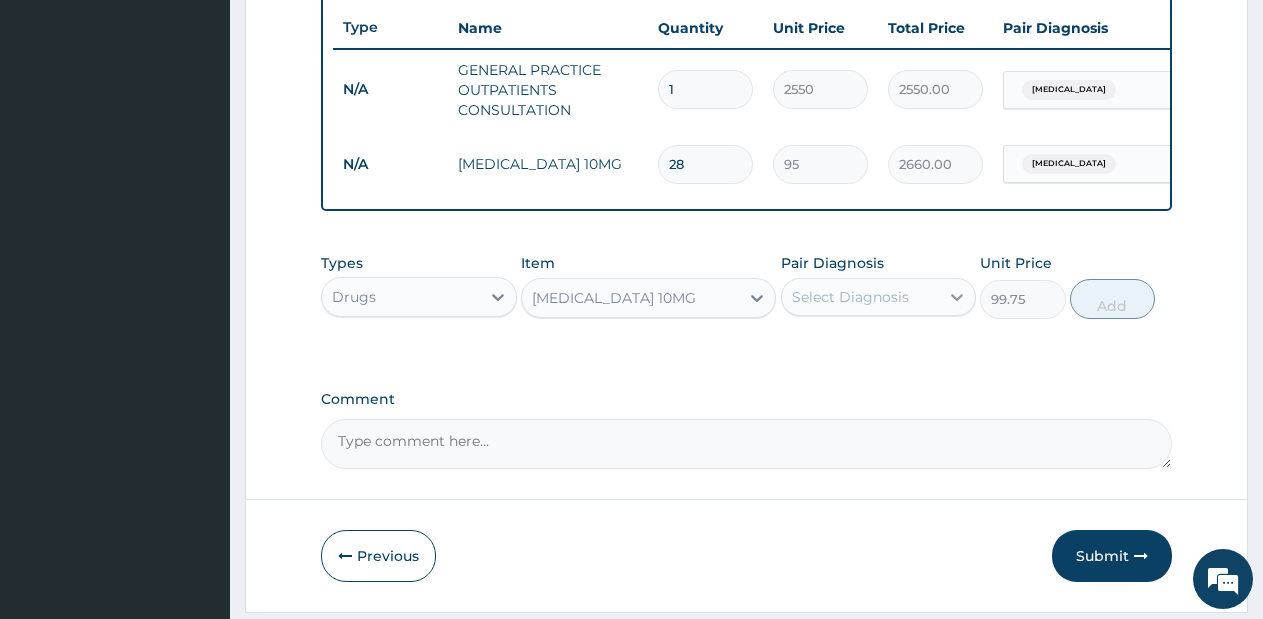 click at bounding box center [957, 297] 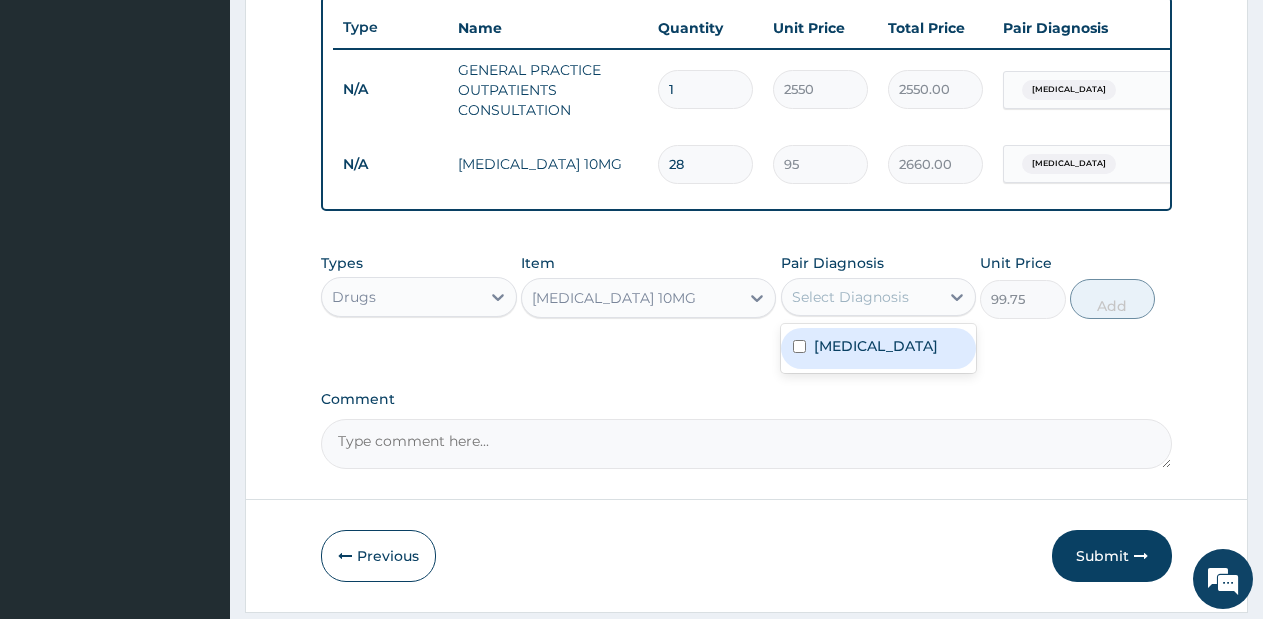 click on "Essential hypertension" at bounding box center [876, 346] 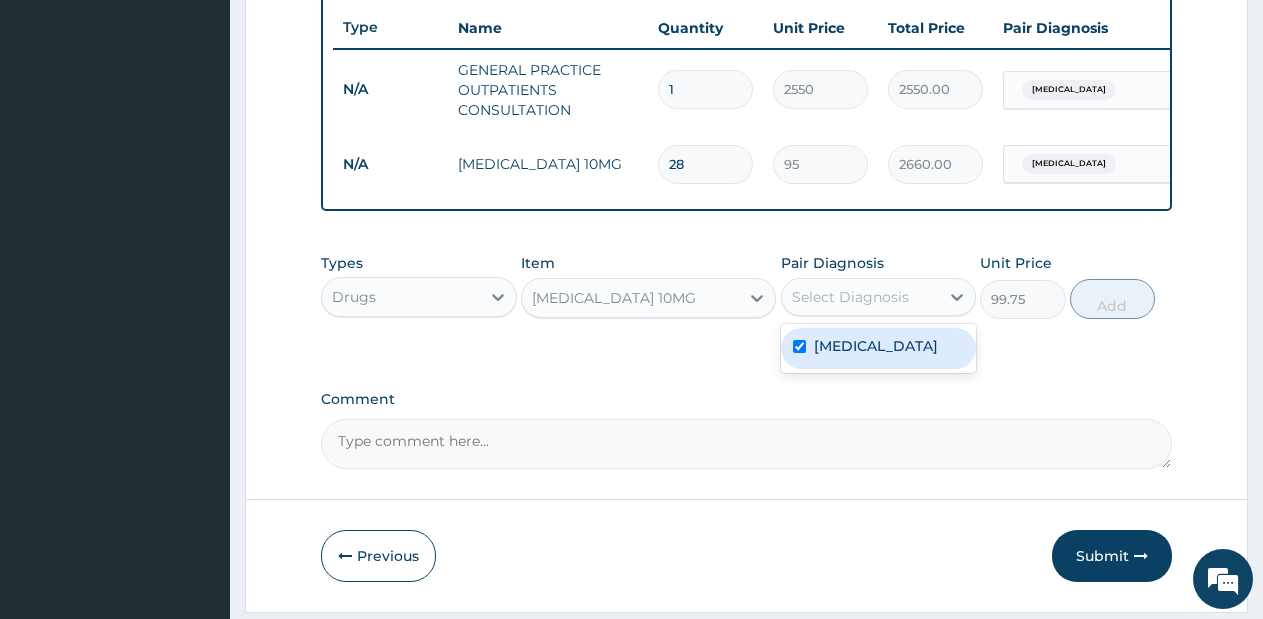 checkbox on "true" 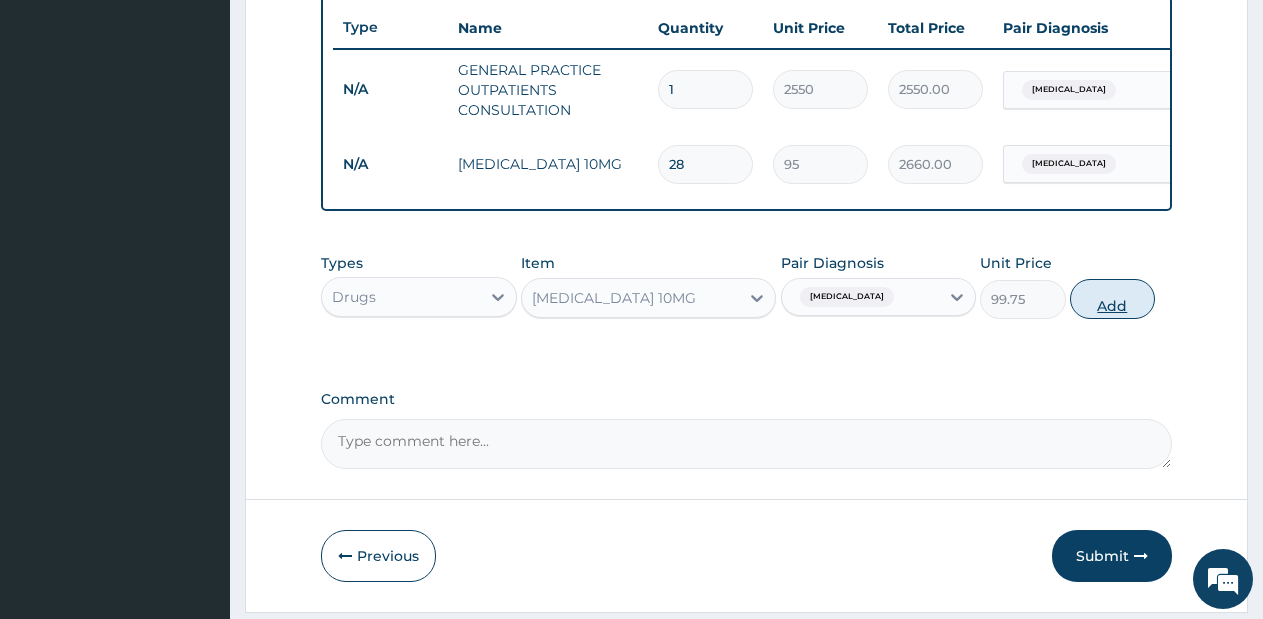 click on "Add" at bounding box center (1112, 299) 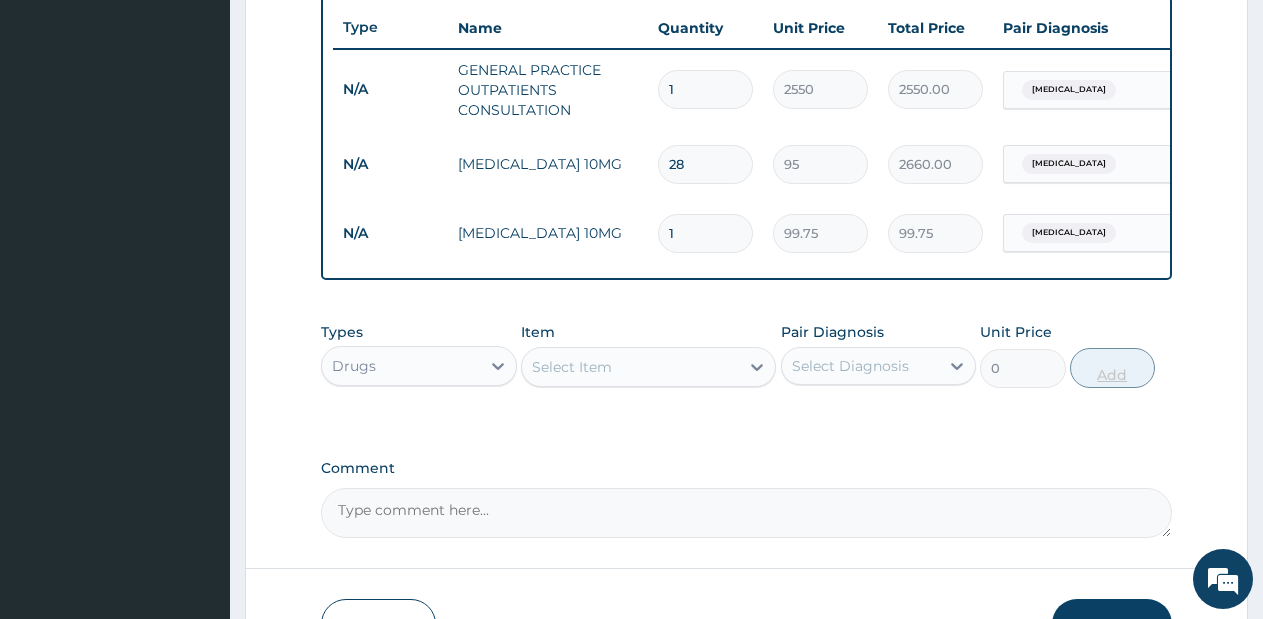 type 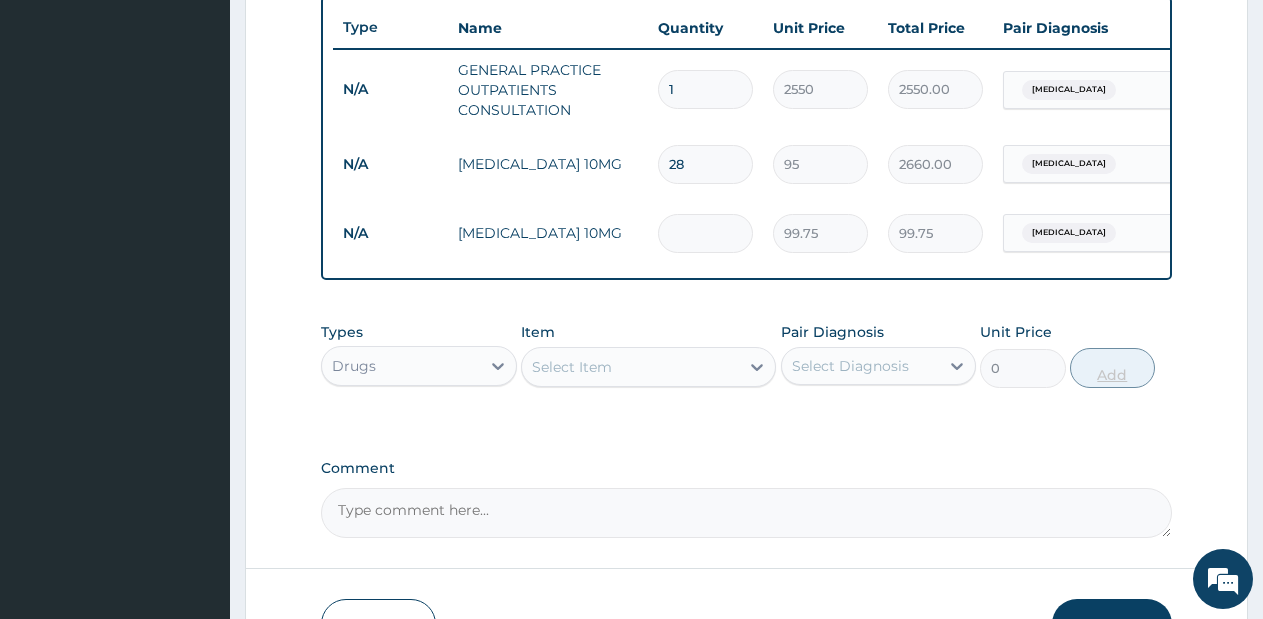 type on "0.00" 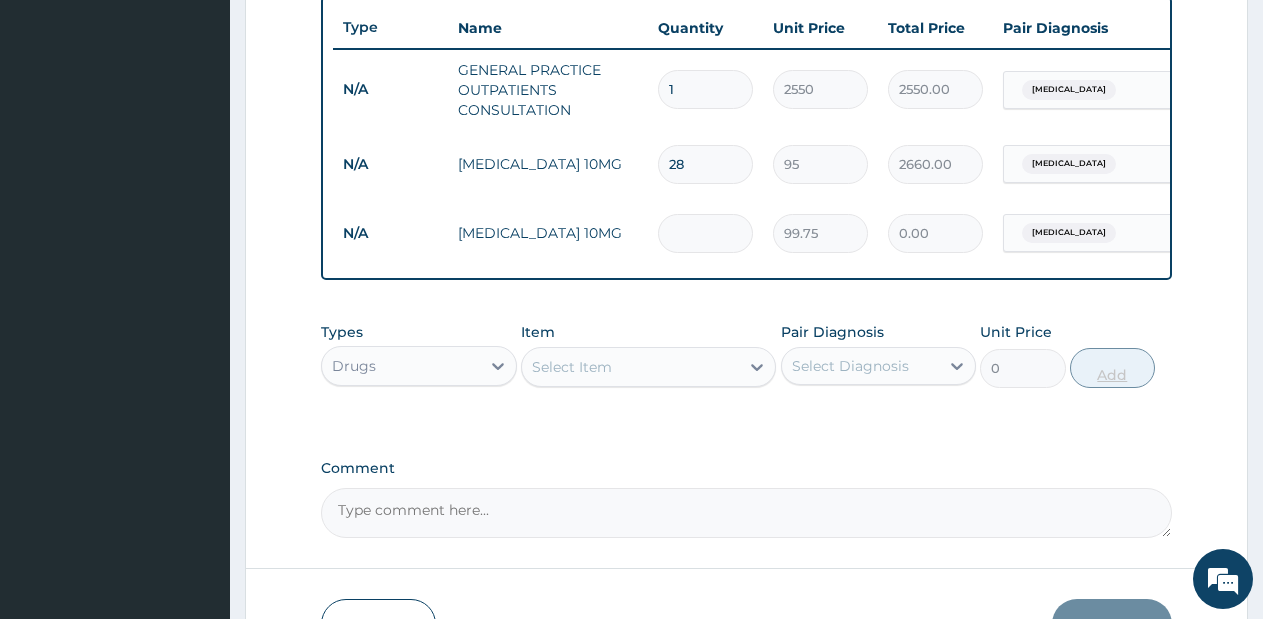type on "2" 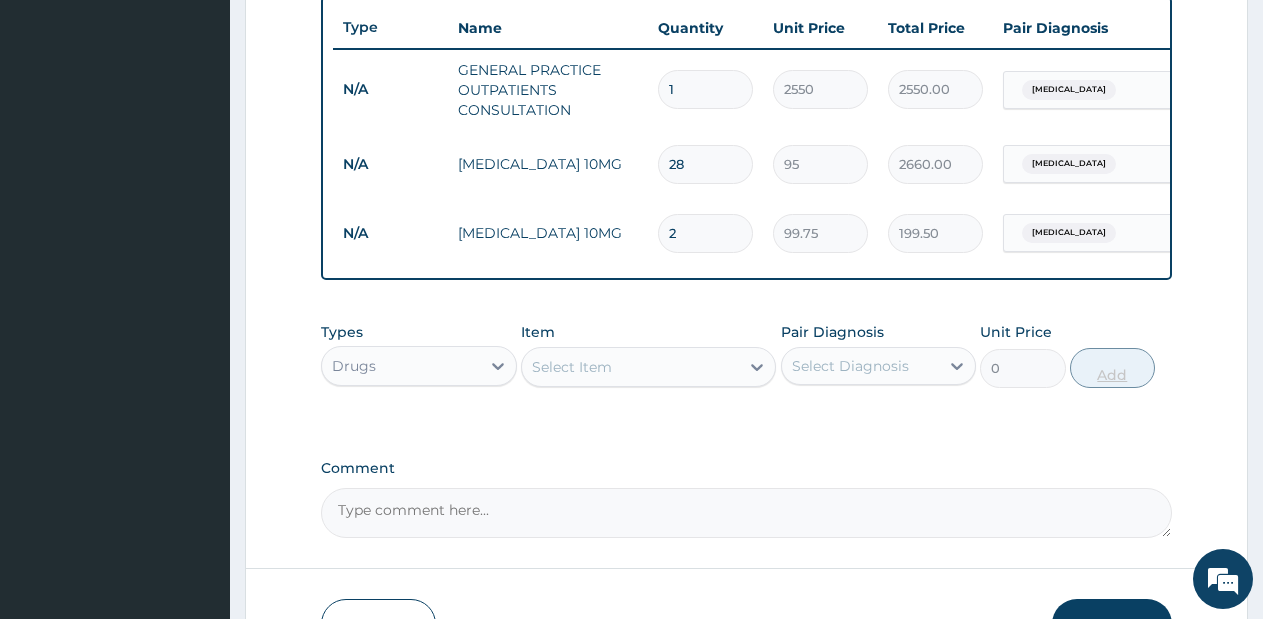 type on "28" 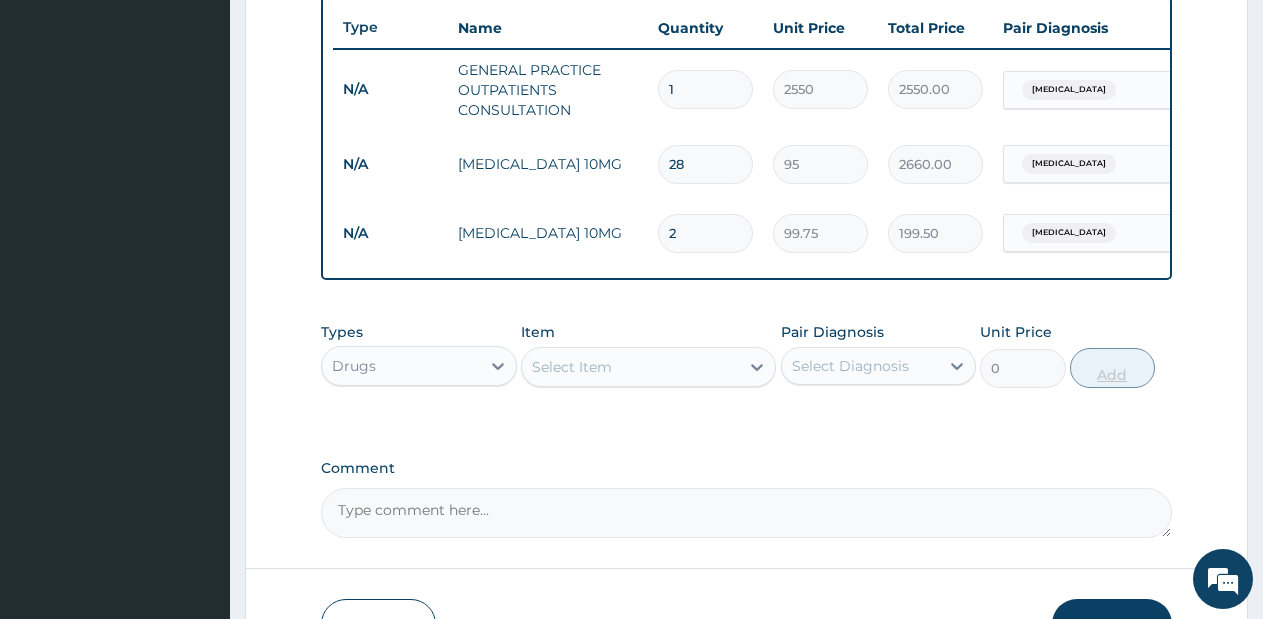 type on "2793.00" 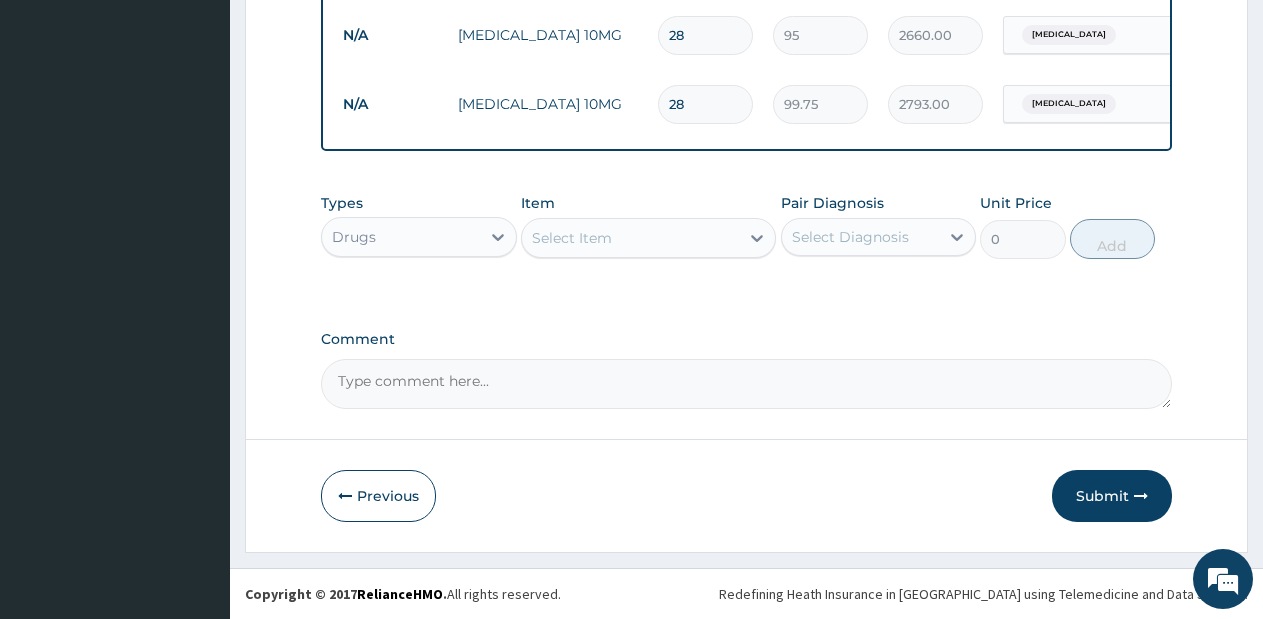 scroll, scrollTop: 885, scrollLeft: 0, axis: vertical 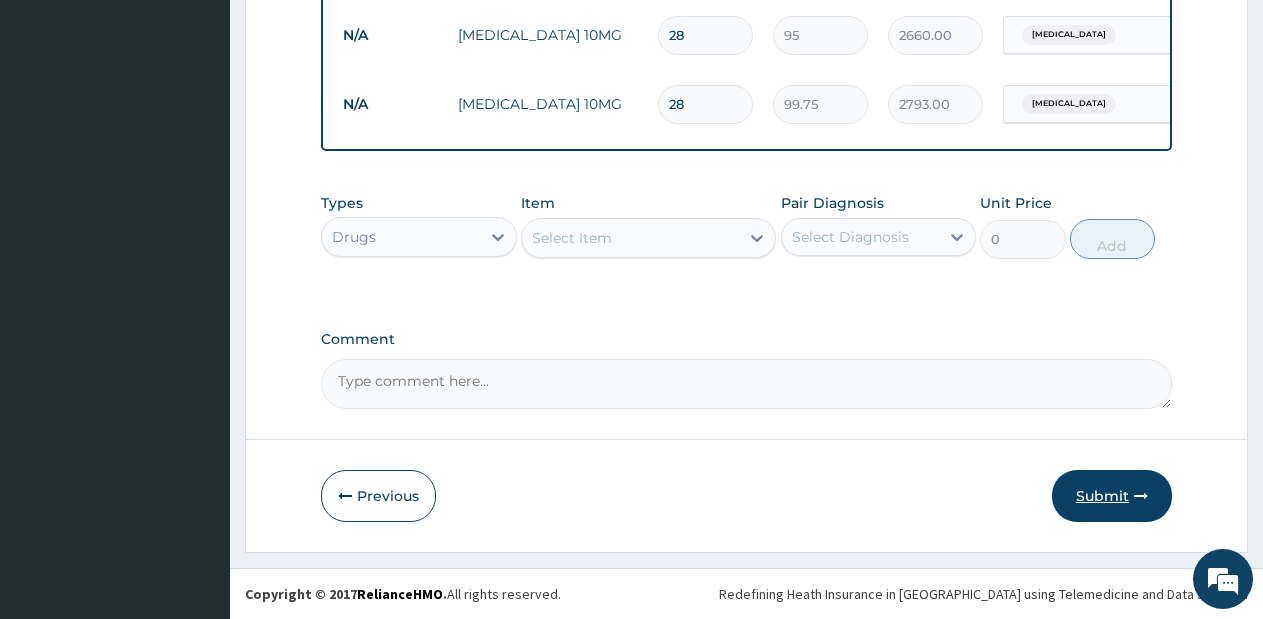 type on "28" 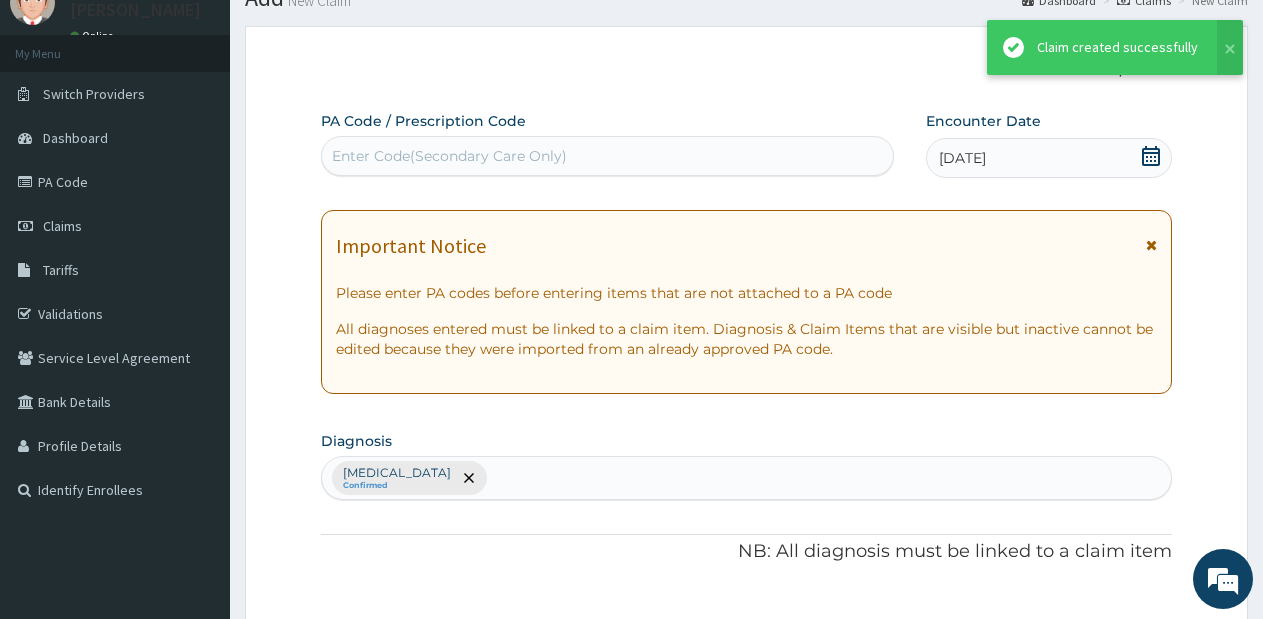 scroll, scrollTop: 885, scrollLeft: 0, axis: vertical 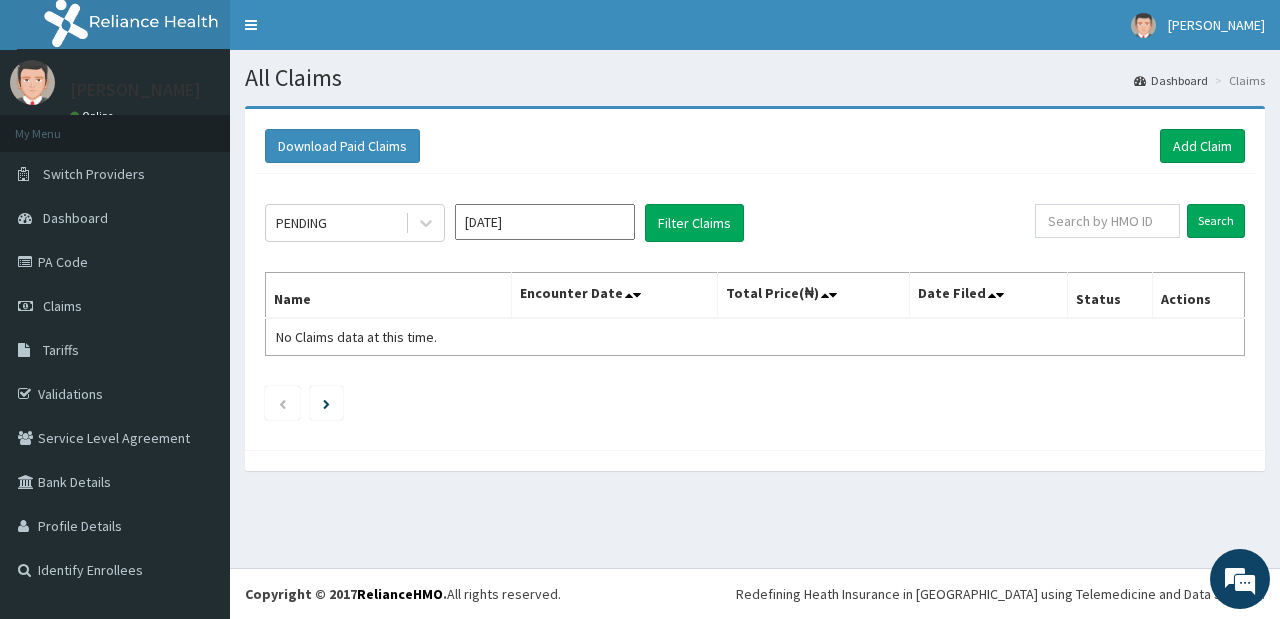 click on "[DATE]" at bounding box center (545, 222) 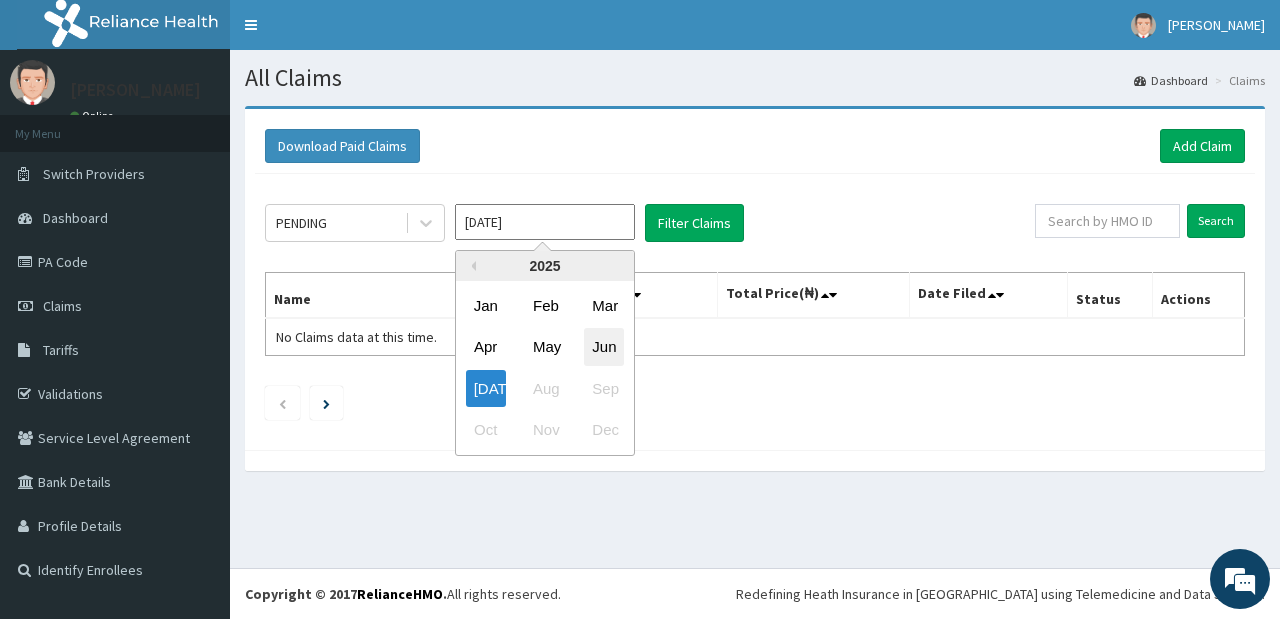 click on "Jun" at bounding box center [604, 347] 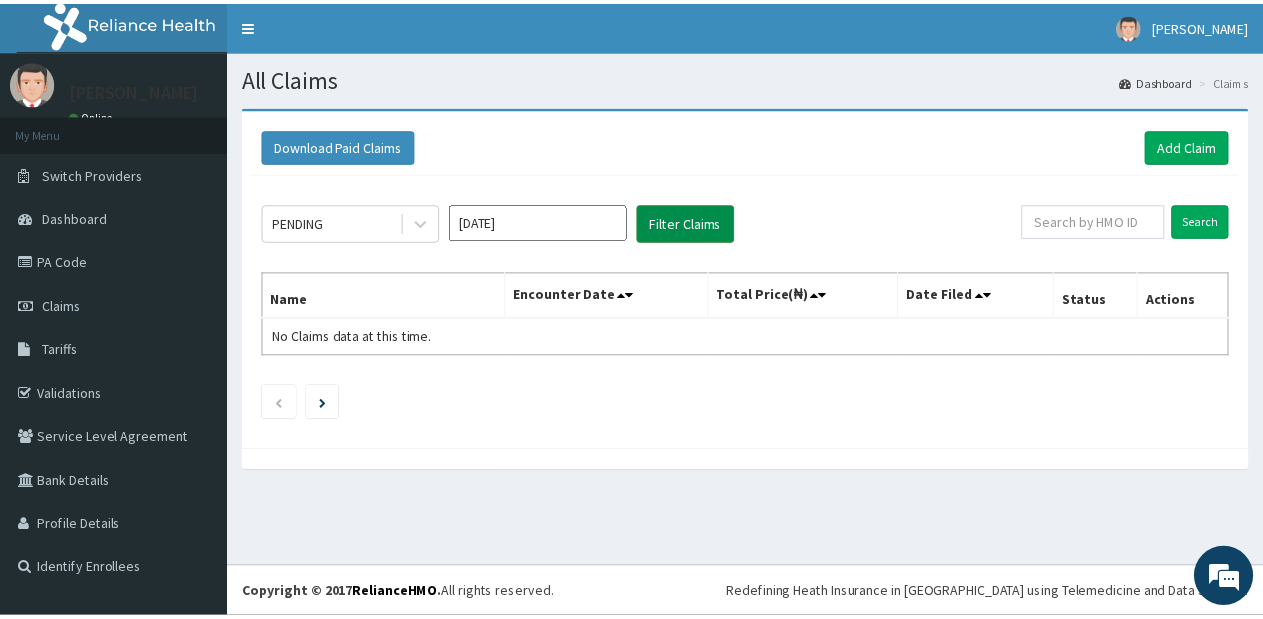 scroll, scrollTop: 0, scrollLeft: 0, axis: both 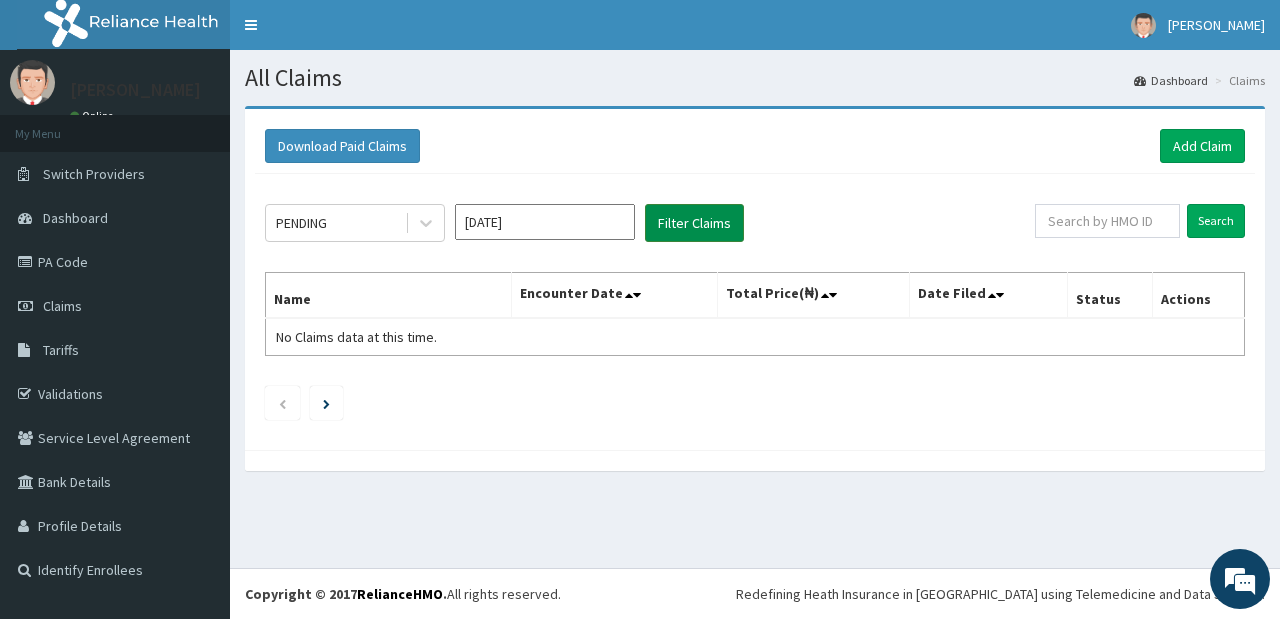 click on "Filter Claims" at bounding box center [694, 223] 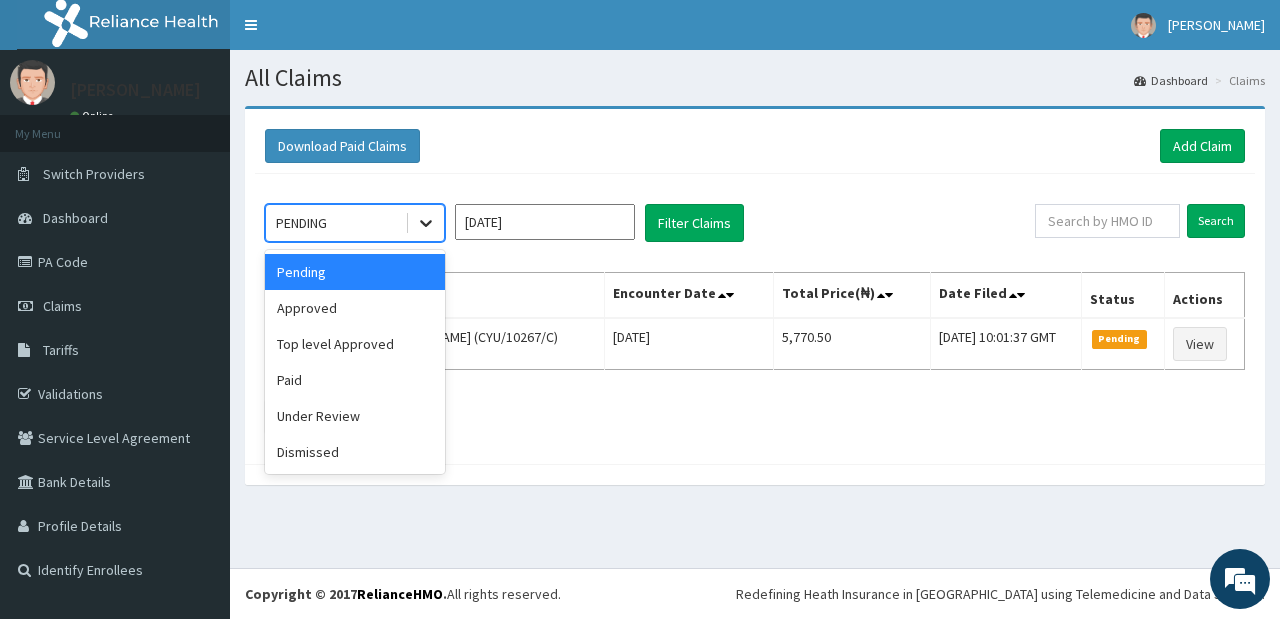 click at bounding box center (426, 223) 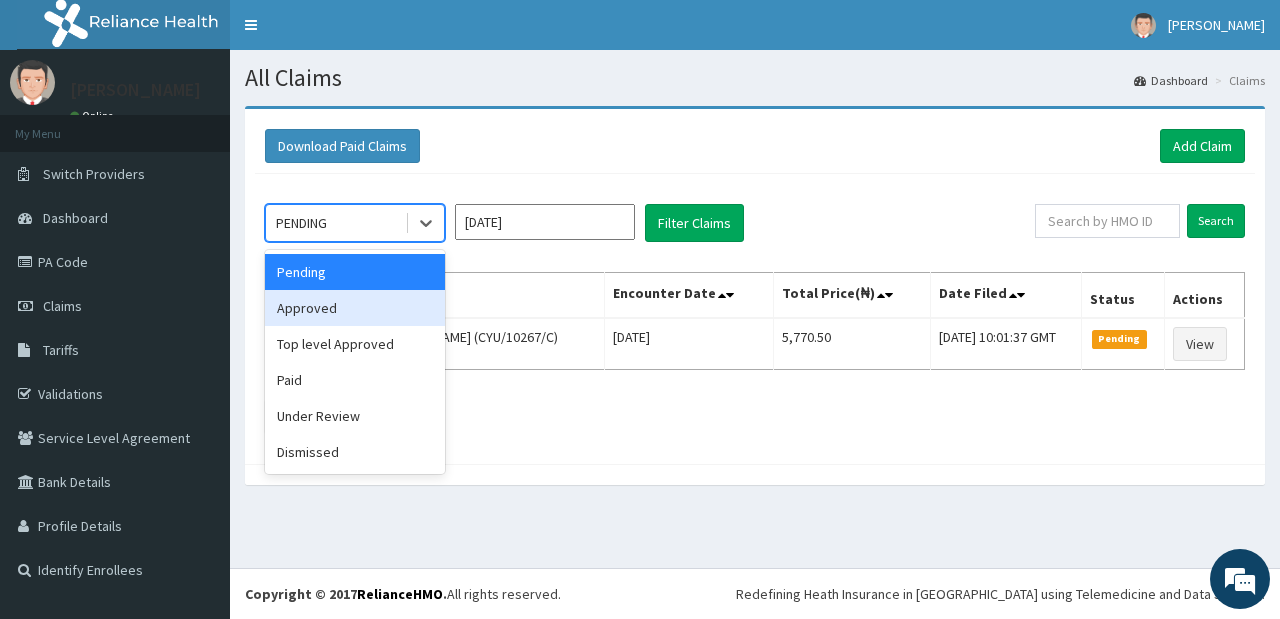 click on "Approved" at bounding box center [355, 308] 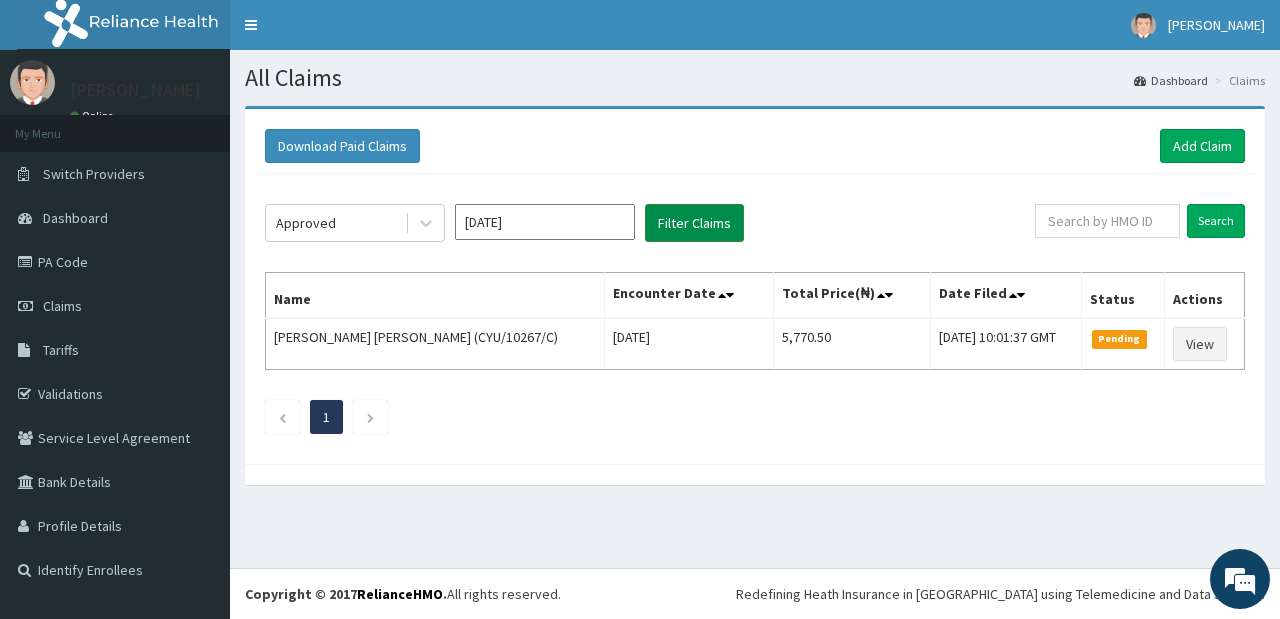 click on "Filter Claims" at bounding box center (694, 223) 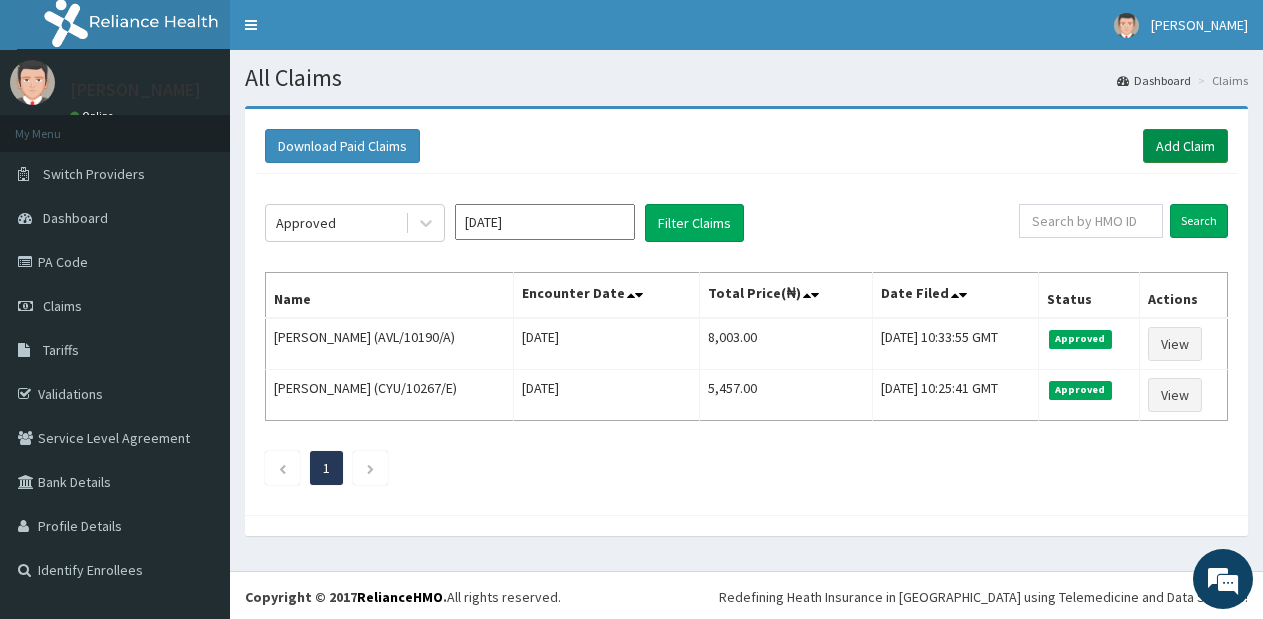 click on "Add Claim" at bounding box center (1185, 146) 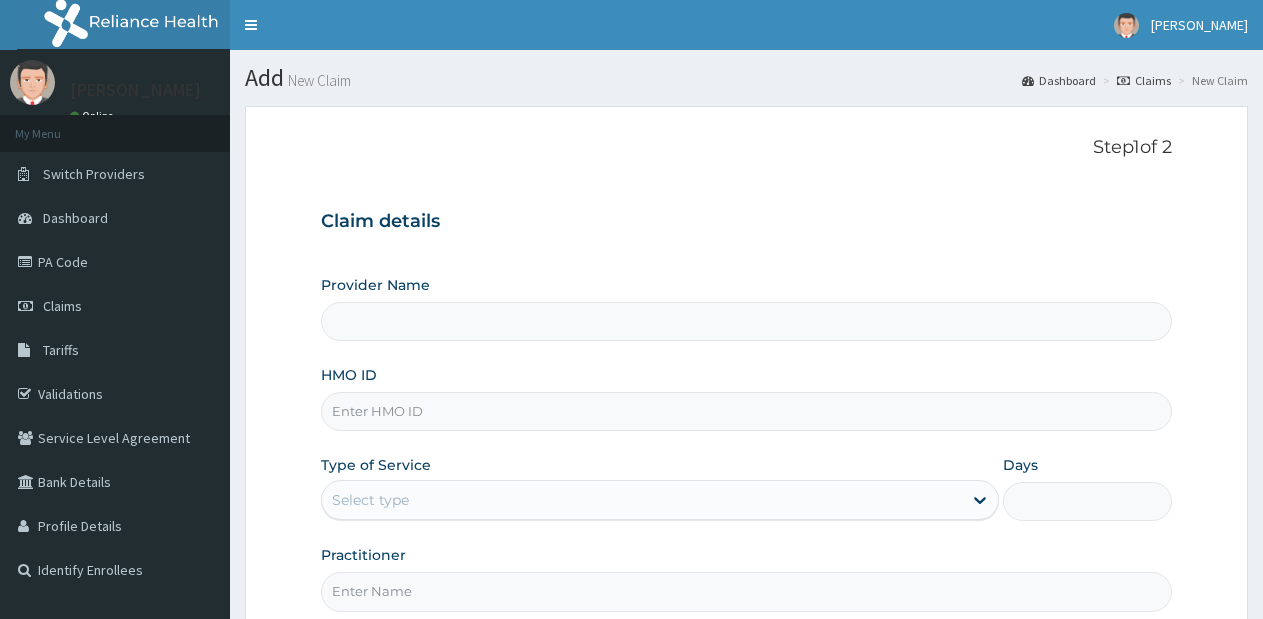 type on "Lifesource Hospital" 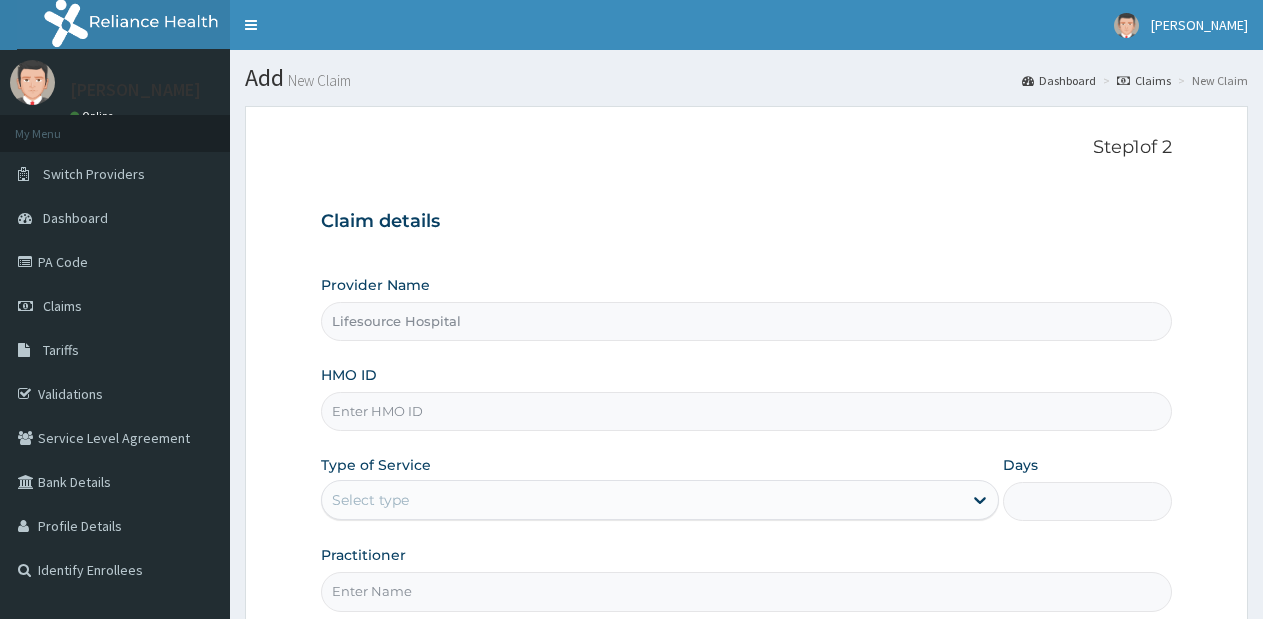 scroll, scrollTop: 0, scrollLeft: 0, axis: both 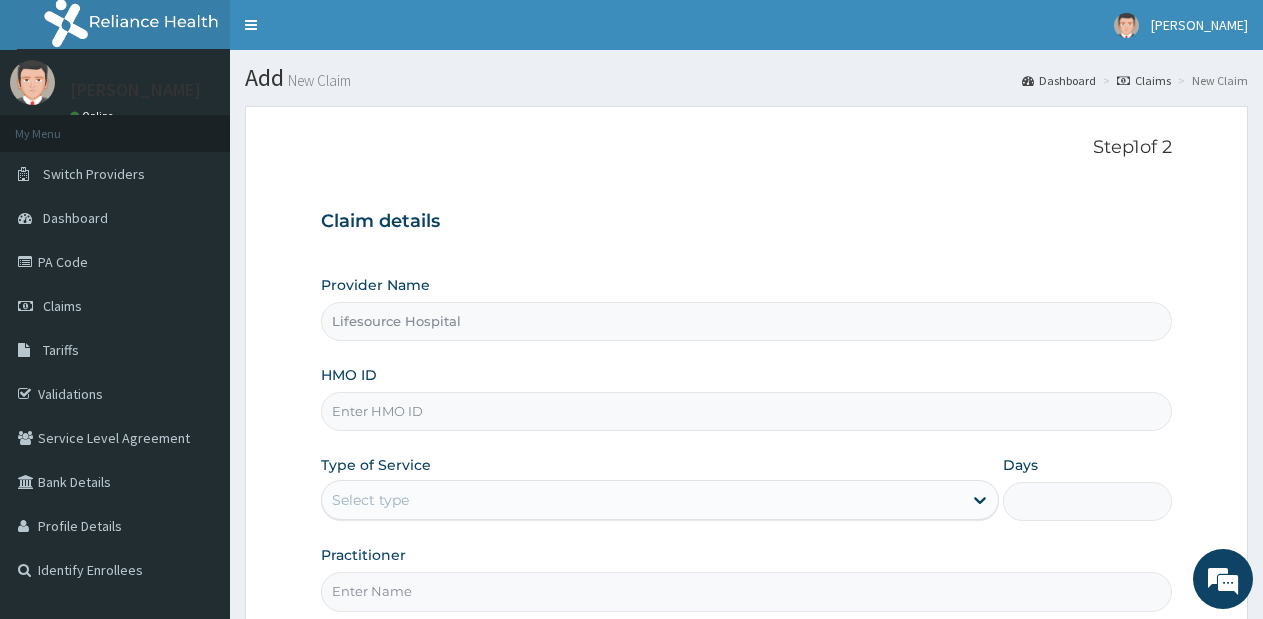 click on "HMO ID" at bounding box center (746, 411) 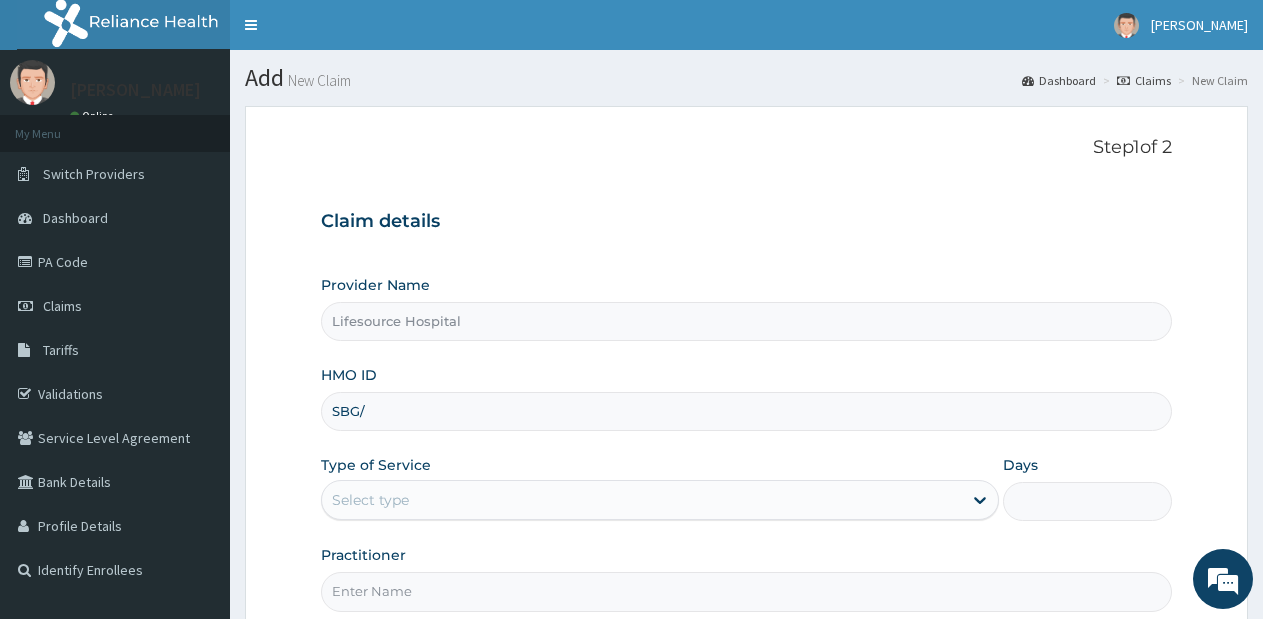 scroll, scrollTop: 0, scrollLeft: 0, axis: both 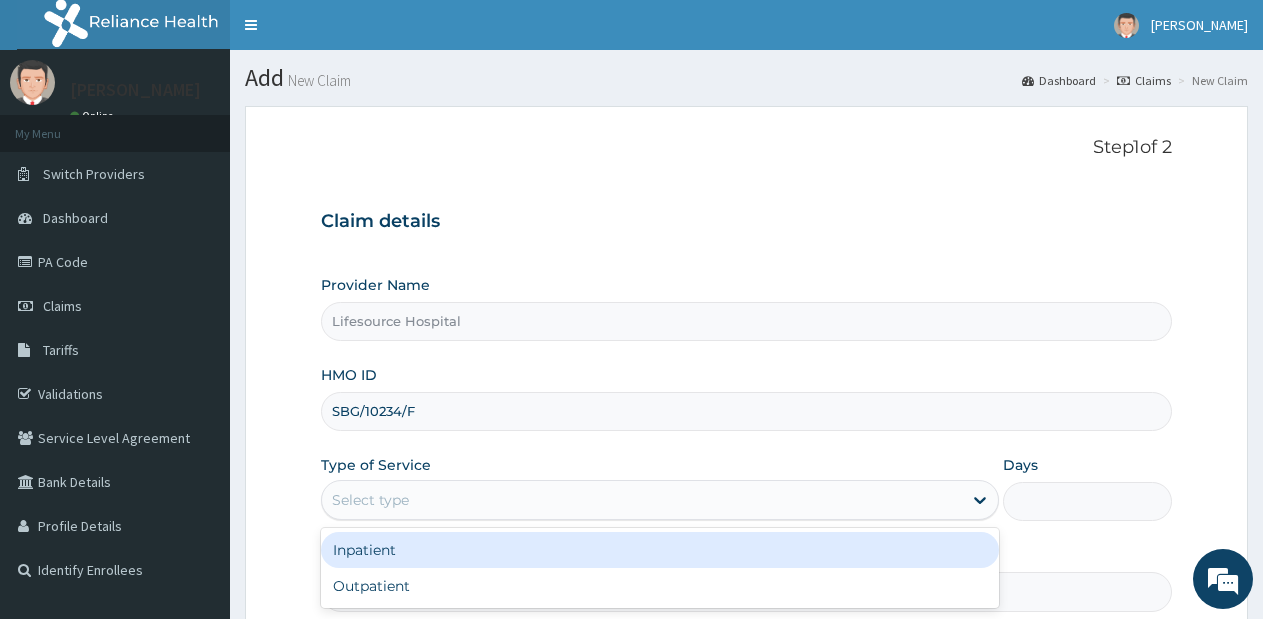 click on "Select type" at bounding box center (641, 500) 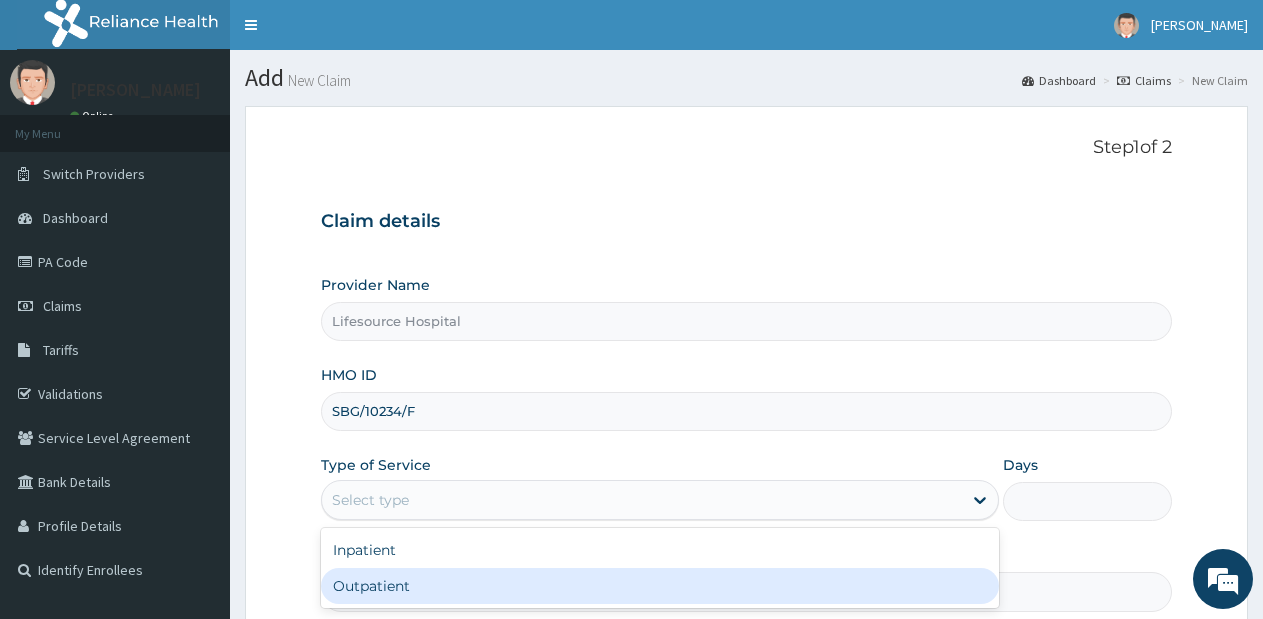 click on "Outpatient" at bounding box center (659, 586) 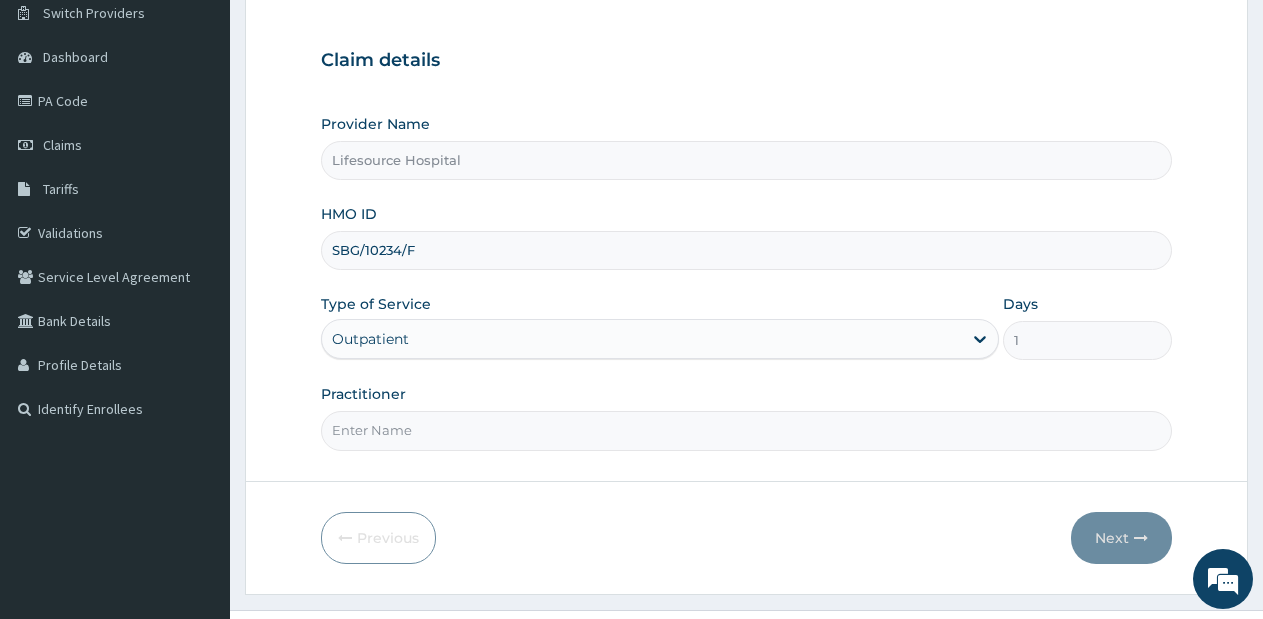 scroll, scrollTop: 195, scrollLeft: 0, axis: vertical 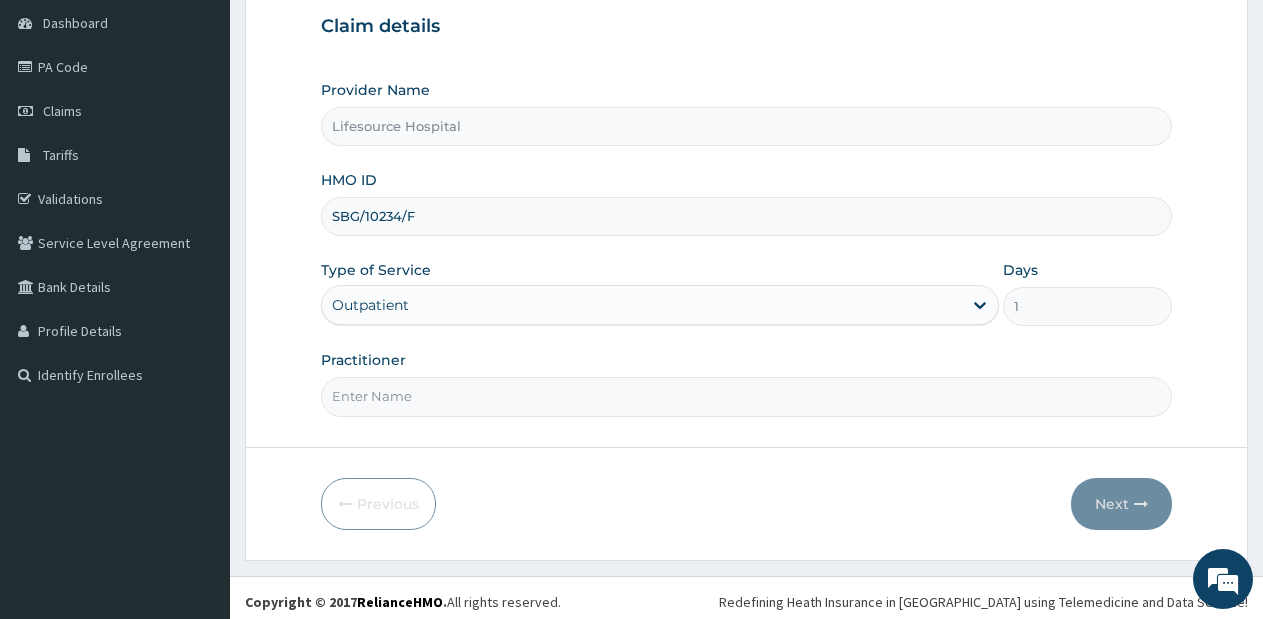 click on "Practitioner" at bounding box center [746, 396] 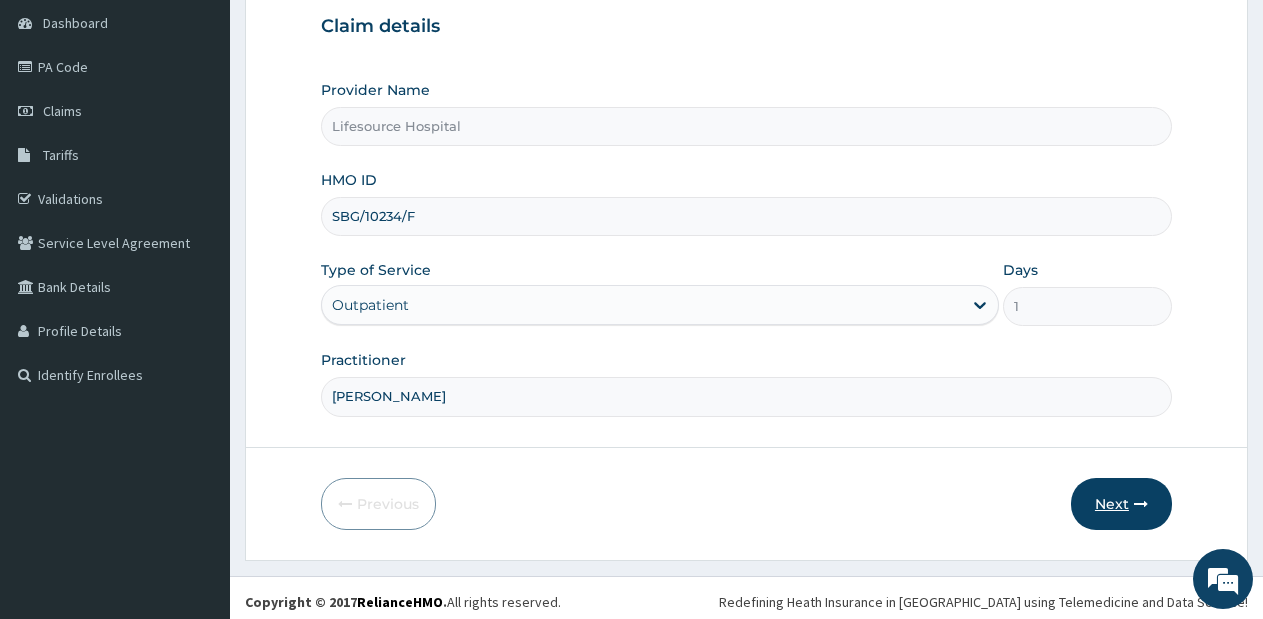 type on "[PERSON_NAME]" 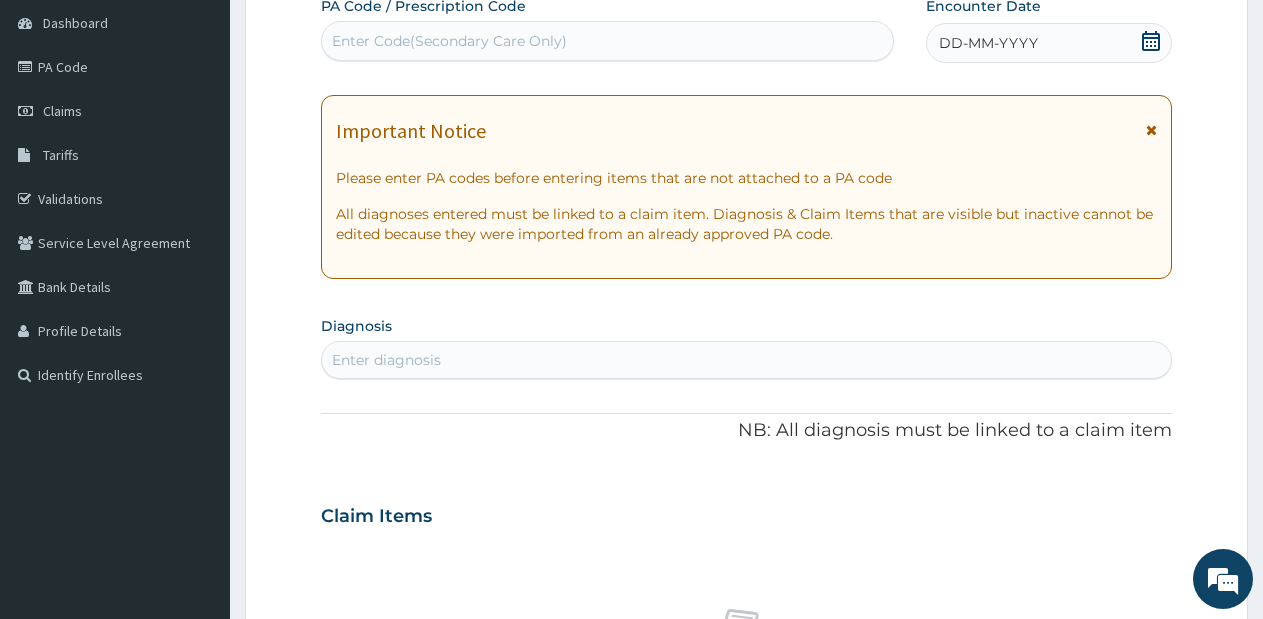 click 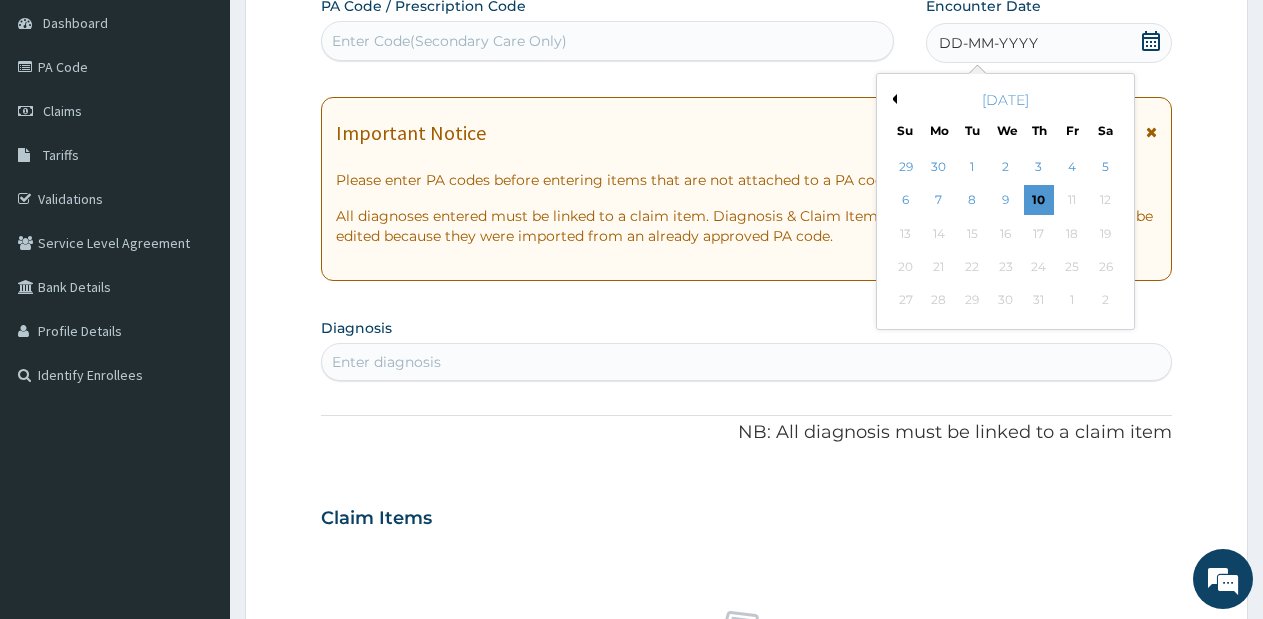 click on "Previous Month" at bounding box center [892, 99] 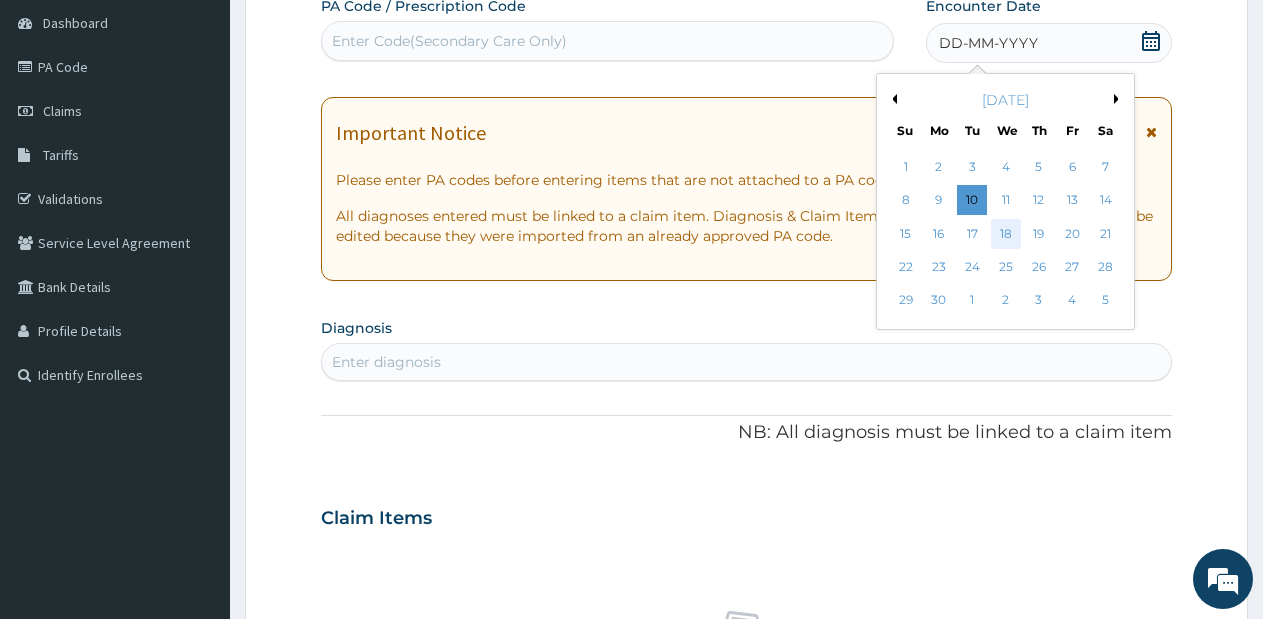 click on "18" at bounding box center (1006, 234) 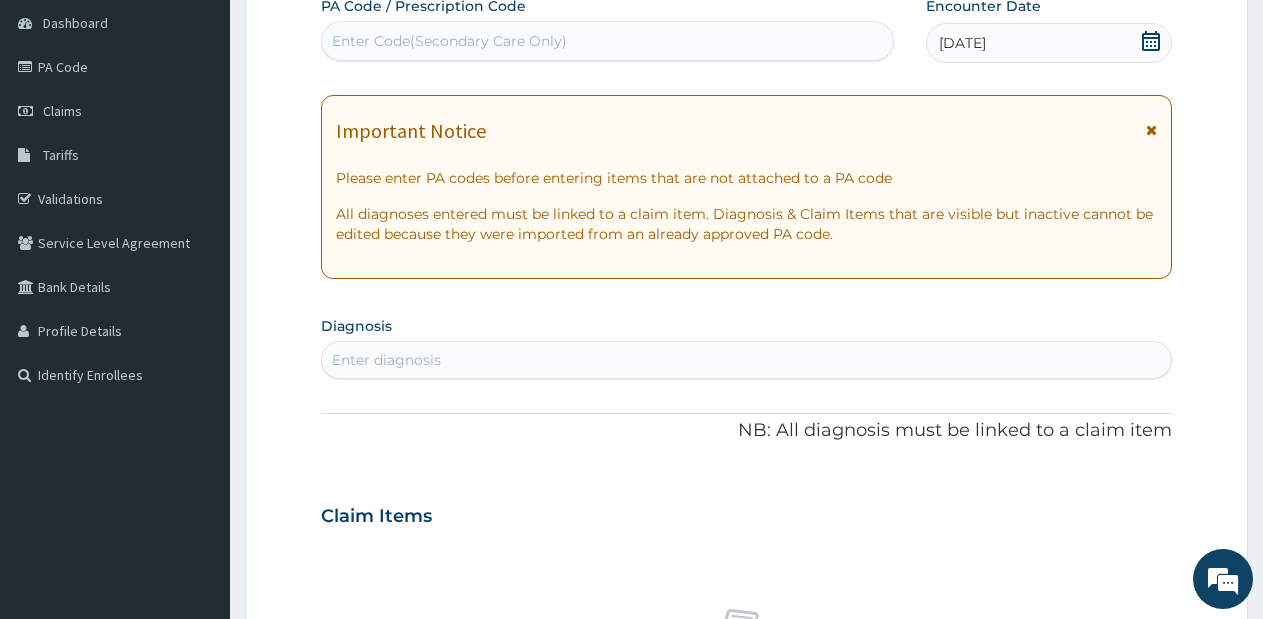 click on "Enter diagnosis" at bounding box center [746, 360] 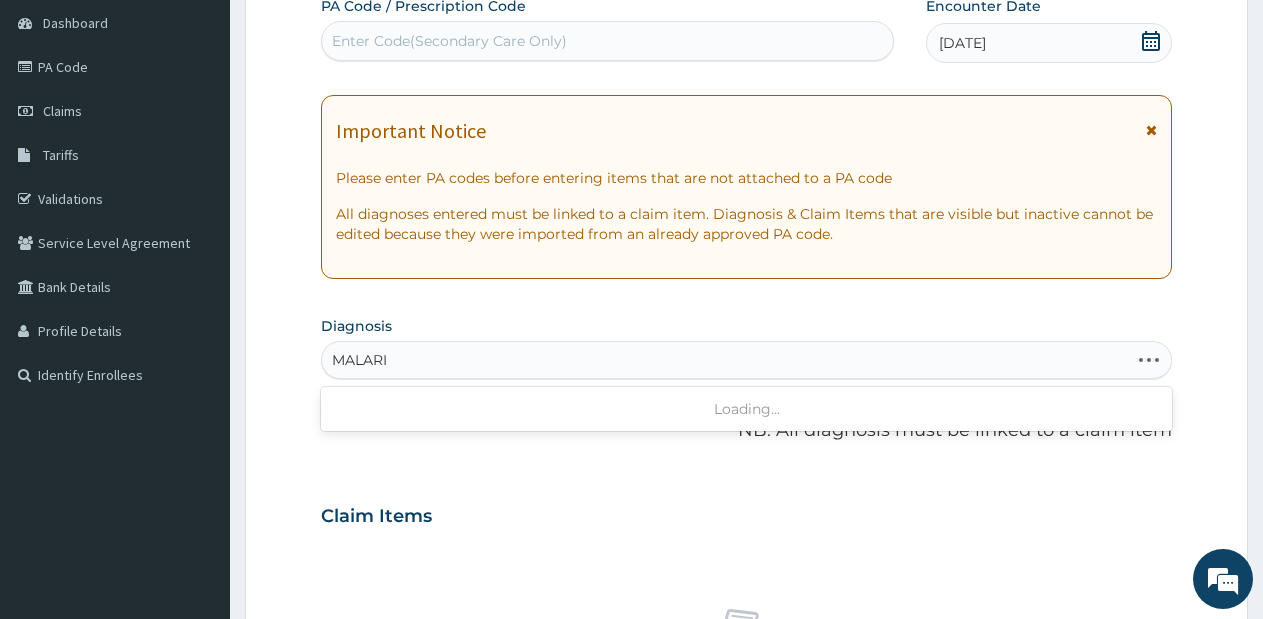 type on "[MEDICAL_DATA]" 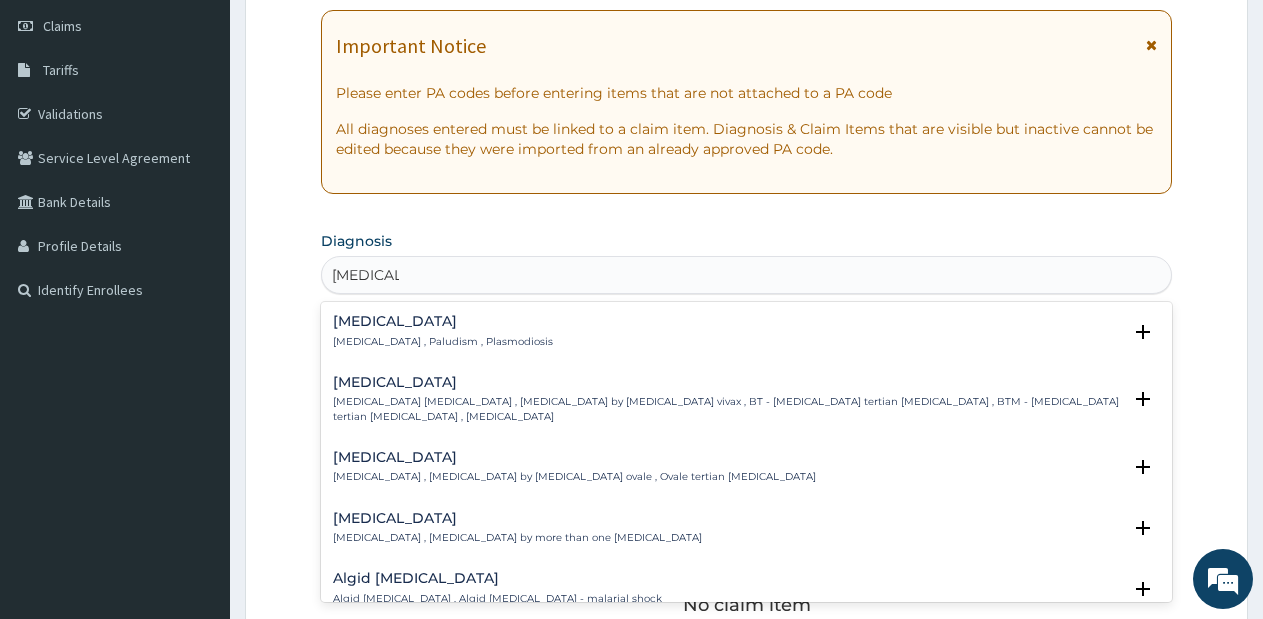 scroll, scrollTop: 305, scrollLeft: 0, axis: vertical 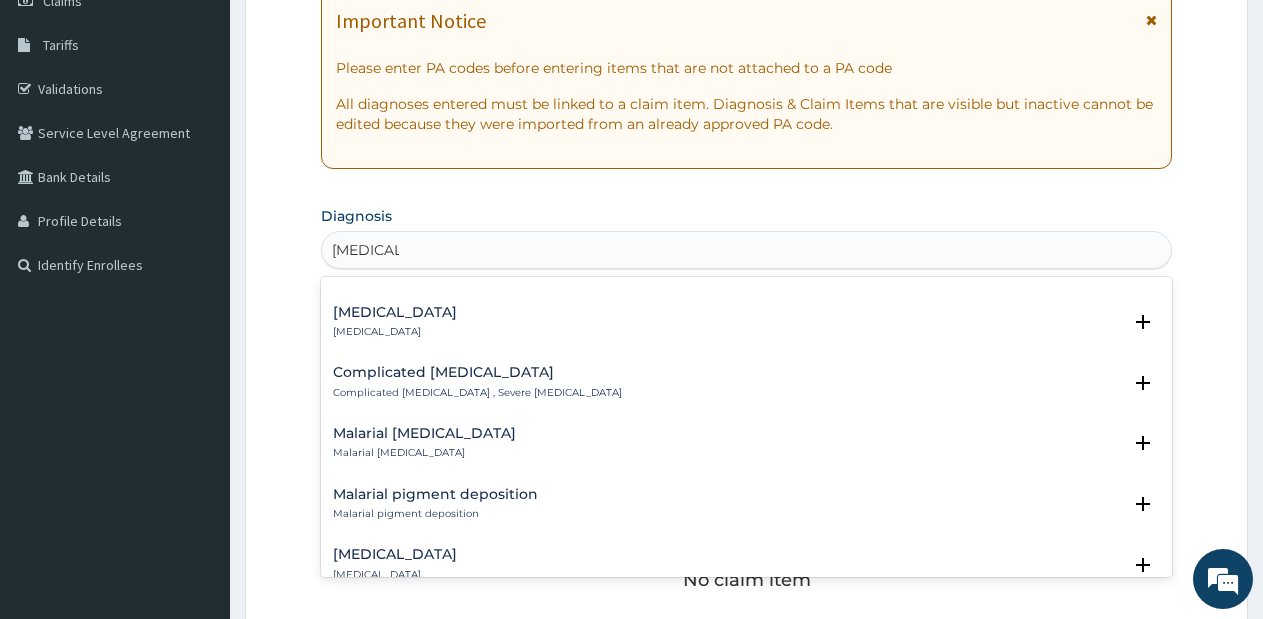 click on "Complicated [MEDICAL_DATA] Complicated [MEDICAL_DATA] , Severe [MEDICAL_DATA]" at bounding box center [477, 382] 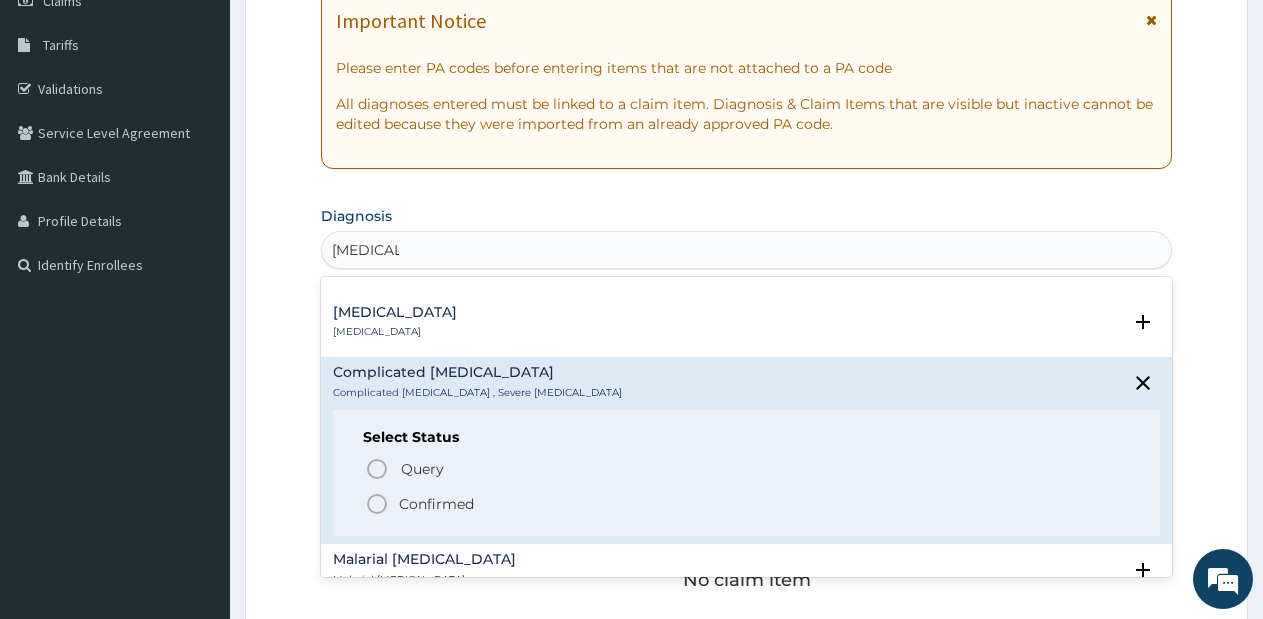 click 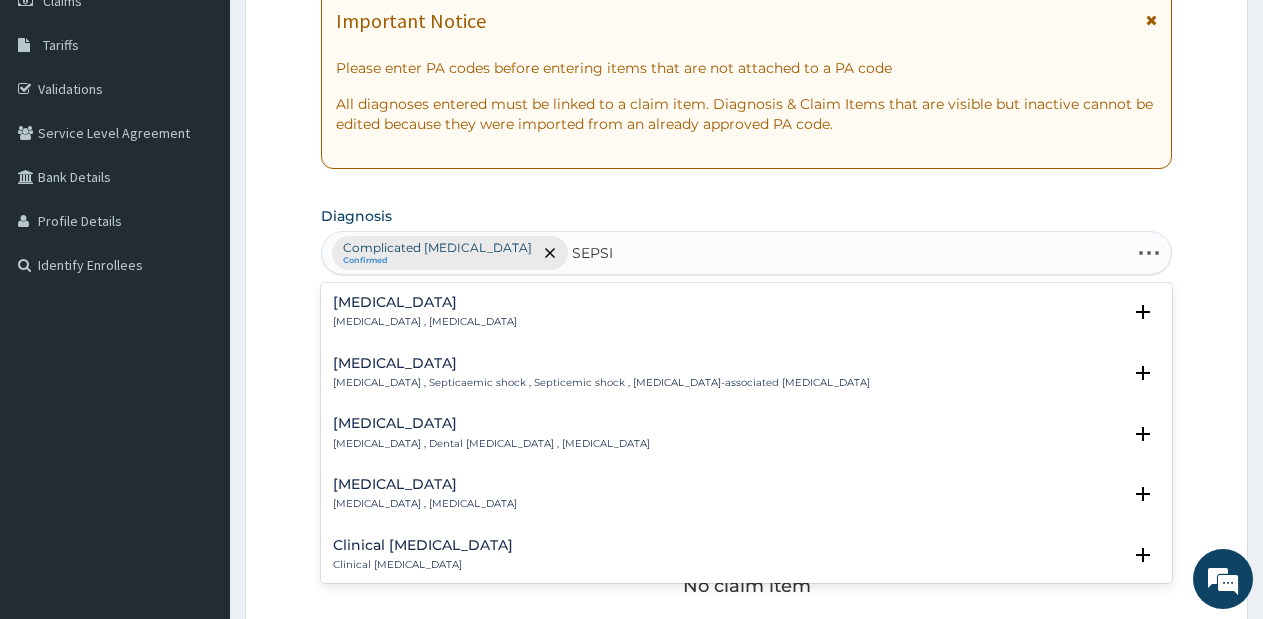 type on "[MEDICAL_DATA]" 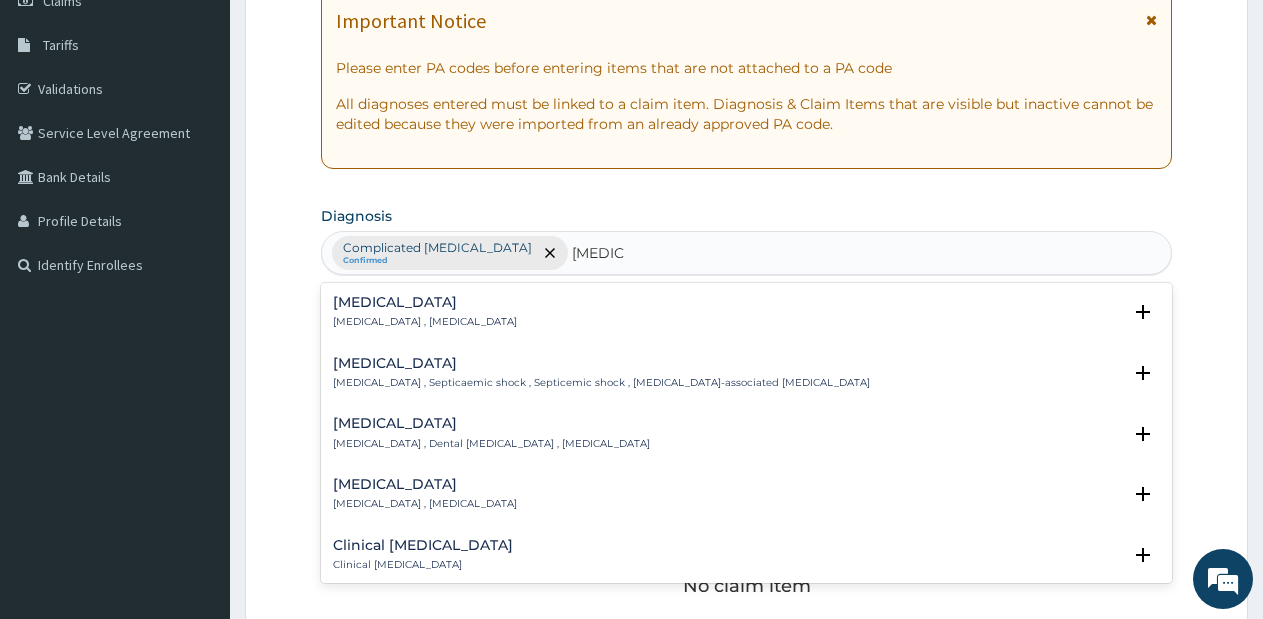click on "[MEDICAL_DATA] [MEDICAL_DATA] , [MEDICAL_DATA]" at bounding box center [425, 312] 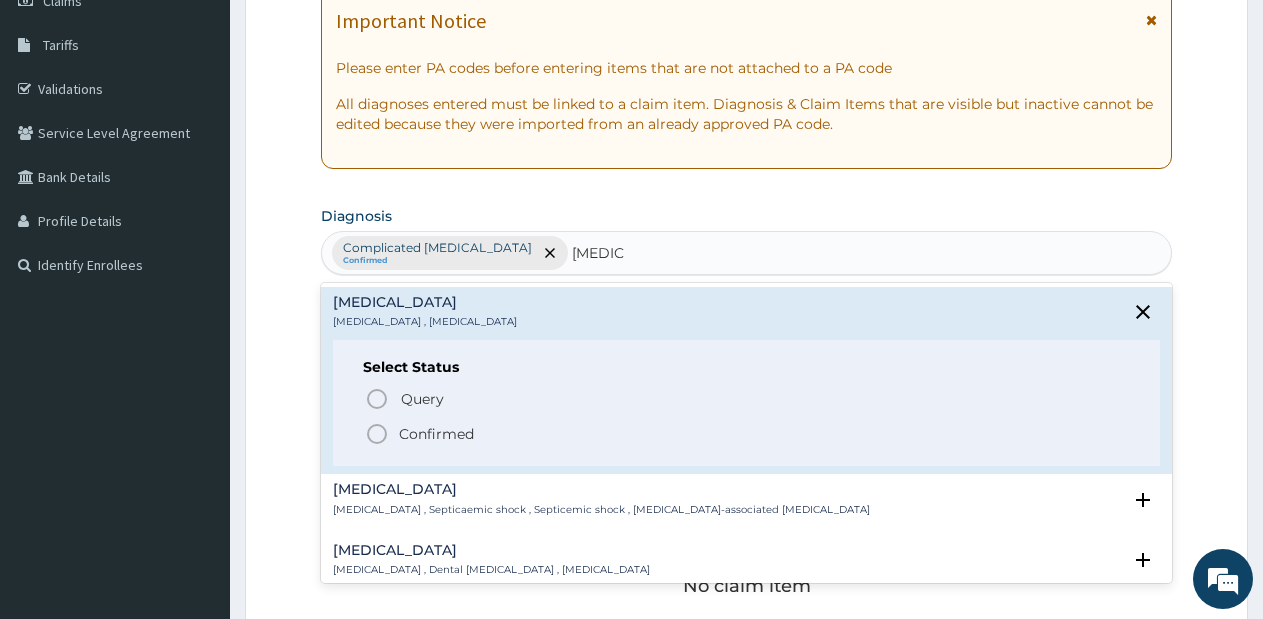 click 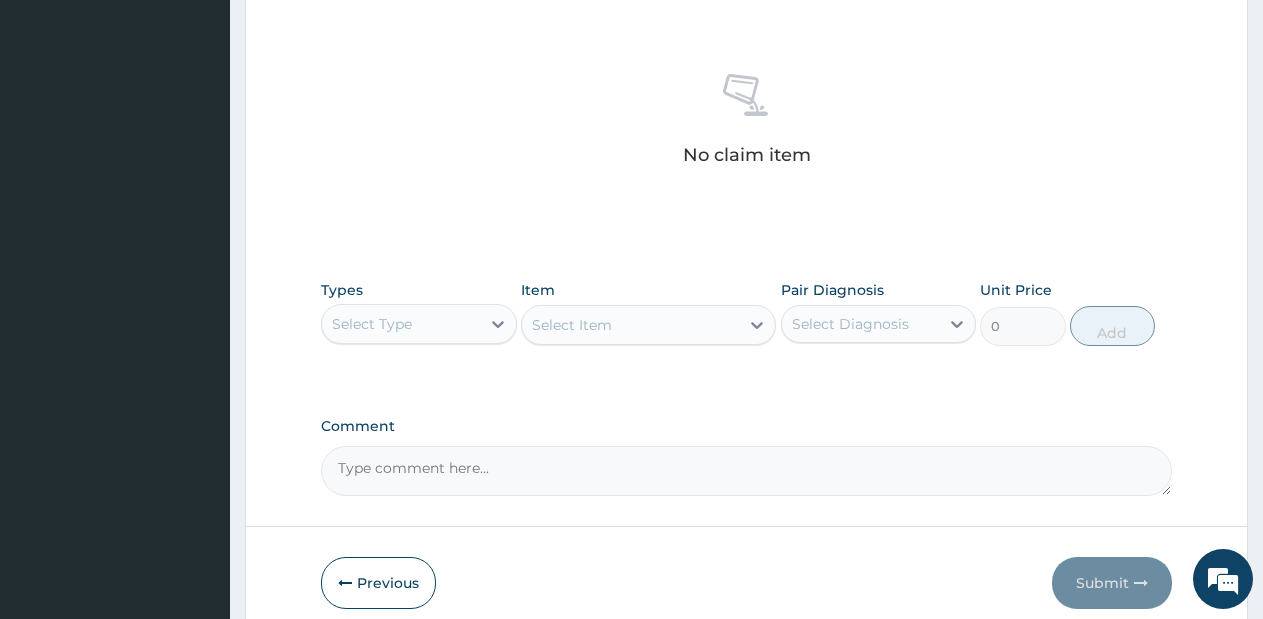 scroll, scrollTop: 746, scrollLeft: 0, axis: vertical 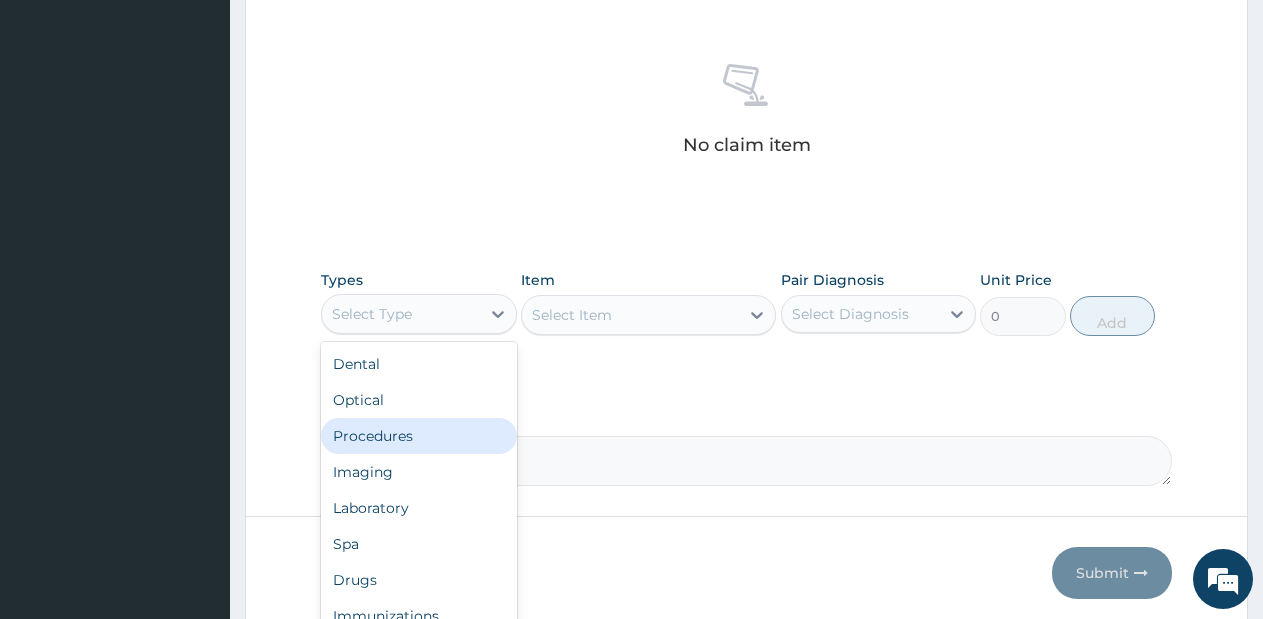 click on "Procedures" at bounding box center (419, 436) 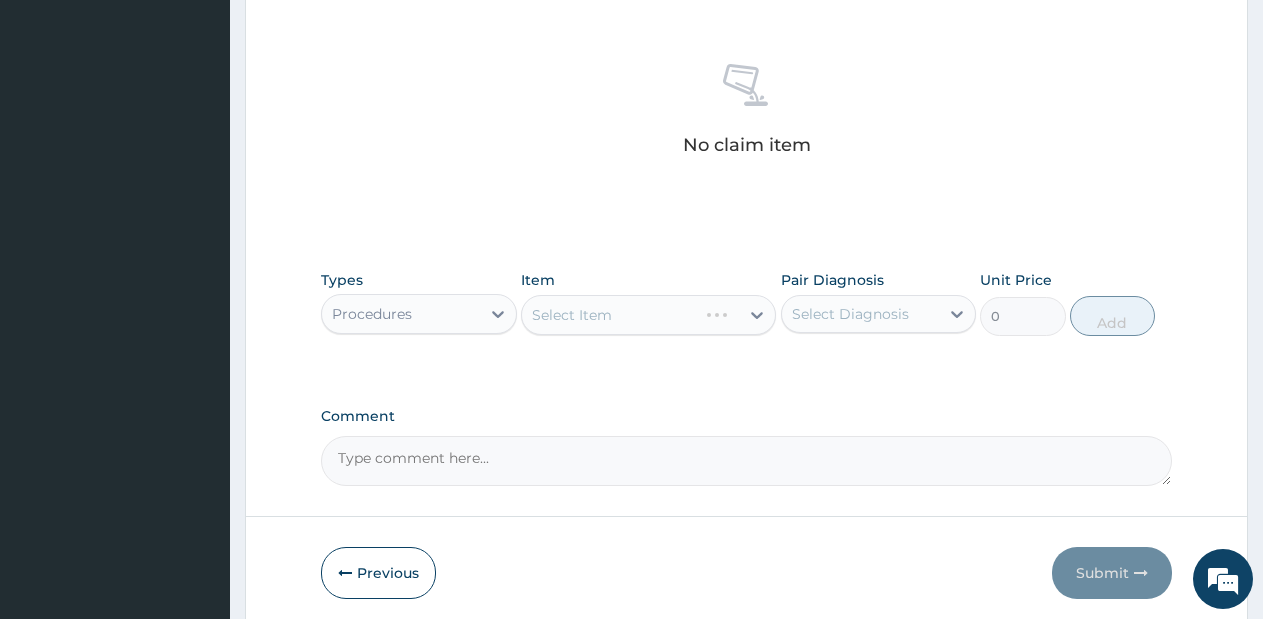 click on "Select Item" at bounding box center (648, 315) 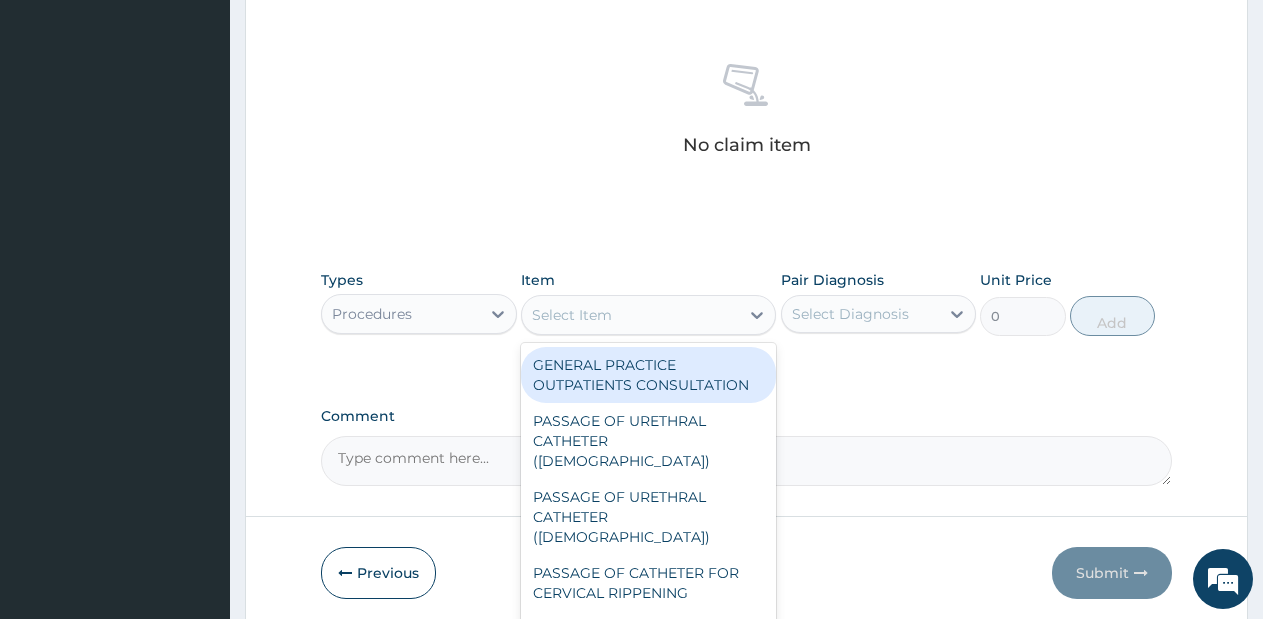 click on "GENERAL PRACTICE OUTPATIENTS CONSULTATION" at bounding box center [648, 375] 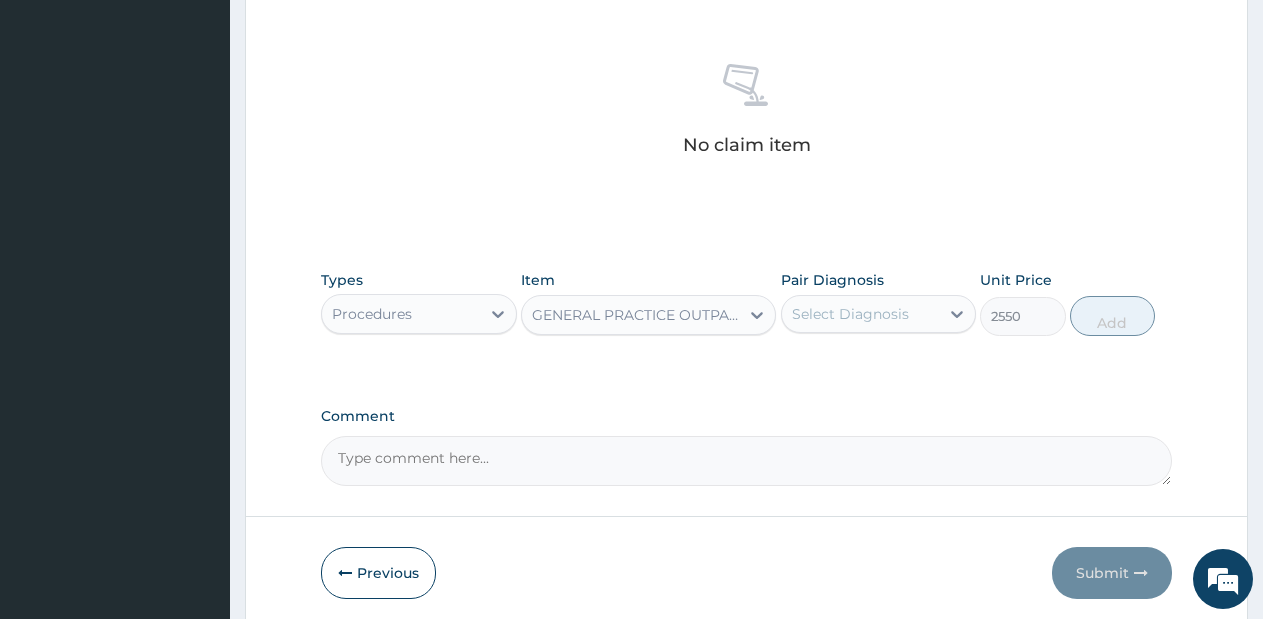 click on "Select Diagnosis" at bounding box center [850, 314] 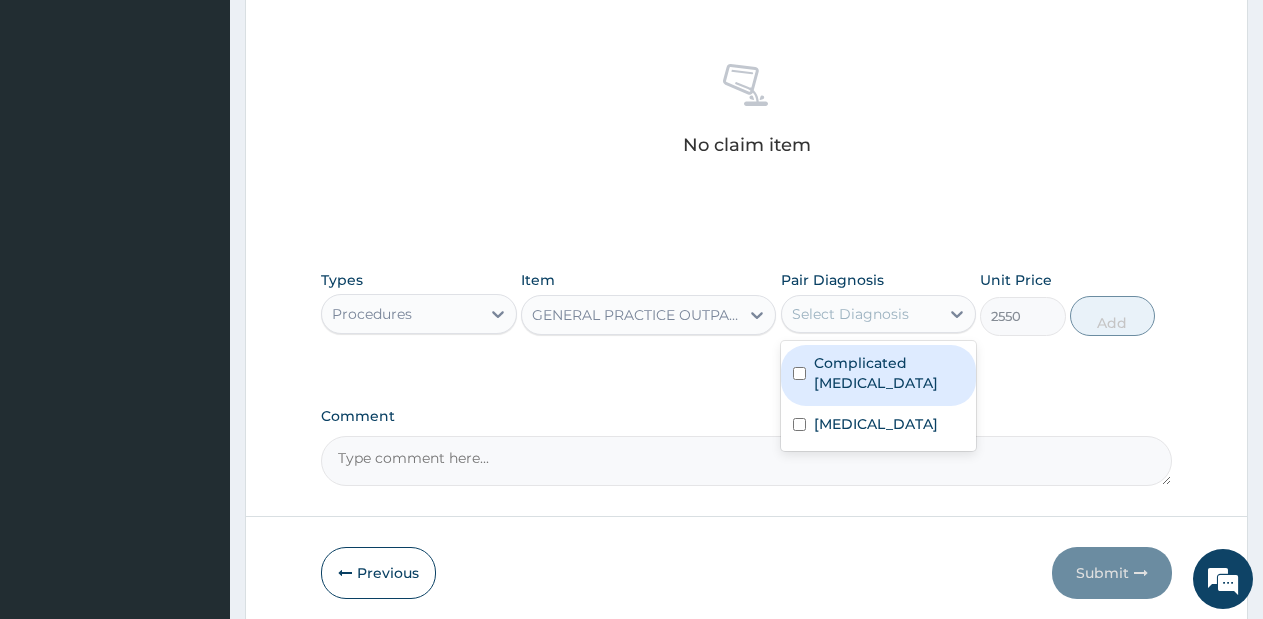 click on "Complicated [MEDICAL_DATA]" at bounding box center [889, 373] 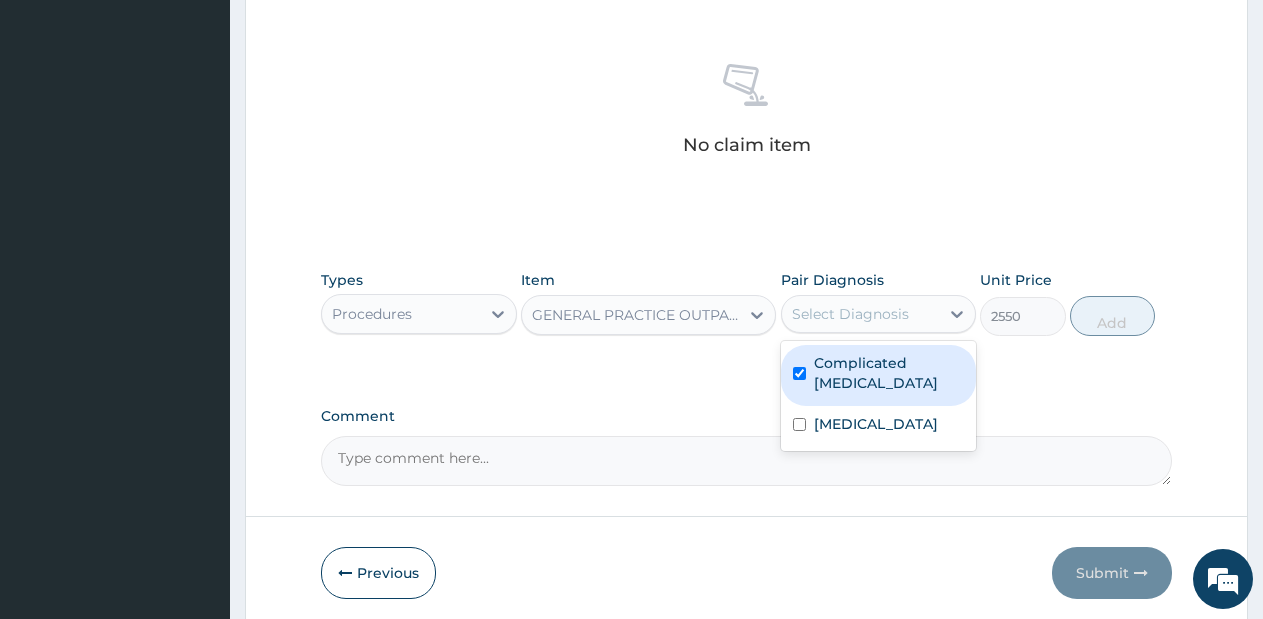 checkbox on "true" 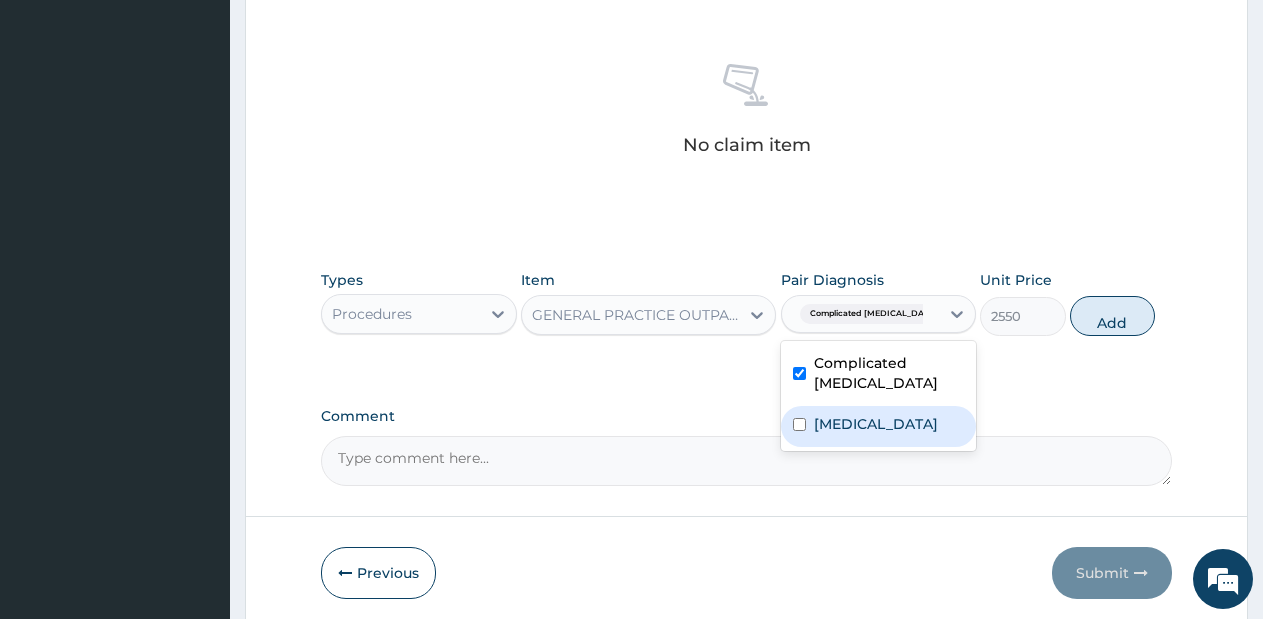 click on "[MEDICAL_DATA]" at bounding box center [879, 426] 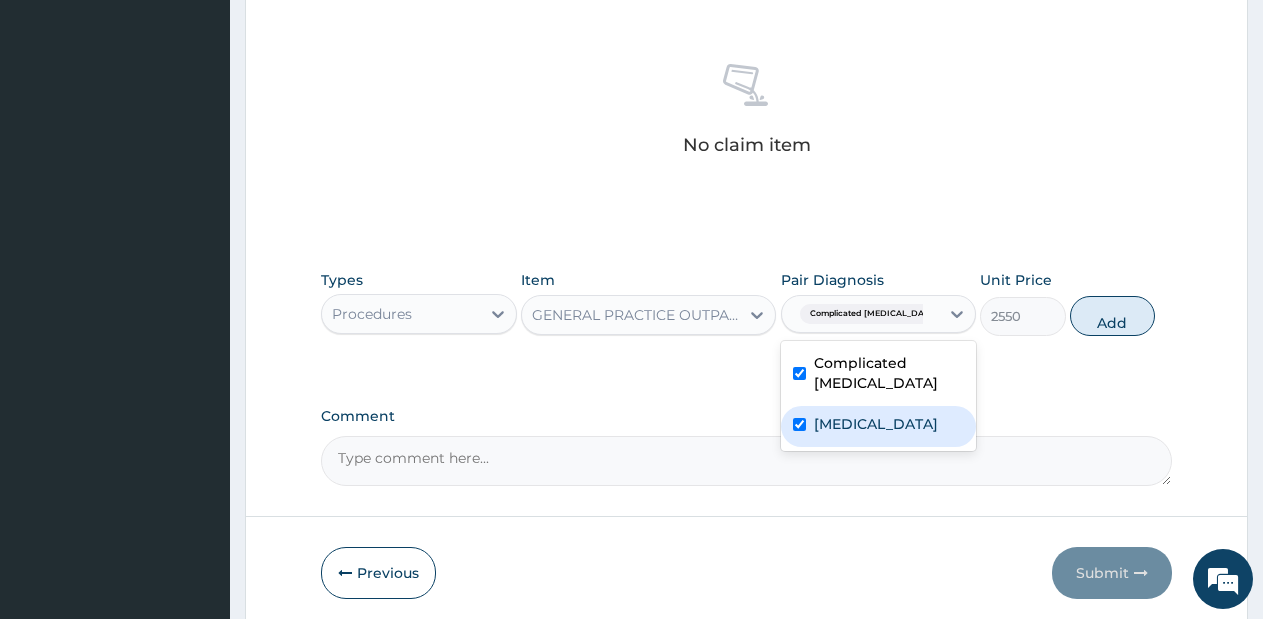 checkbox on "true" 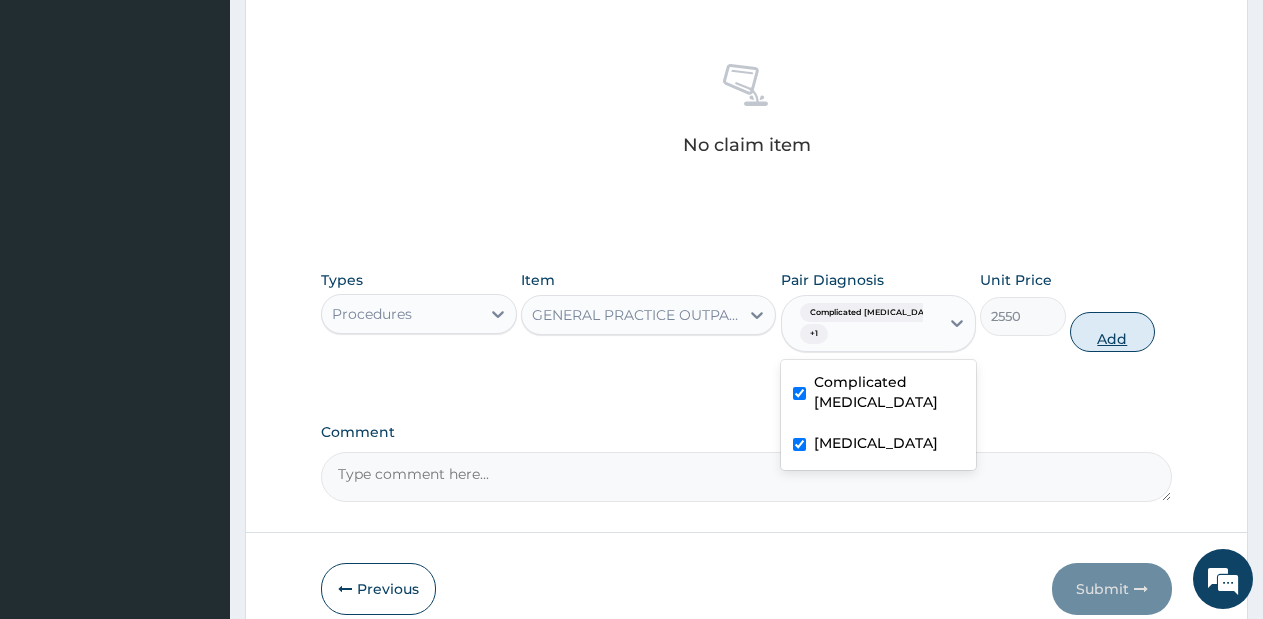 click on "Add" at bounding box center (1112, 332) 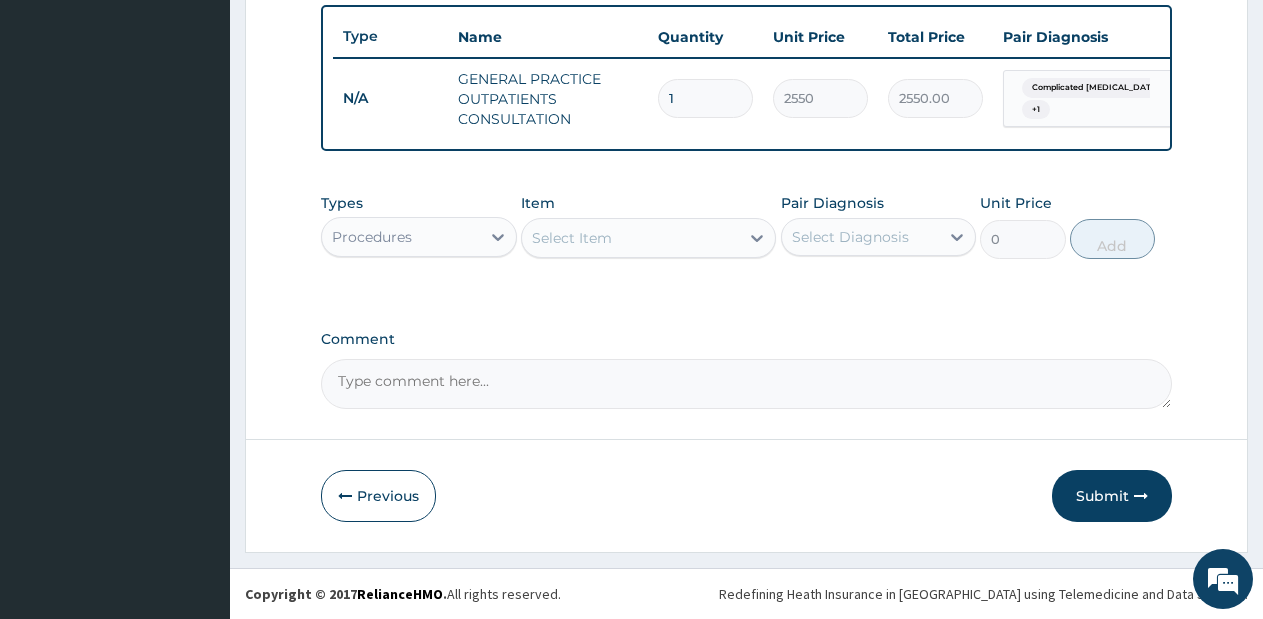 click on "Procedures" at bounding box center (401, 237) 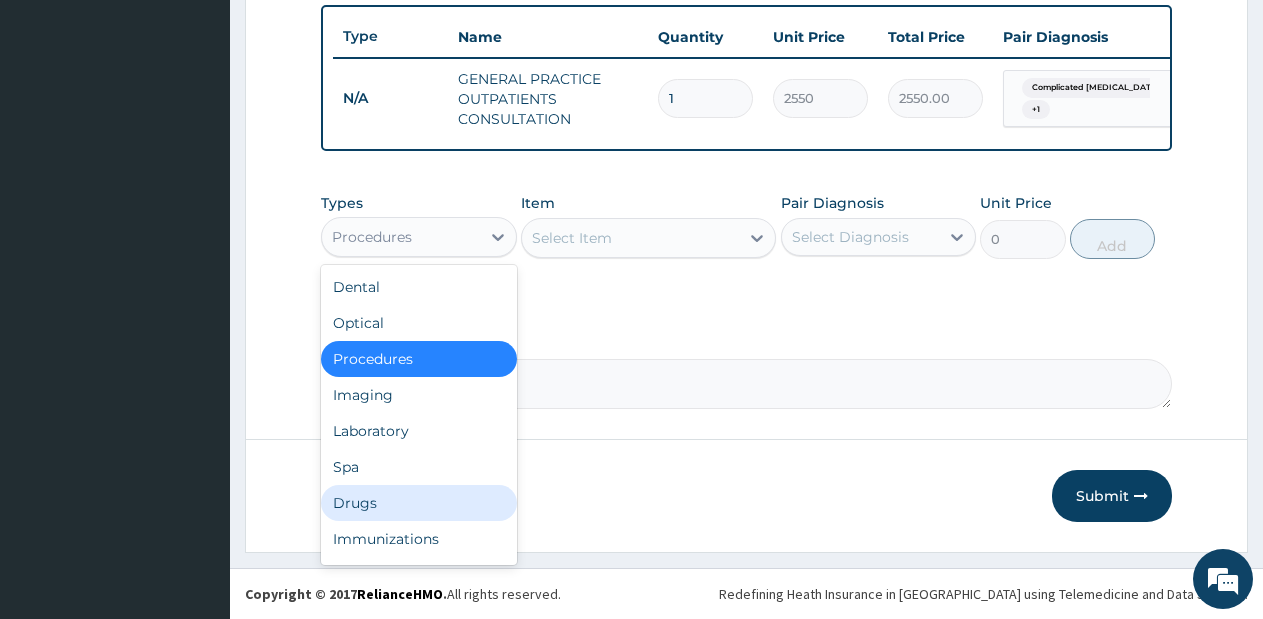 click on "Drugs" at bounding box center (419, 503) 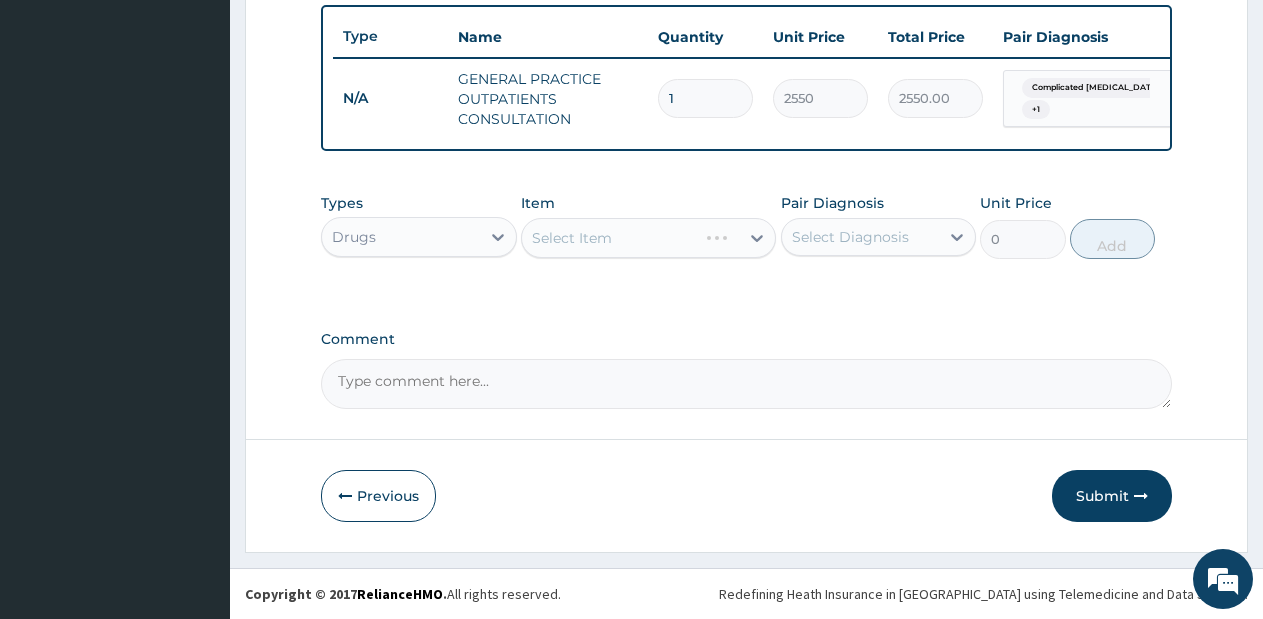 click on "Select Item" at bounding box center [648, 238] 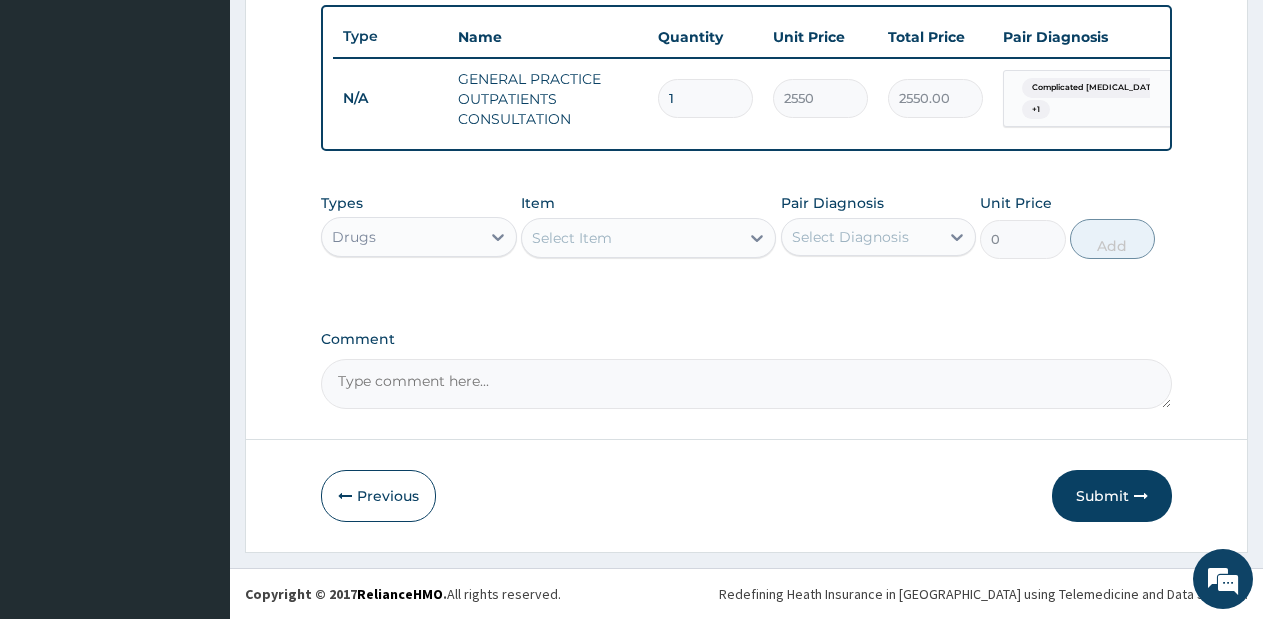 click on "Select Item" at bounding box center [630, 238] 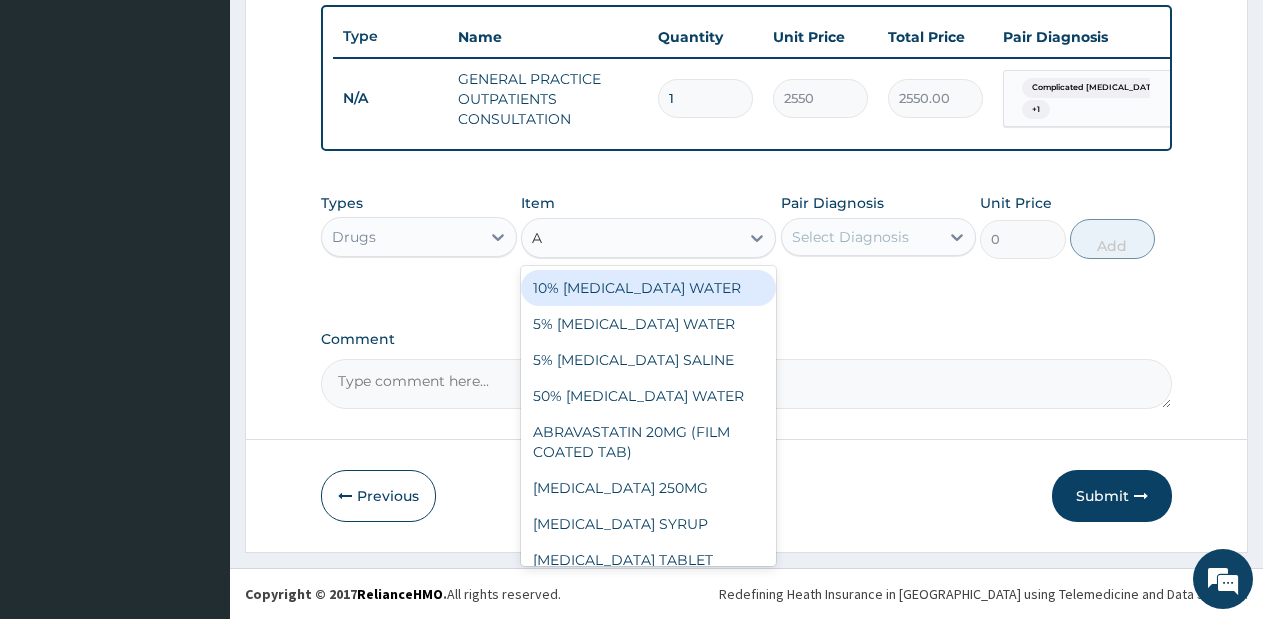 type on "AC" 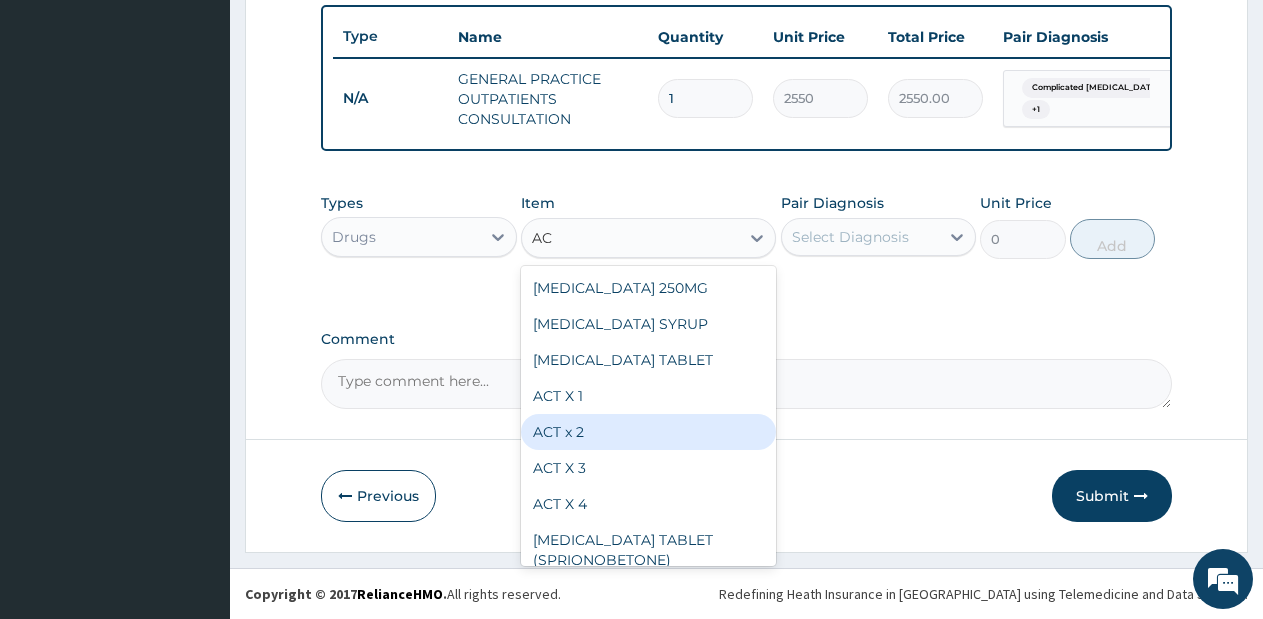 click on "ACT x 2" at bounding box center [648, 432] 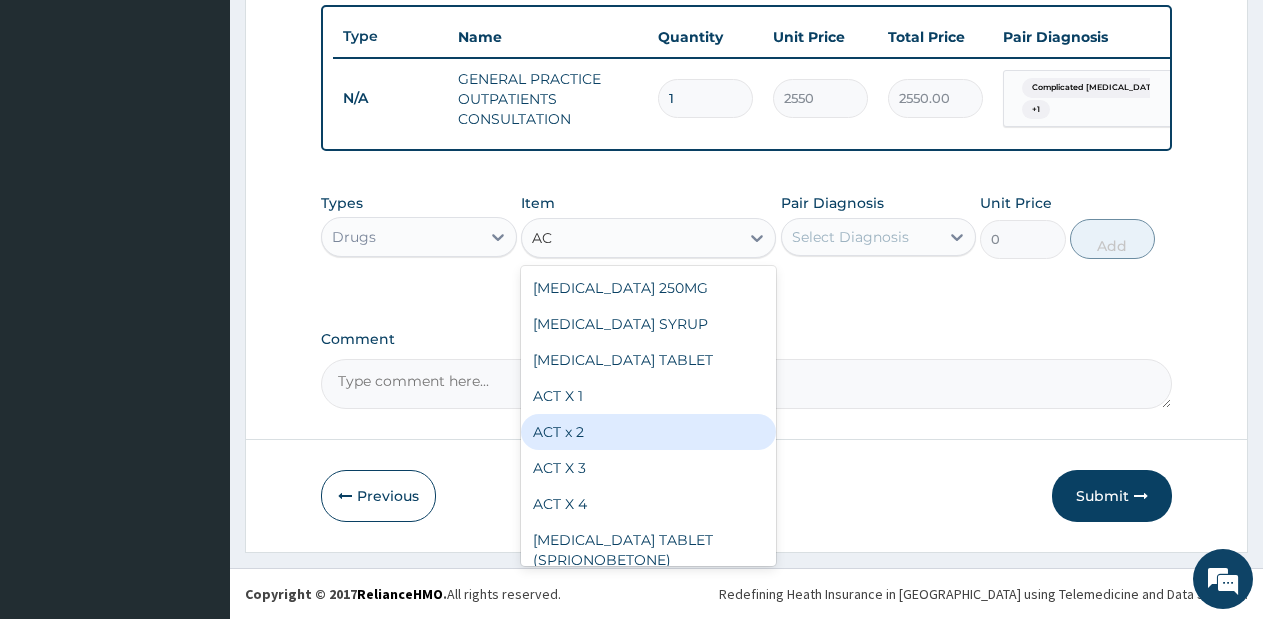 type 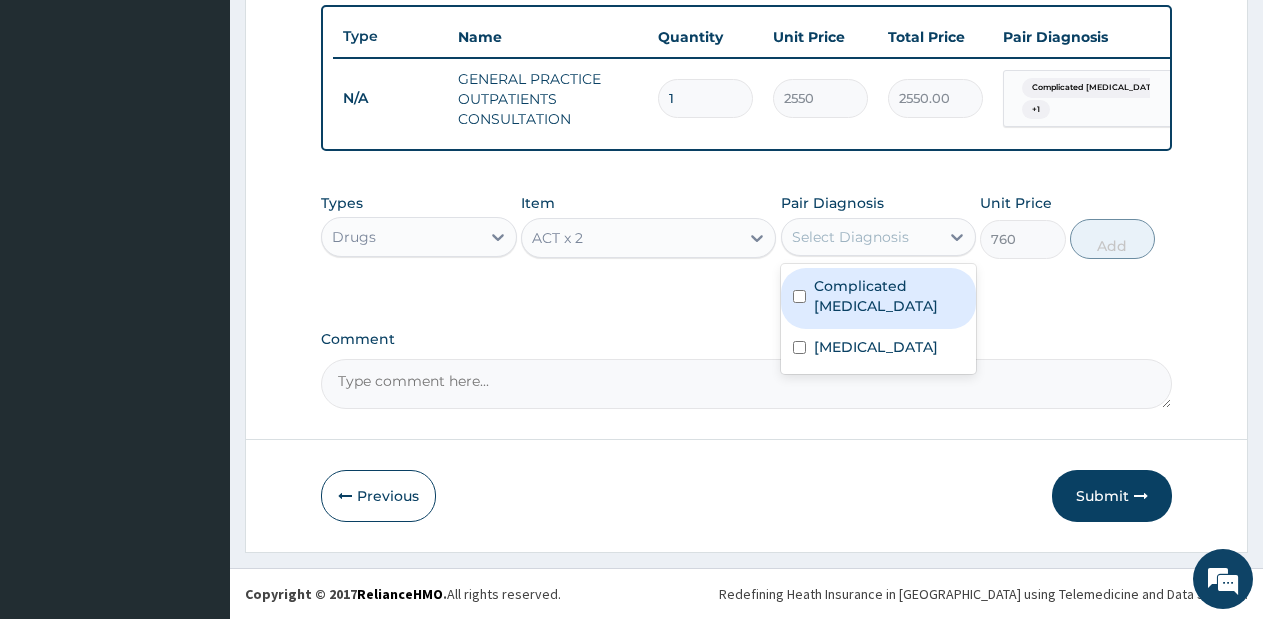 click on "Select Diagnosis" at bounding box center [850, 237] 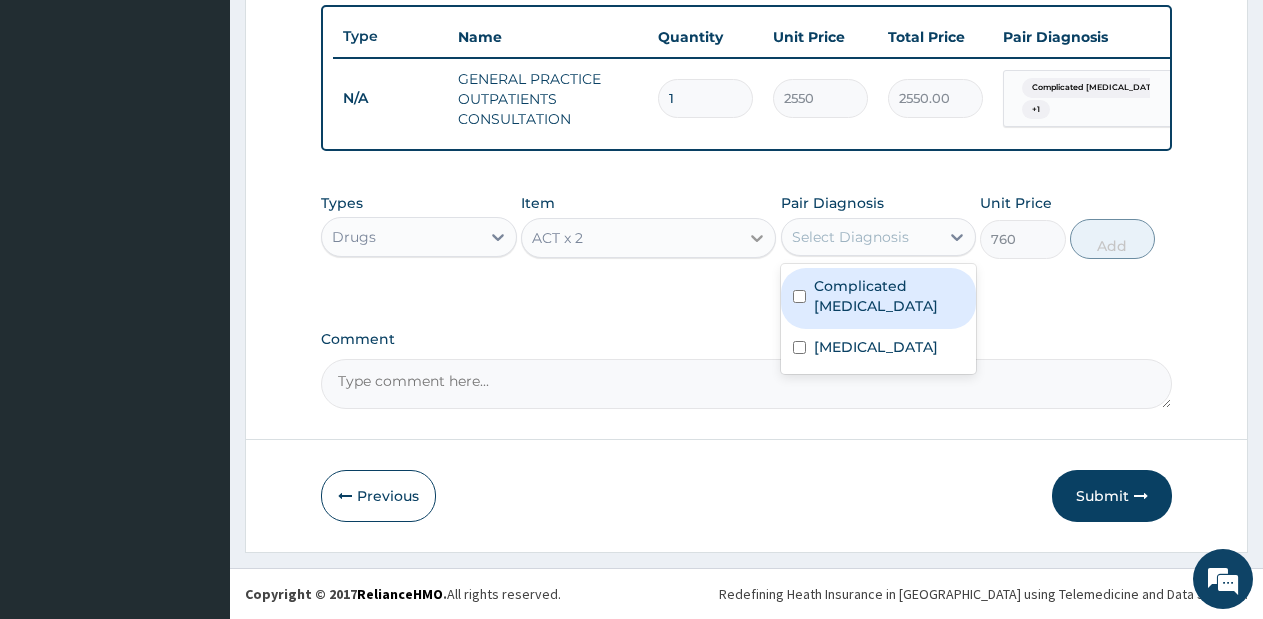 click at bounding box center [757, 238] 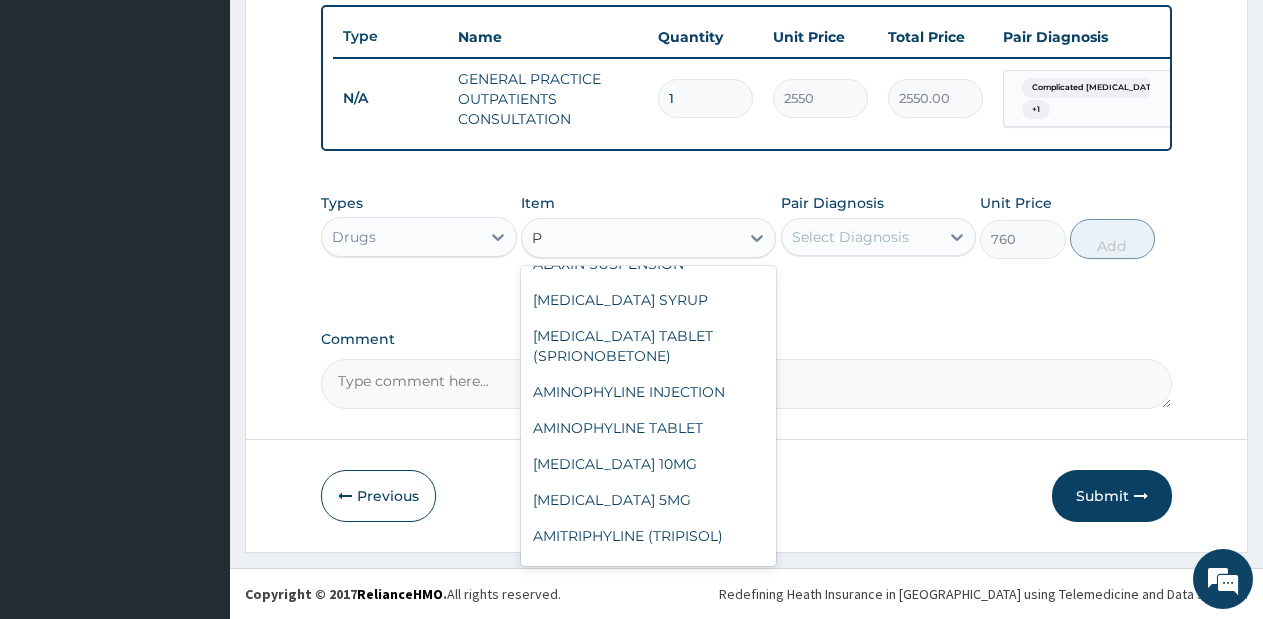 scroll, scrollTop: 0, scrollLeft: 0, axis: both 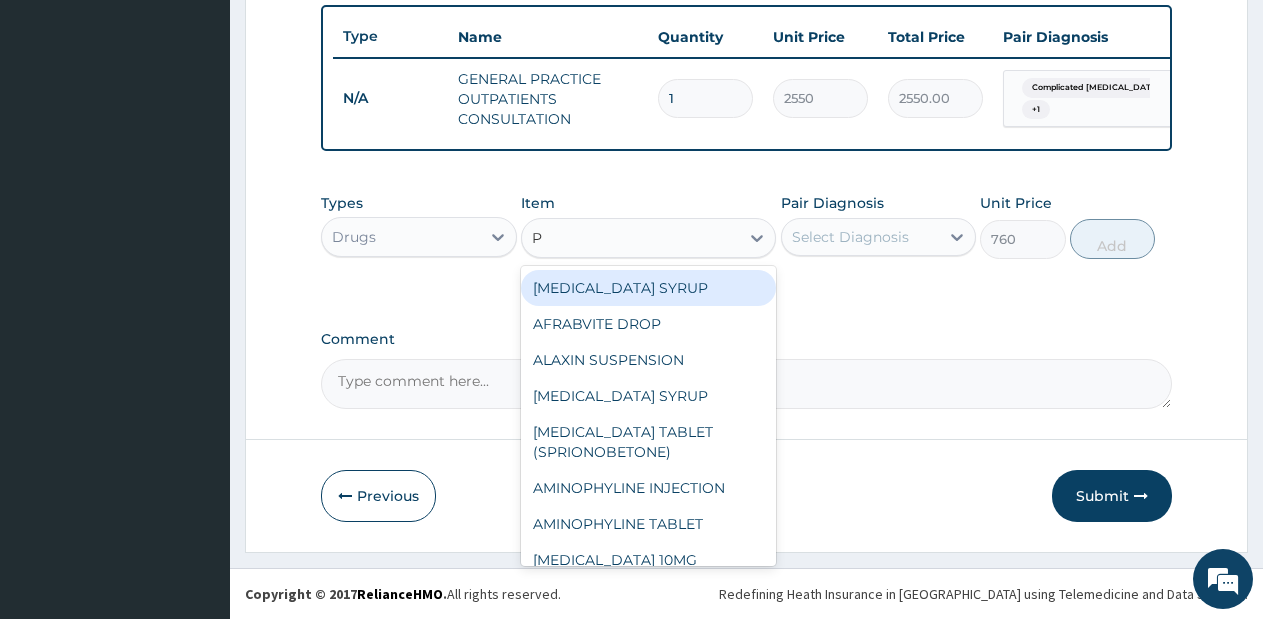 type on "P." 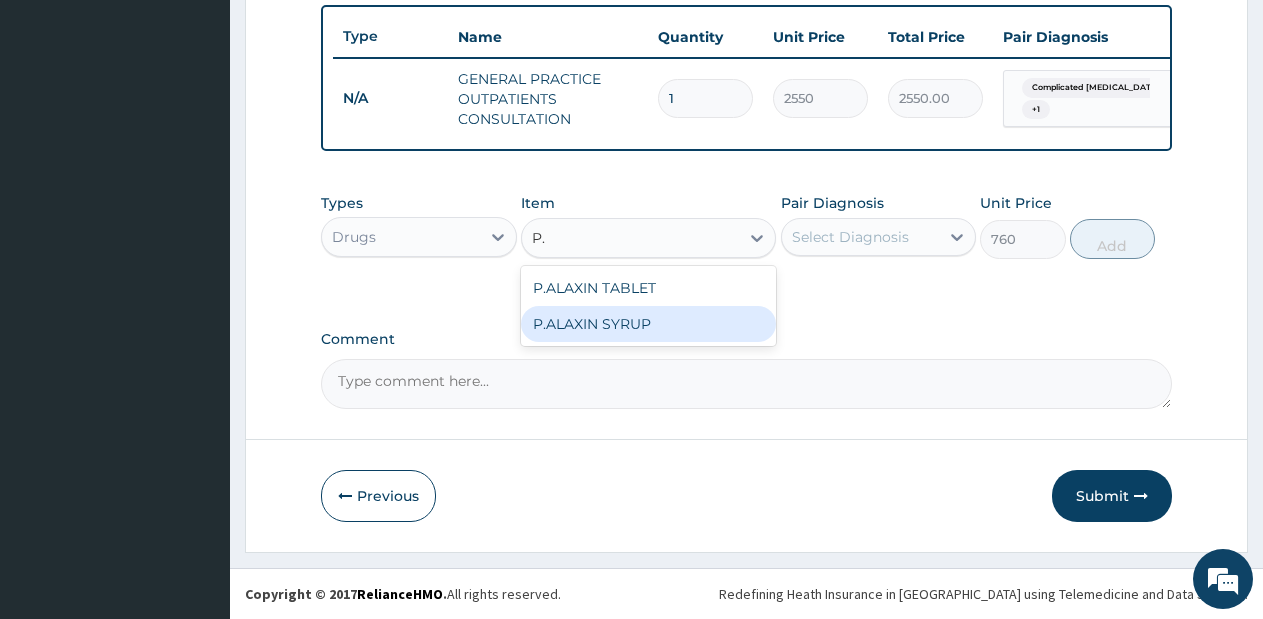 click on "P.ALAXIN SYRUP" at bounding box center (648, 324) 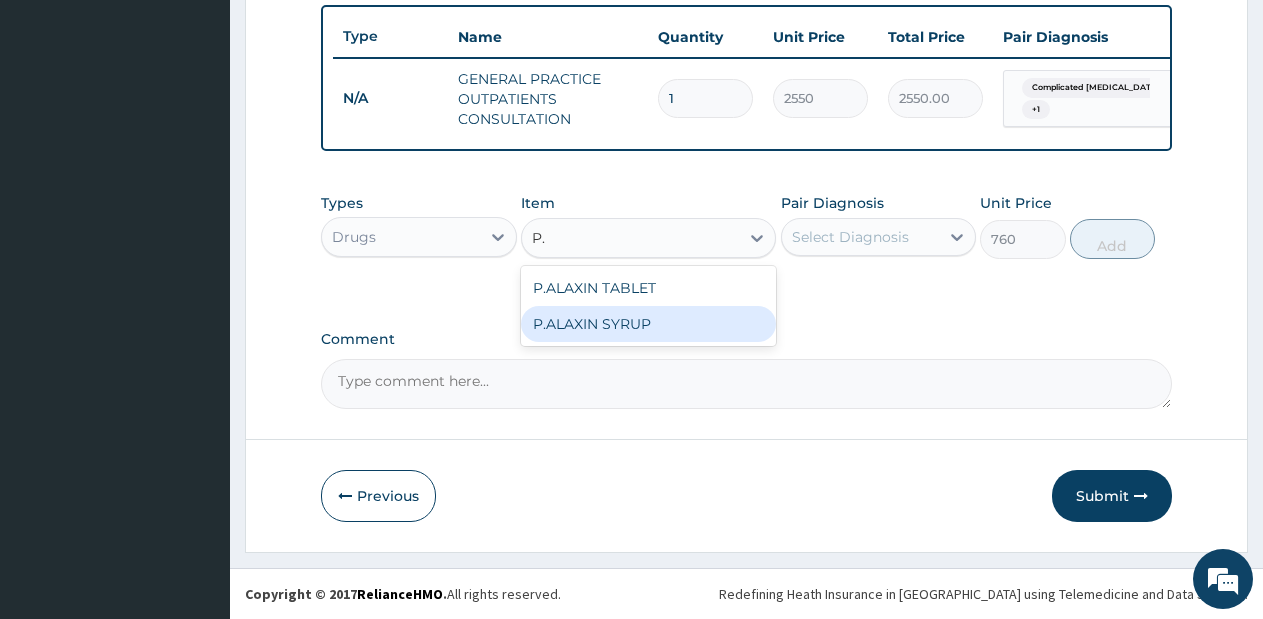 type 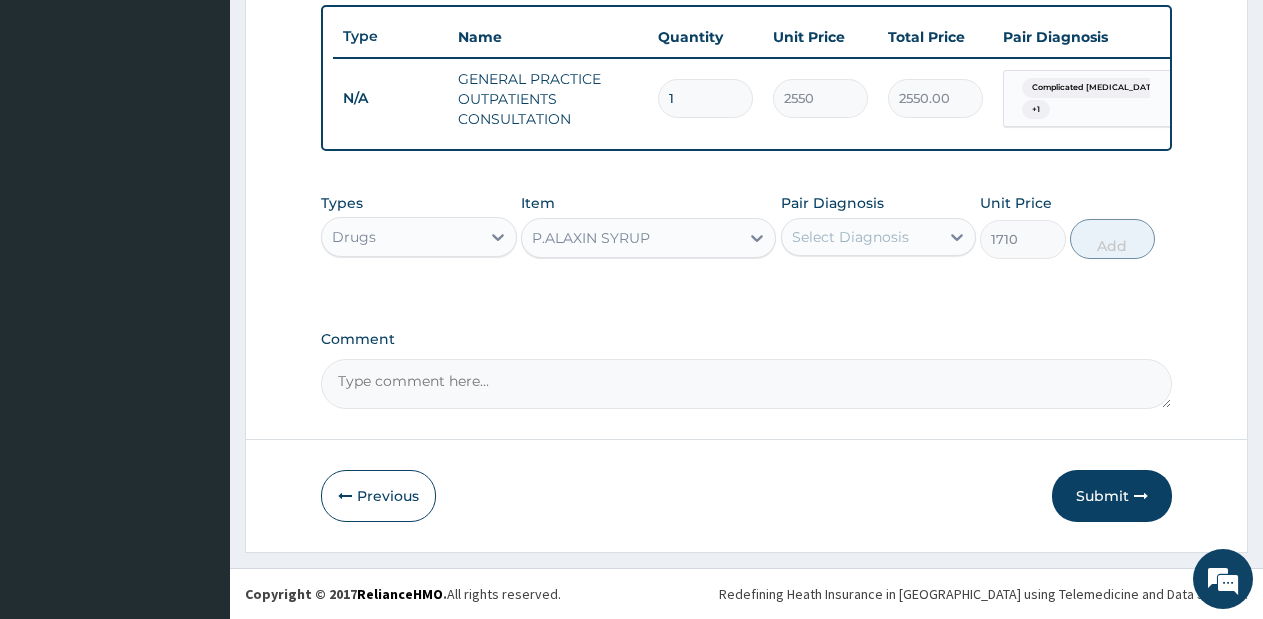 click on "Select Diagnosis" at bounding box center (850, 237) 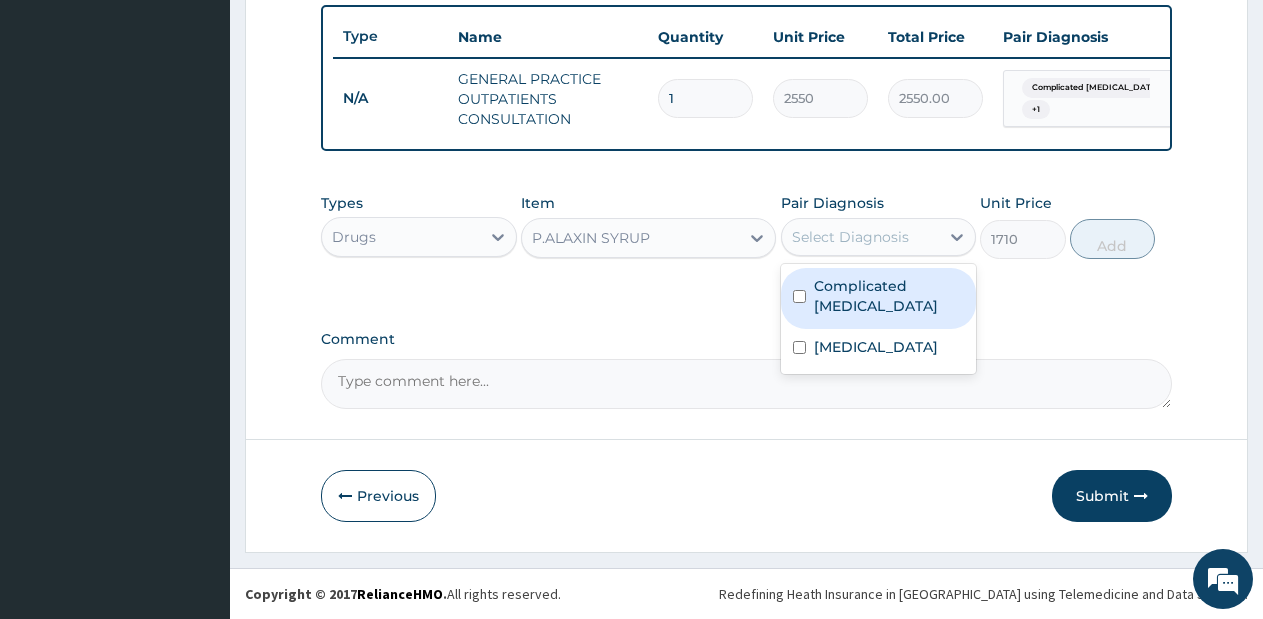 click on "Complicated [MEDICAL_DATA]" at bounding box center [879, 298] 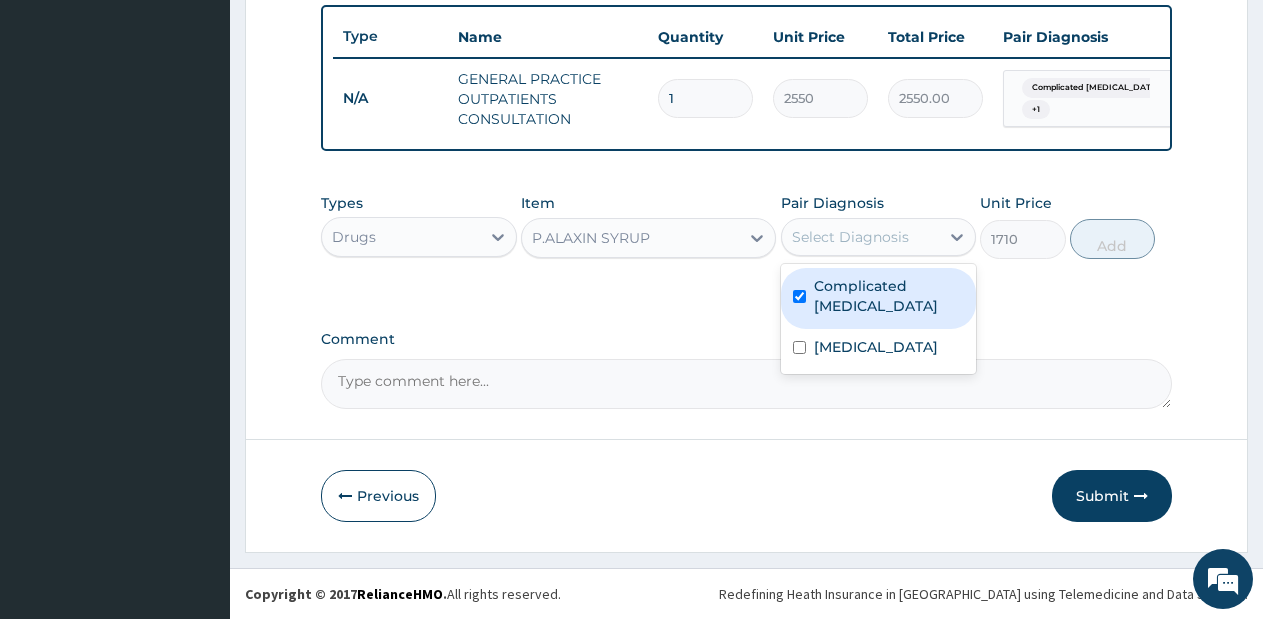 checkbox on "true" 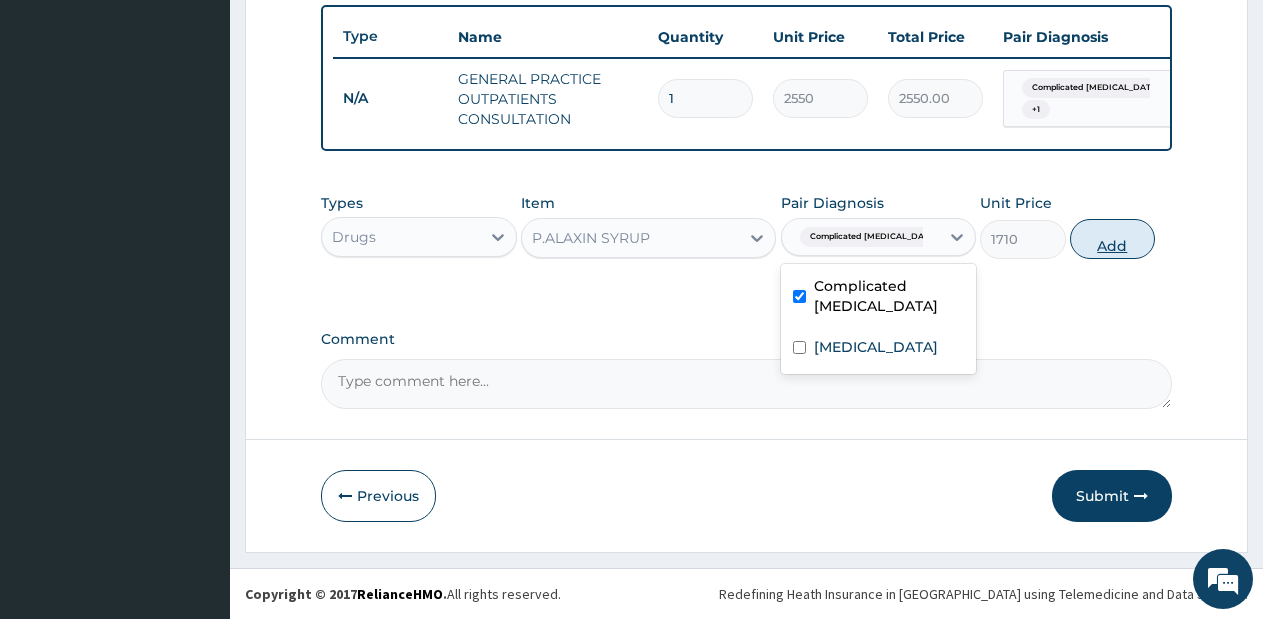 click on "Add" at bounding box center (1112, 239) 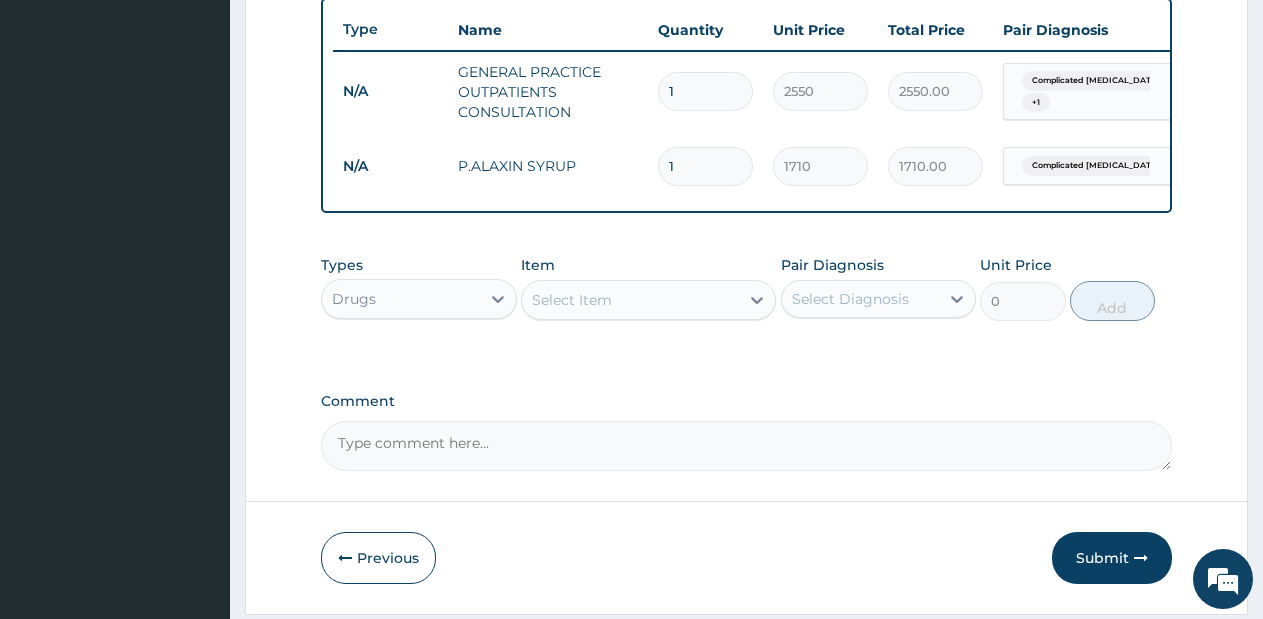 click on "Select Item" at bounding box center [630, 300] 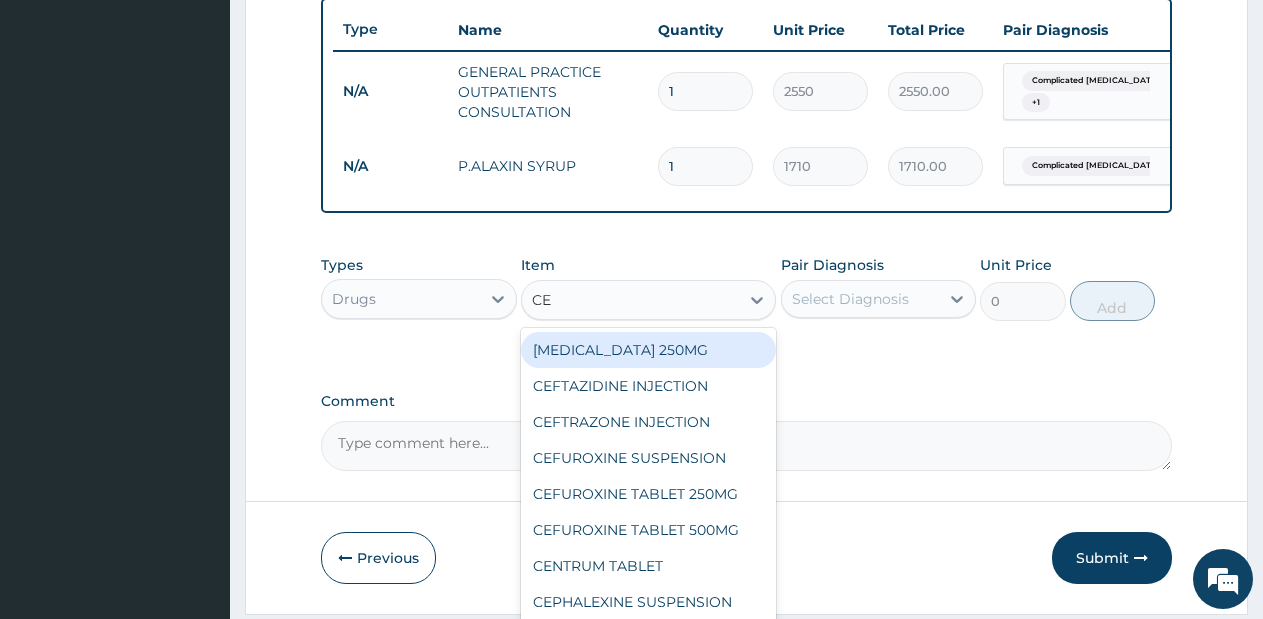 type on "CEF" 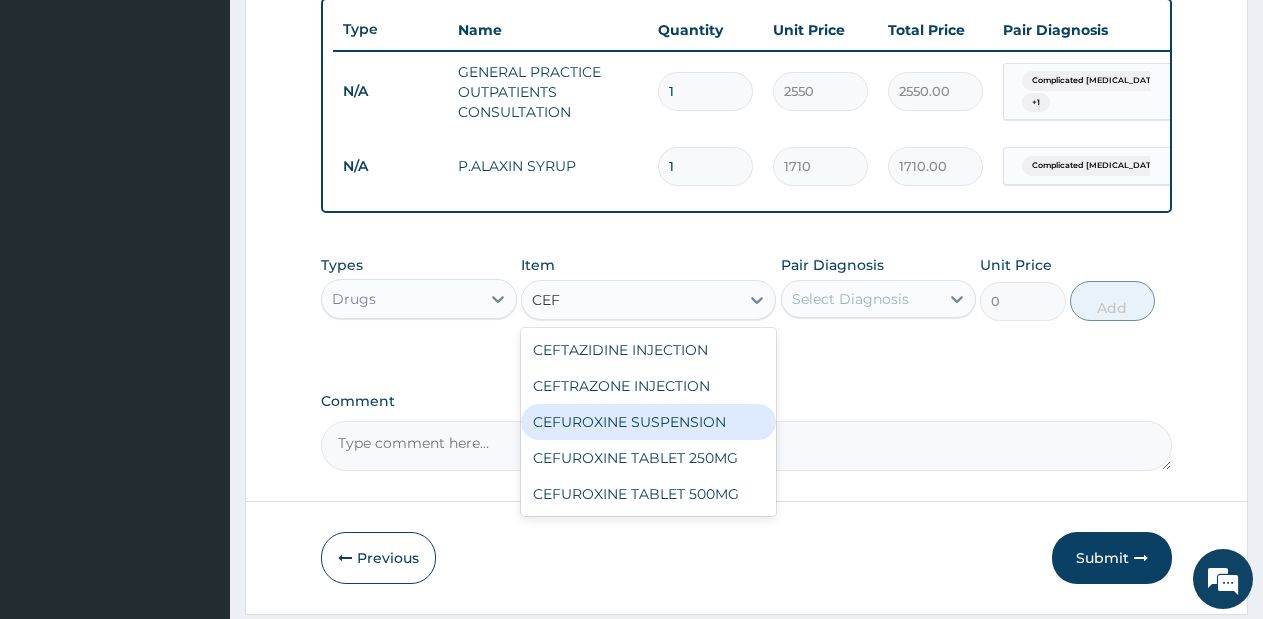 click on "CEFUROXINE SUSPENSION" at bounding box center (648, 422) 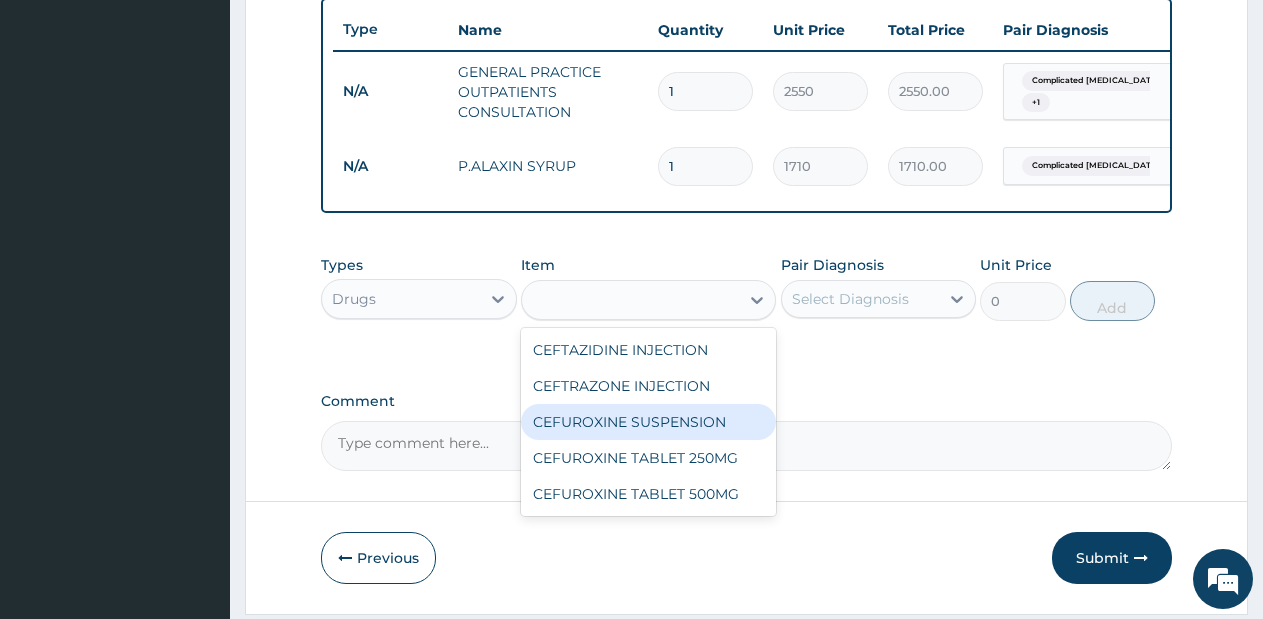 type on "2850" 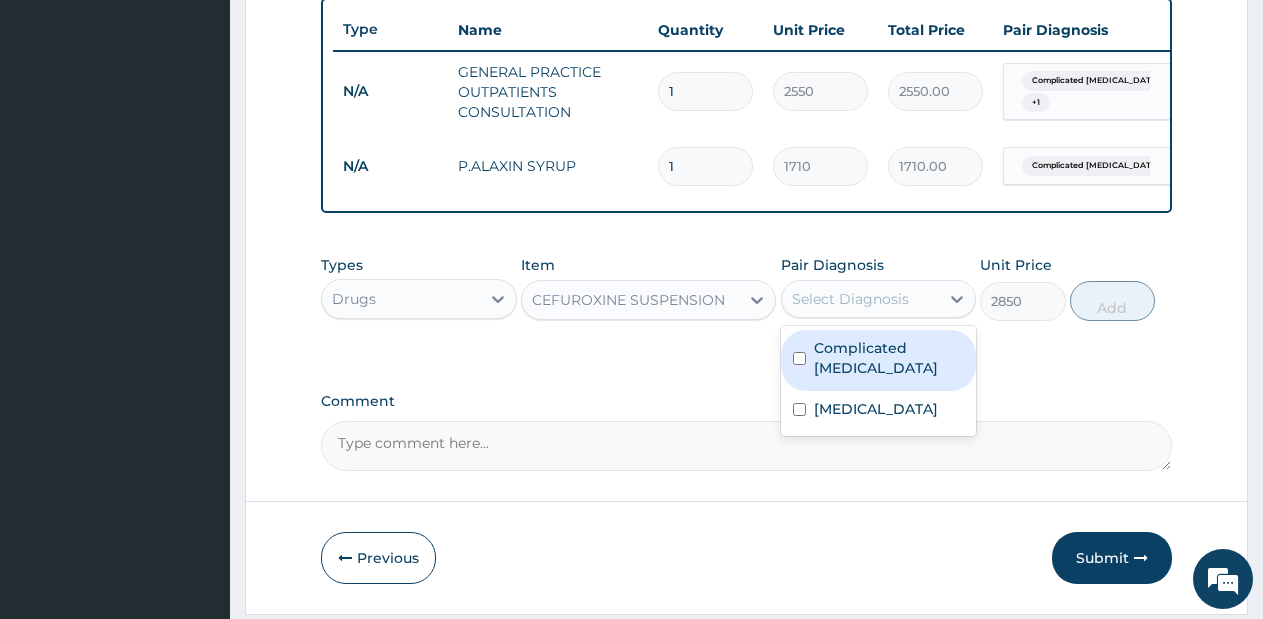 click on "Select Diagnosis" at bounding box center [850, 299] 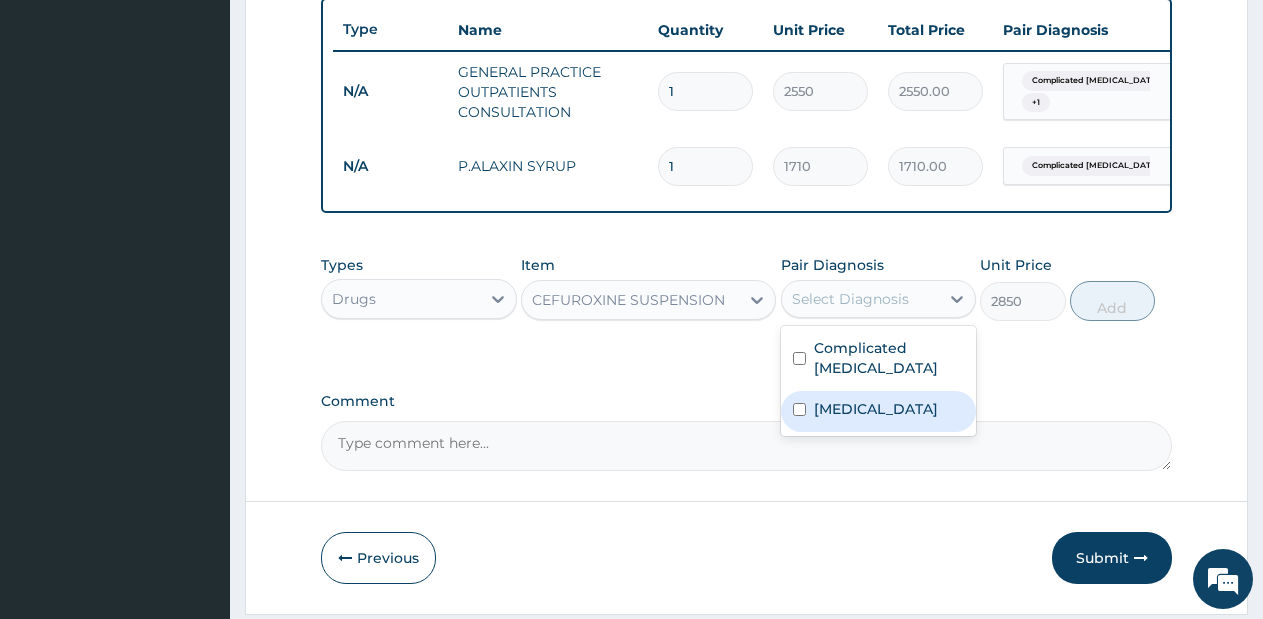 click on "[MEDICAL_DATA]" at bounding box center [876, 409] 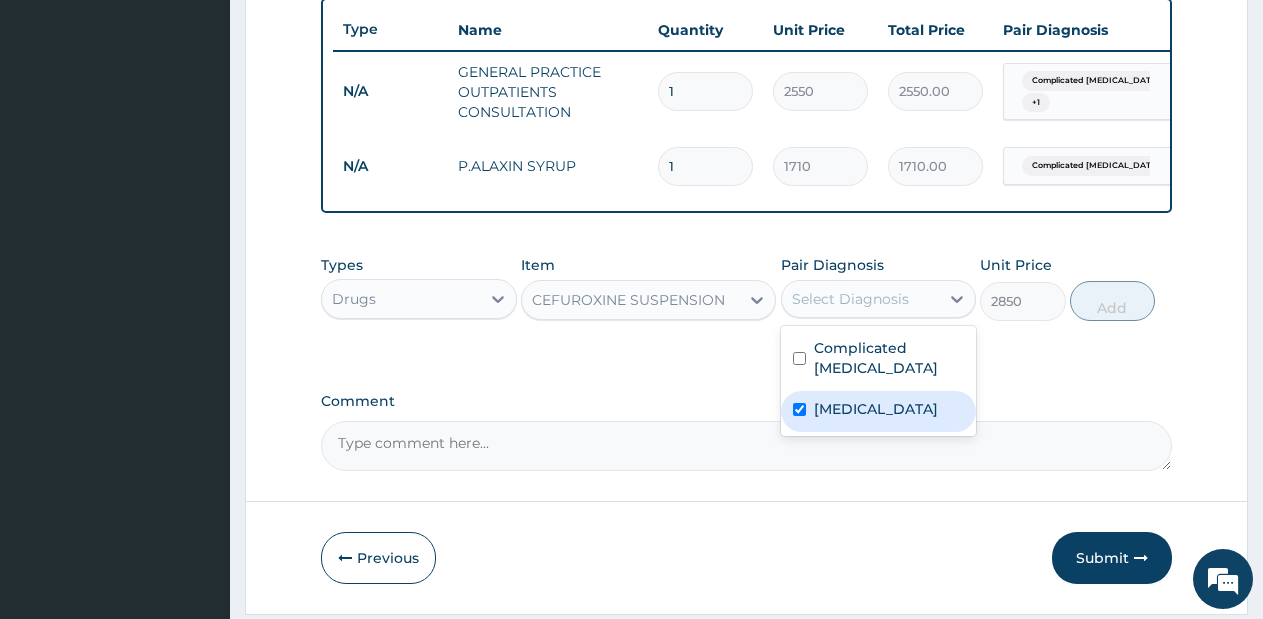 checkbox on "true" 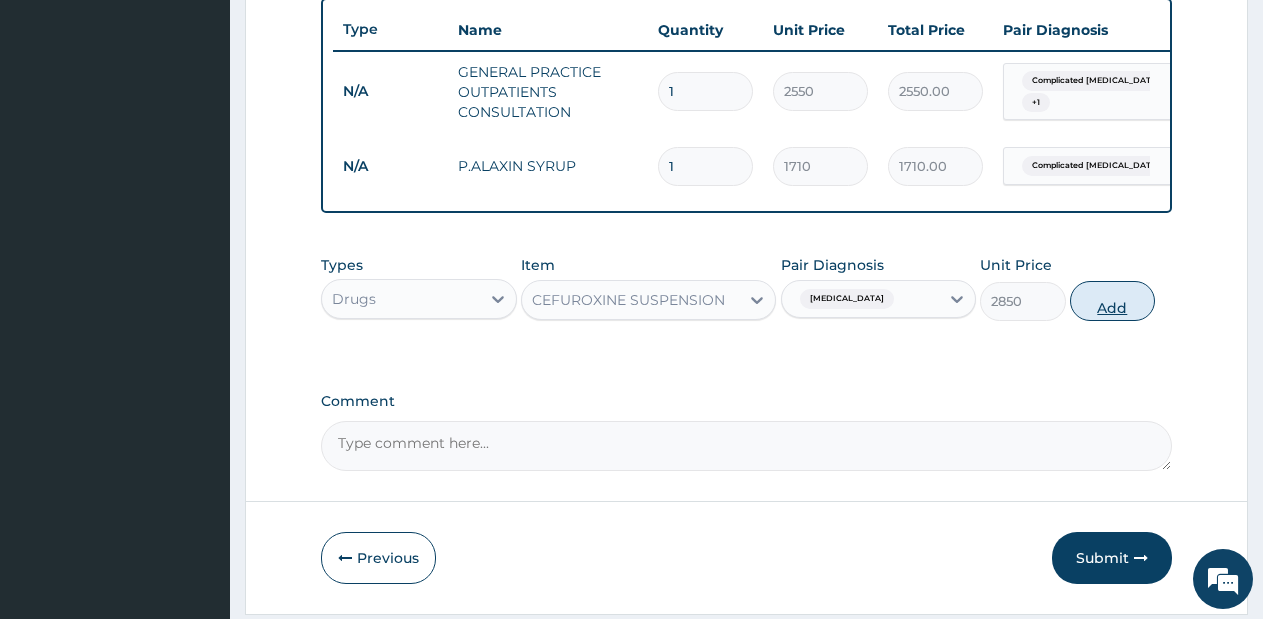 click on "Add" at bounding box center (1112, 301) 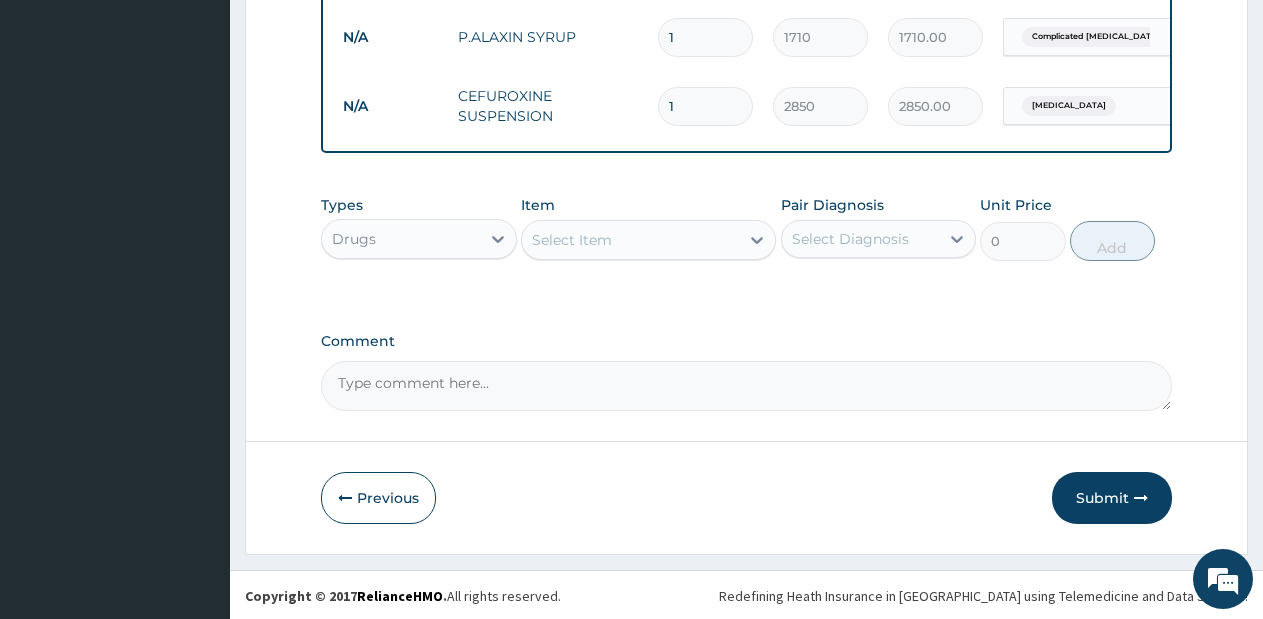 scroll, scrollTop: 880, scrollLeft: 0, axis: vertical 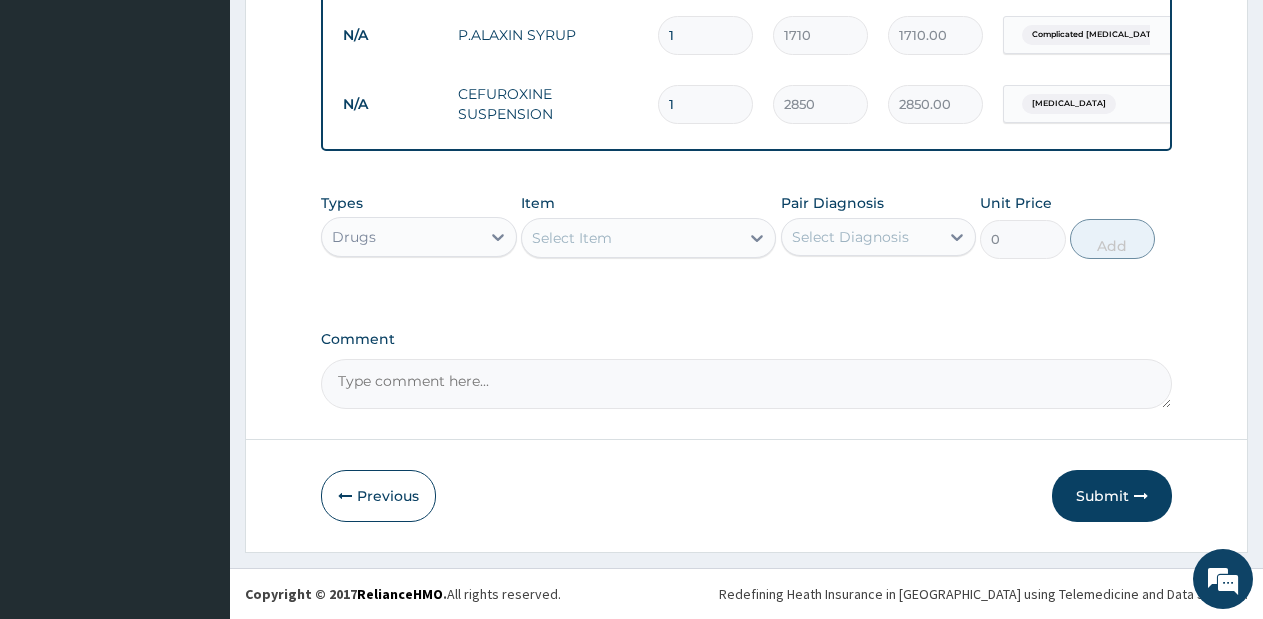 click on "Select Item" at bounding box center [630, 238] 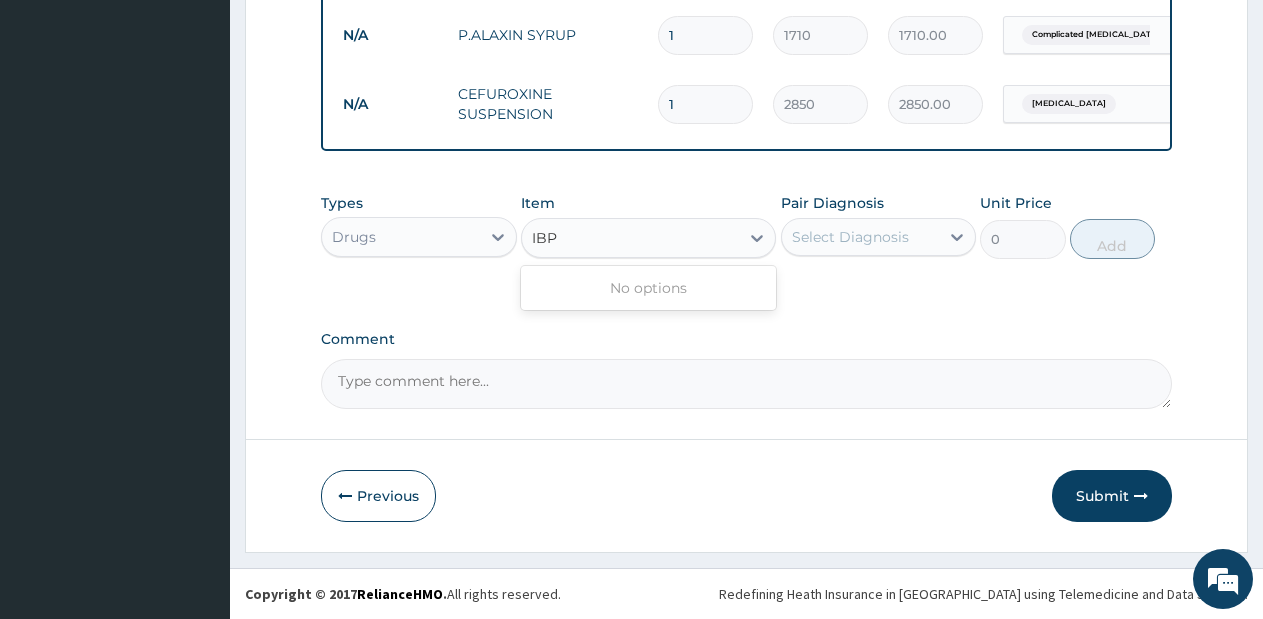type on "IB" 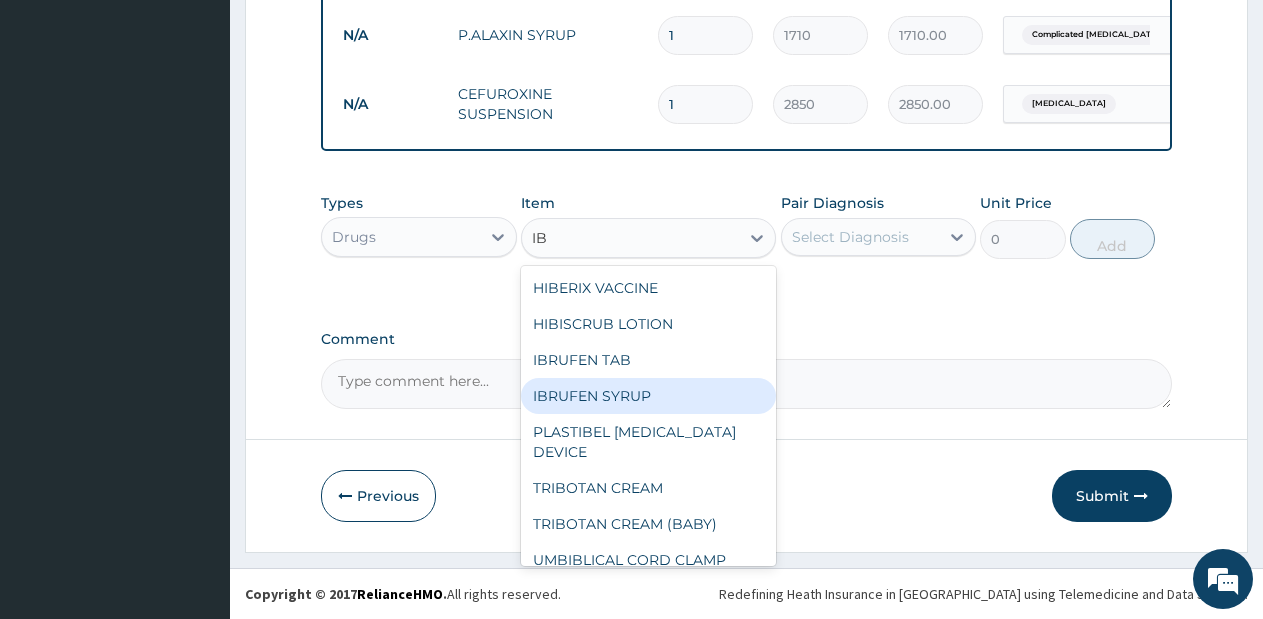 click on "IBRUFEN SYRUP" at bounding box center [648, 396] 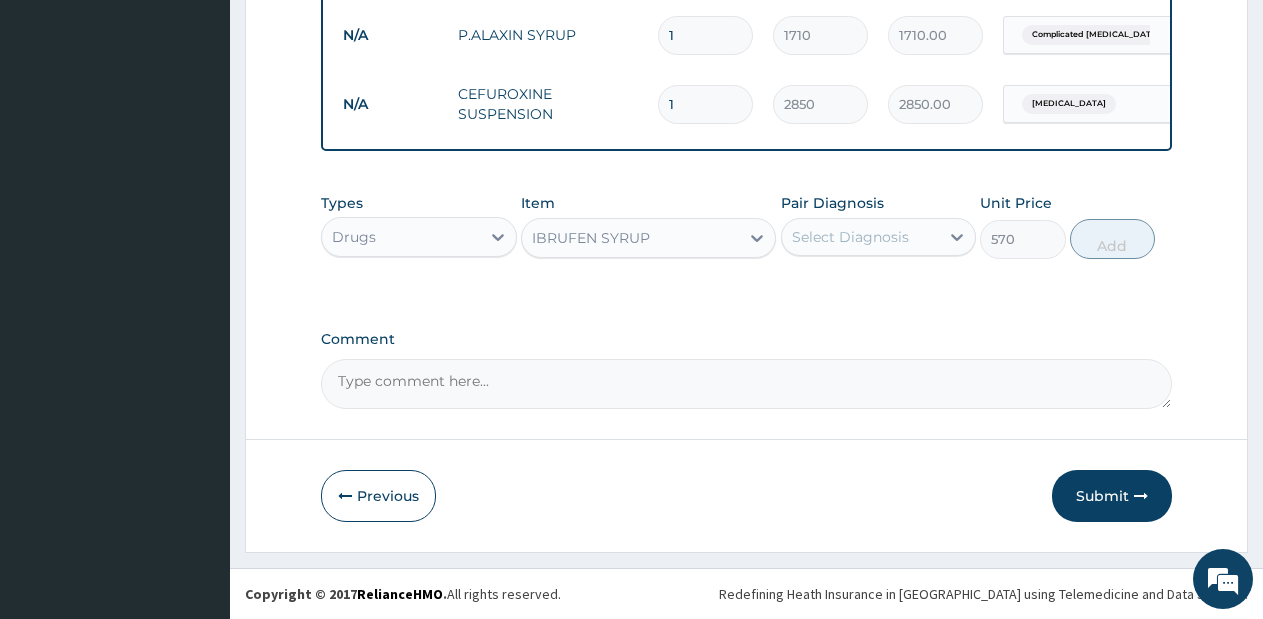 click on "IBRUFEN SYRUP" at bounding box center (630, 238) 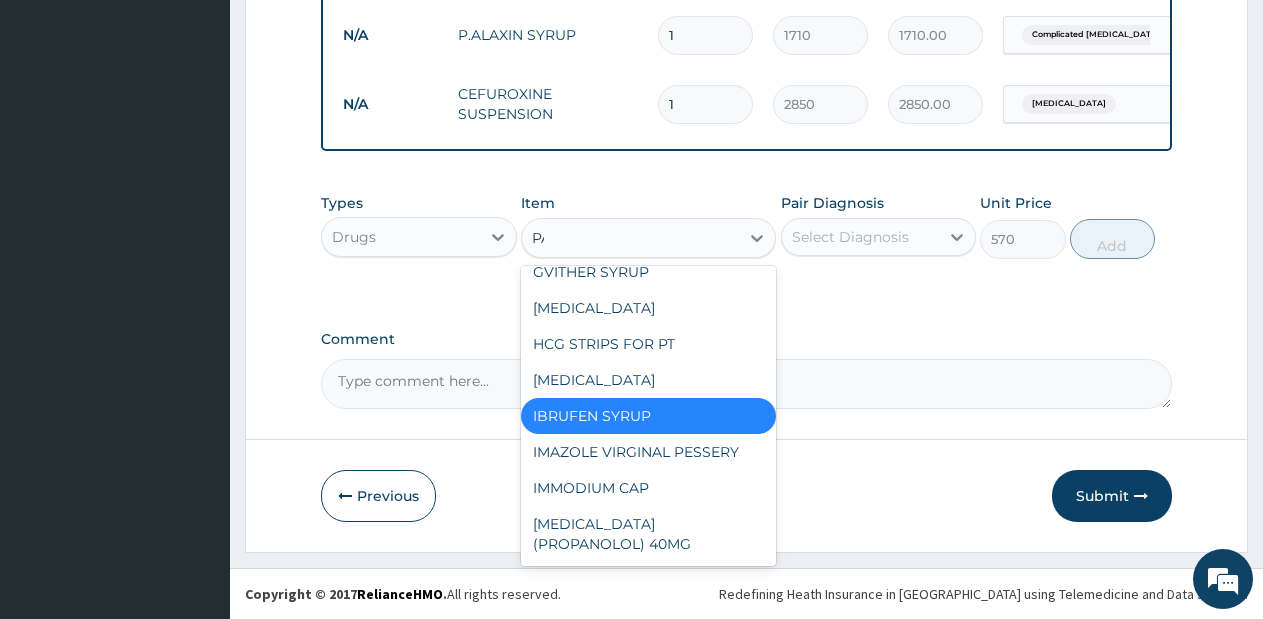 scroll, scrollTop: 0, scrollLeft: 0, axis: both 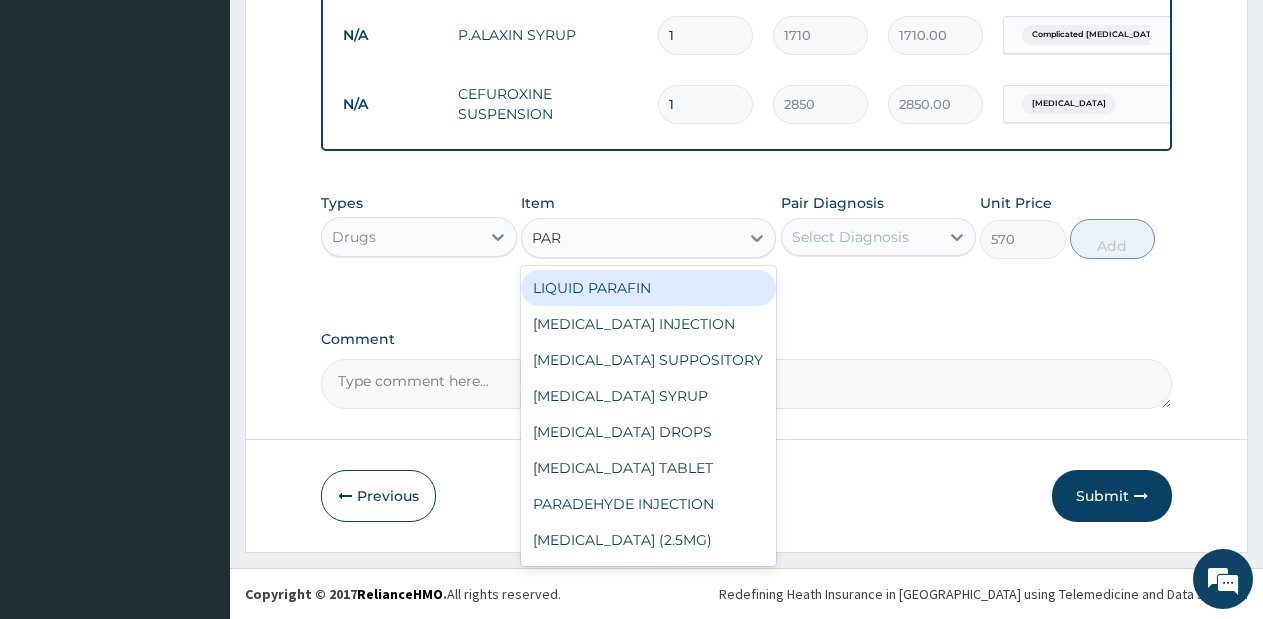 type on "PARA" 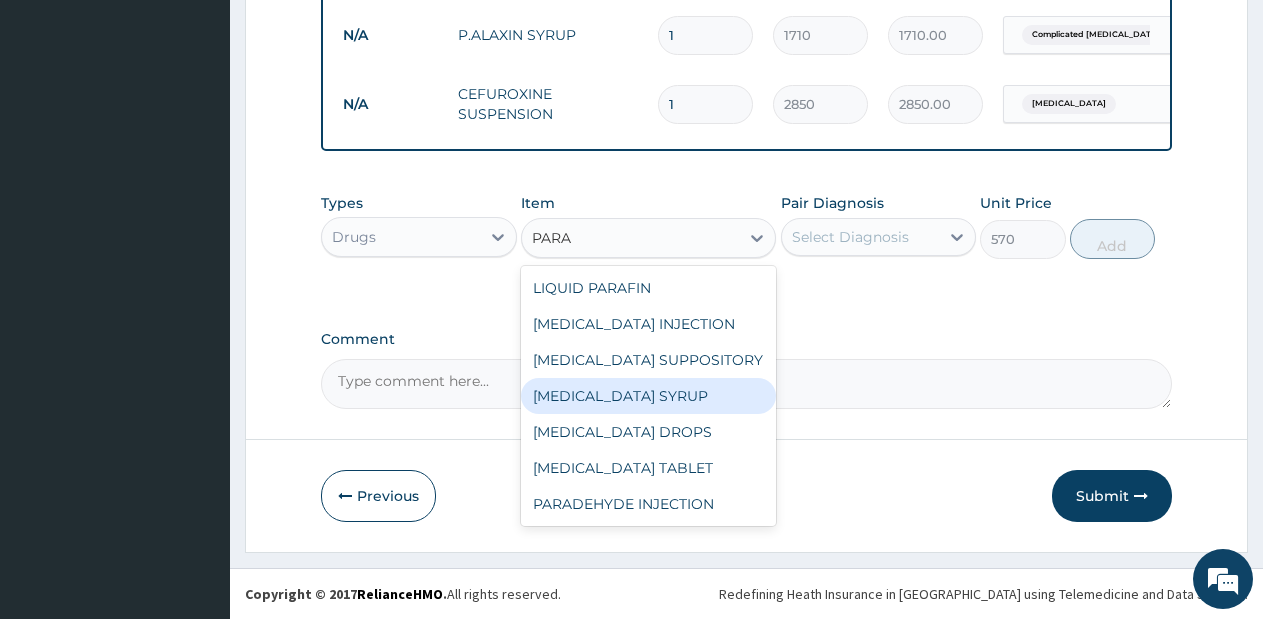 click on "PARACETAMOL SYRUP" at bounding box center (648, 396) 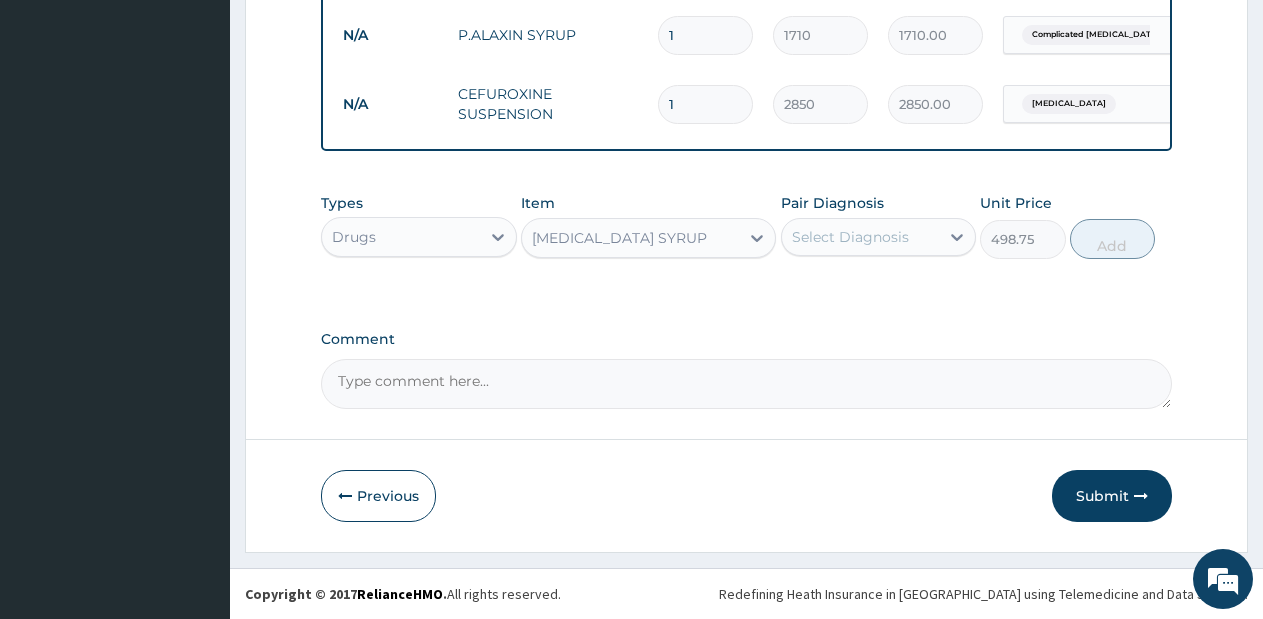 click on "PARACETAMOL SYRUP" at bounding box center (630, 238) 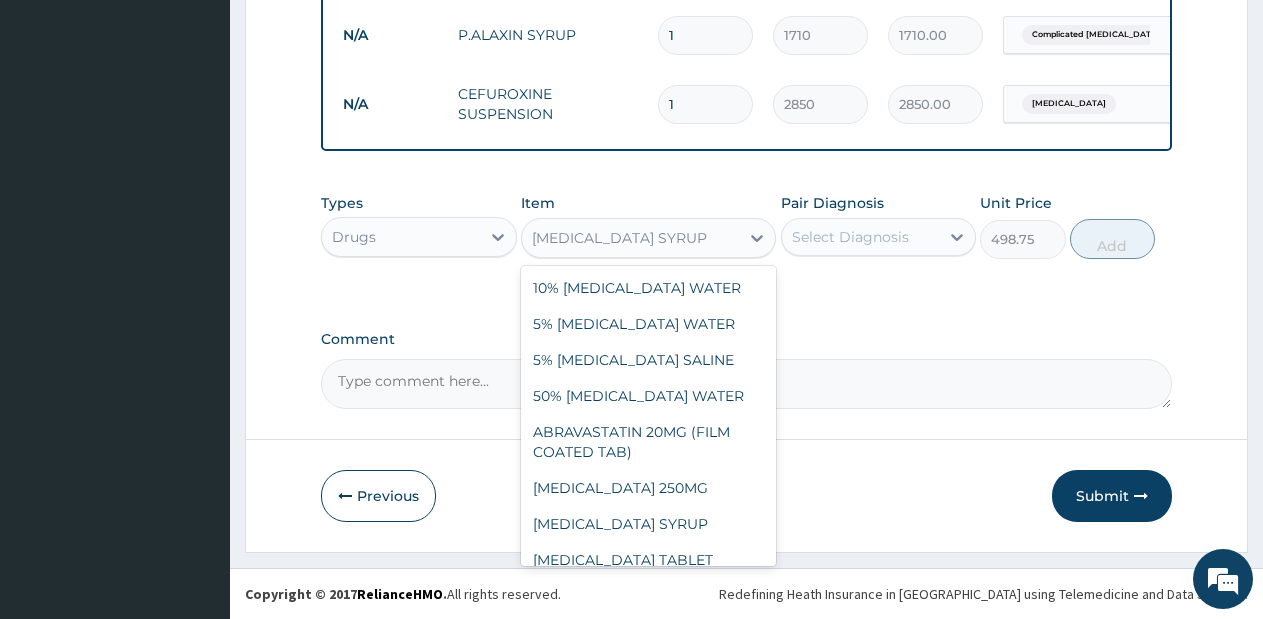 scroll, scrollTop: 11780, scrollLeft: 0, axis: vertical 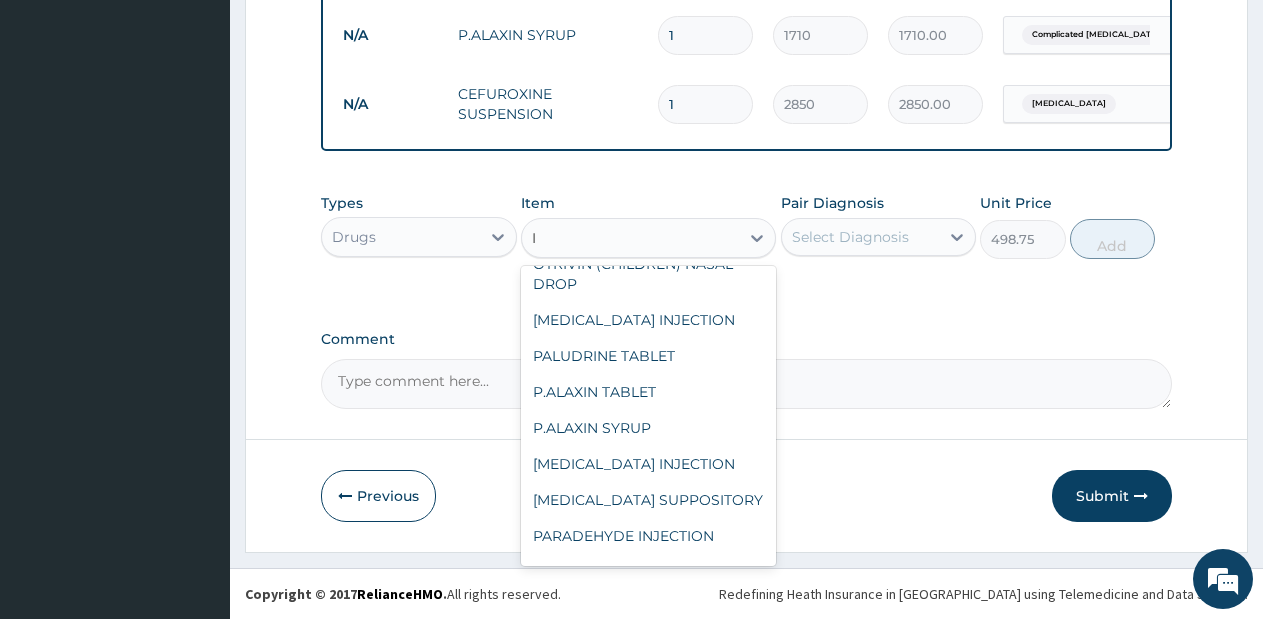 type on "IB" 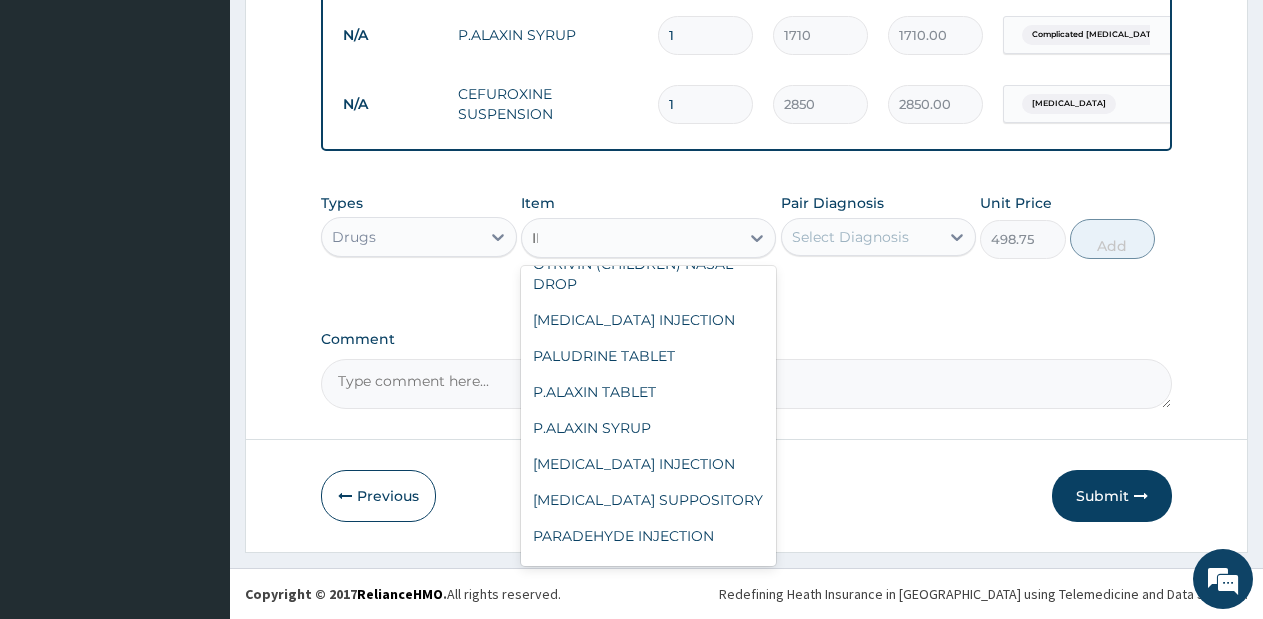 scroll, scrollTop: 16, scrollLeft: 0, axis: vertical 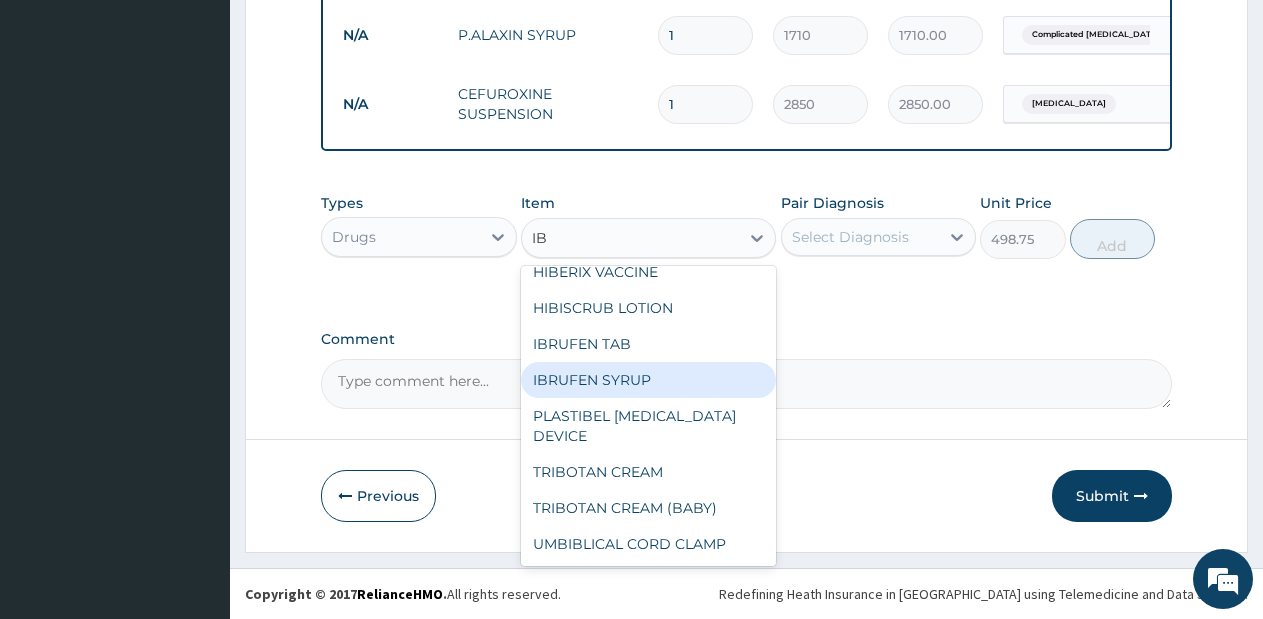click on "IBRUFEN SYRUP" at bounding box center (648, 380) 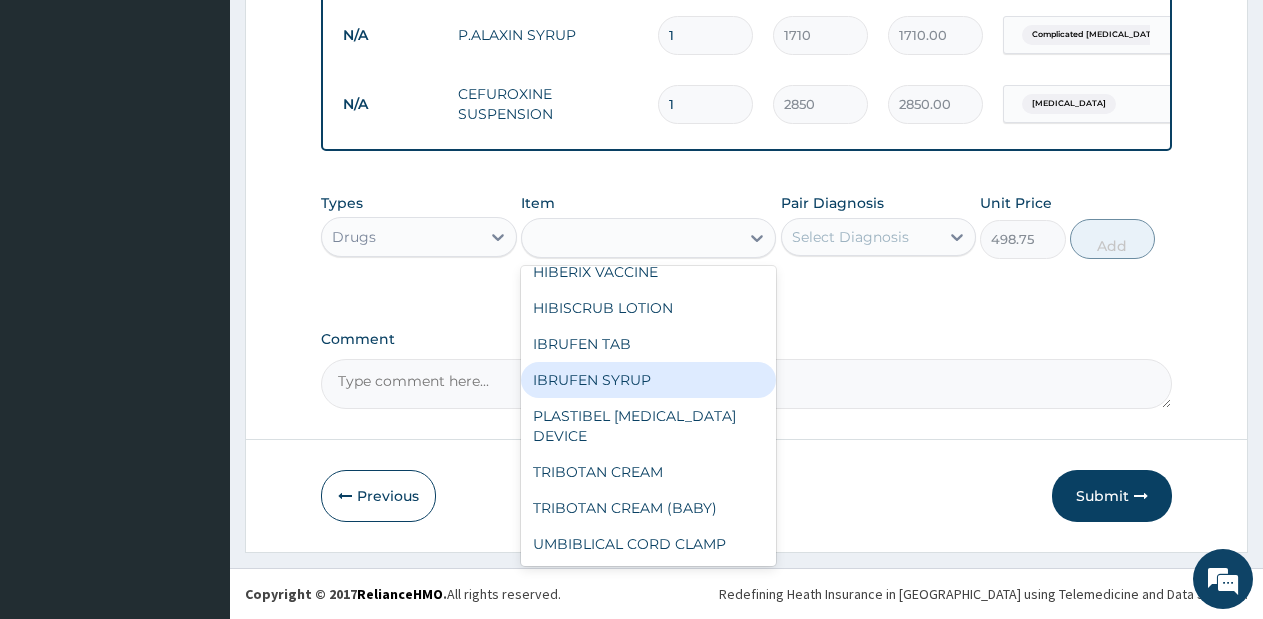 type on "570" 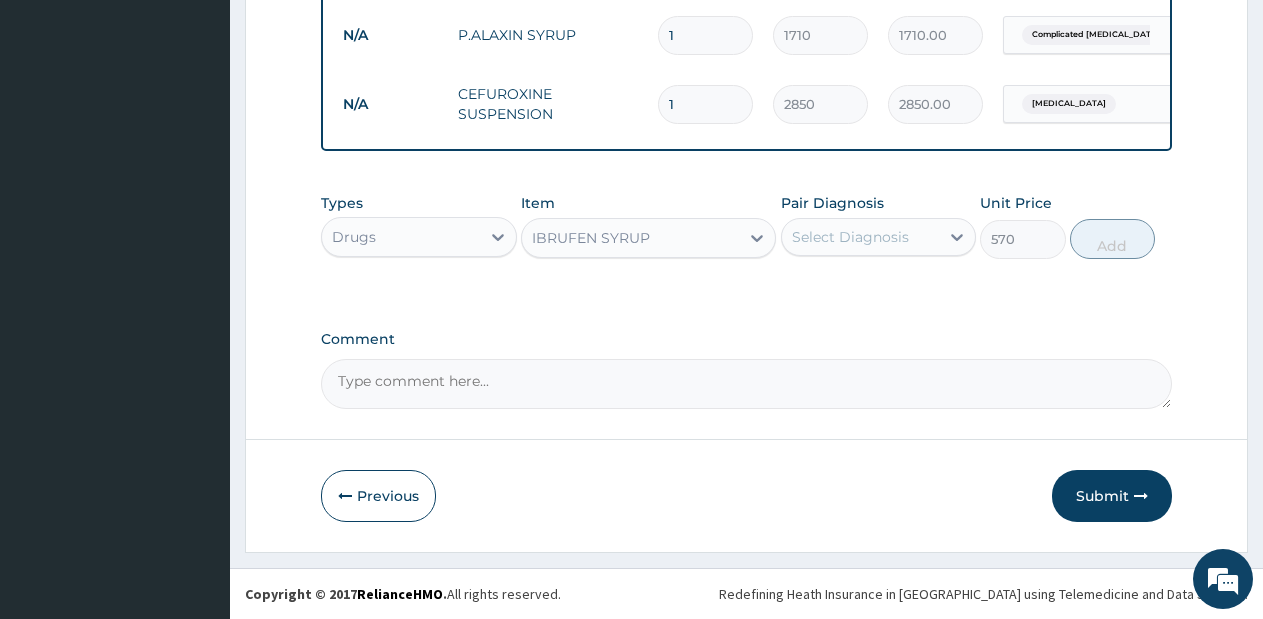 click on "Select Diagnosis" at bounding box center [879, 237] 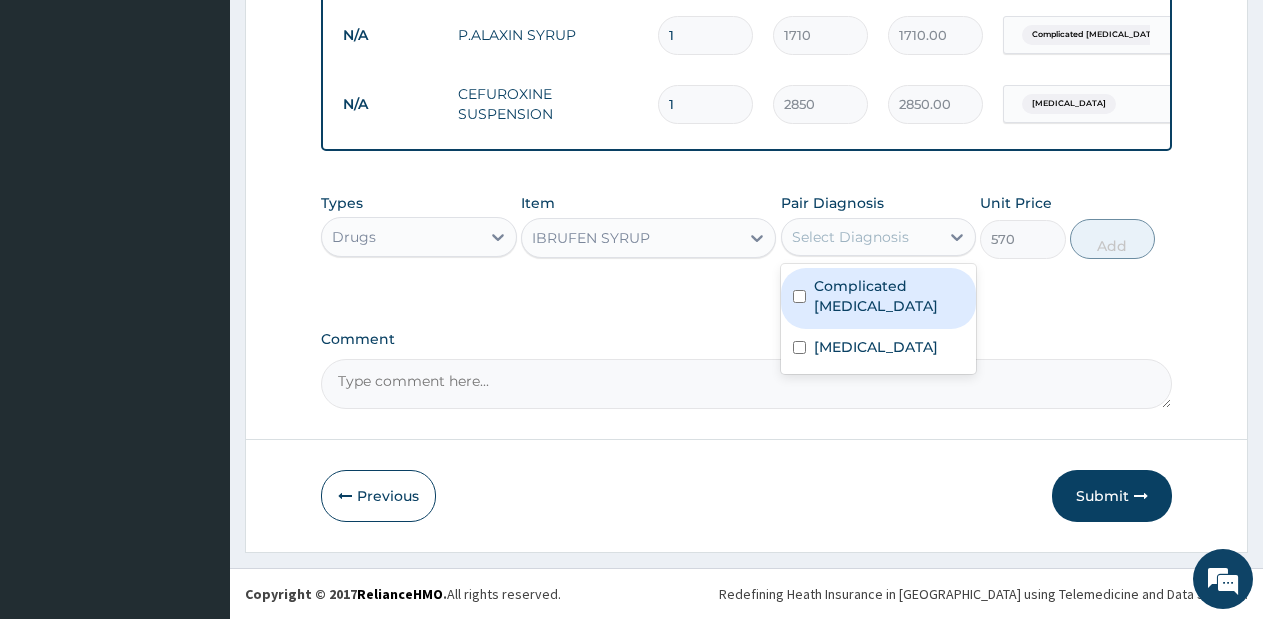 click on "Complicated malaria" at bounding box center [879, 298] 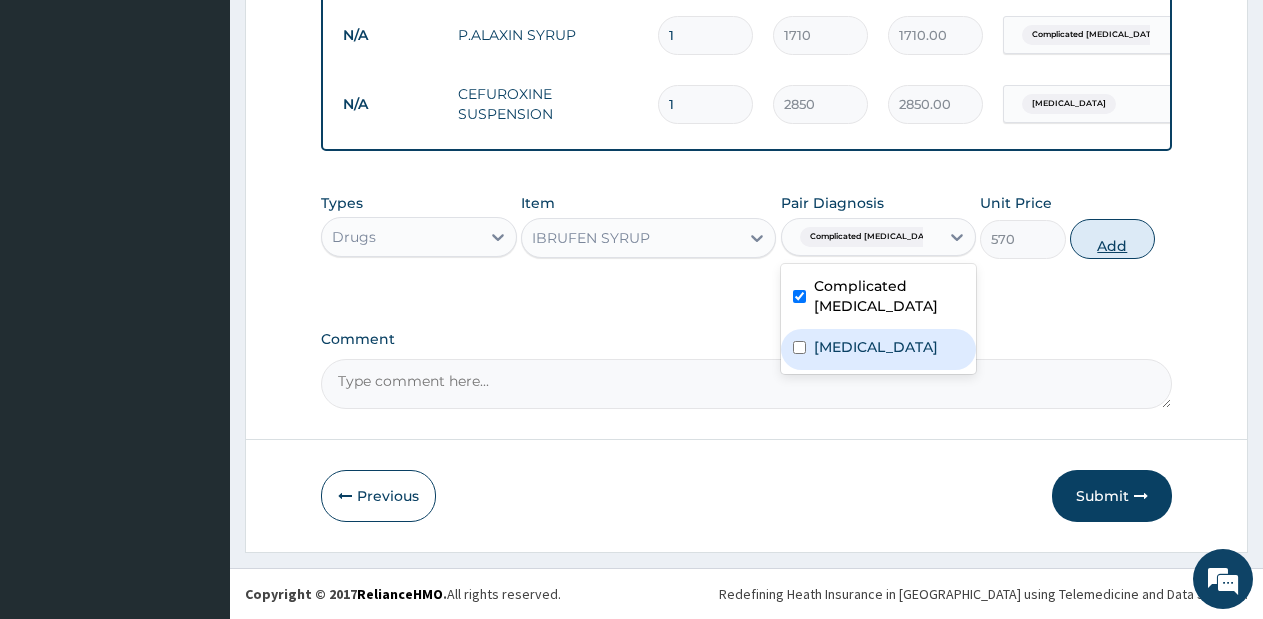 click on "Add" at bounding box center [1112, 239] 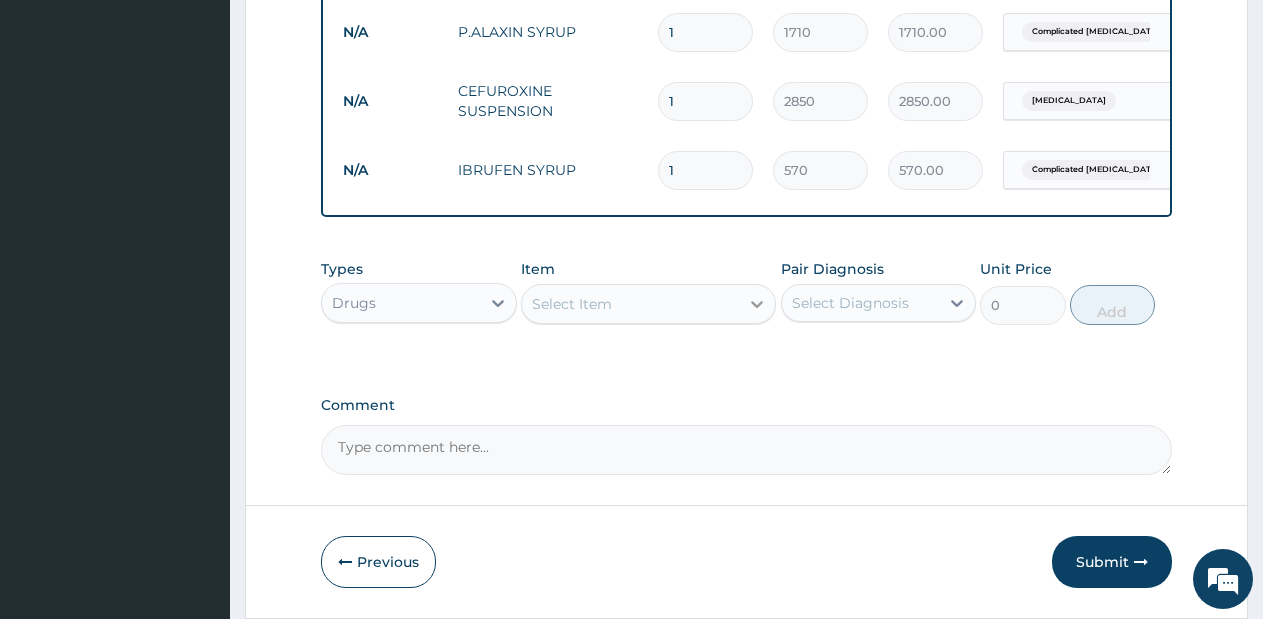 click at bounding box center (757, 304) 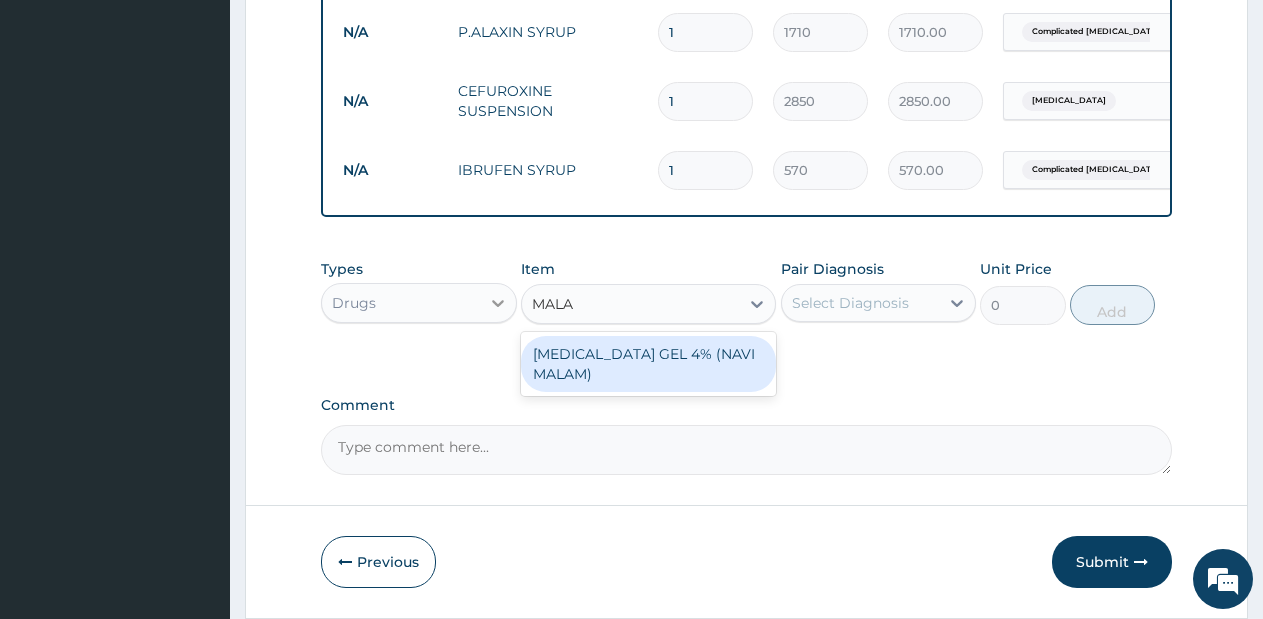type on "MALA" 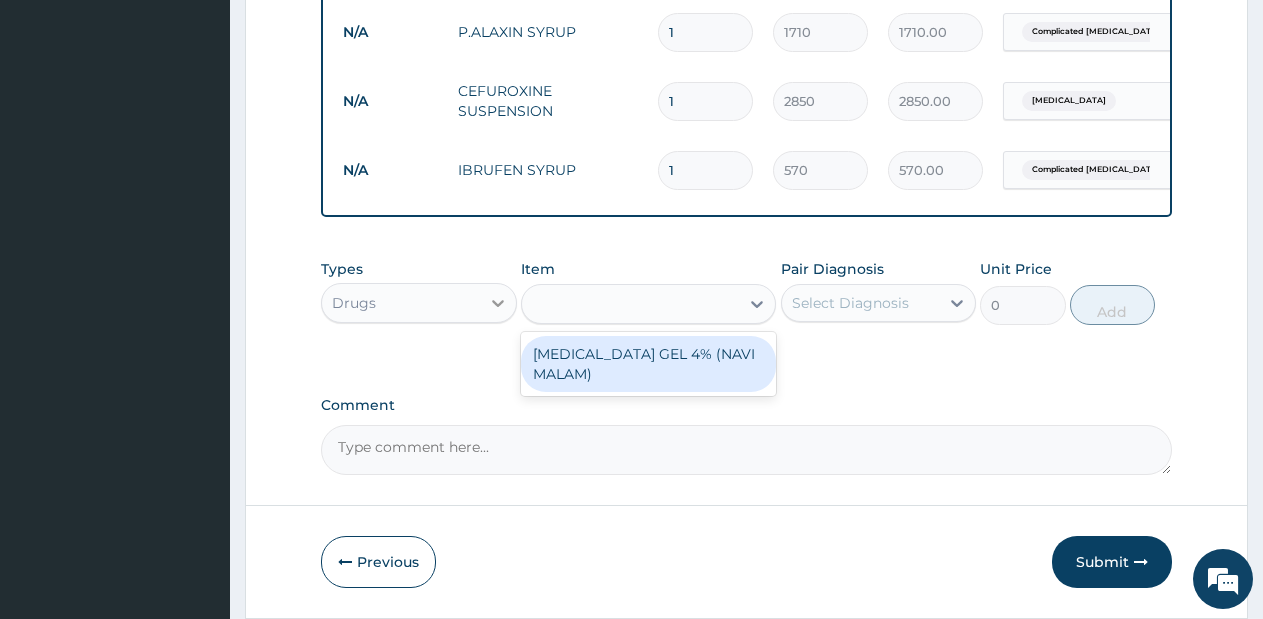 click at bounding box center [498, 303] 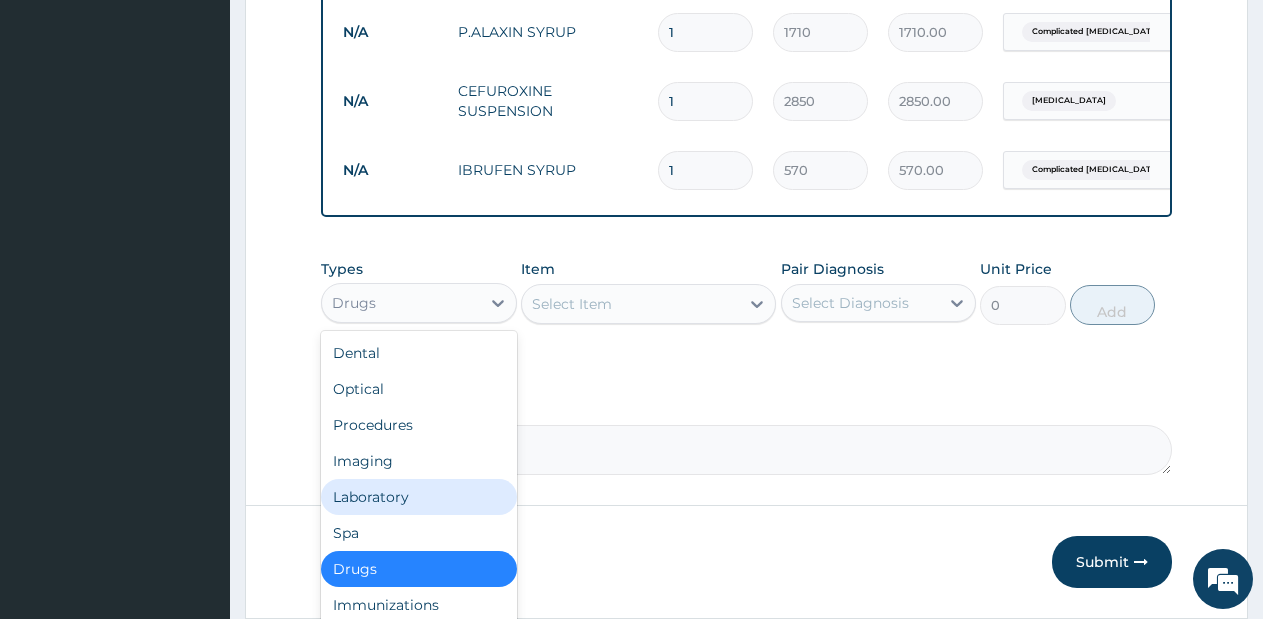 click on "Laboratory" at bounding box center (419, 497) 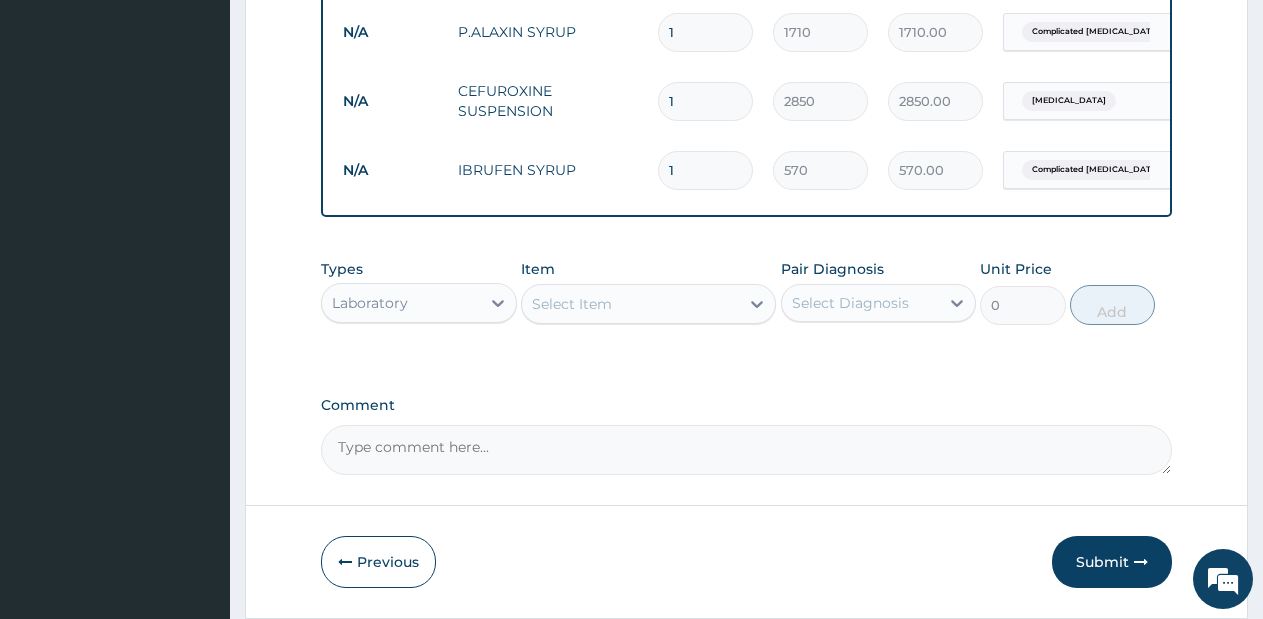 click on "Select Item" at bounding box center [630, 304] 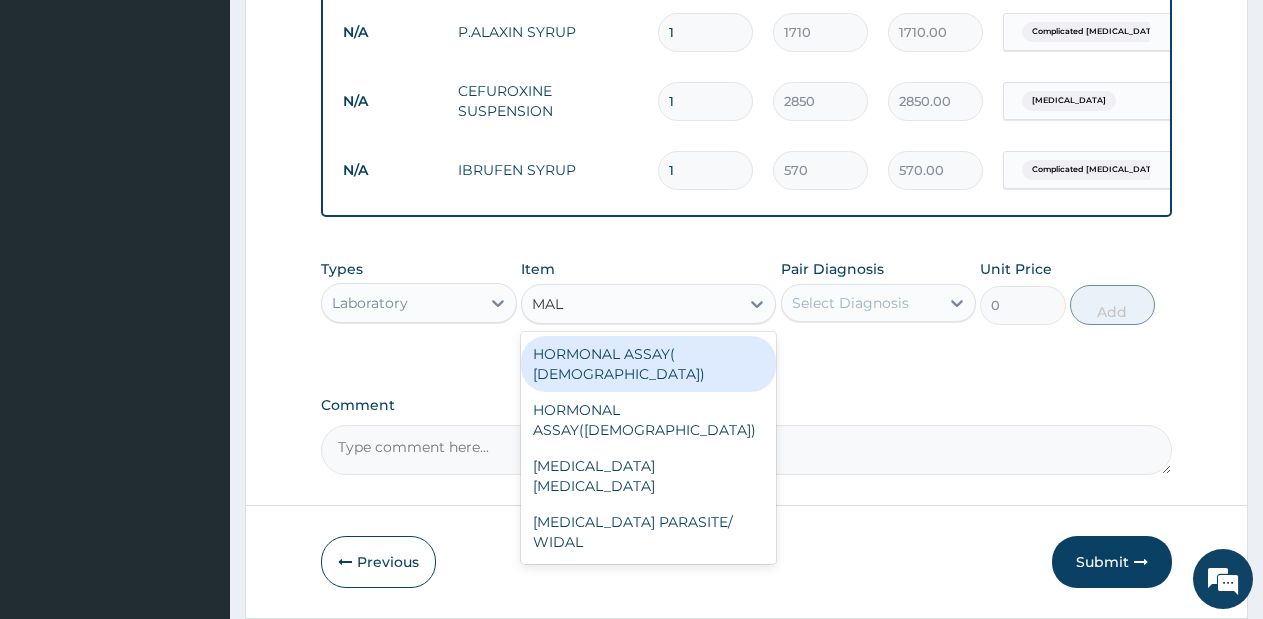 type on "MALA" 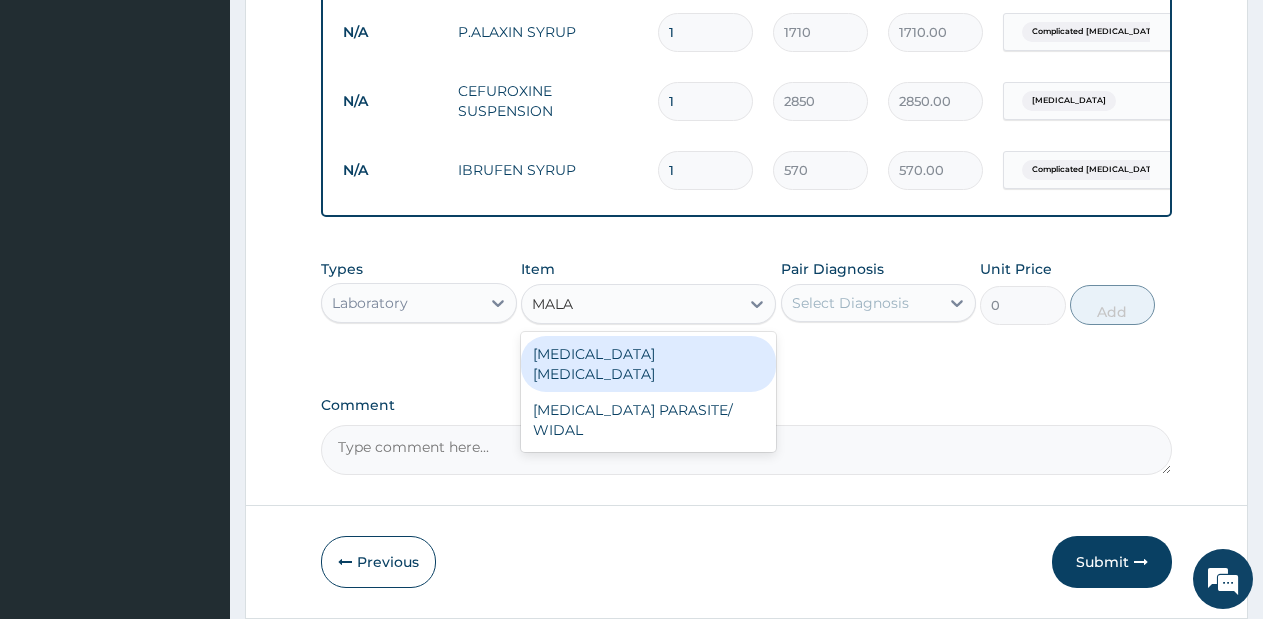 click on "MALARIA PARASITE" at bounding box center [648, 364] 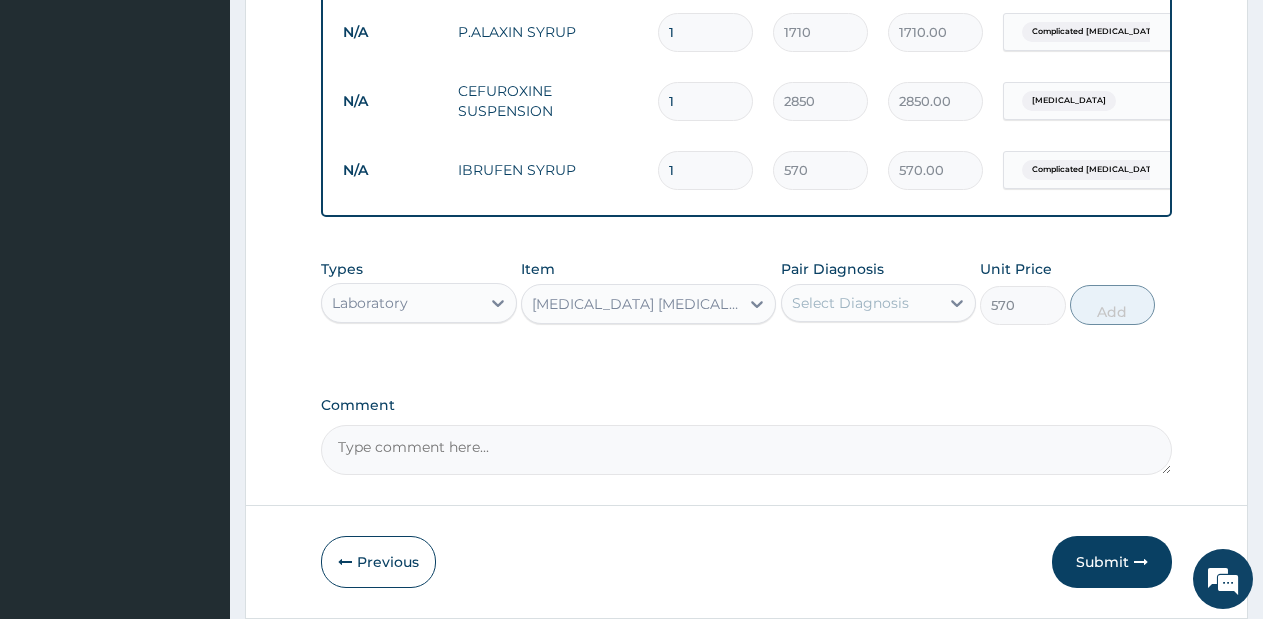 click on "Select Diagnosis" at bounding box center [850, 303] 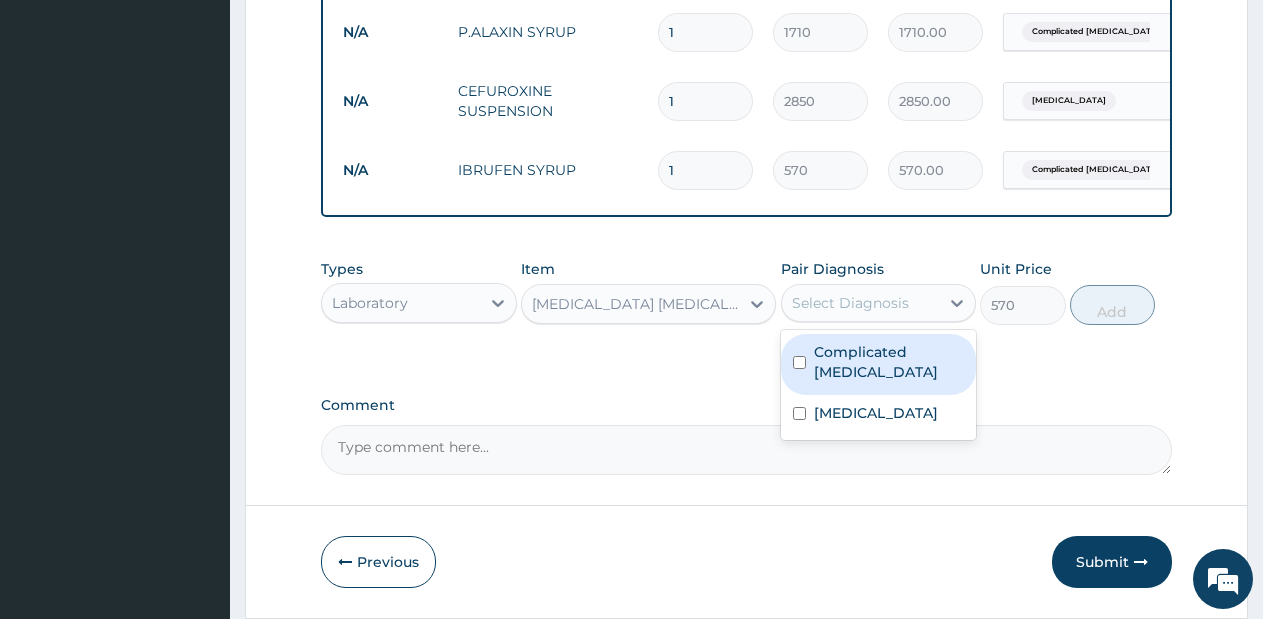 click on "Complicated [MEDICAL_DATA]" at bounding box center [879, 364] 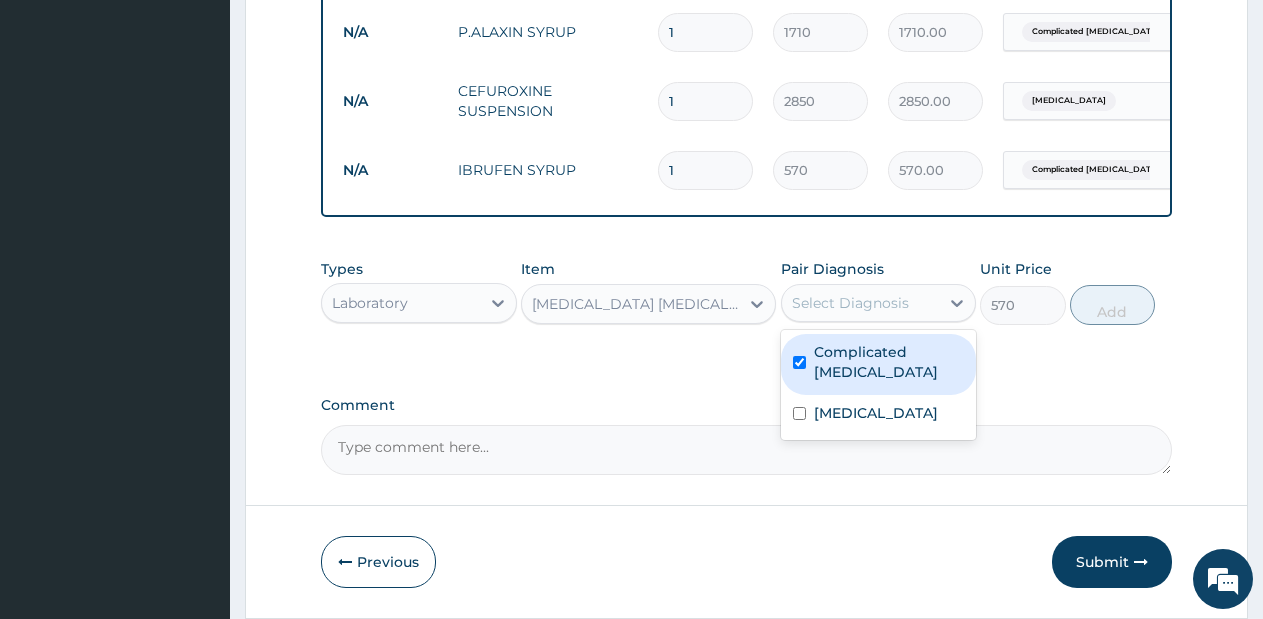 checkbox on "true" 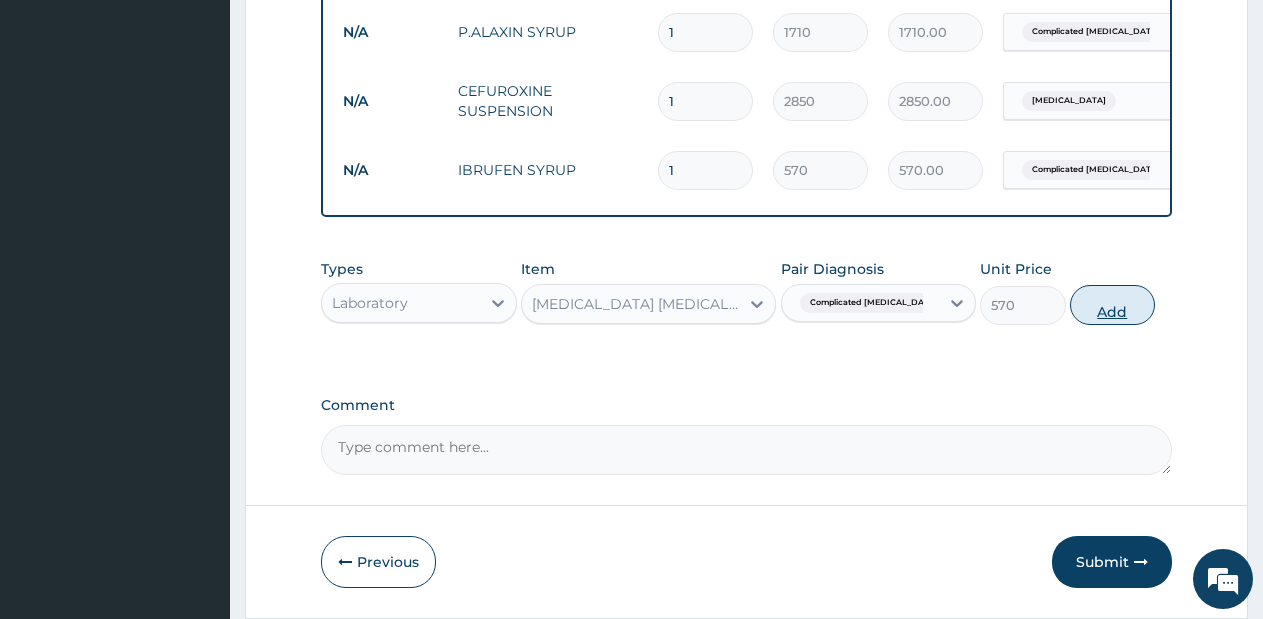 click on "Add" at bounding box center (1112, 305) 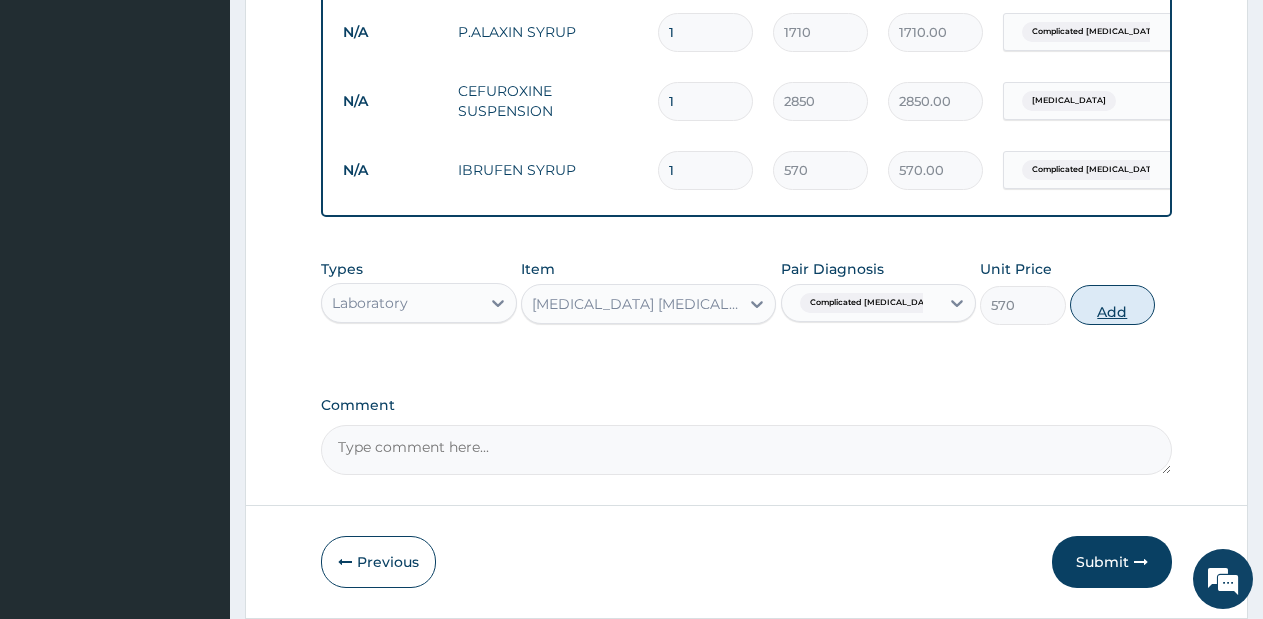type on "0" 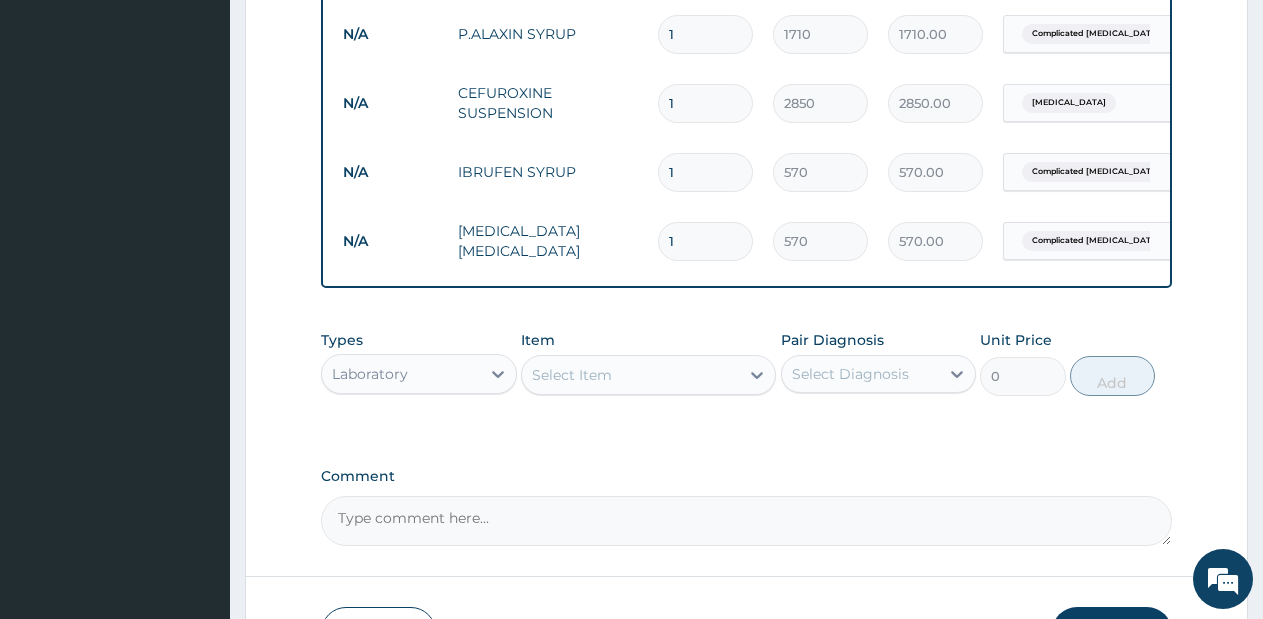 scroll, scrollTop: 1032, scrollLeft: 0, axis: vertical 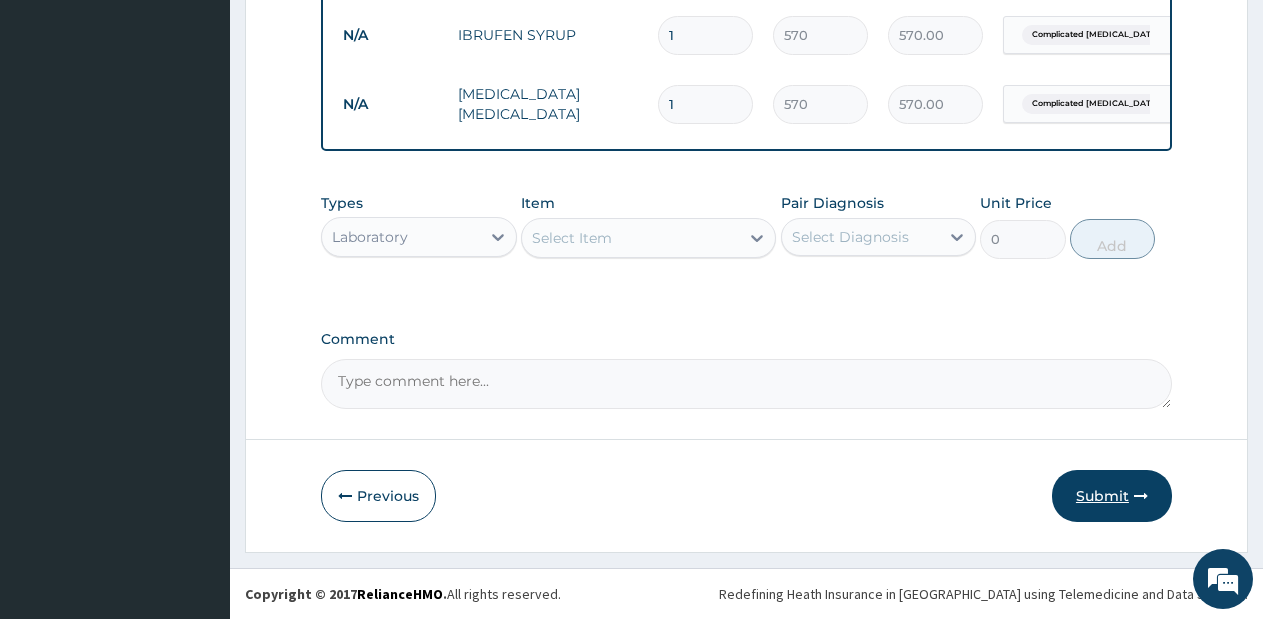 click on "Submit" at bounding box center [1112, 496] 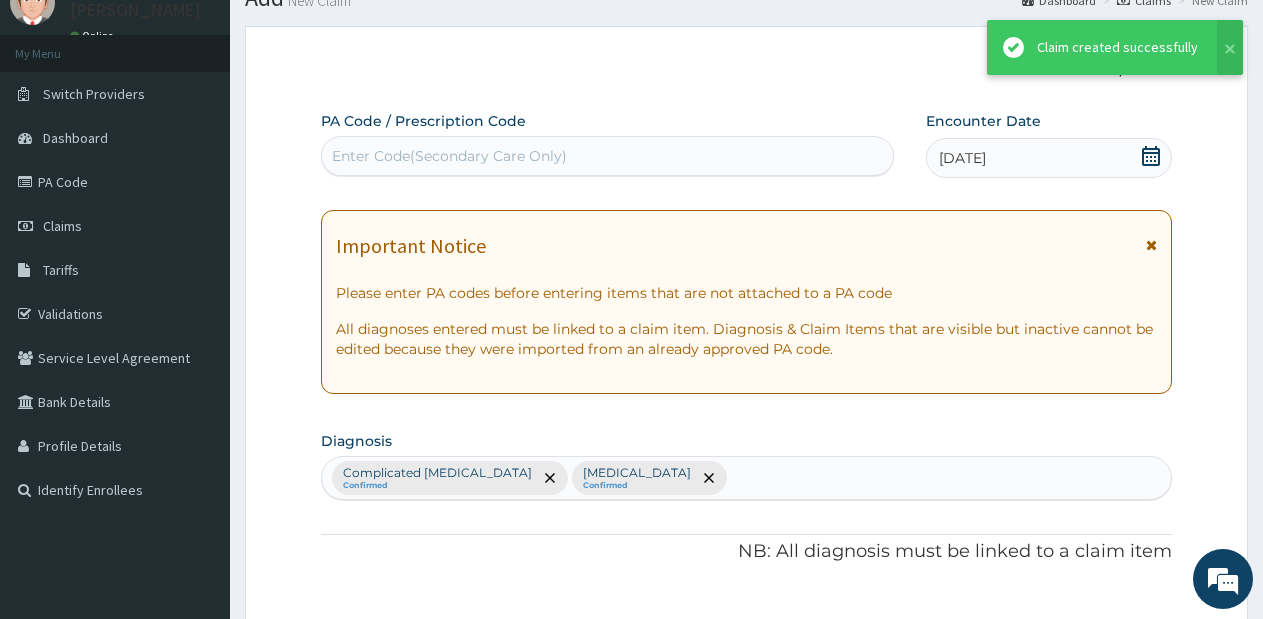 scroll, scrollTop: 1032, scrollLeft: 0, axis: vertical 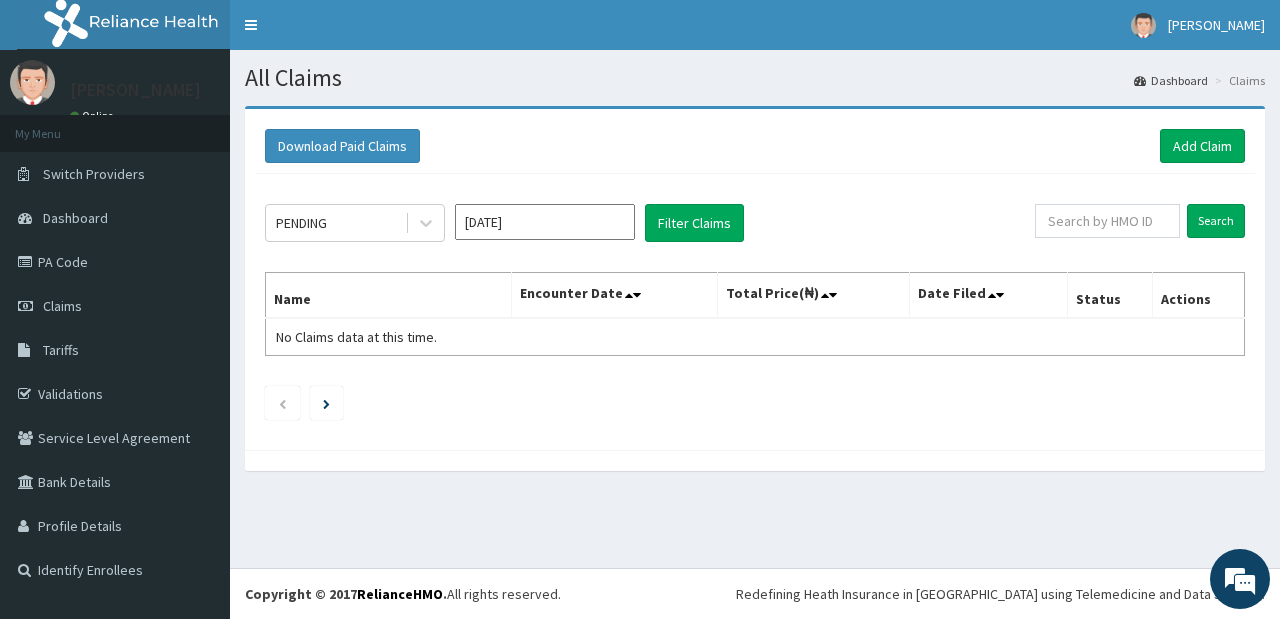 click on "[DATE]" at bounding box center [545, 222] 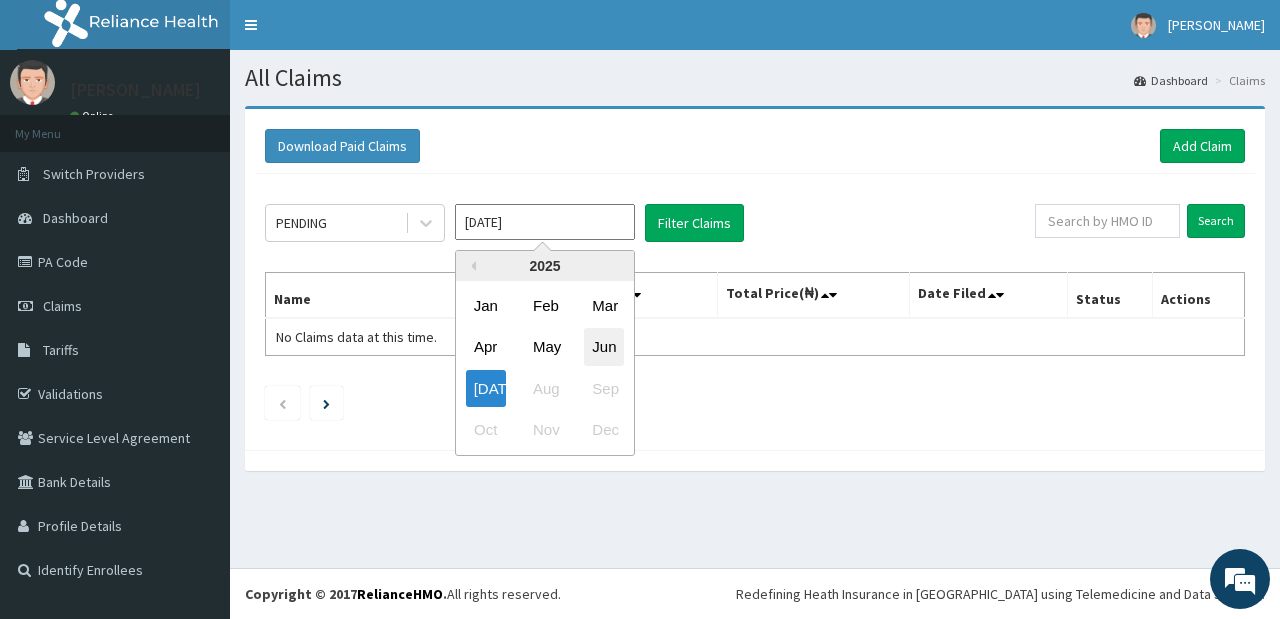 click on "Jun" at bounding box center [604, 347] 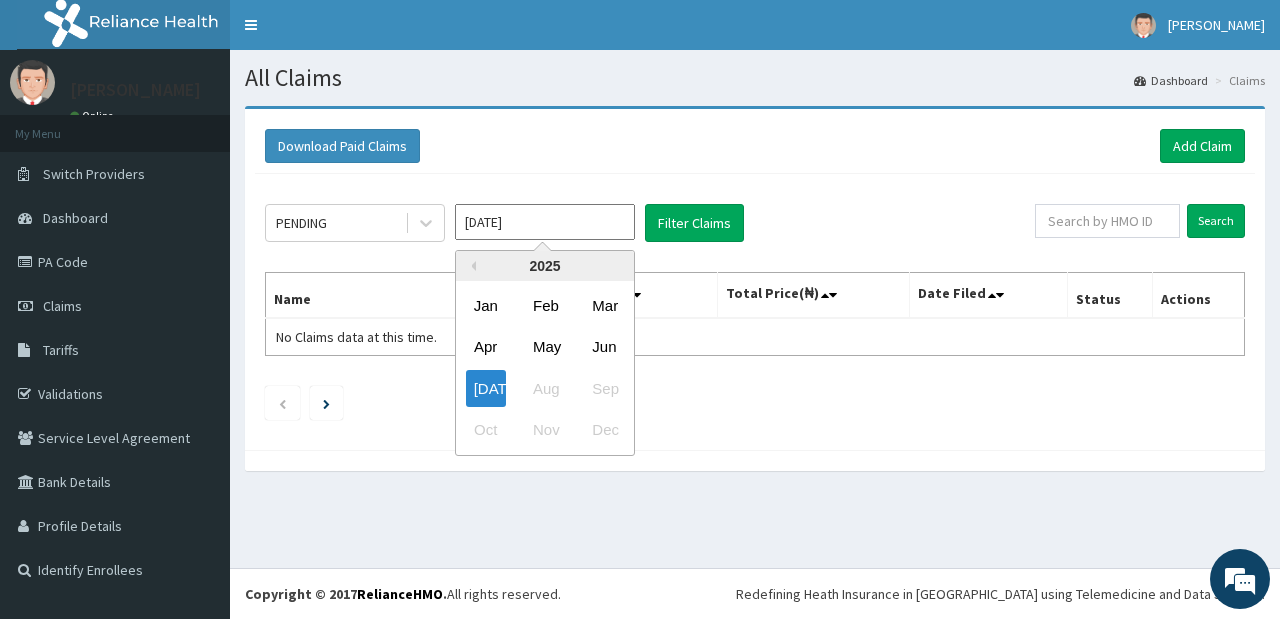 type on "[DATE]" 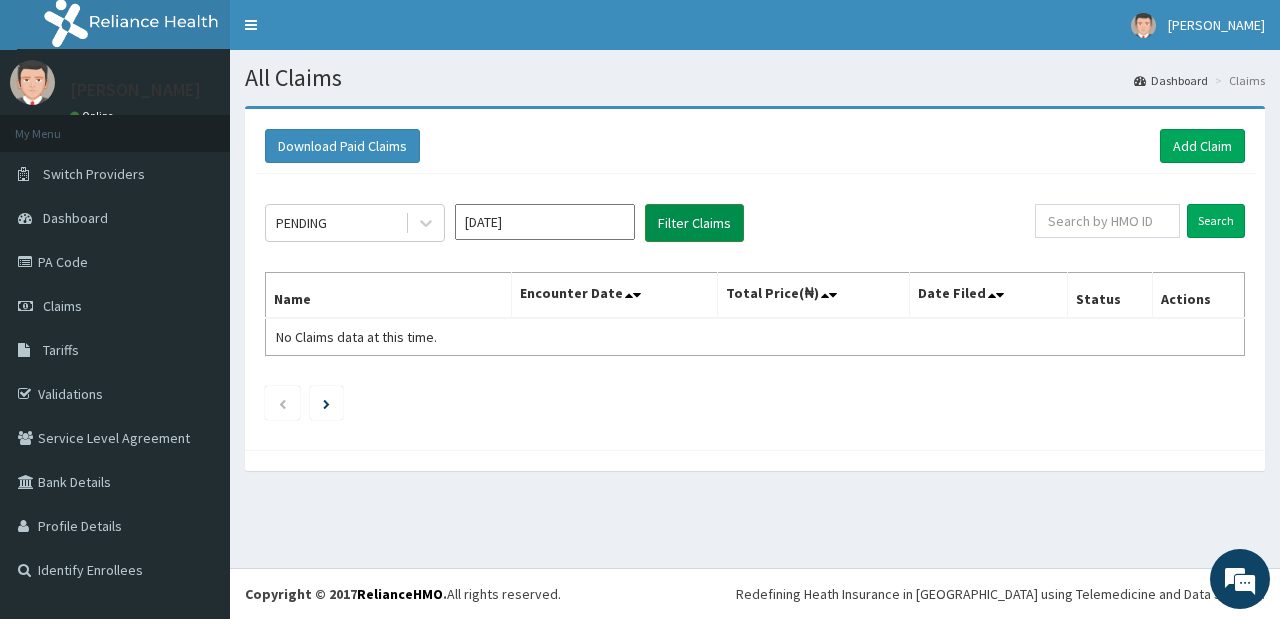 click on "Filter Claims" at bounding box center [694, 223] 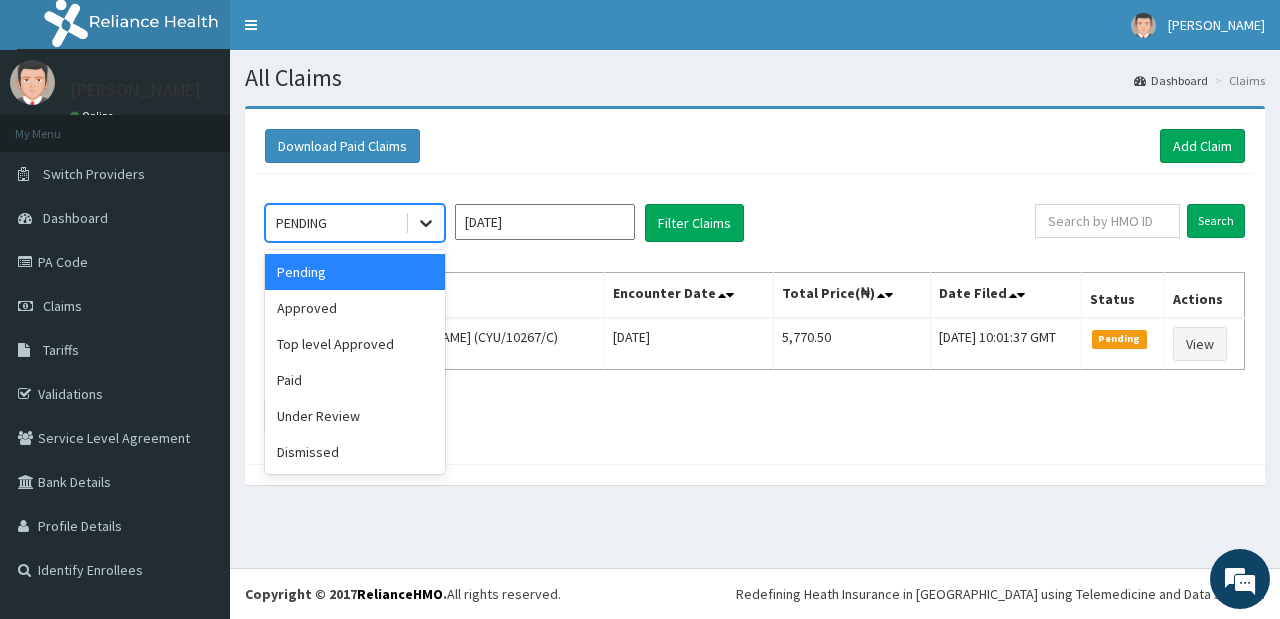click 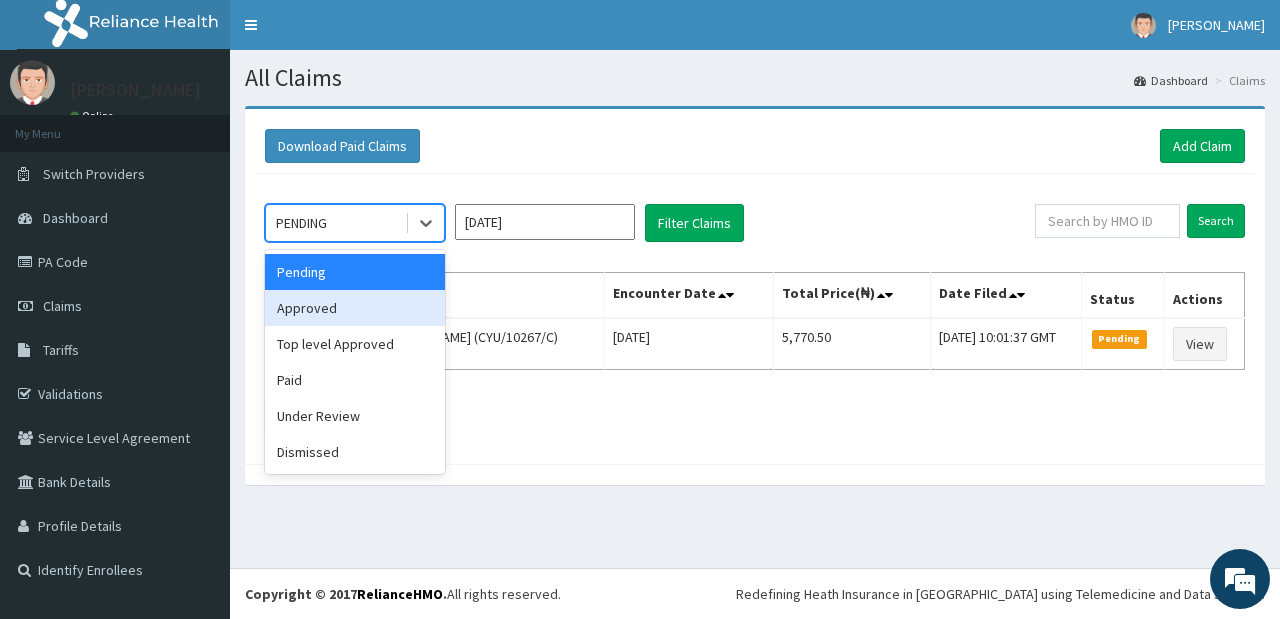 click on "Approved" at bounding box center (355, 308) 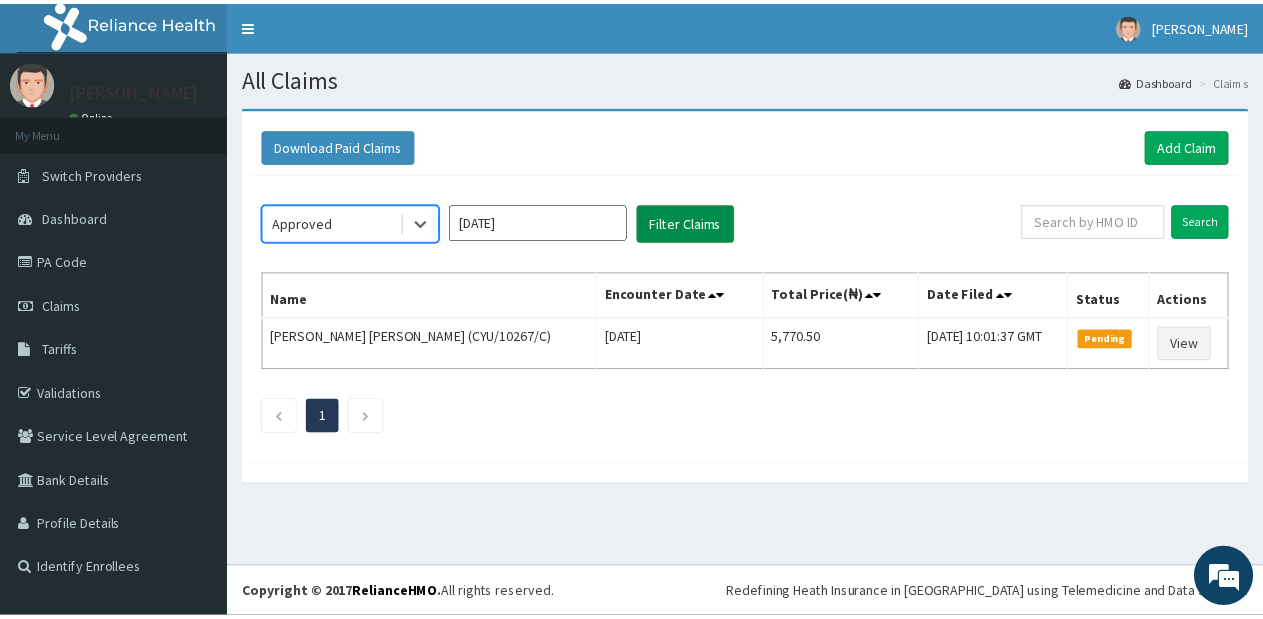 scroll, scrollTop: 0, scrollLeft: 0, axis: both 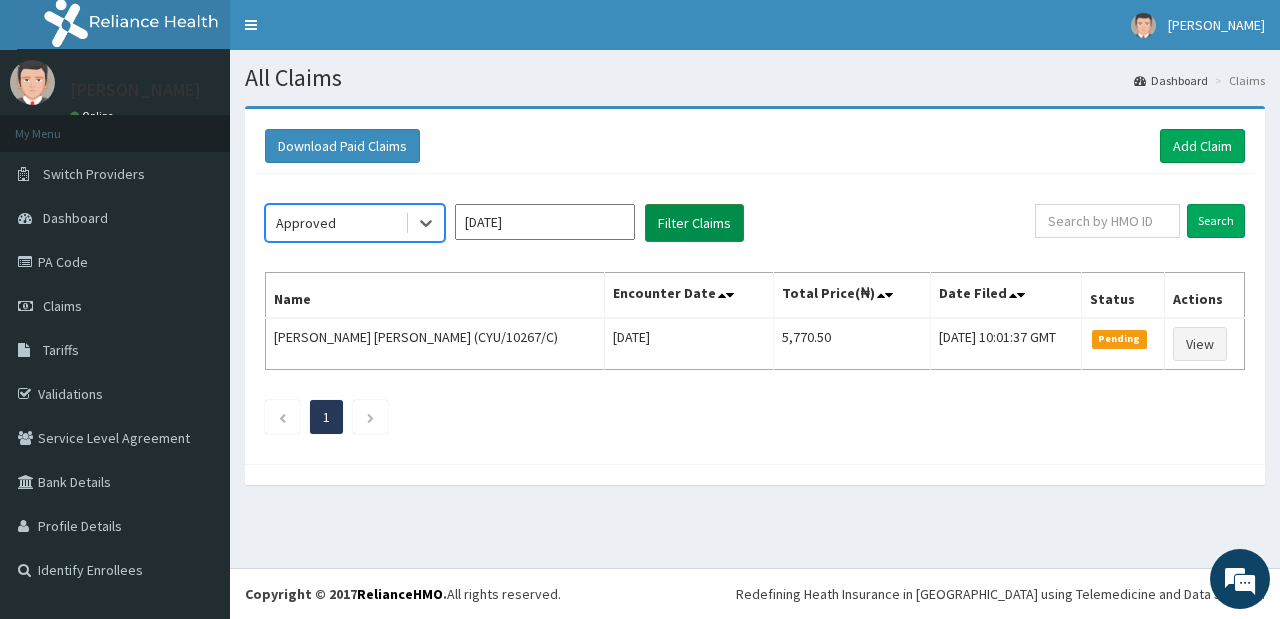 click on "Filter Claims" at bounding box center (694, 223) 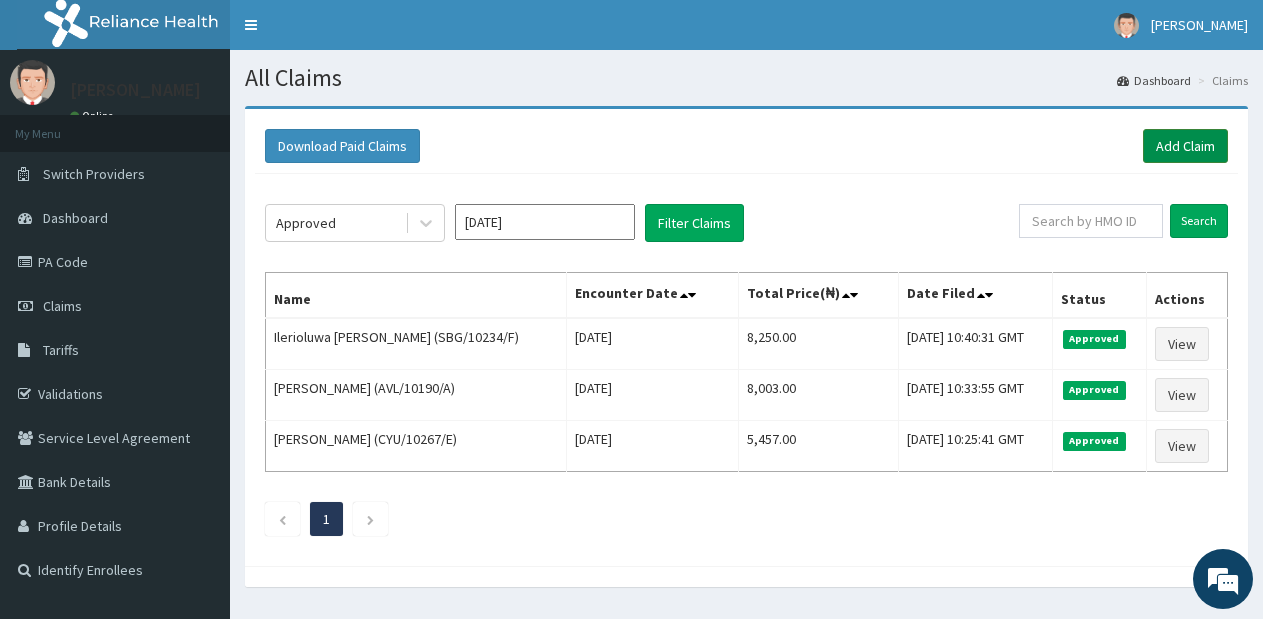 click on "Add Claim" at bounding box center [1185, 146] 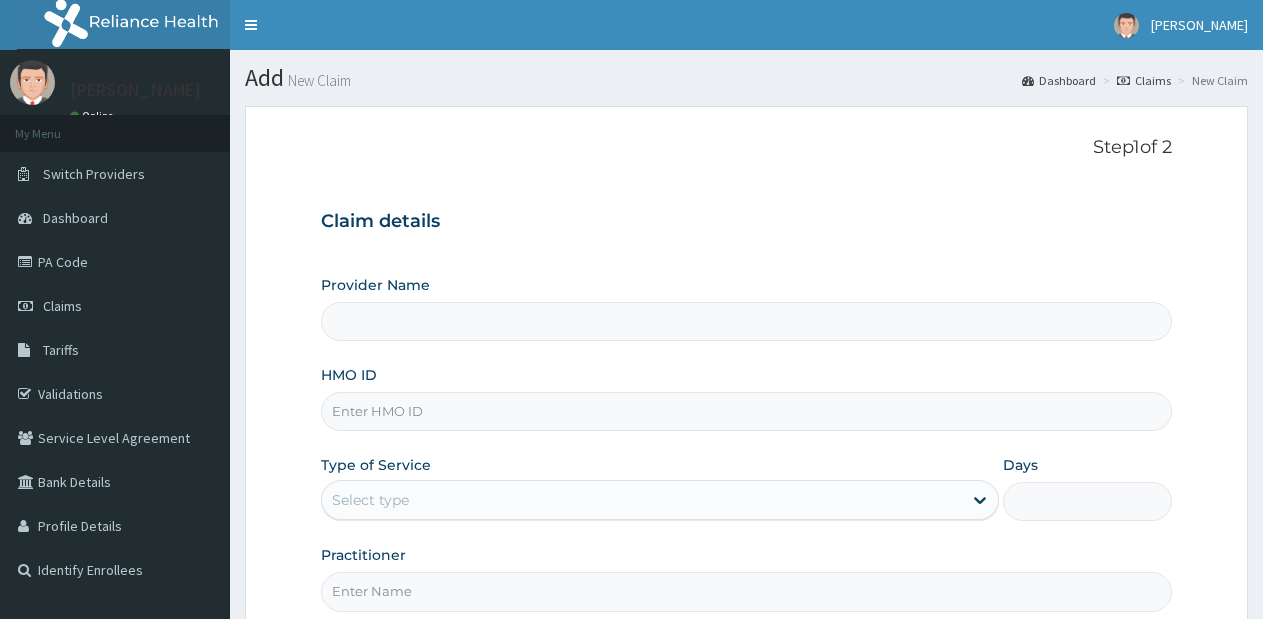 scroll, scrollTop: 0, scrollLeft: 0, axis: both 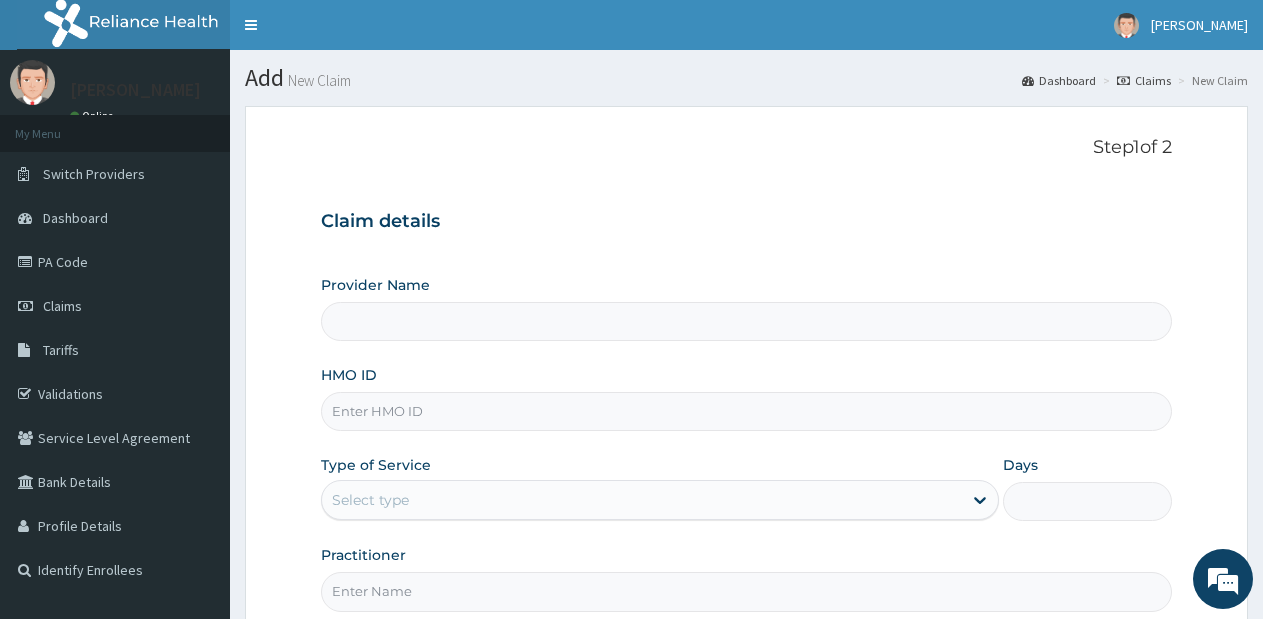 click on "HMO ID" at bounding box center [746, 411] 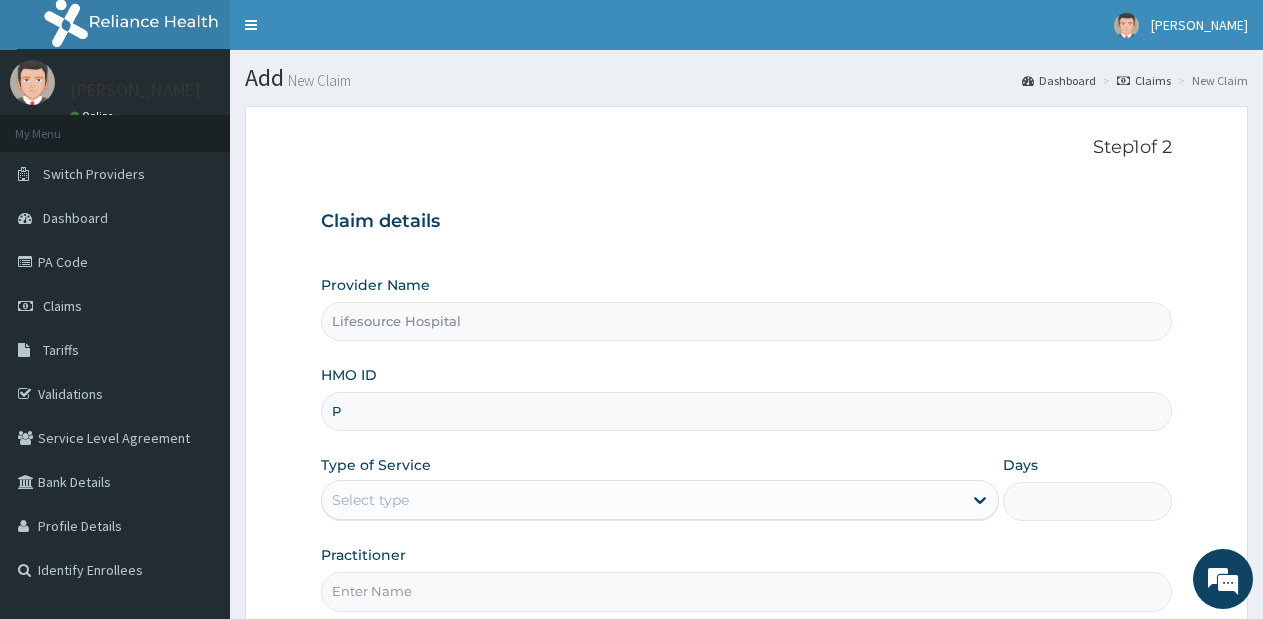 type on "pns/10157/a" 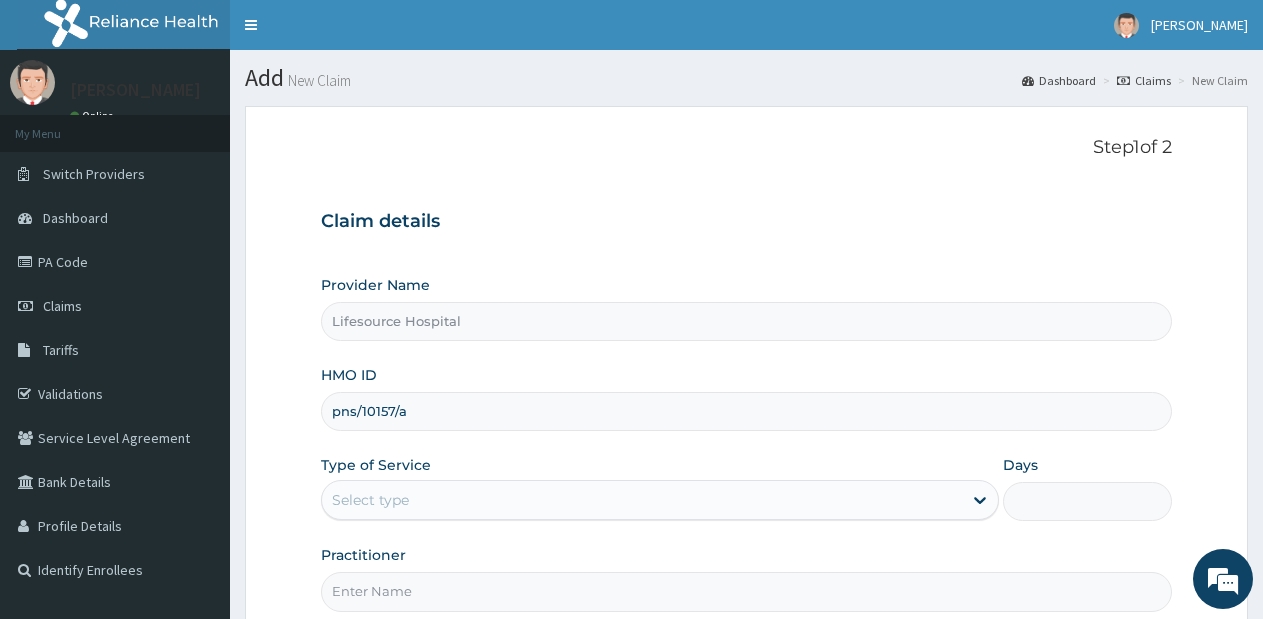 click on "Select type" at bounding box center (641, 500) 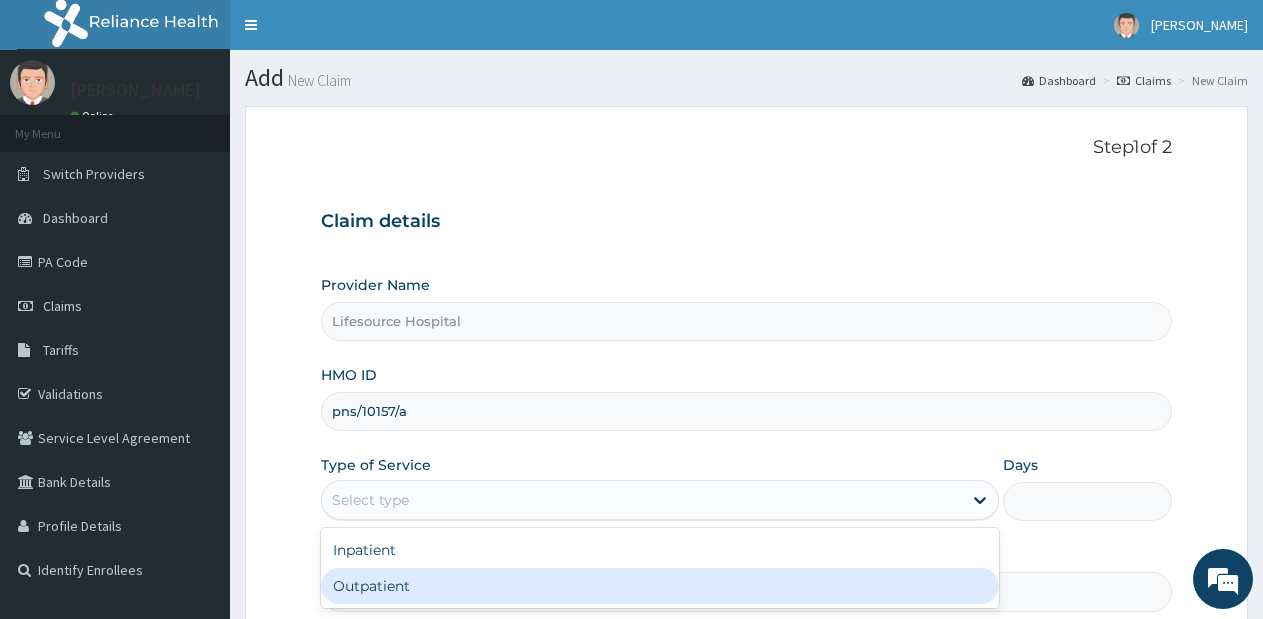 scroll, scrollTop: 0, scrollLeft: 0, axis: both 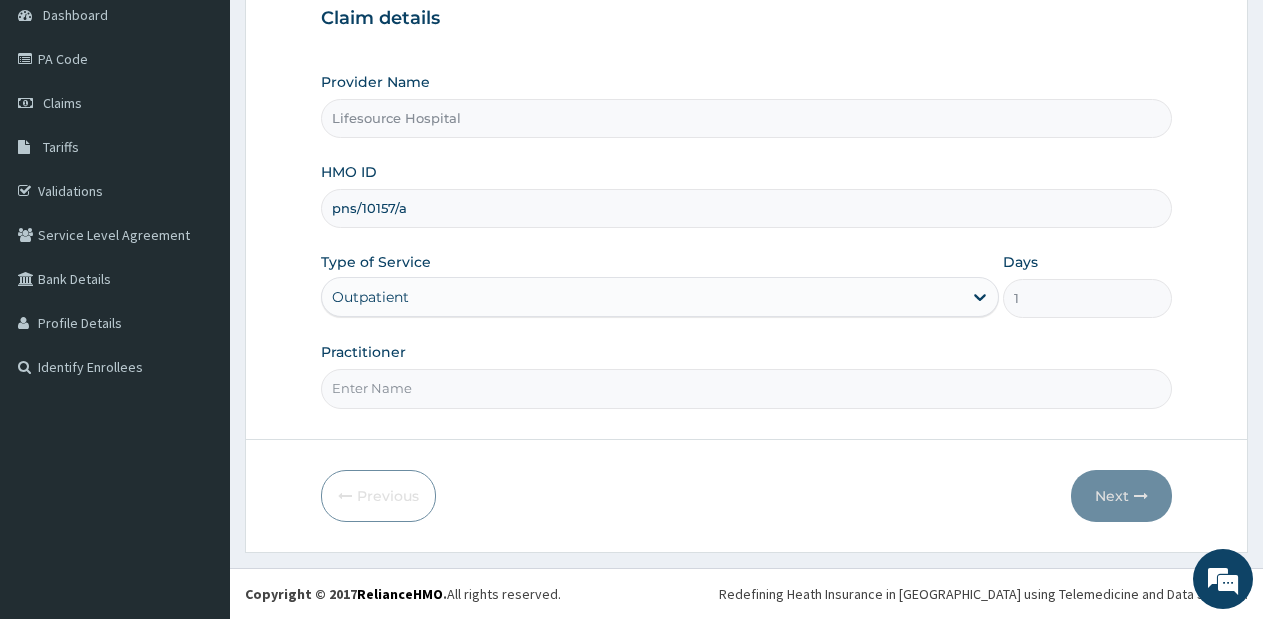 click on "Practitioner" at bounding box center (746, 388) 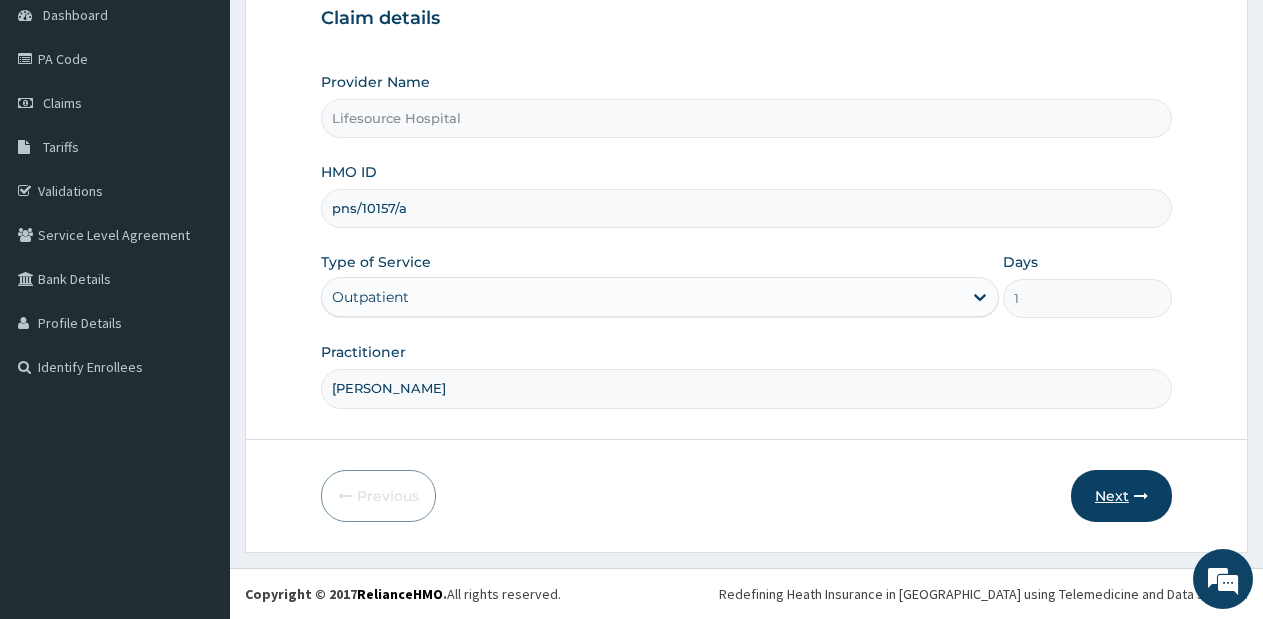 type on "EZE MATINA" 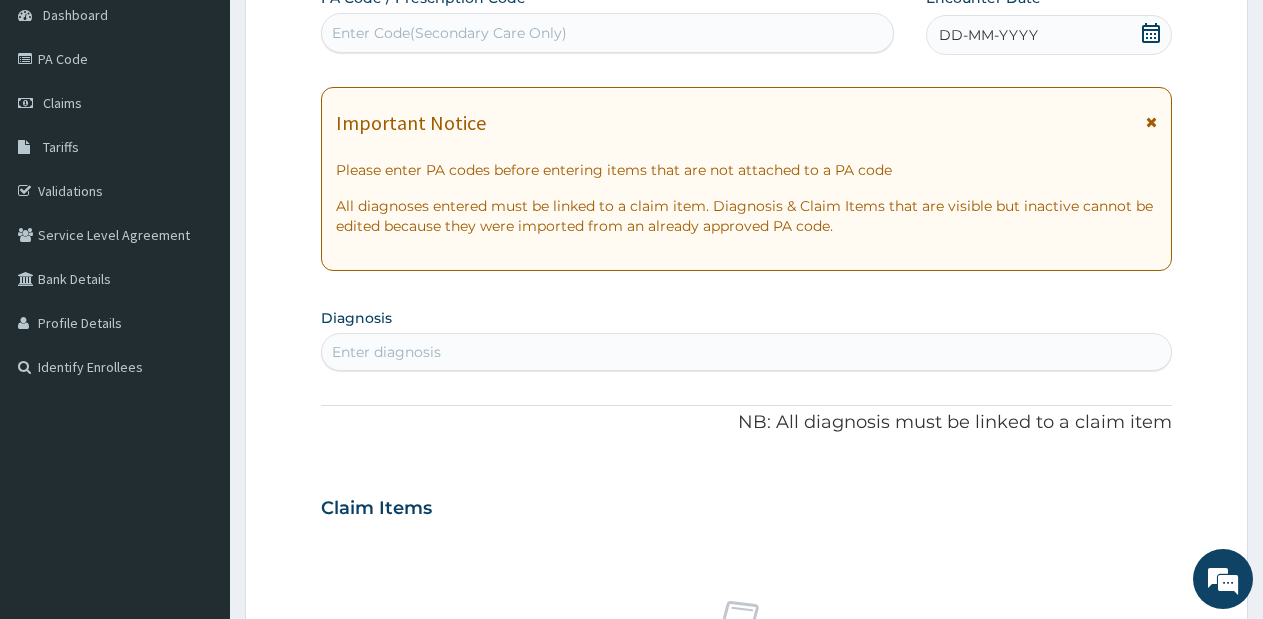 click 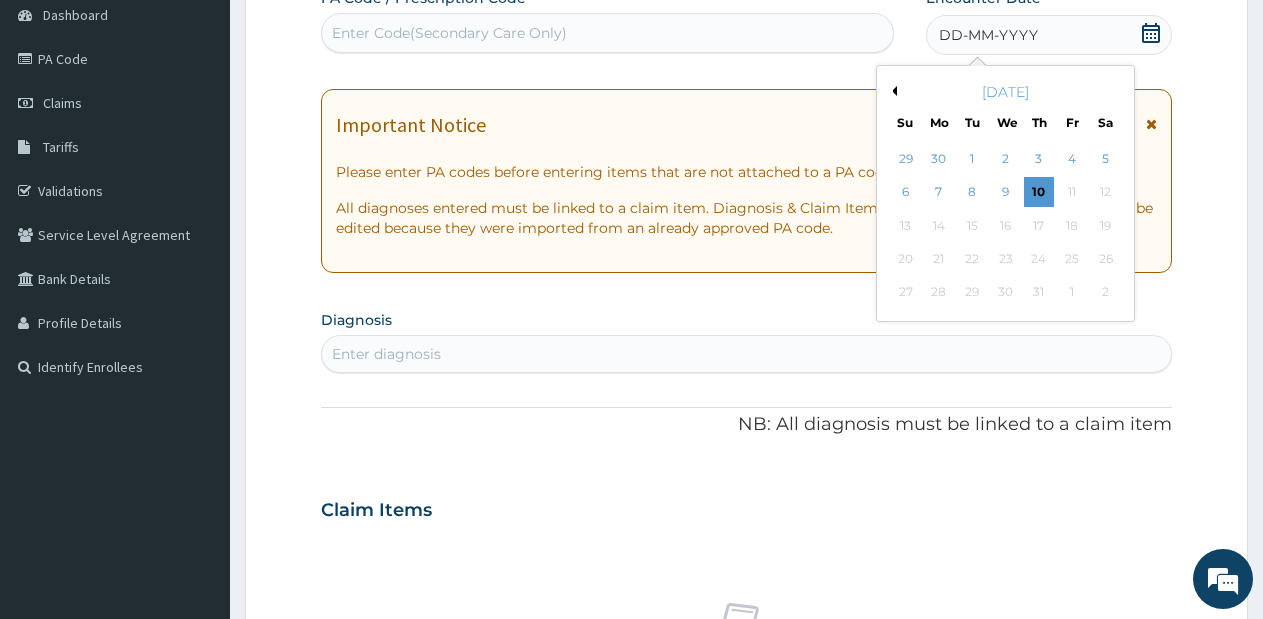 click on "Previous Month" at bounding box center [892, 91] 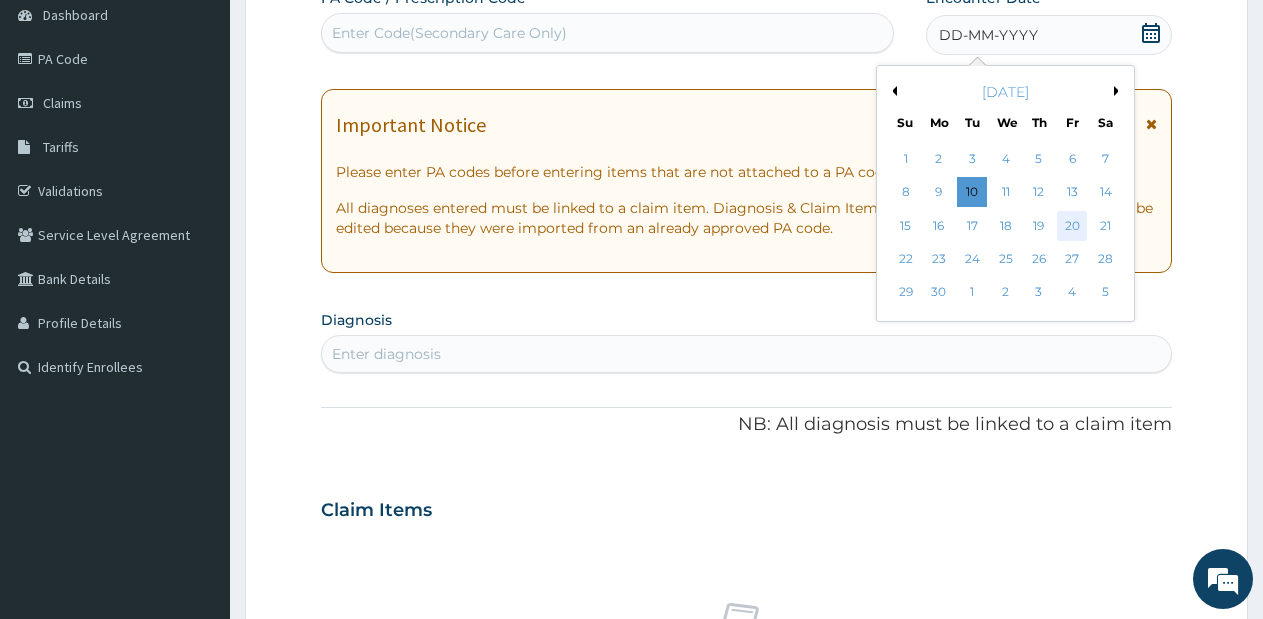 click on "20" at bounding box center (1072, 226) 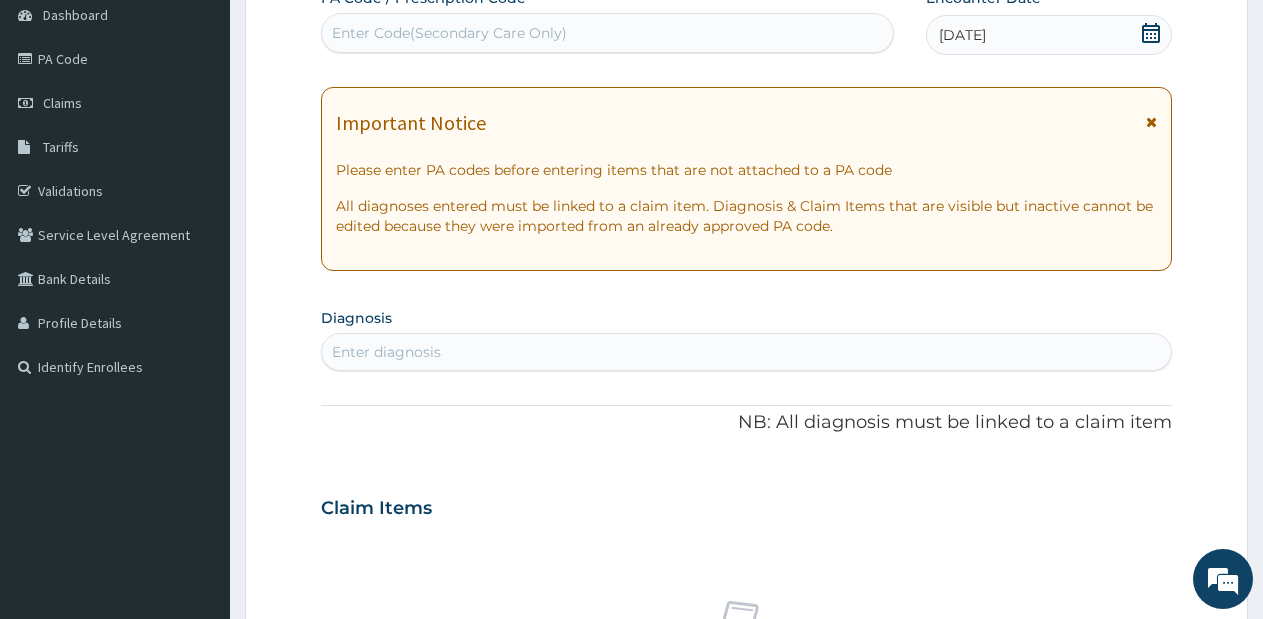 click on "Enter diagnosis" at bounding box center (746, 352) 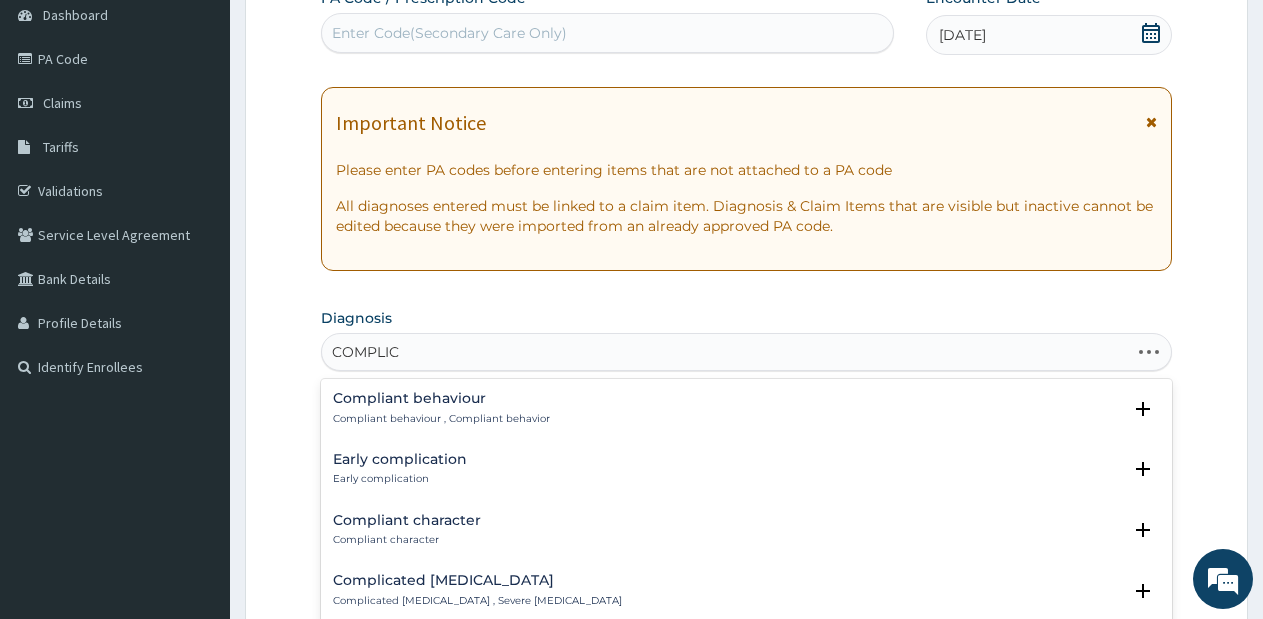type on "COMPLICA" 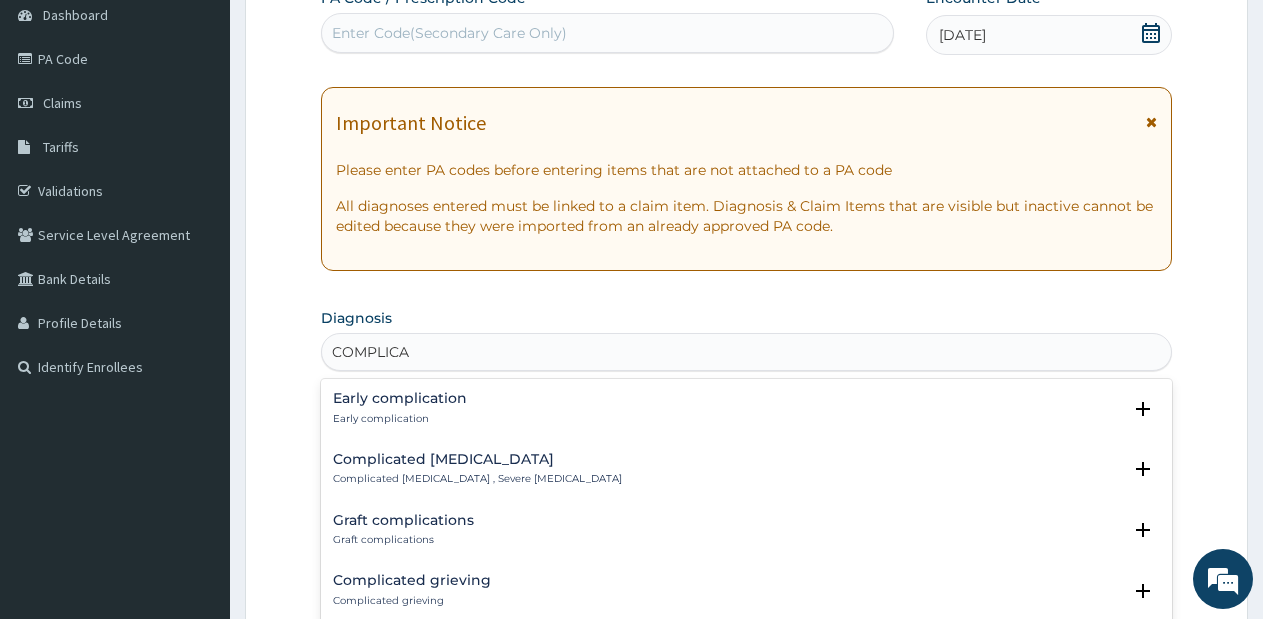 click on "Complicated malaria" at bounding box center (477, 459) 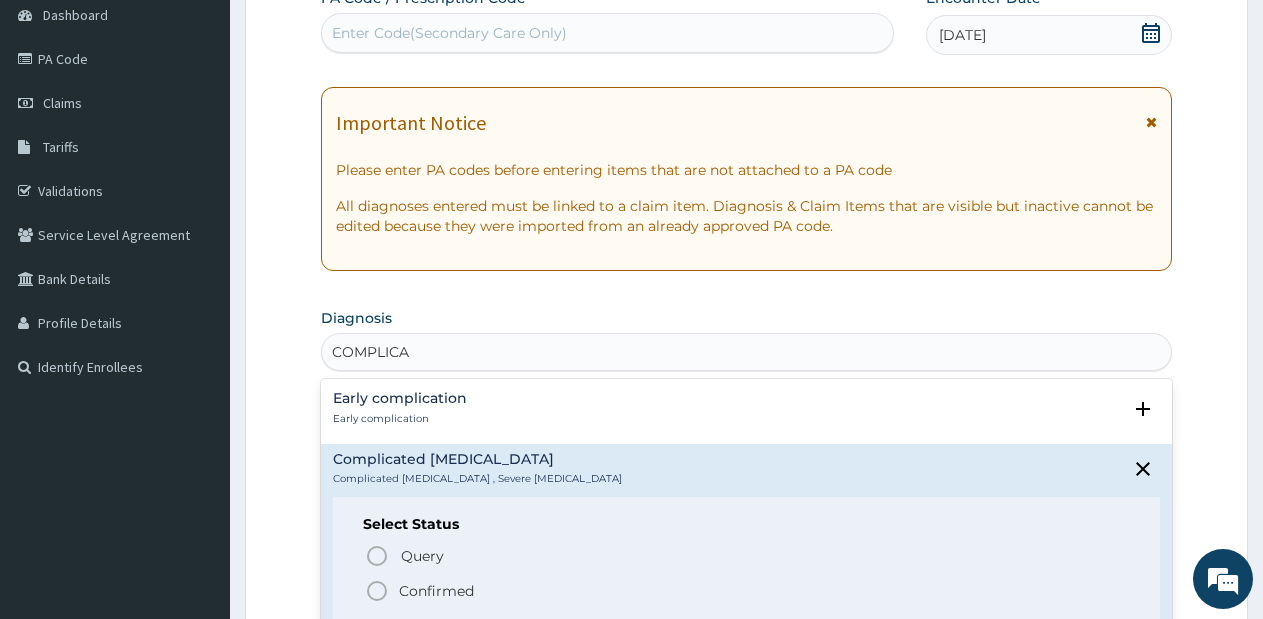 click 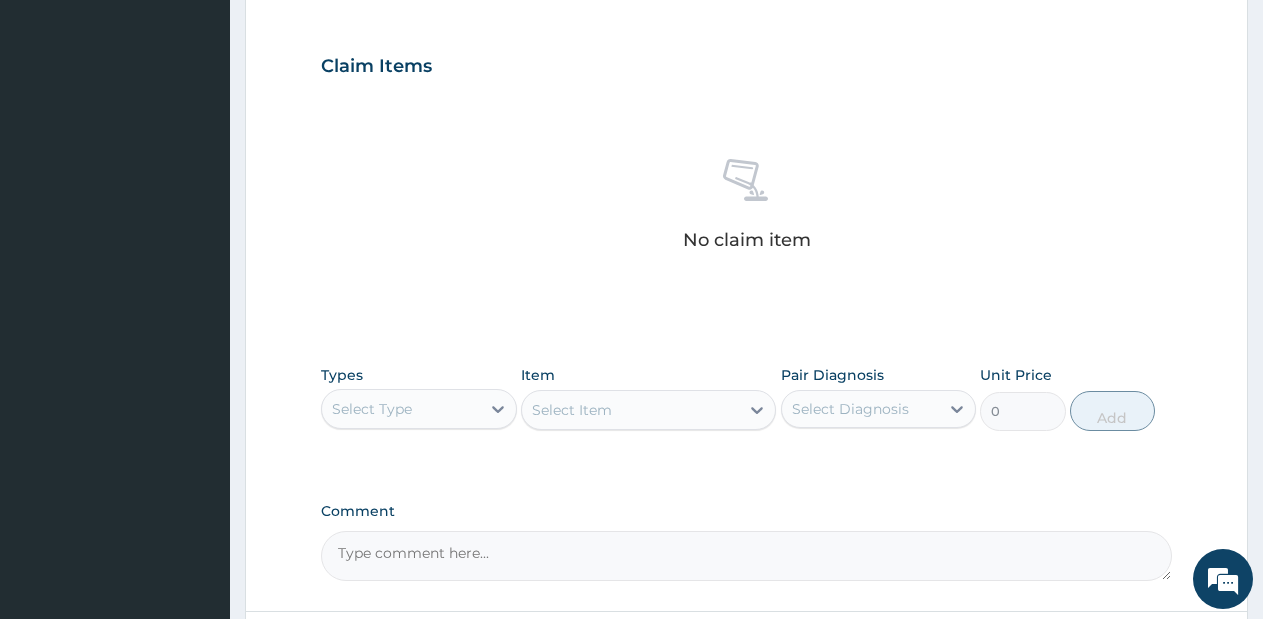scroll, scrollTop: 671, scrollLeft: 0, axis: vertical 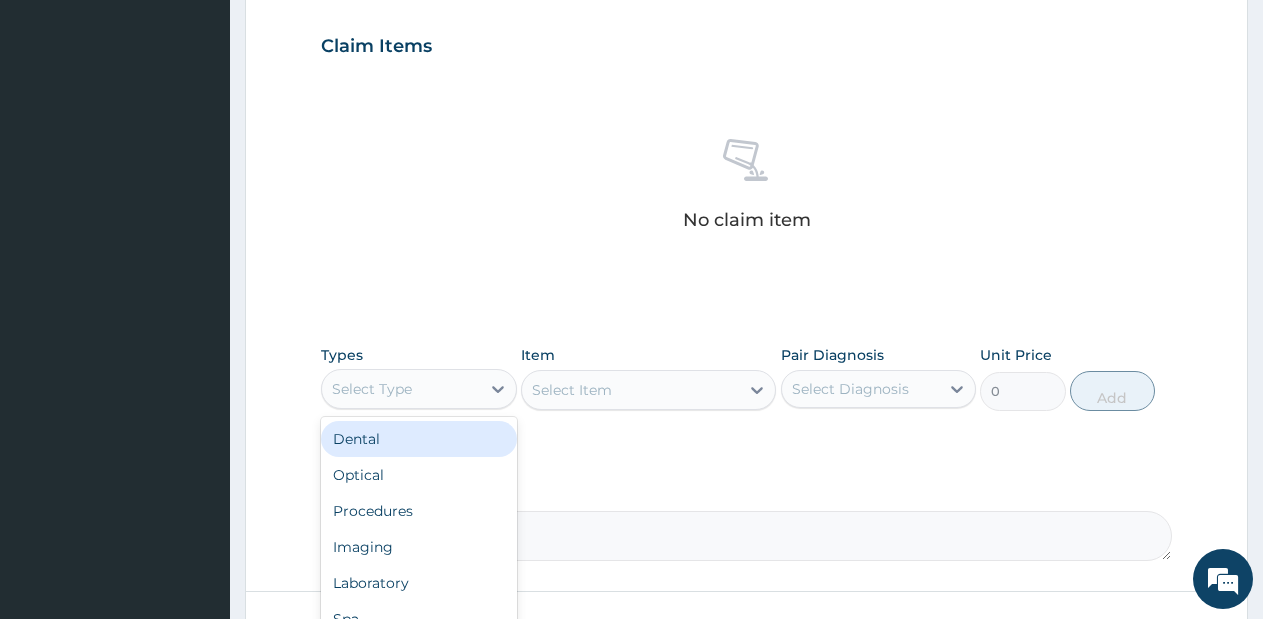 click on "Select Type" at bounding box center (401, 389) 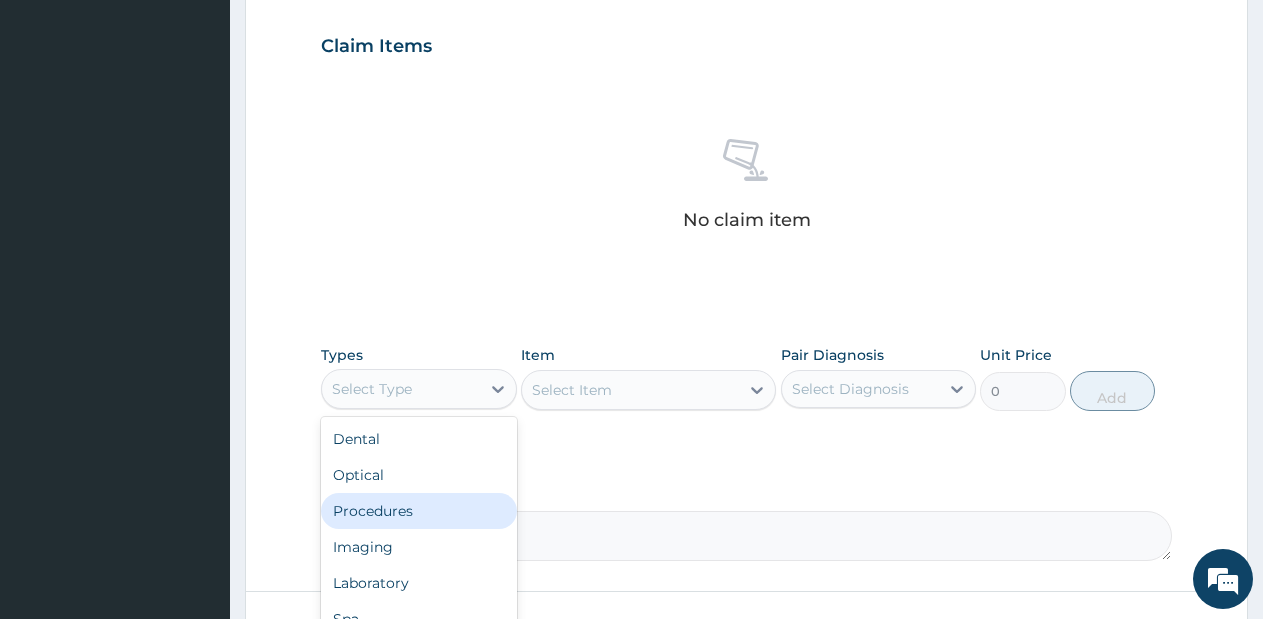 click on "Procedures" at bounding box center [419, 511] 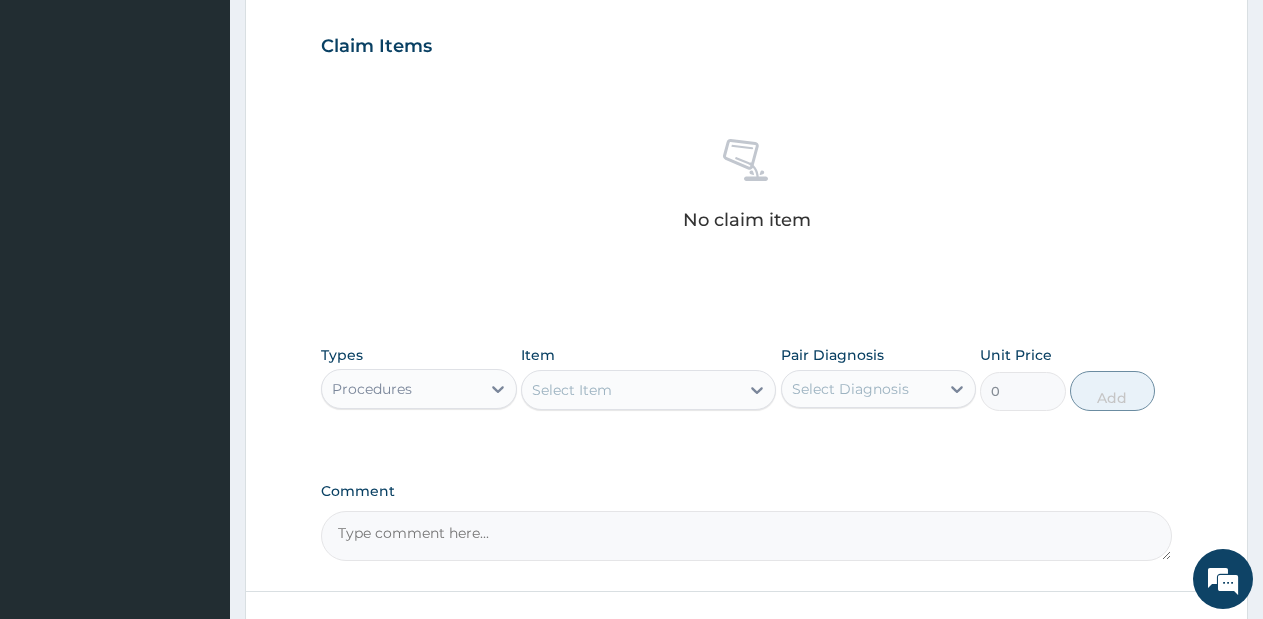 click on "Select Item" at bounding box center [648, 390] 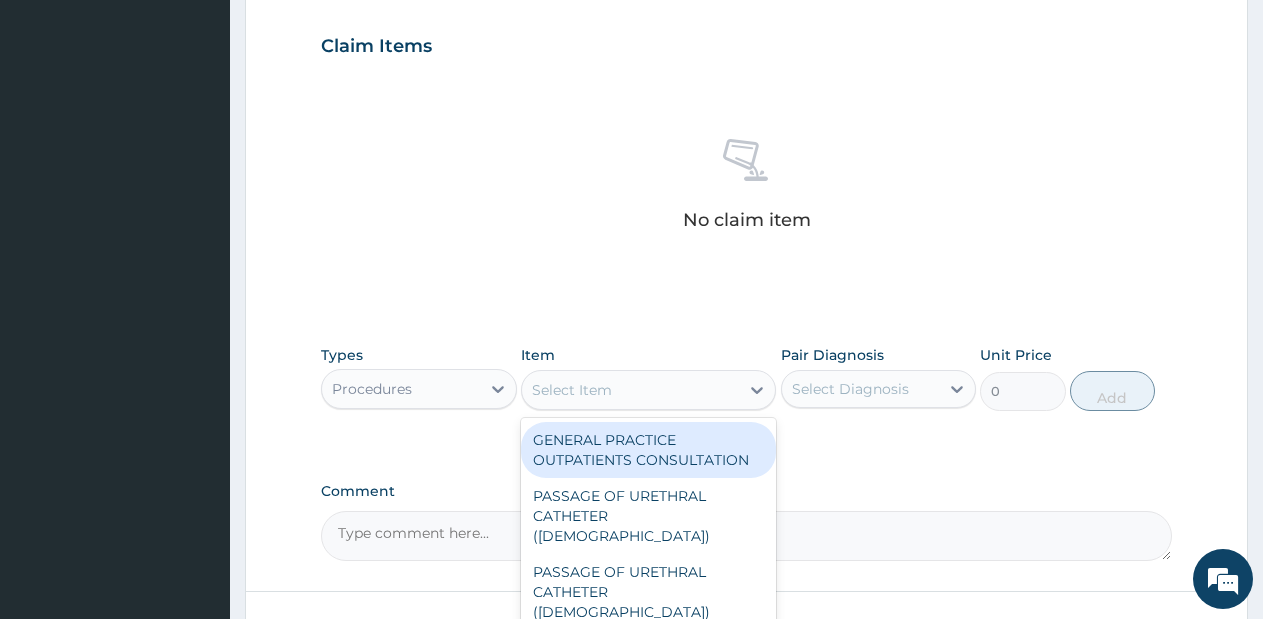 click on "GENERAL PRACTICE OUTPATIENTS CONSULTATION" at bounding box center (648, 450) 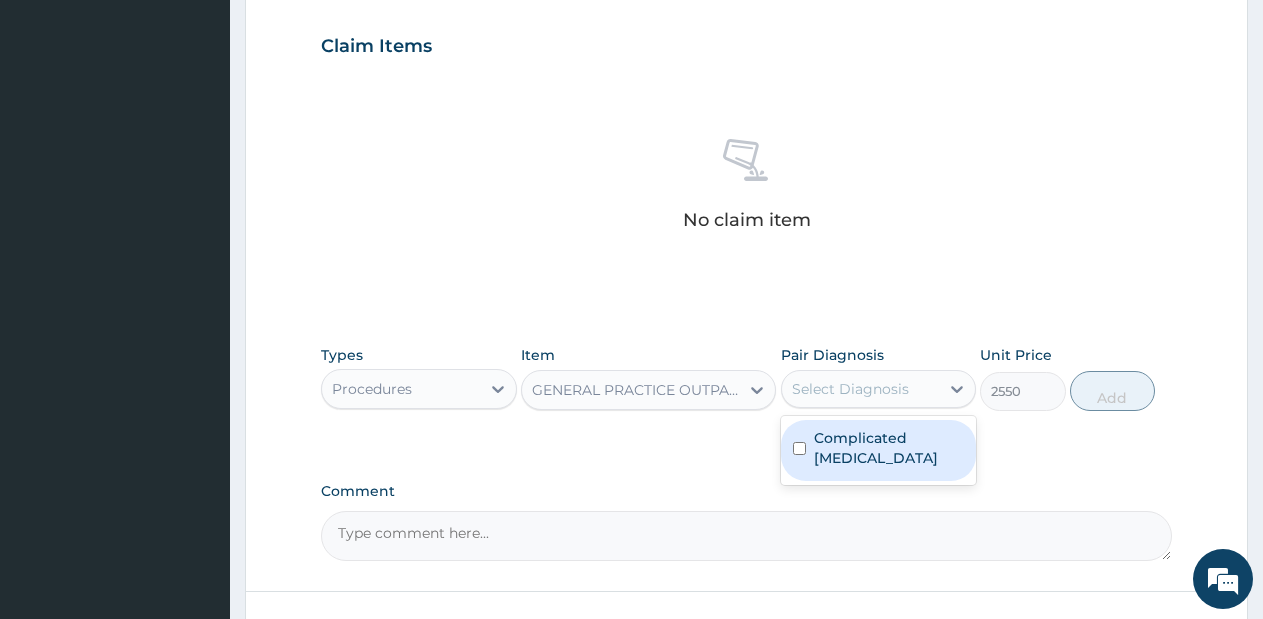 click on "Select Diagnosis" at bounding box center [850, 389] 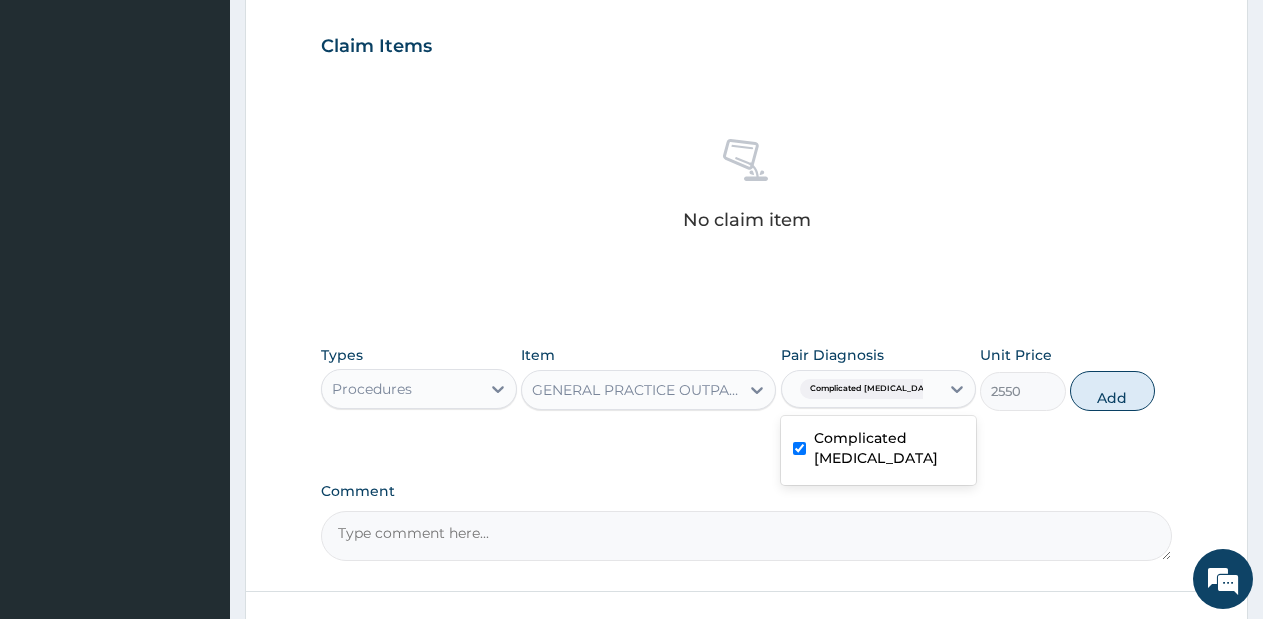 click on "Complicated malaria" at bounding box center (889, 448) 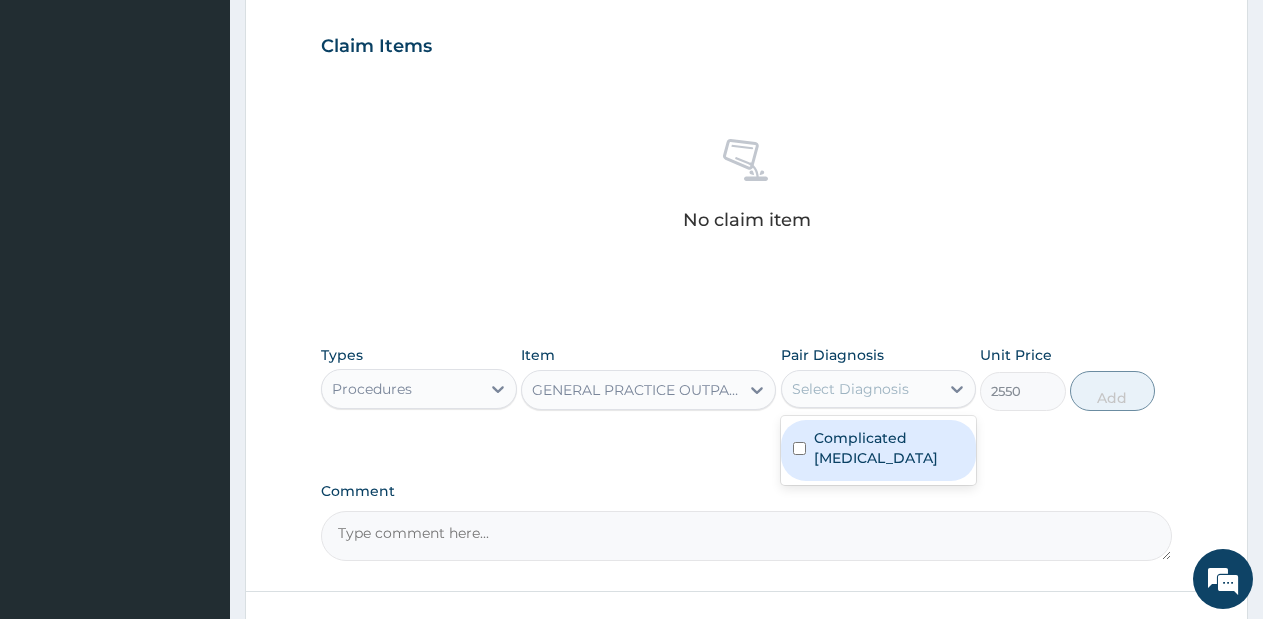 click on "Complicated malaria" at bounding box center [889, 448] 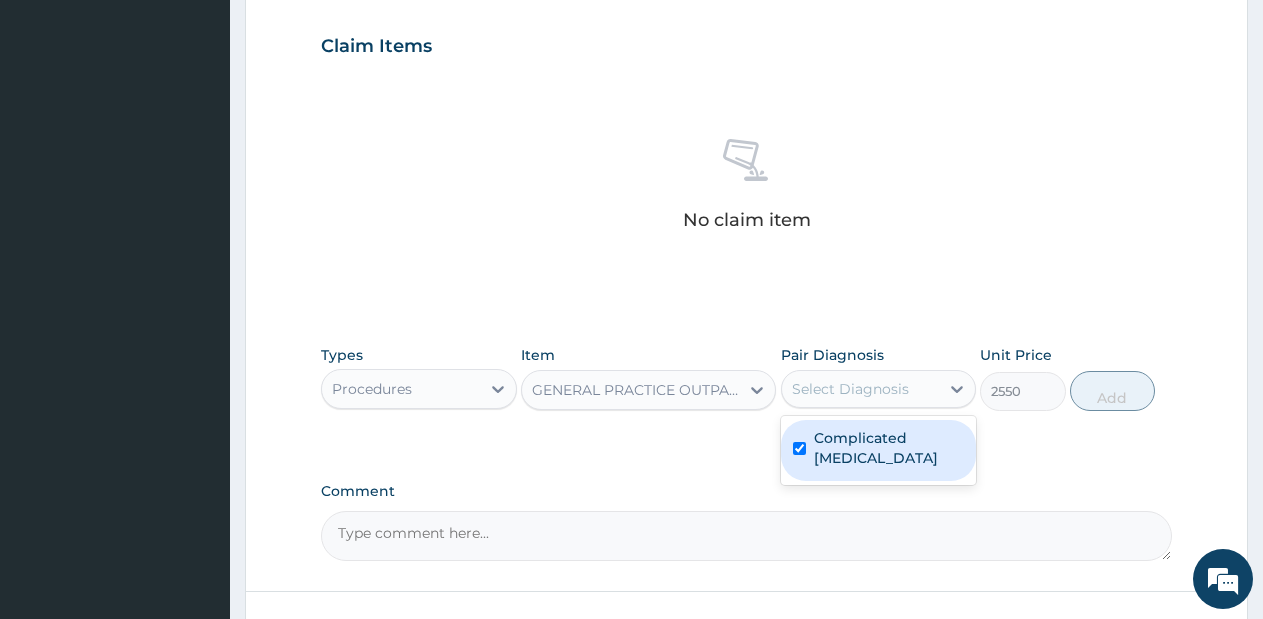 checkbox on "true" 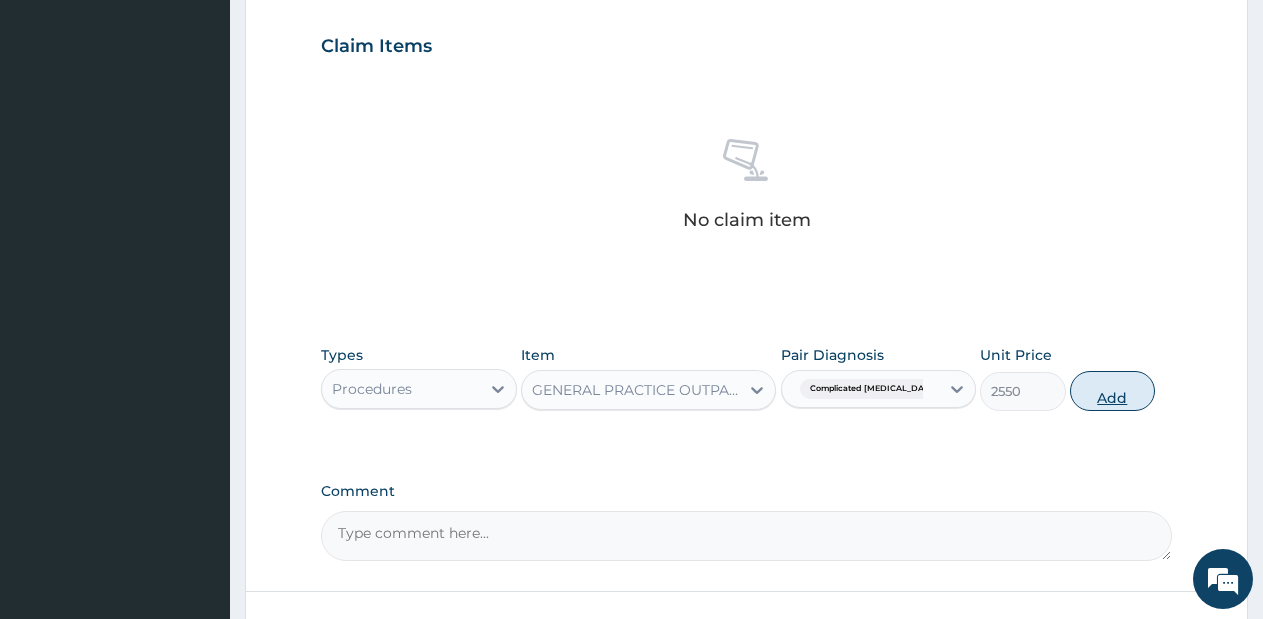 click on "Add" at bounding box center (1112, 391) 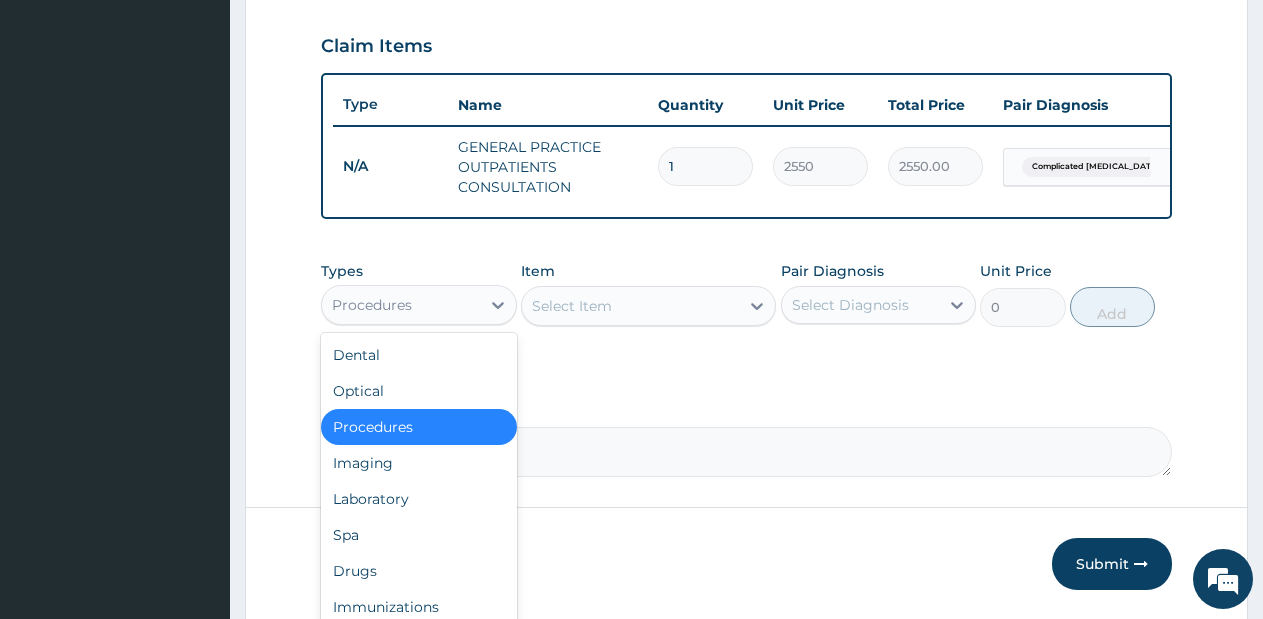click on "Procedures" at bounding box center (401, 305) 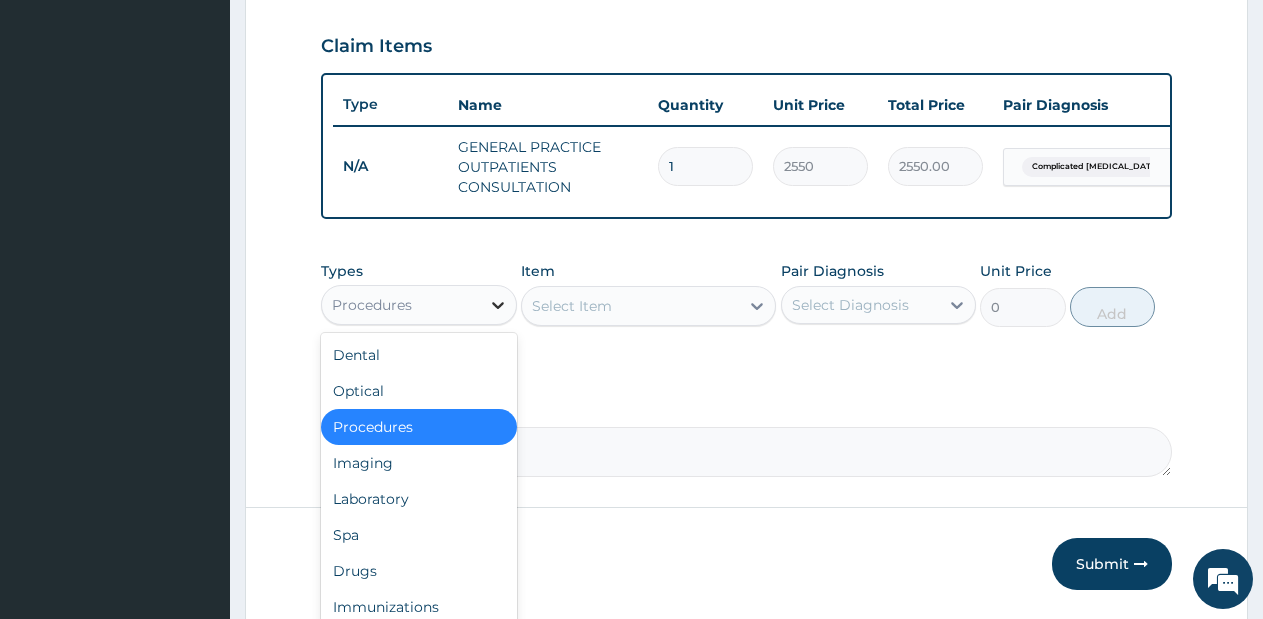 click at bounding box center [498, 305] 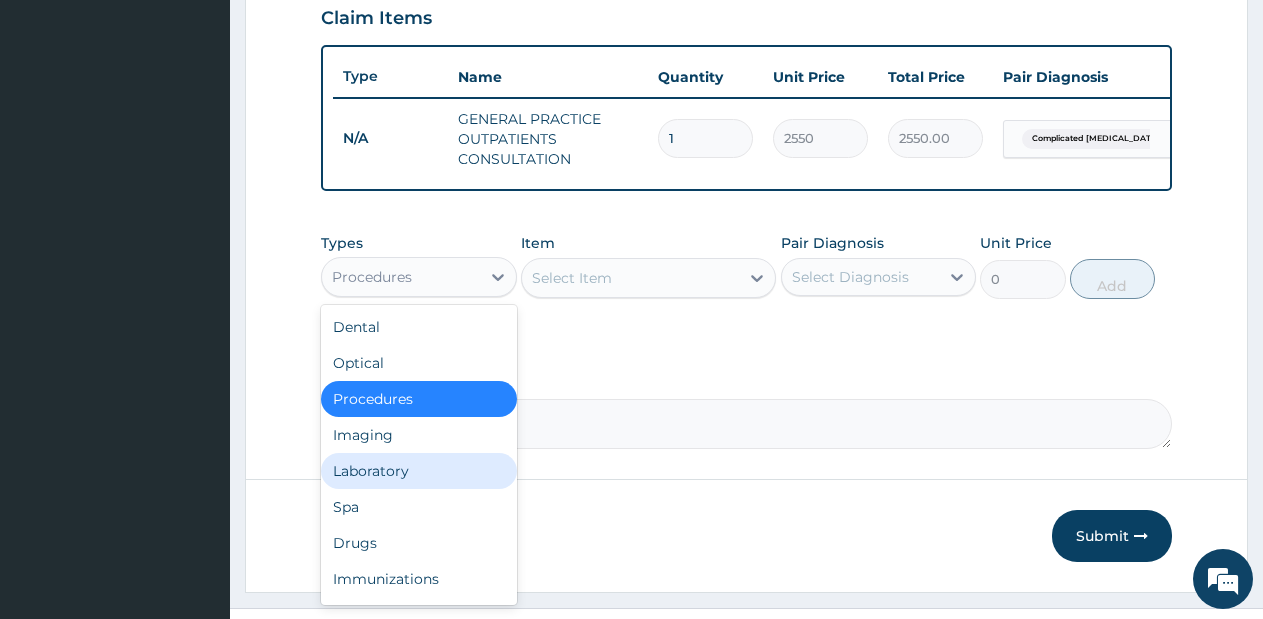 scroll, scrollTop: 704, scrollLeft: 0, axis: vertical 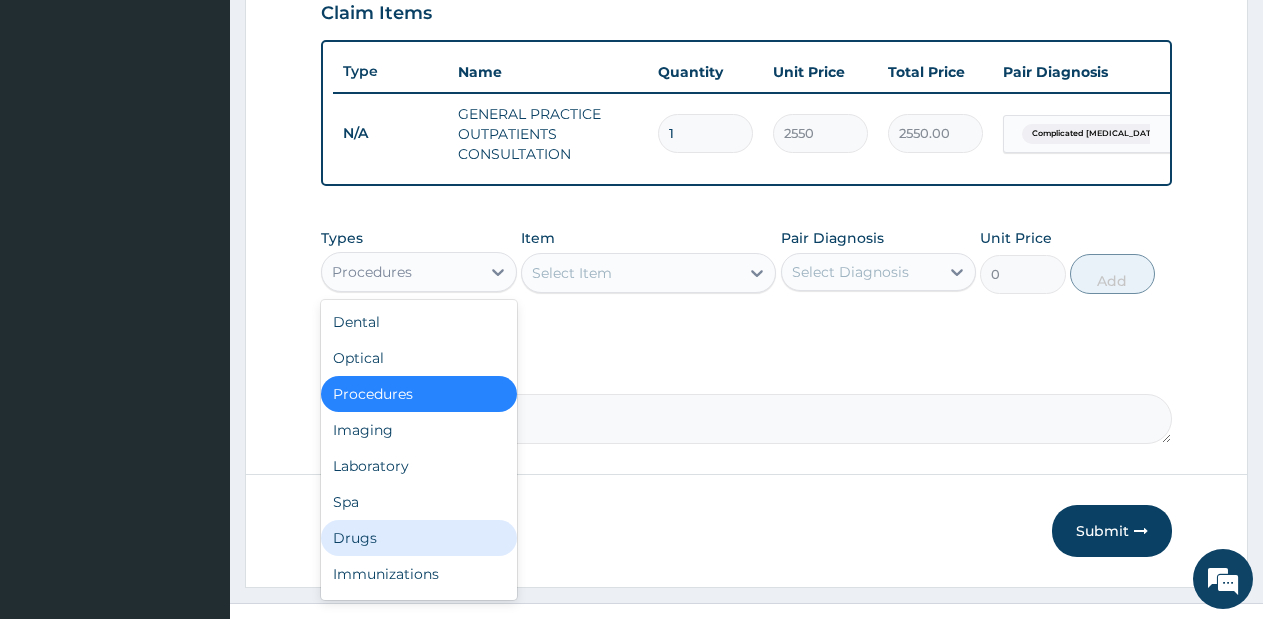 click on "Drugs" at bounding box center (419, 538) 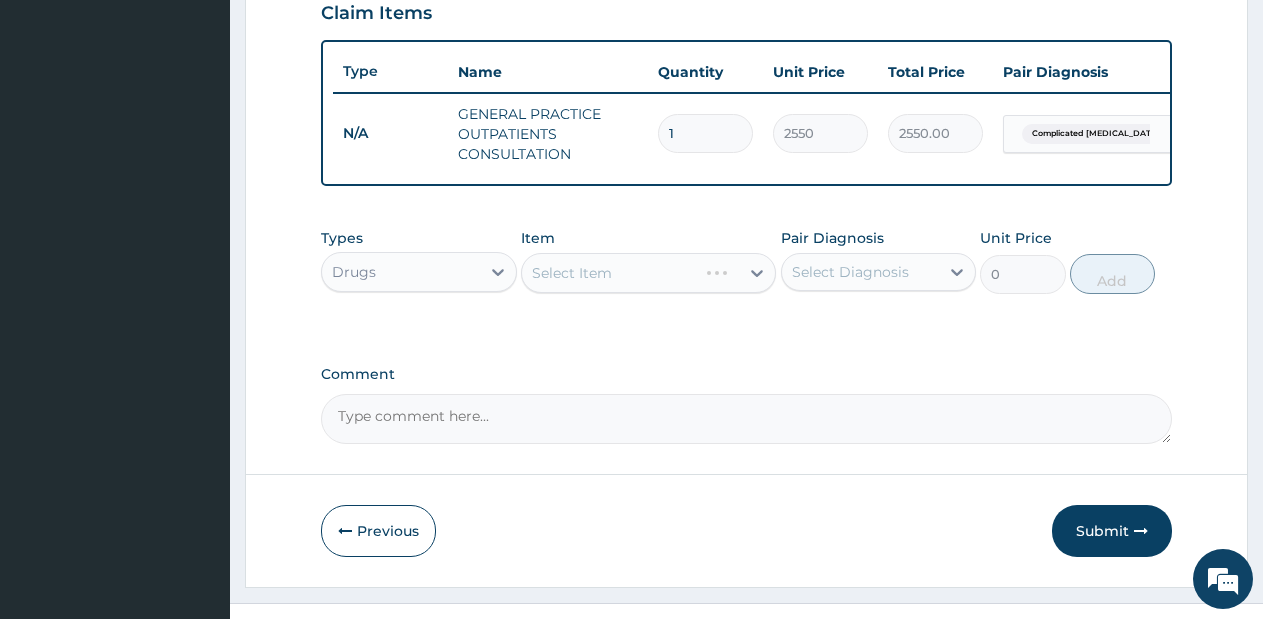 click on "Select Item" at bounding box center [648, 273] 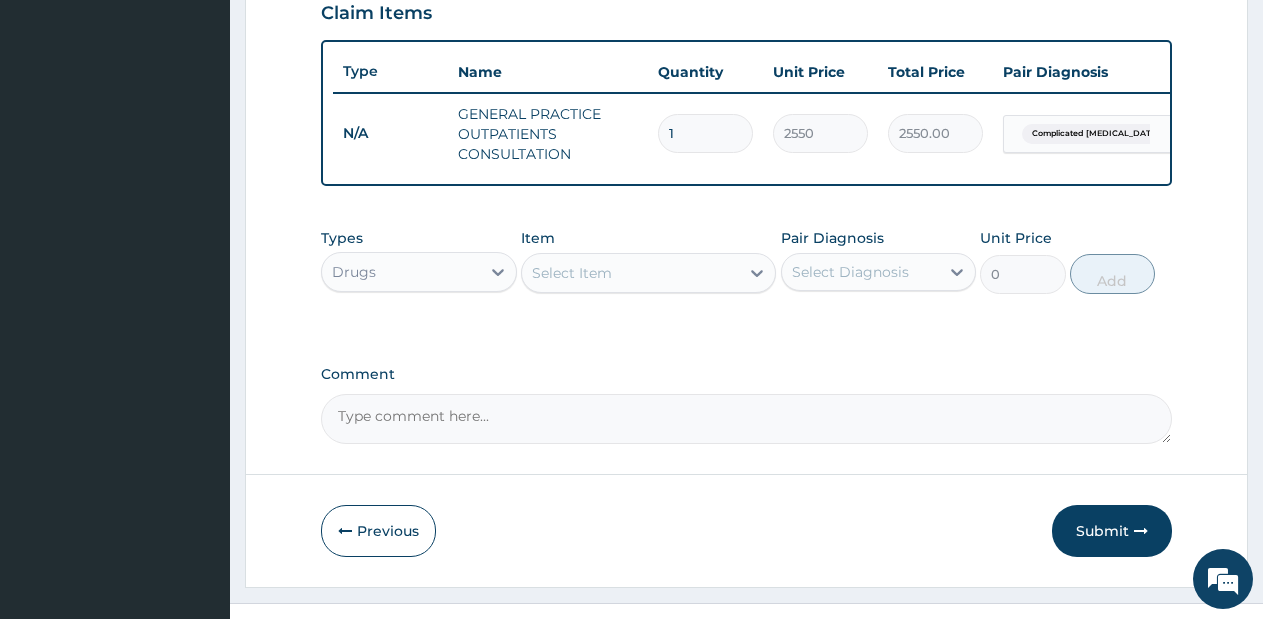click on "Select Item" at bounding box center (630, 273) 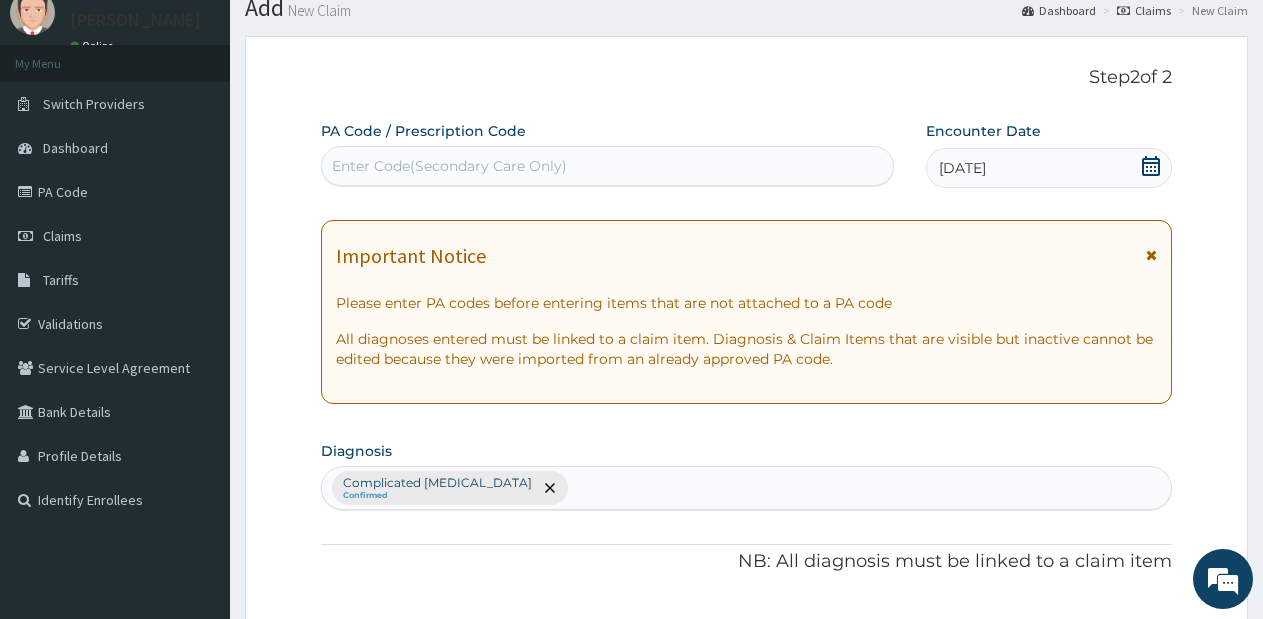 scroll, scrollTop: 72, scrollLeft: 0, axis: vertical 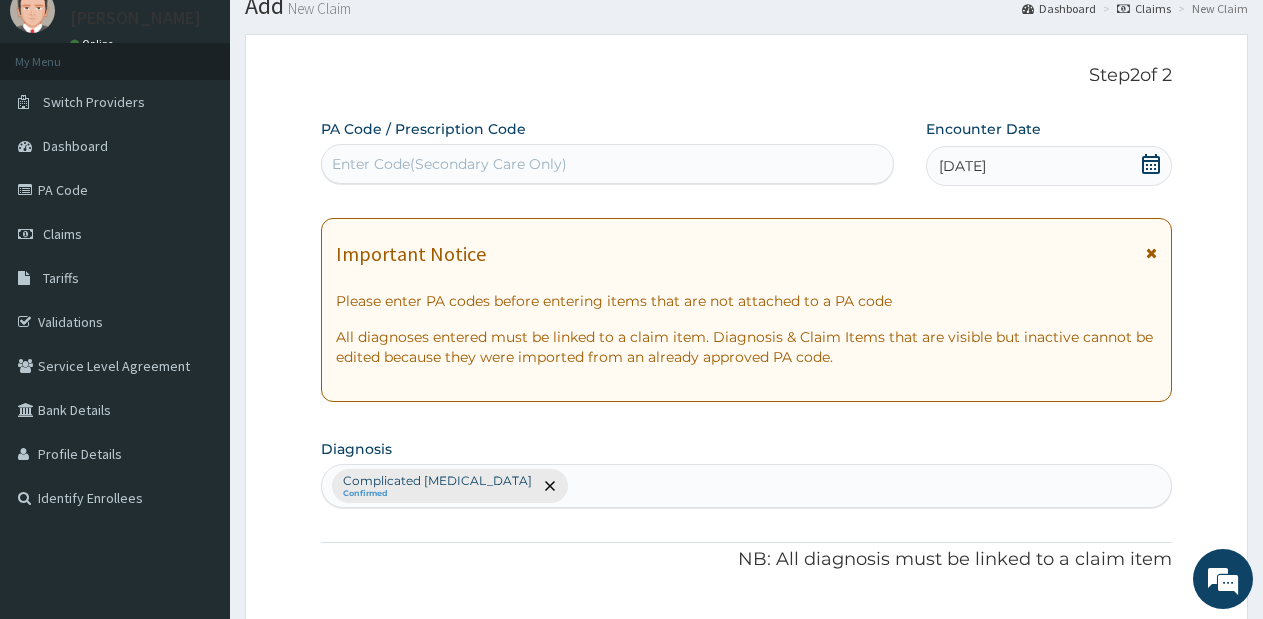 click on "Complicated malaria Confirmed" at bounding box center (746, 486) 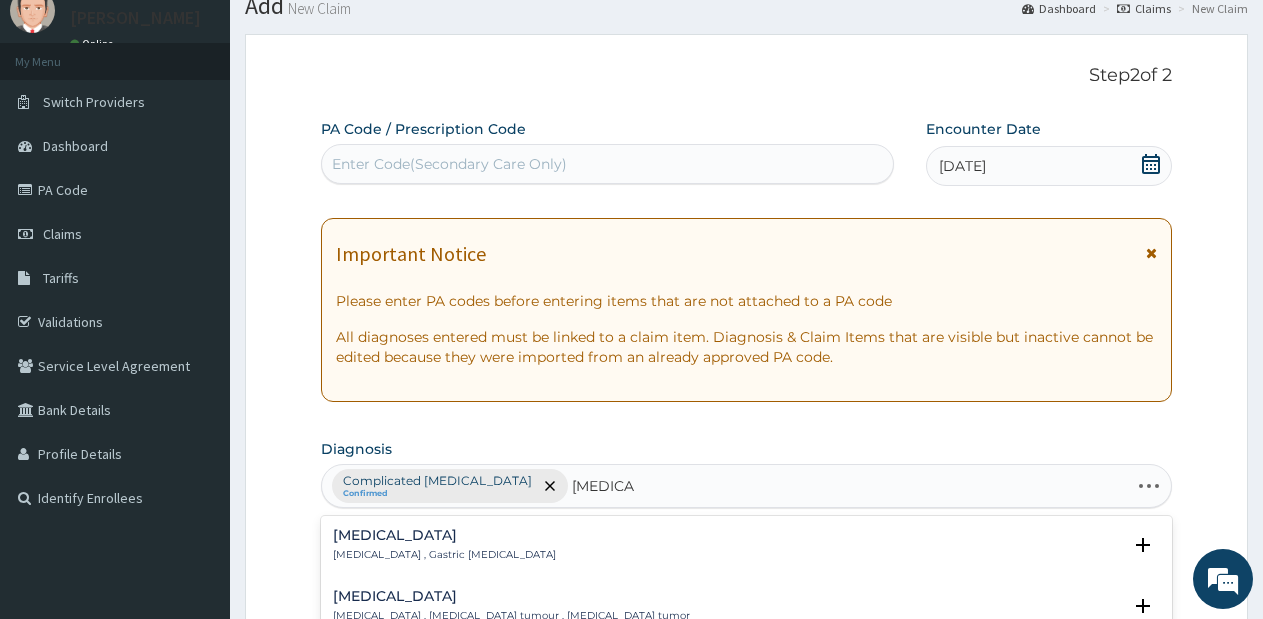 type on "GASTROE" 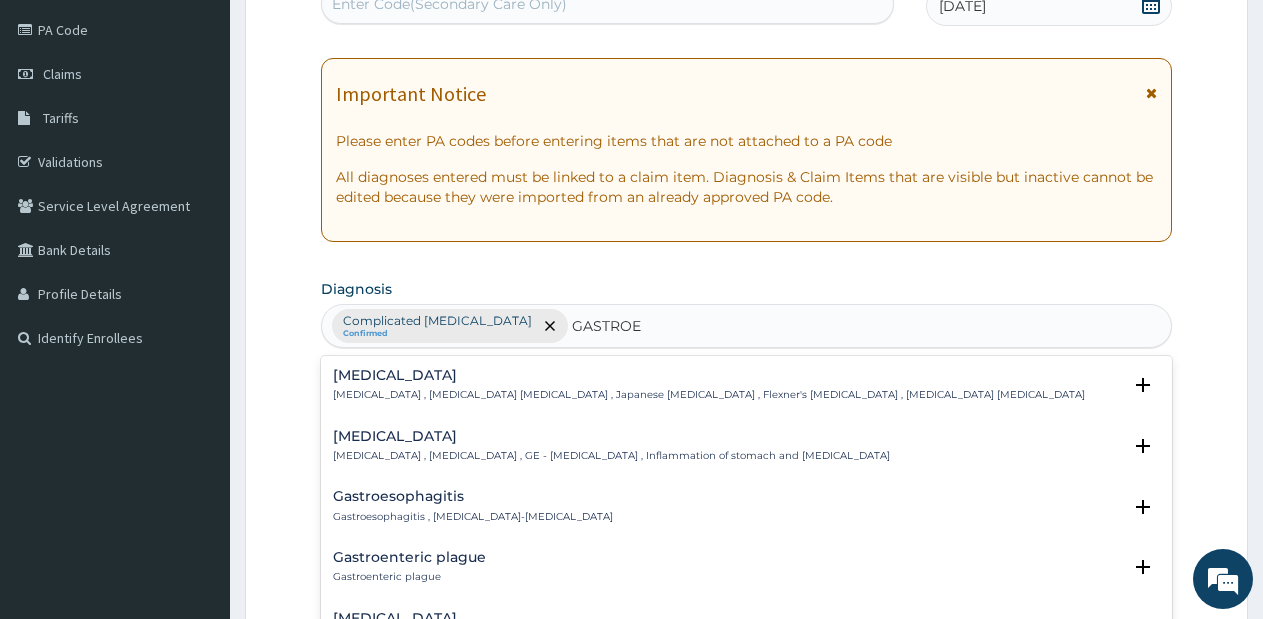 scroll, scrollTop: 239, scrollLeft: 0, axis: vertical 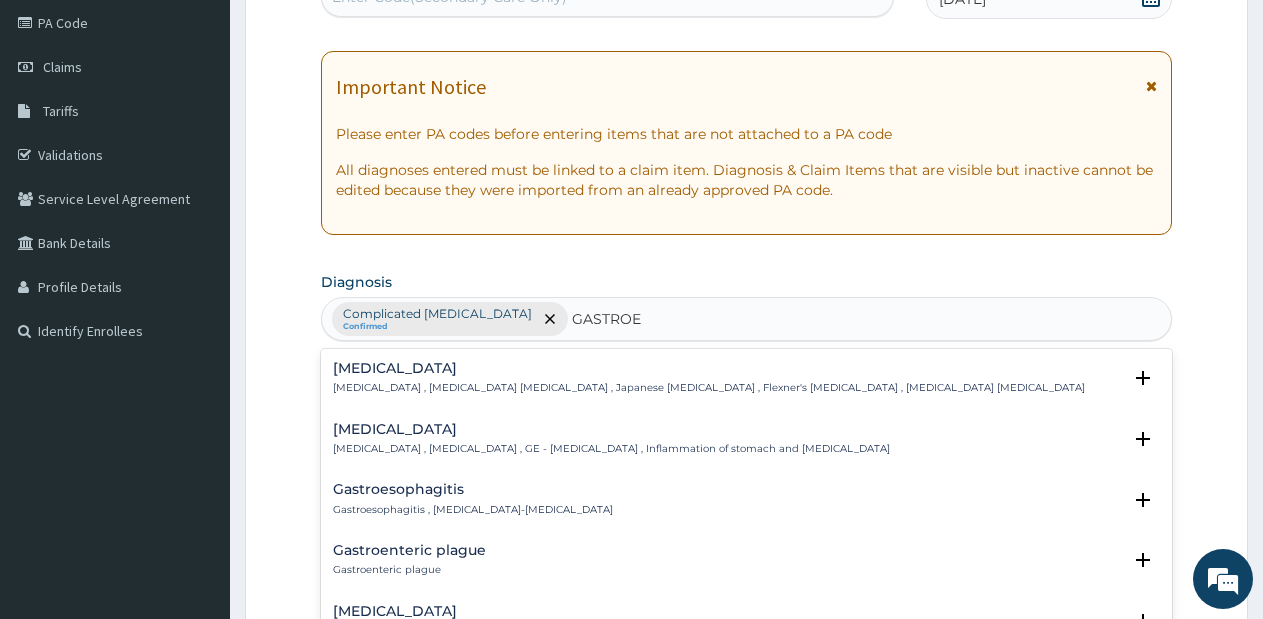 click on "Gastroenteritis" at bounding box center [611, 429] 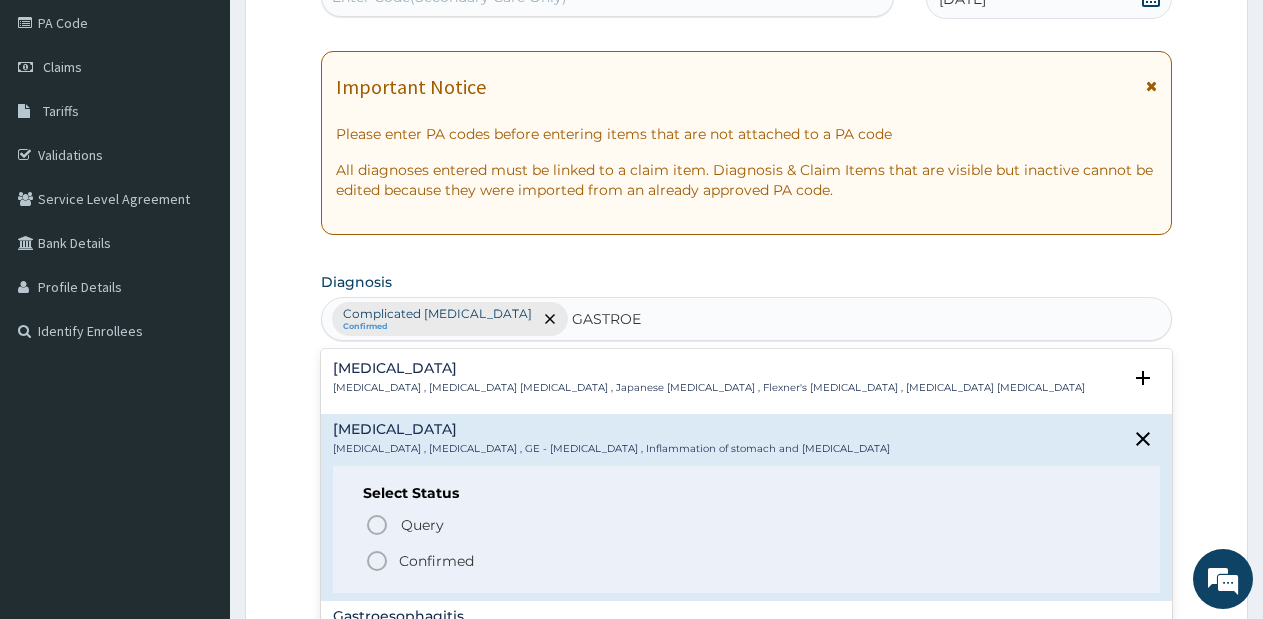 click 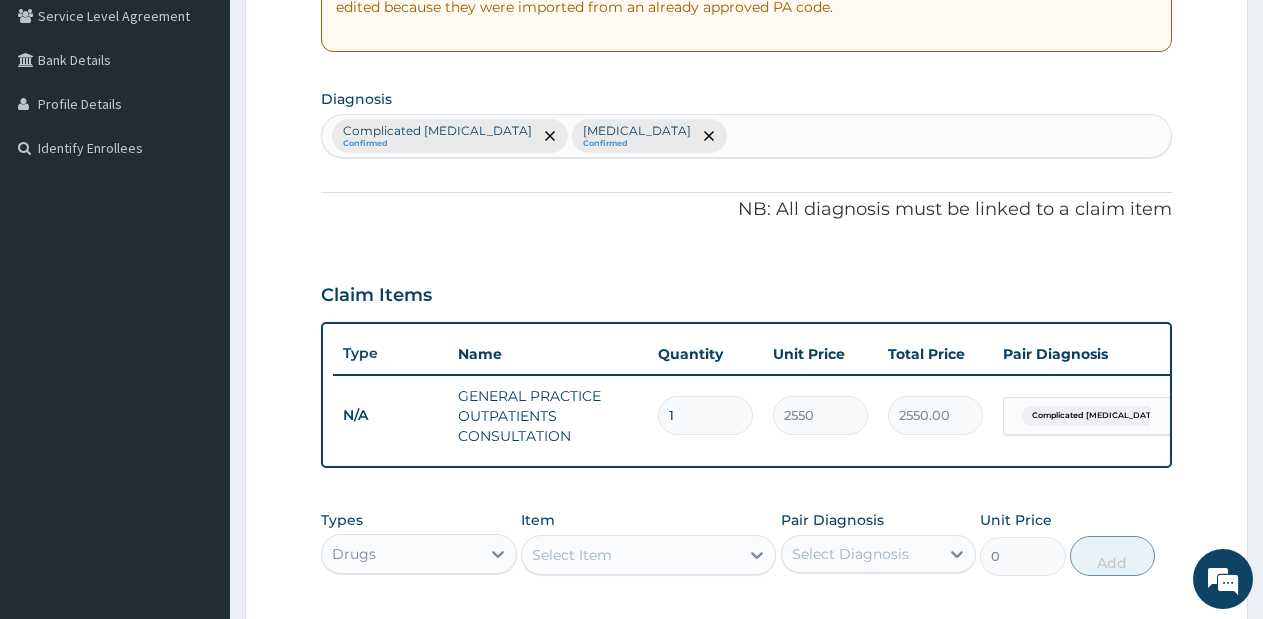 scroll, scrollTop: 420, scrollLeft: 0, axis: vertical 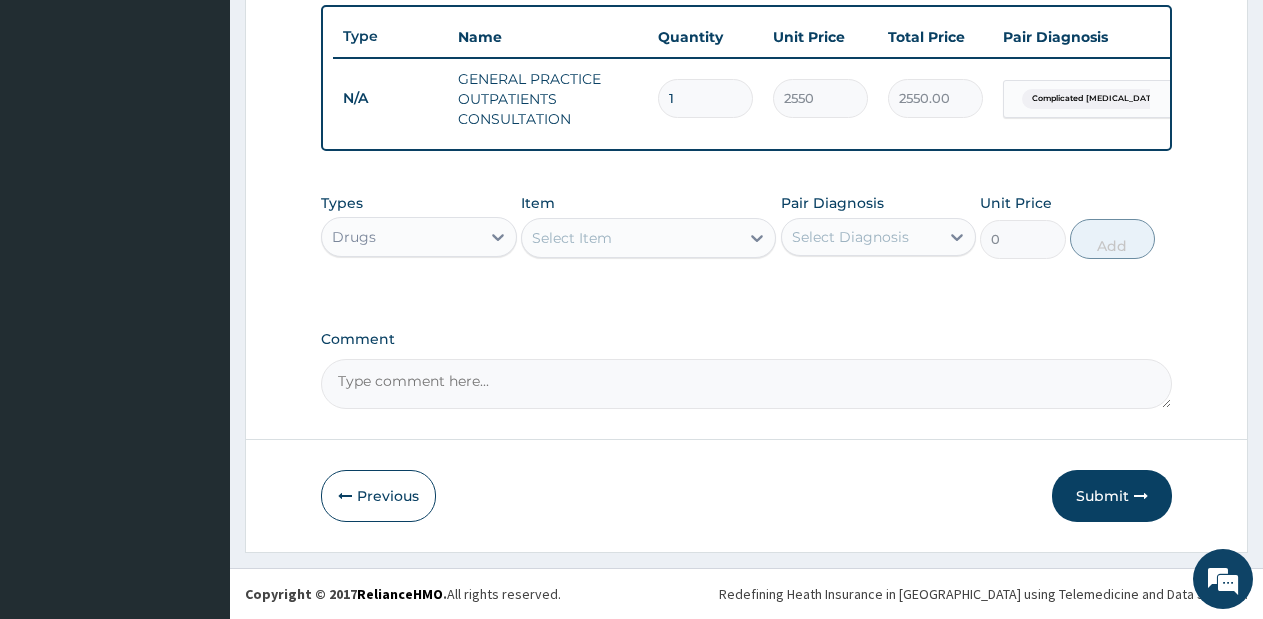 click on "Drugs" at bounding box center (401, 237) 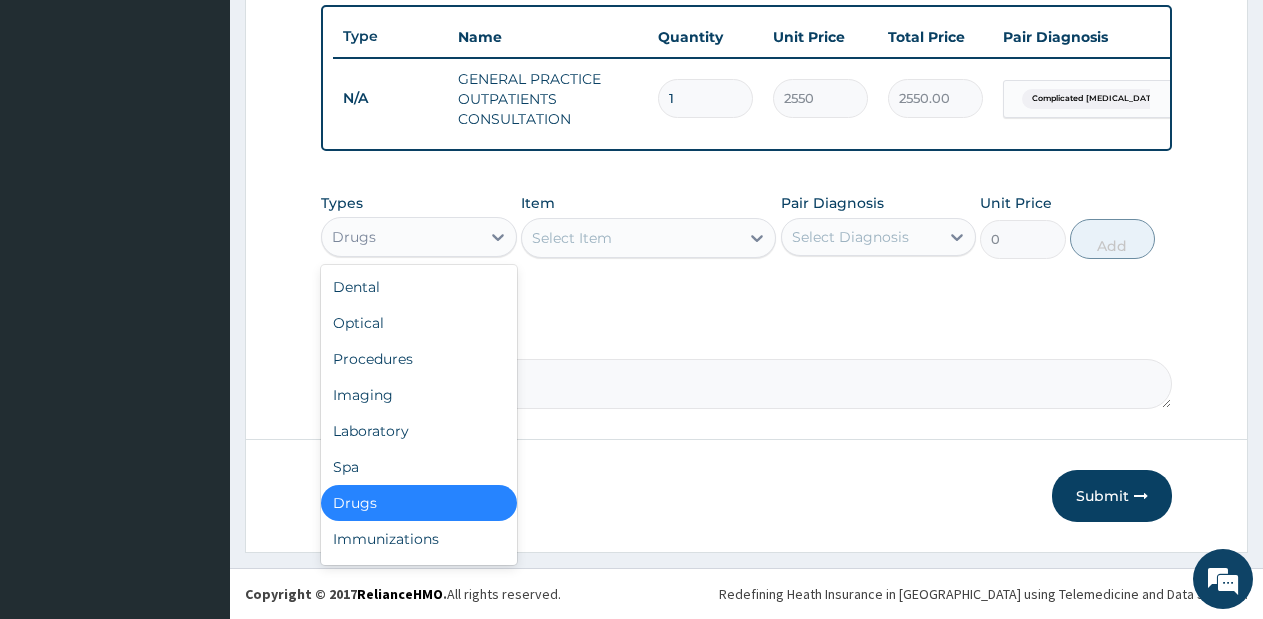 click on "Select Item" at bounding box center [630, 238] 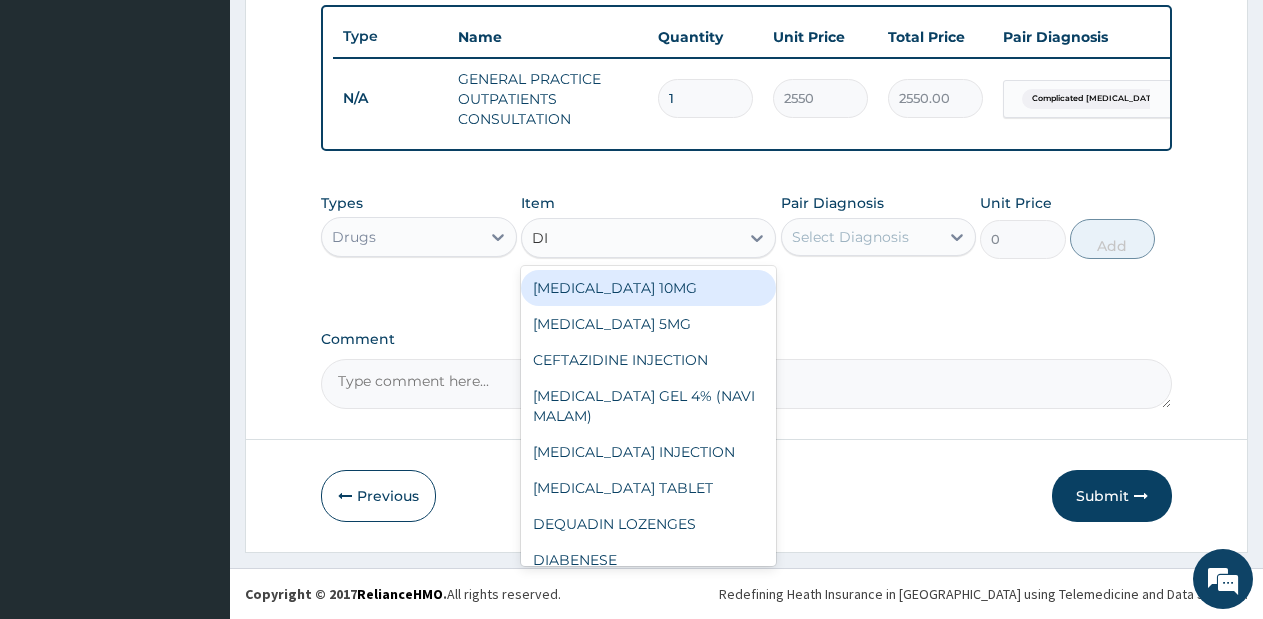 type on "DIC" 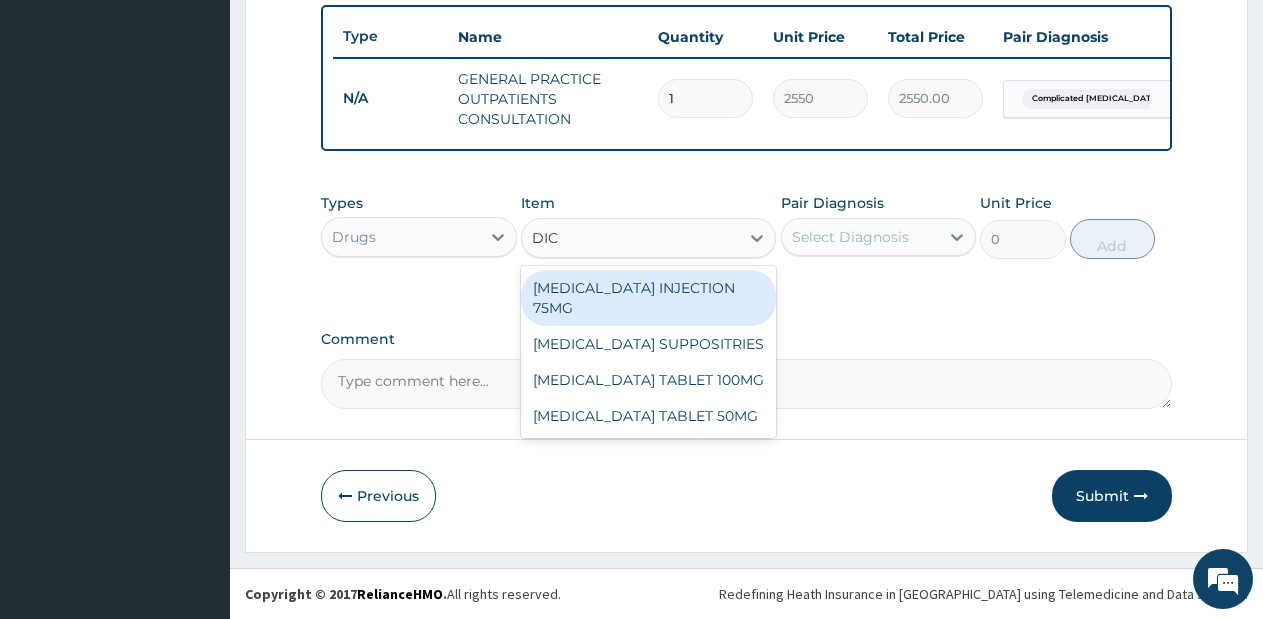 click on "DICLOFENAC INJECTION 75MG" at bounding box center [648, 298] 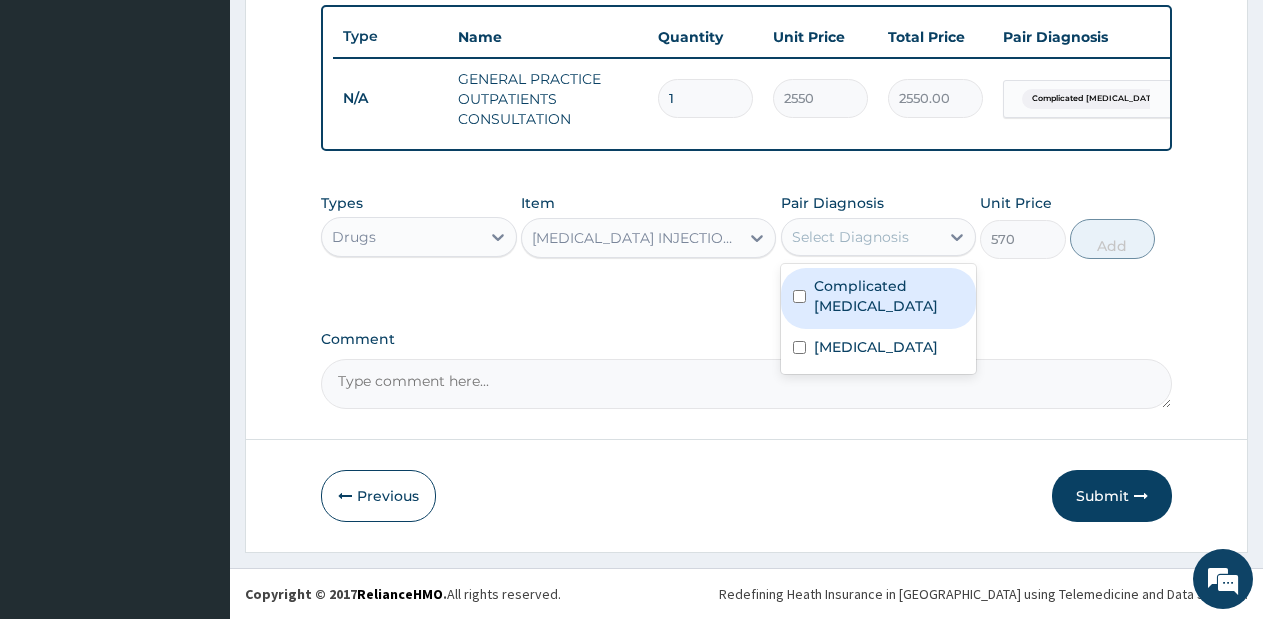 click on "Select Diagnosis" at bounding box center (850, 237) 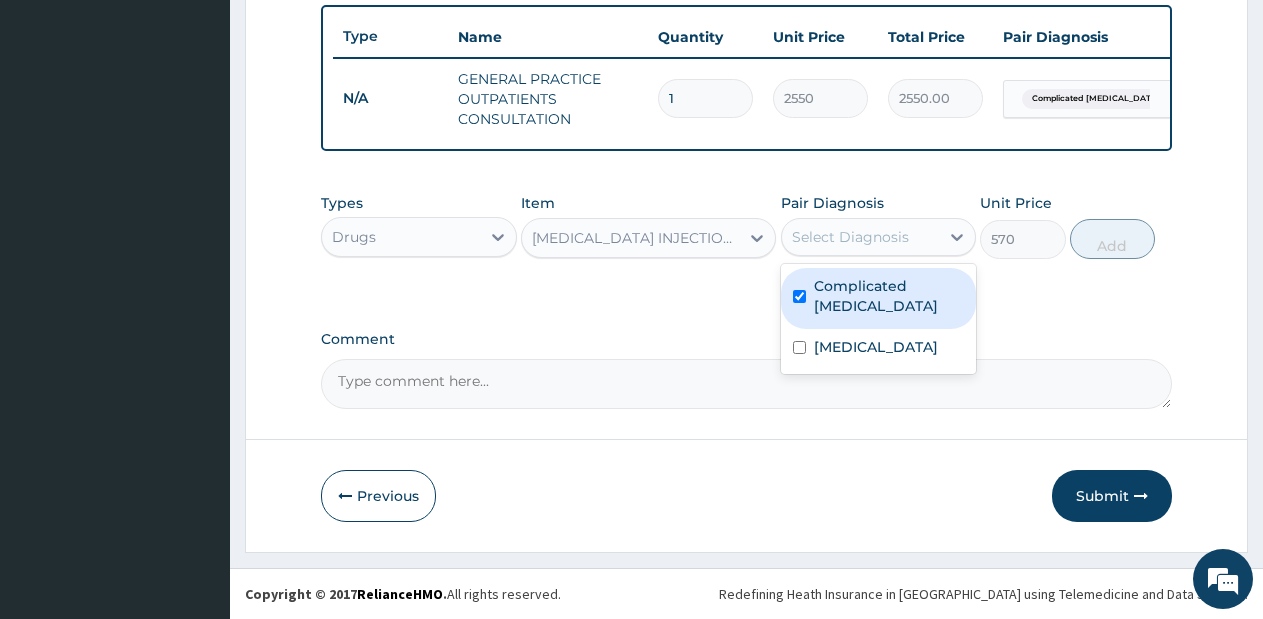 checkbox on "true" 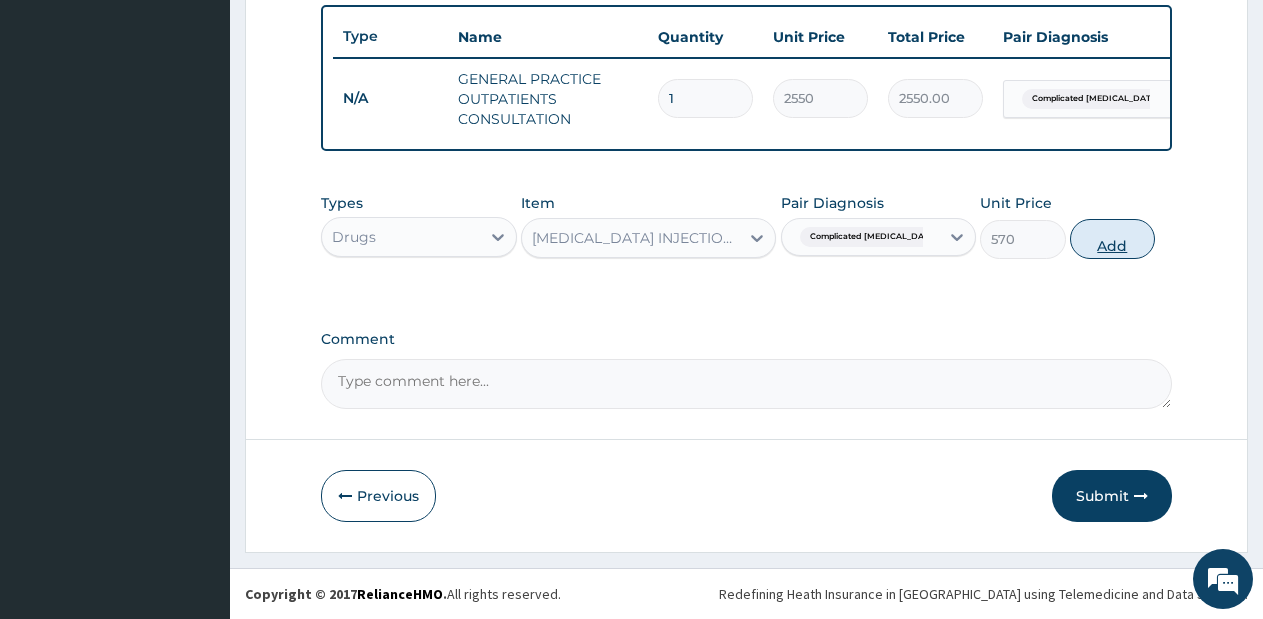 click on "Add" at bounding box center [1112, 239] 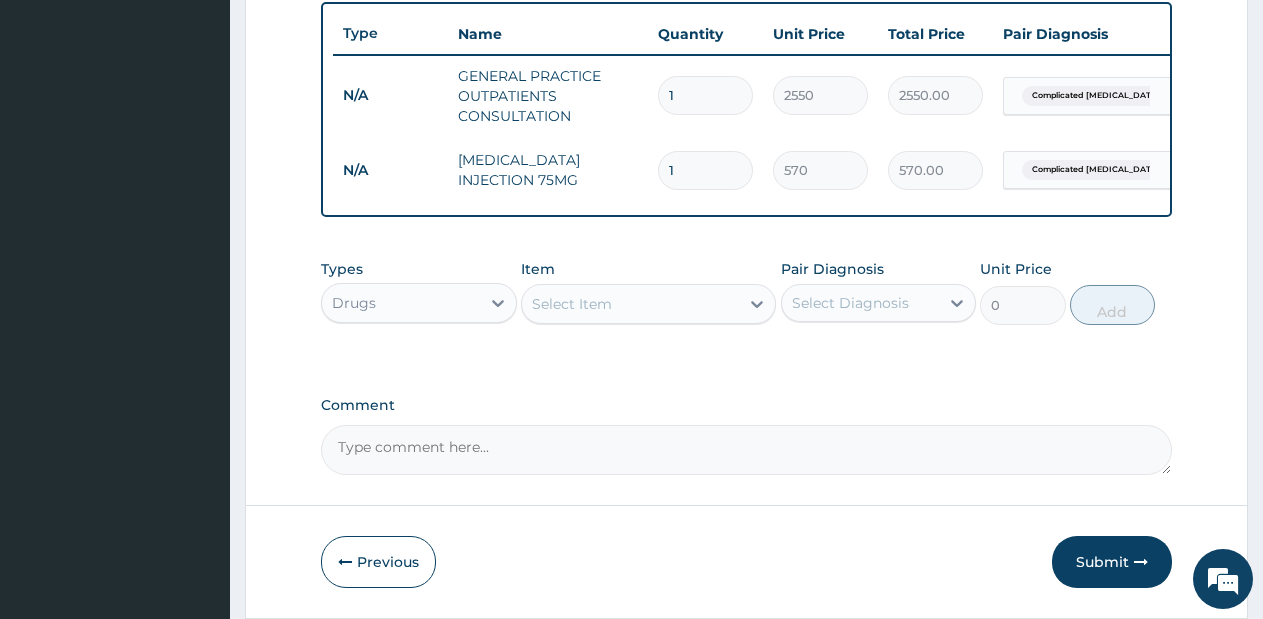 click on "Select Item" at bounding box center [630, 304] 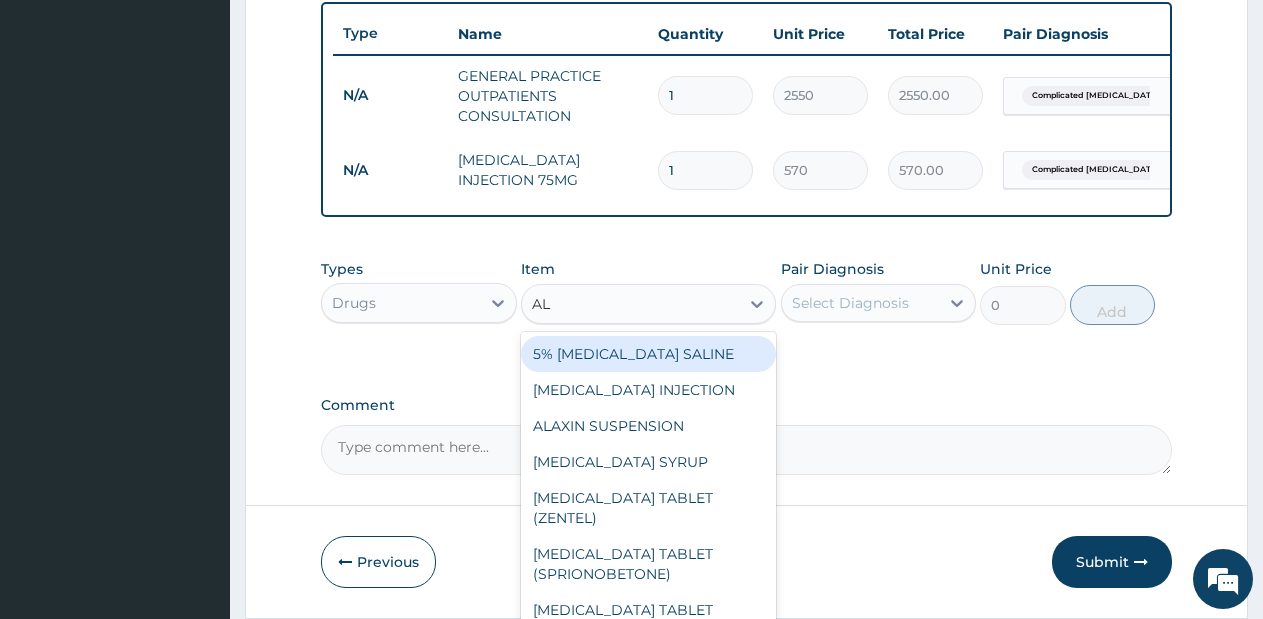type on "A" 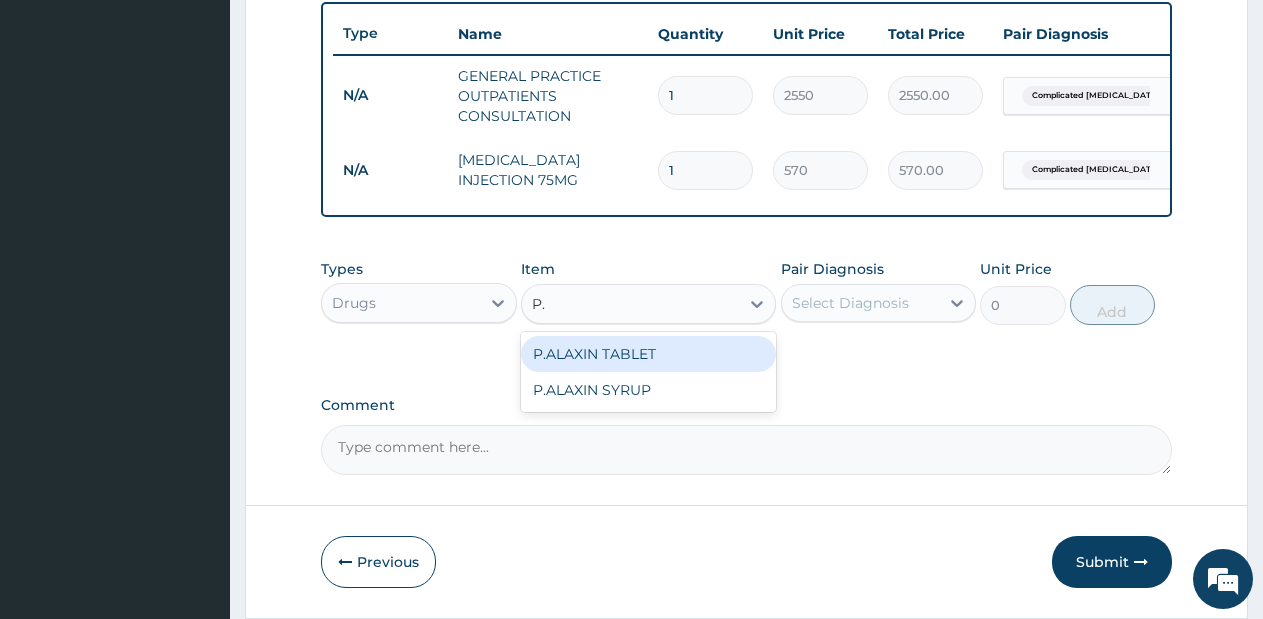 type on "P.A" 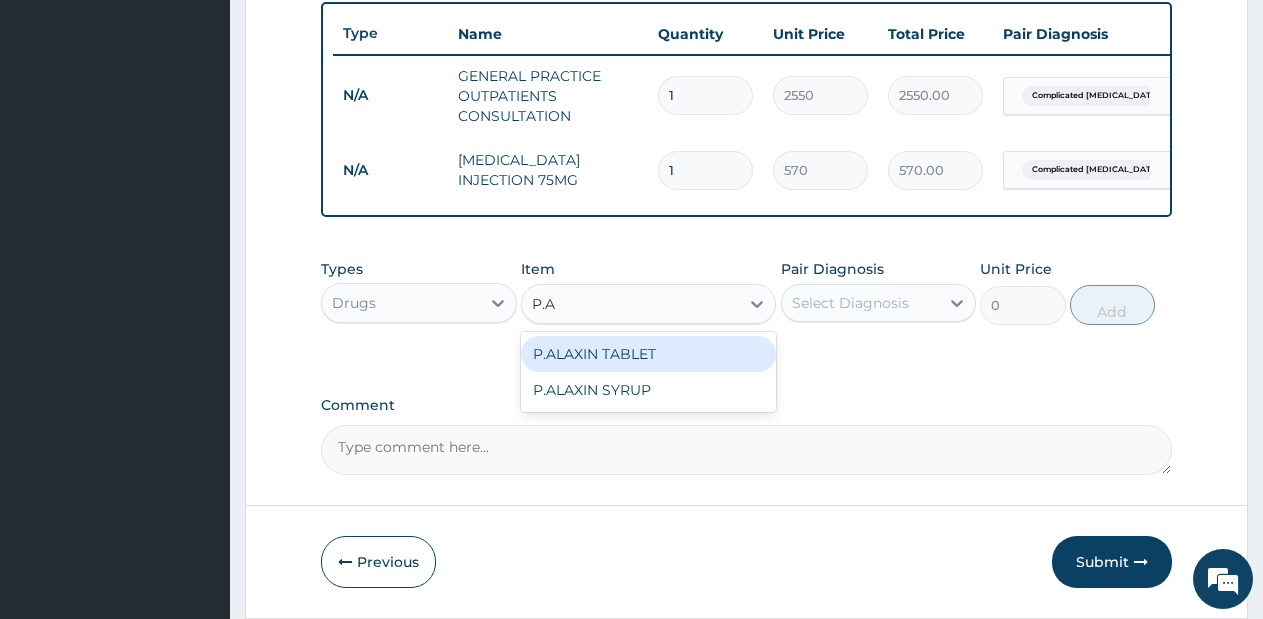 click on "P.ALAXIN TABLET" at bounding box center [648, 354] 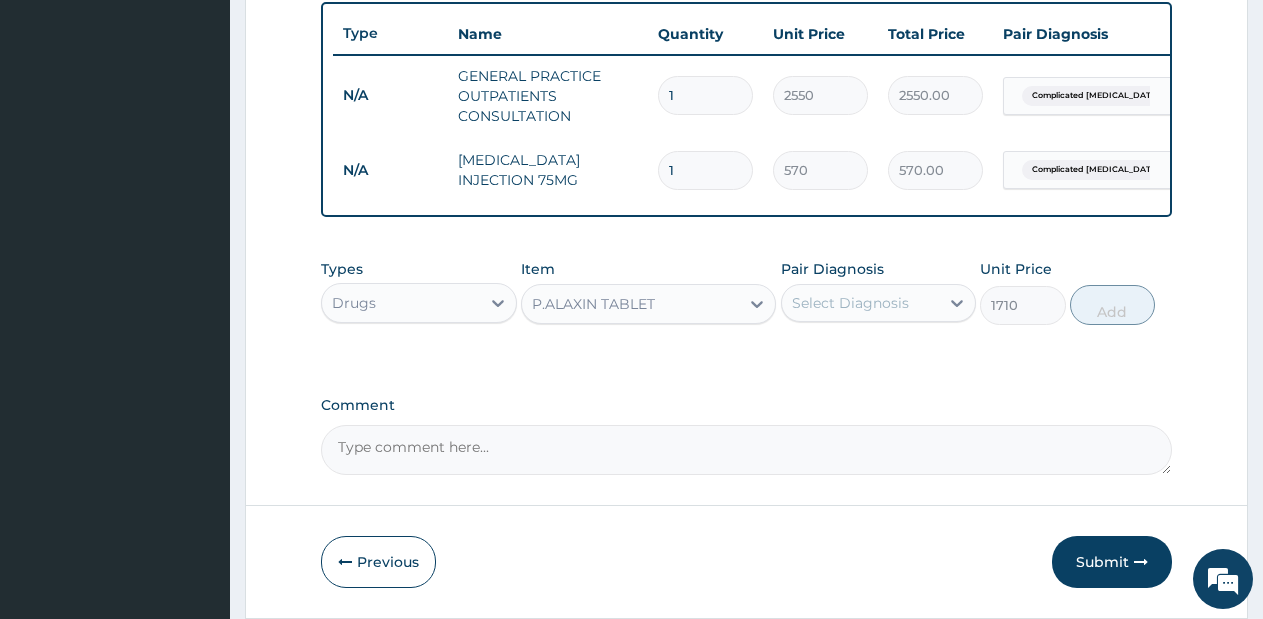 click on "Select Diagnosis" at bounding box center (861, 303) 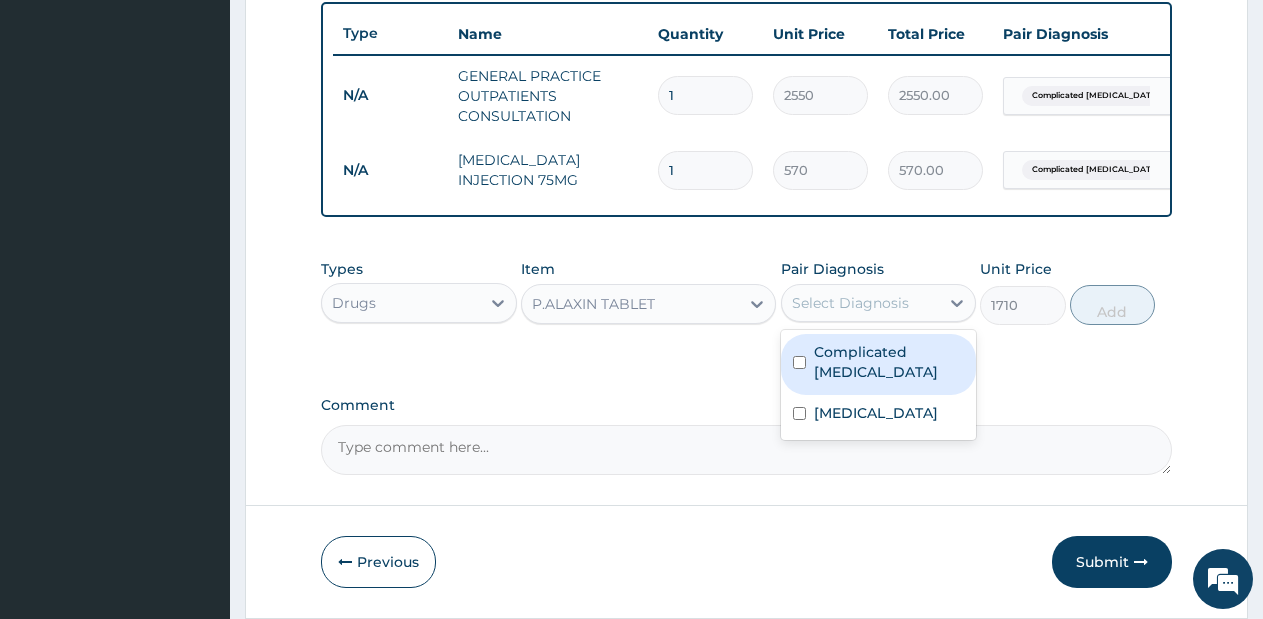 click on "Complicated malaria" at bounding box center [879, 364] 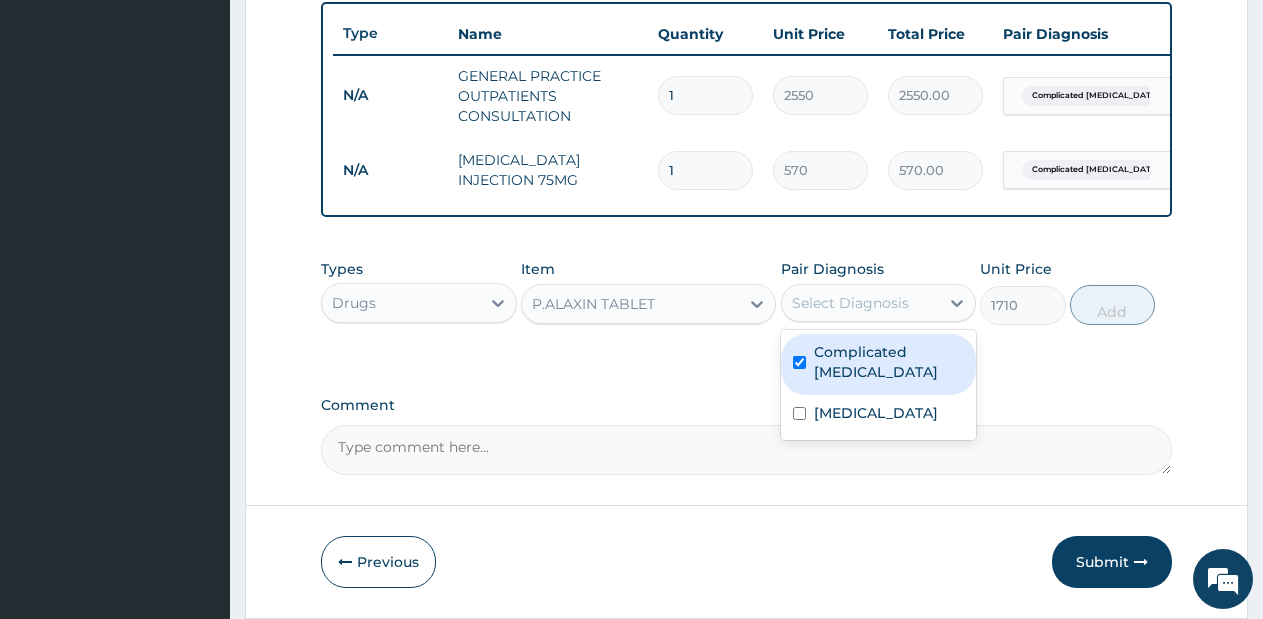 checkbox on "true" 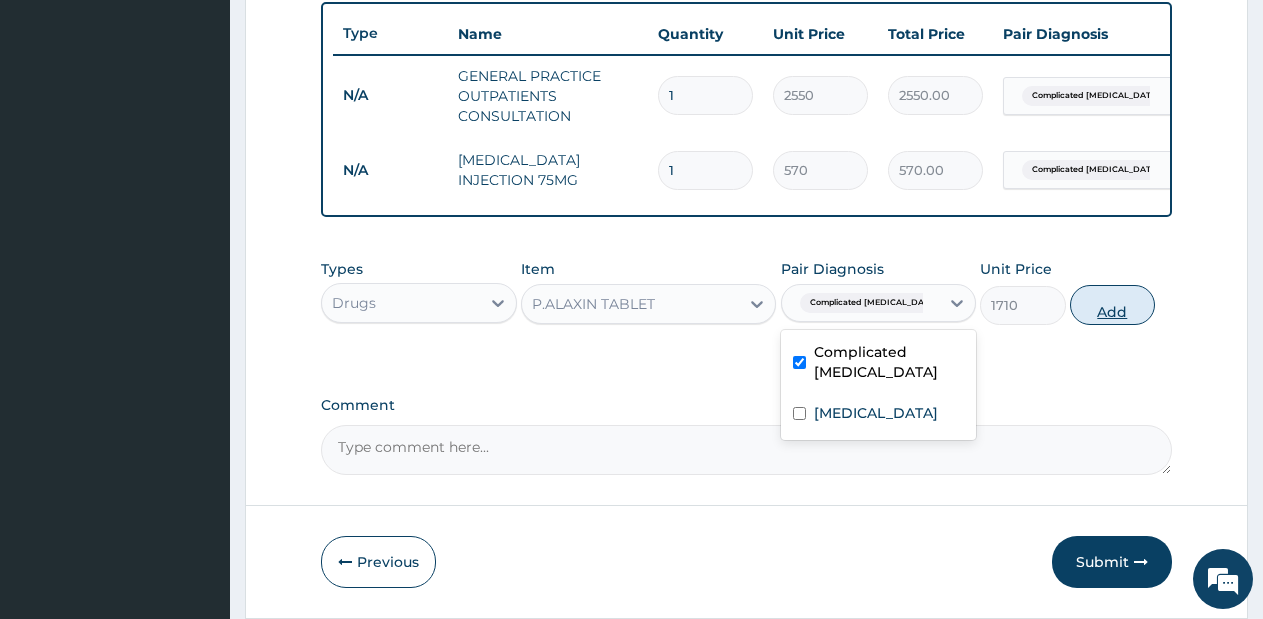 click on "Add" at bounding box center [1112, 305] 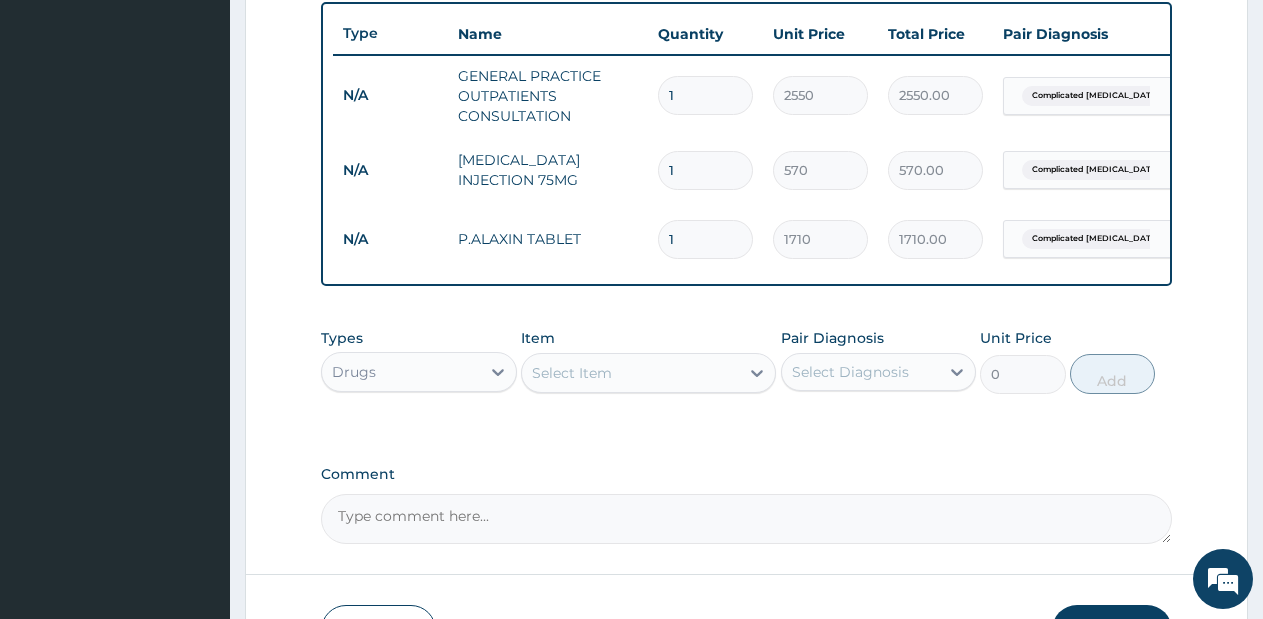 click on "Select Item" at bounding box center [630, 373] 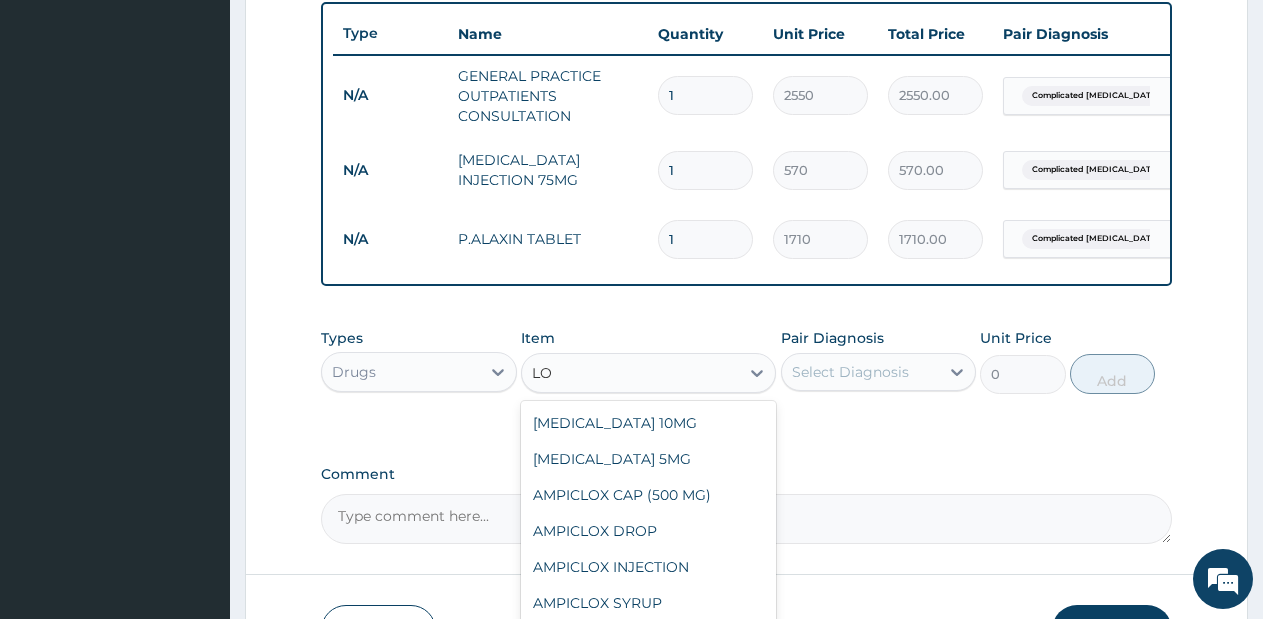 type on "L" 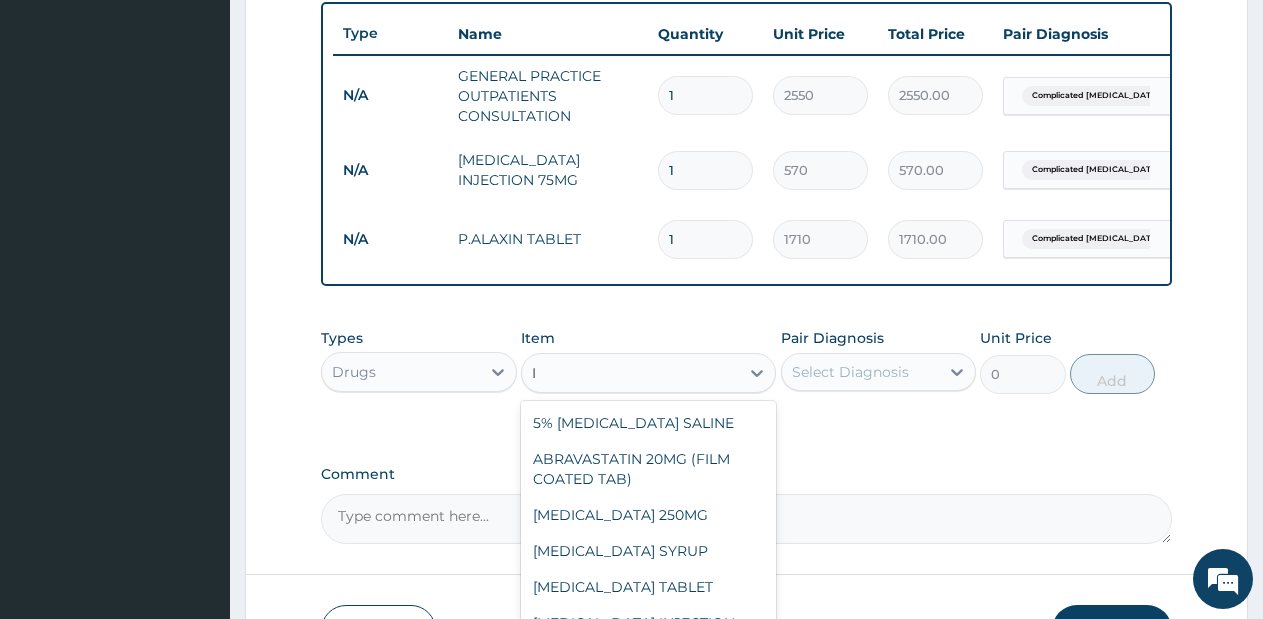 type on "IM" 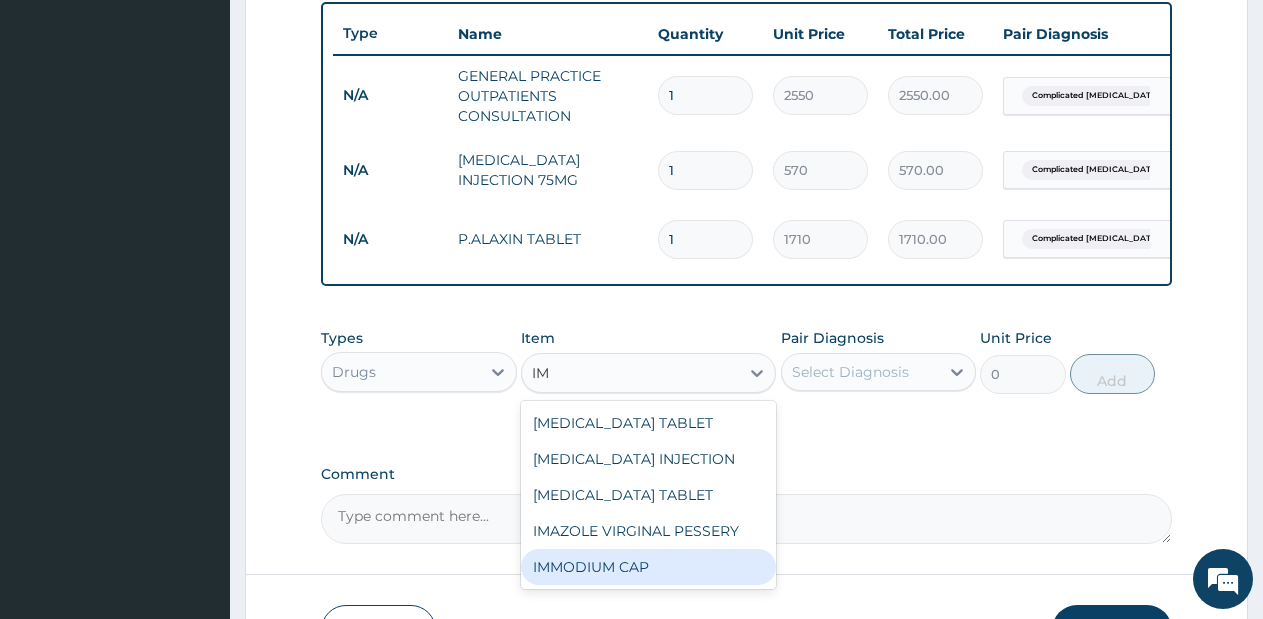 click on "IMMODIUM CAP" at bounding box center [648, 567] 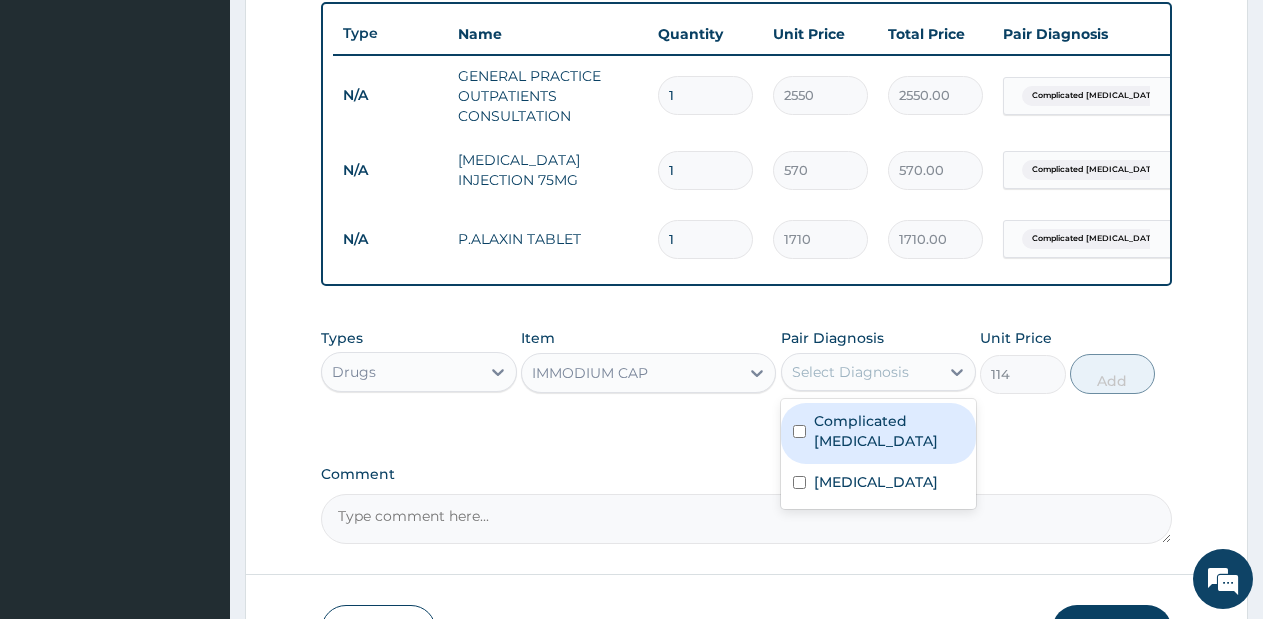 click on "Select Diagnosis" at bounding box center (861, 372) 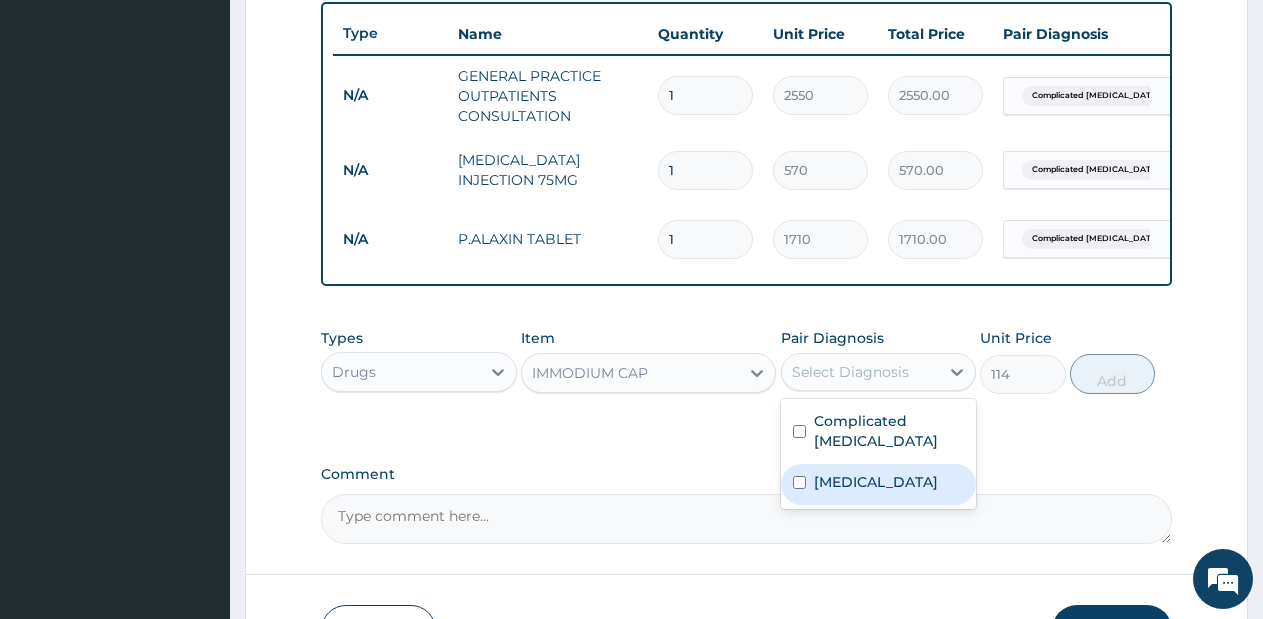click on "Gastroenteritis" at bounding box center [879, 484] 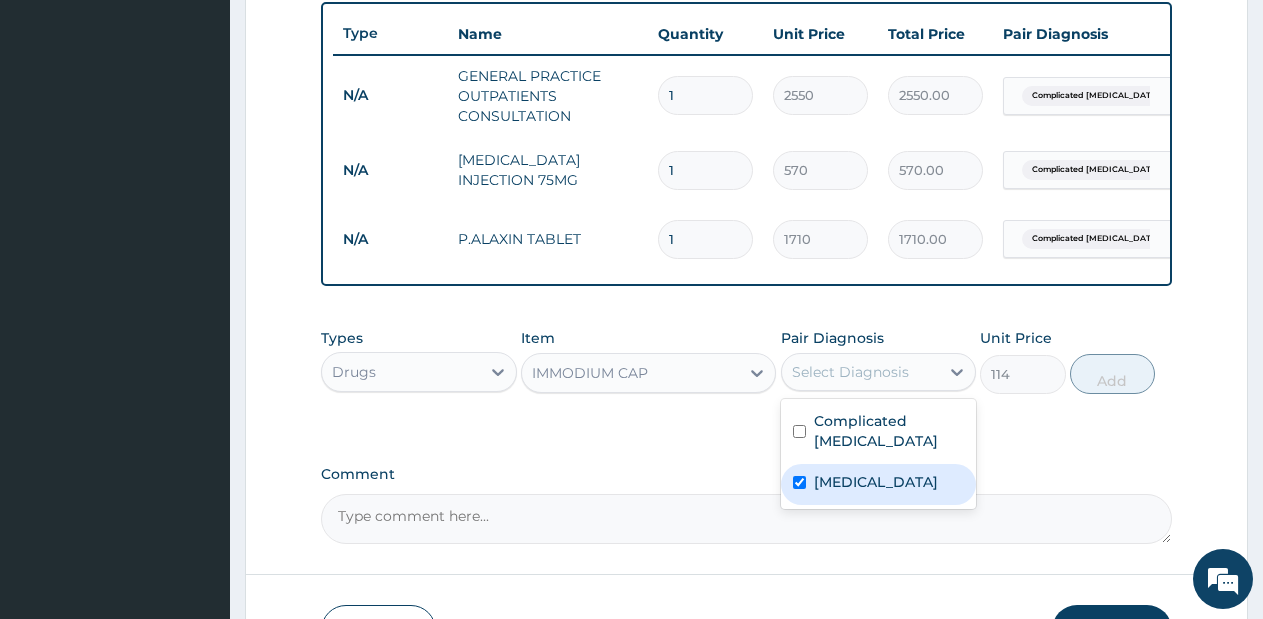 checkbox on "true" 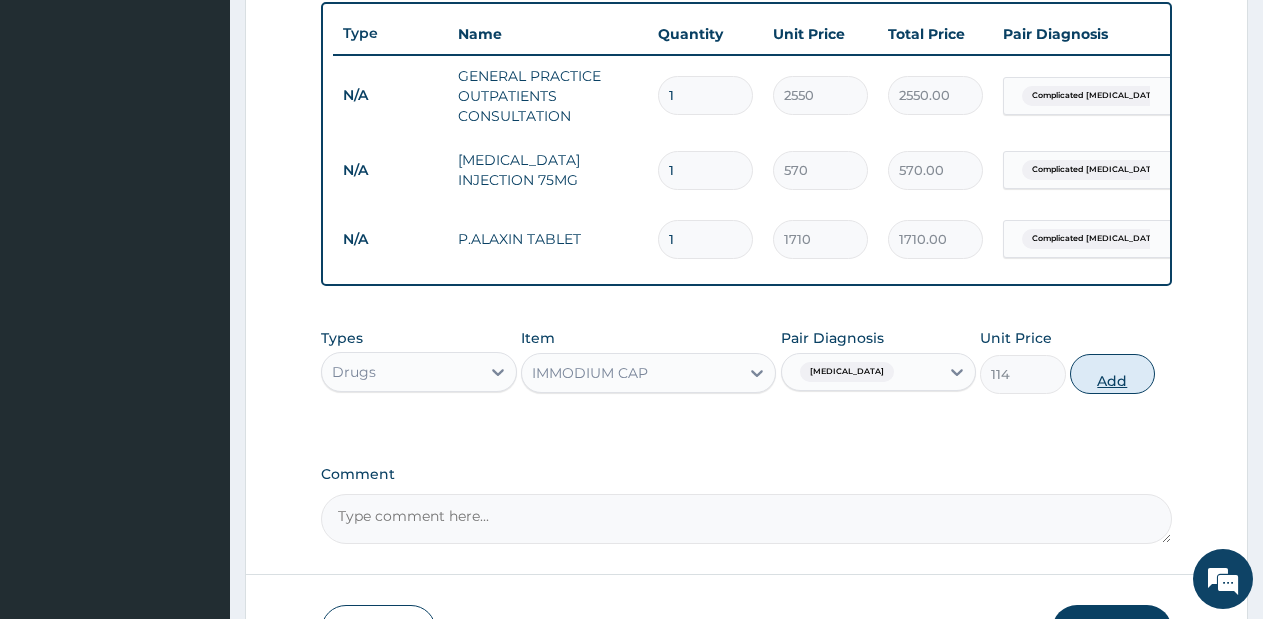 click on "Add" at bounding box center (1112, 374) 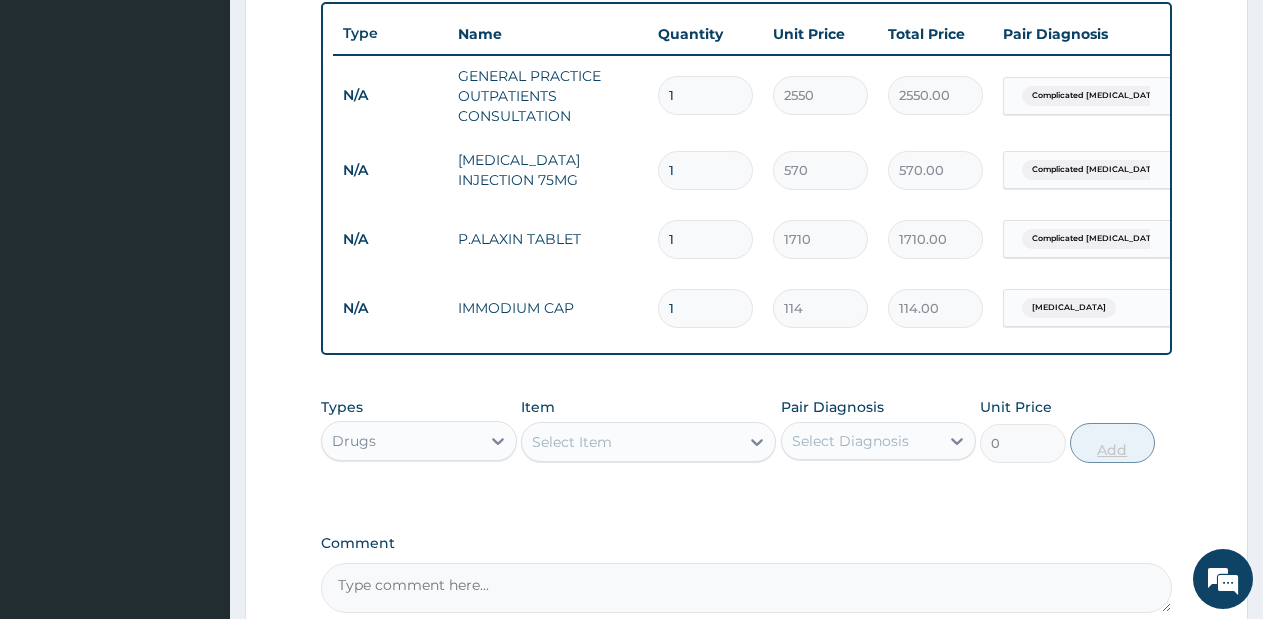 type 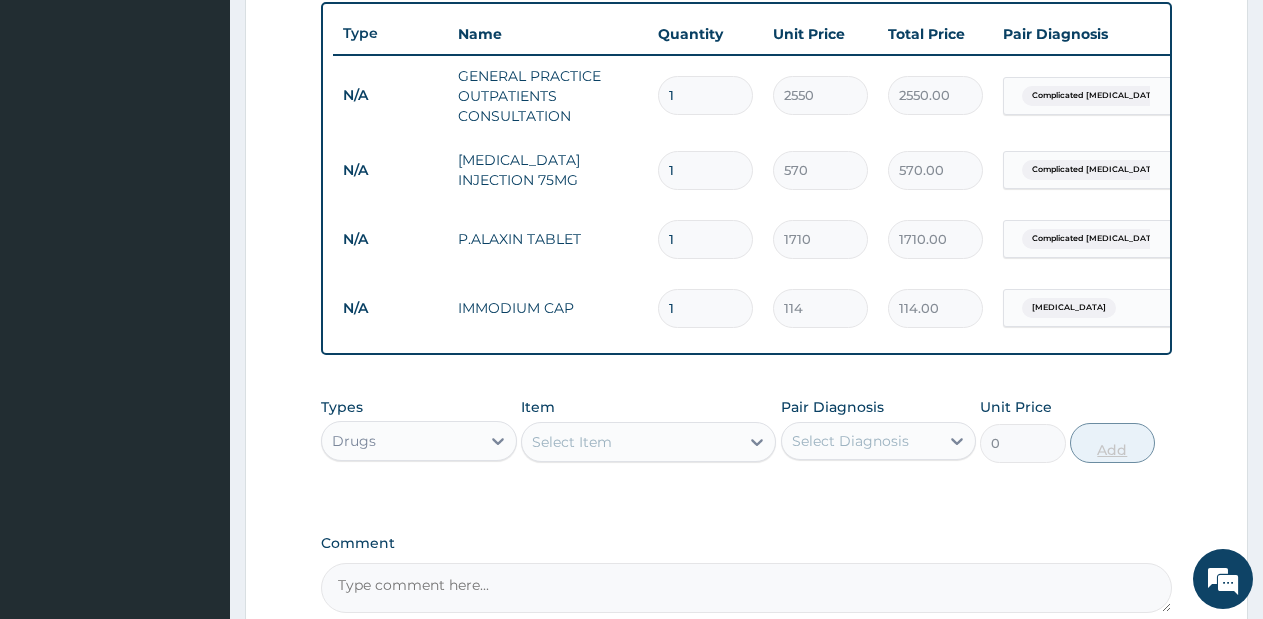 type on "0.00" 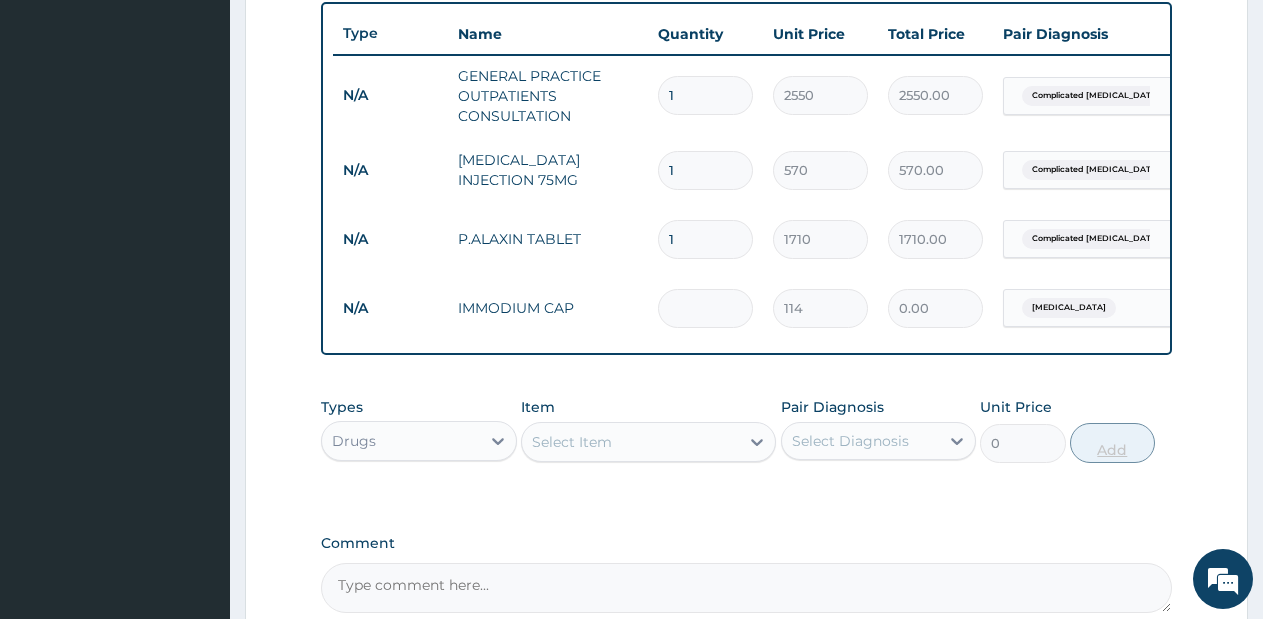 type on "4" 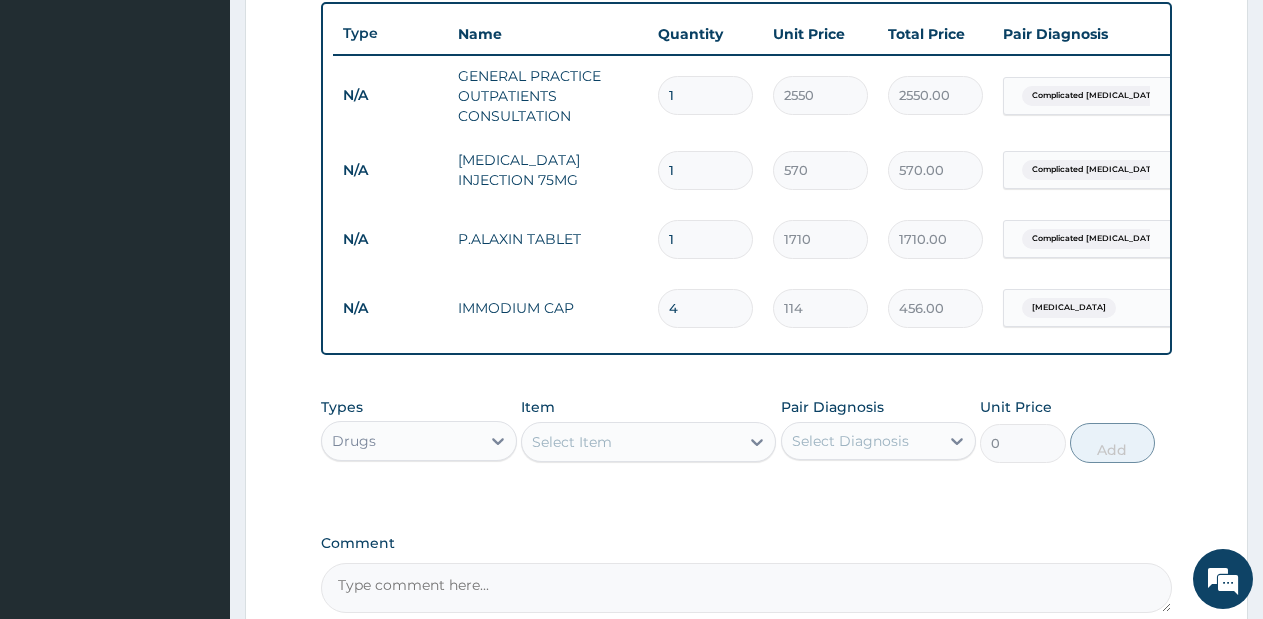 type on "4" 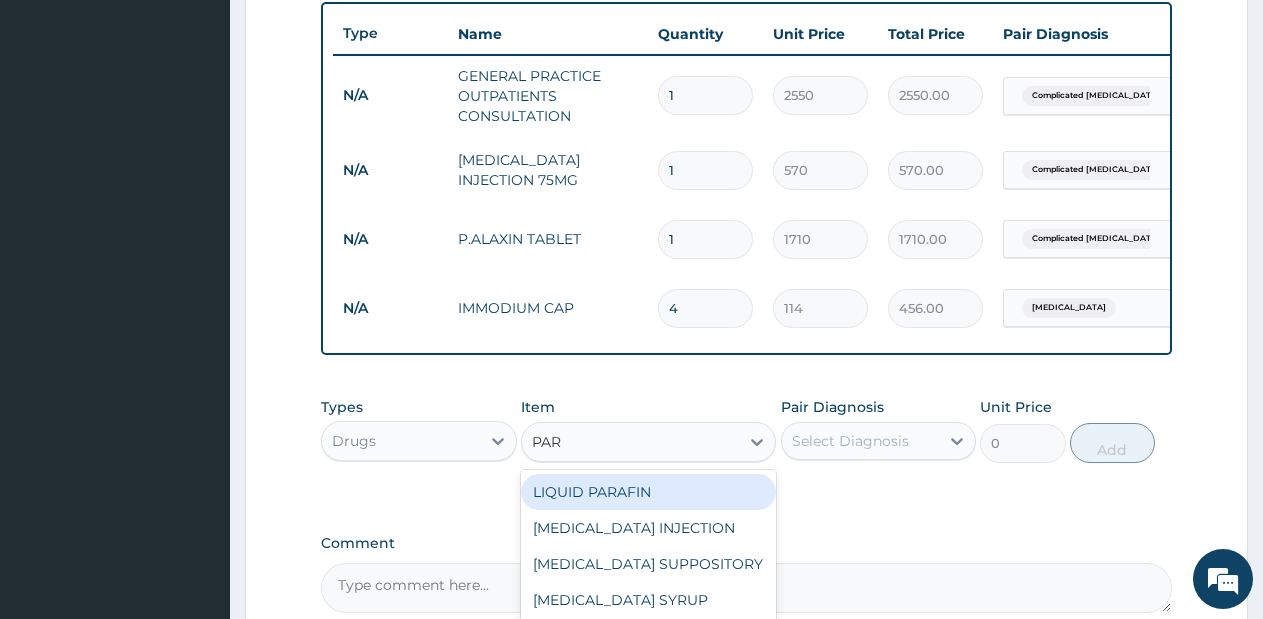 type on "PARA" 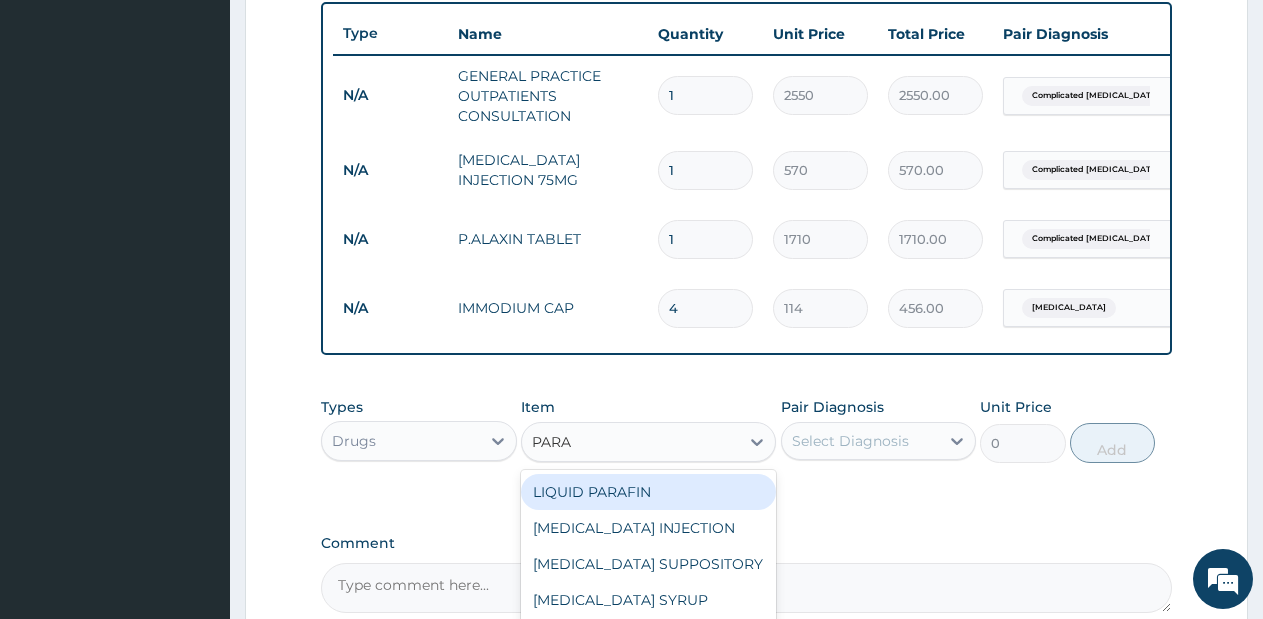 scroll, scrollTop: 853, scrollLeft: 0, axis: vertical 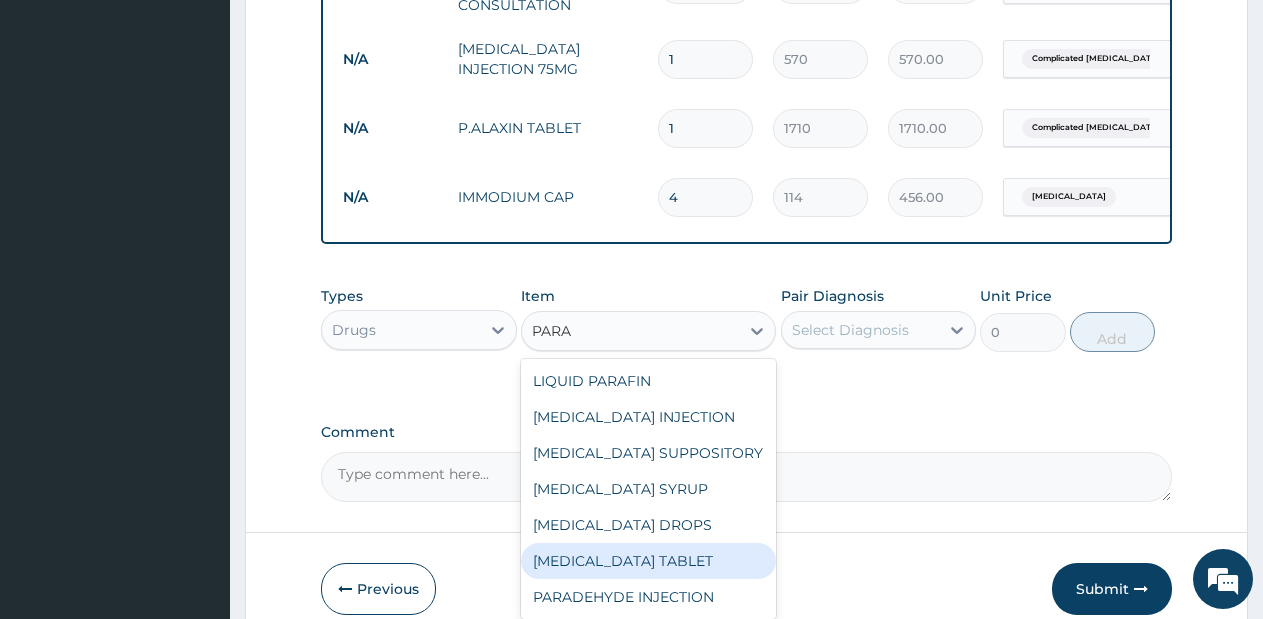 click on "PARACETAMOL TABLET" at bounding box center [648, 561] 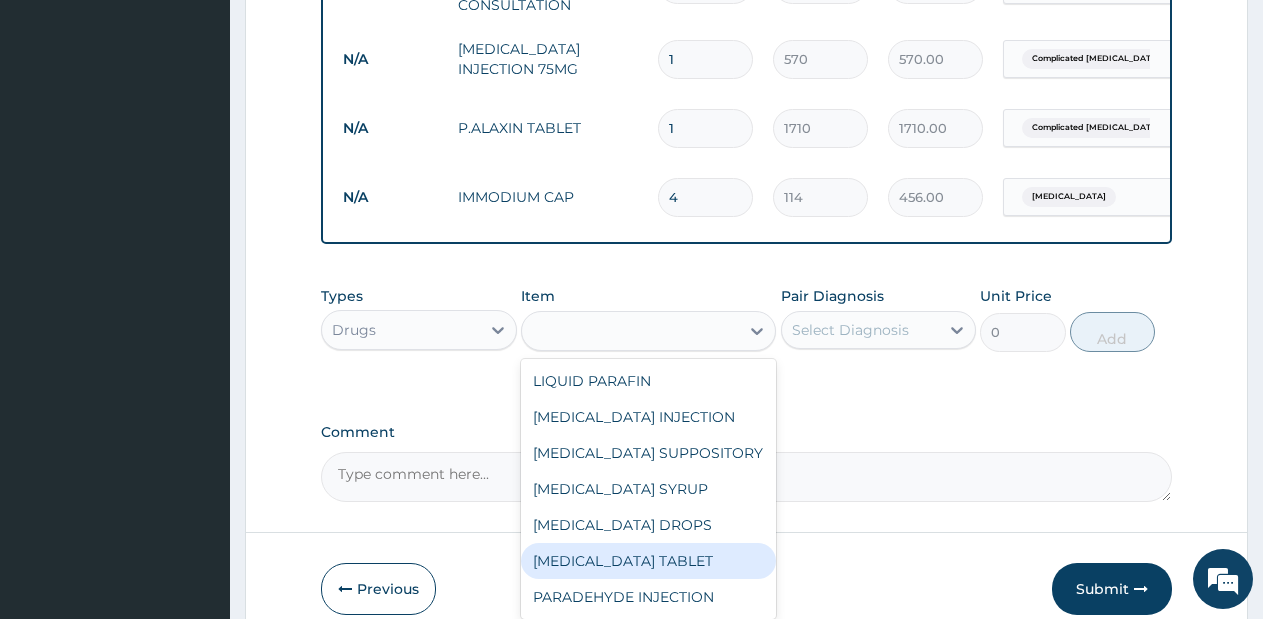 type on "28.5" 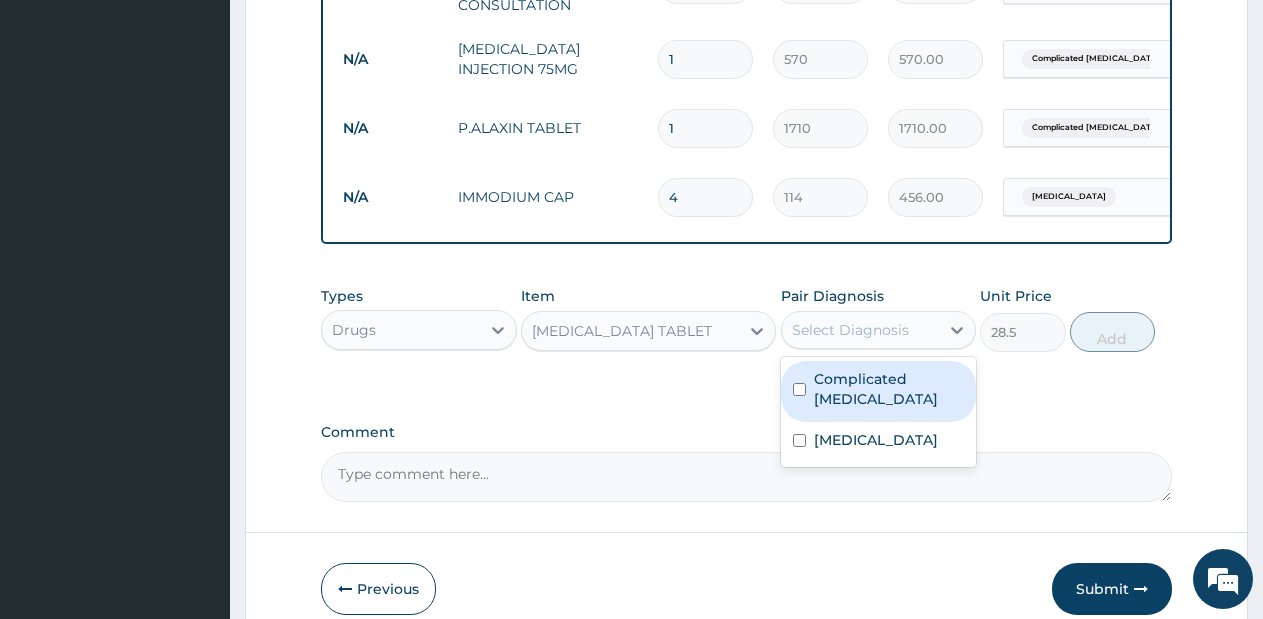 click on "Select Diagnosis" at bounding box center (861, 330) 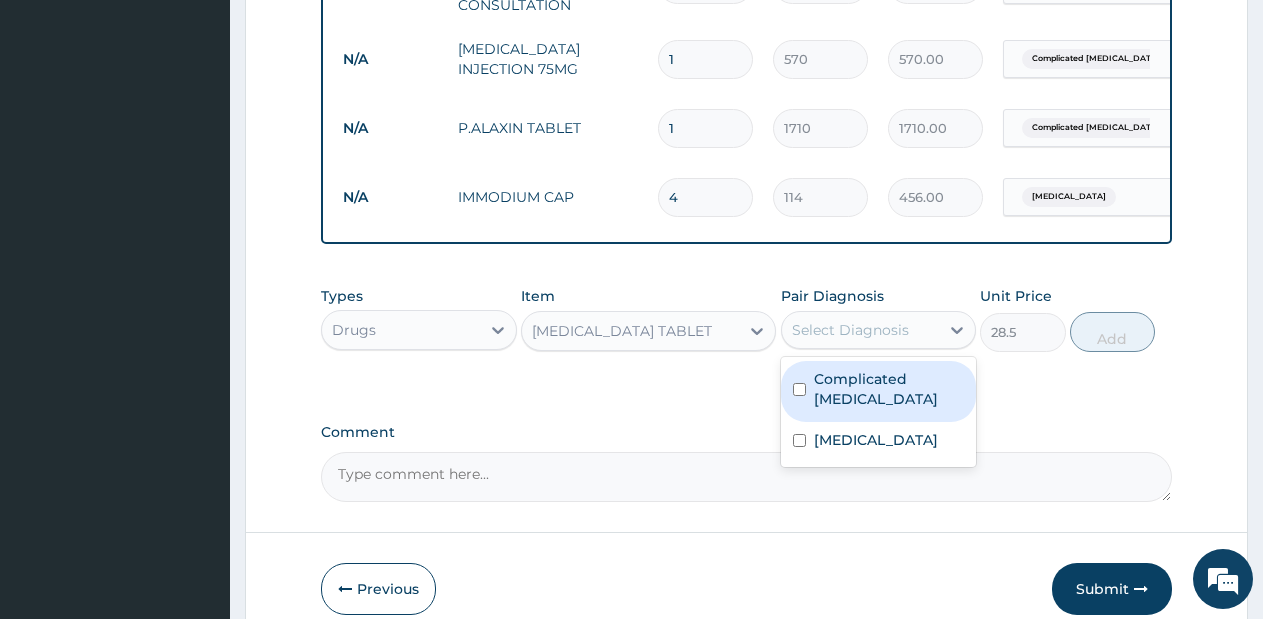 click on "Complicated malaria" at bounding box center (889, 389) 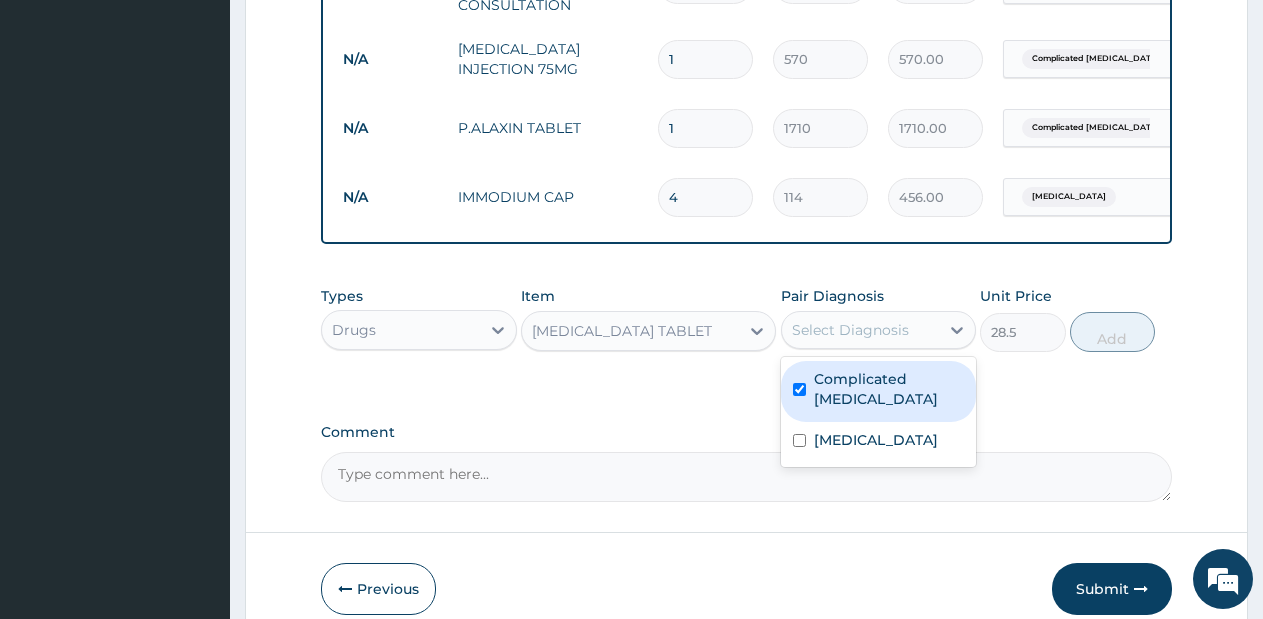 checkbox on "true" 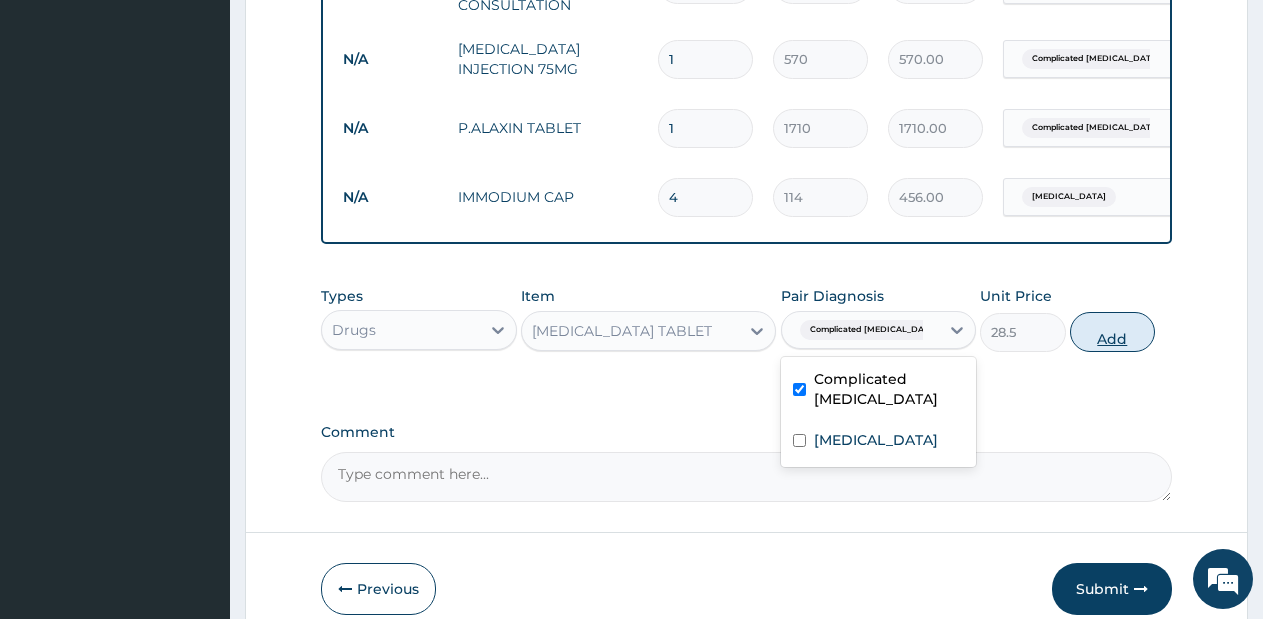 click on "Add" at bounding box center (1112, 332) 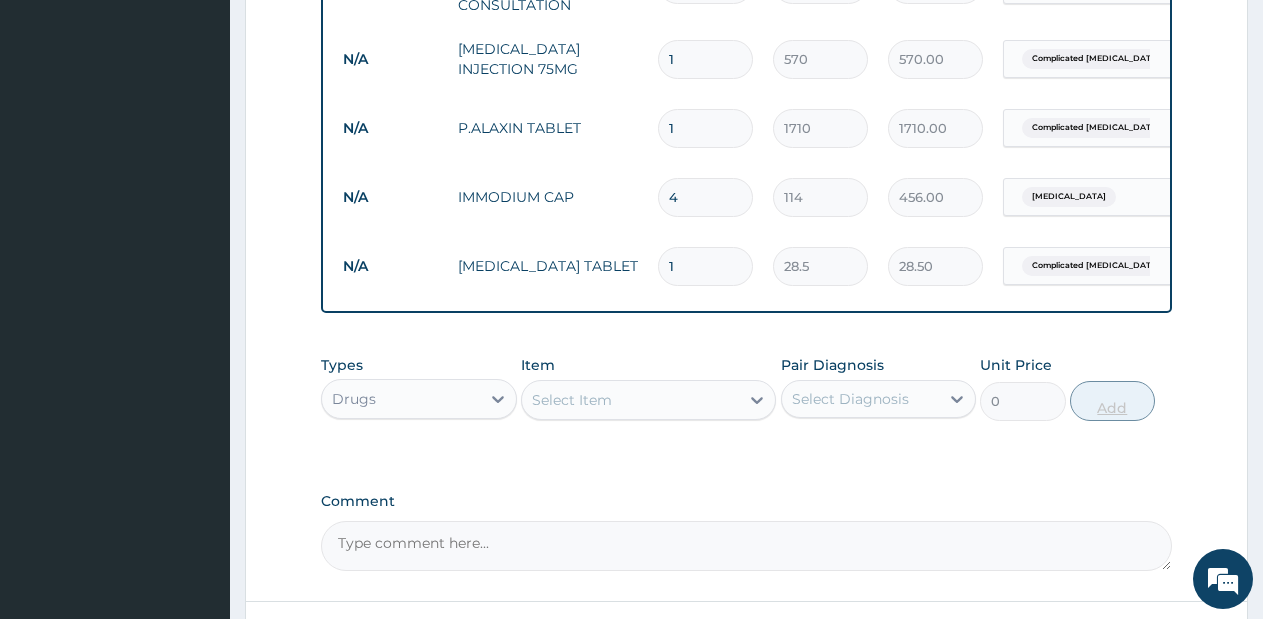type on "18" 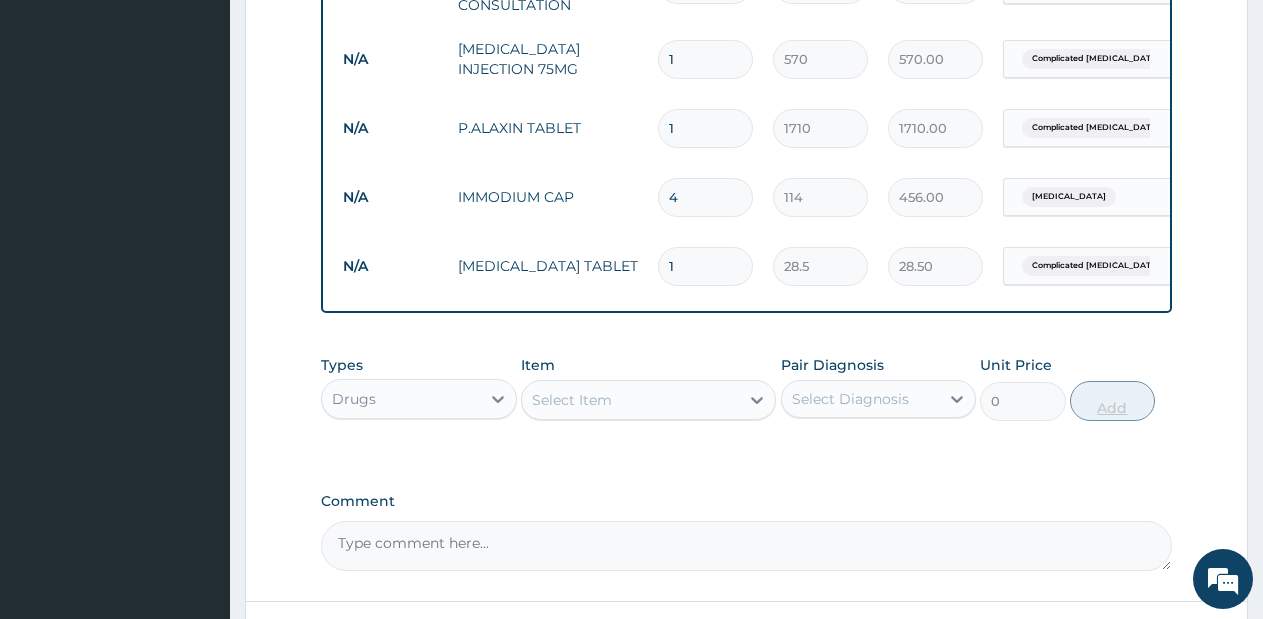 type on "513.00" 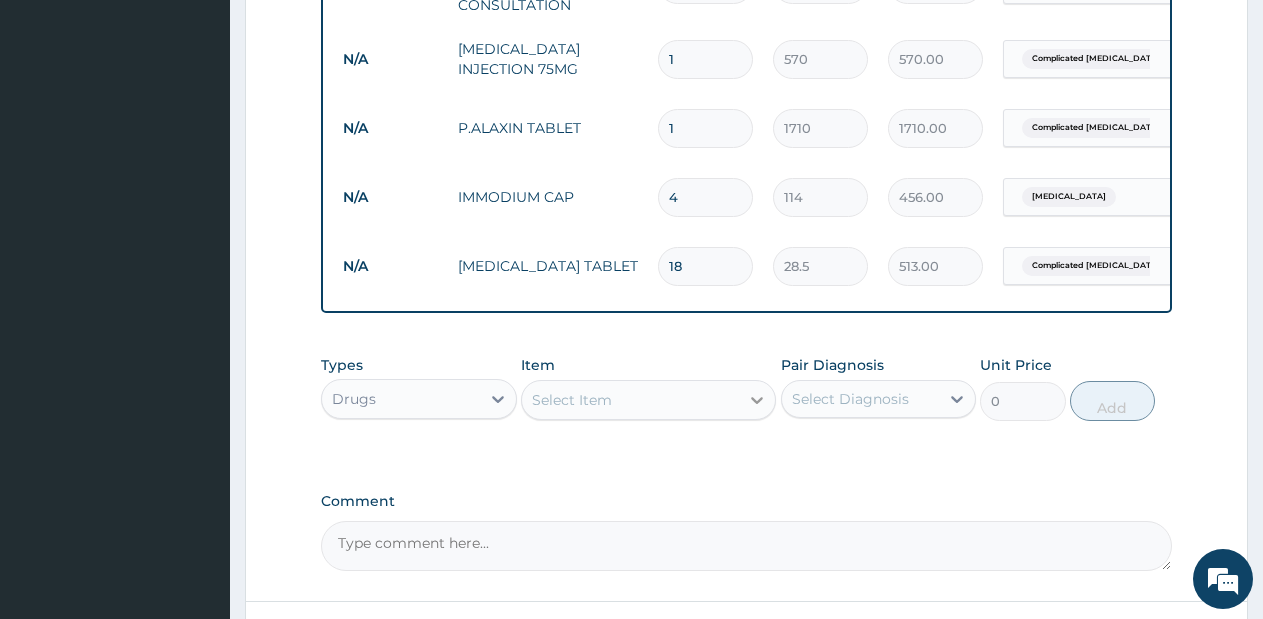 type on "18" 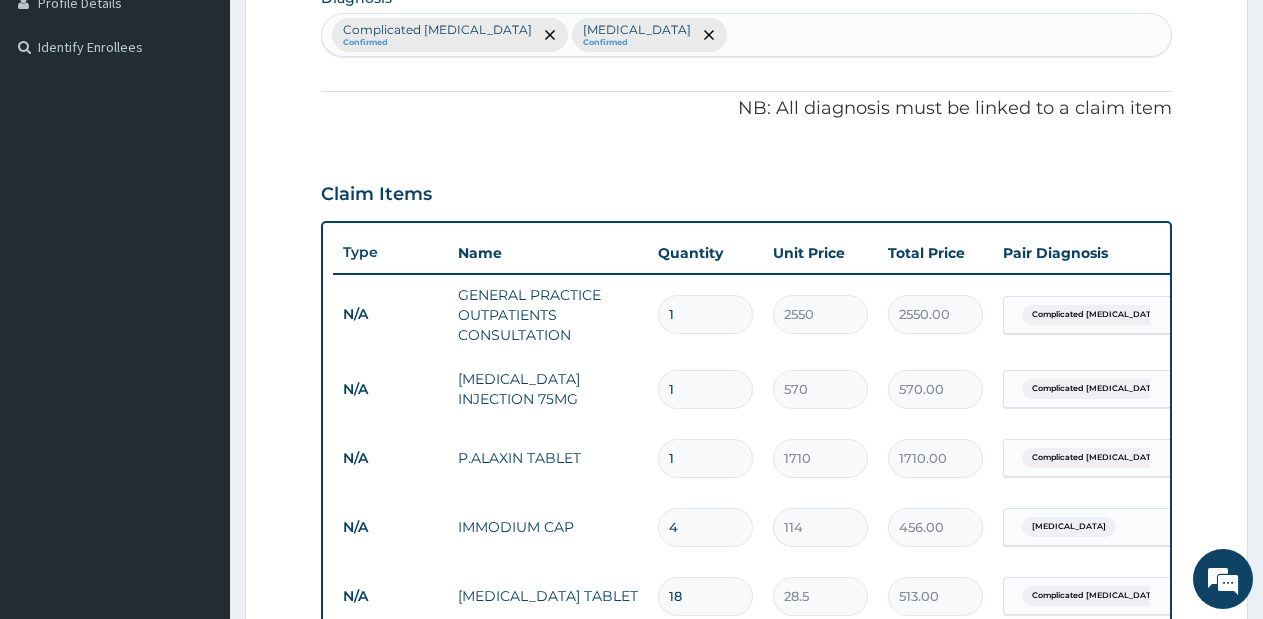 scroll, scrollTop: 415, scrollLeft: 0, axis: vertical 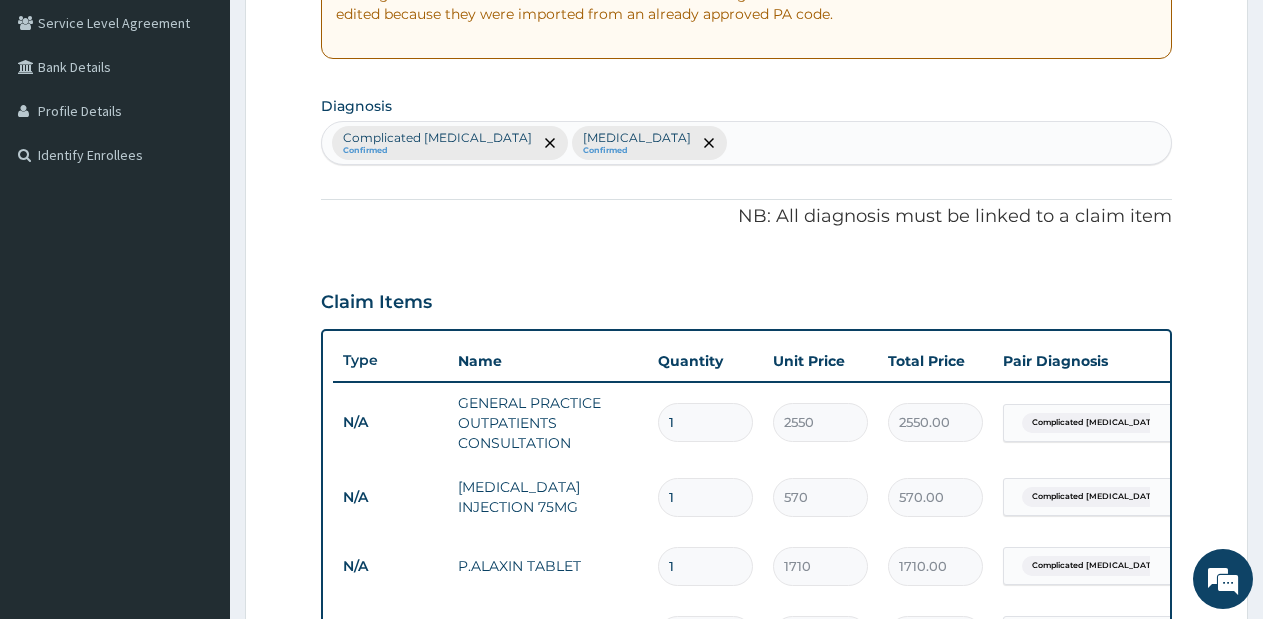 click on "Complicated malaria Confirmed Gastroenteritis Confirmed" at bounding box center [746, 143] 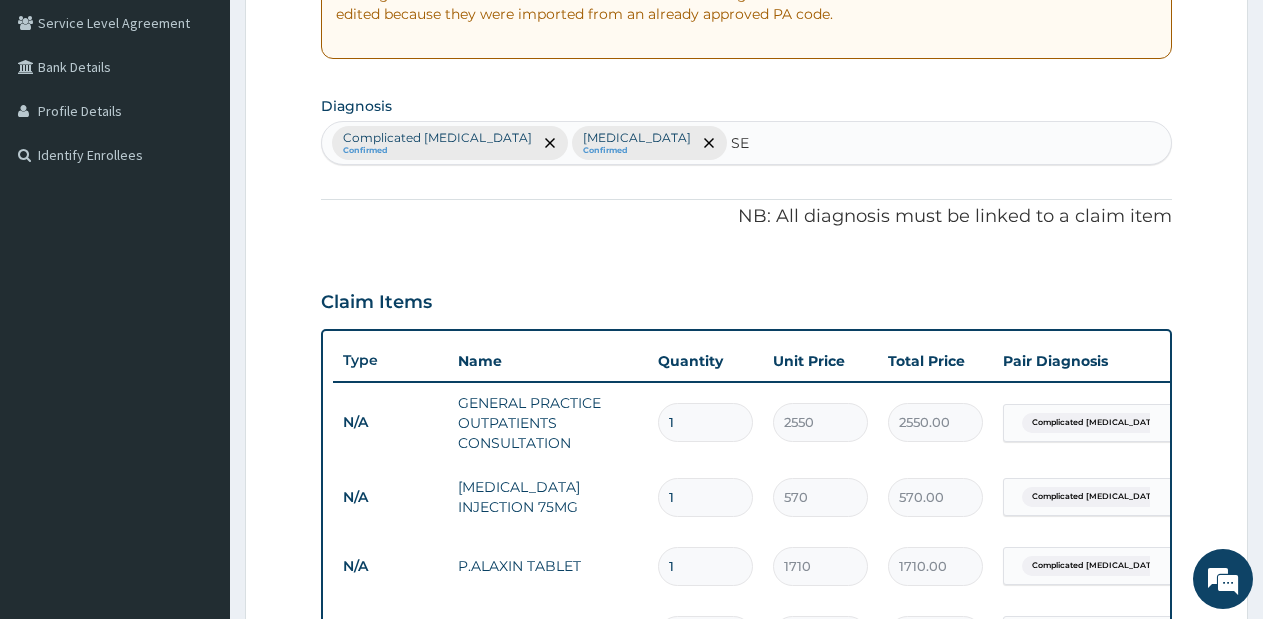 type on "SEP" 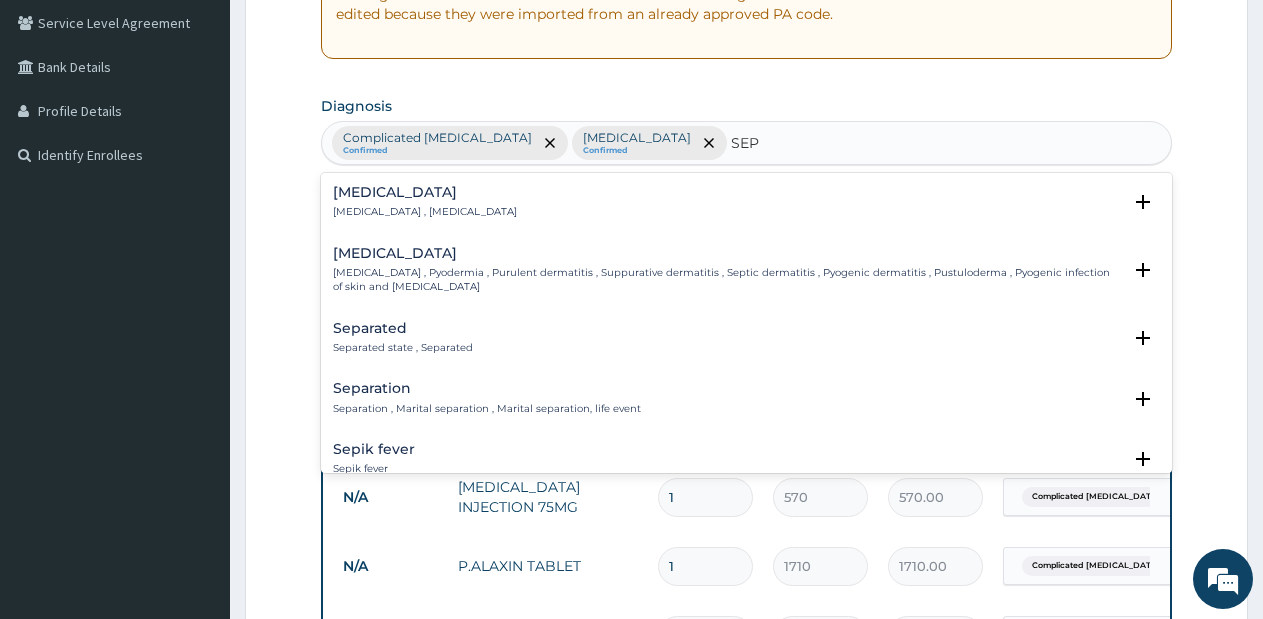 click on "Sepsis Systemic infection , Sepsis" at bounding box center [425, 202] 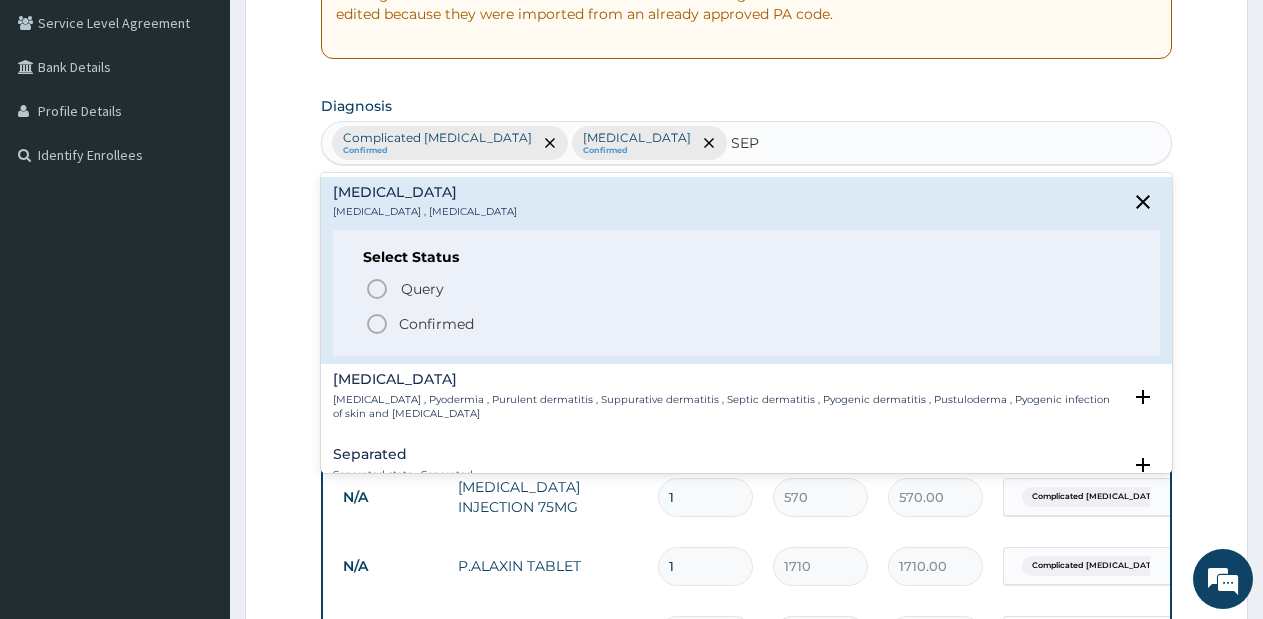 click 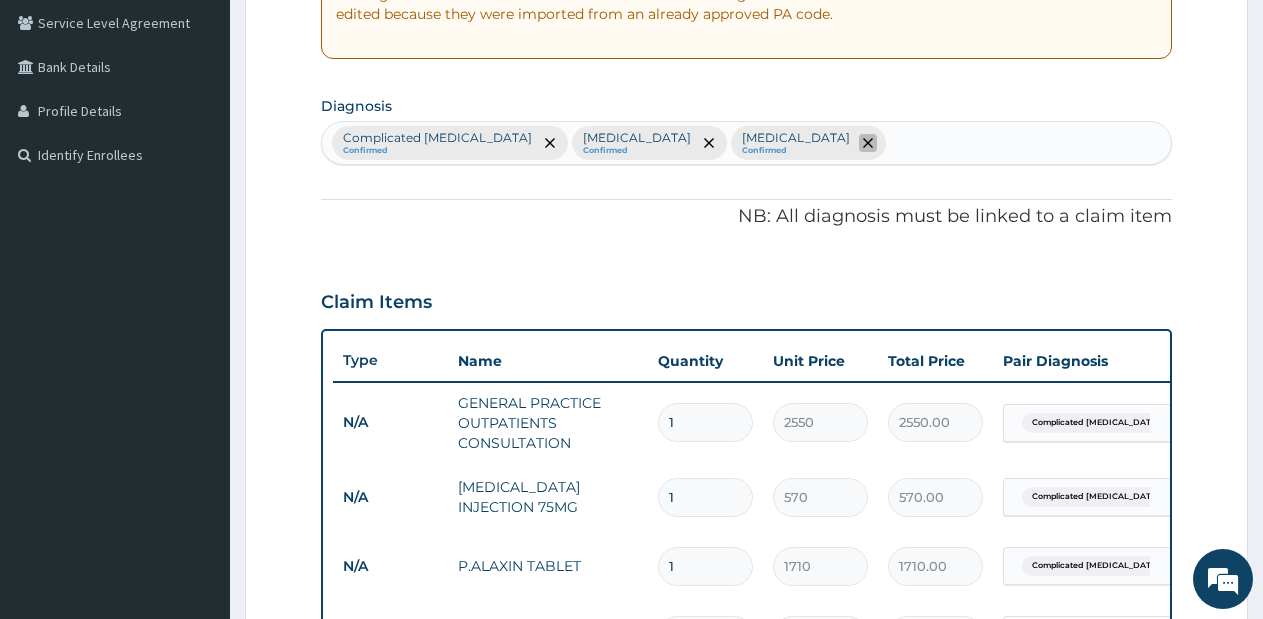 click 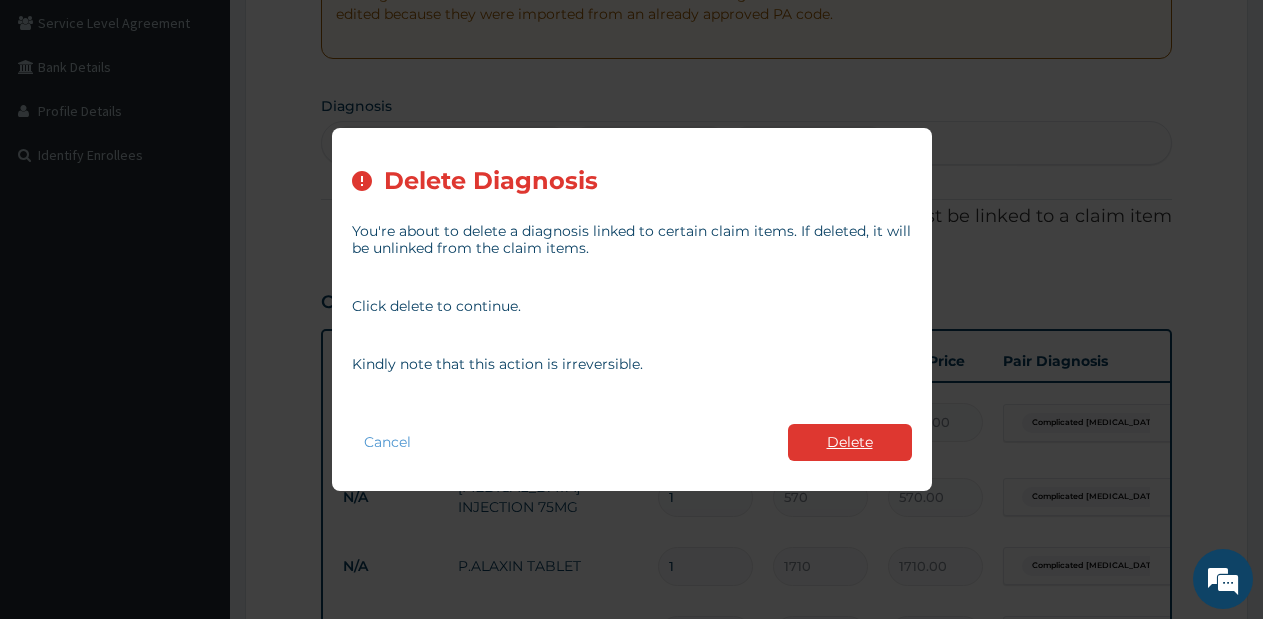 click on "Delete" at bounding box center (850, 442) 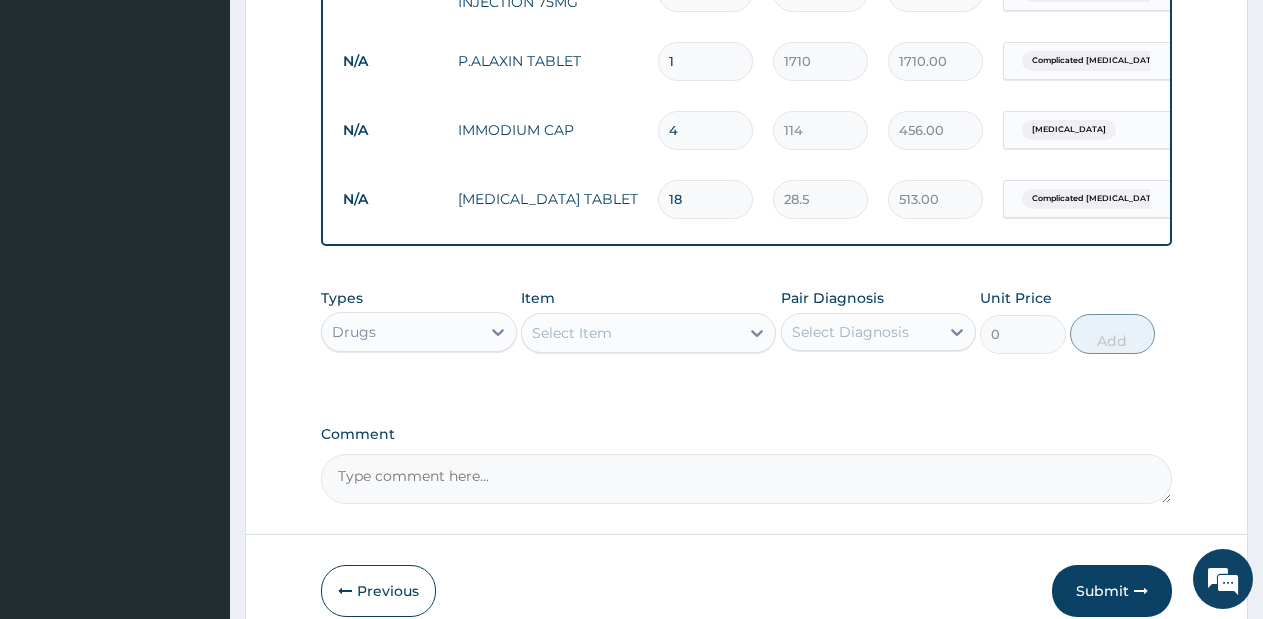 scroll, scrollTop: 906, scrollLeft: 0, axis: vertical 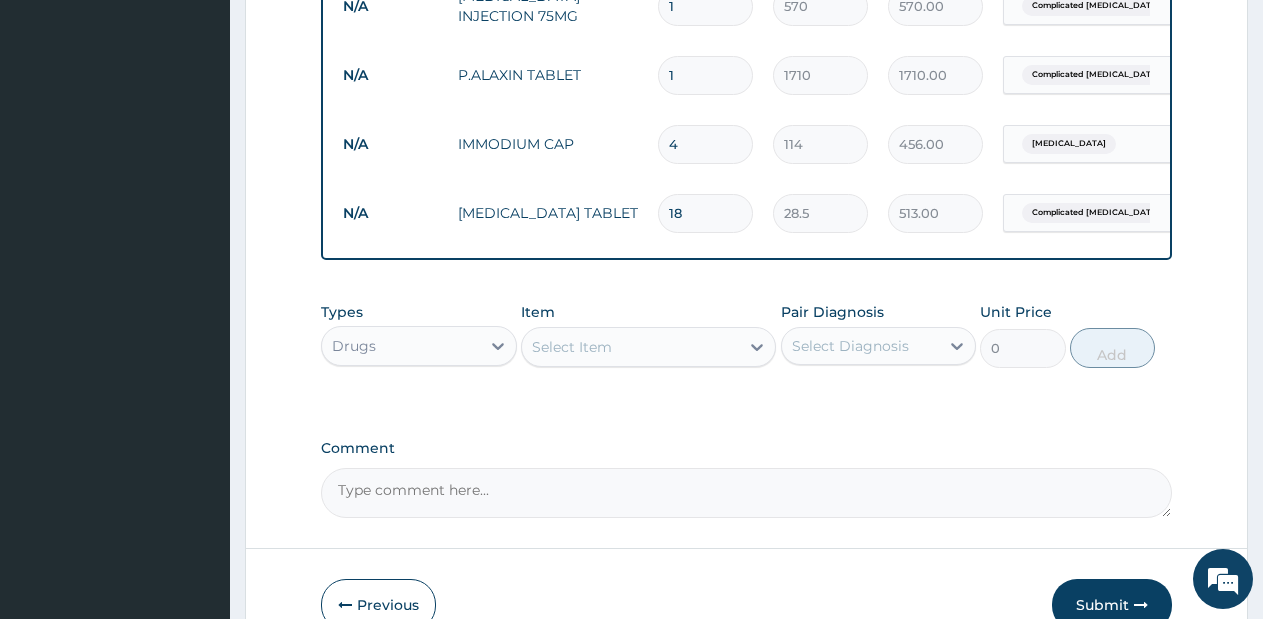 click on "Select Item" at bounding box center [630, 347] 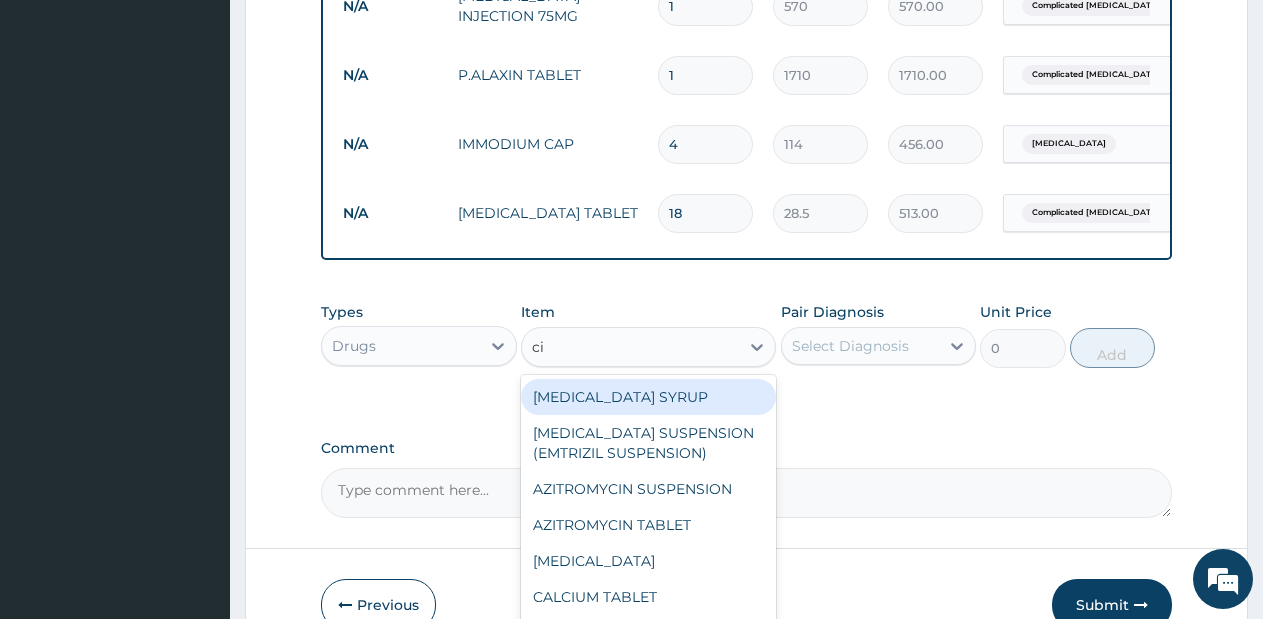 type on "cip" 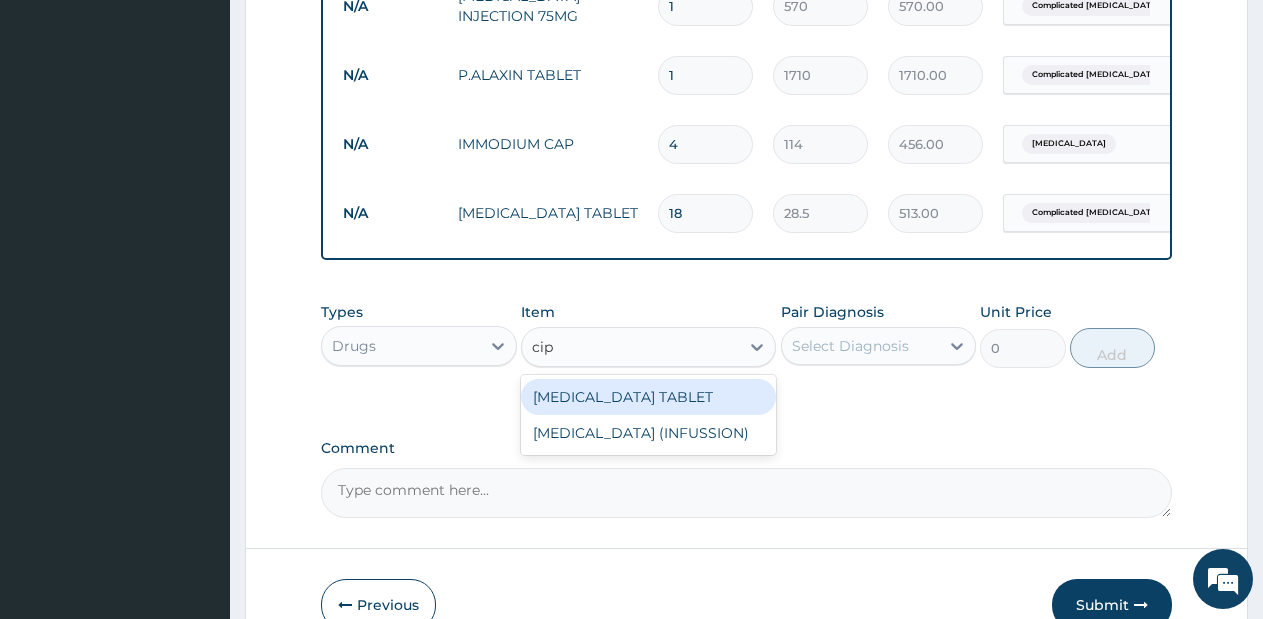 click on "CIPROFLOXACIN TABLET" at bounding box center (648, 397) 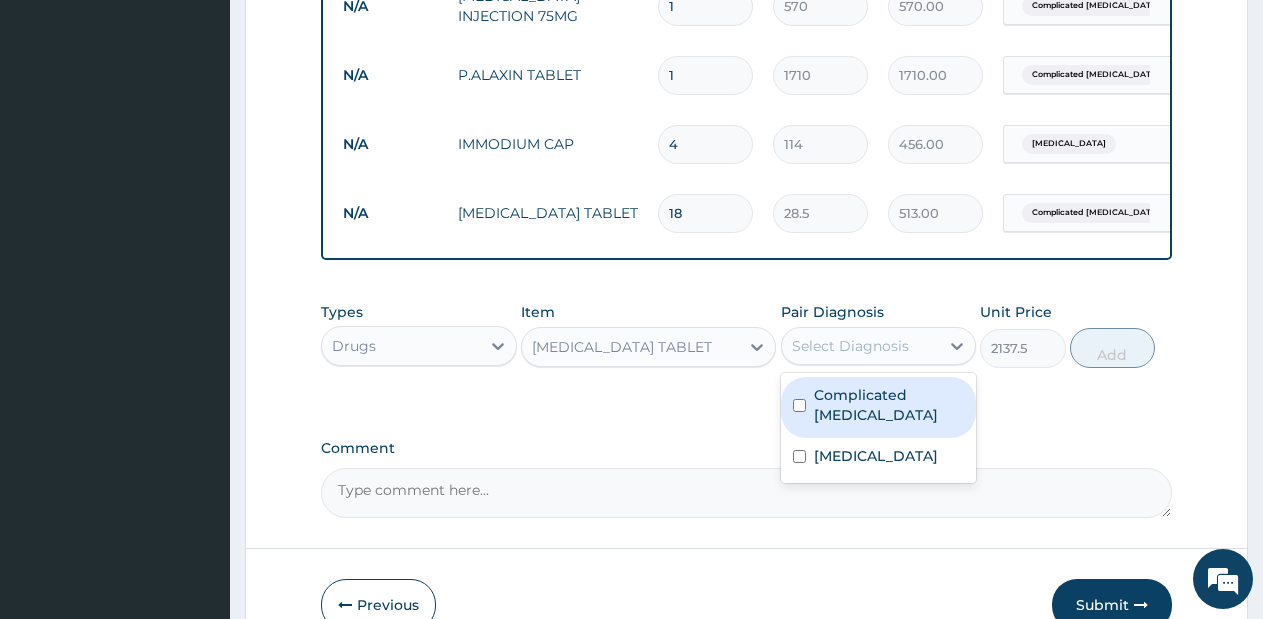 click on "Select Diagnosis" at bounding box center (879, 346) 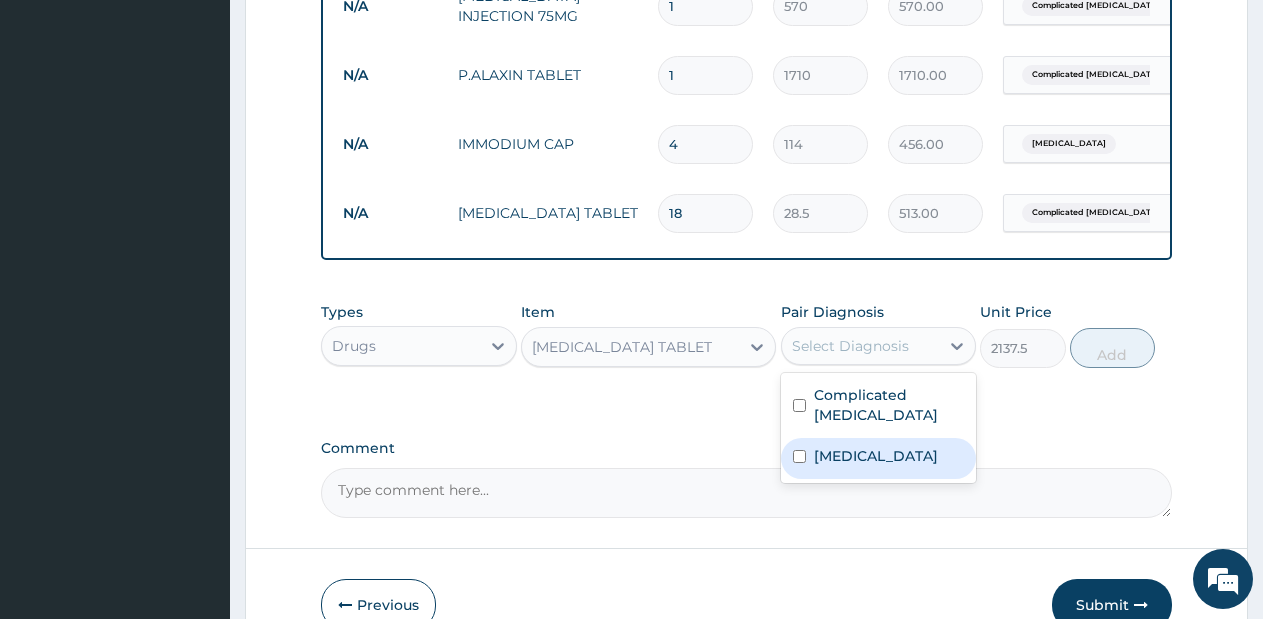 click on "Gastroenteritis" at bounding box center [876, 456] 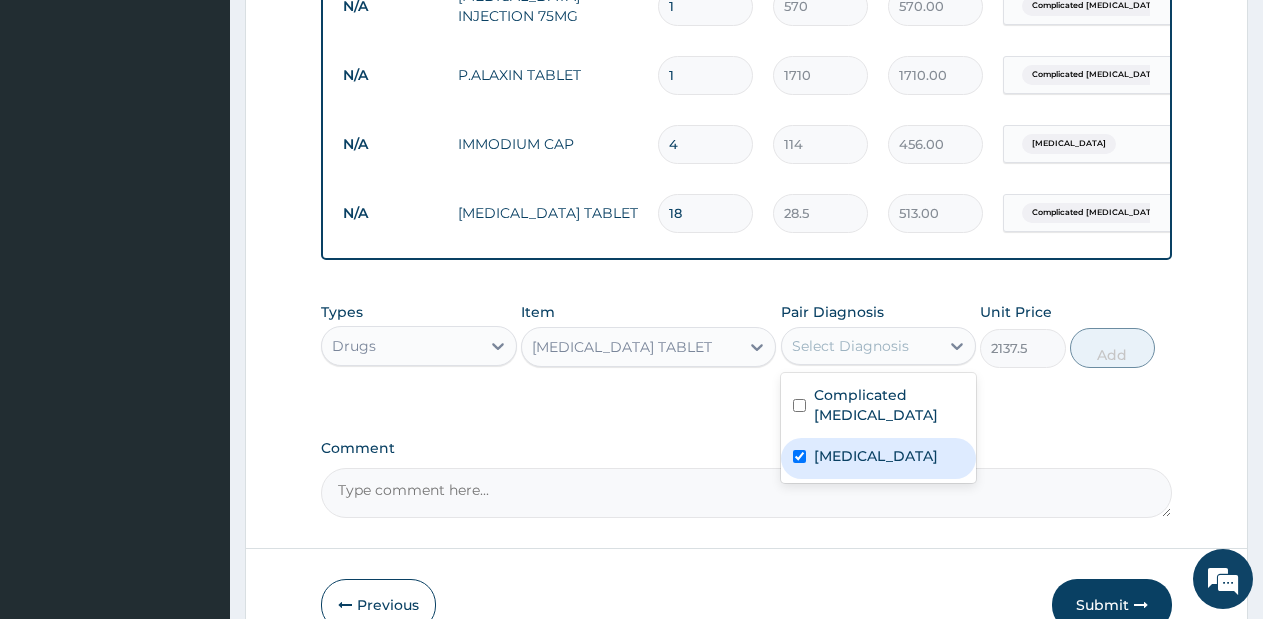 checkbox on "true" 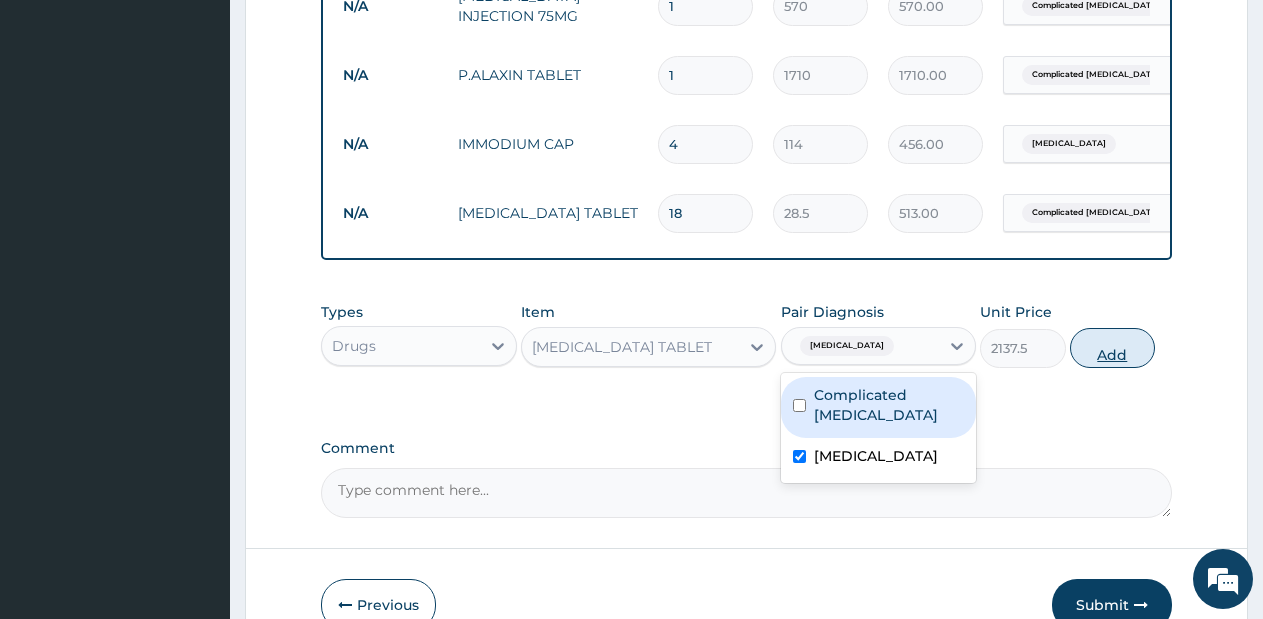 click on "Add" at bounding box center (1112, 348) 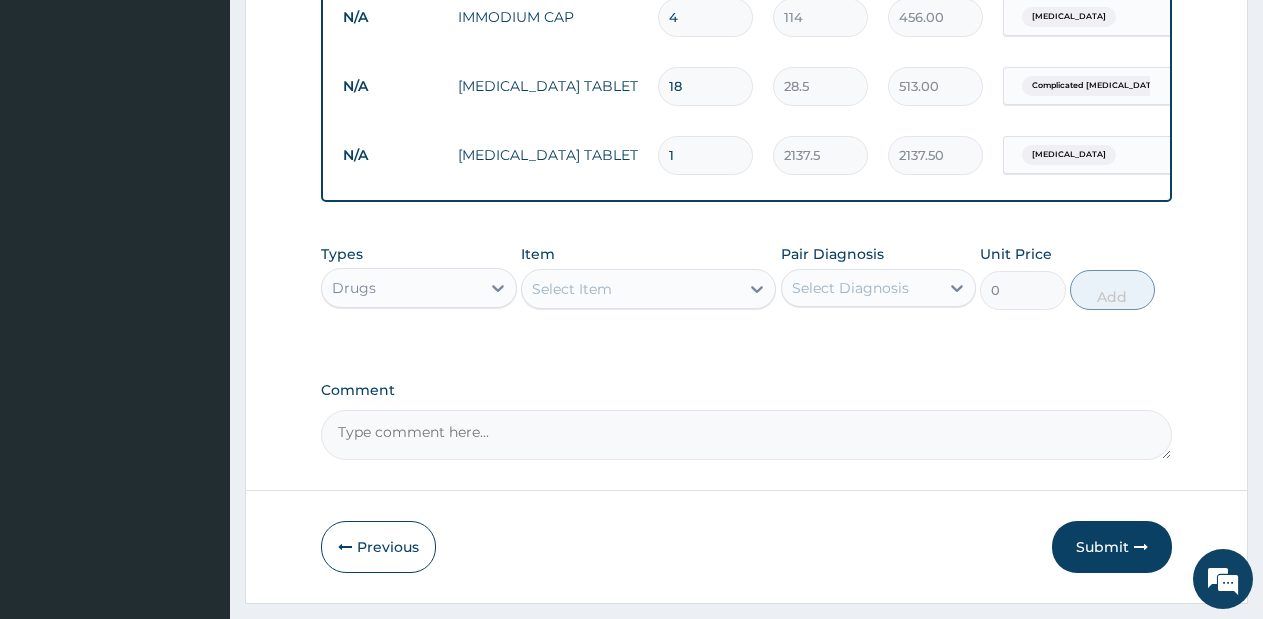 scroll, scrollTop: 1044, scrollLeft: 0, axis: vertical 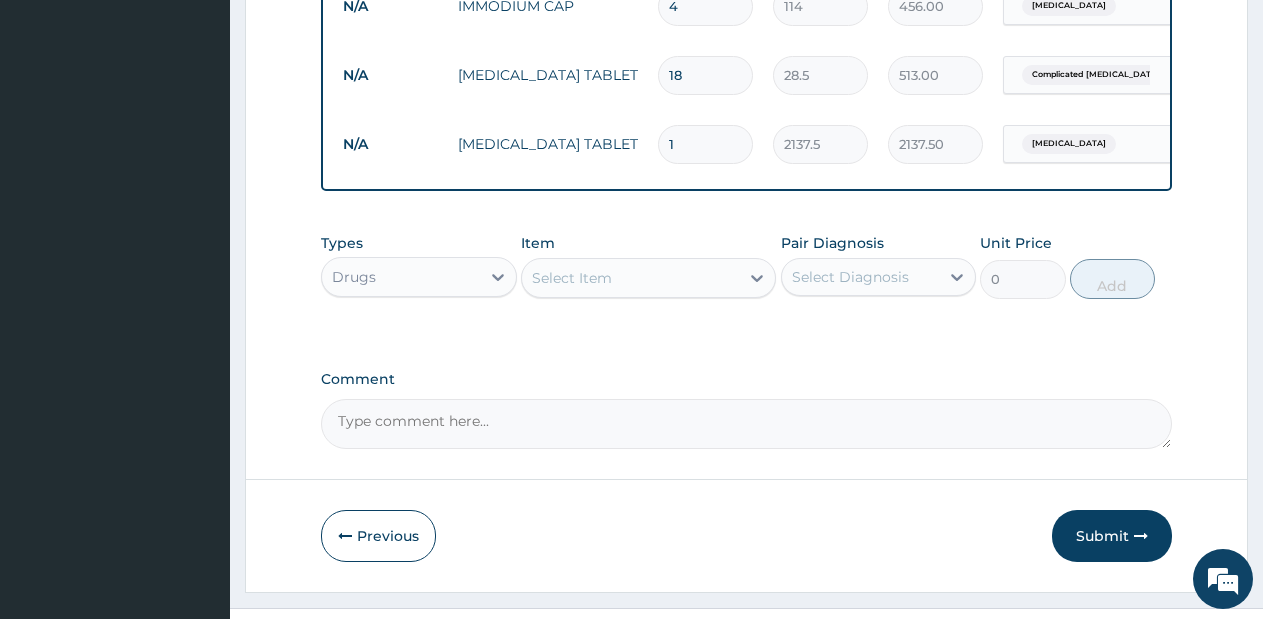 click on "Drugs" at bounding box center (401, 277) 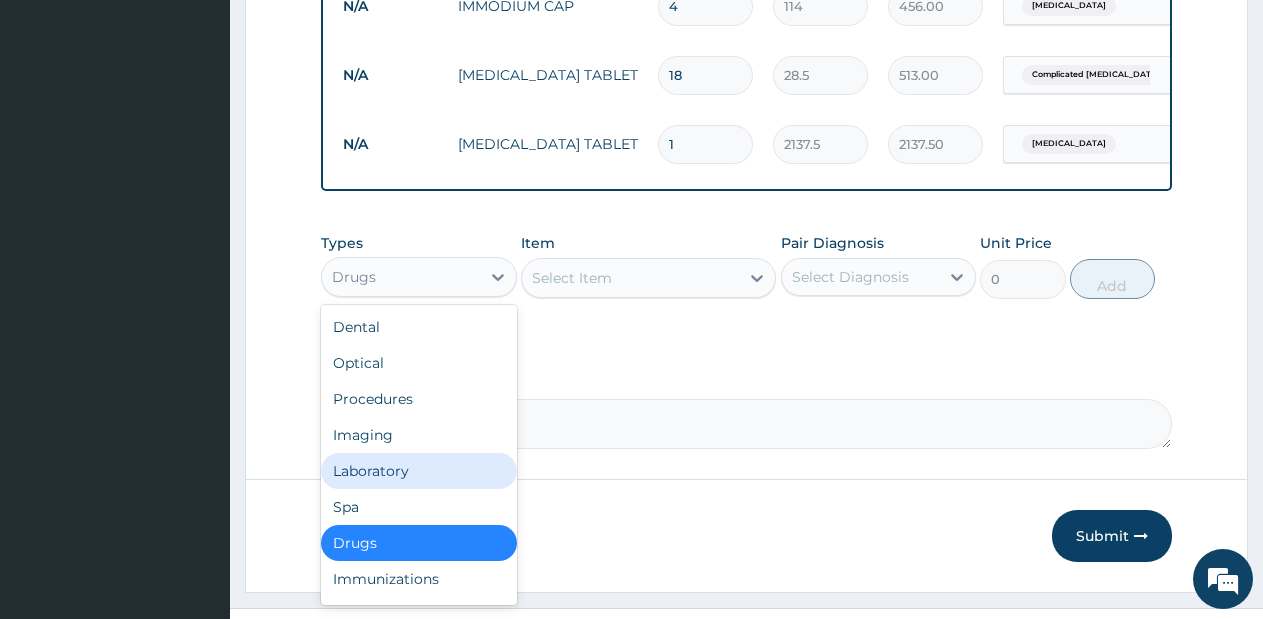 click on "Laboratory" at bounding box center [419, 471] 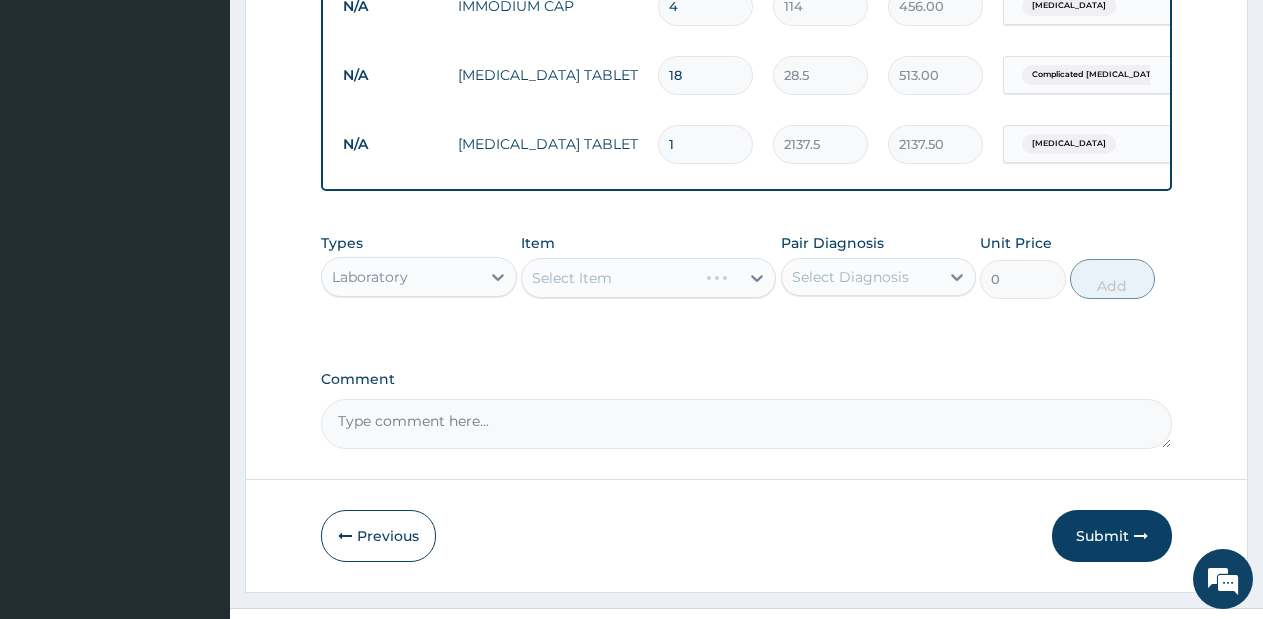click on "Select Item" at bounding box center [648, 278] 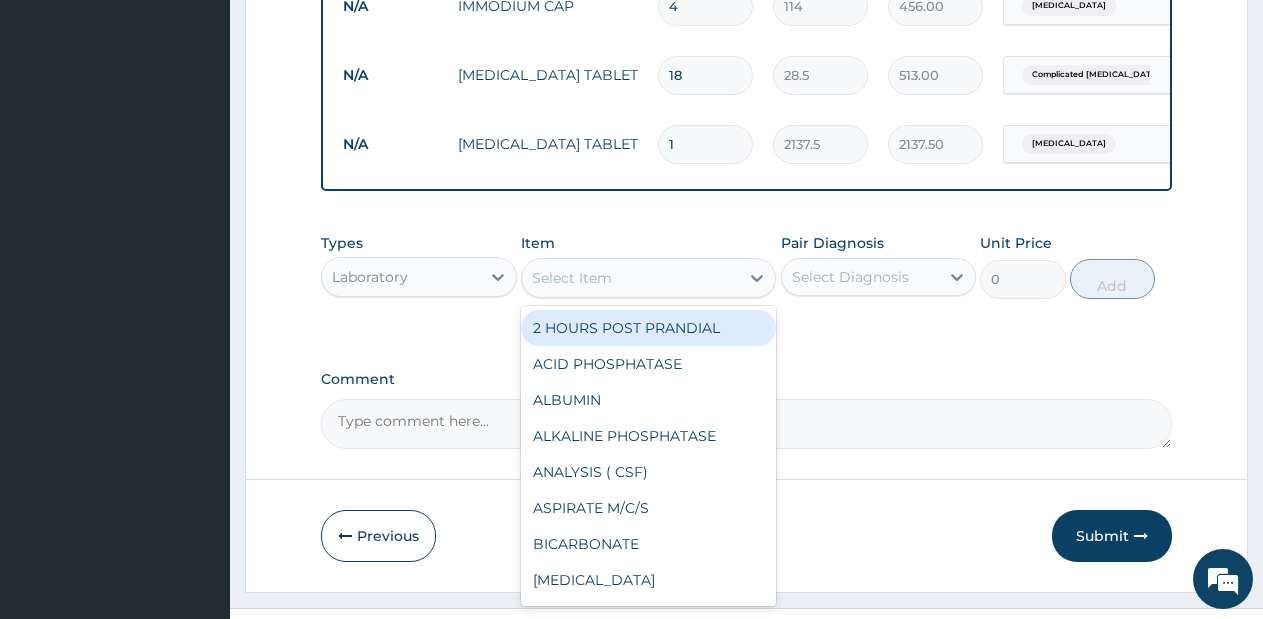click on "Select Item" at bounding box center [630, 278] 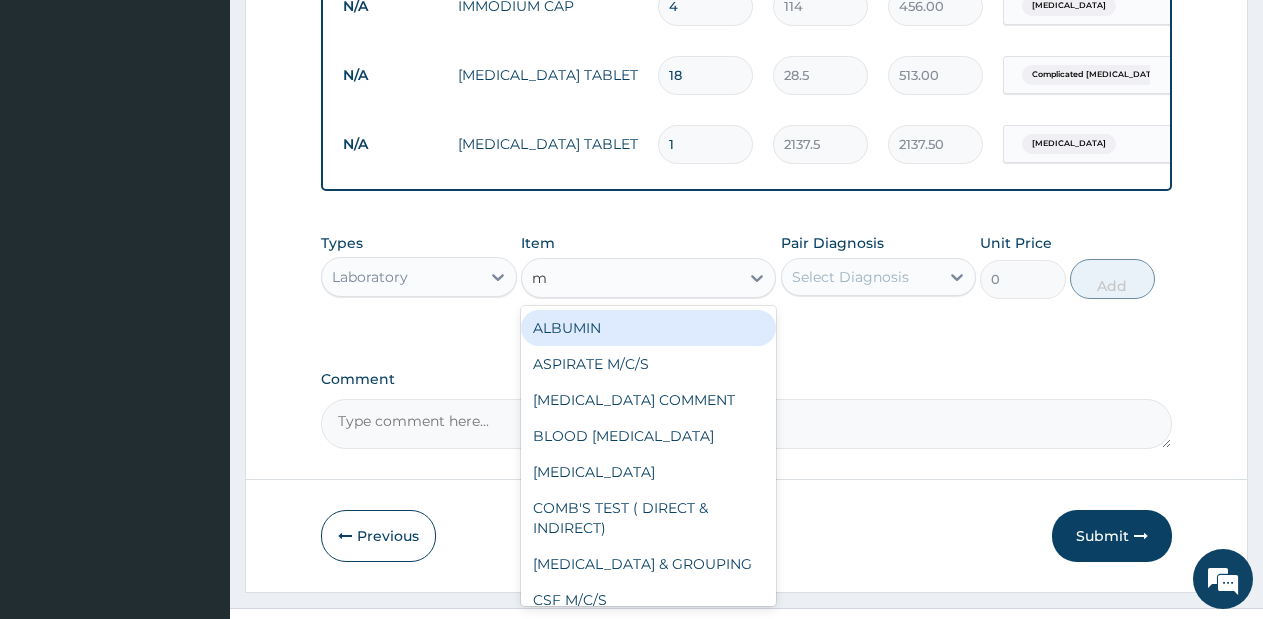 type on "ma" 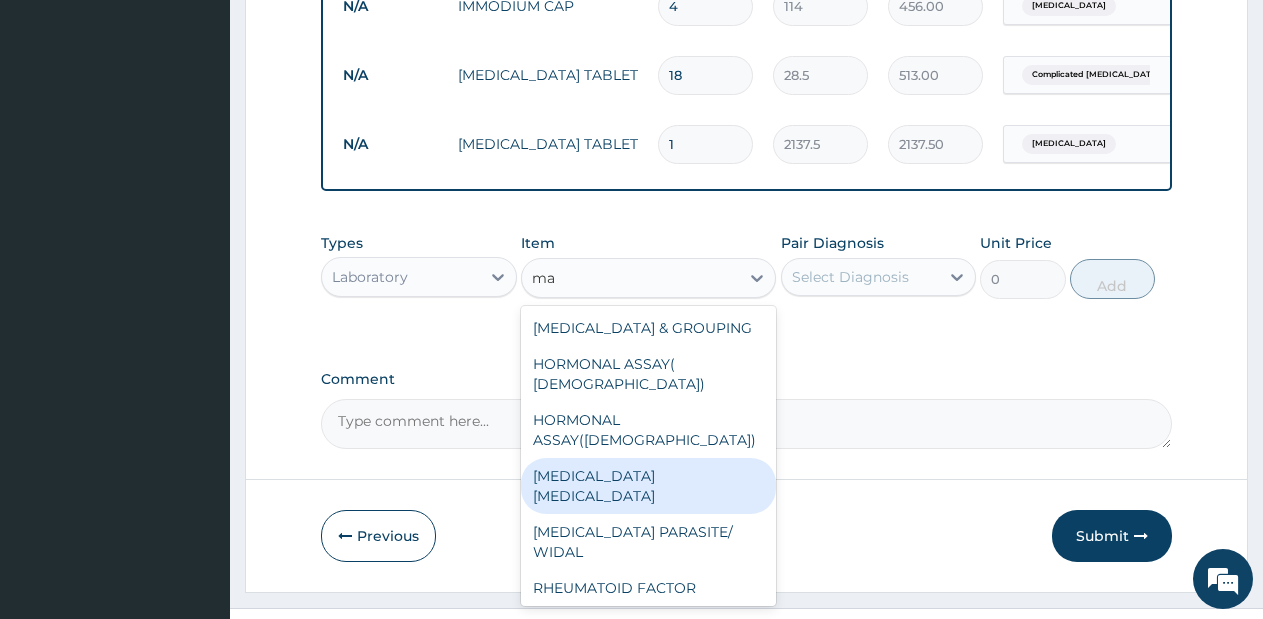 click on "MALARIA PARASITE" at bounding box center (648, 486) 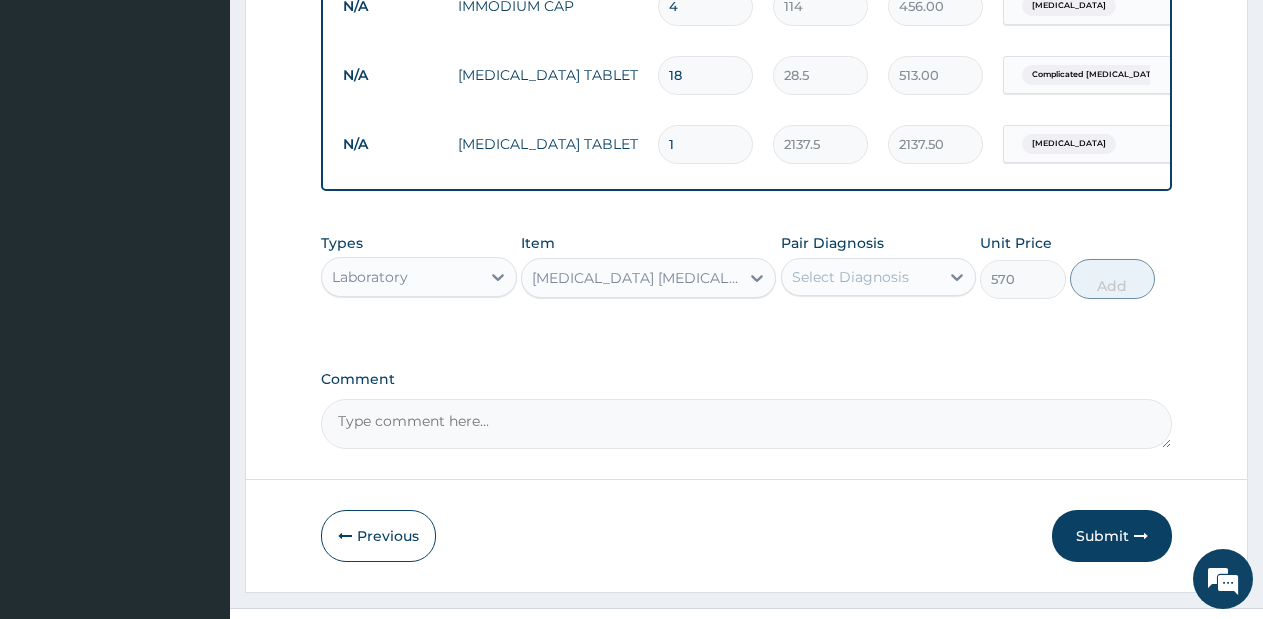 click on "Select Diagnosis" at bounding box center [861, 277] 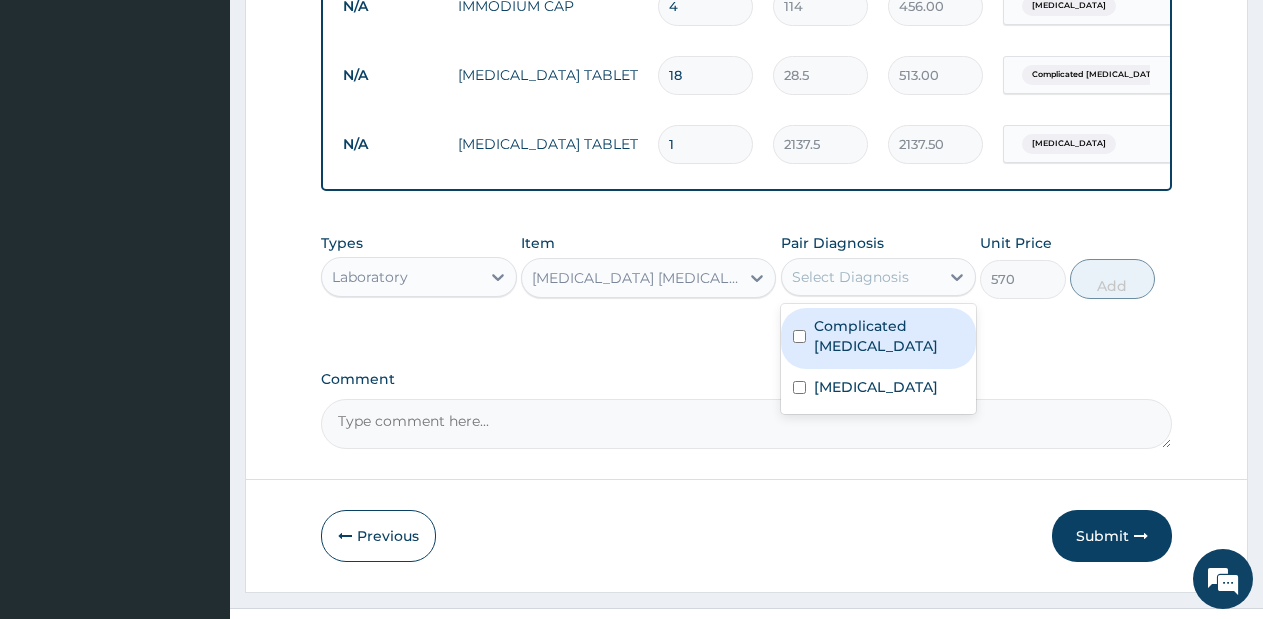 click on "Complicated malaria" at bounding box center [889, 336] 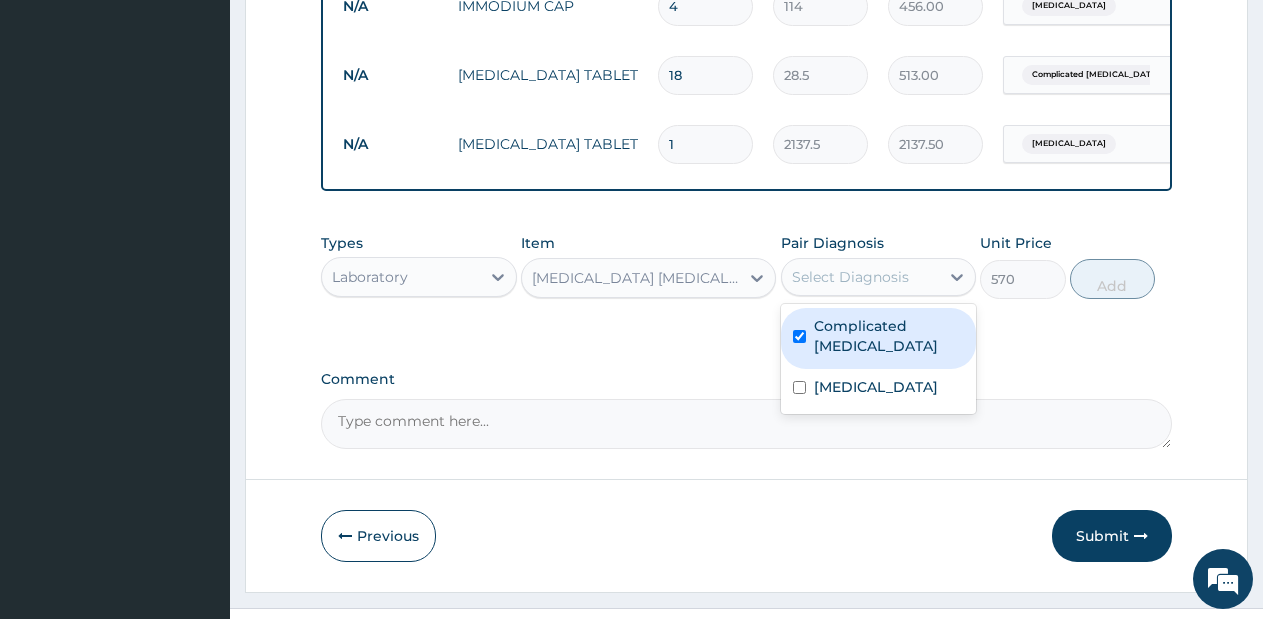 checkbox on "true" 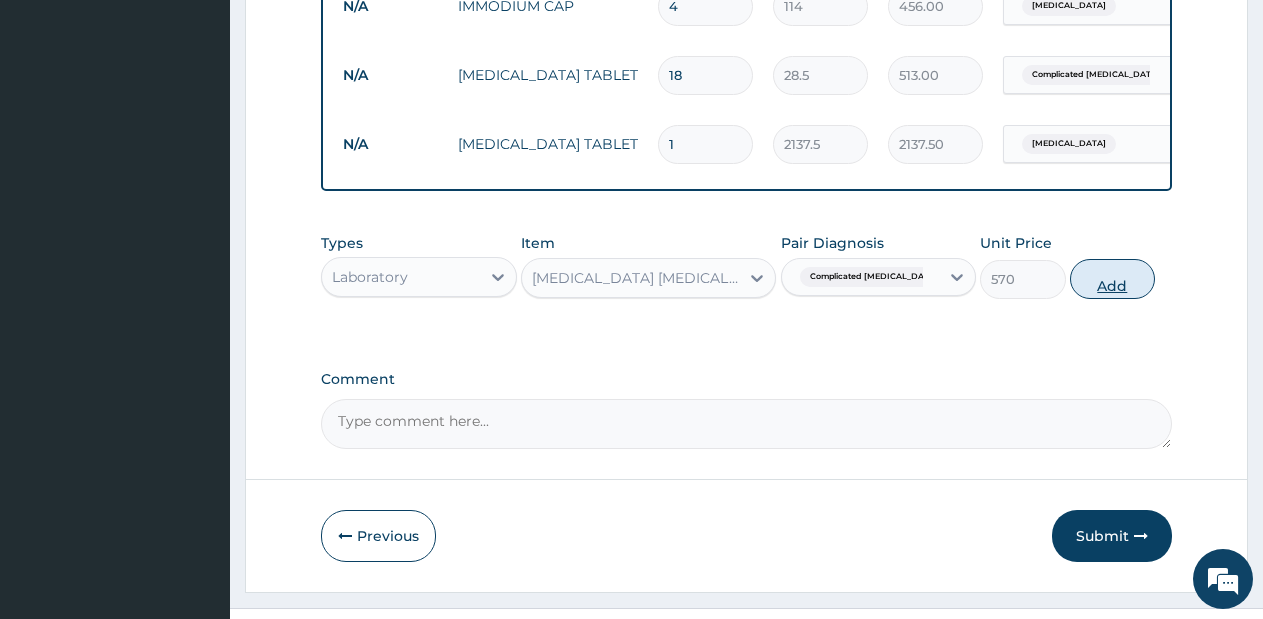 click on "Add" at bounding box center [1112, 279] 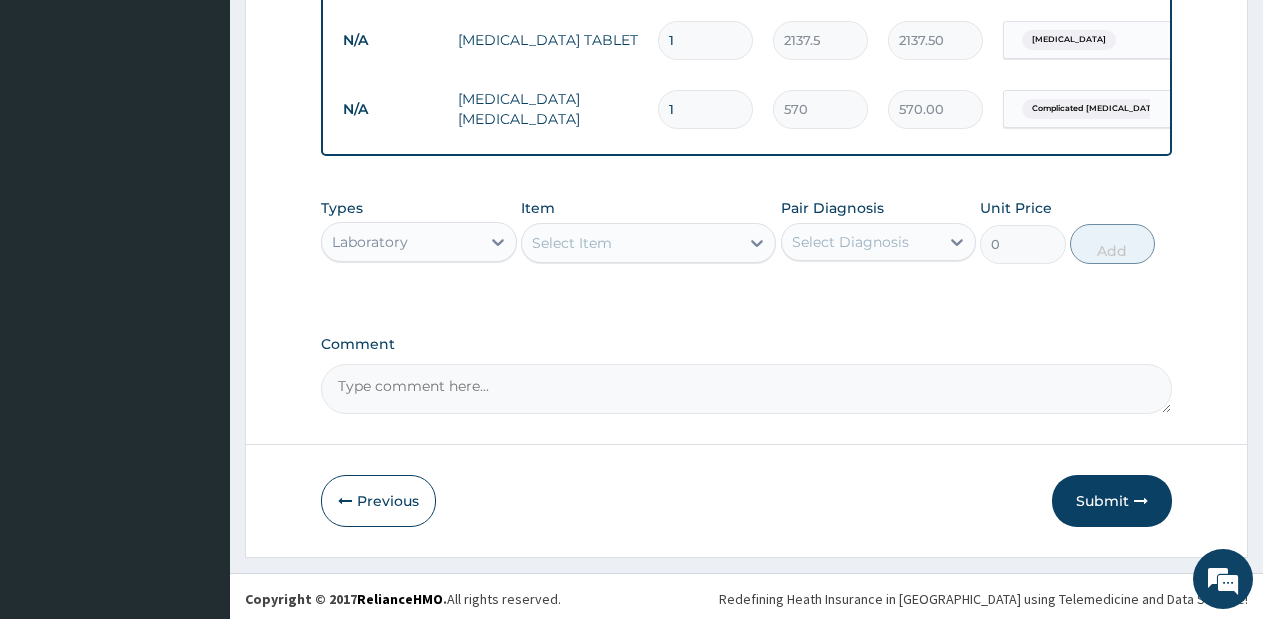 scroll, scrollTop: 1157, scrollLeft: 0, axis: vertical 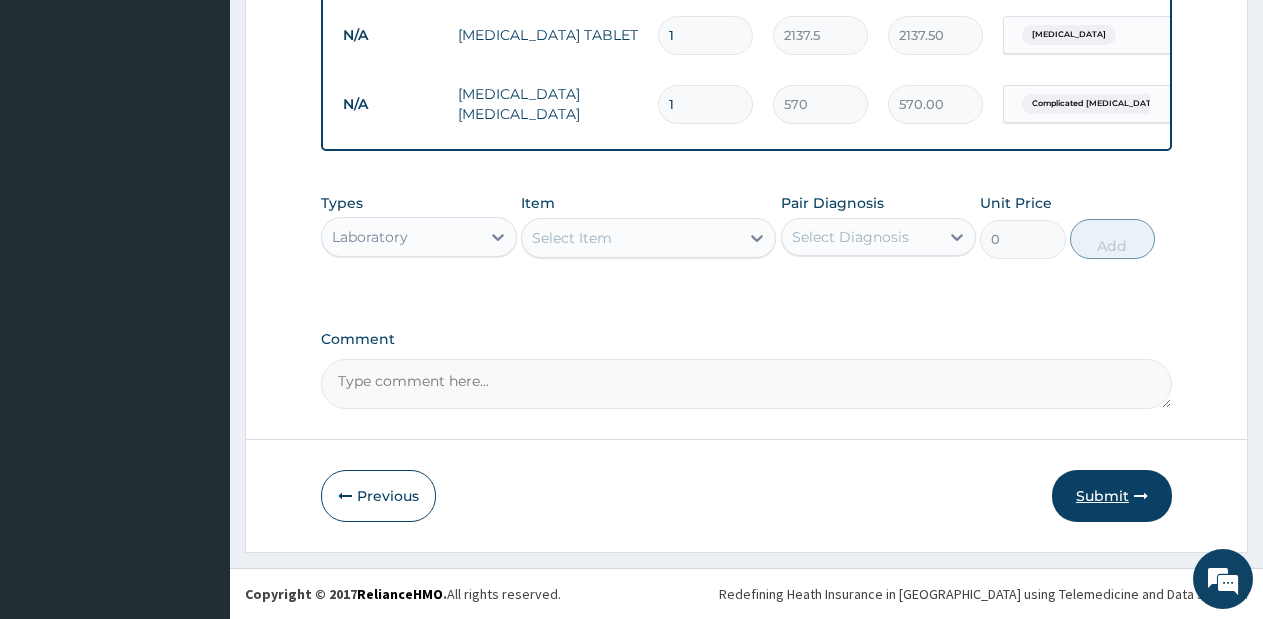 click on "Submit" at bounding box center [1112, 496] 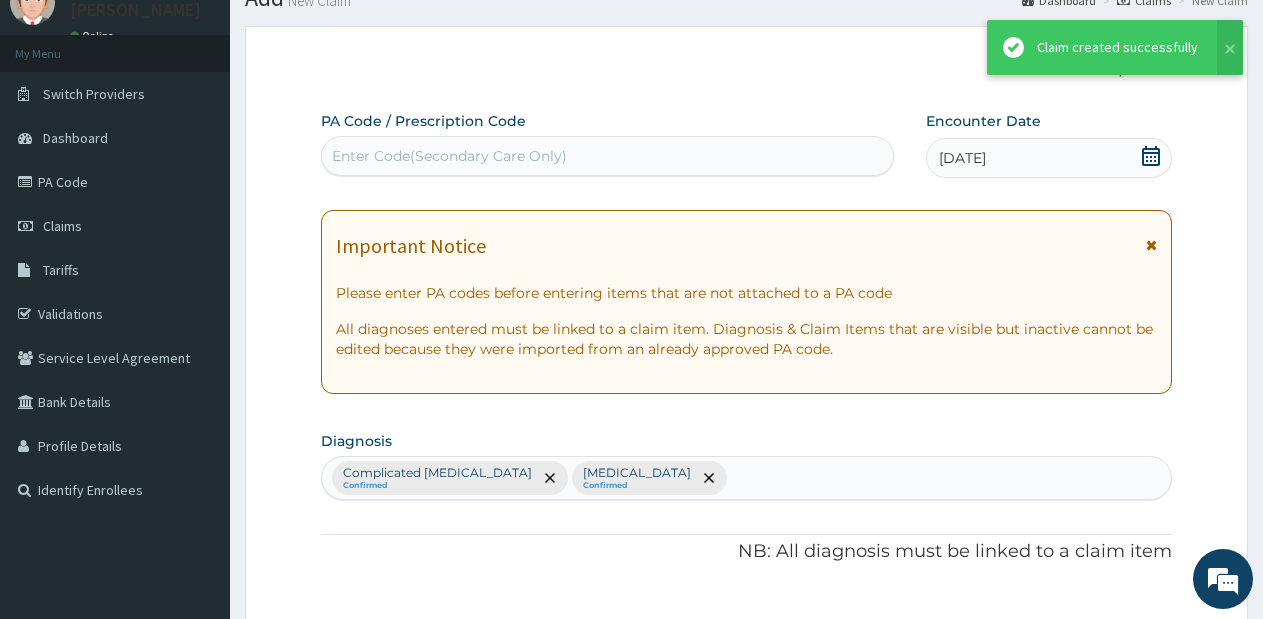scroll, scrollTop: 1157, scrollLeft: 0, axis: vertical 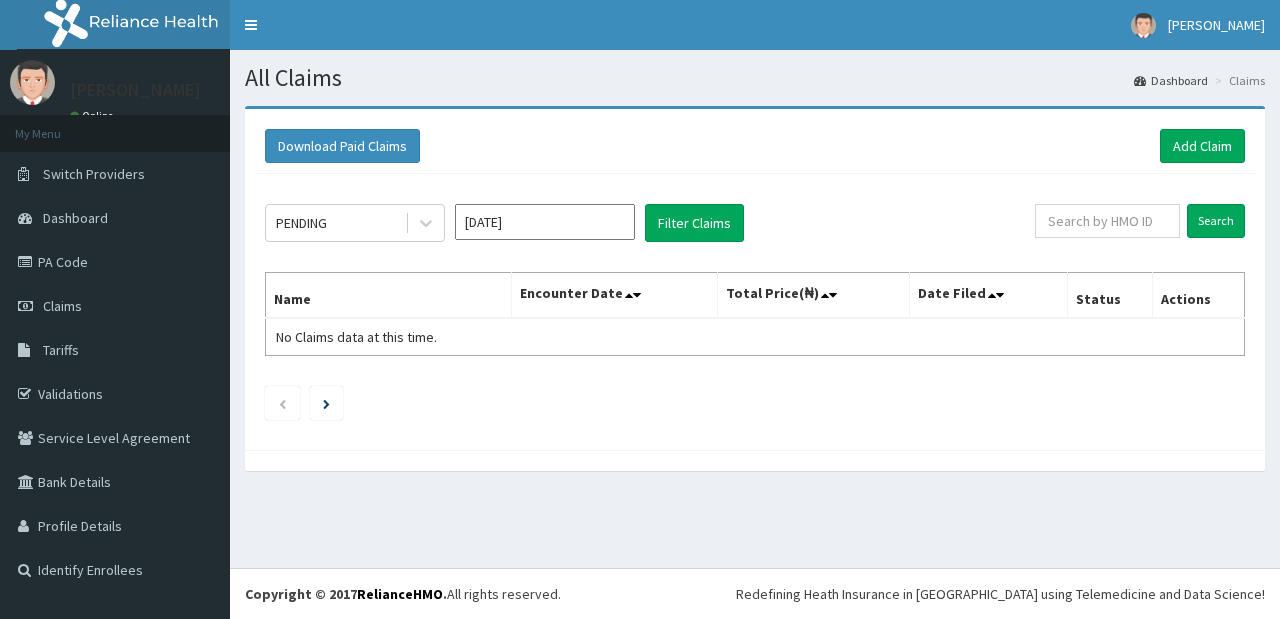 click on "PENDING [DATE] Filter Claims Search Name Encounter Date Total Price(₦) Date Filed Status Actions No Claims data at this time." 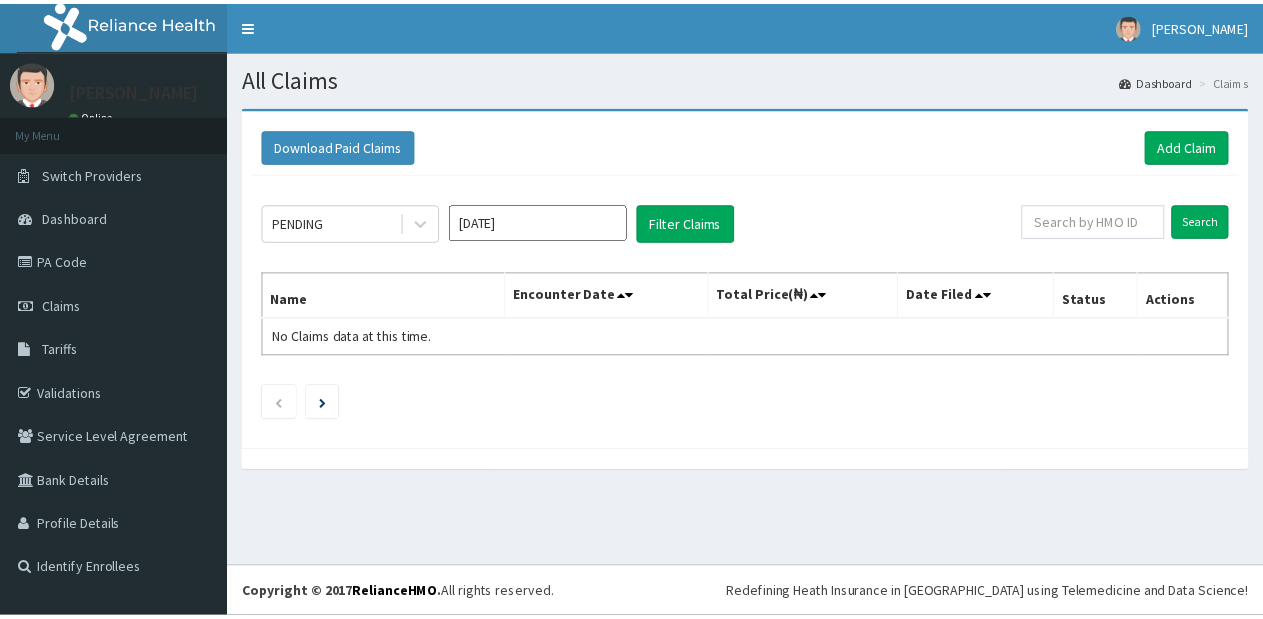 scroll, scrollTop: 0, scrollLeft: 0, axis: both 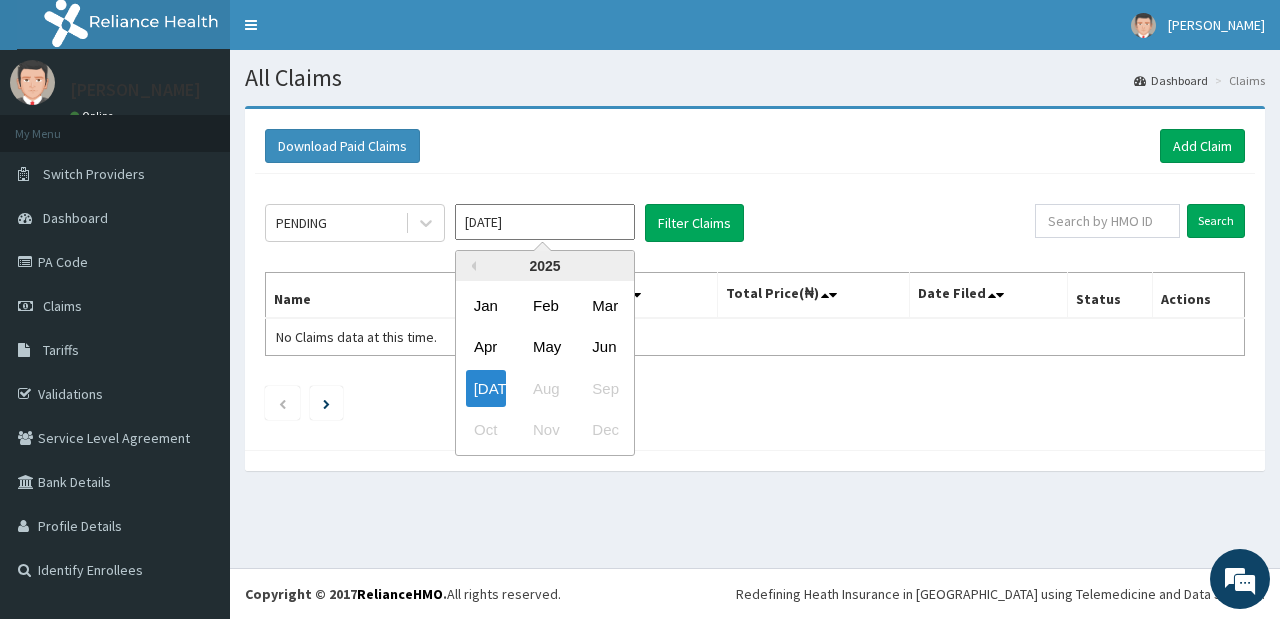 click on "[DATE]" at bounding box center (545, 222) 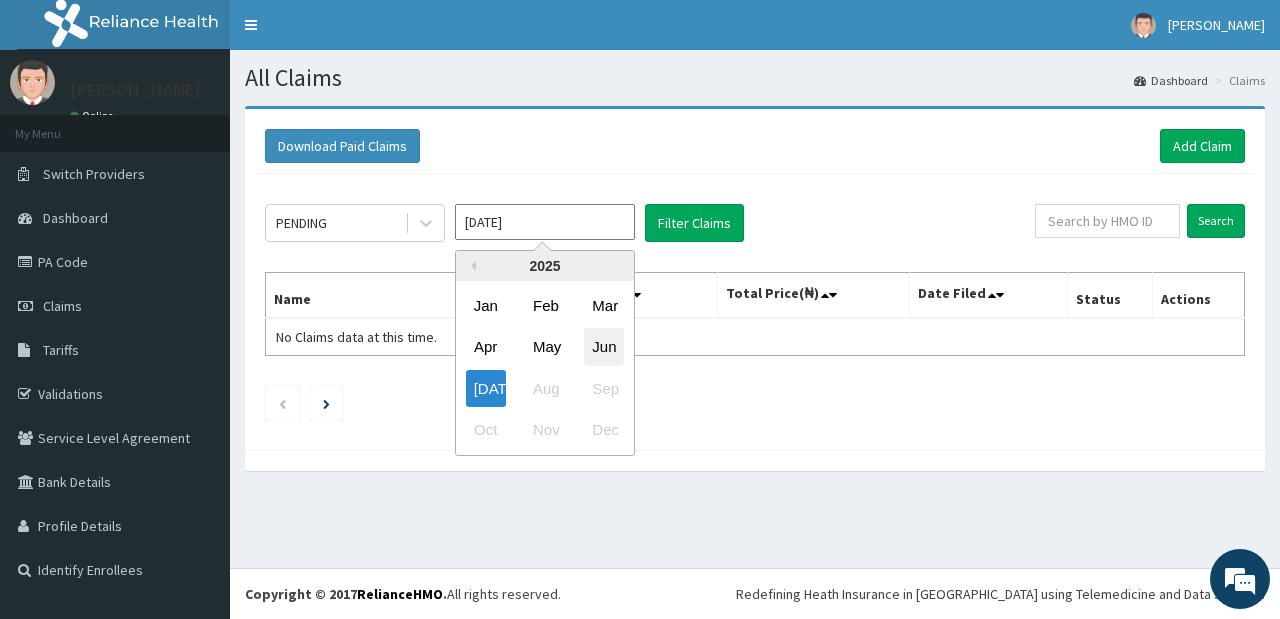 click on "Jun" at bounding box center [604, 347] 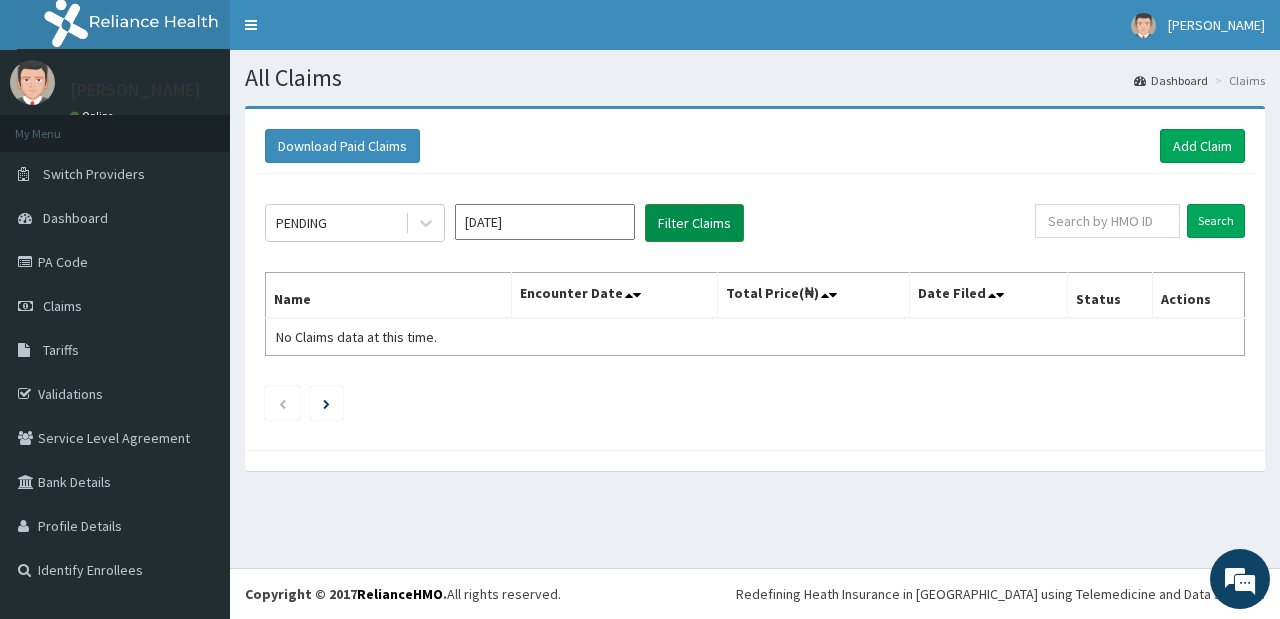 click on "Filter Claims" at bounding box center (694, 223) 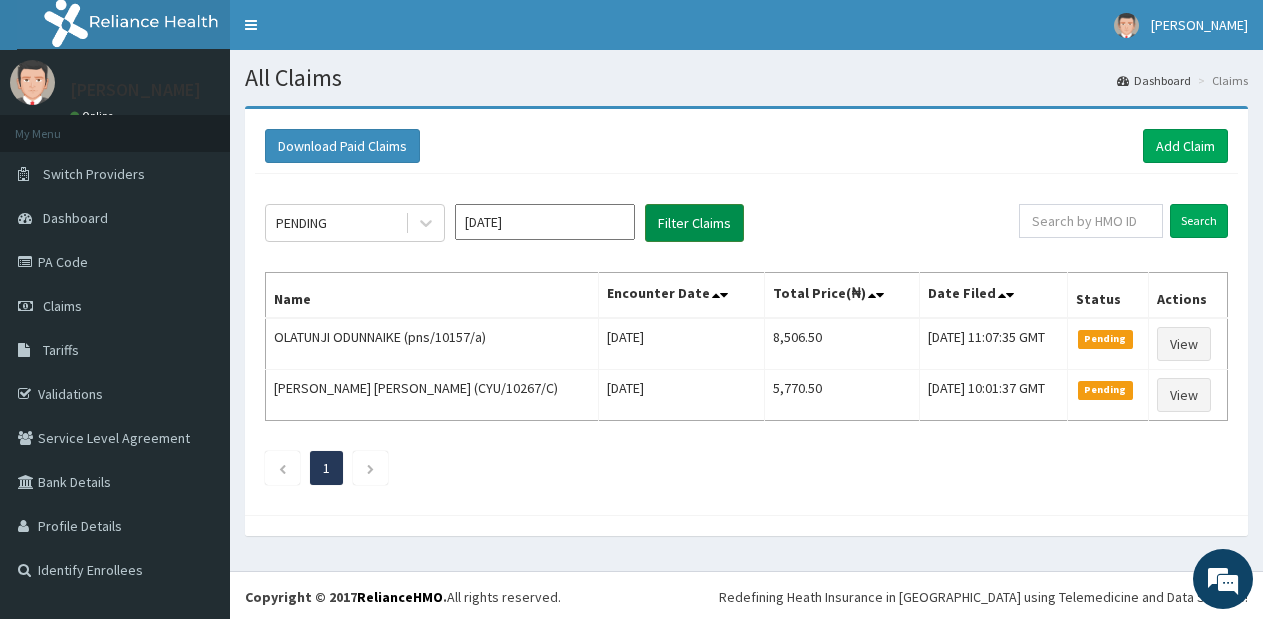 scroll, scrollTop: 0, scrollLeft: 0, axis: both 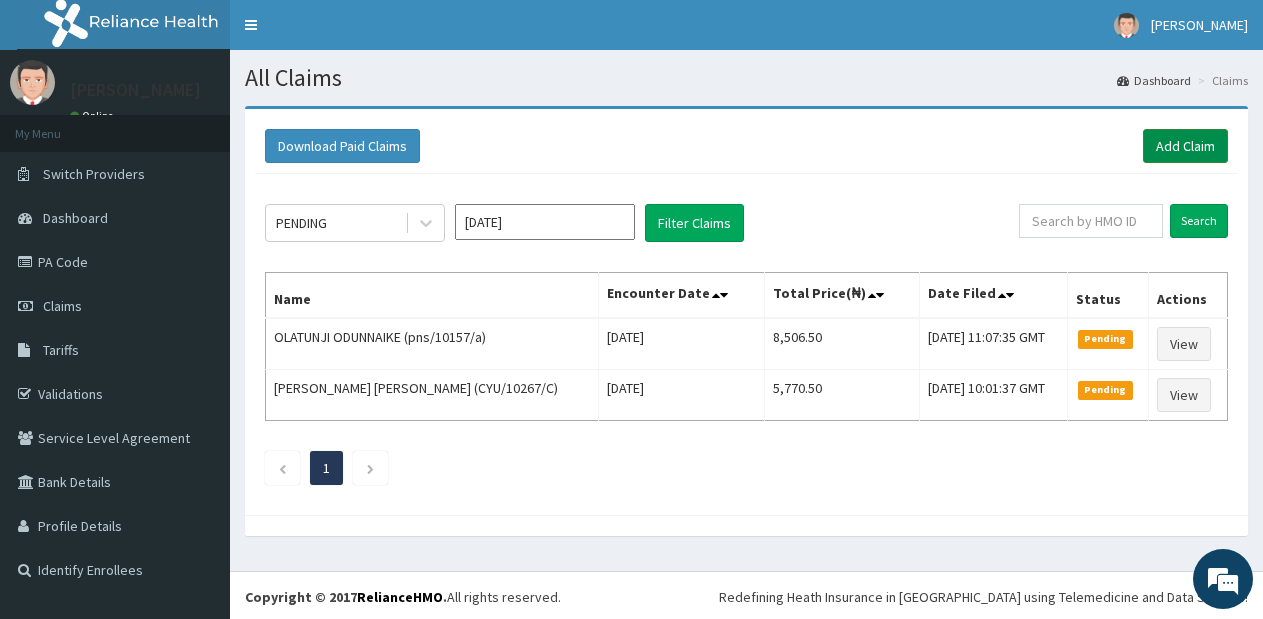 click on "Add Claim" at bounding box center (1185, 146) 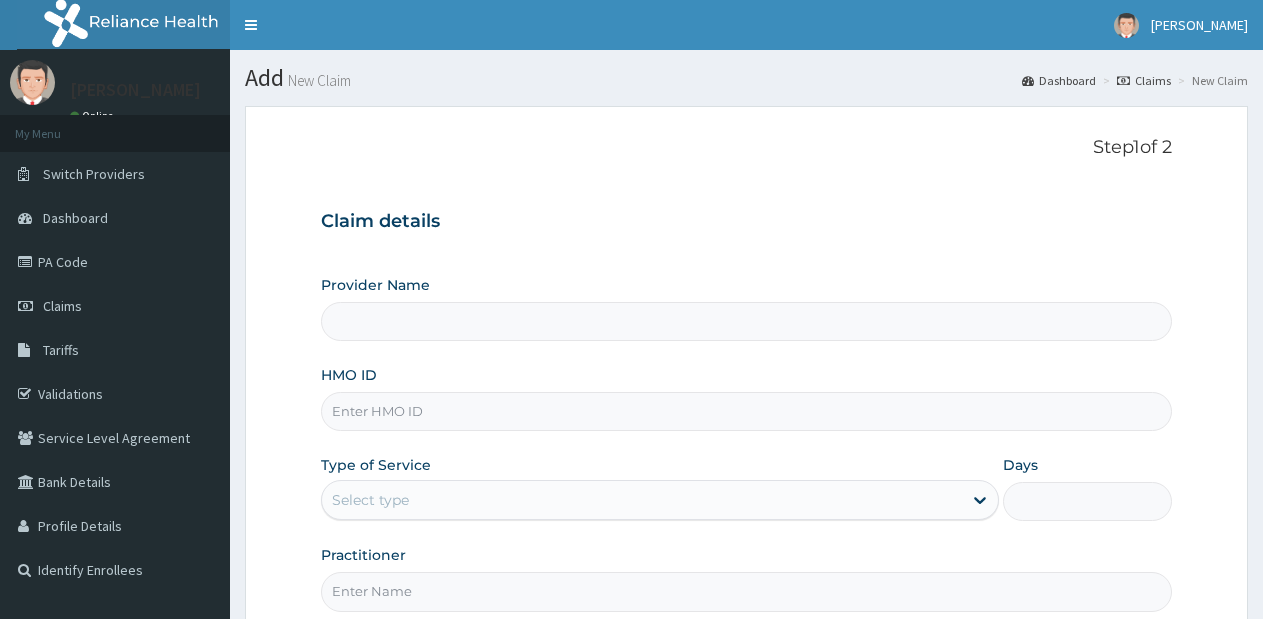 type on "Lifesource Hospital" 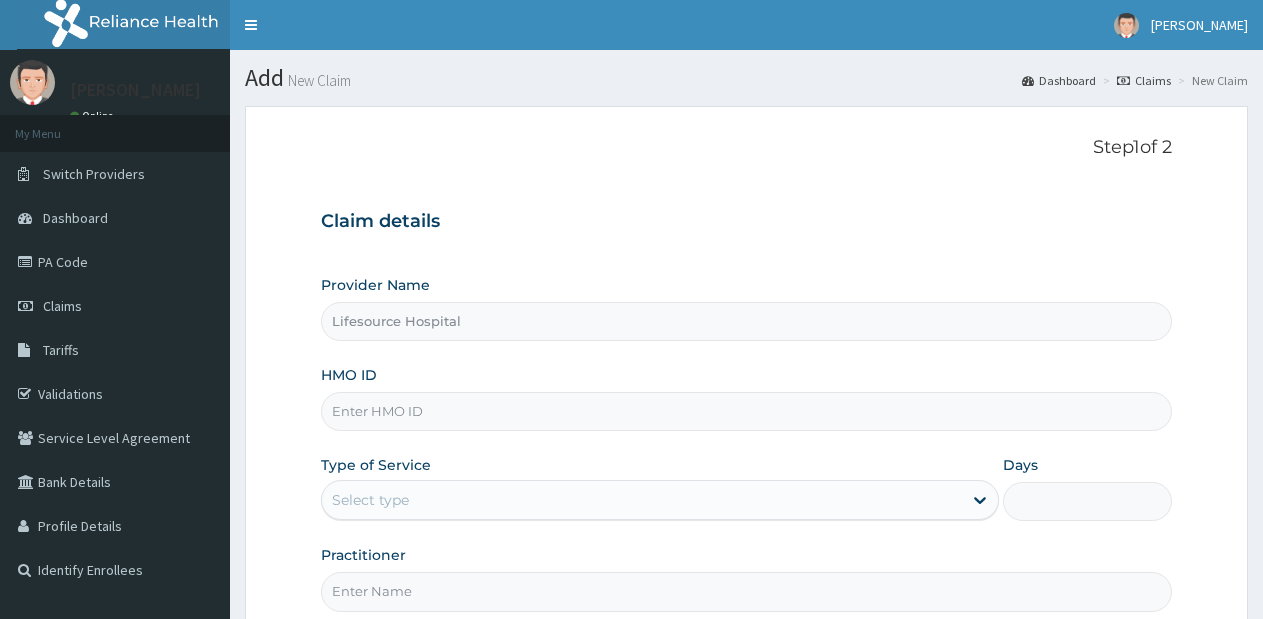 scroll, scrollTop: 0, scrollLeft: 0, axis: both 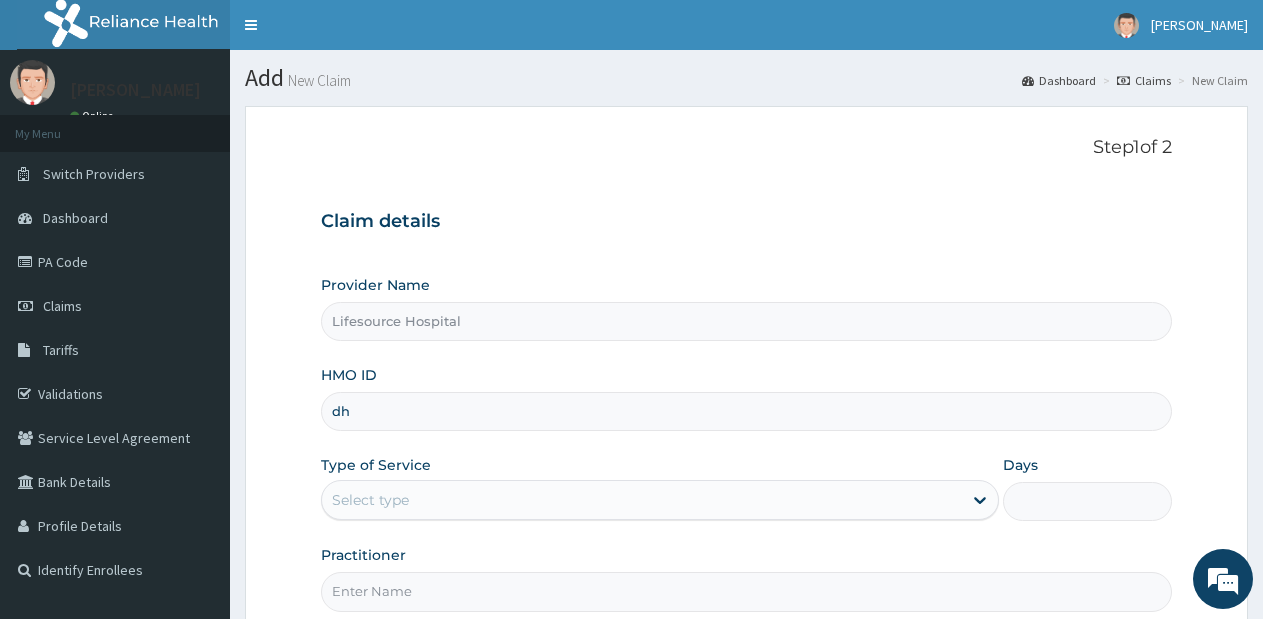 type on "d" 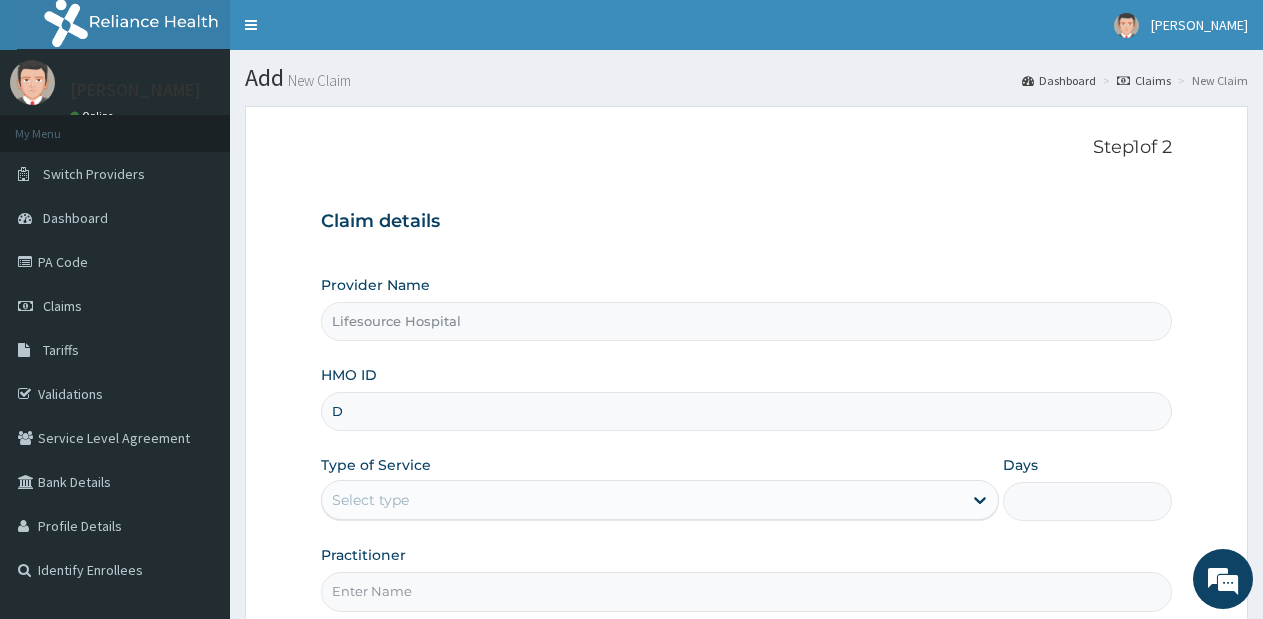 scroll, scrollTop: 0, scrollLeft: 0, axis: both 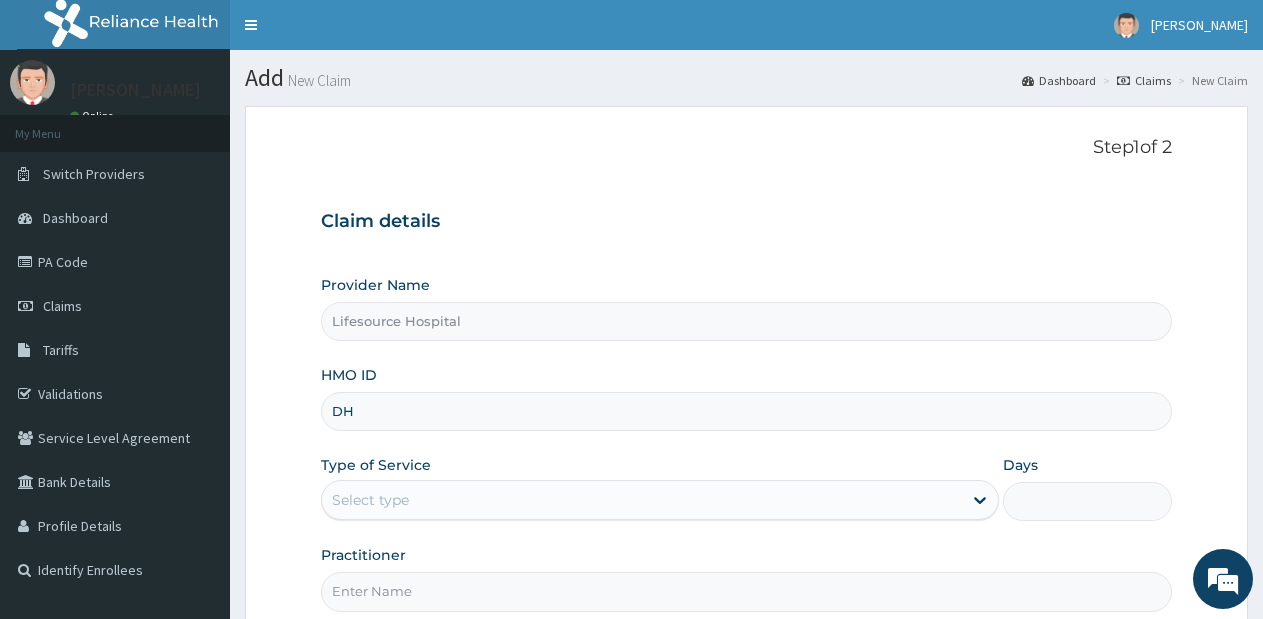 type on "D" 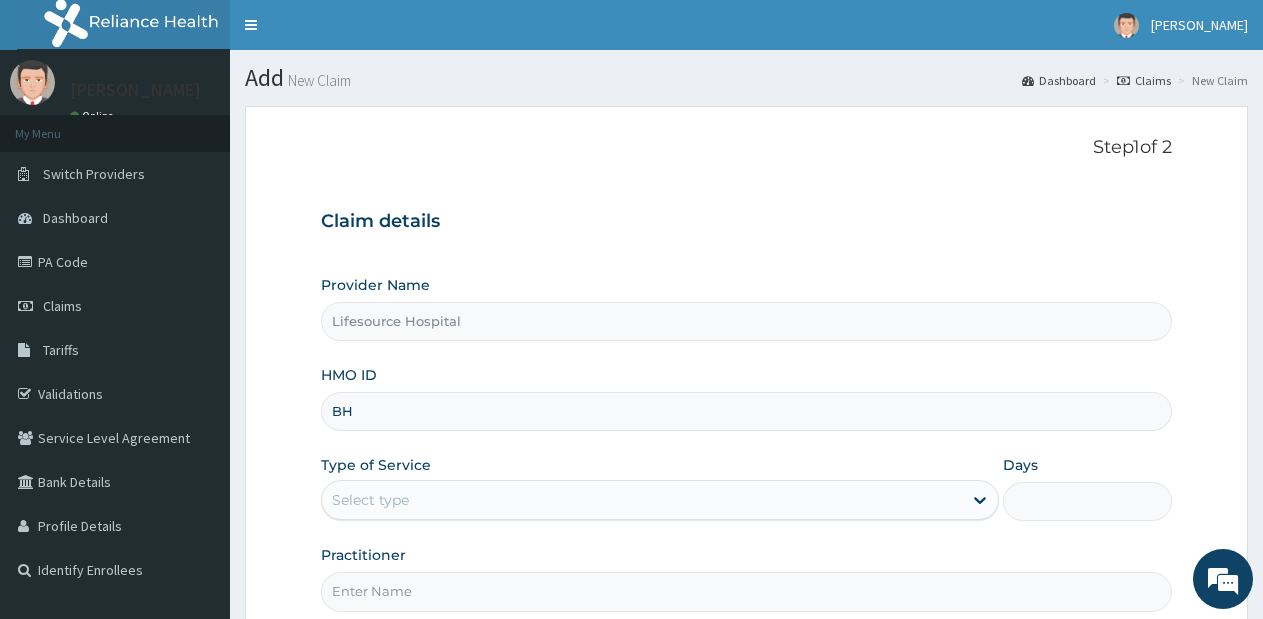 click on "BH" at bounding box center (746, 411) 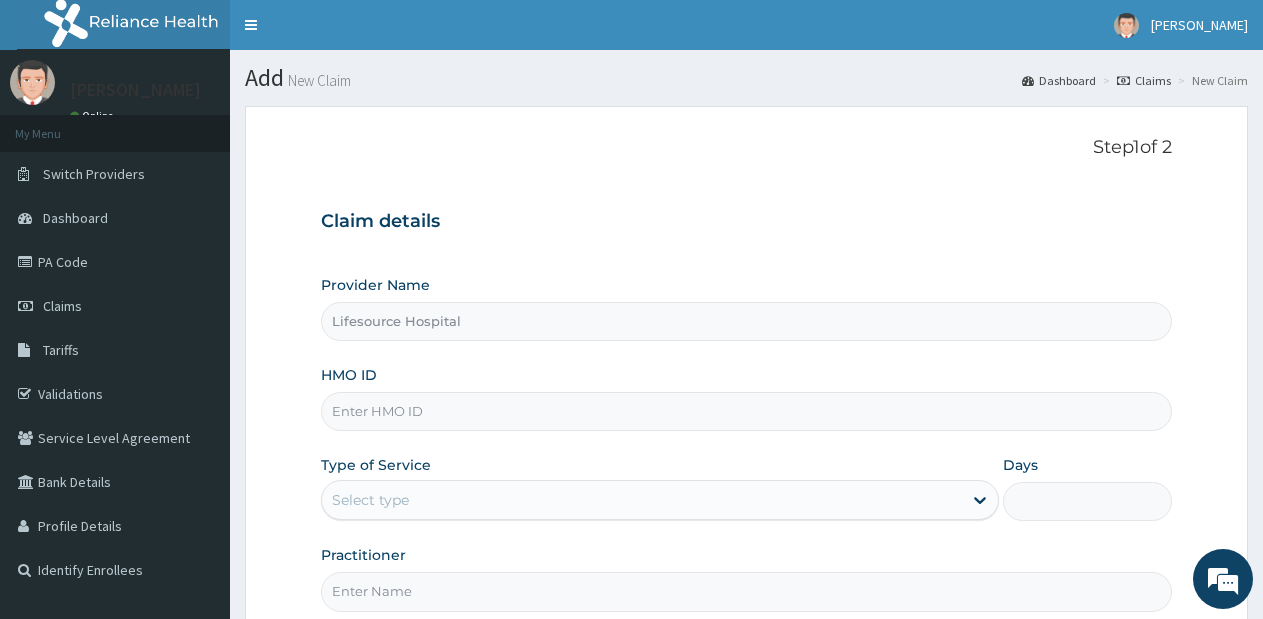 click on "HMO ID" at bounding box center (746, 411) 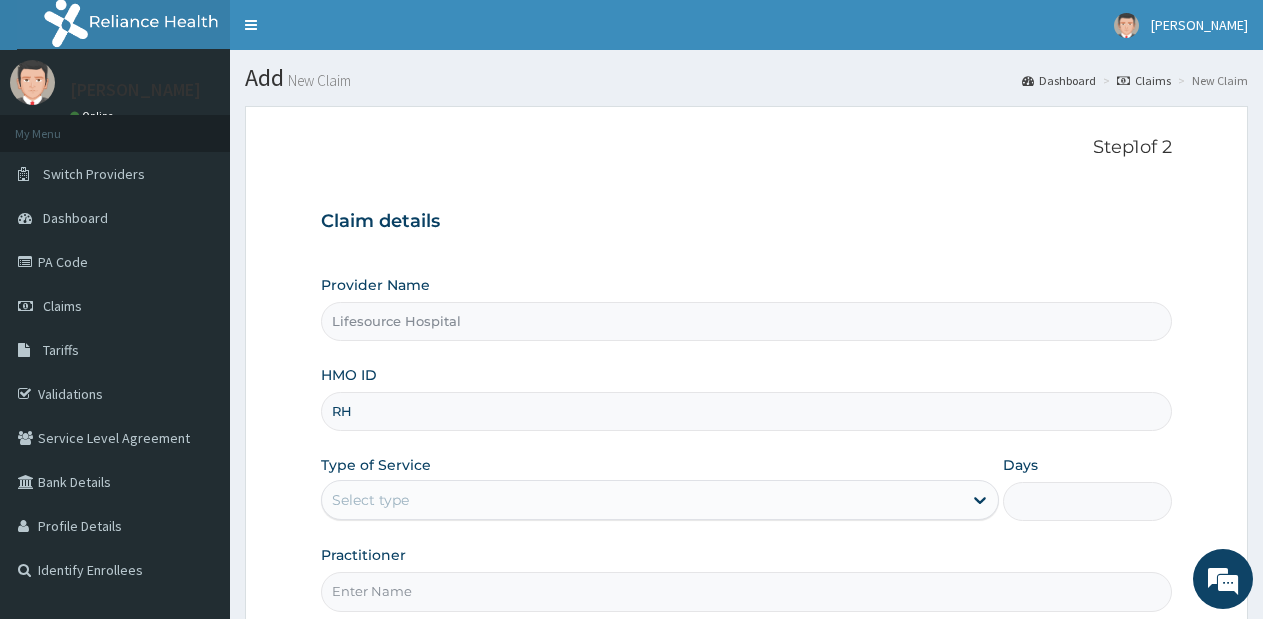 type on "RHY/10034/A" 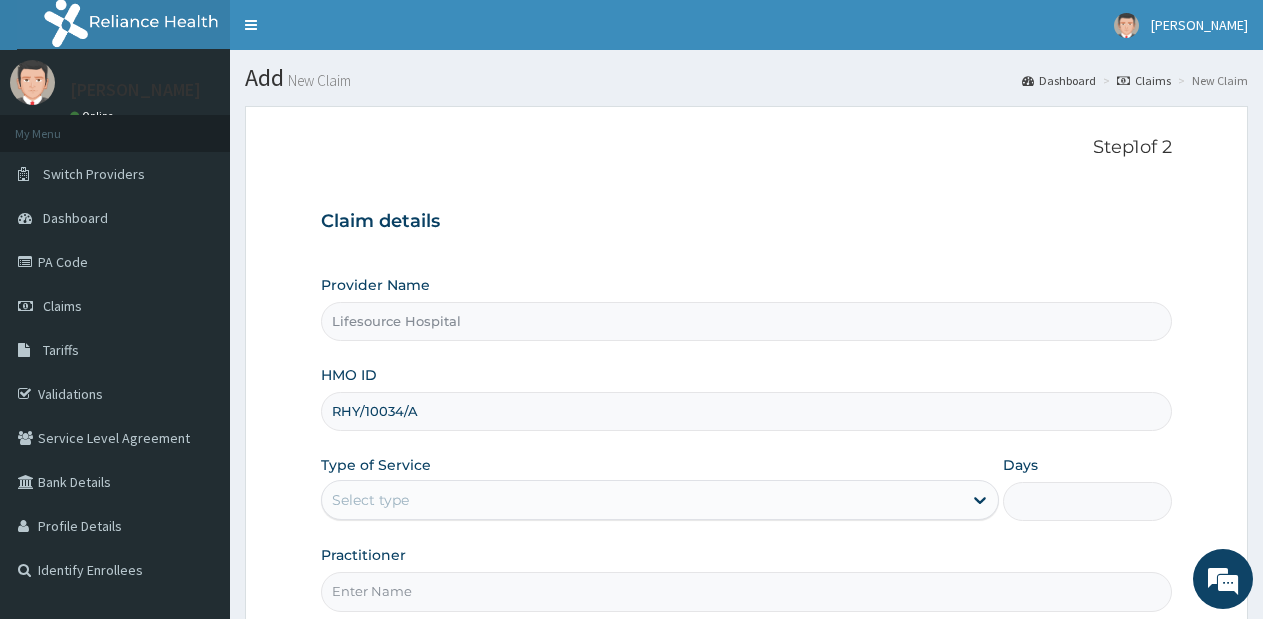 click on "Select type" at bounding box center (641, 500) 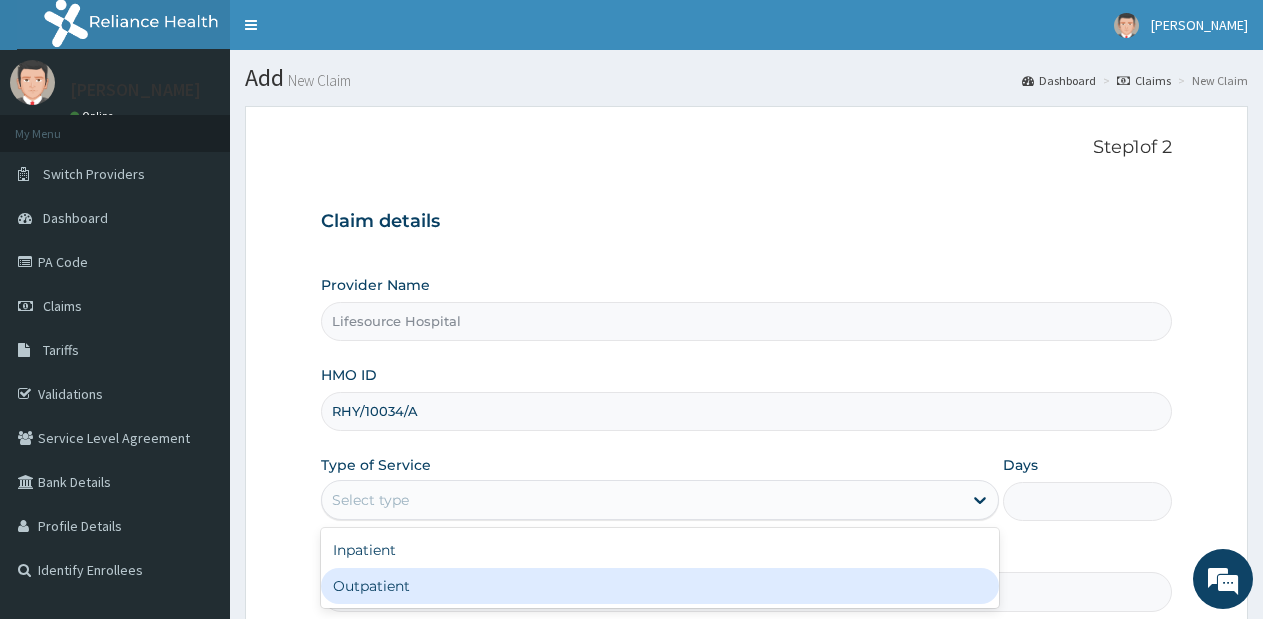 click on "Outpatient" at bounding box center (659, 586) 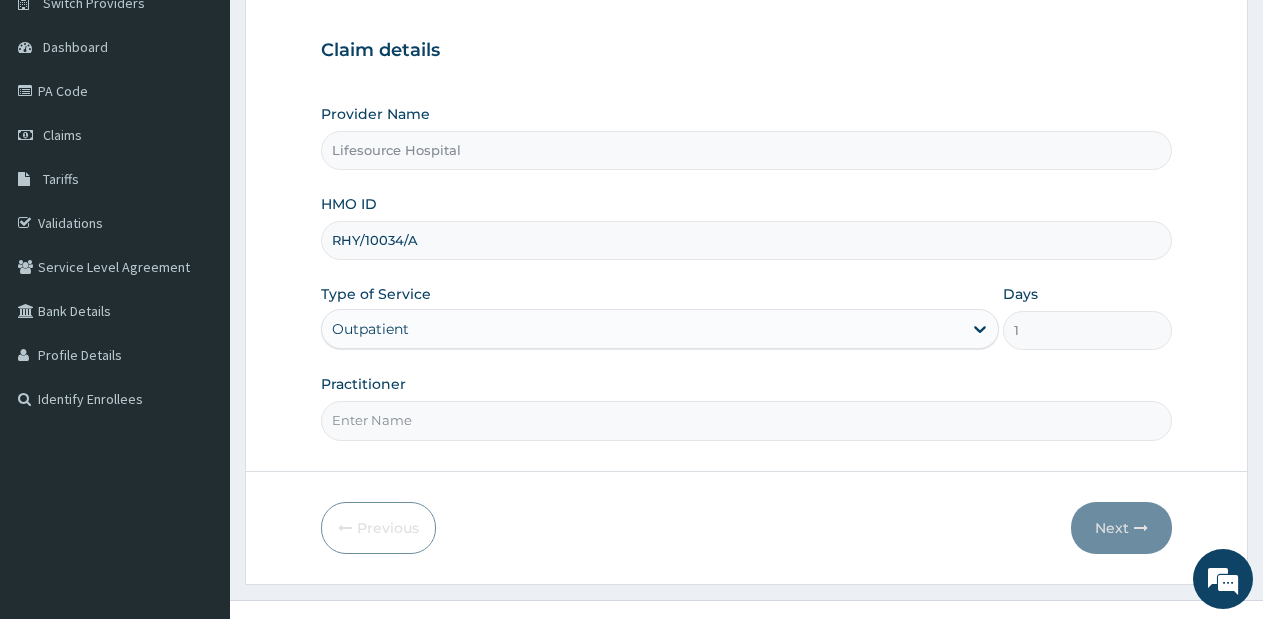 scroll, scrollTop: 203, scrollLeft: 0, axis: vertical 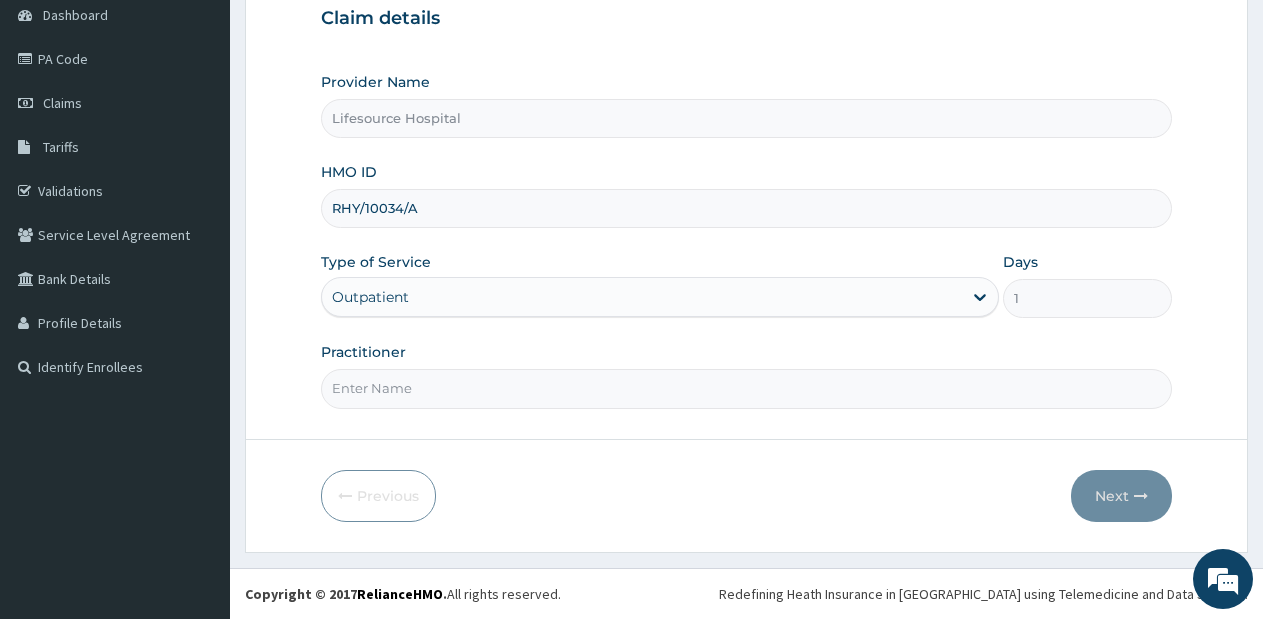 click on "Practitioner" at bounding box center (746, 388) 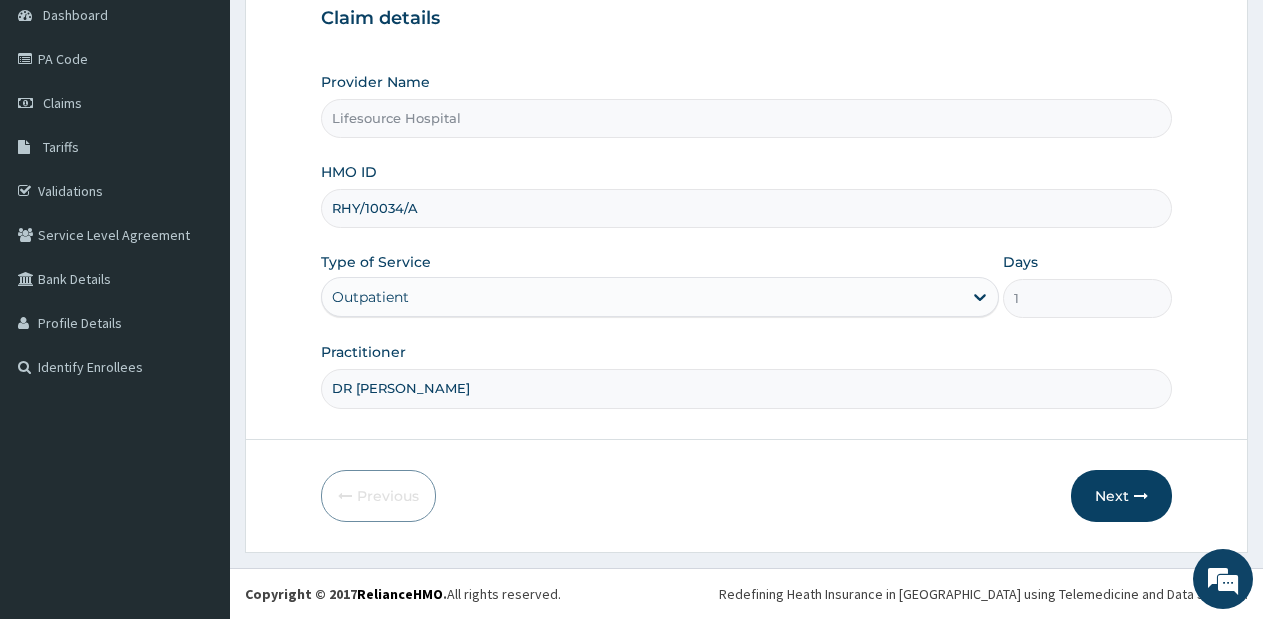 click on "DR OLUW" at bounding box center (746, 388) 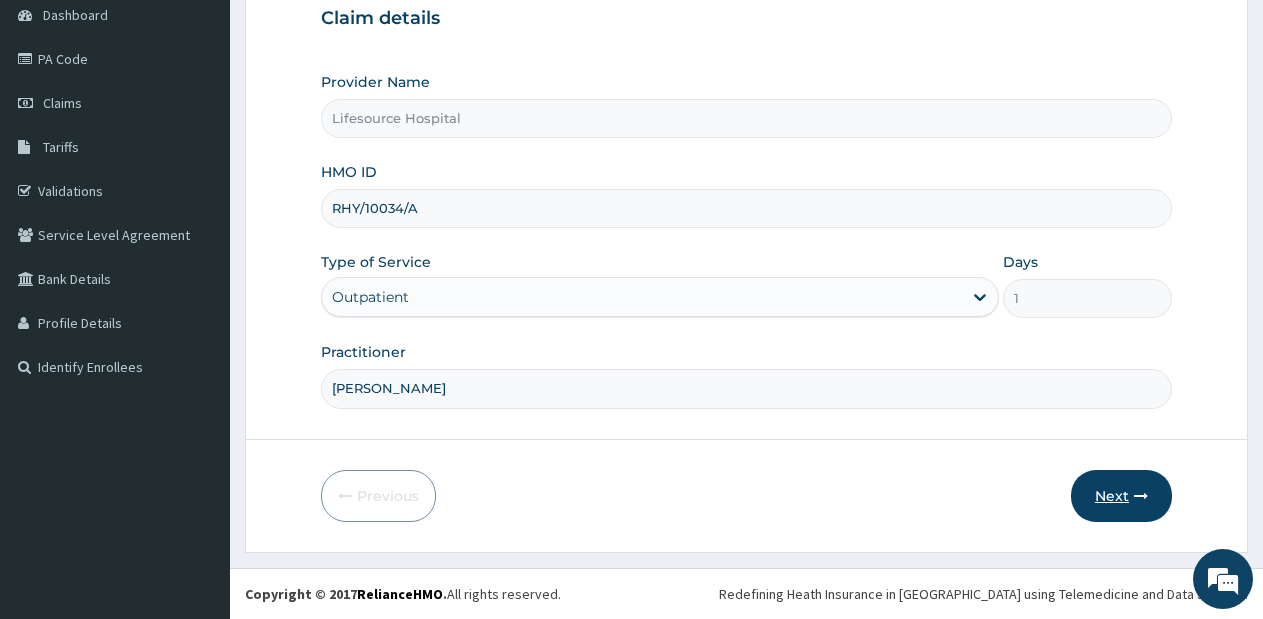 type on "DR OLUWOLE" 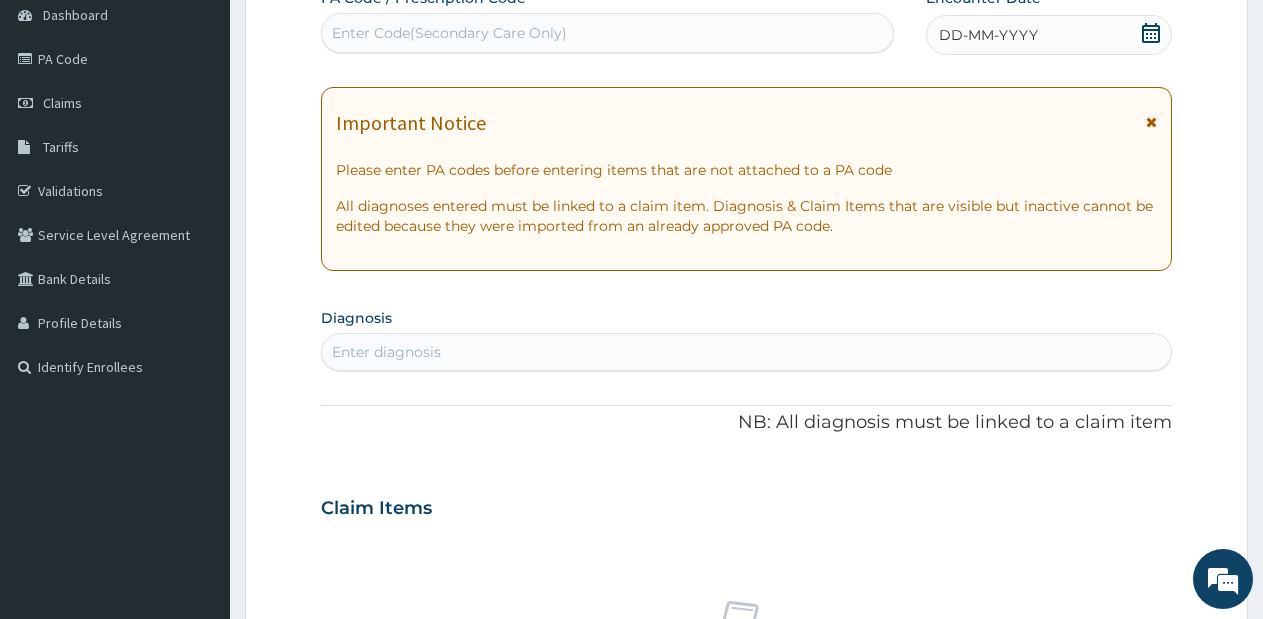 click 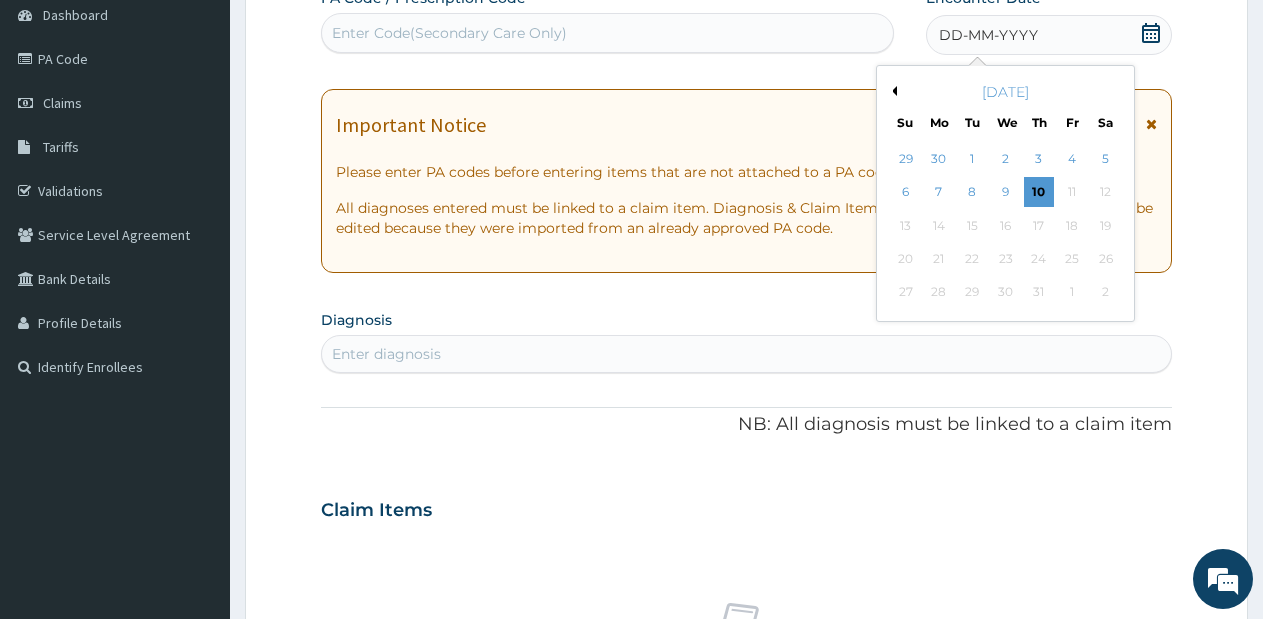 click on "Previous Month" at bounding box center [892, 91] 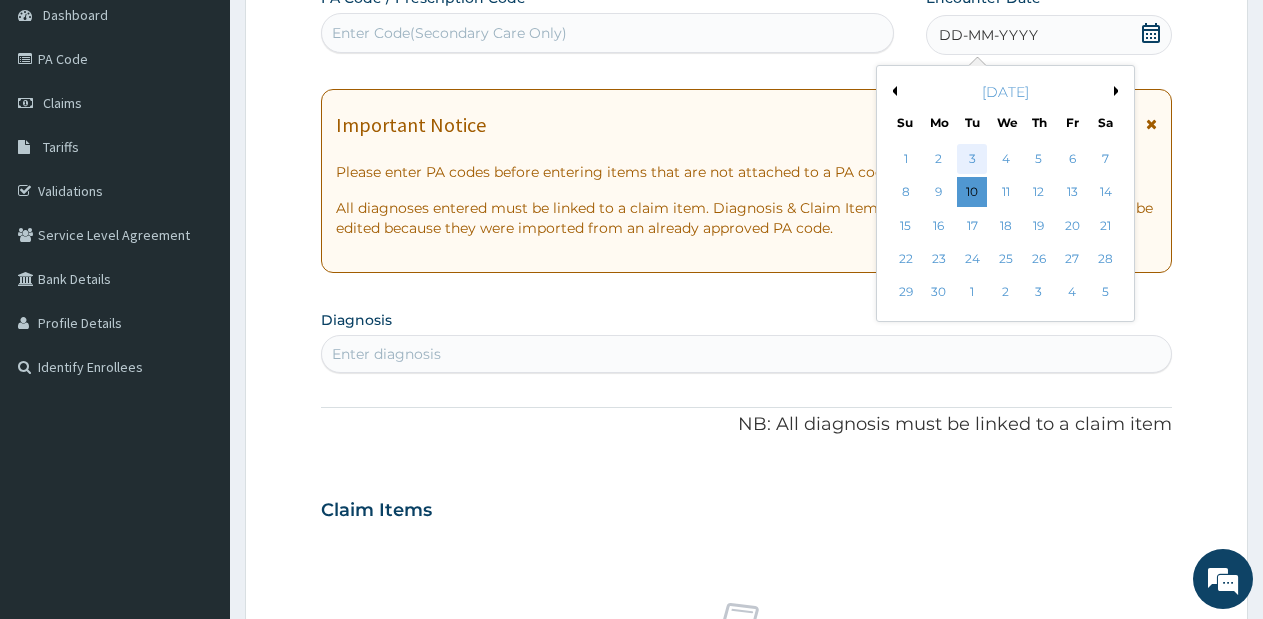 click on "3" at bounding box center [973, 159] 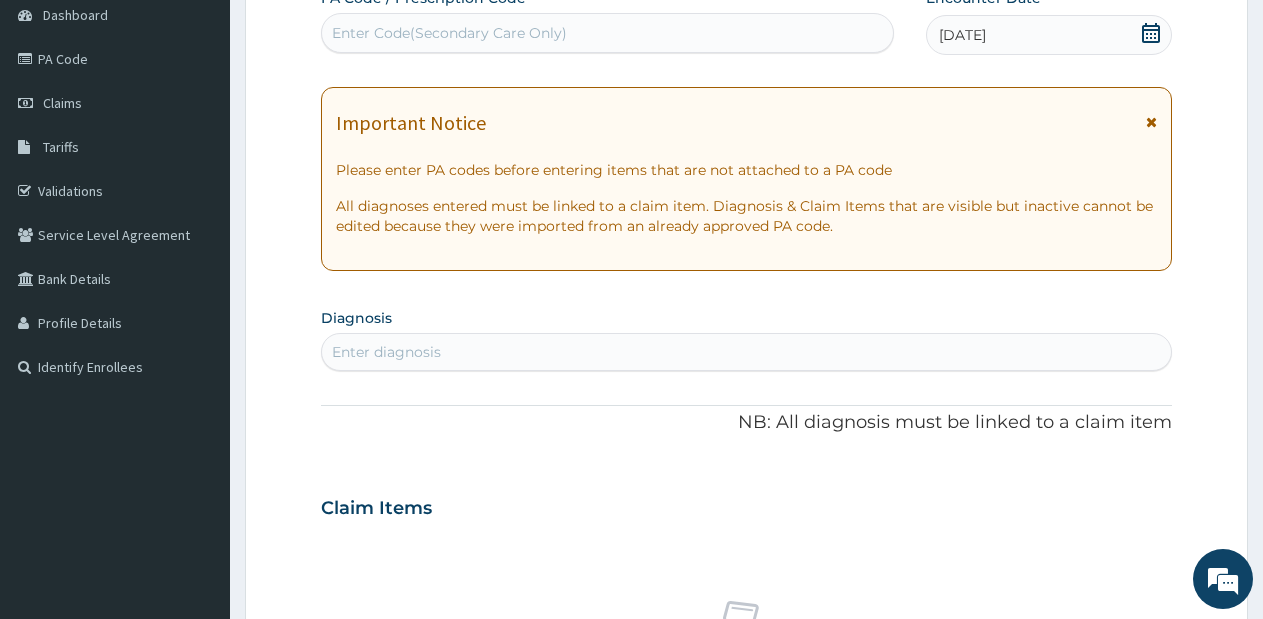click on "Enter diagnosis" at bounding box center (746, 352) 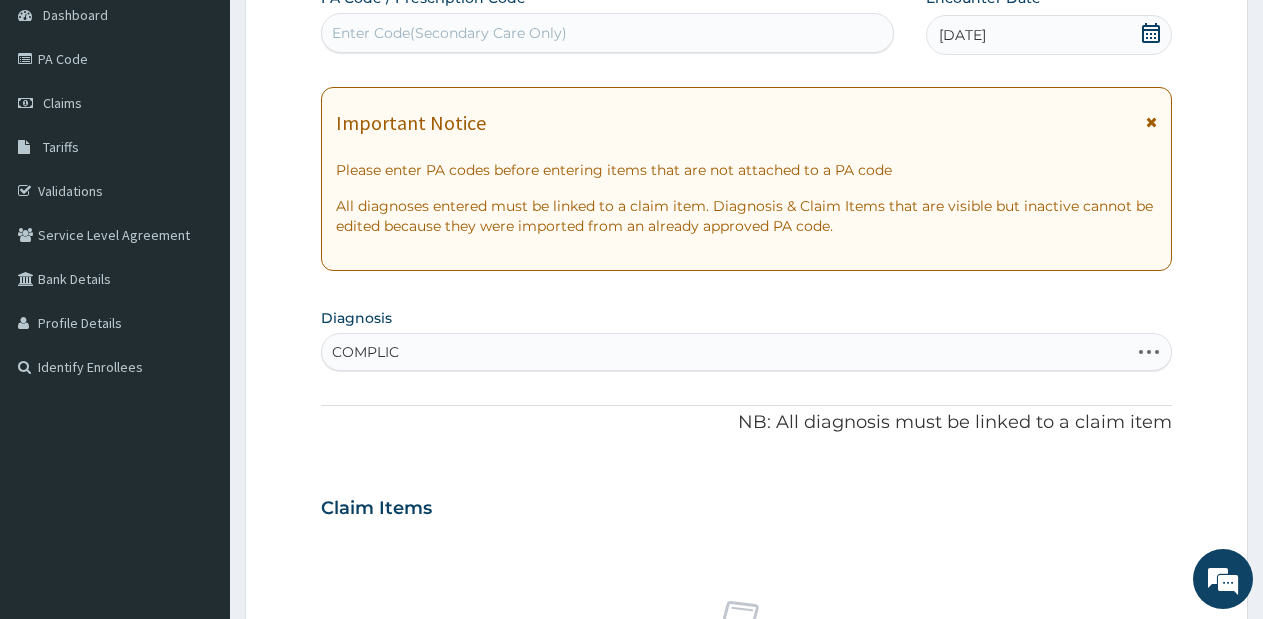 type on "COMPLICA" 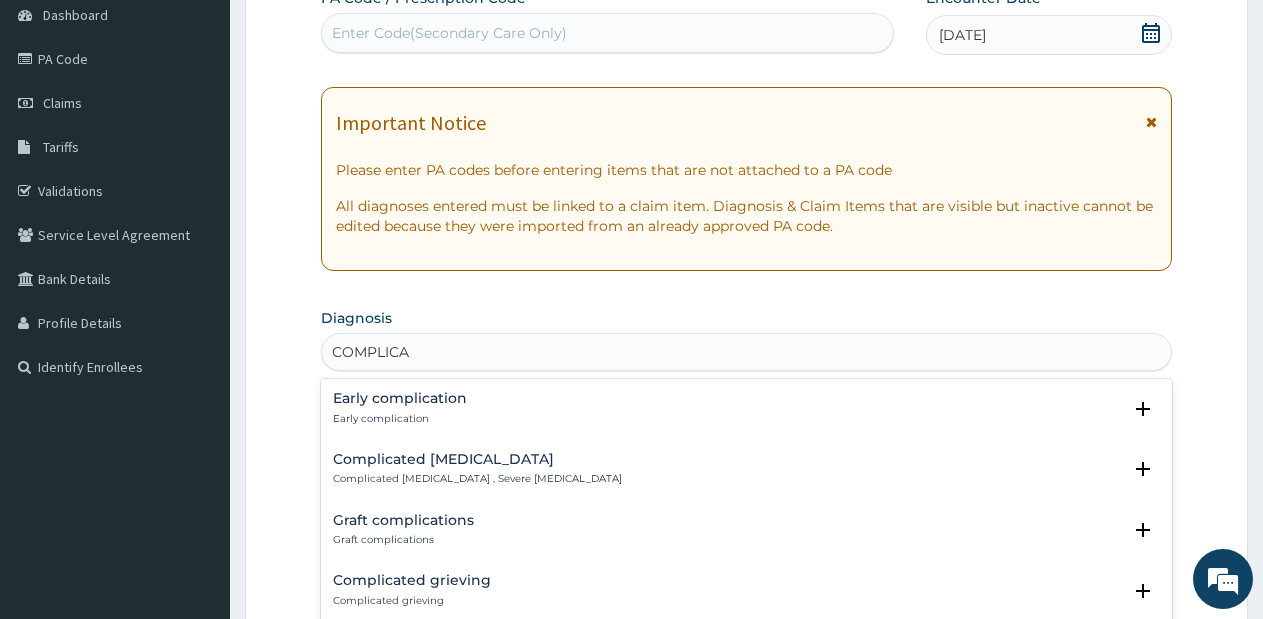 click on "Complicated malaria Complicated malaria , Severe malaria" at bounding box center [477, 469] 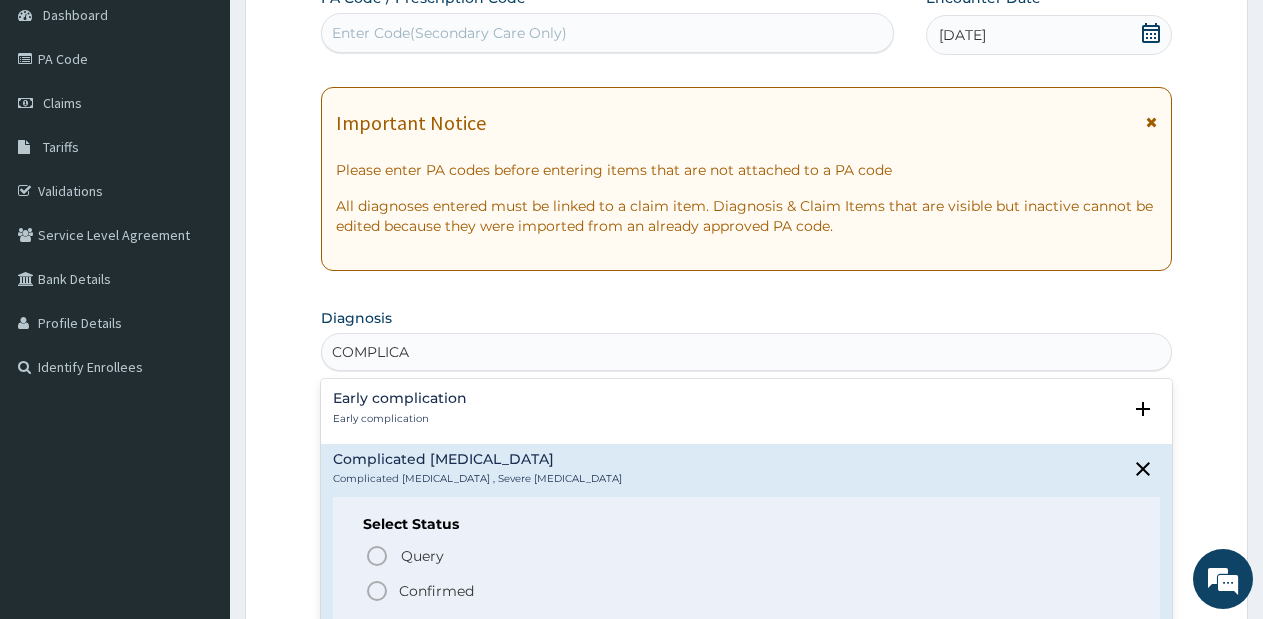 click 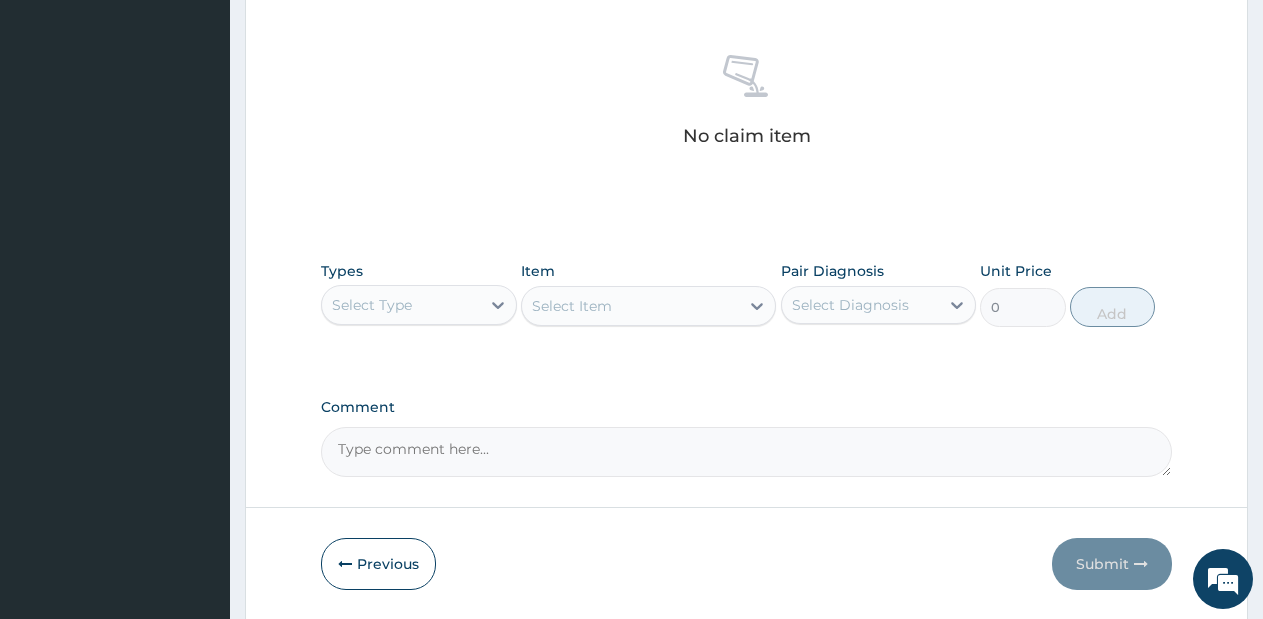 scroll, scrollTop: 770, scrollLeft: 0, axis: vertical 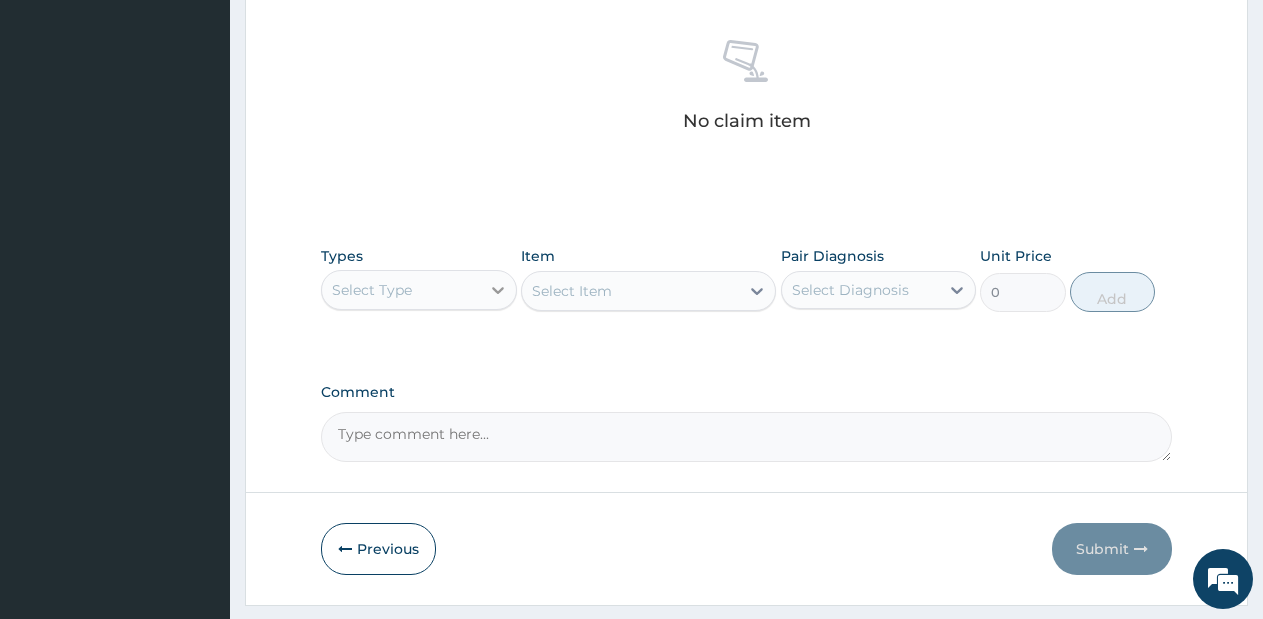 click 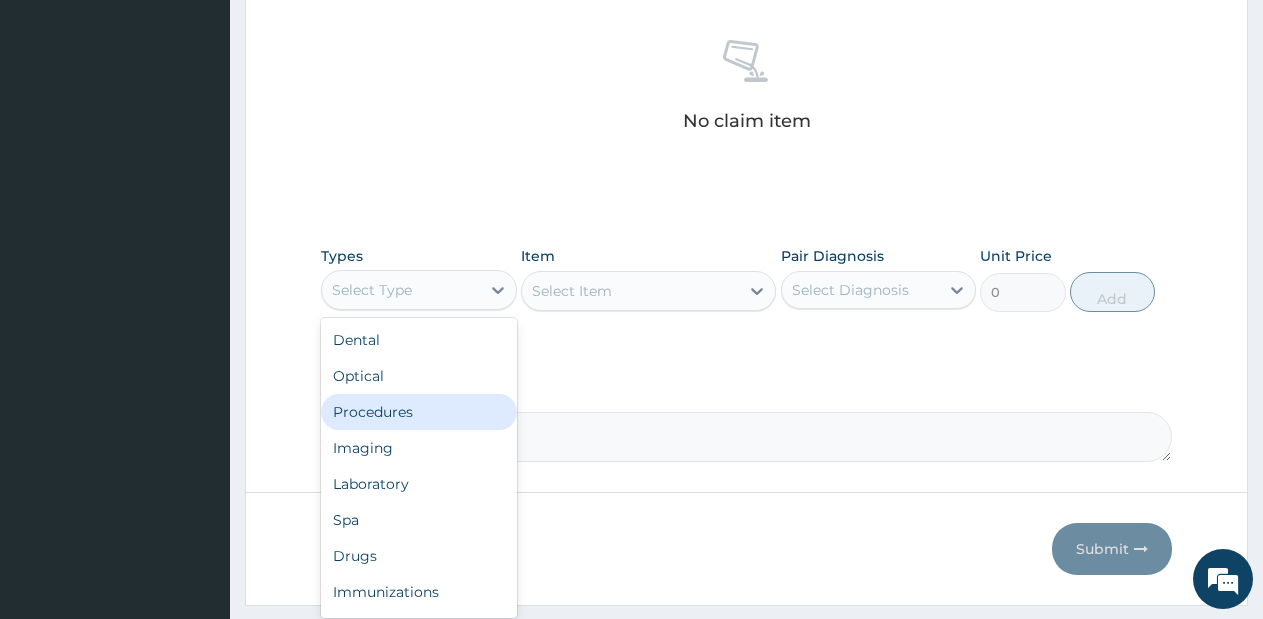 click on "Procedures" at bounding box center (419, 412) 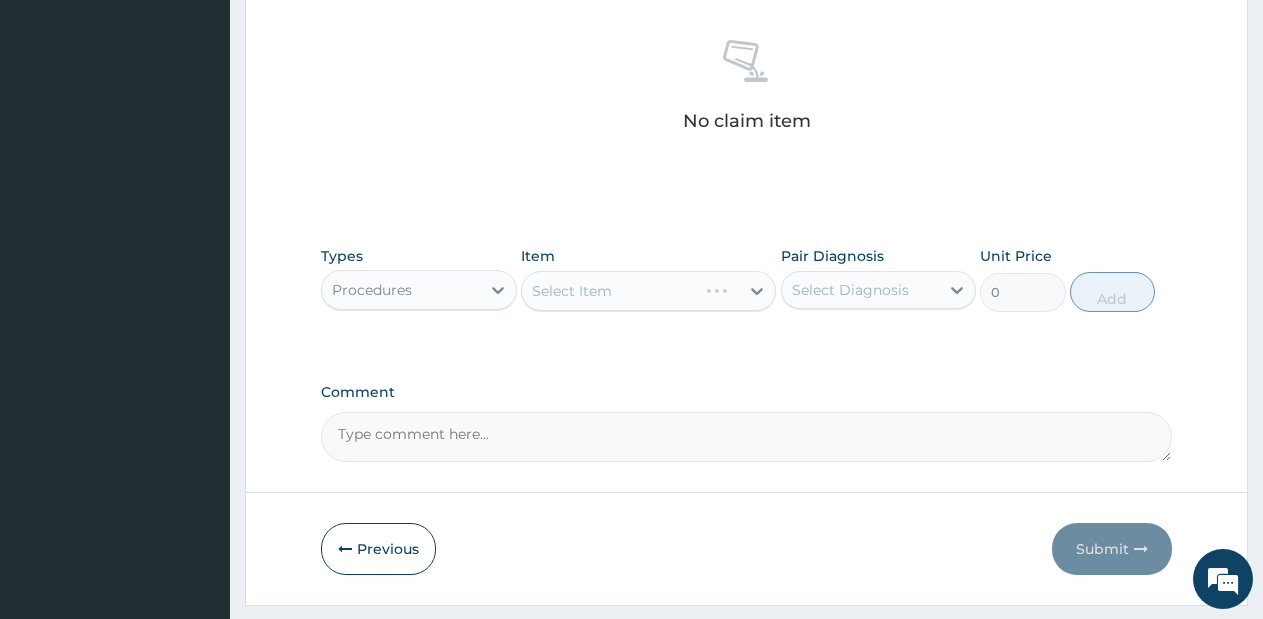 click on "Select Item" at bounding box center [648, 291] 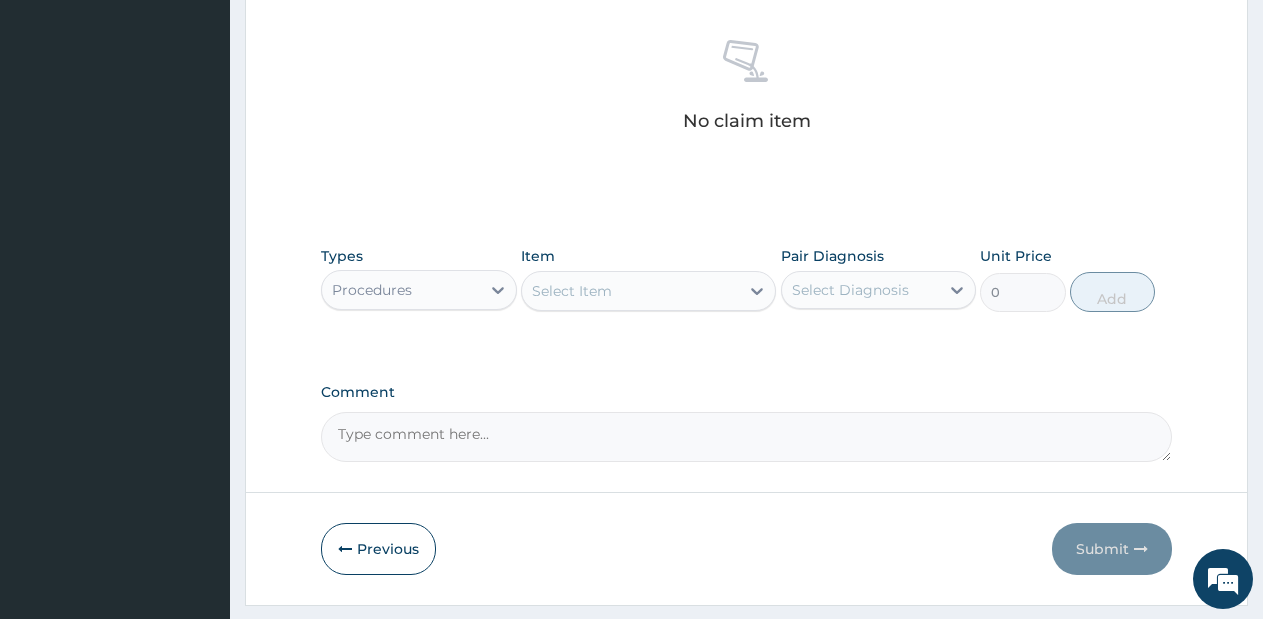 click on "Select Item" at bounding box center (630, 291) 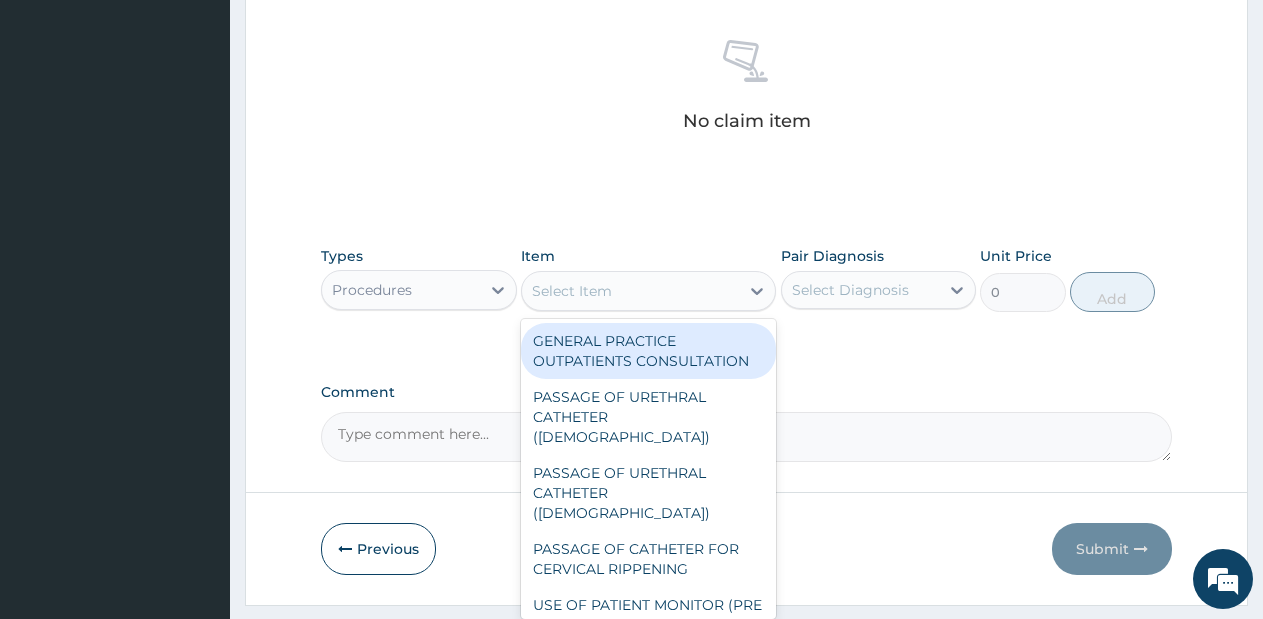 click on "GENERAL PRACTICE OUTPATIENTS CONSULTATION" at bounding box center [648, 351] 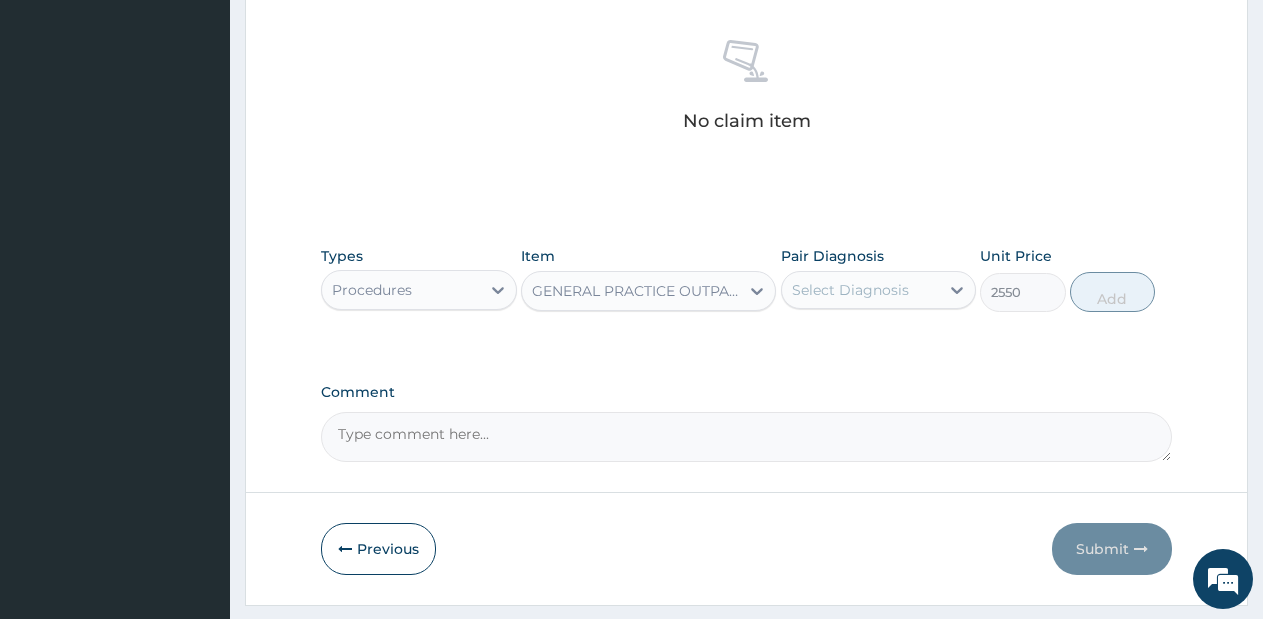 click on "Select Diagnosis" at bounding box center [850, 290] 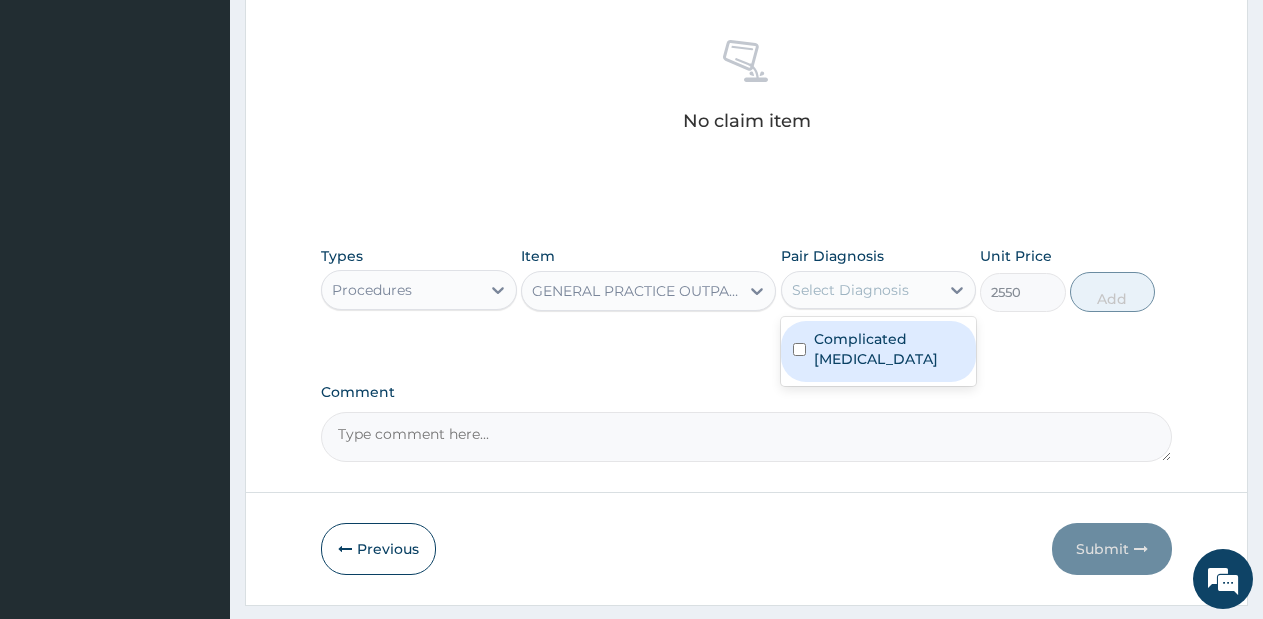 click on "Complicated malaria" at bounding box center [889, 349] 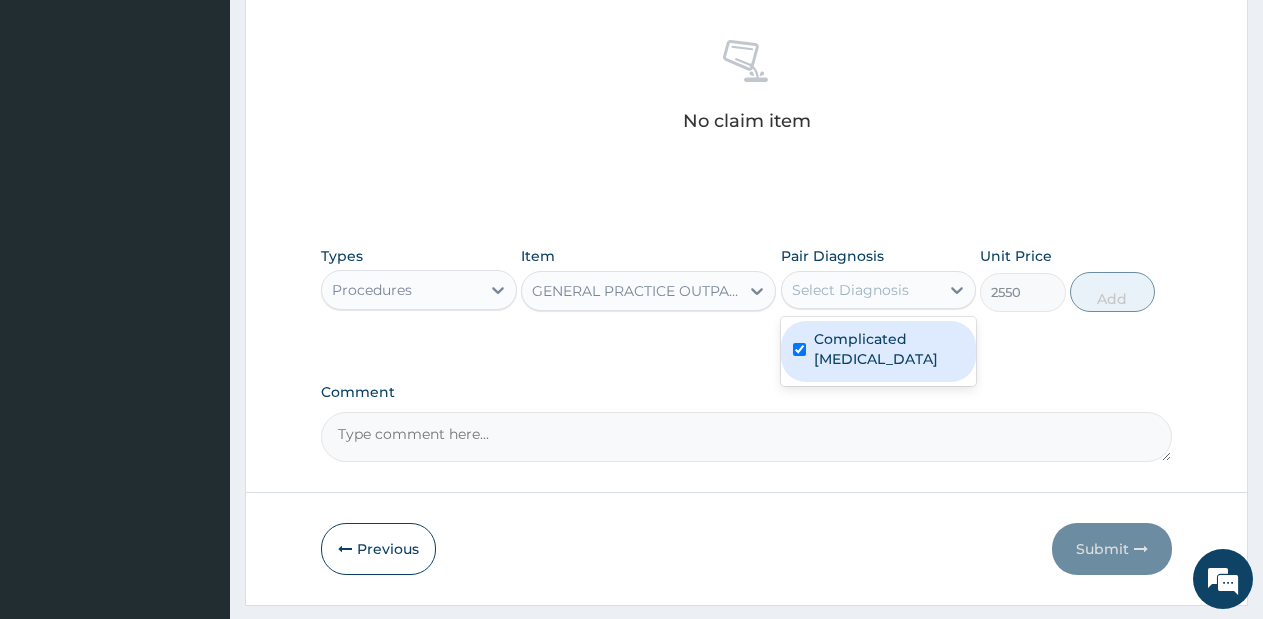 checkbox on "true" 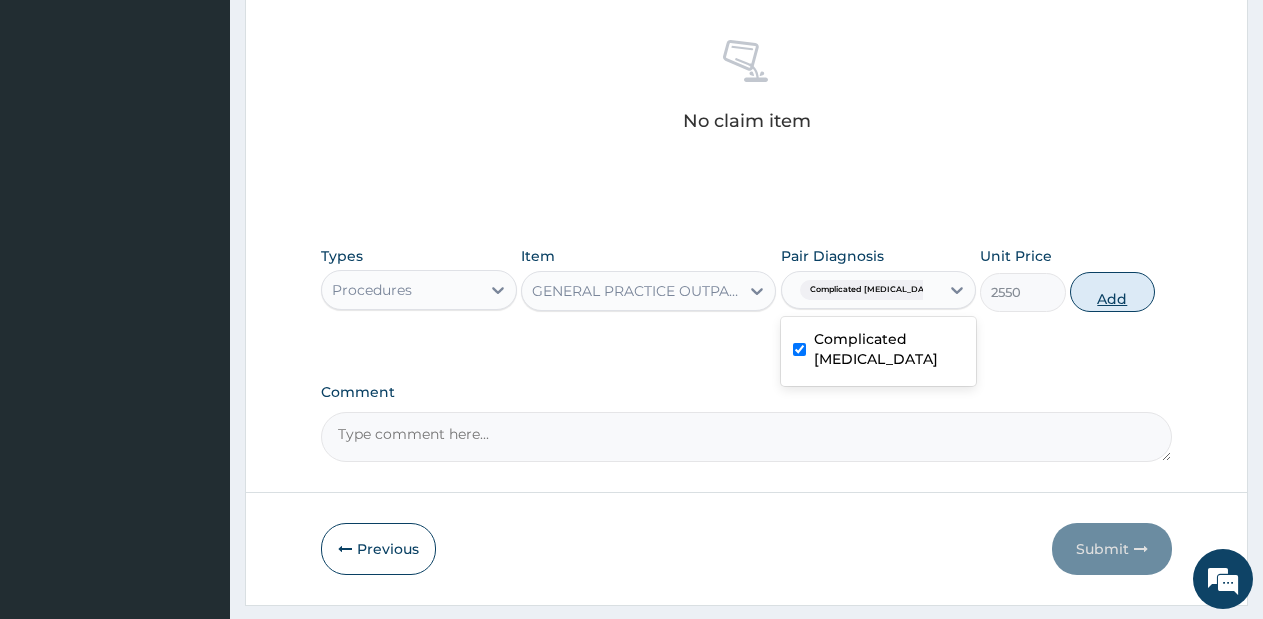 click on "Add" at bounding box center [1112, 292] 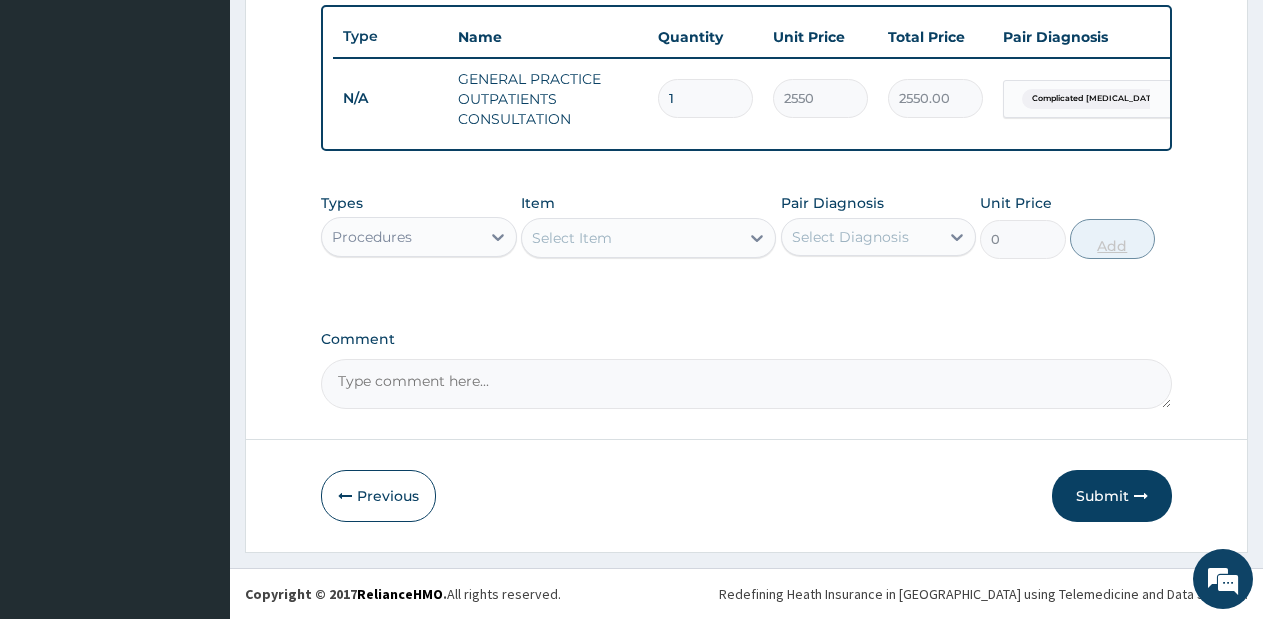 scroll, scrollTop: 756, scrollLeft: 0, axis: vertical 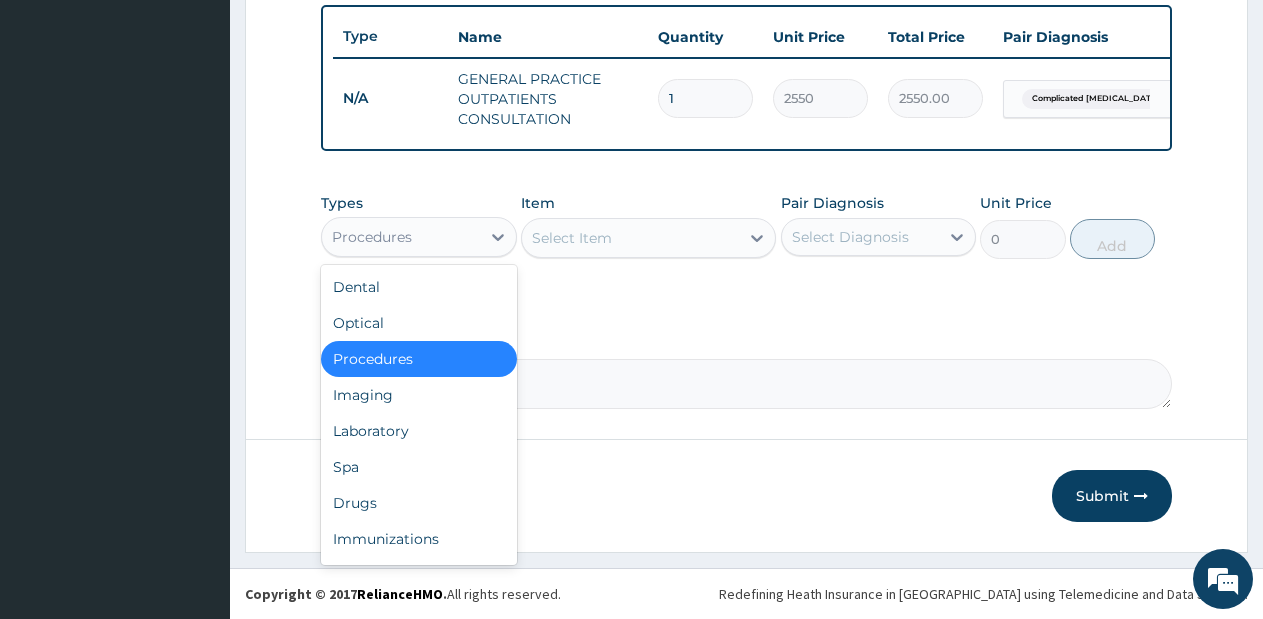 click on "Procedures" at bounding box center (401, 237) 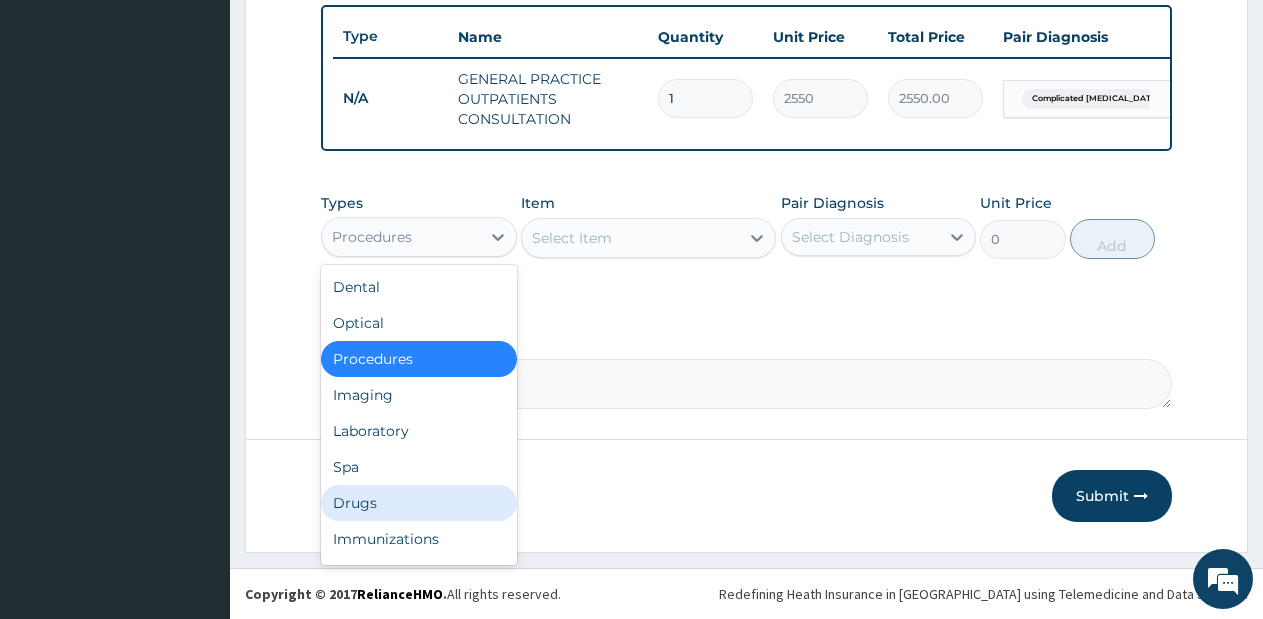 click on "Drugs" at bounding box center [419, 503] 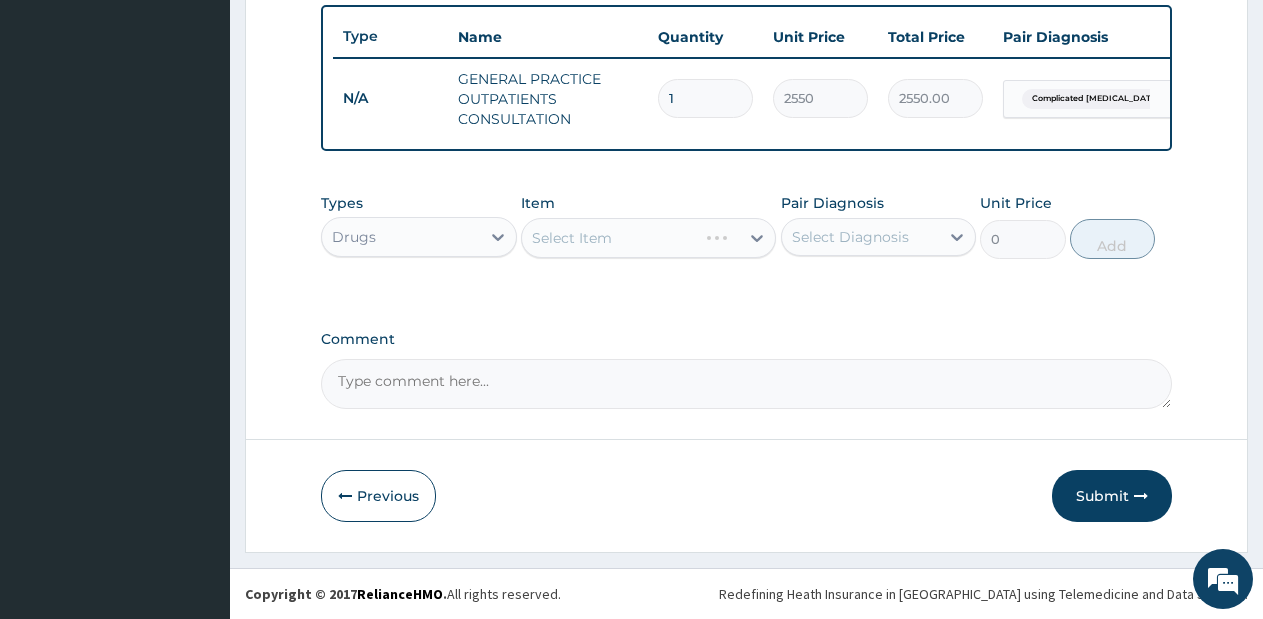 click on "Select Item" at bounding box center (648, 238) 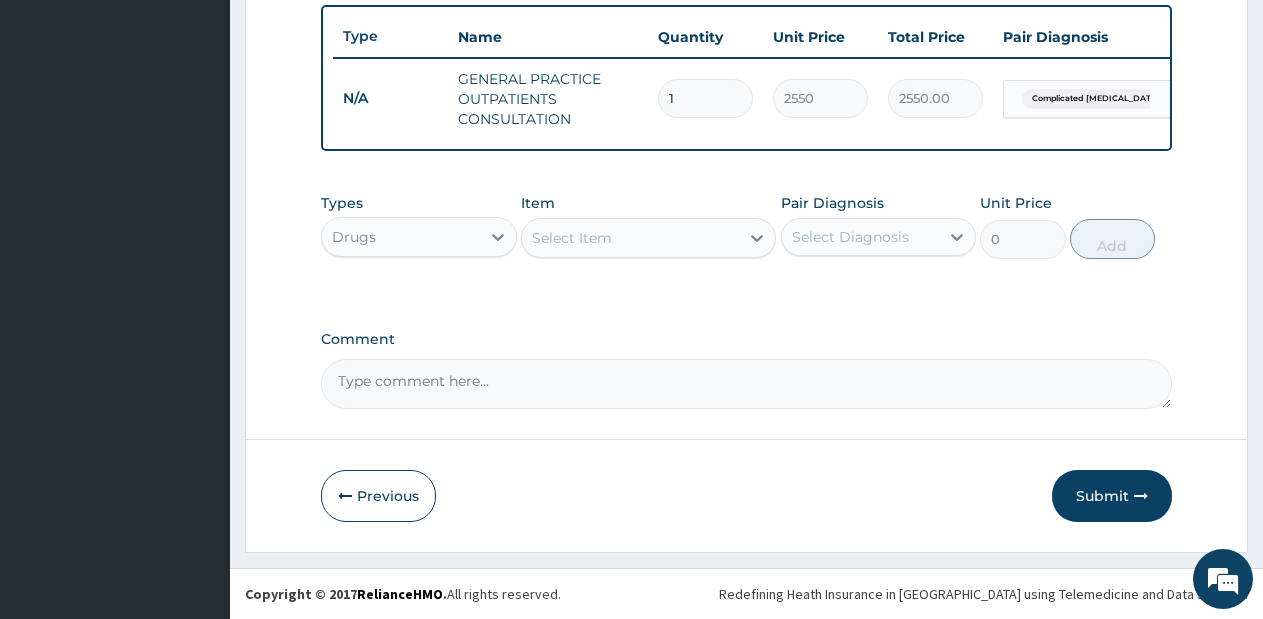 click on "Select Item" at bounding box center [630, 238] 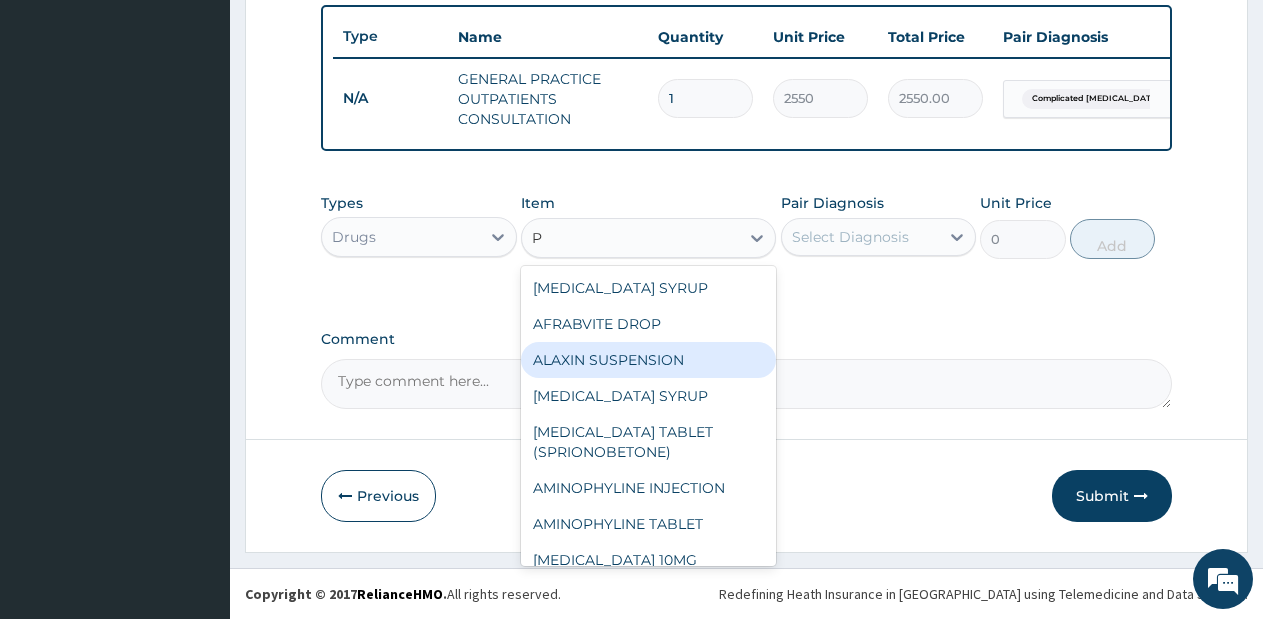 type on "P." 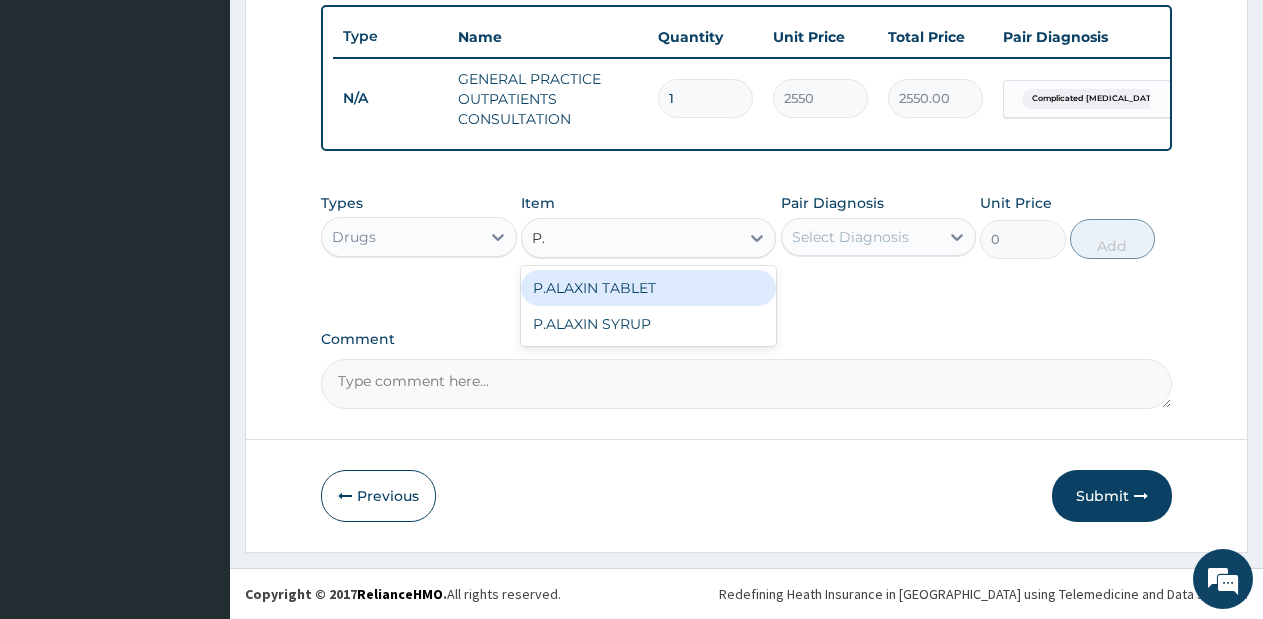 click on "P.ALAXIN TABLET" at bounding box center (648, 288) 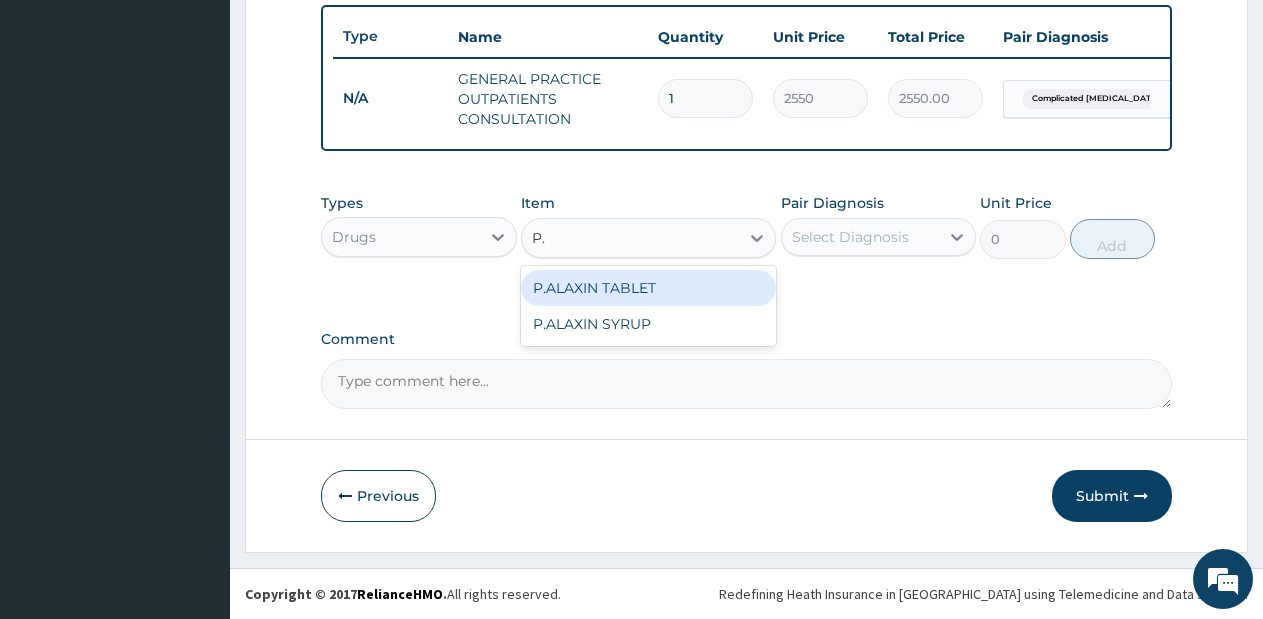 type 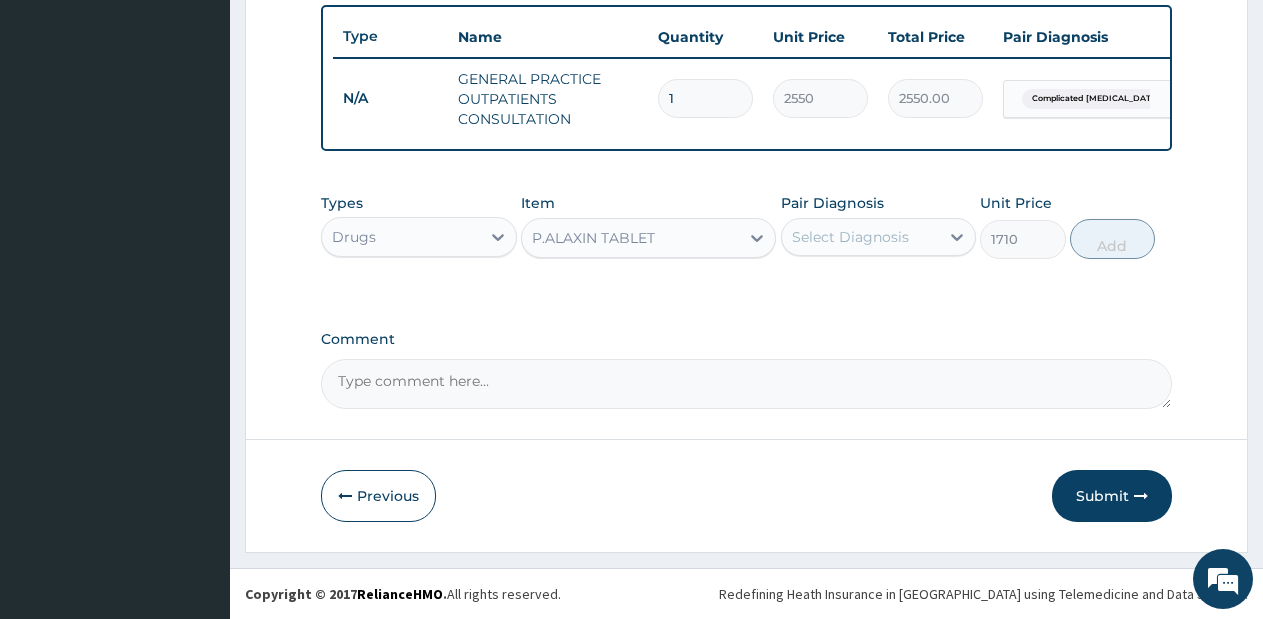 click on "Select Diagnosis" at bounding box center (850, 237) 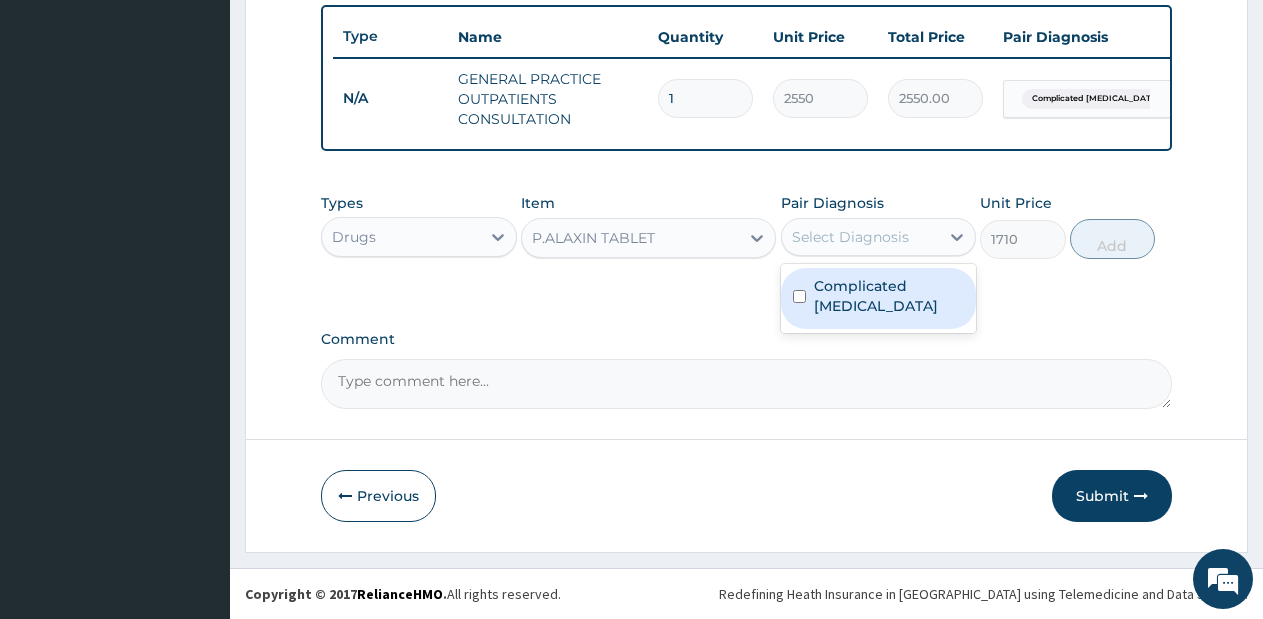 click on "Complicated malaria" at bounding box center (889, 296) 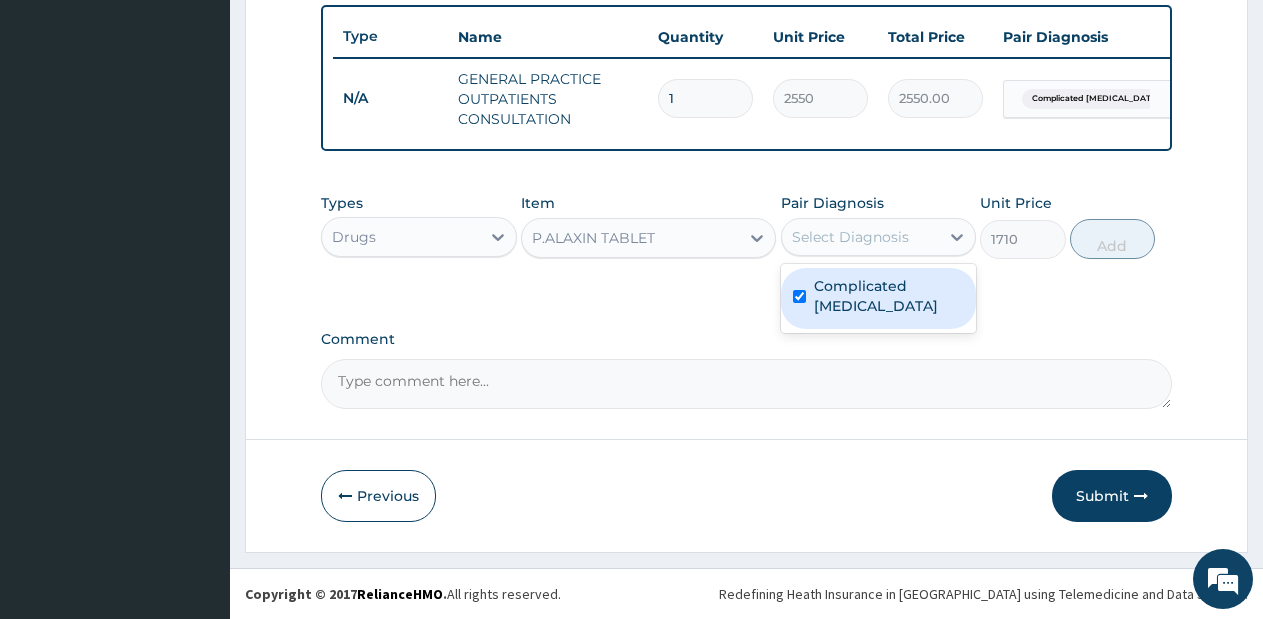 checkbox on "true" 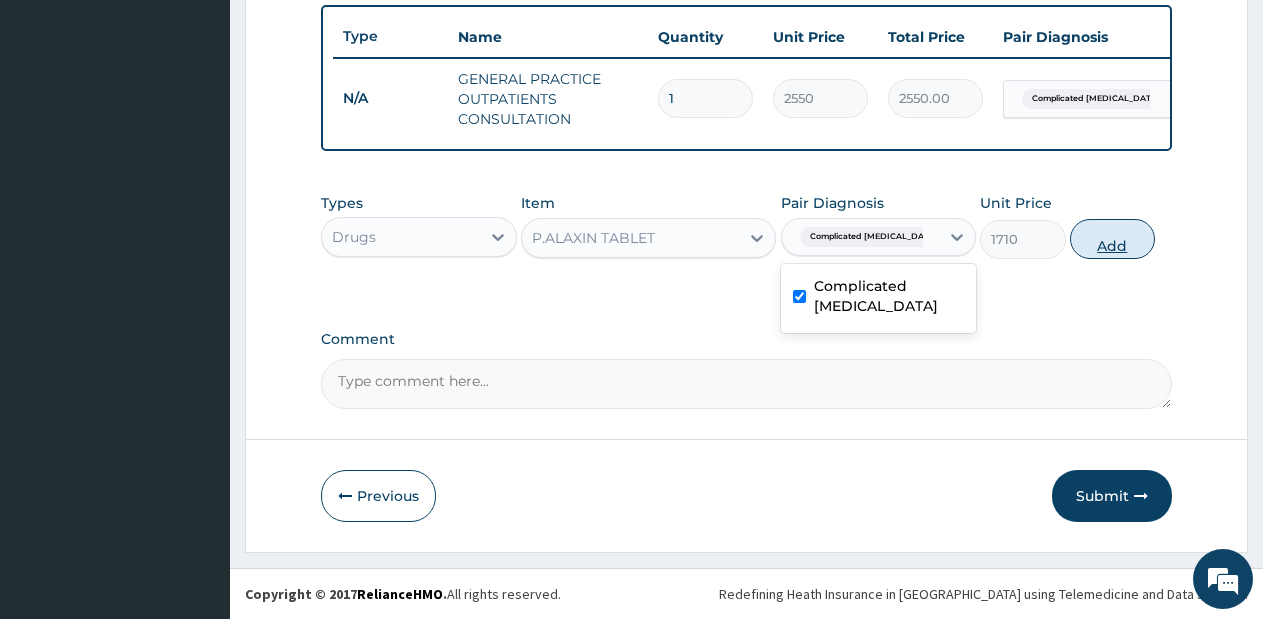 click on "Add" at bounding box center [1112, 239] 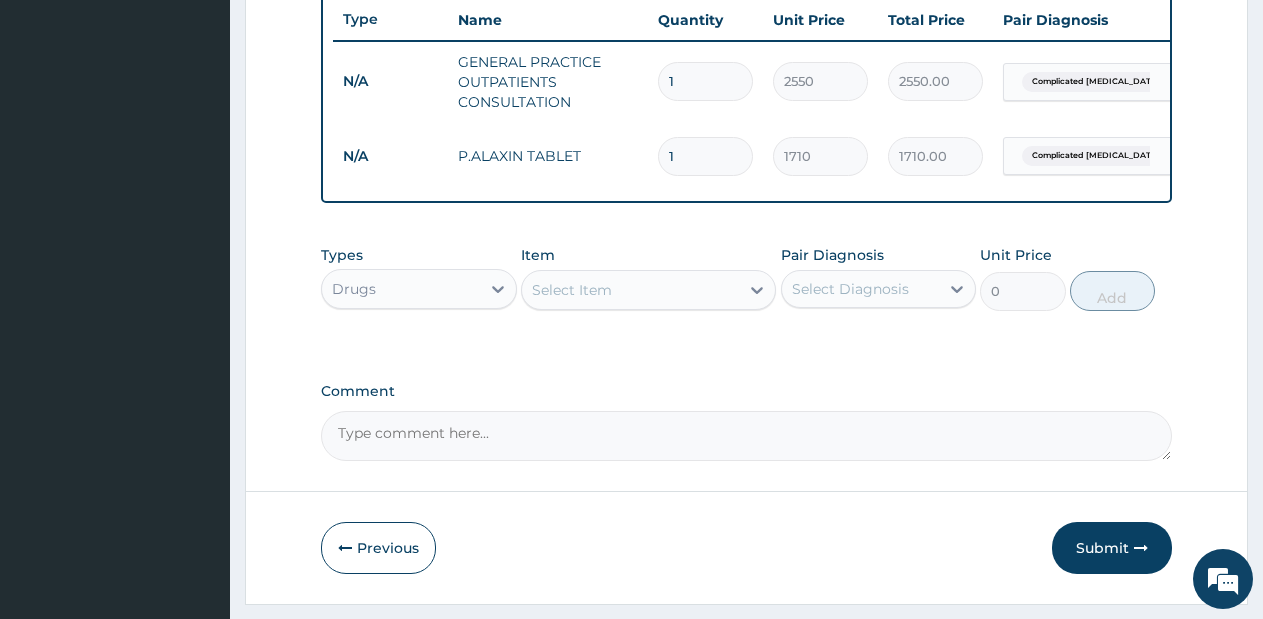 click on "Select Item" at bounding box center (630, 290) 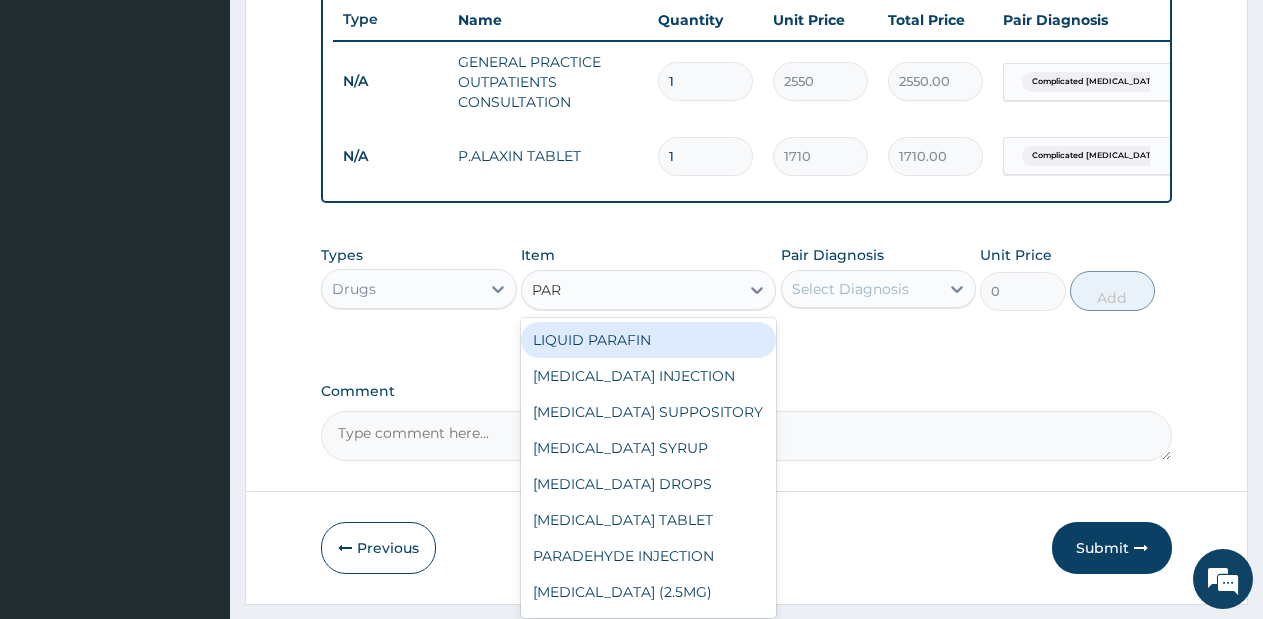 type on "PARA" 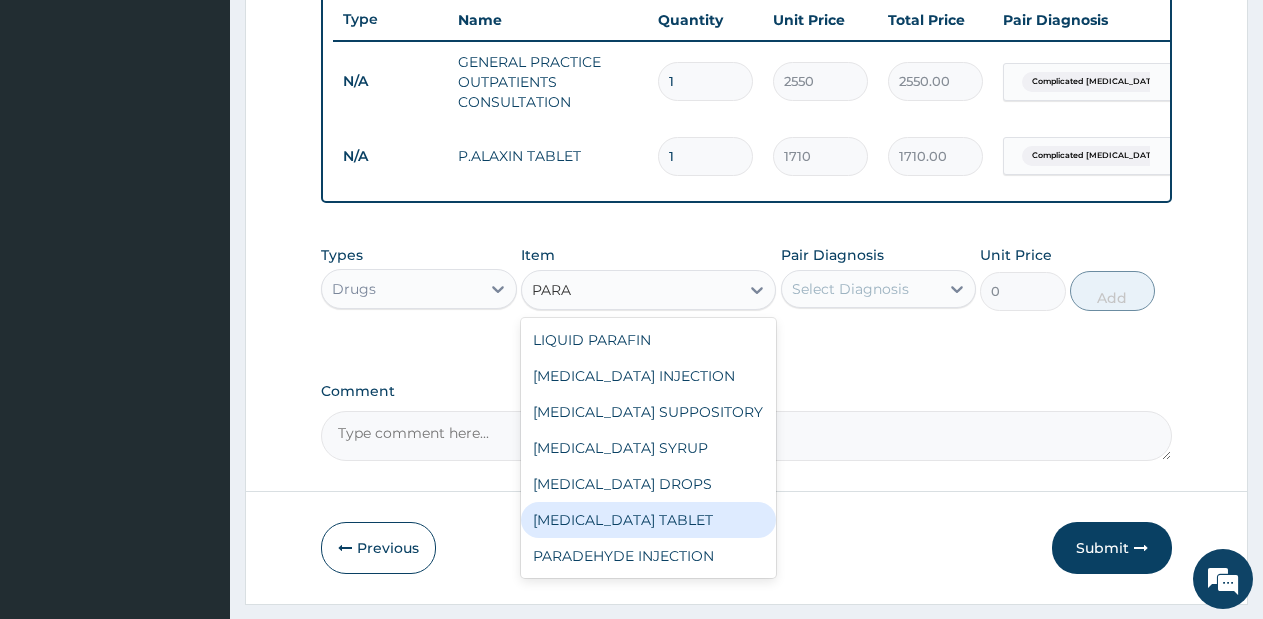 click on "[MEDICAL_DATA] TABLET" at bounding box center (648, 520) 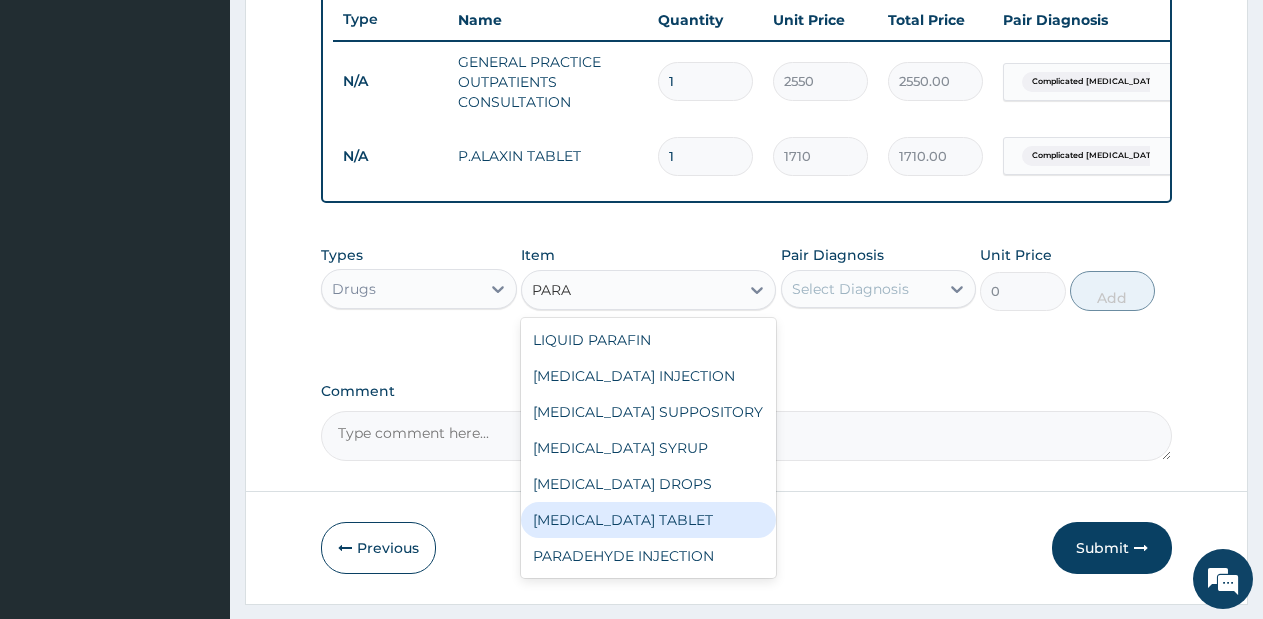 type 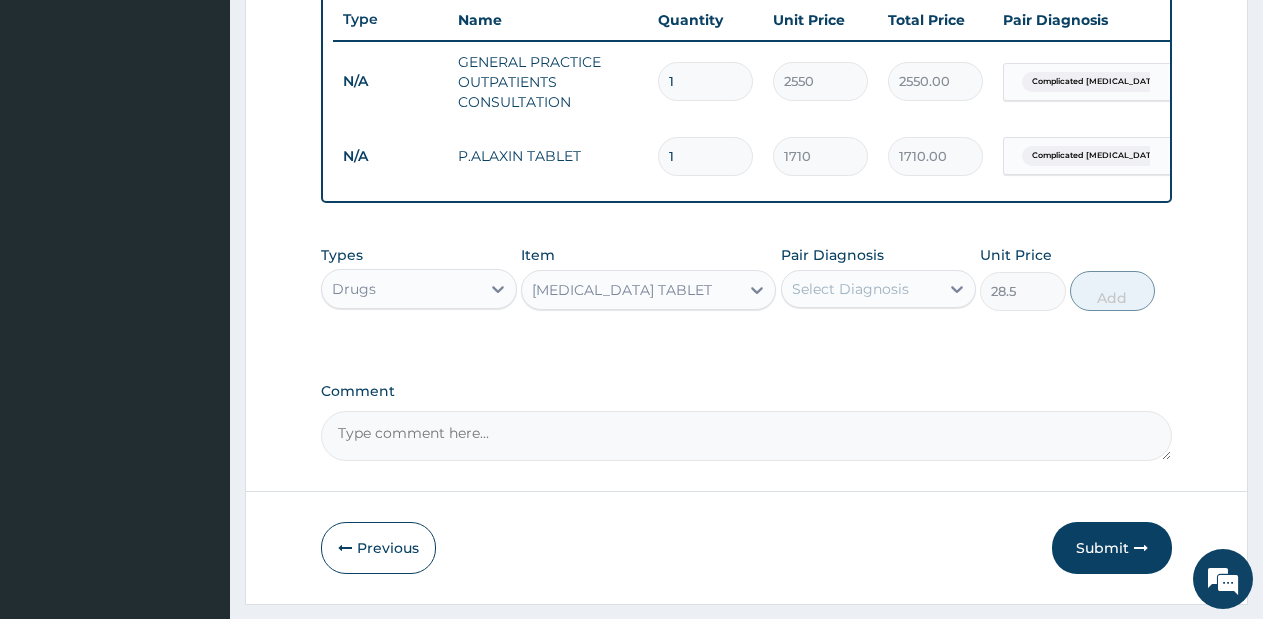 click on "Select Diagnosis" at bounding box center (861, 289) 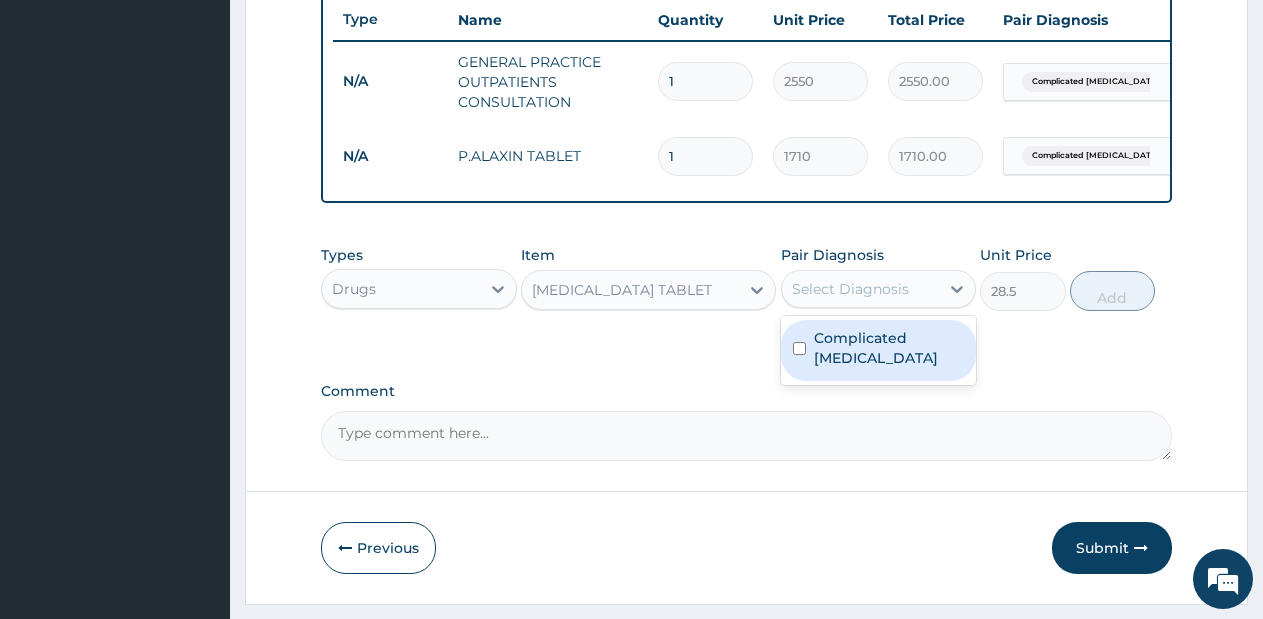 click on "Complicated malaria" at bounding box center (889, 348) 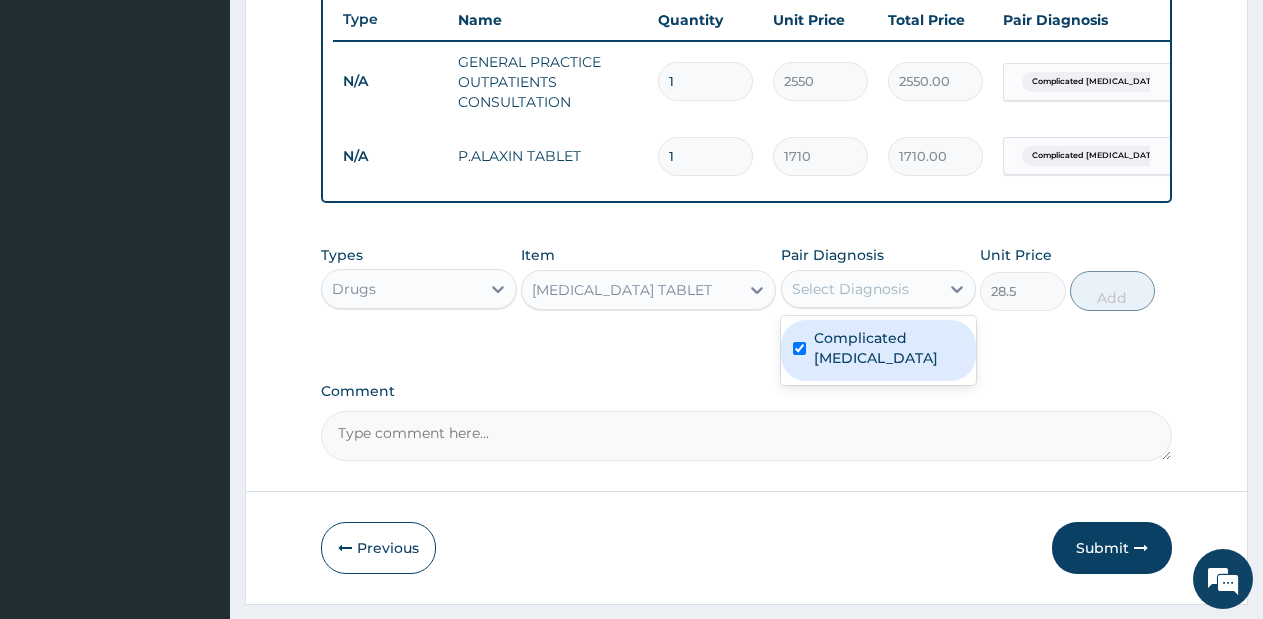 checkbox on "true" 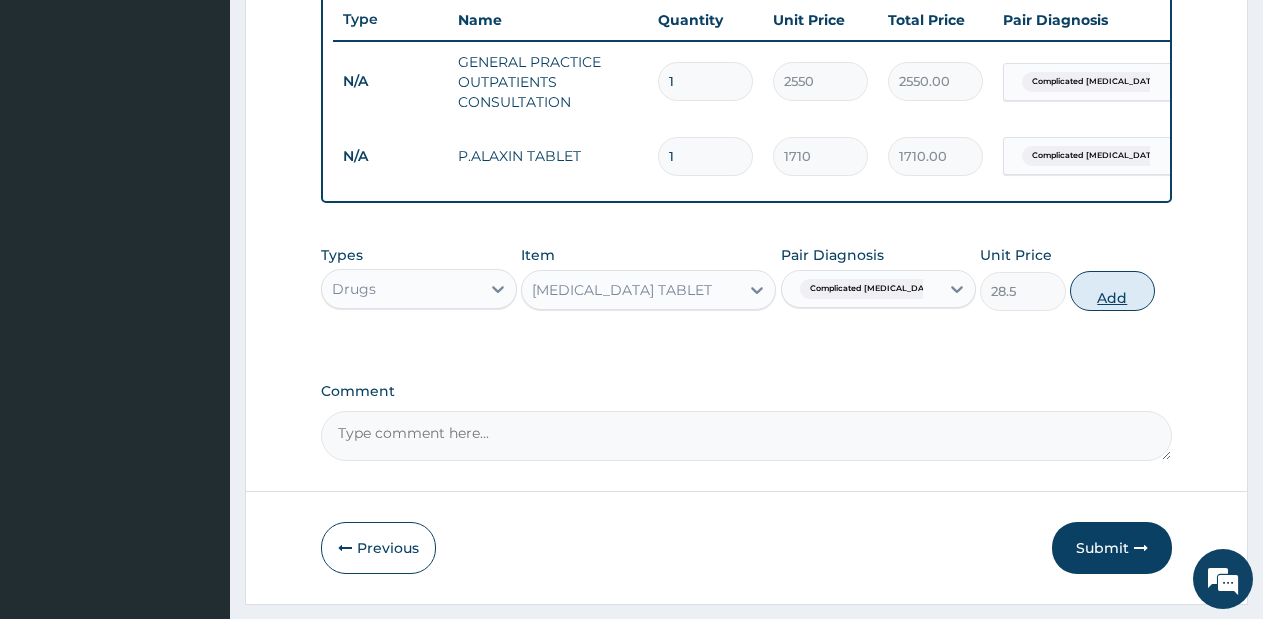click on "Add" at bounding box center [1112, 291] 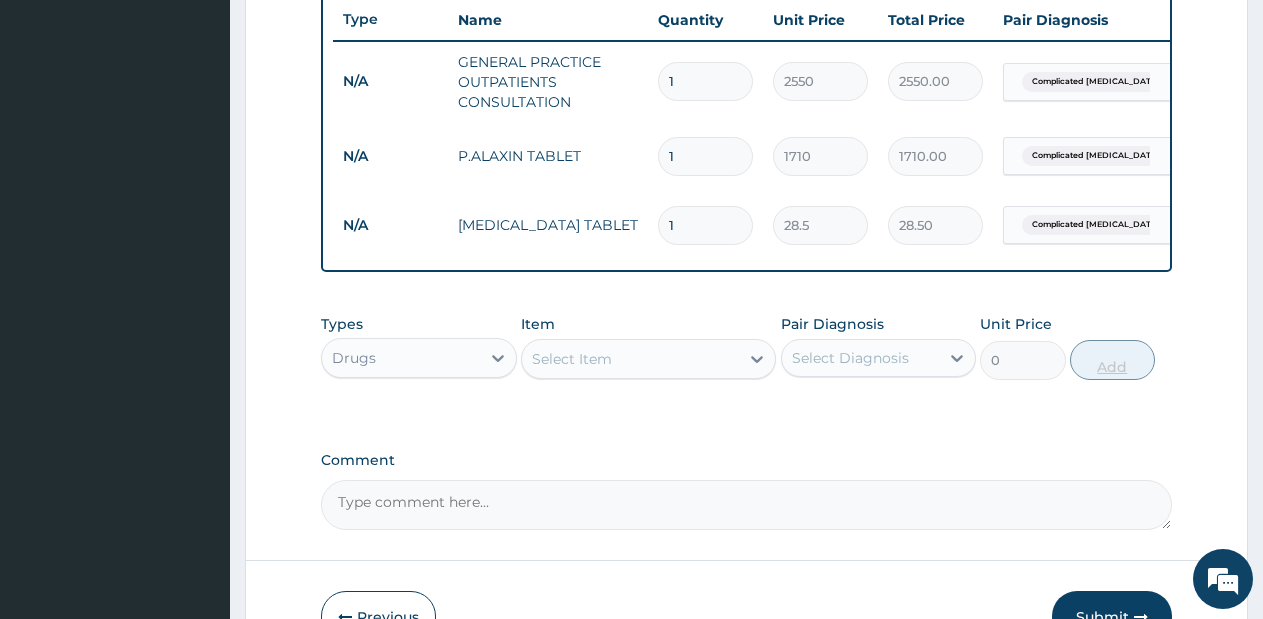 type on "18" 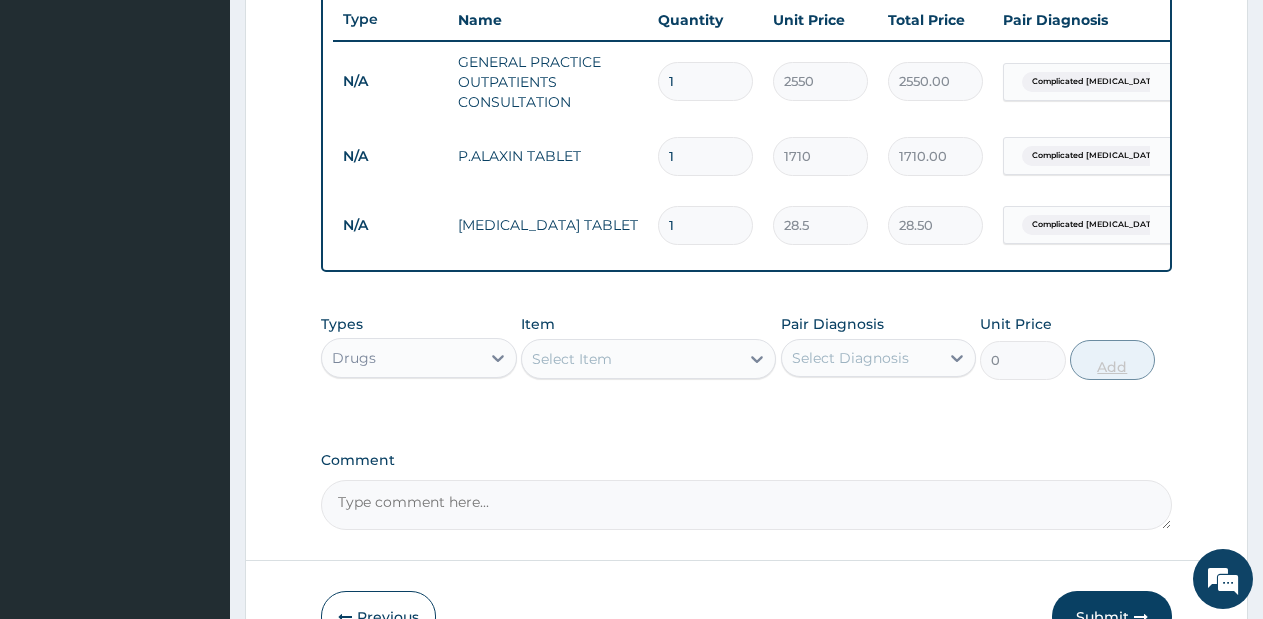 type on "513.00" 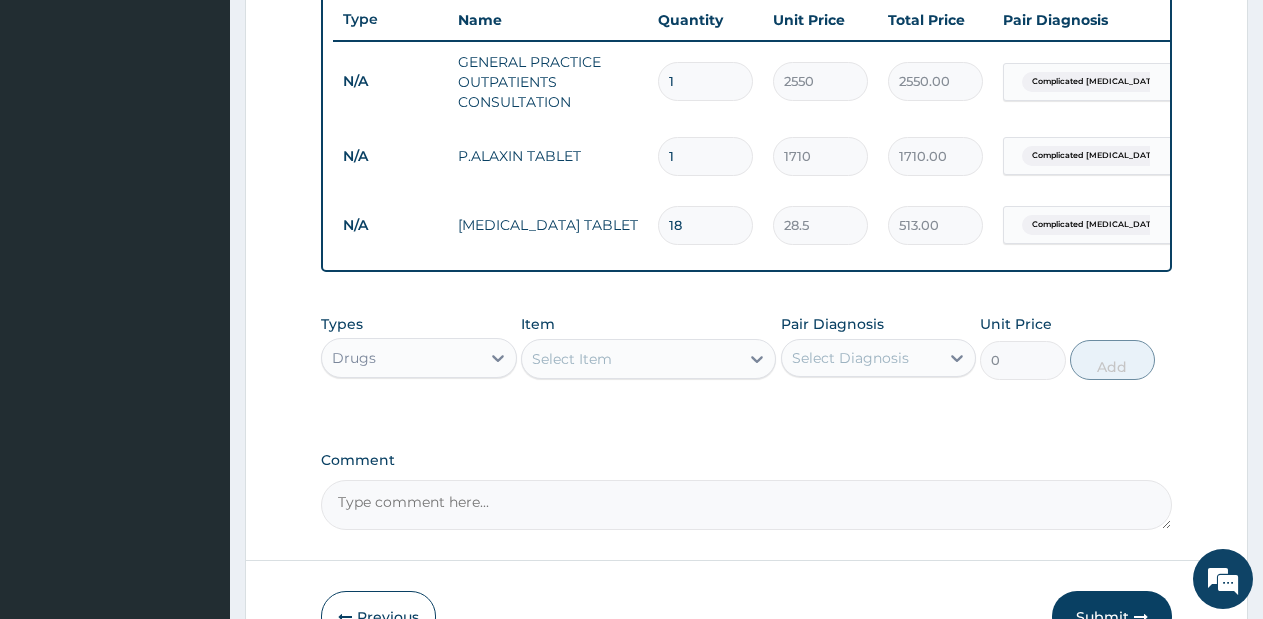 type on "18" 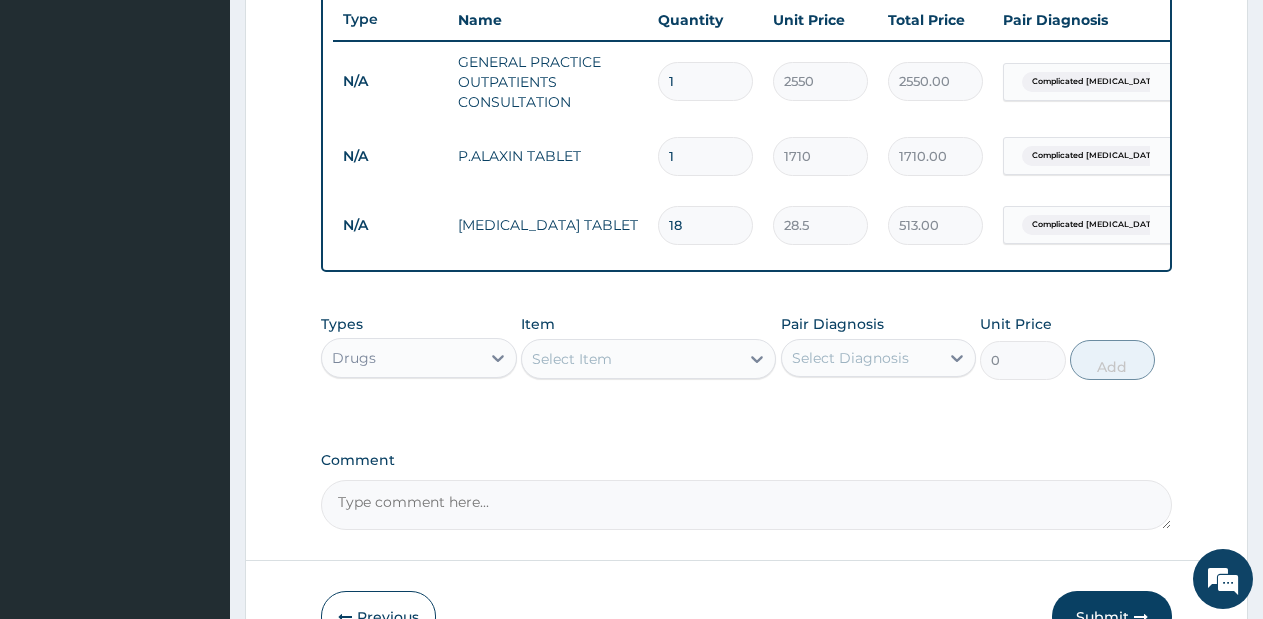 click on "Item Select Item" at bounding box center (648, 347) 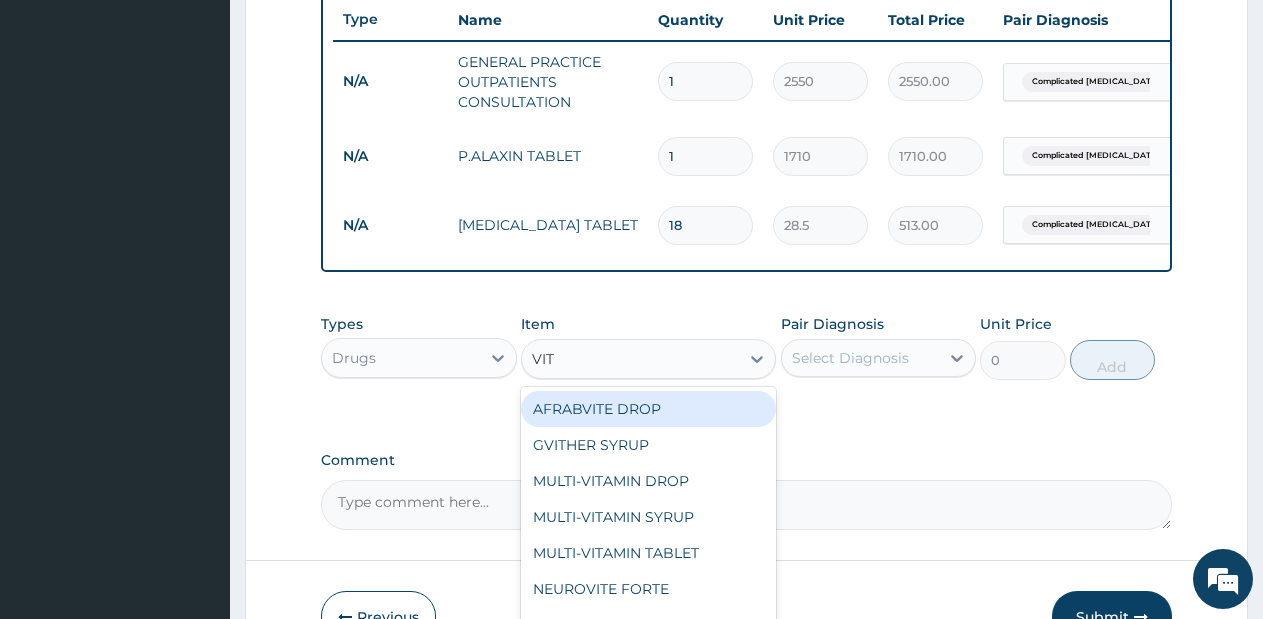 type on "VIT B" 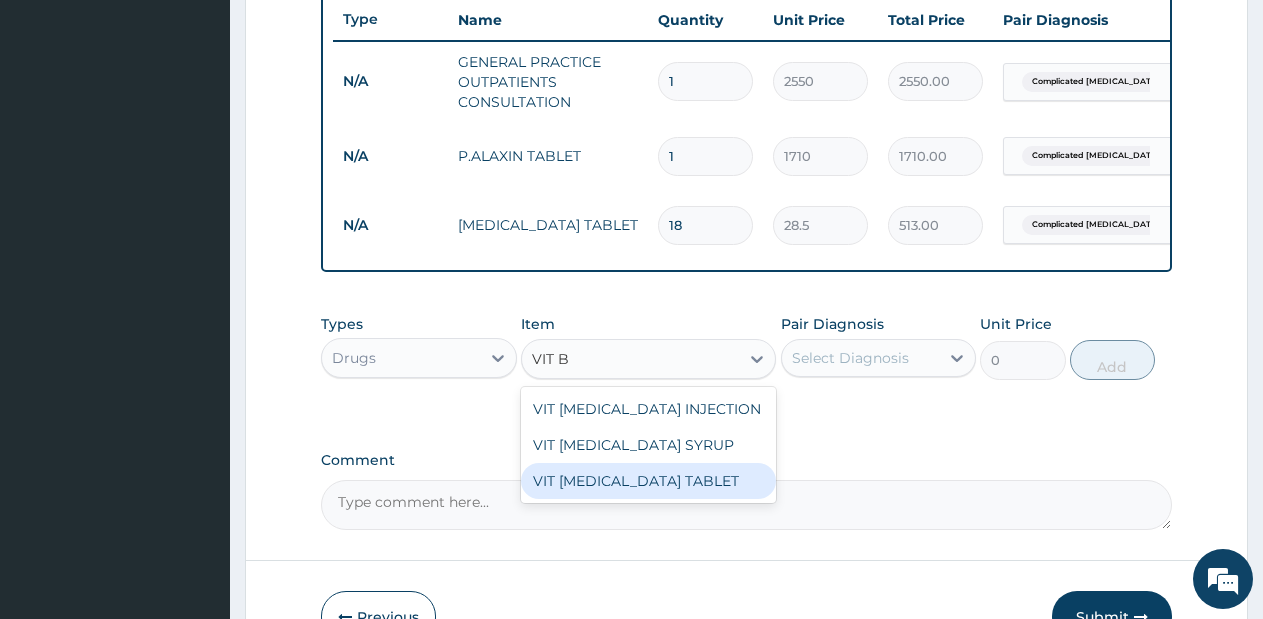 click on "VIT B COMPLEX TABLET" at bounding box center (648, 481) 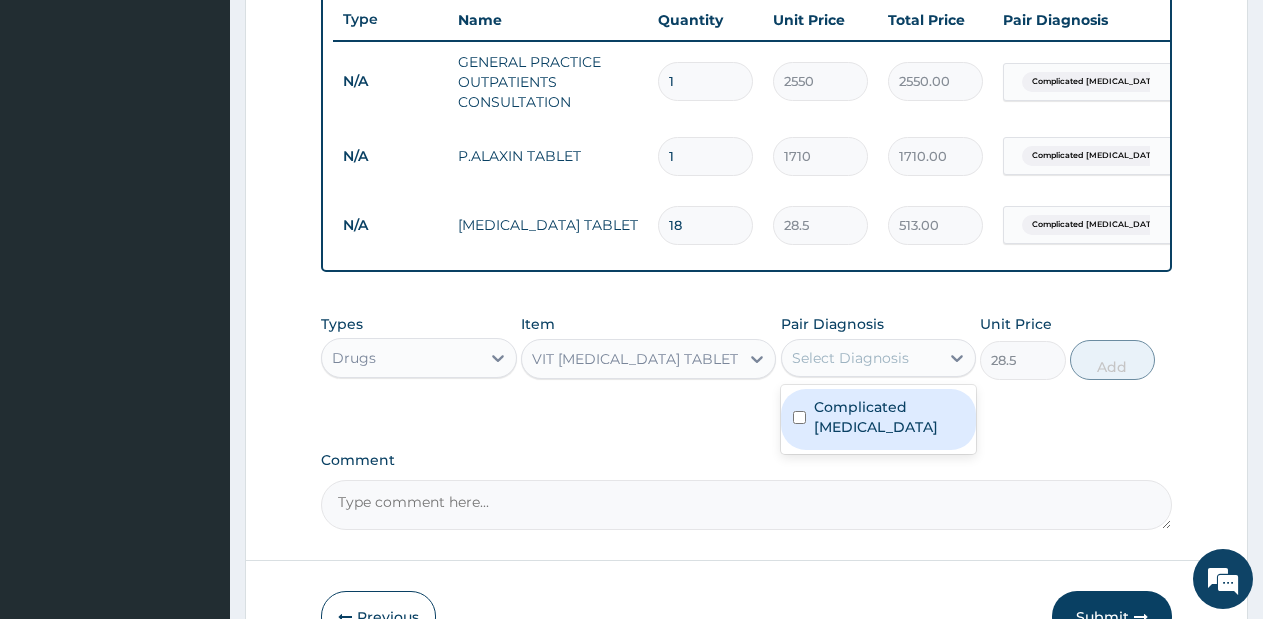 click on "Select Diagnosis" at bounding box center (861, 358) 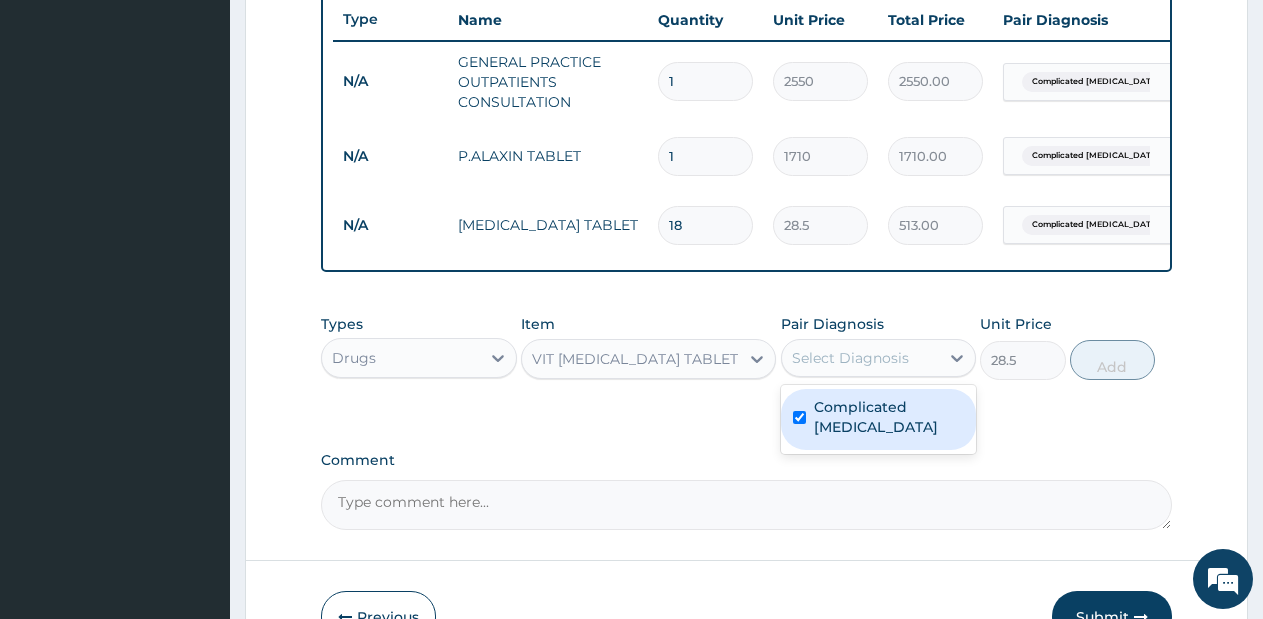 checkbox on "true" 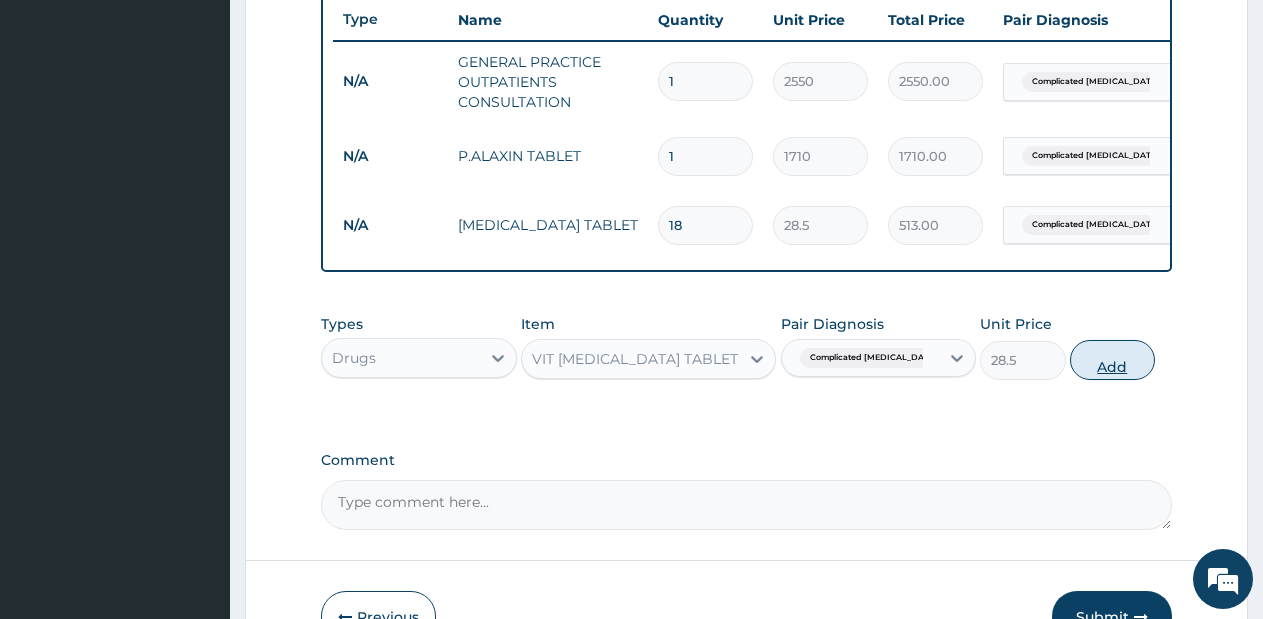 click on "Add" at bounding box center [1112, 360] 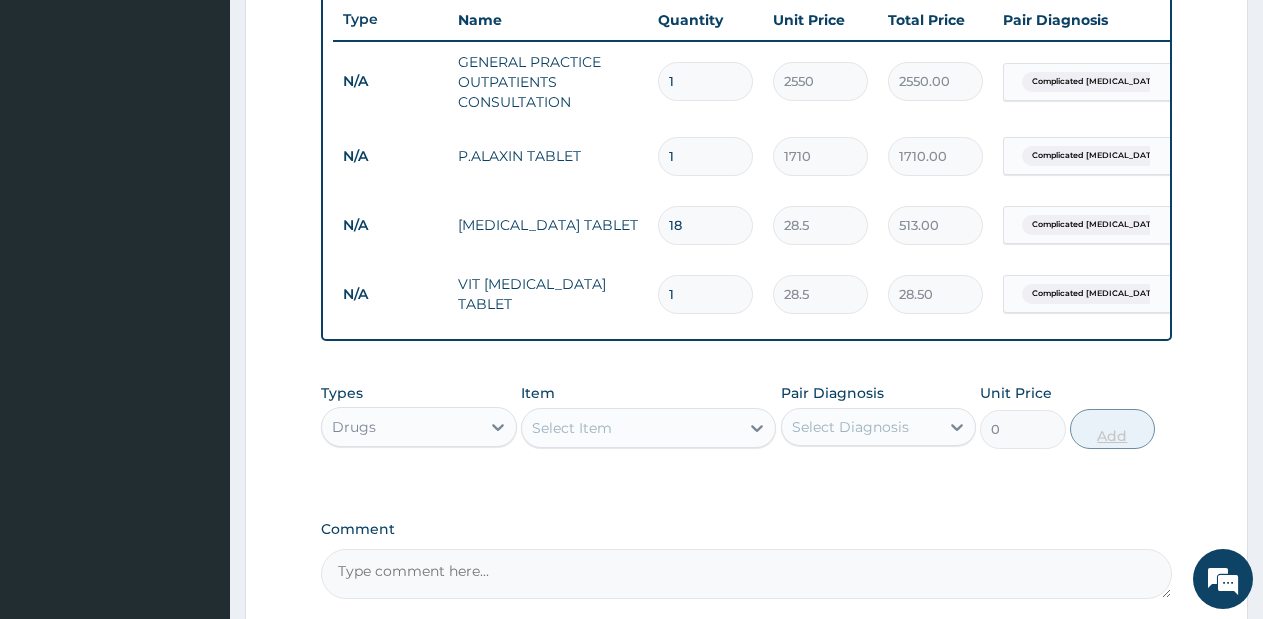 type 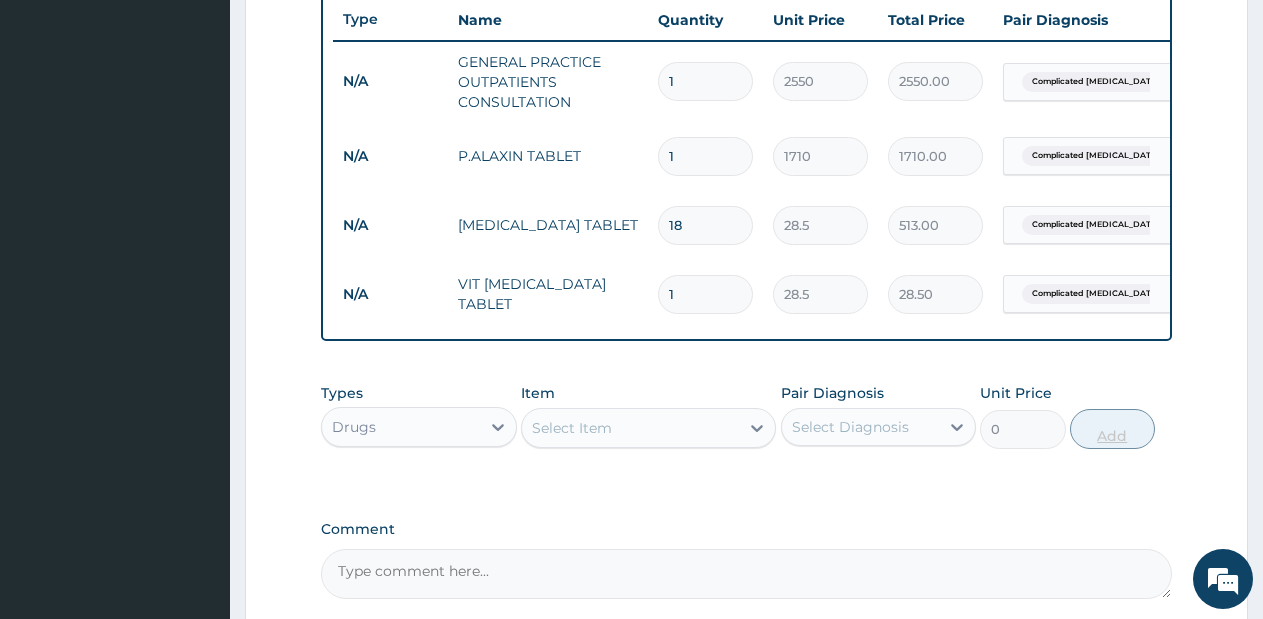 type on "0.00" 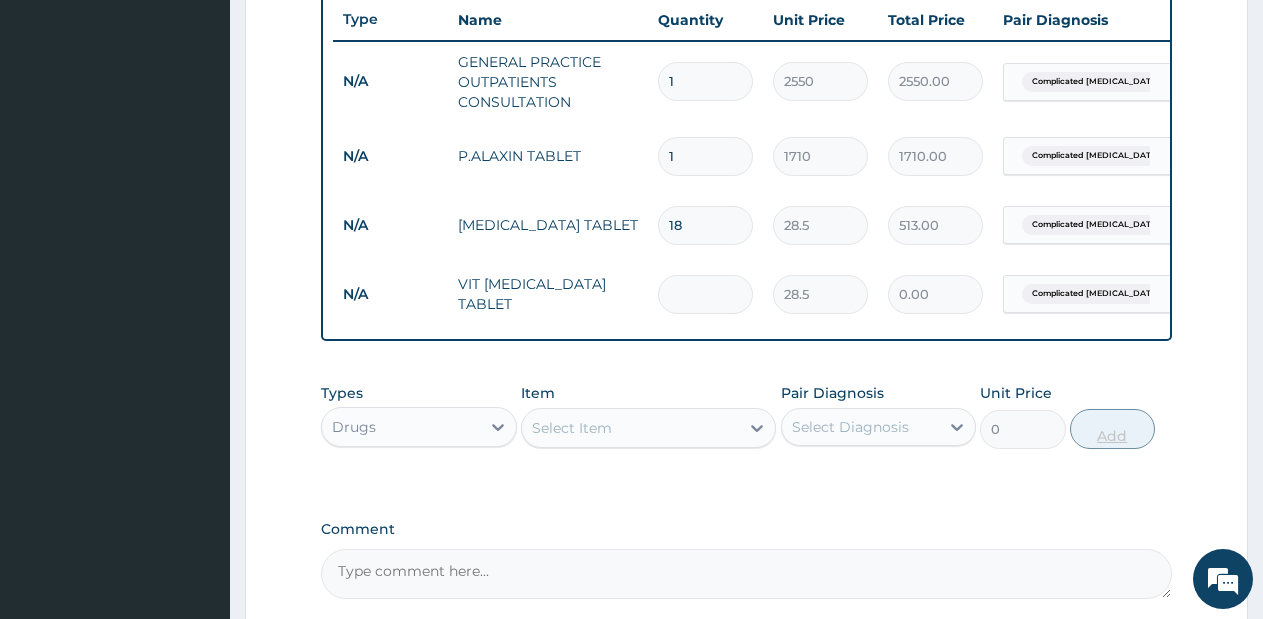 type on "5" 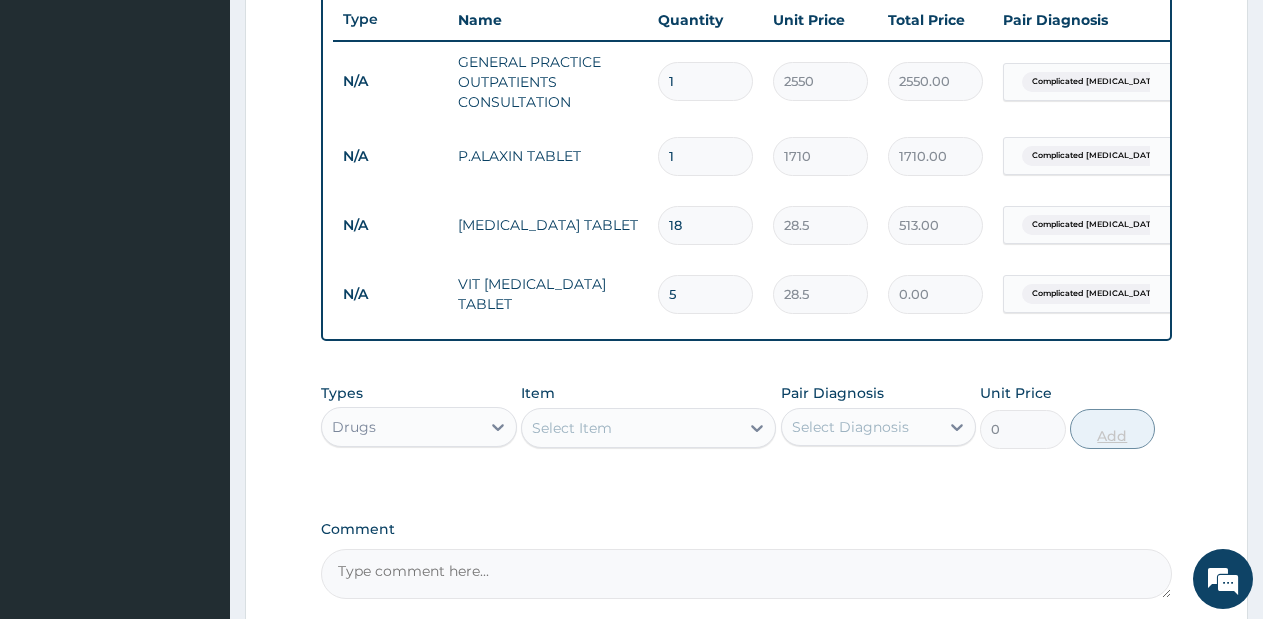 type on "142.50" 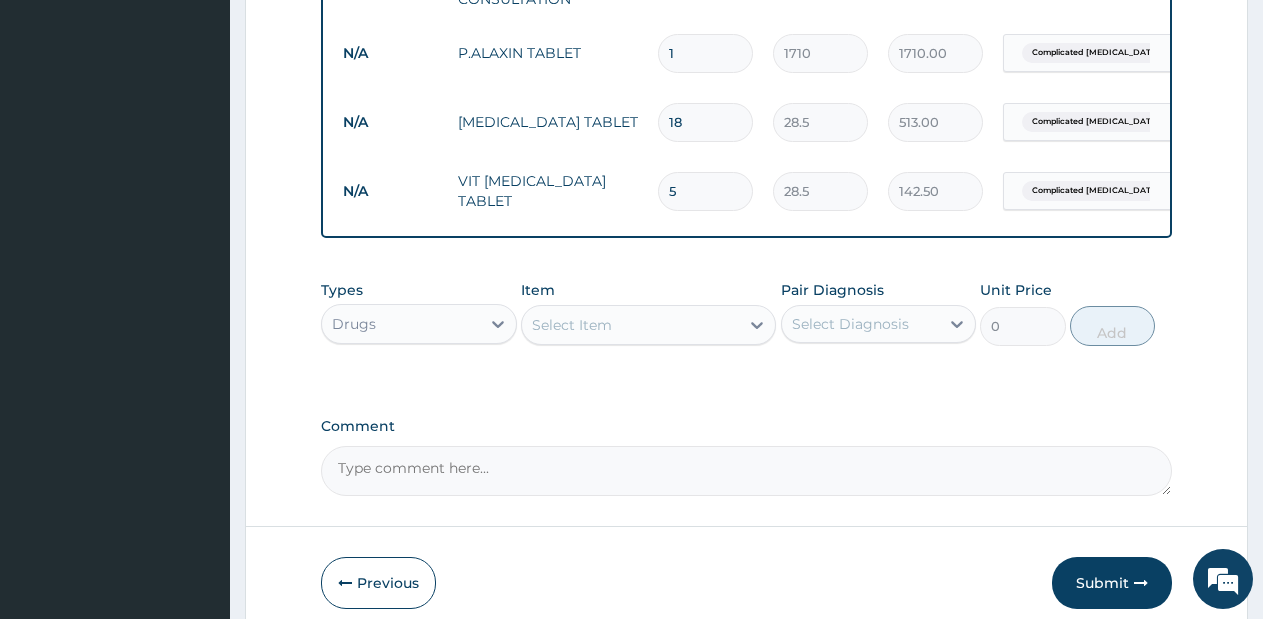 scroll, scrollTop: 875, scrollLeft: 0, axis: vertical 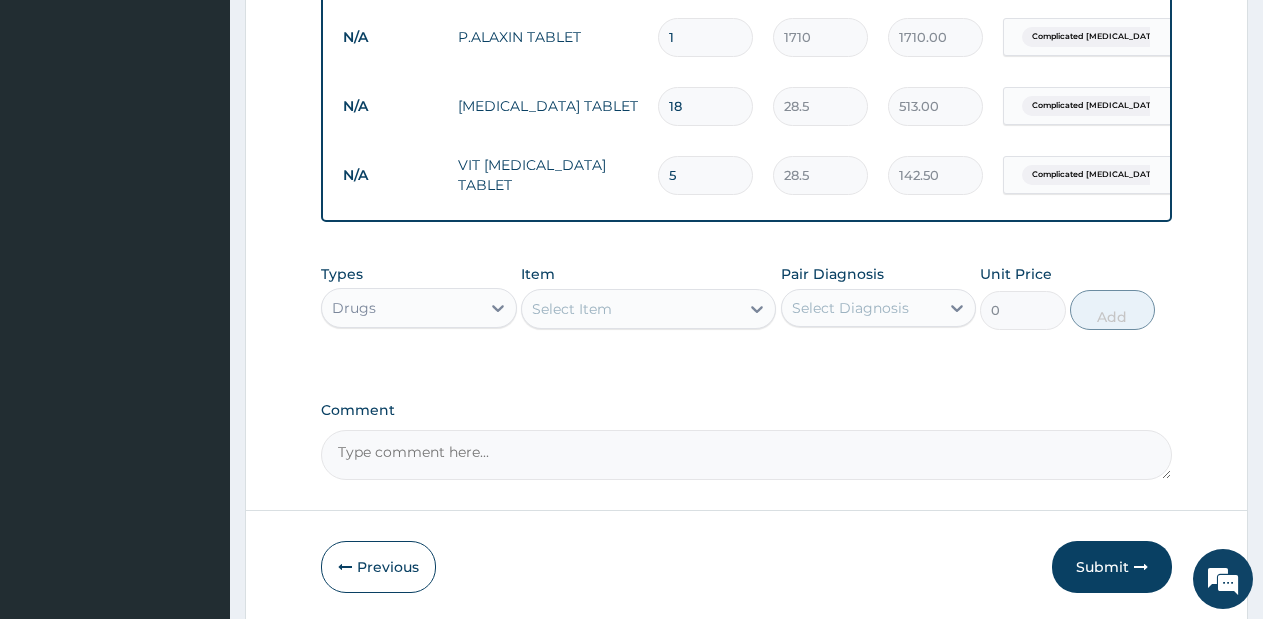 type on "5" 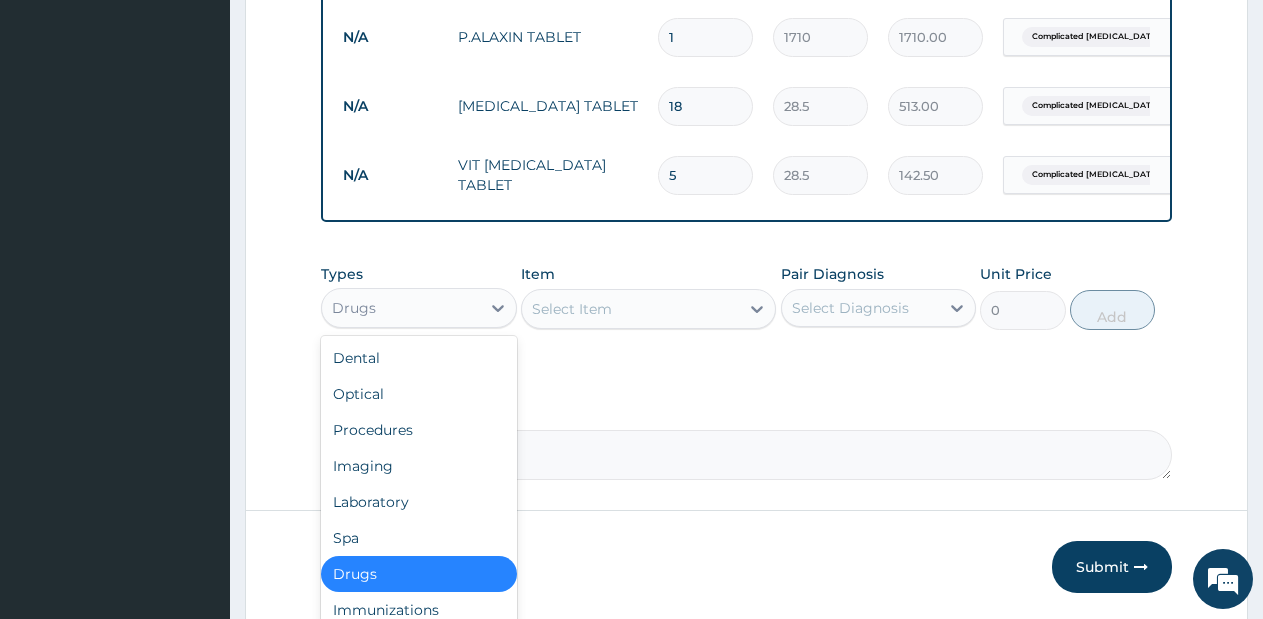 click on "Drugs" at bounding box center [401, 308] 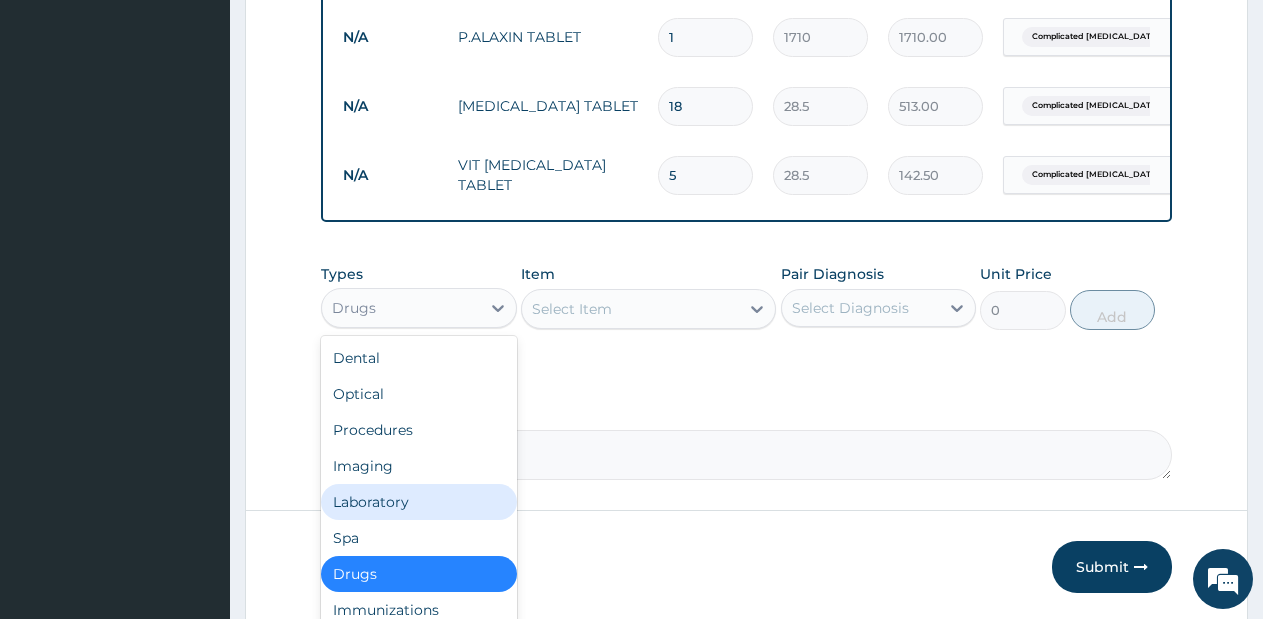 click on "Laboratory" at bounding box center (419, 502) 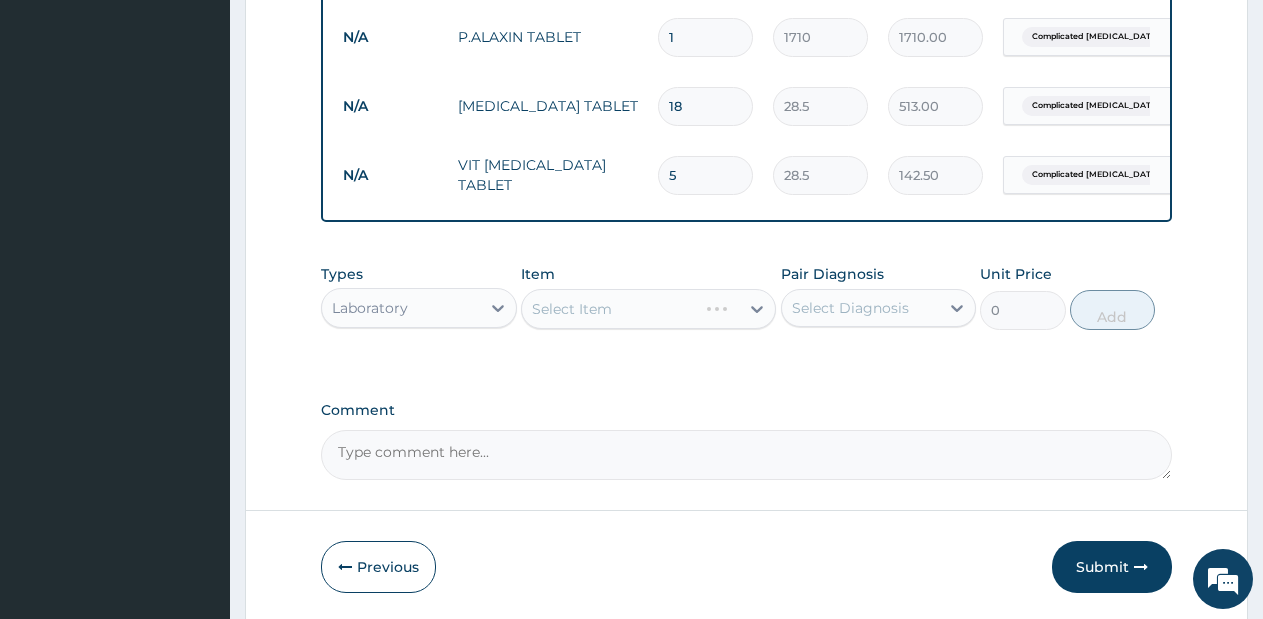 click on "Select Item" at bounding box center (648, 309) 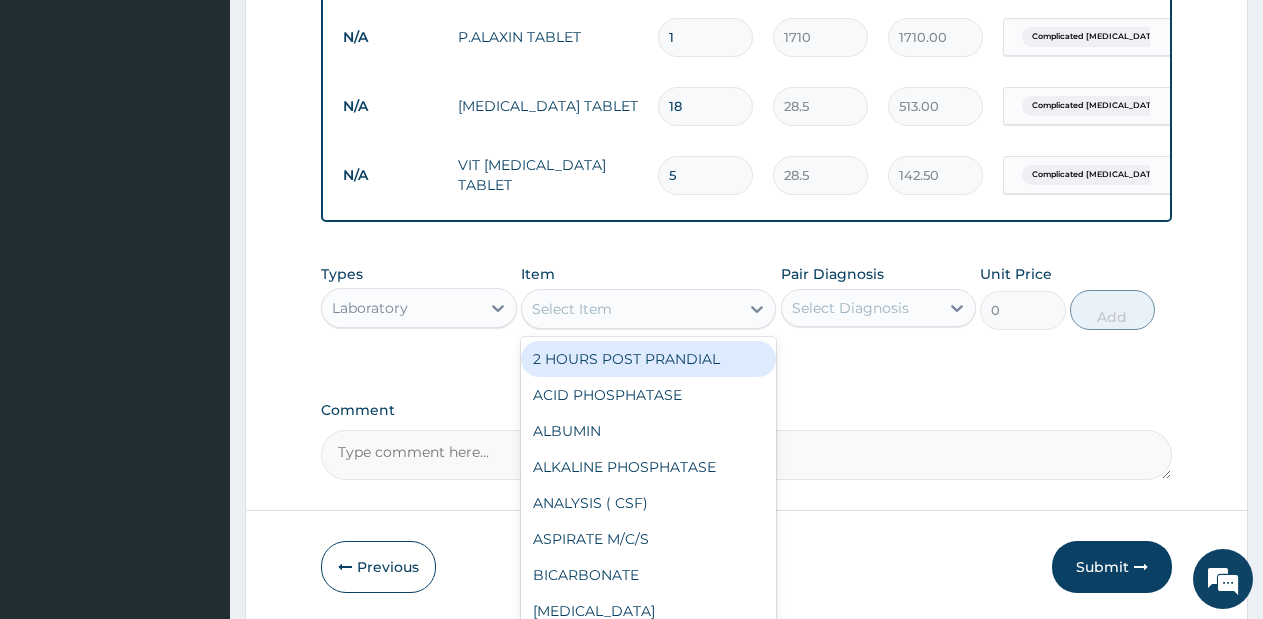 click on "Select Item" at bounding box center (630, 309) 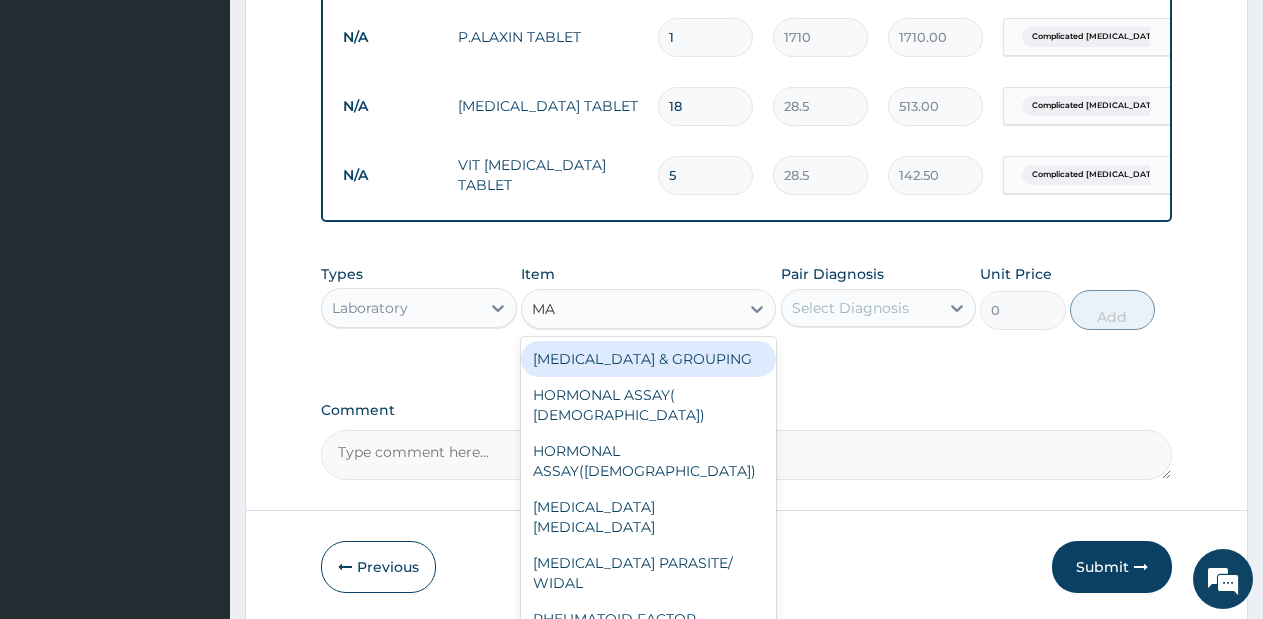type on "MAL" 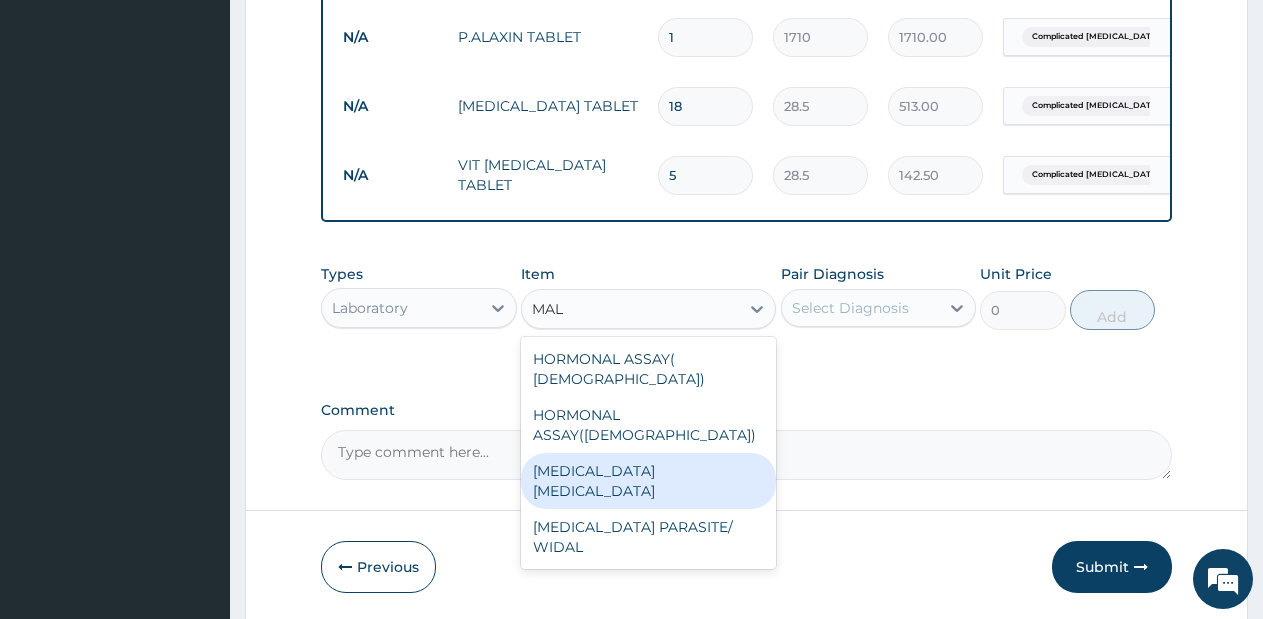 click on "[MEDICAL_DATA] [MEDICAL_DATA]" at bounding box center (648, 481) 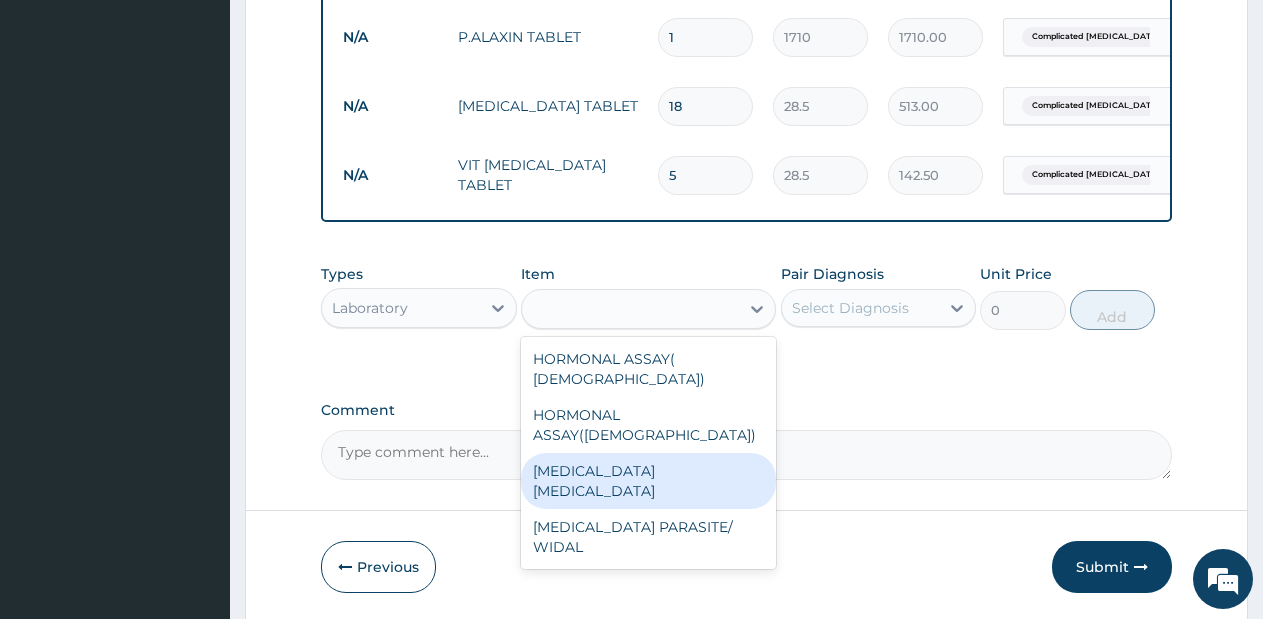 type on "570" 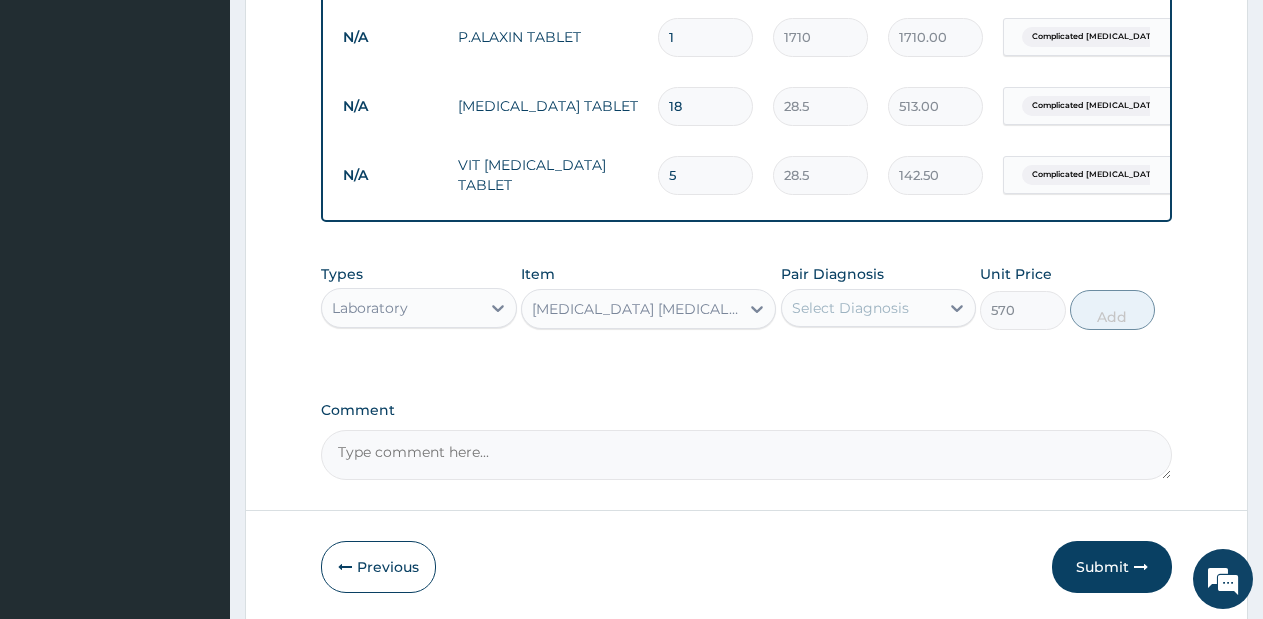 click on "Select Diagnosis" at bounding box center (861, 308) 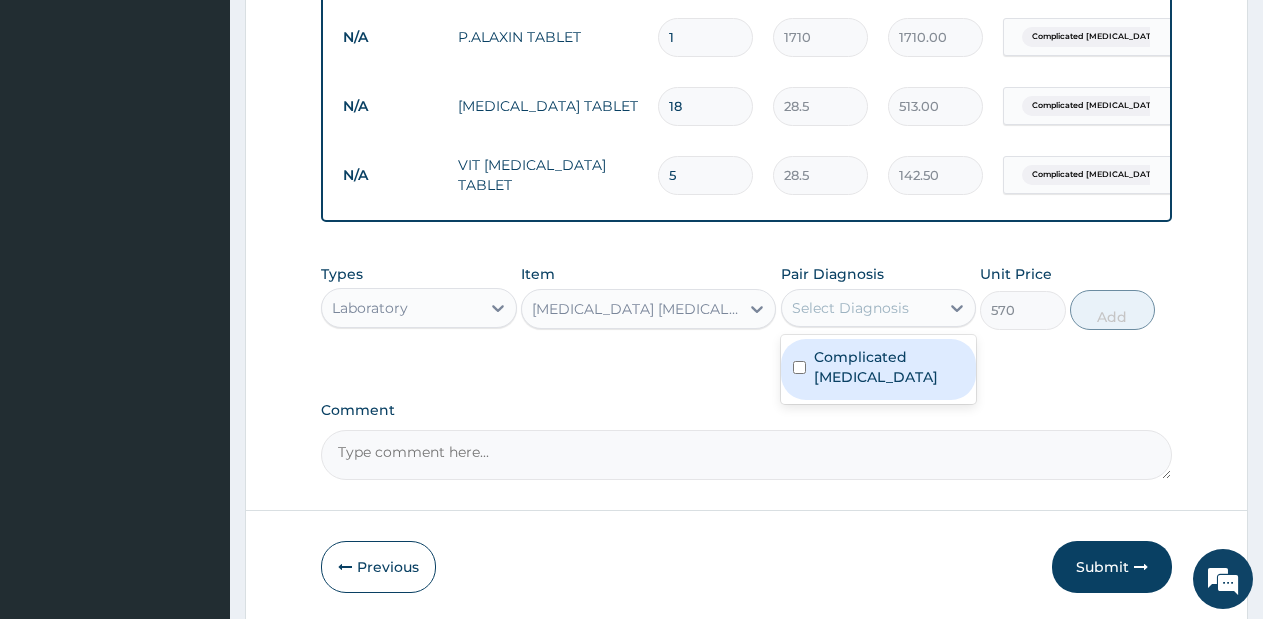 click on "Complicated [MEDICAL_DATA]" at bounding box center [889, 367] 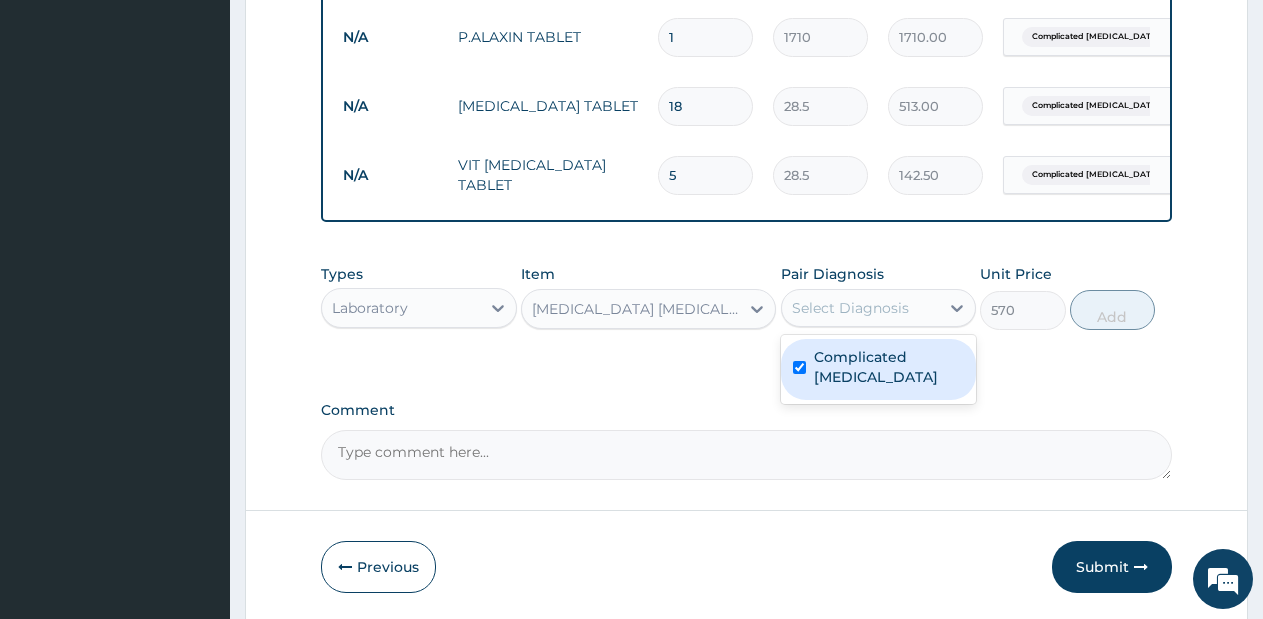 checkbox on "true" 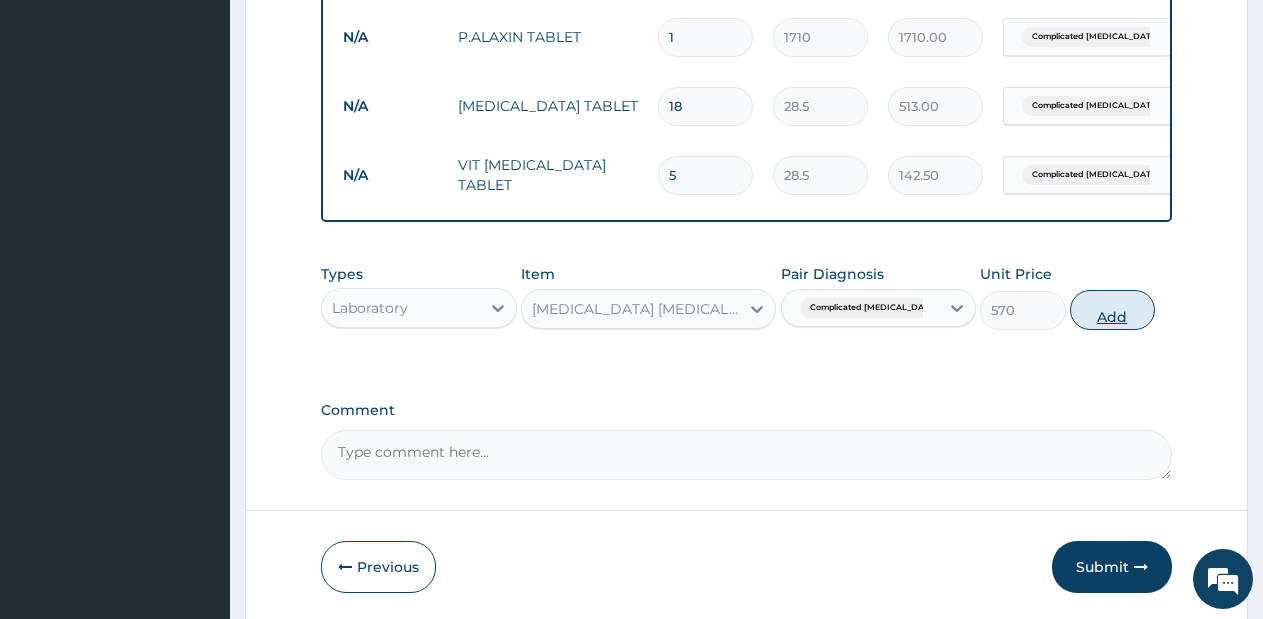 click on "Add" at bounding box center [1112, 310] 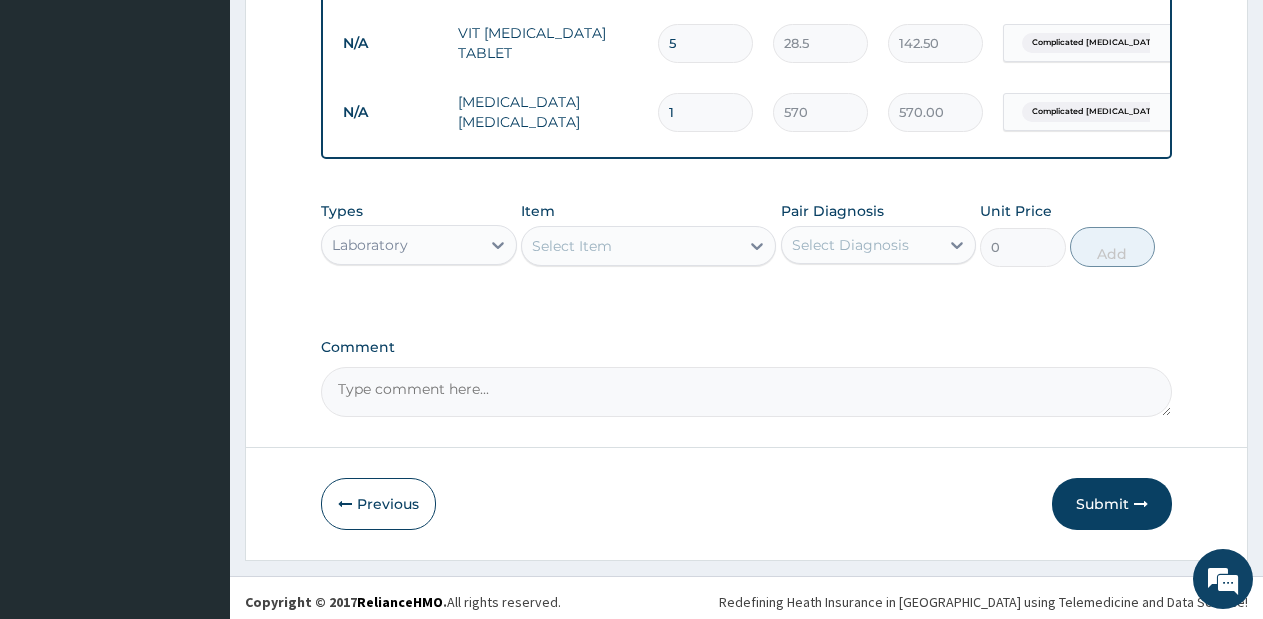 scroll, scrollTop: 1032, scrollLeft: 0, axis: vertical 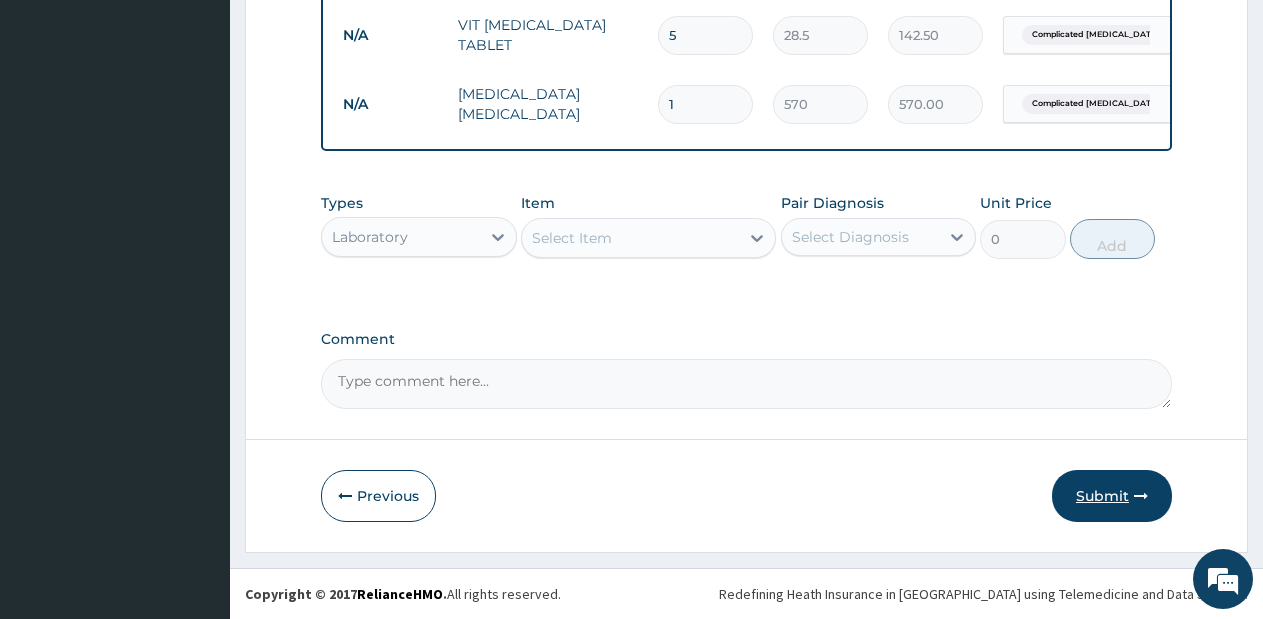 click on "Submit" at bounding box center [1112, 496] 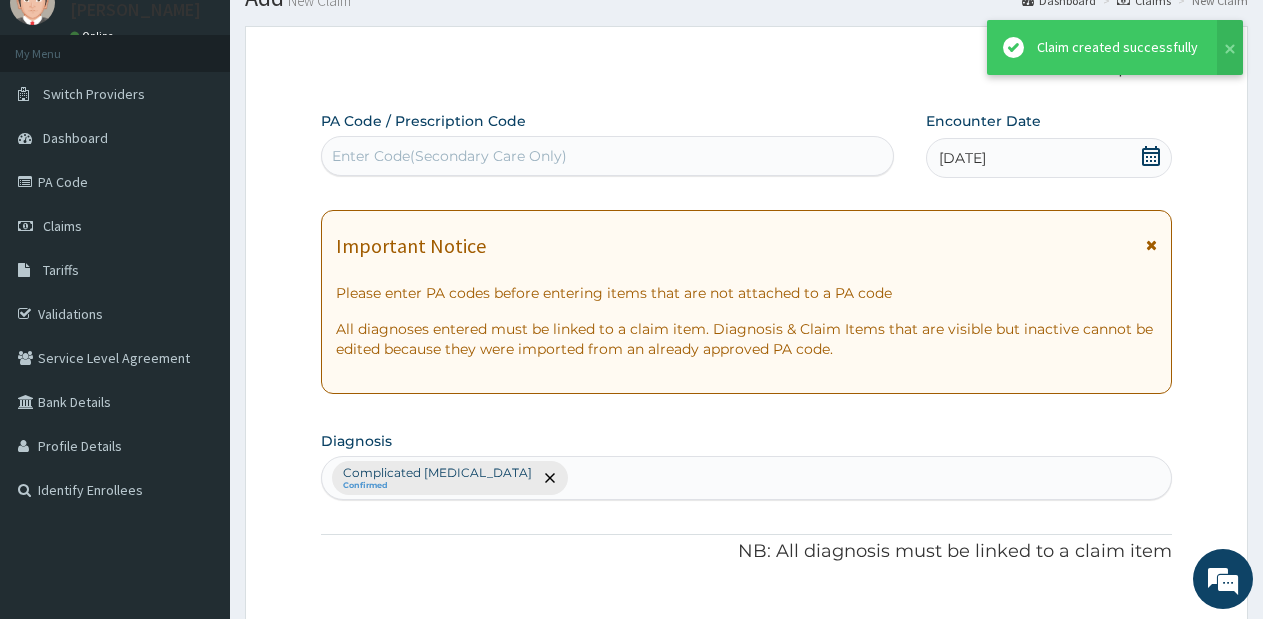 scroll, scrollTop: 1032, scrollLeft: 0, axis: vertical 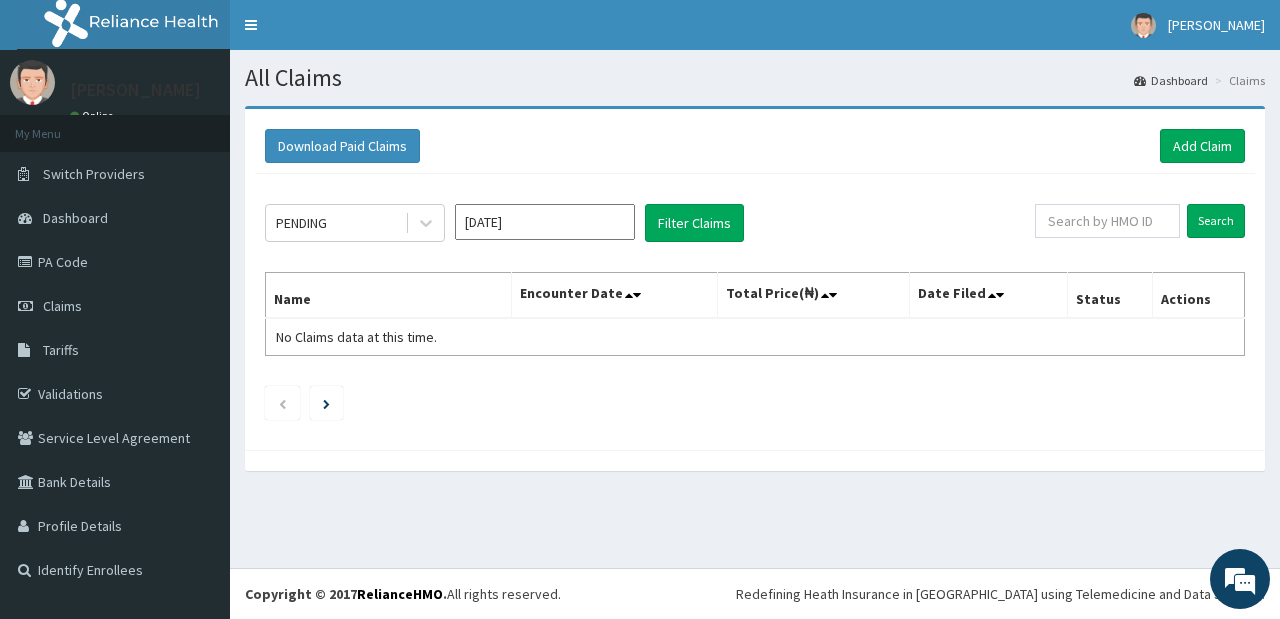 click on "[DATE]" at bounding box center (545, 222) 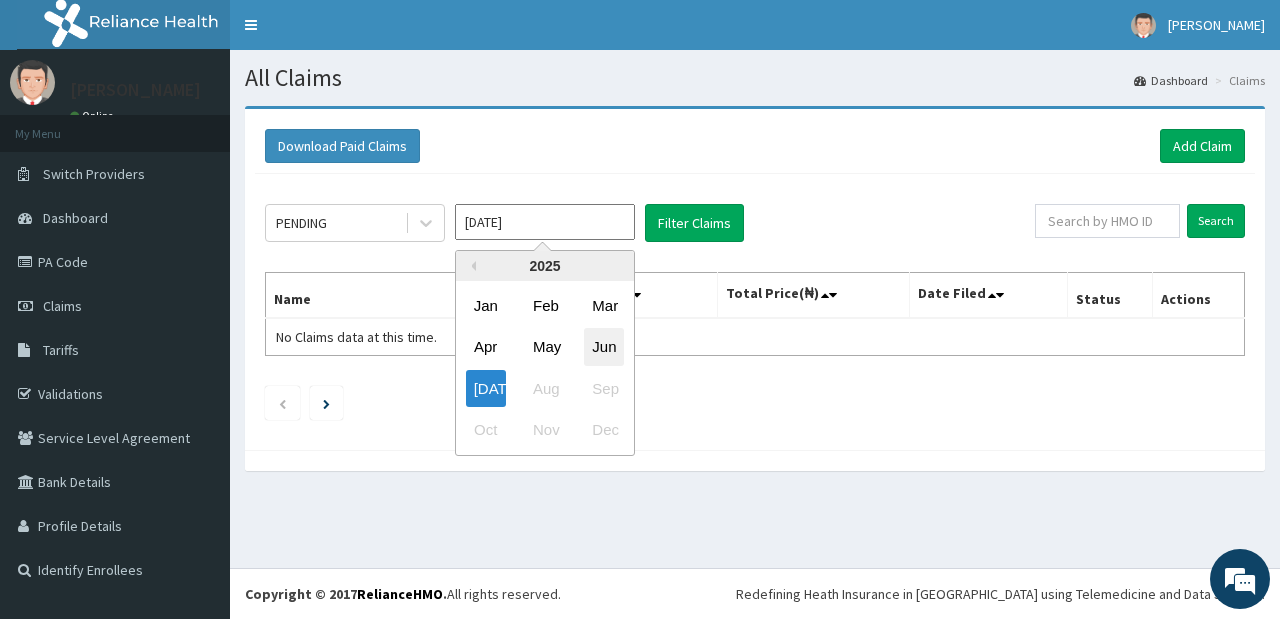 click on "Jun" at bounding box center (604, 347) 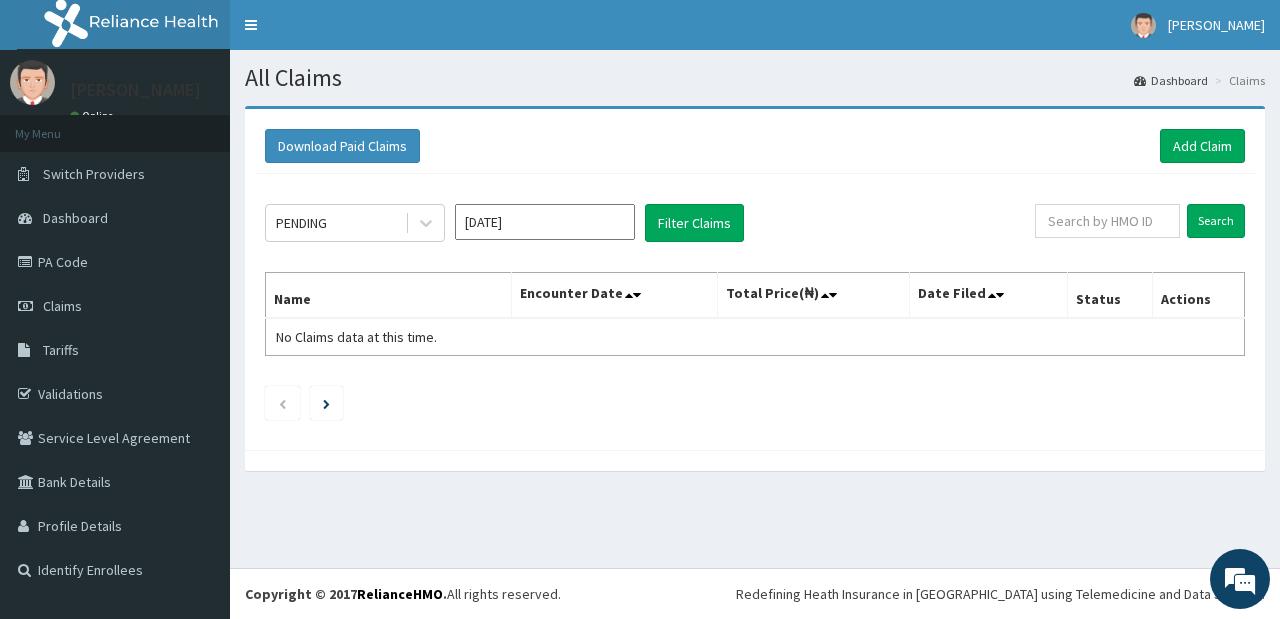 type on "[DATE]" 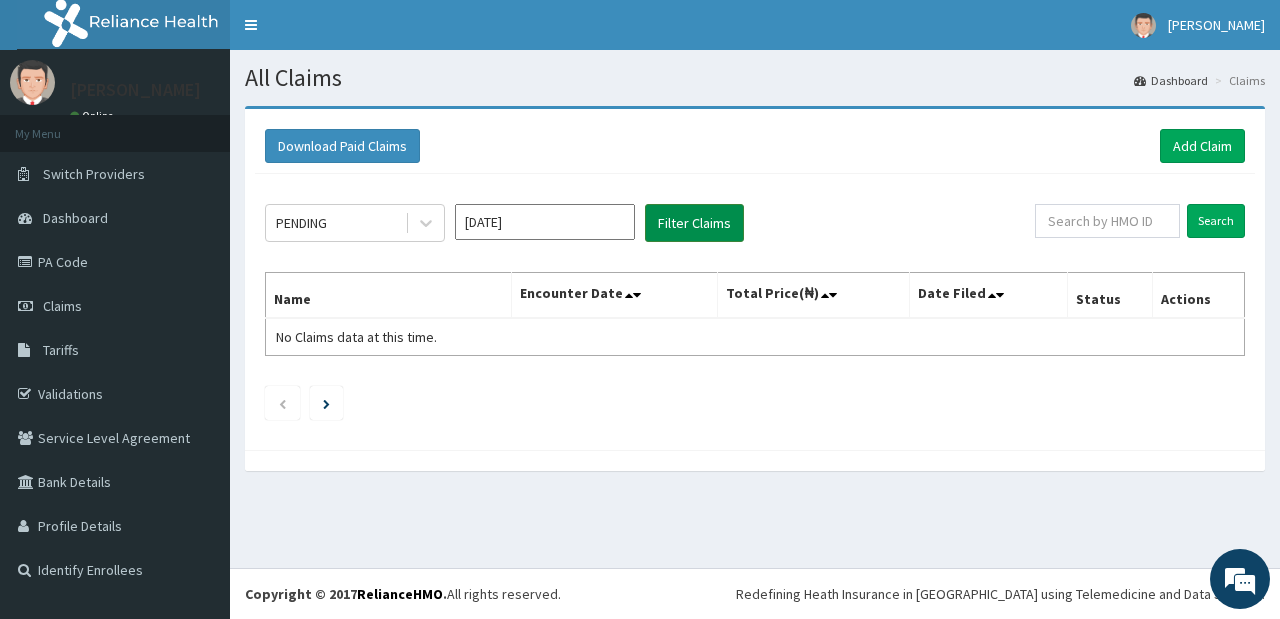 click on "Filter Claims" at bounding box center [694, 223] 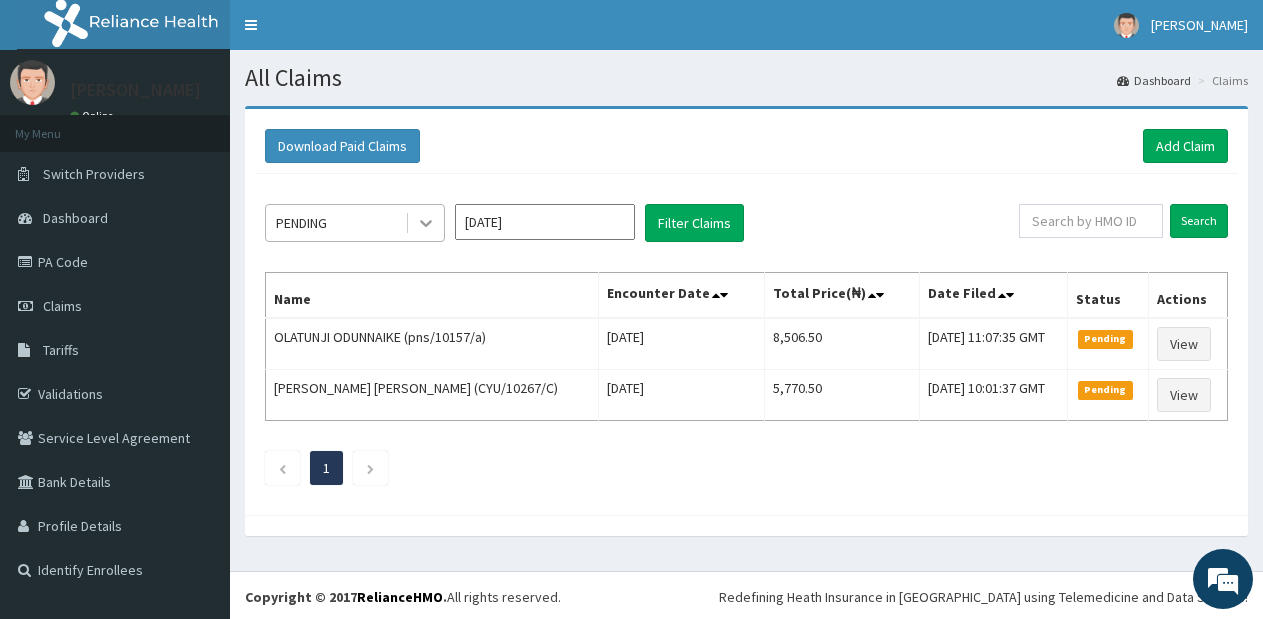 click at bounding box center [426, 223] 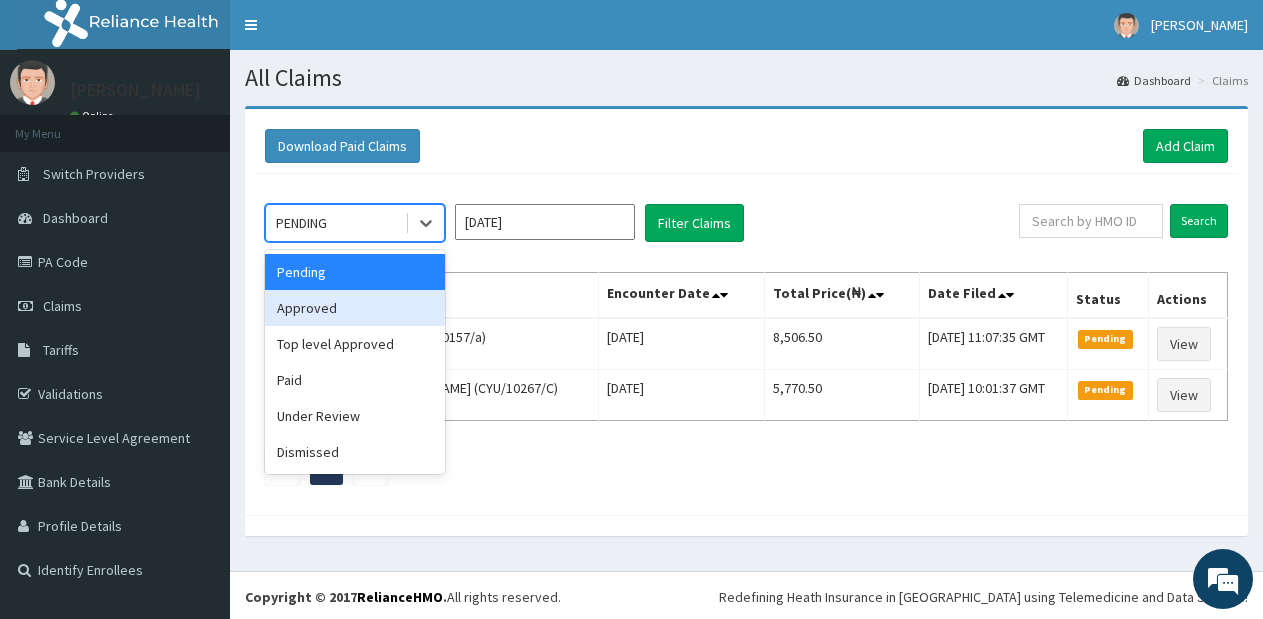 click on "Approved" at bounding box center (355, 308) 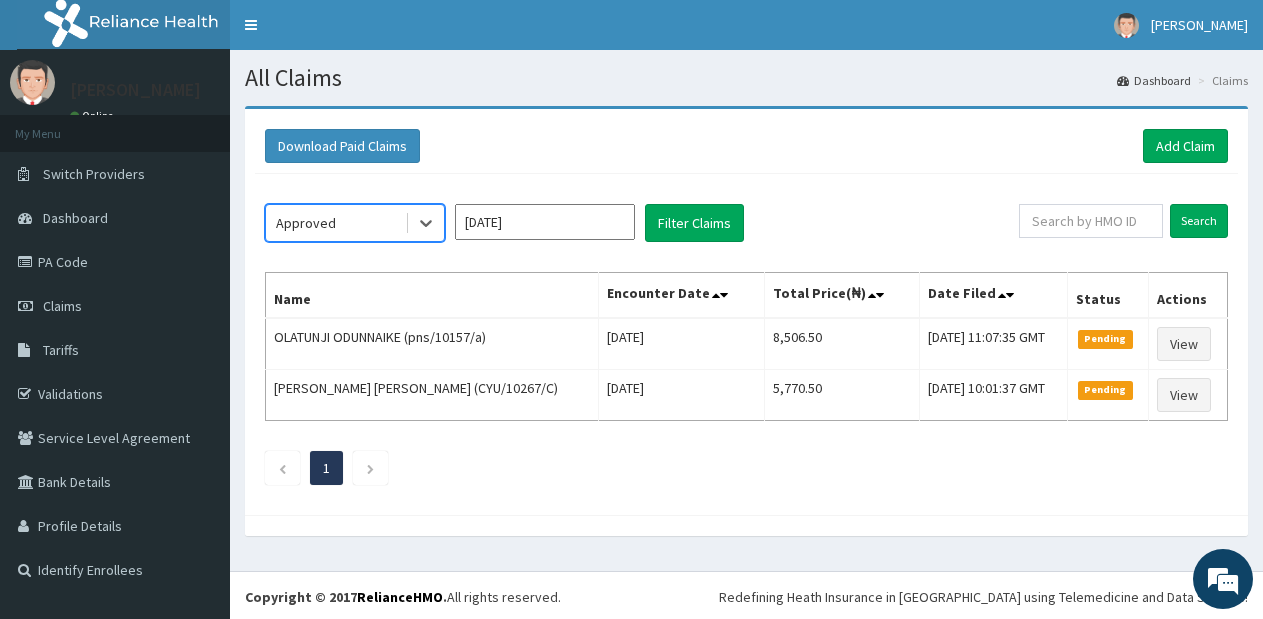 scroll, scrollTop: 0, scrollLeft: 0, axis: both 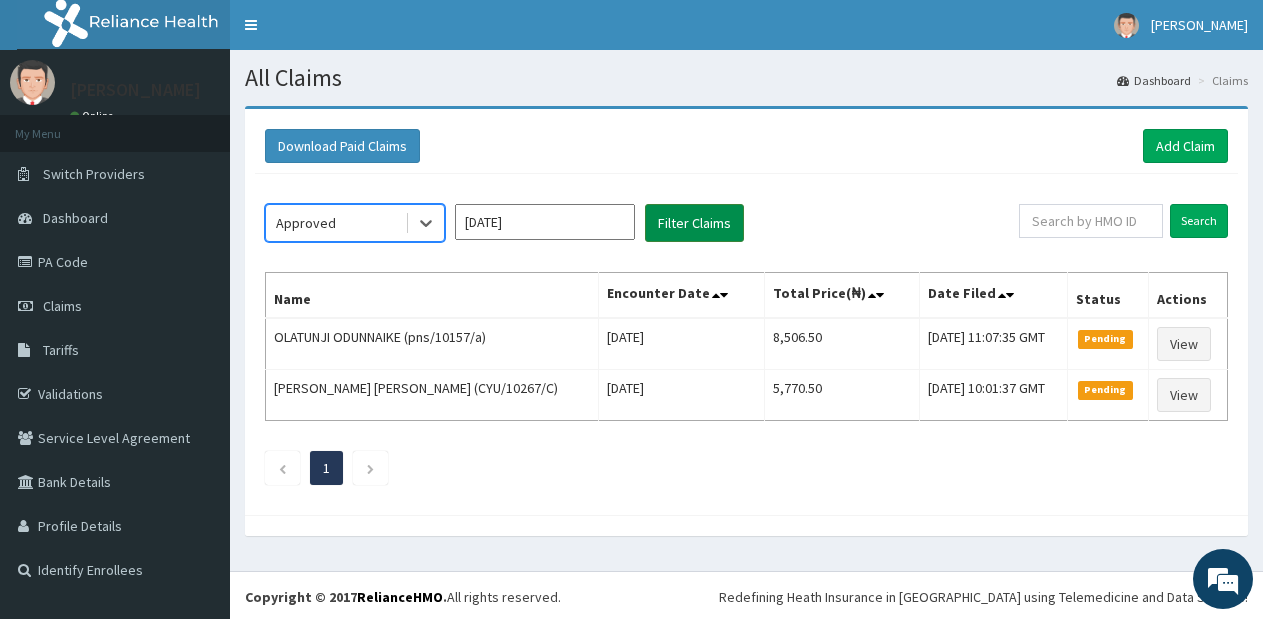 click on "Filter Claims" at bounding box center (694, 223) 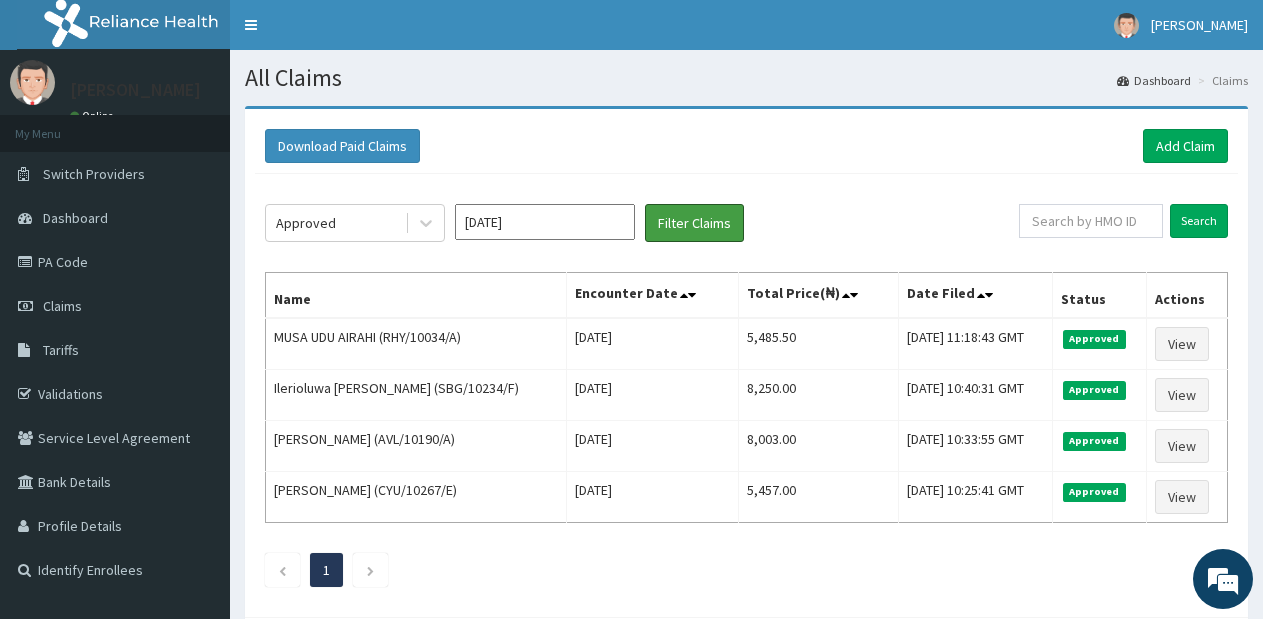 drag, startPoint x: 735, startPoint y: 198, endPoint x: 836, endPoint y: 220, distance: 103.36827 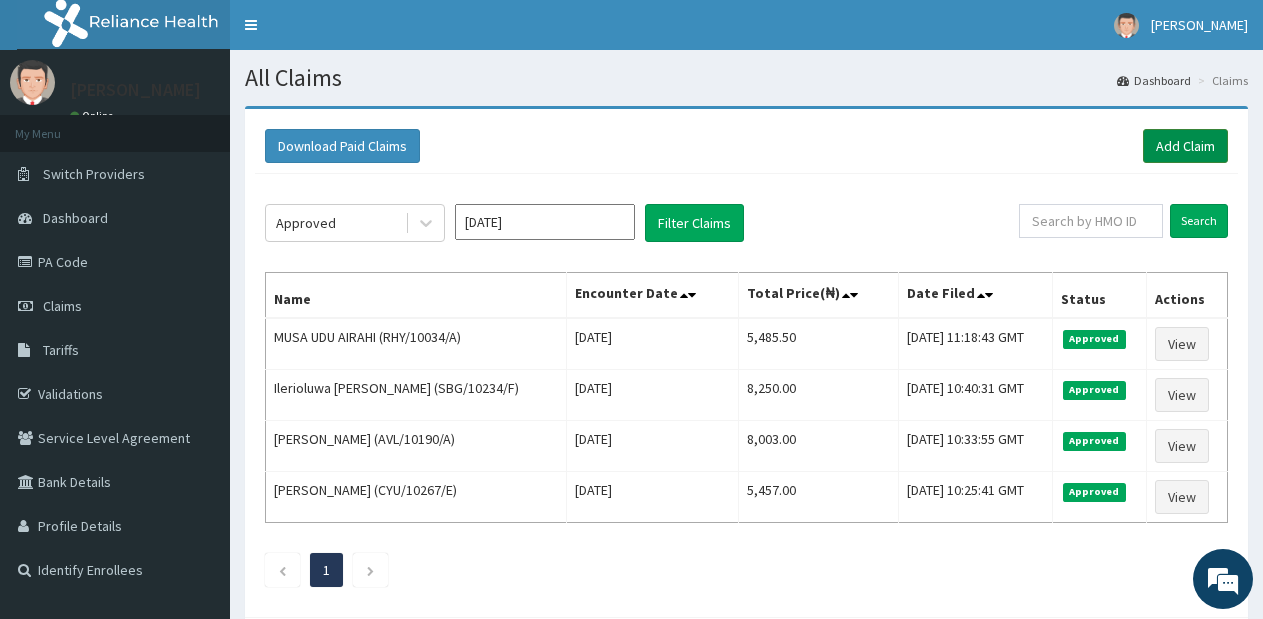 click on "Add Claim" at bounding box center (1185, 146) 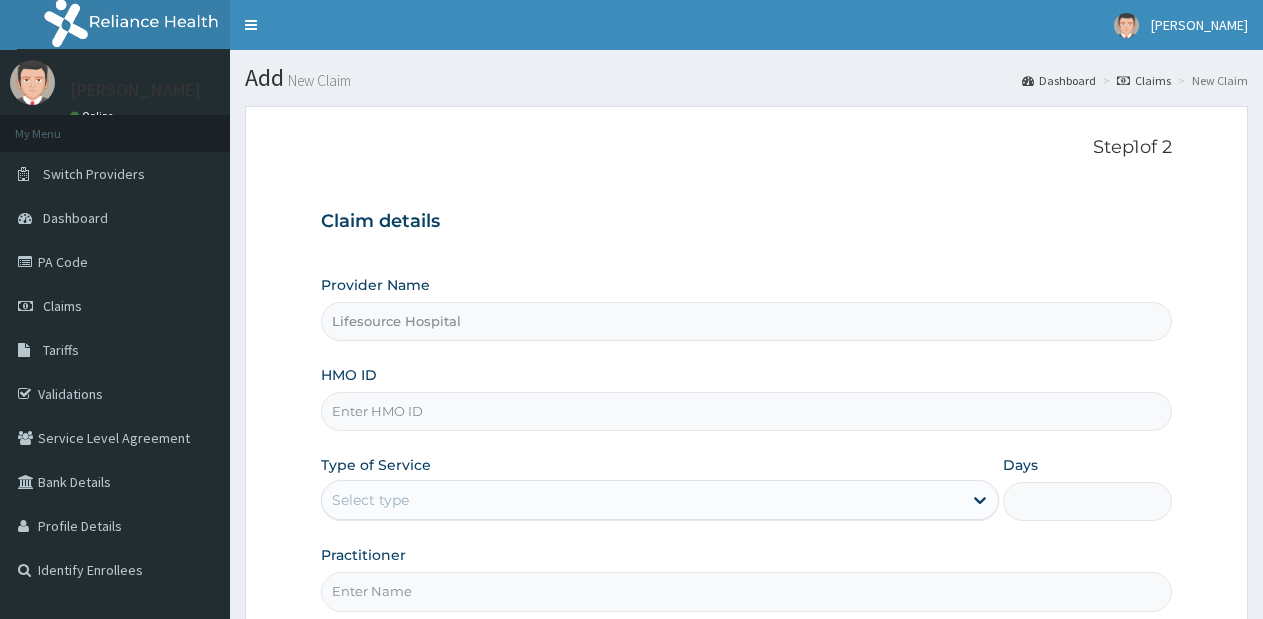 scroll, scrollTop: 0, scrollLeft: 0, axis: both 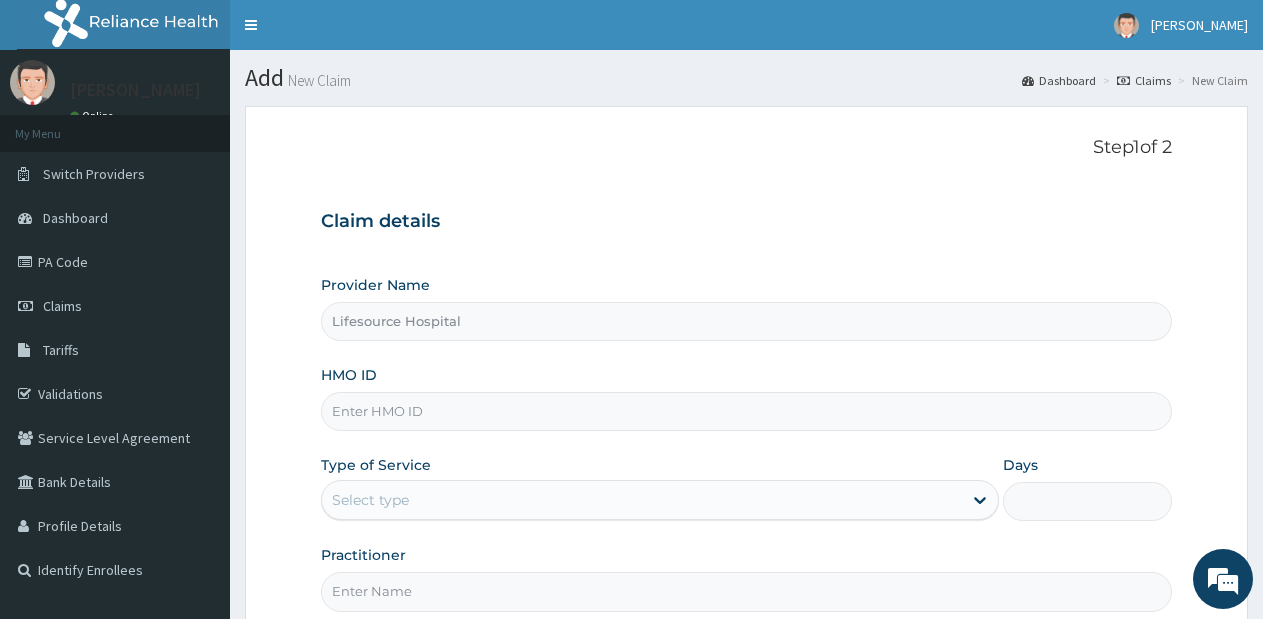 click on "HMO ID" at bounding box center [746, 411] 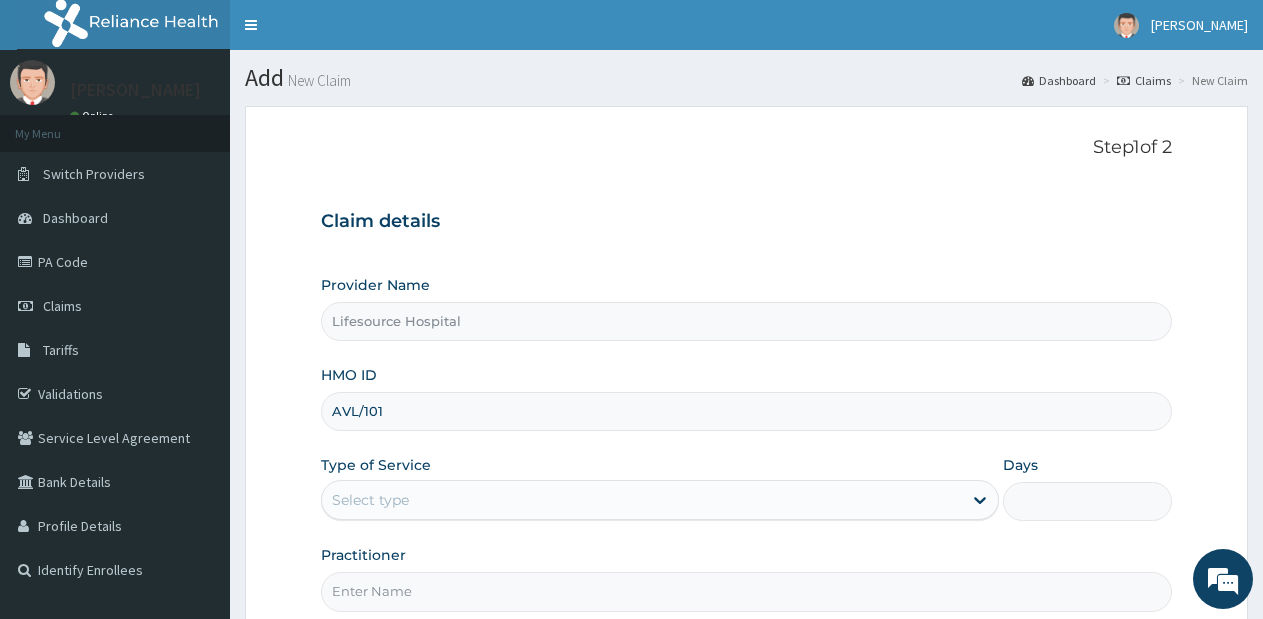 type on "AVL/10190/A" 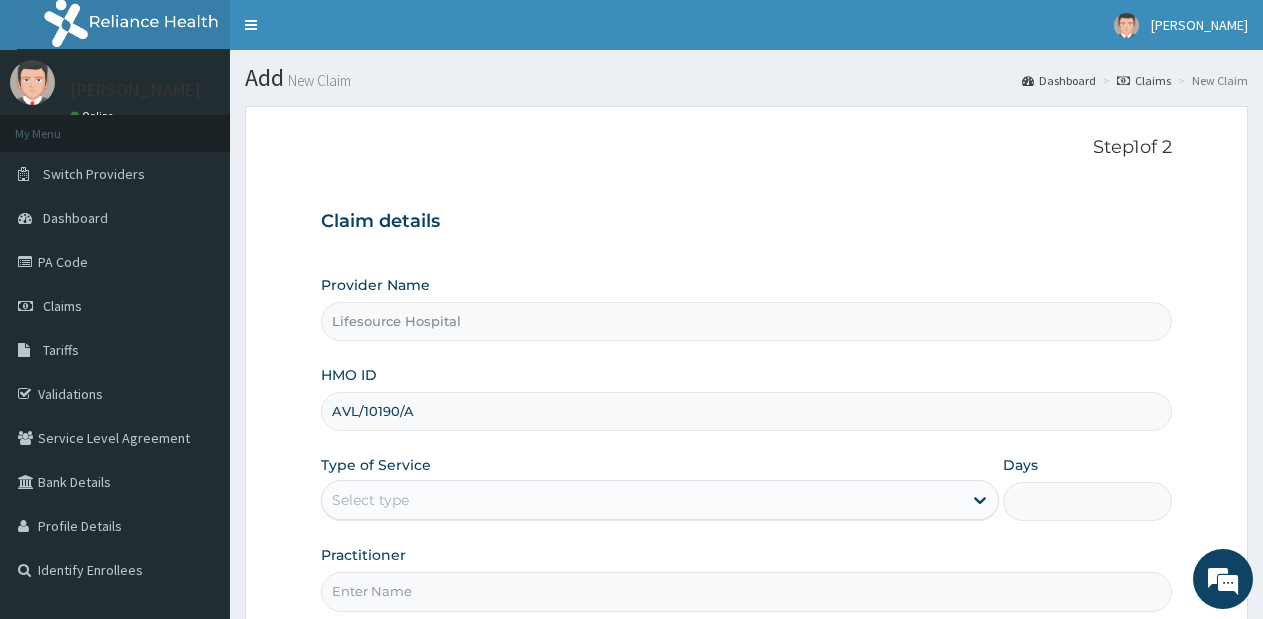 click on "Select type" at bounding box center [641, 500] 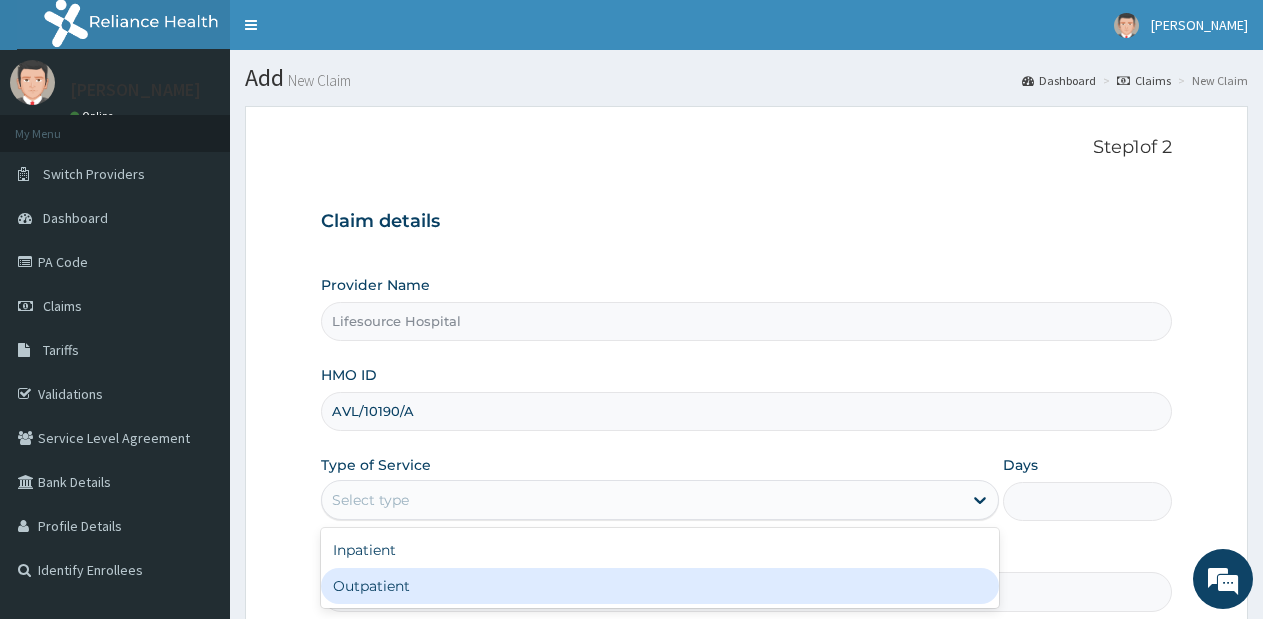 click on "Outpatient" at bounding box center (659, 586) 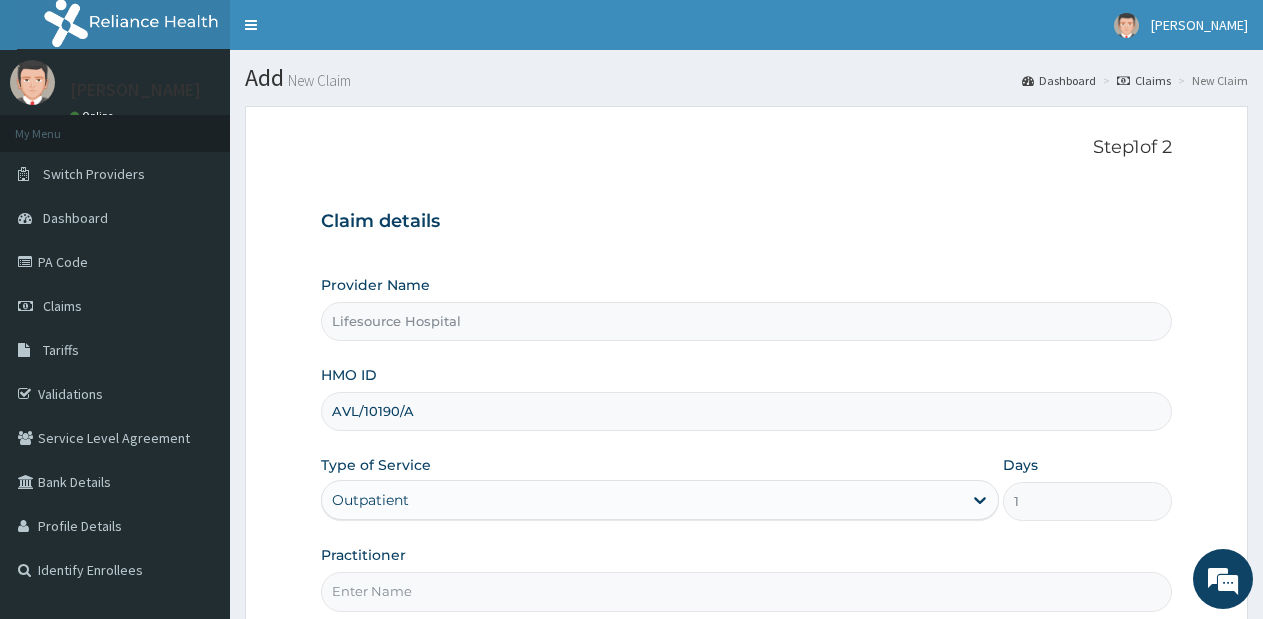 click on "Practitioner" at bounding box center (746, 591) 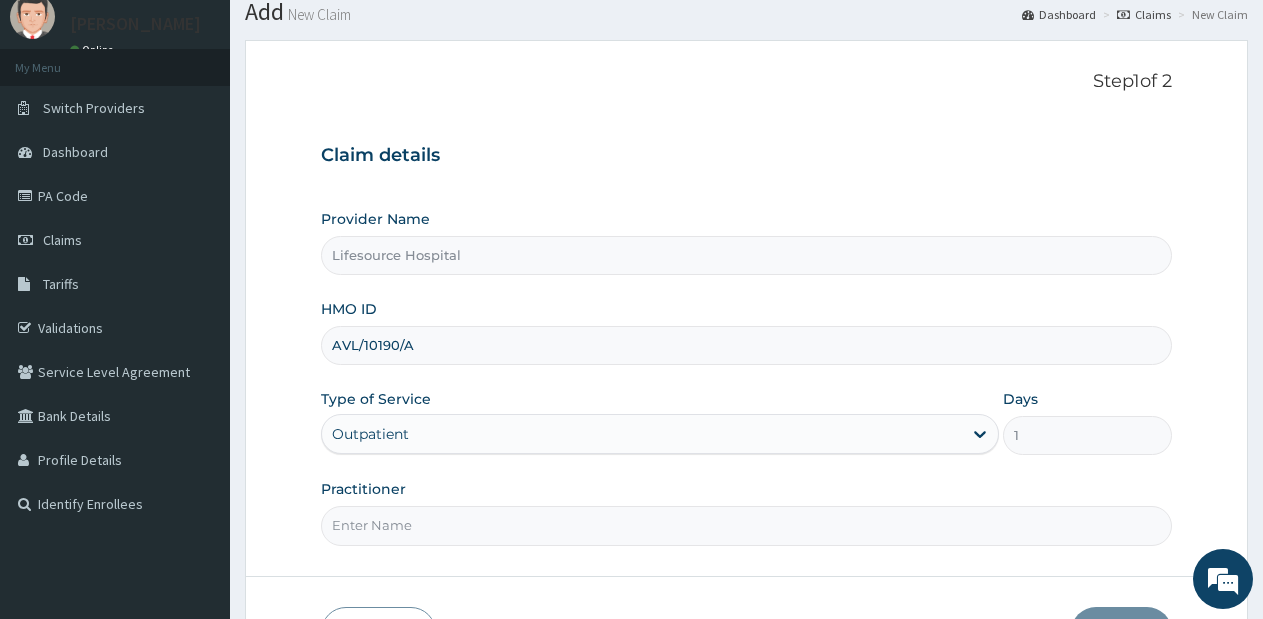 scroll, scrollTop: 86, scrollLeft: 0, axis: vertical 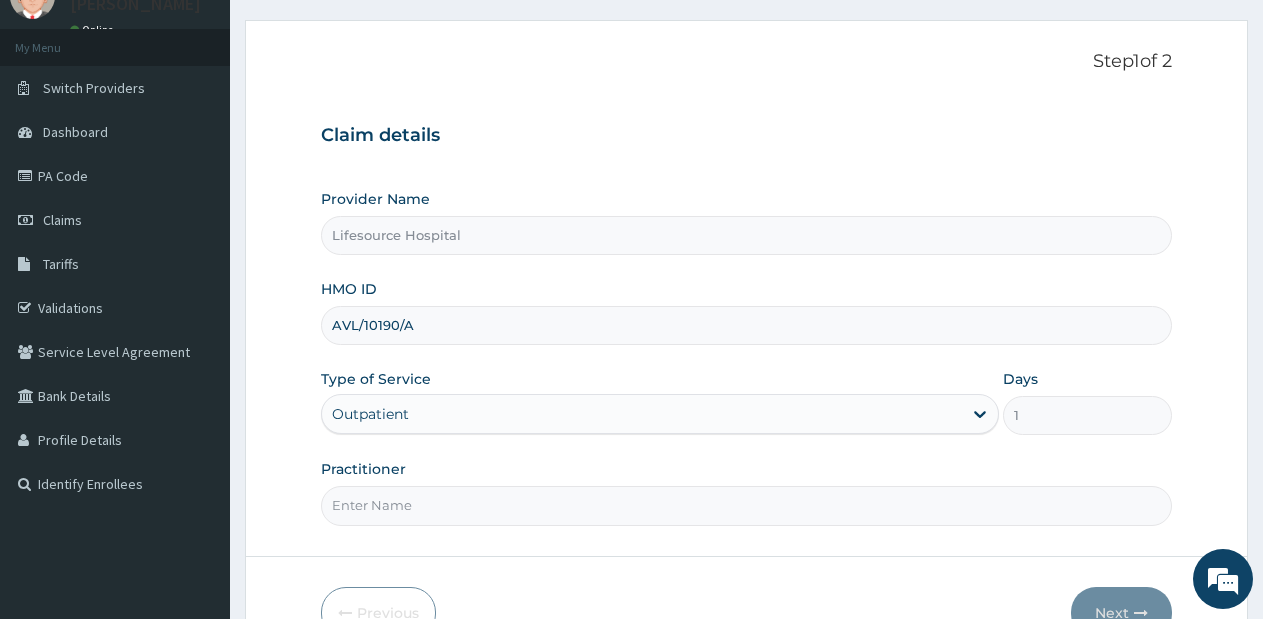 type on "D" 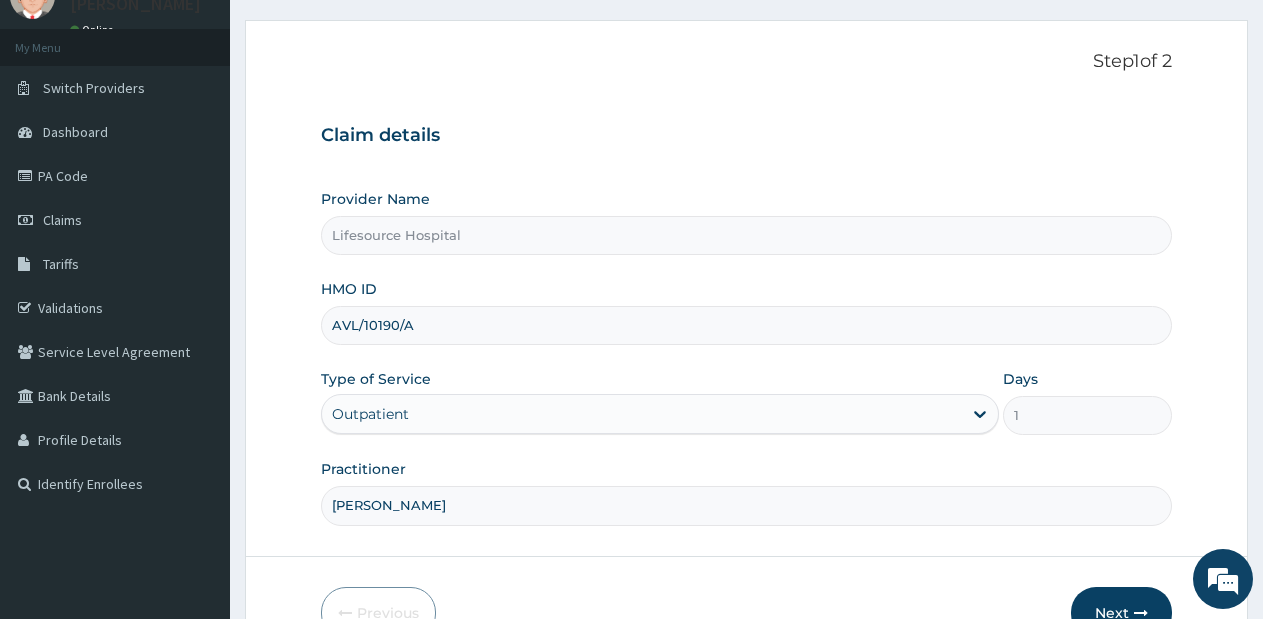 type on "EZE MATINA" 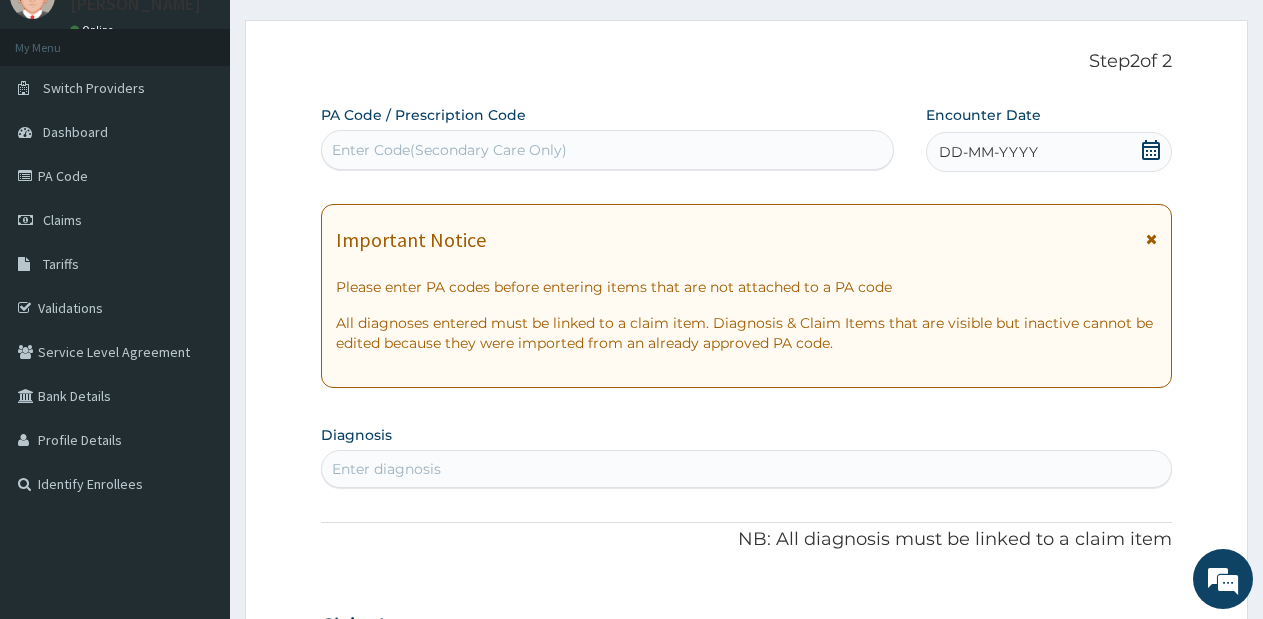click 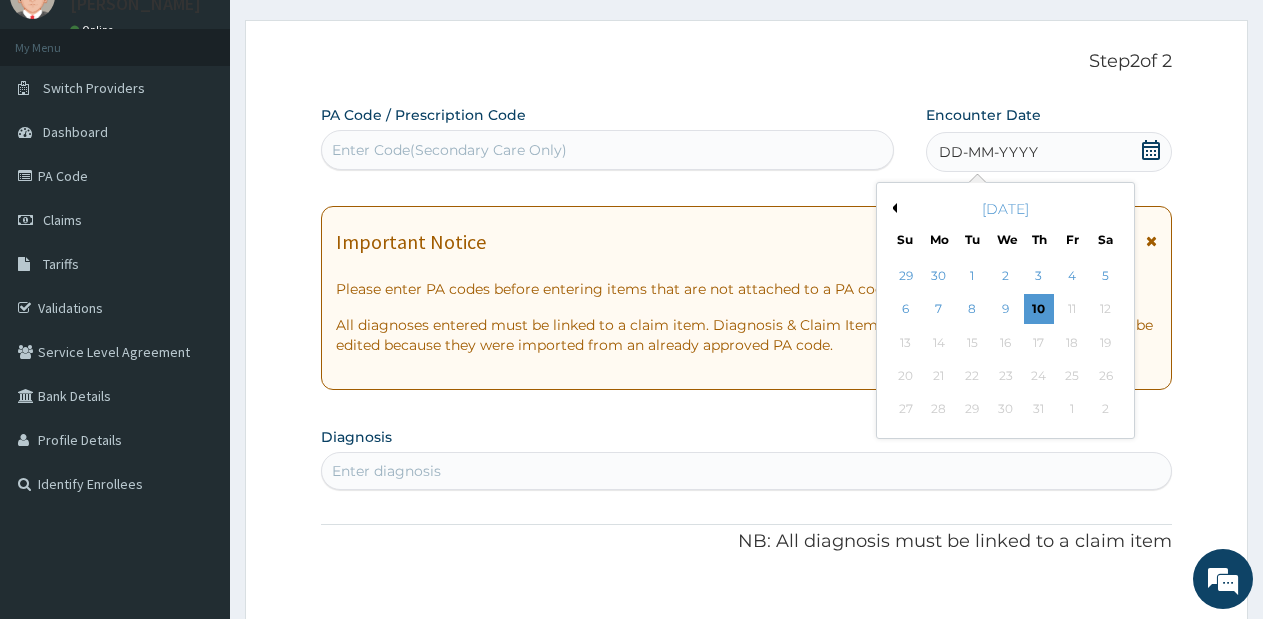 click on "Previous Month" at bounding box center (892, 208) 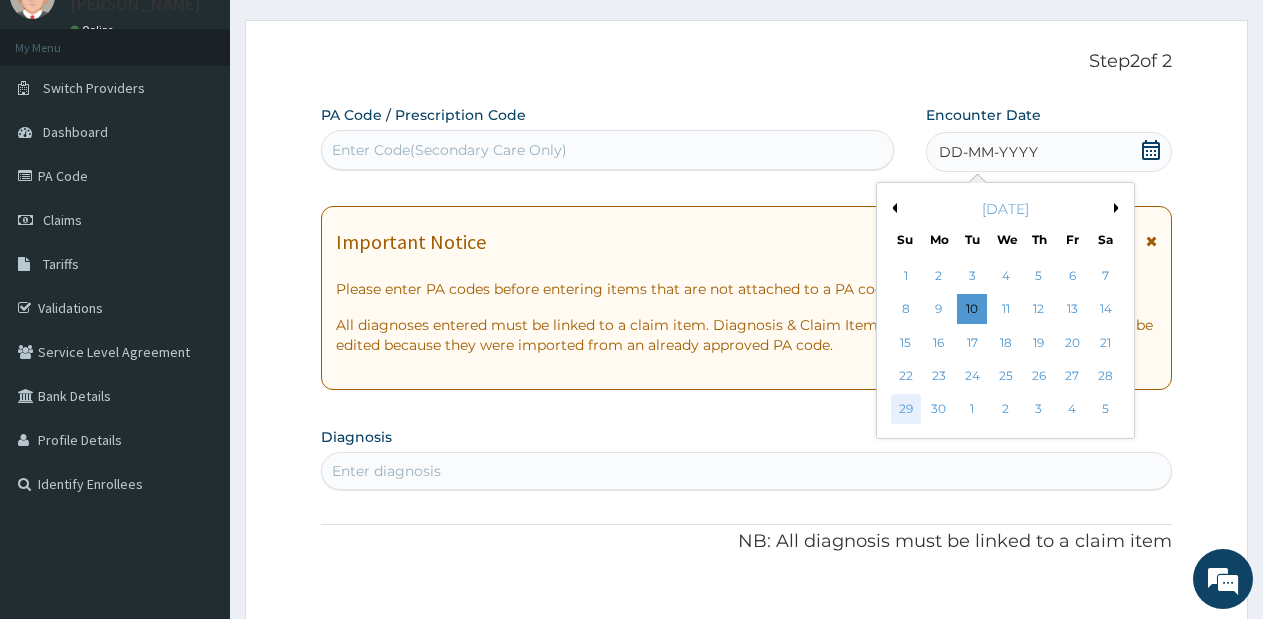 click on "29" at bounding box center [906, 410] 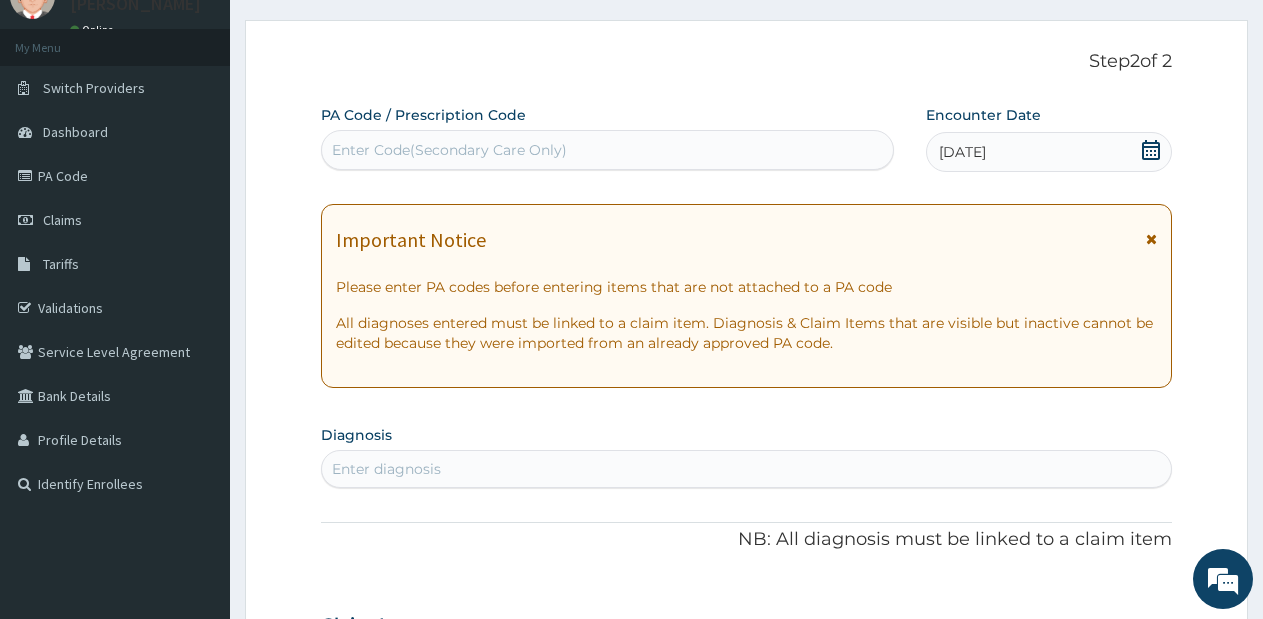 click 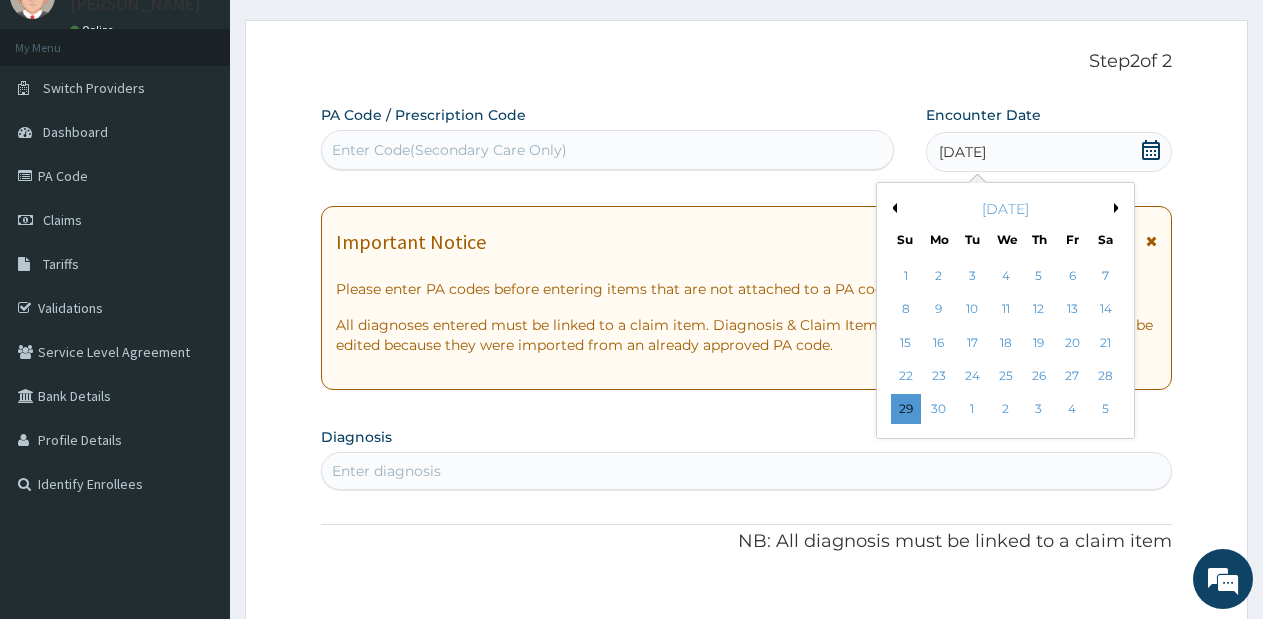 click on "Previous Month" at bounding box center (892, 208) 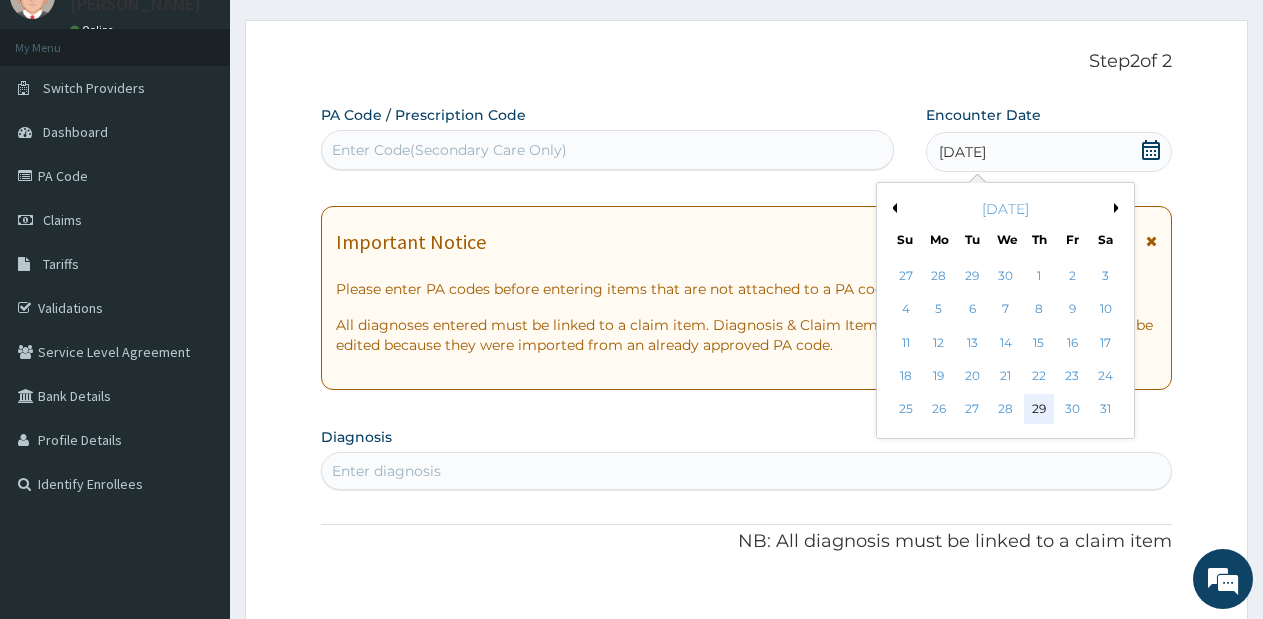 click on "29" at bounding box center [1039, 410] 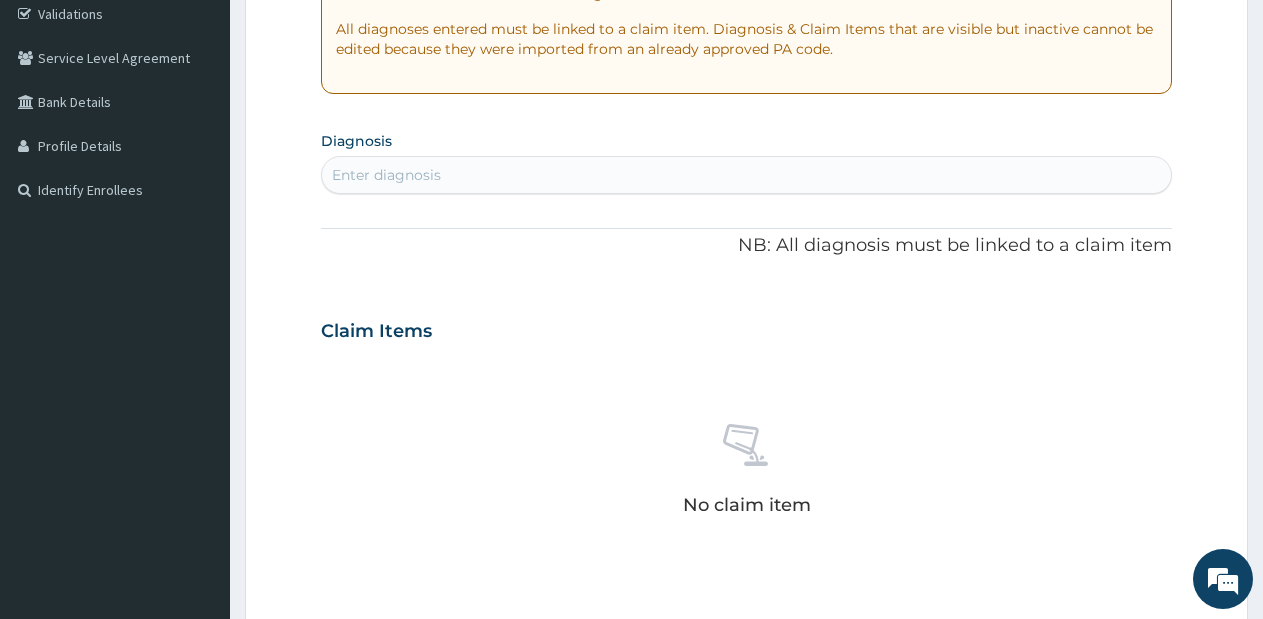 scroll, scrollTop: 378, scrollLeft: 0, axis: vertical 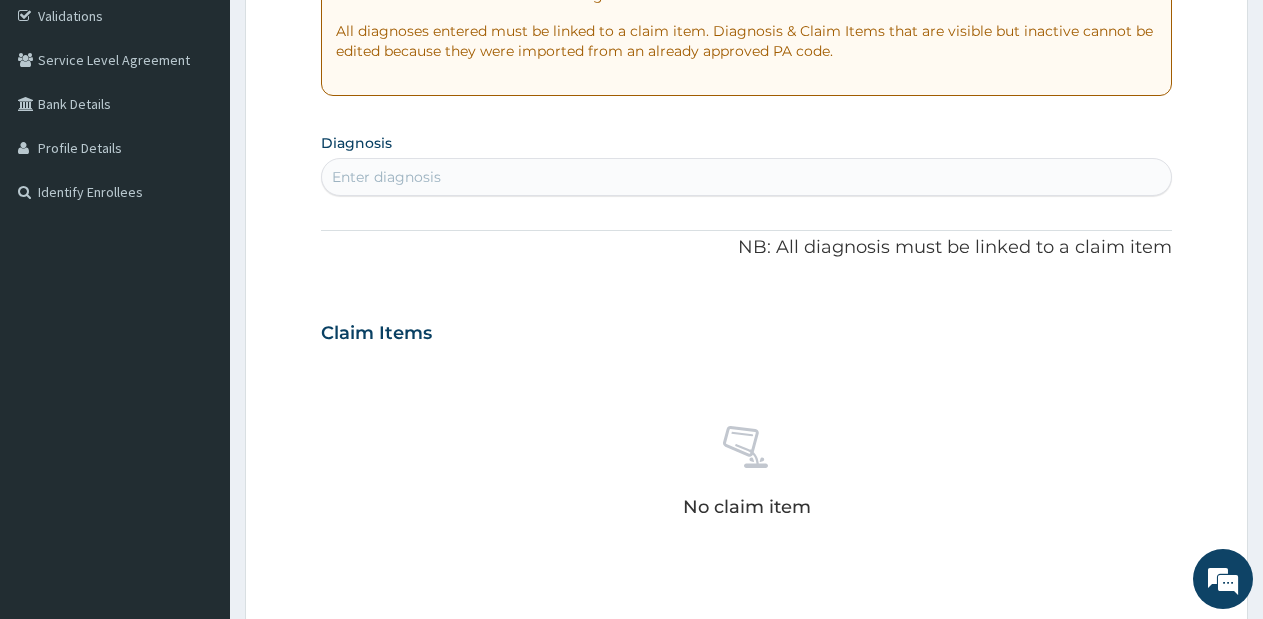 click on "Enter diagnosis" at bounding box center (746, 177) 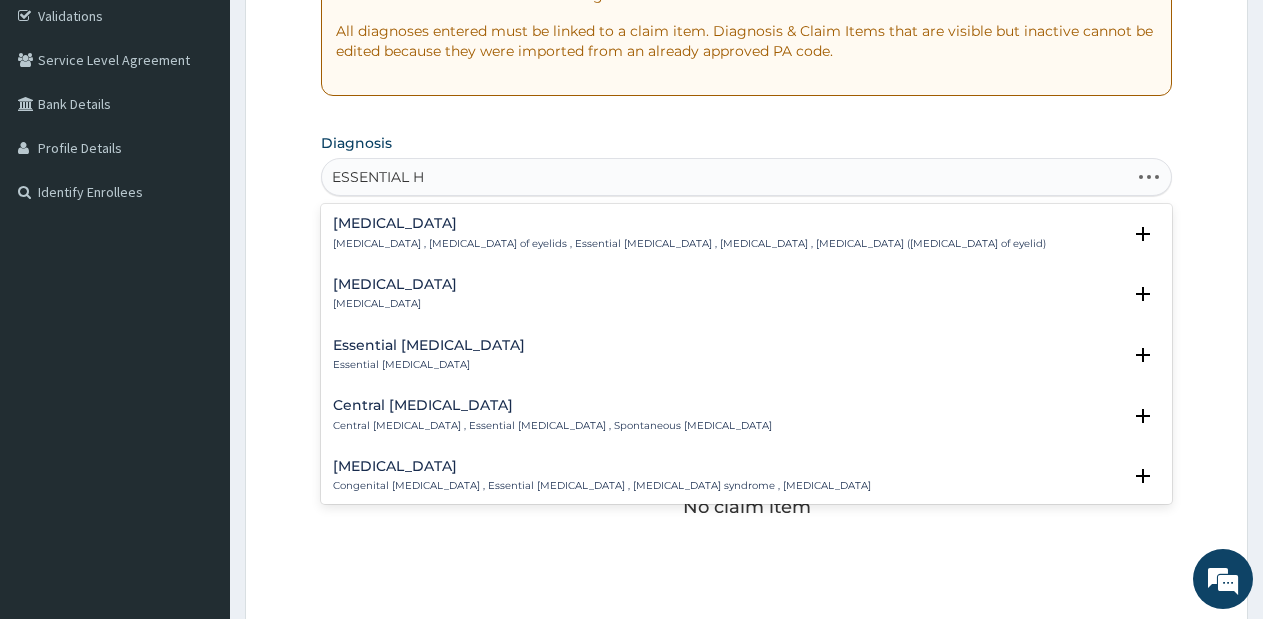 type on "ESSENTIAL HY" 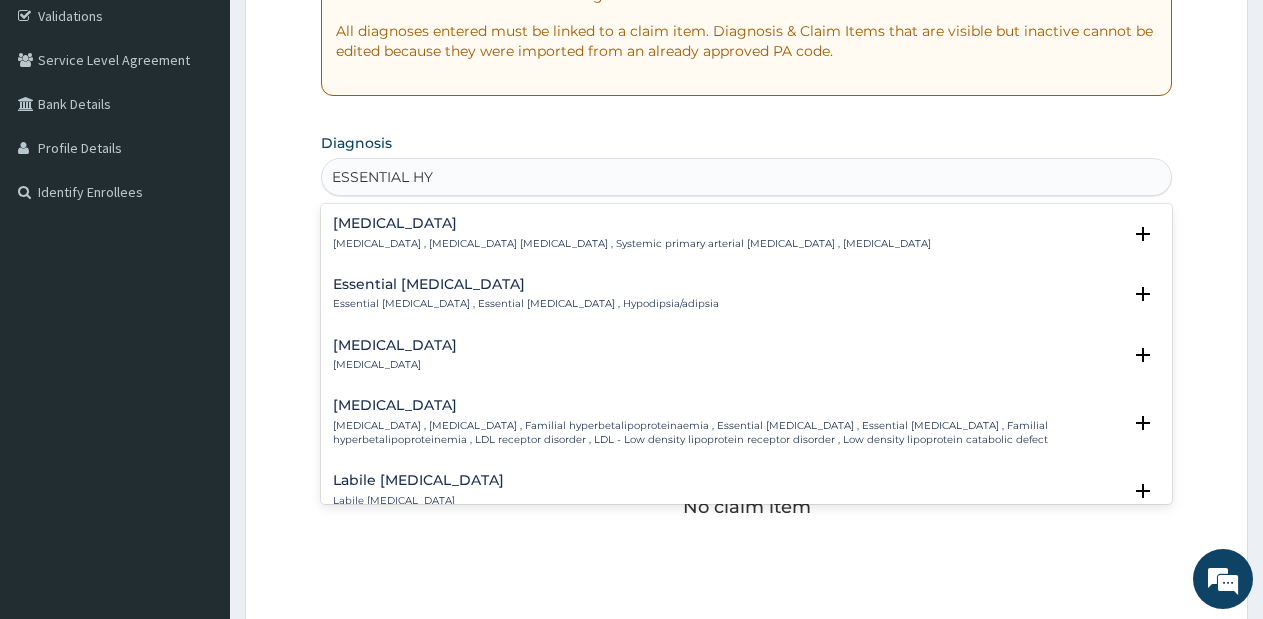 click on "Essential hypertension Essential hypertension , Idiopathic hypertension , Systemic primary arterial hypertension , Primary hypertension" at bounding box center [632, 233] 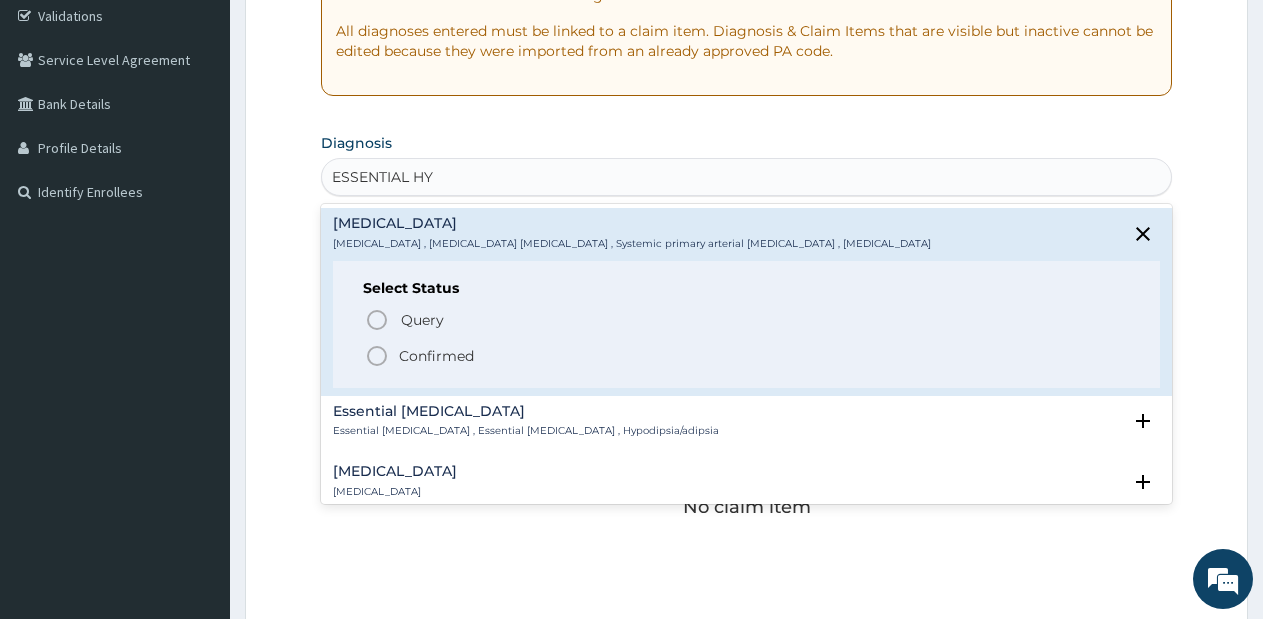click 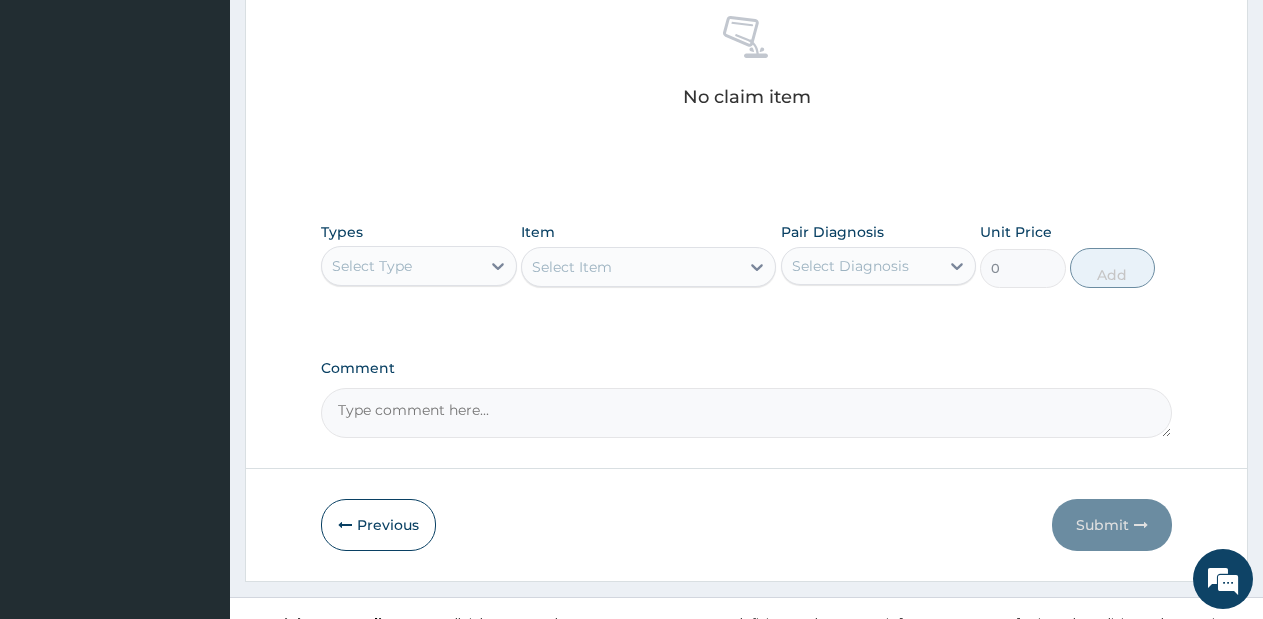 scroll, scrollTop: 823, scrollLeft: 0, axis: vertical 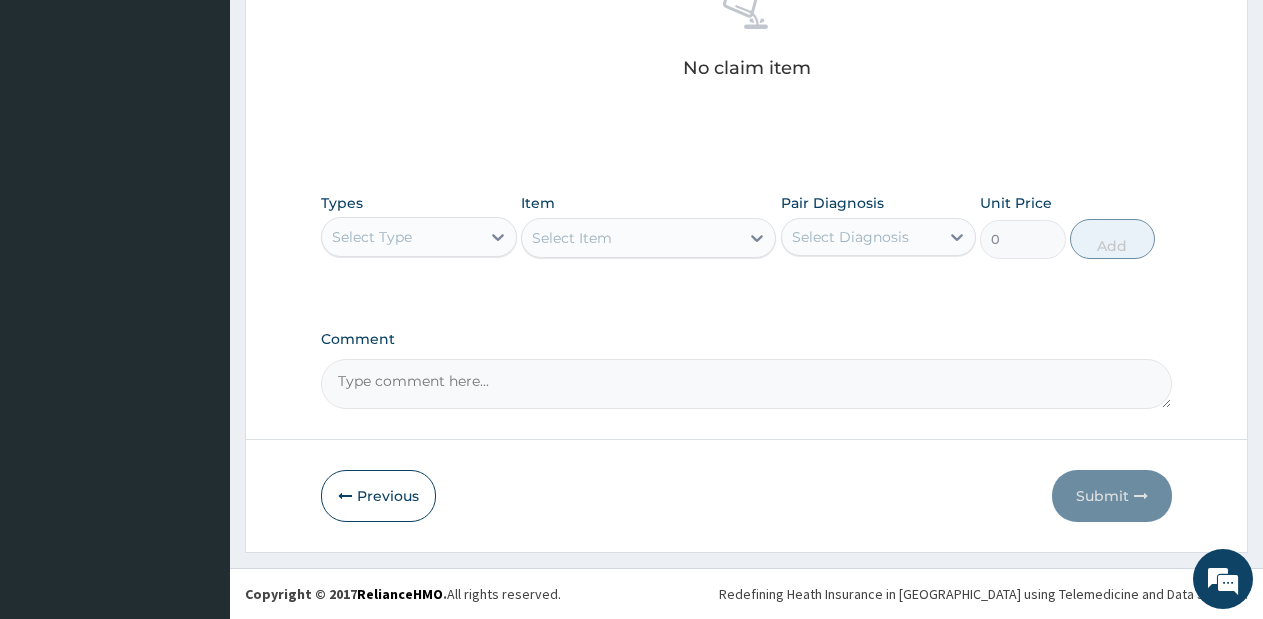 click on "Select Type" at bounding box center (401, 237) 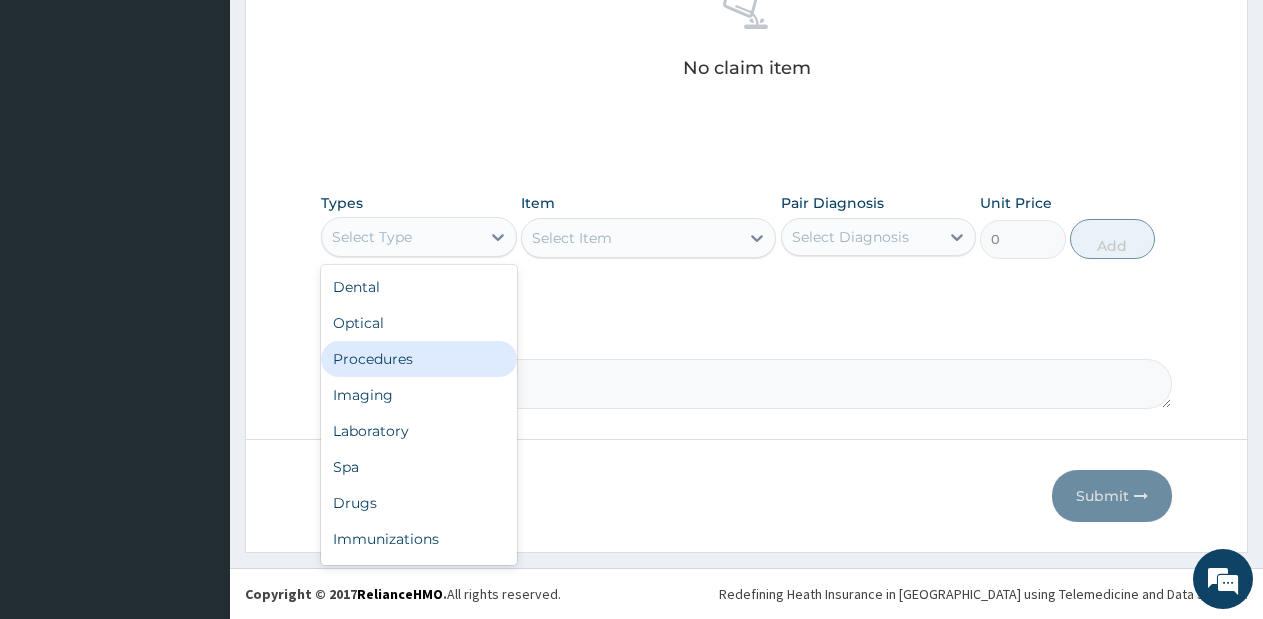 click on "Procedures" at bounding box center (419, 359) 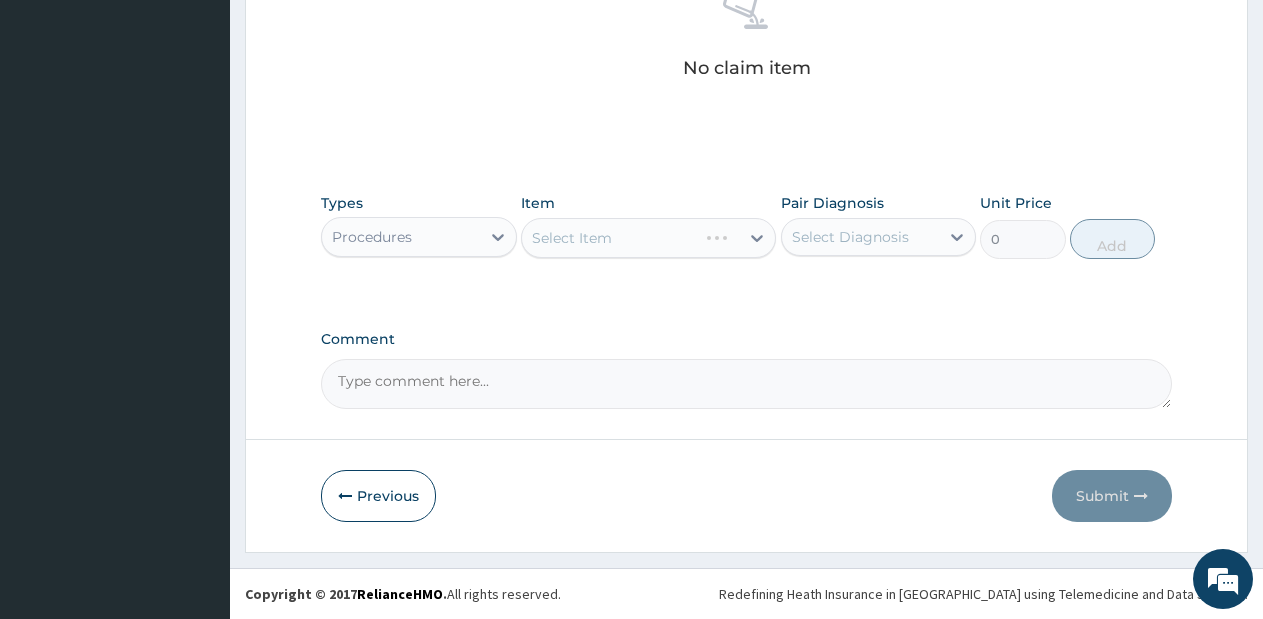 click on "Select Item" at bounding box center (648, 238) 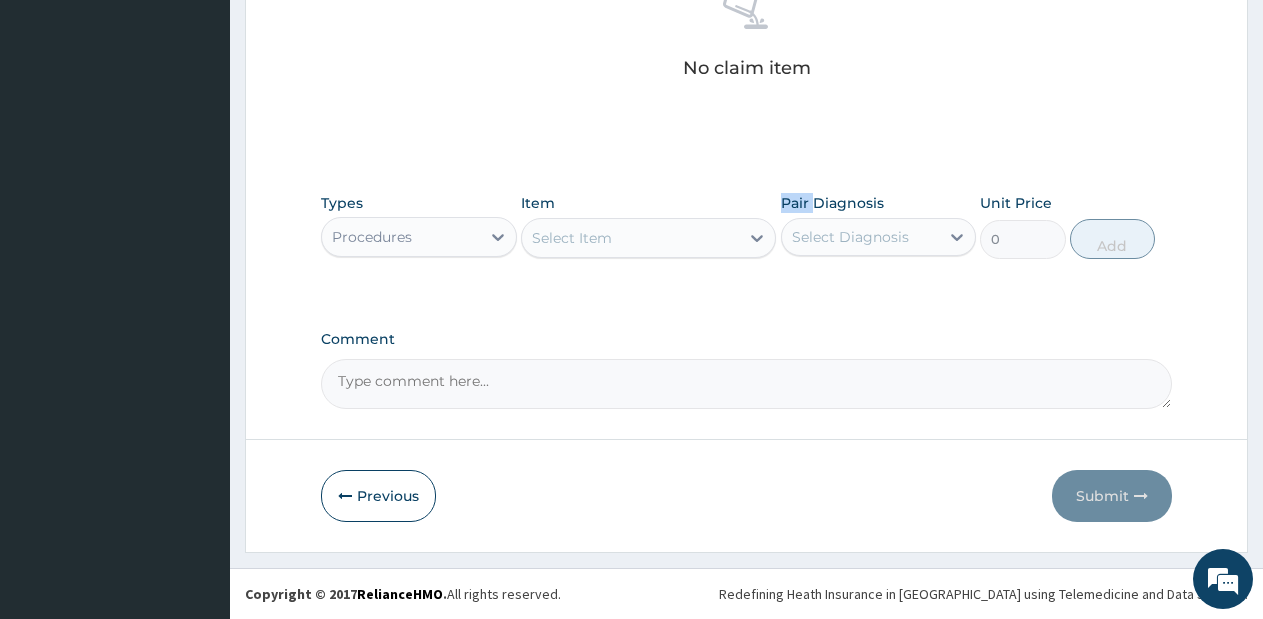 click 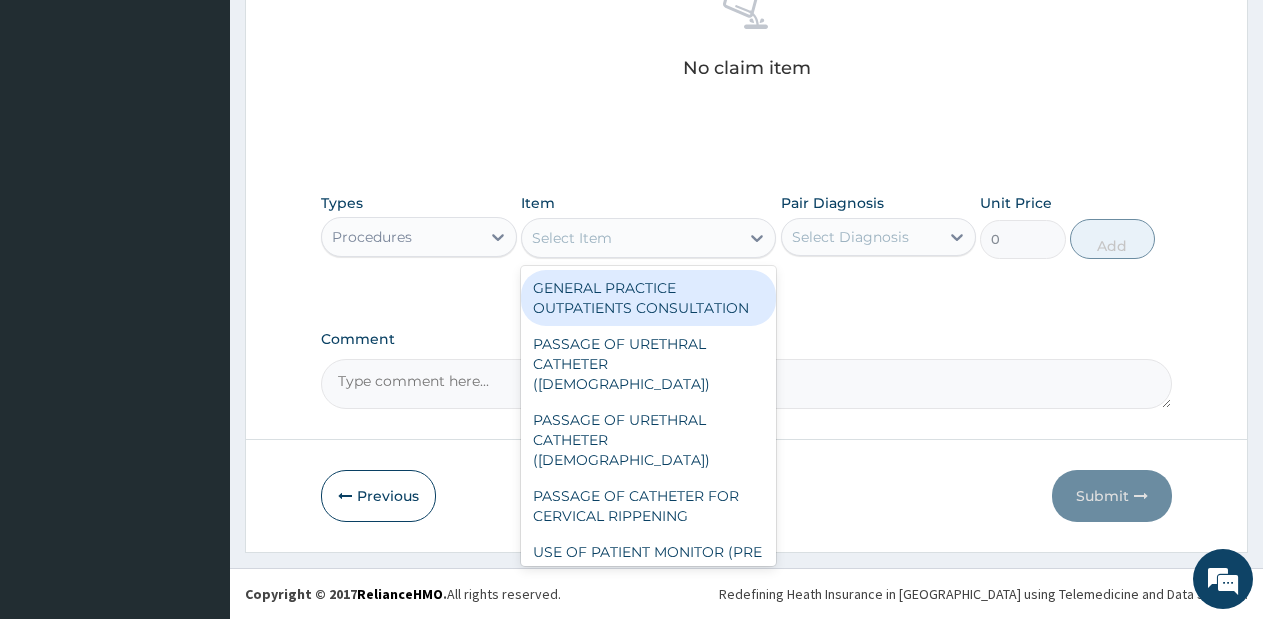 click on "GENERAL PRACTICE OUTPATIENTS CONSULTATION" at bounding box center [648, 298] 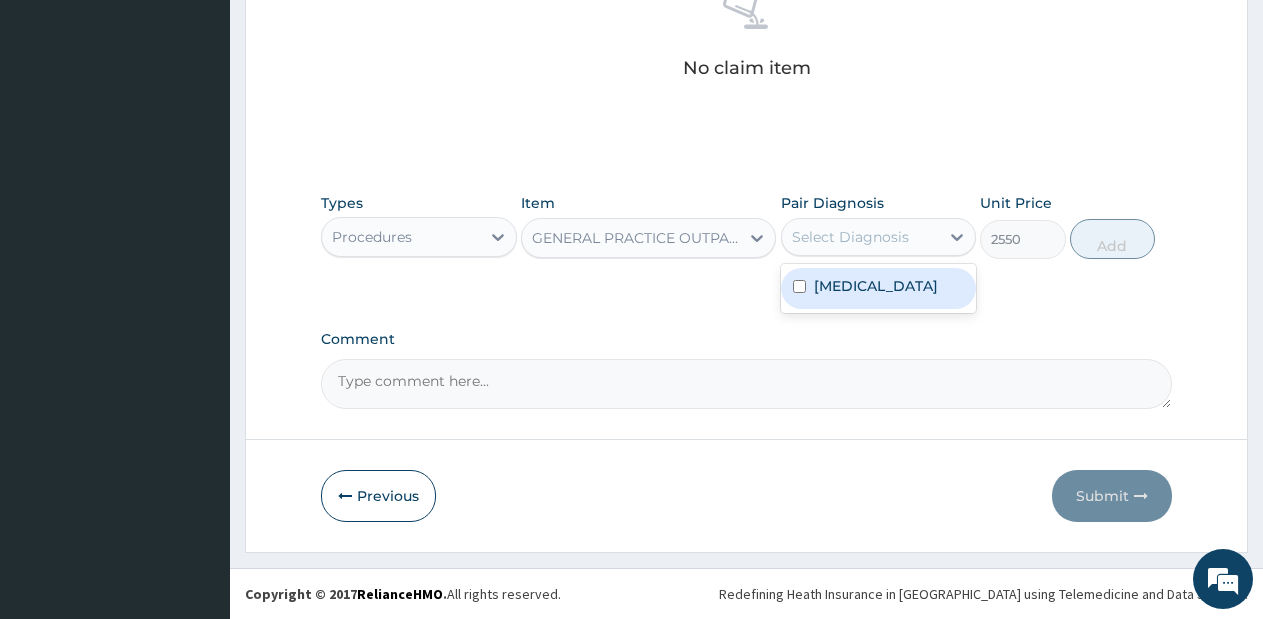 click on "Select Diagnosis" at bounding box center [861, 237] 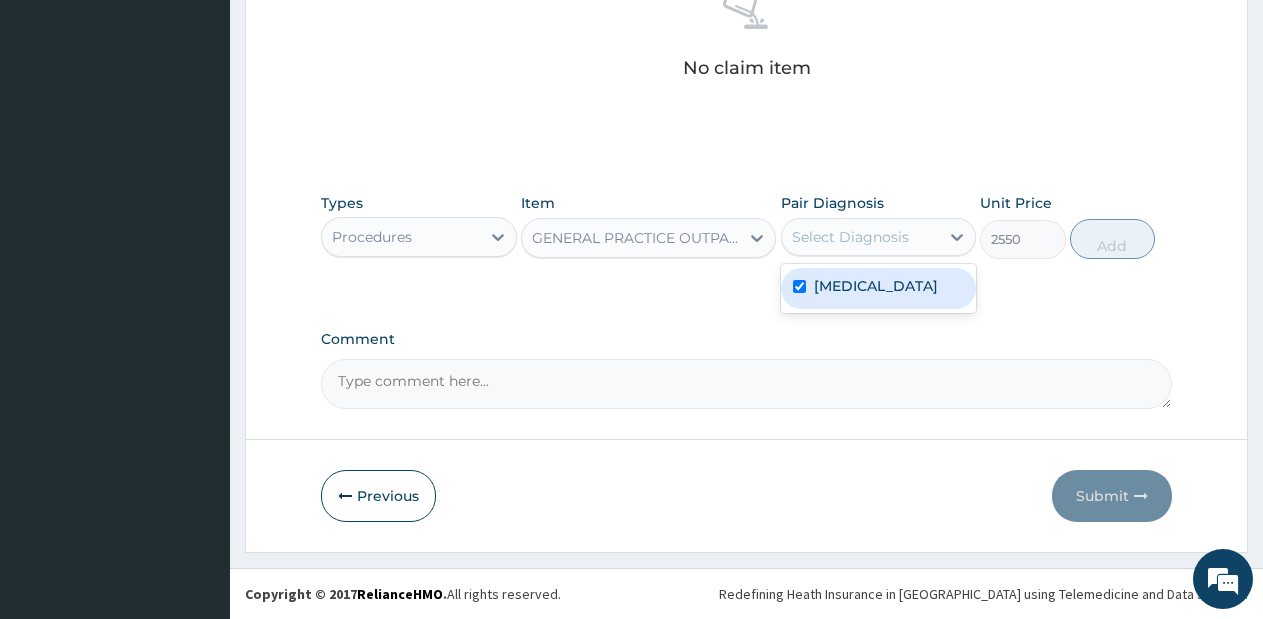checkbox on "true" 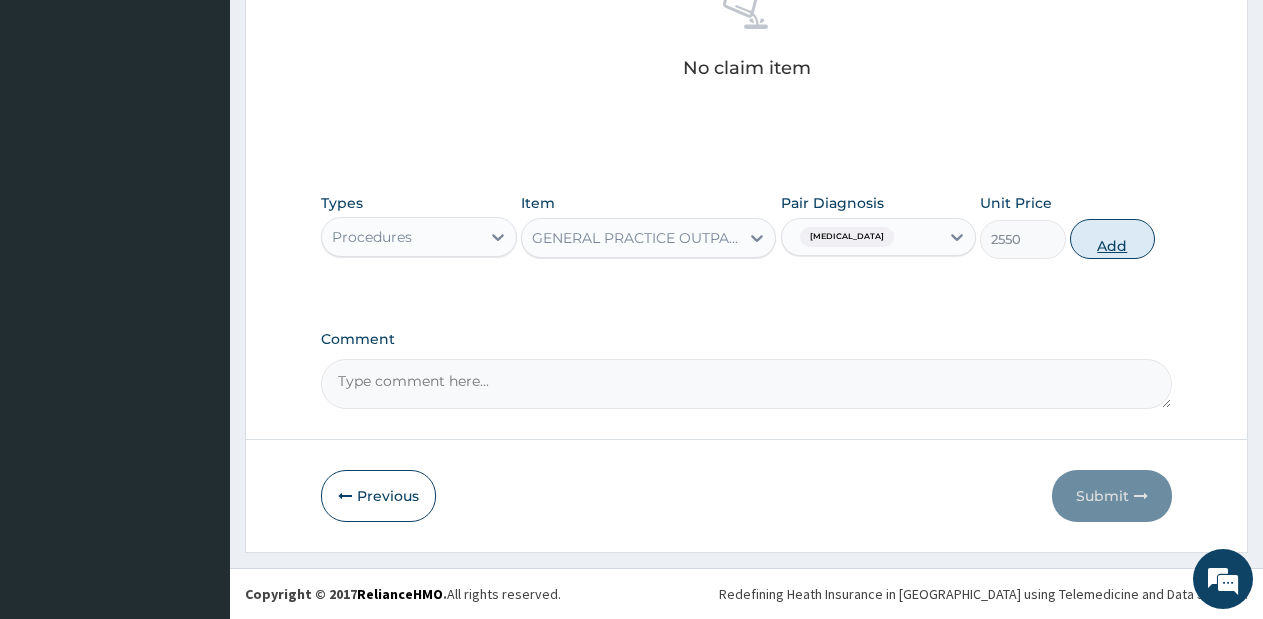 click on "Add" at bounding box center (1112, 239) 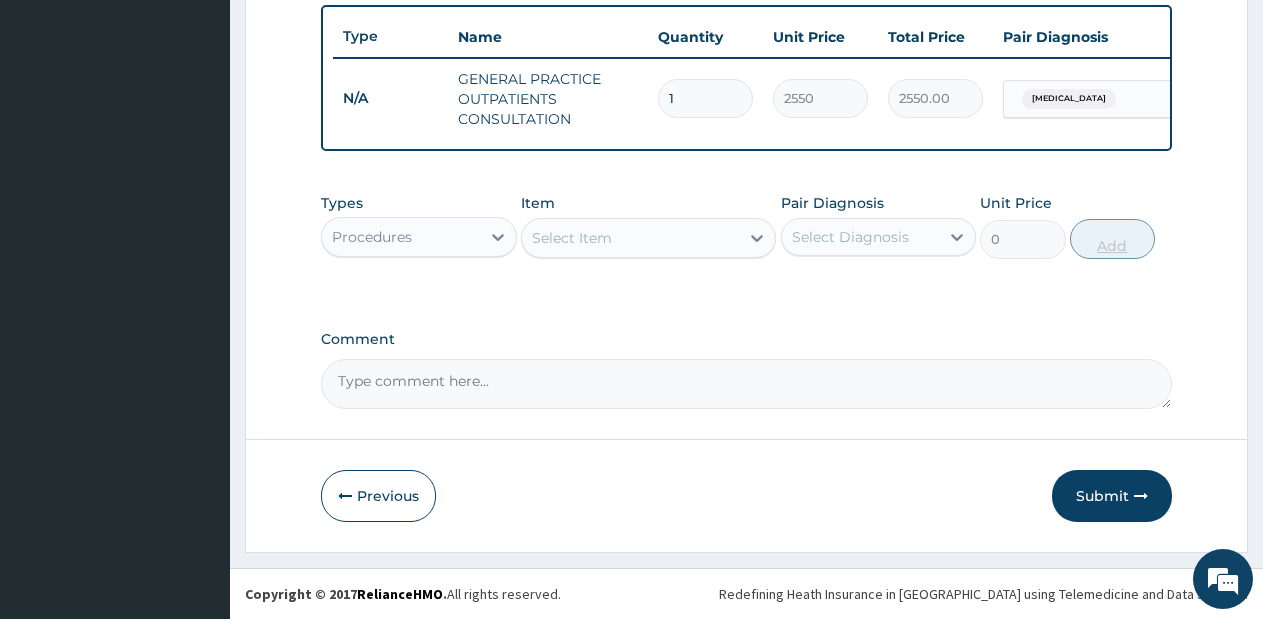 scroll, scrollTop: 756, scrollLeft: 0, axis: vertical 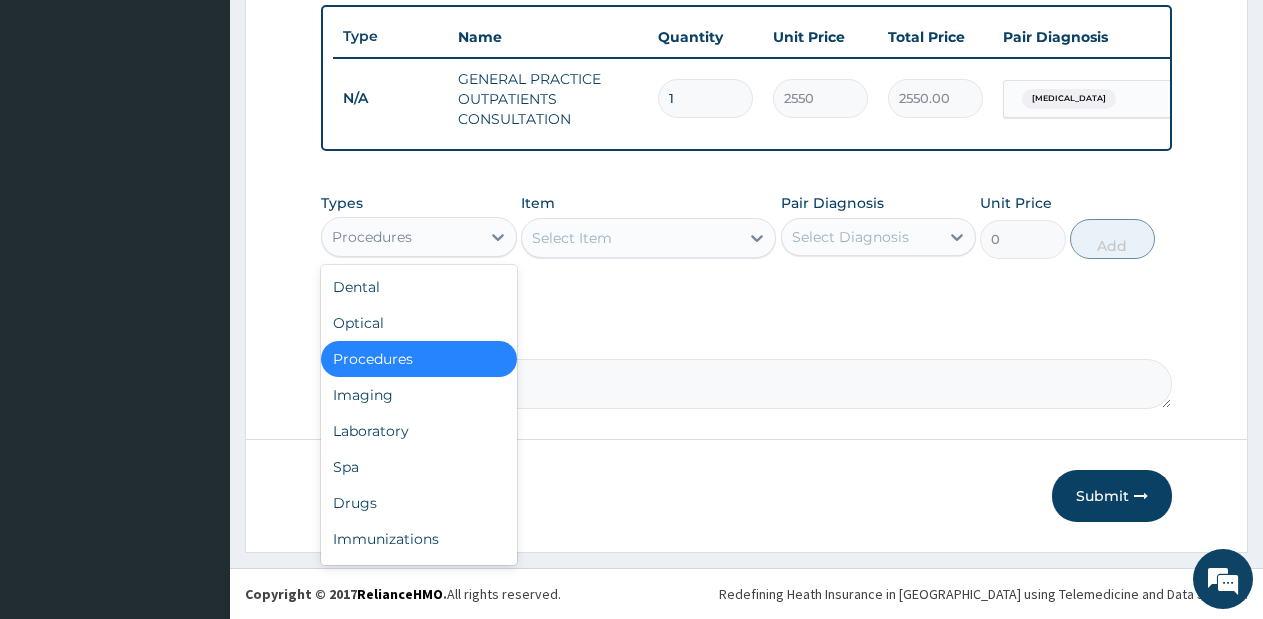 click on "Procedures" at bounding box center [401, 237] 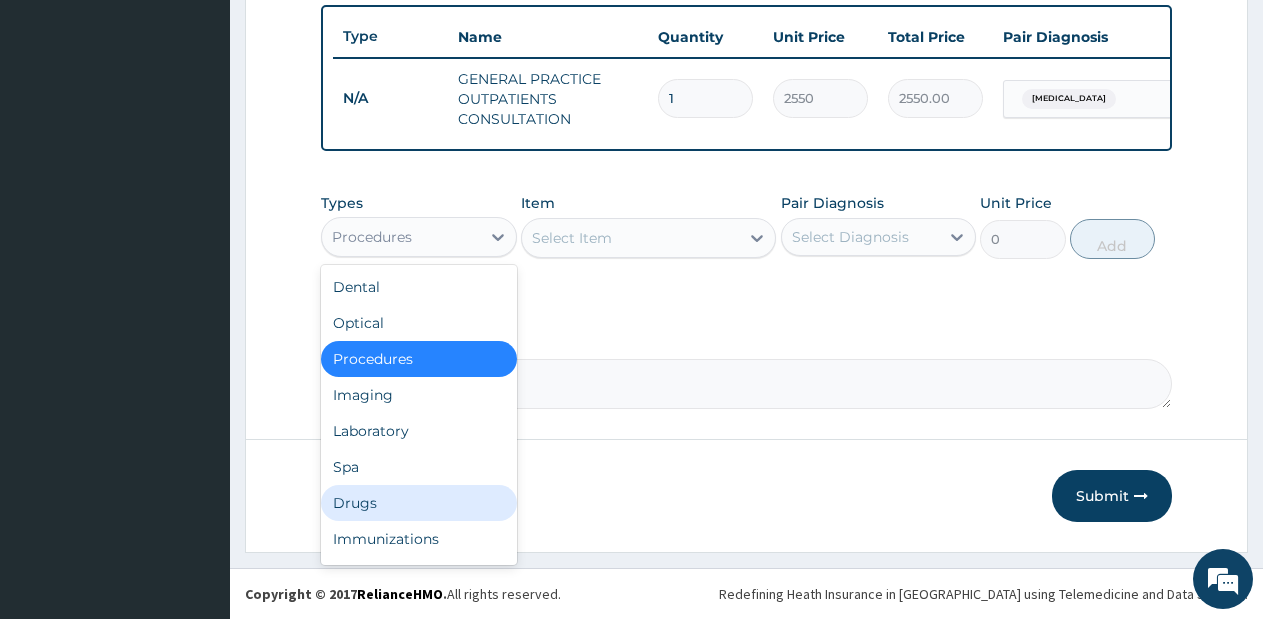 click on "Drugs" at bounding box center (419, 503) 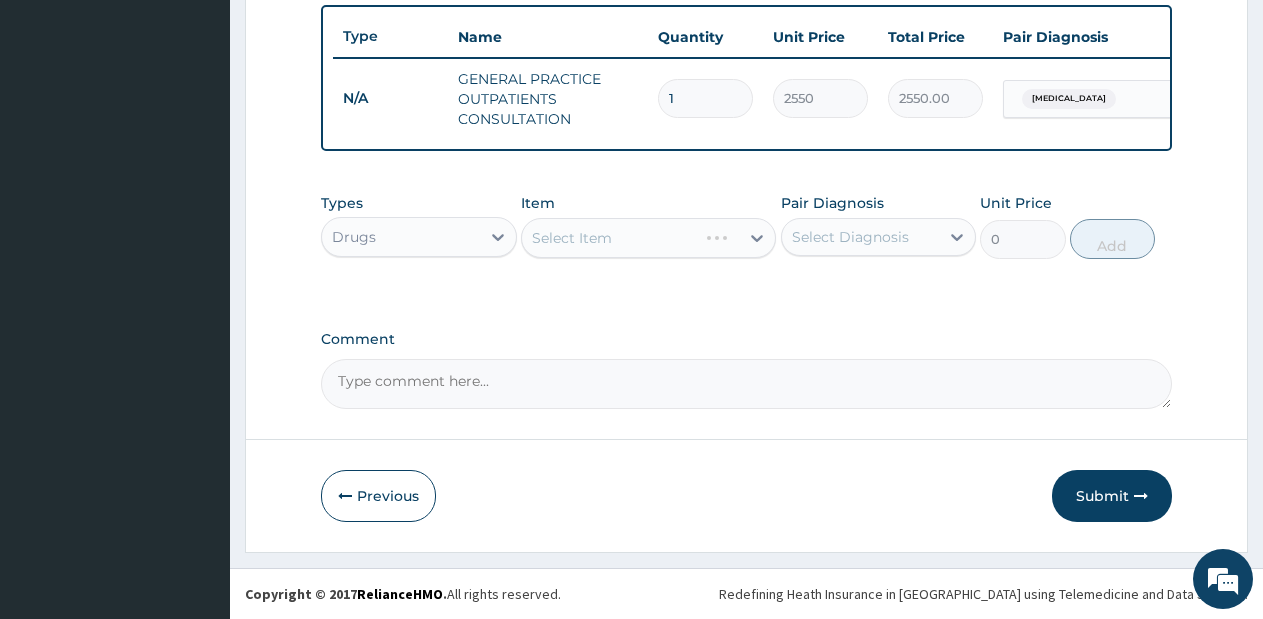 click on "Select Item" at bounding box center (648, 238) 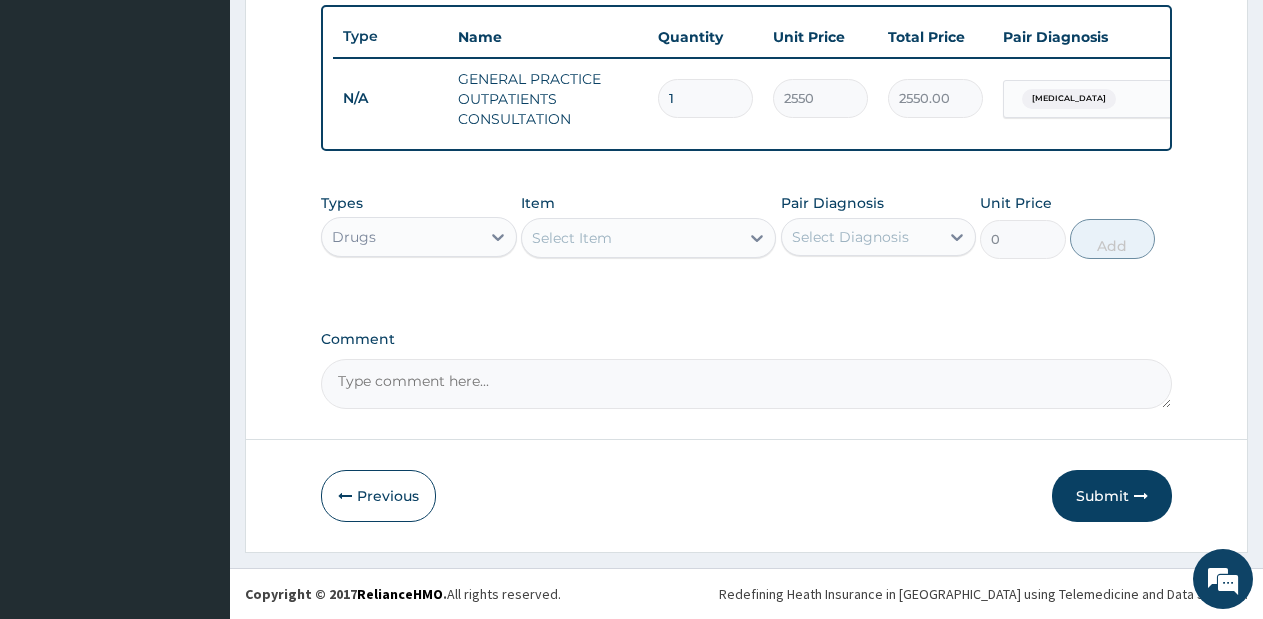 click on "Select Item" at bounding box center (630, 238) 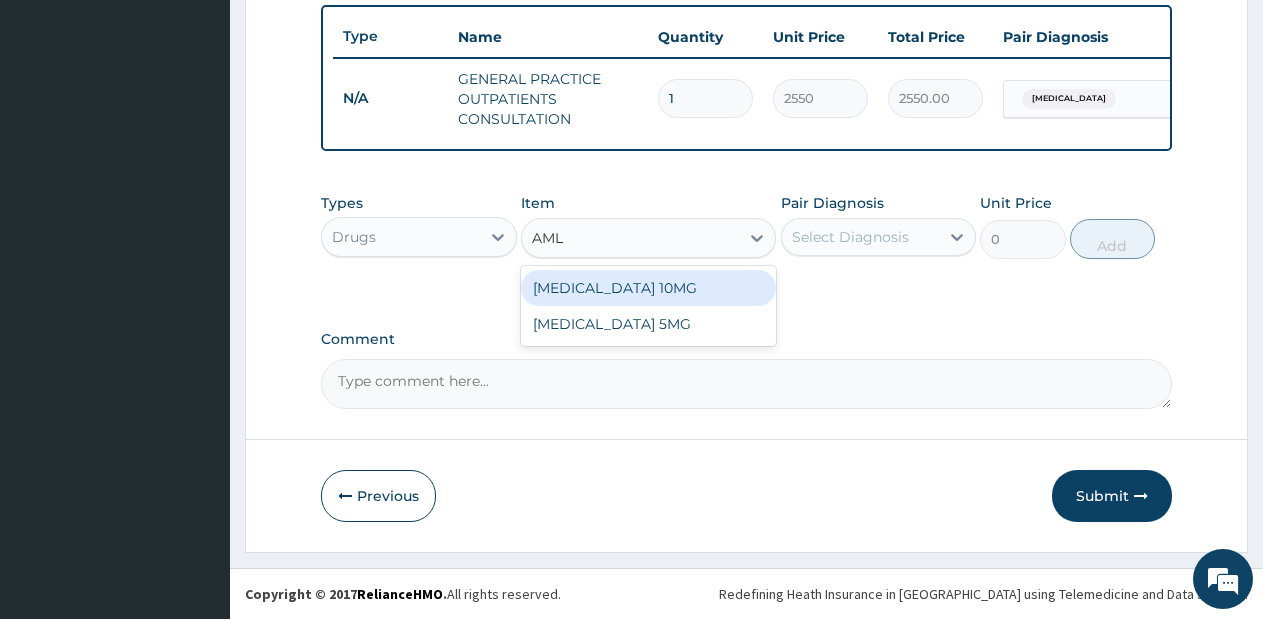 type on "AMLO" 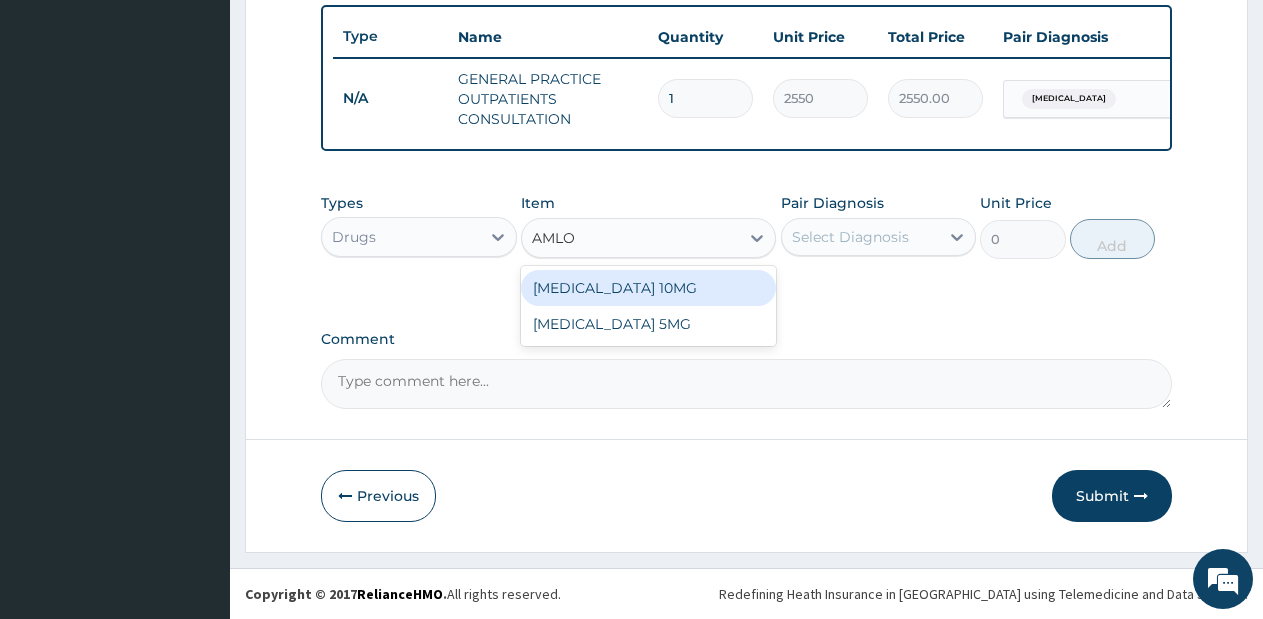 click on "AMLODIPINE 10MG" at bounding box center [648, 288] 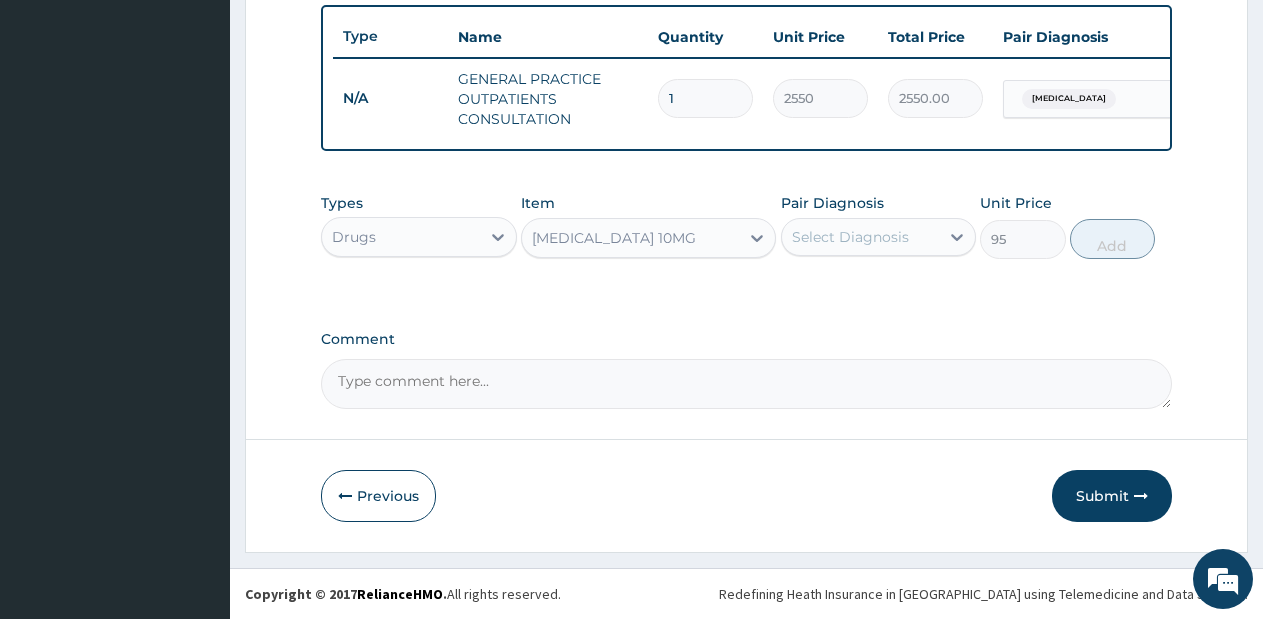 click on "Pair Diagnosis Select Diagnosis" at bounding box center (879, 226) 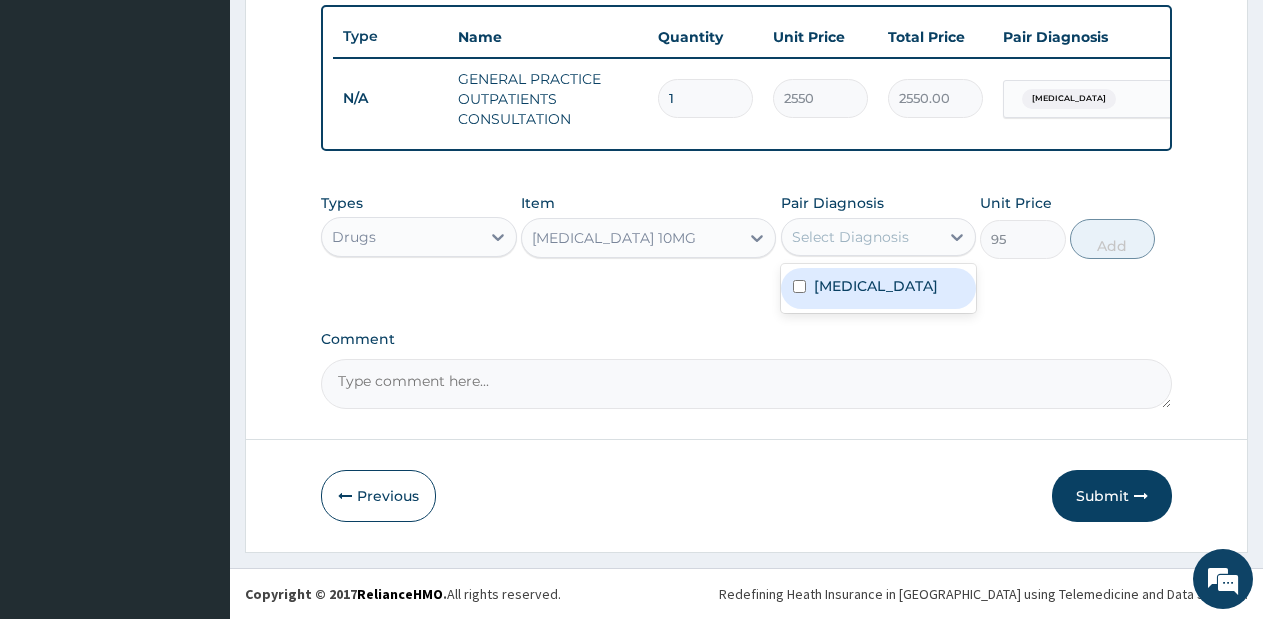 click on "Select Diagnosis" at bounding box center [861, 237] 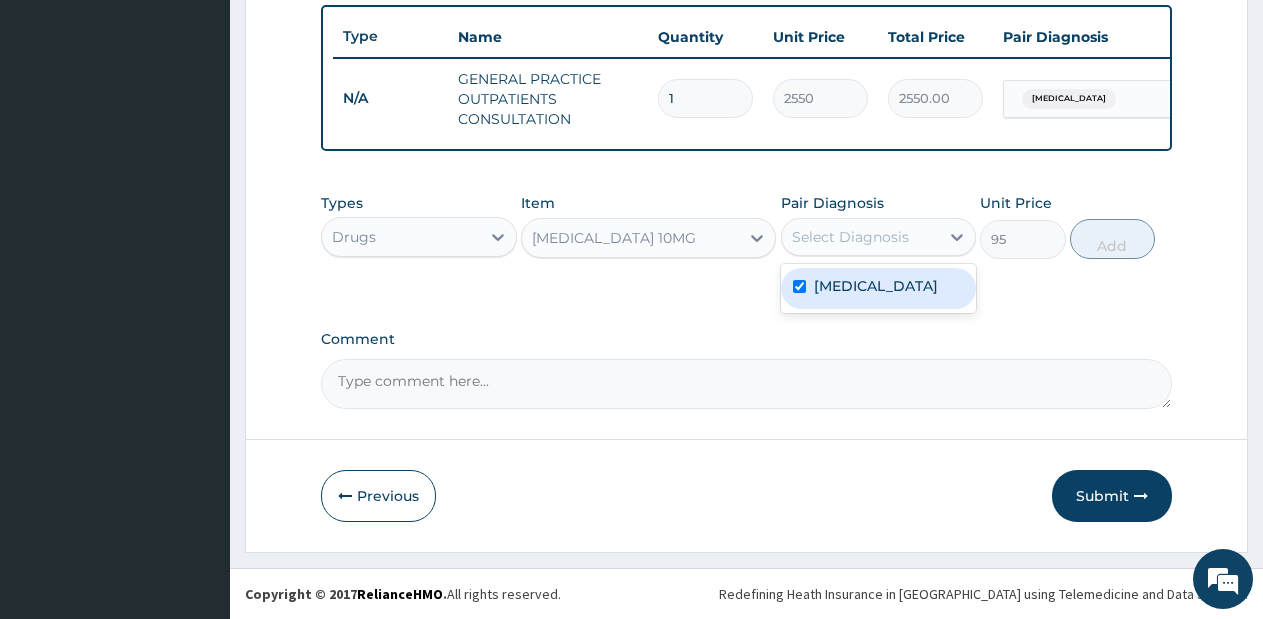 checkbox on "true" 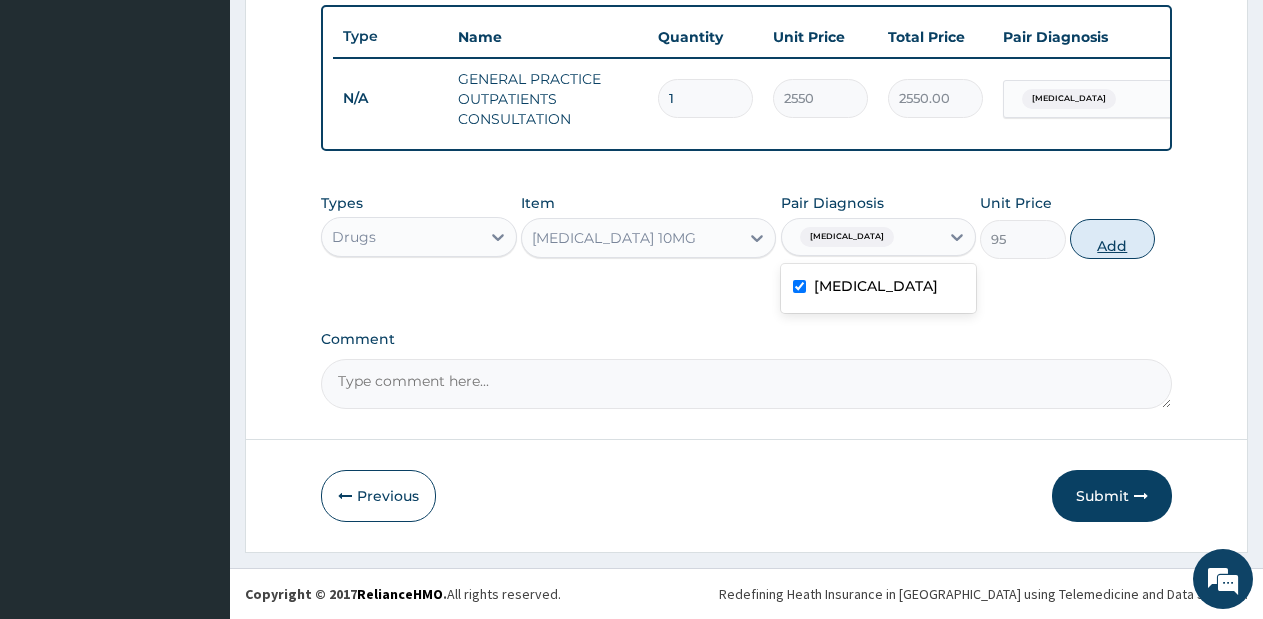 click on "Add" at bounding box center (1112, 239) 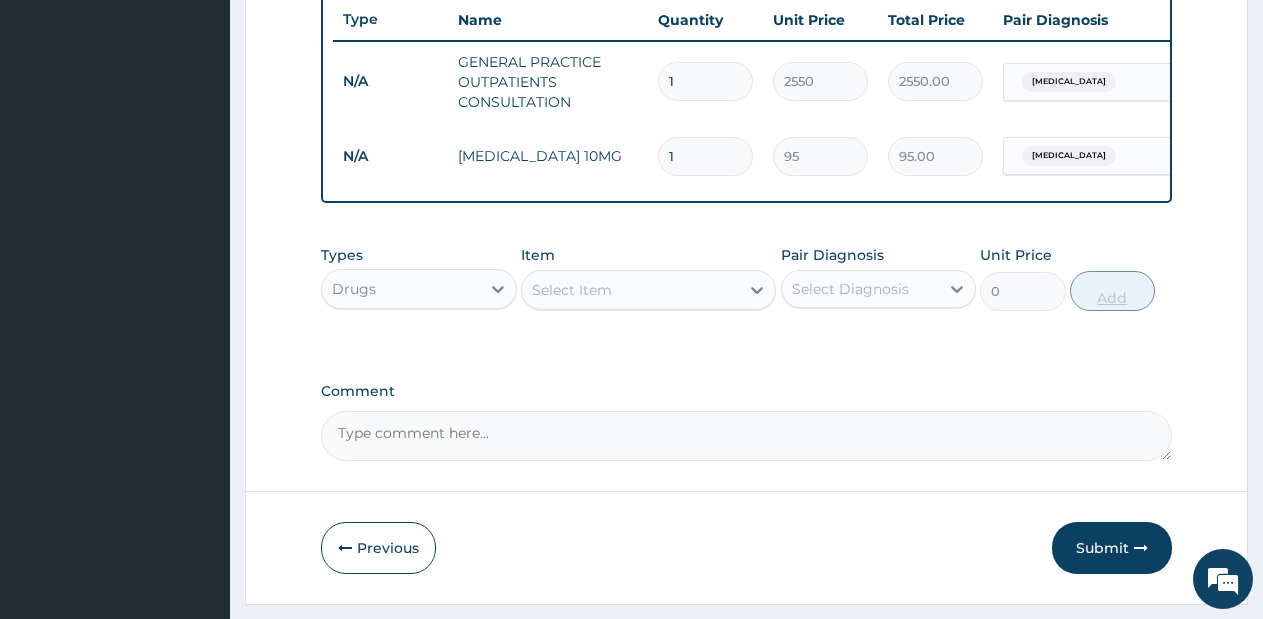 type 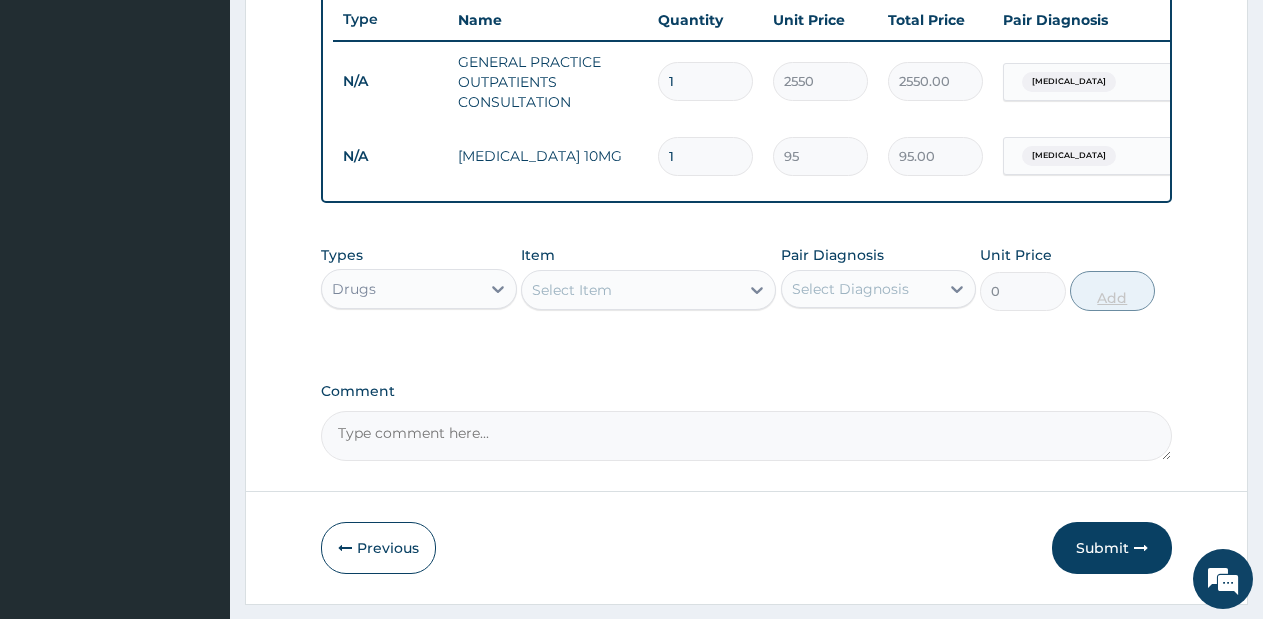 type on "0.00" 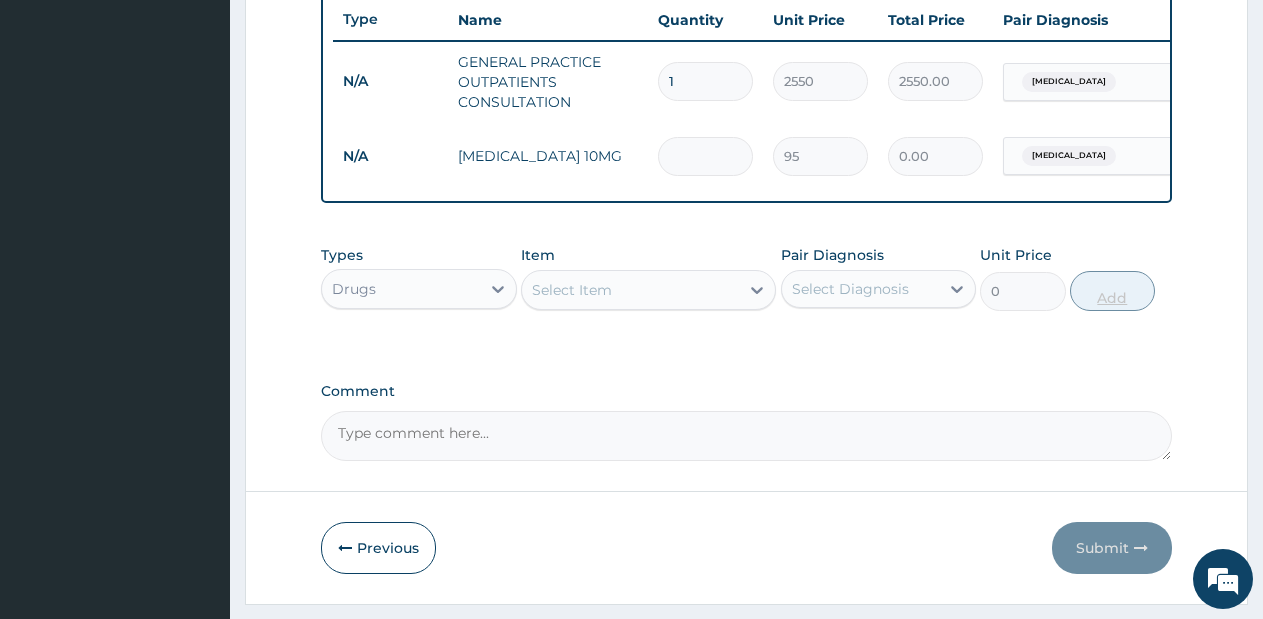 type on "2" 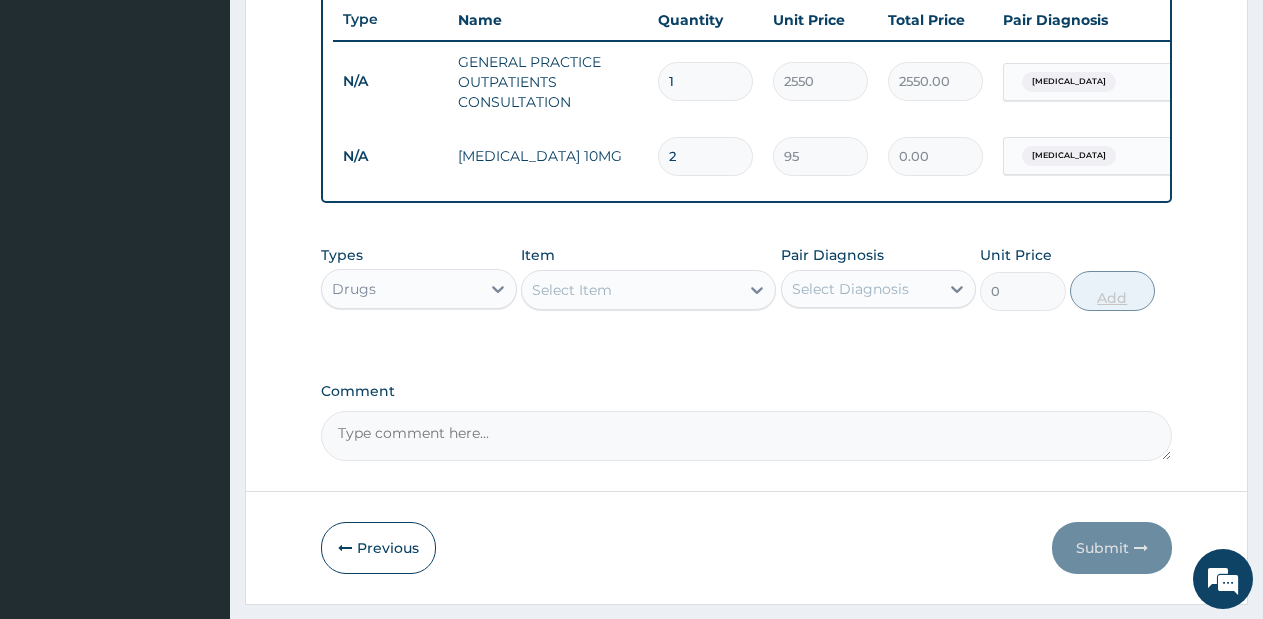type on "190.00" 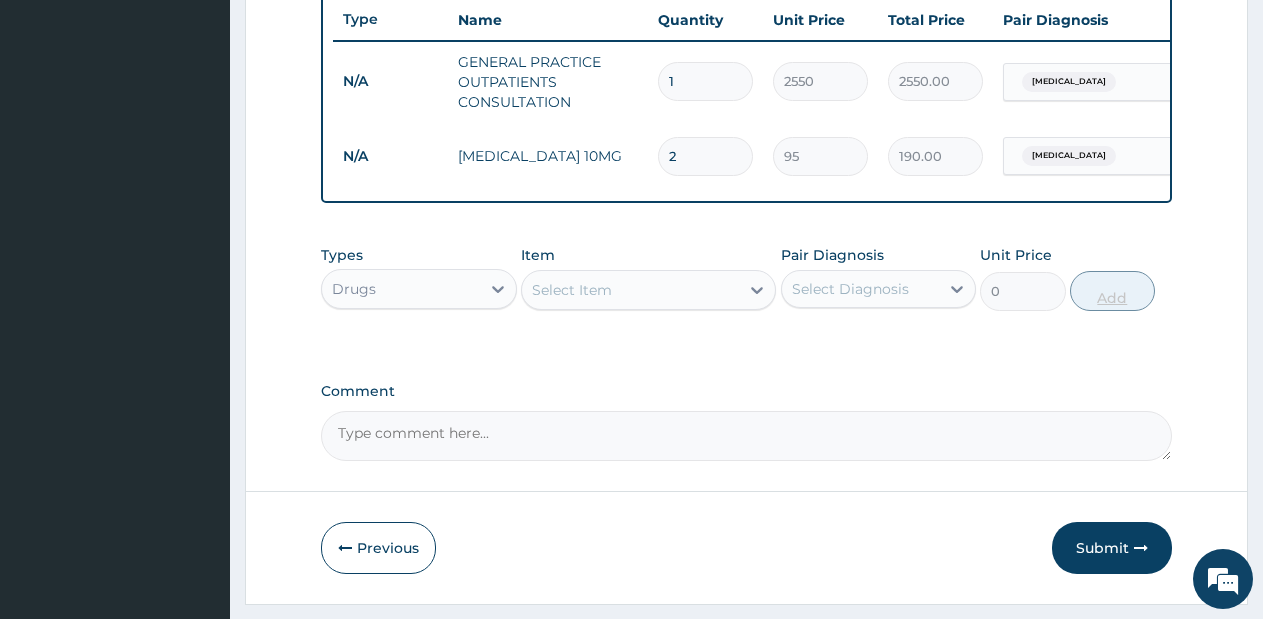 type on "28" 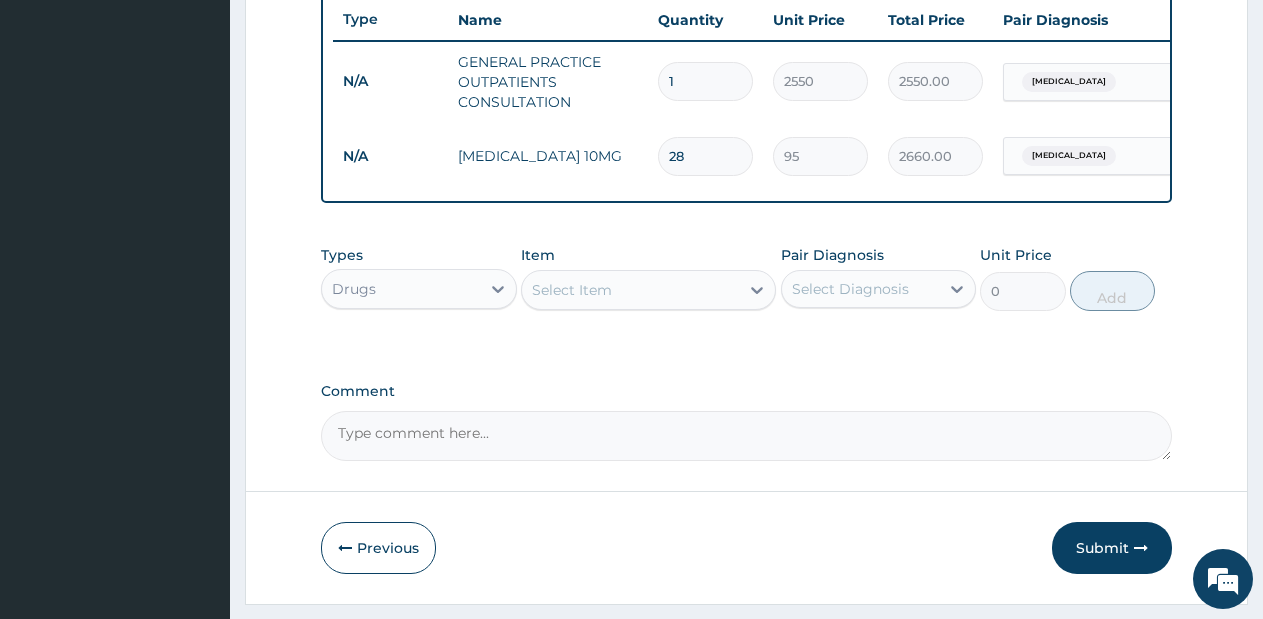 type on "28" 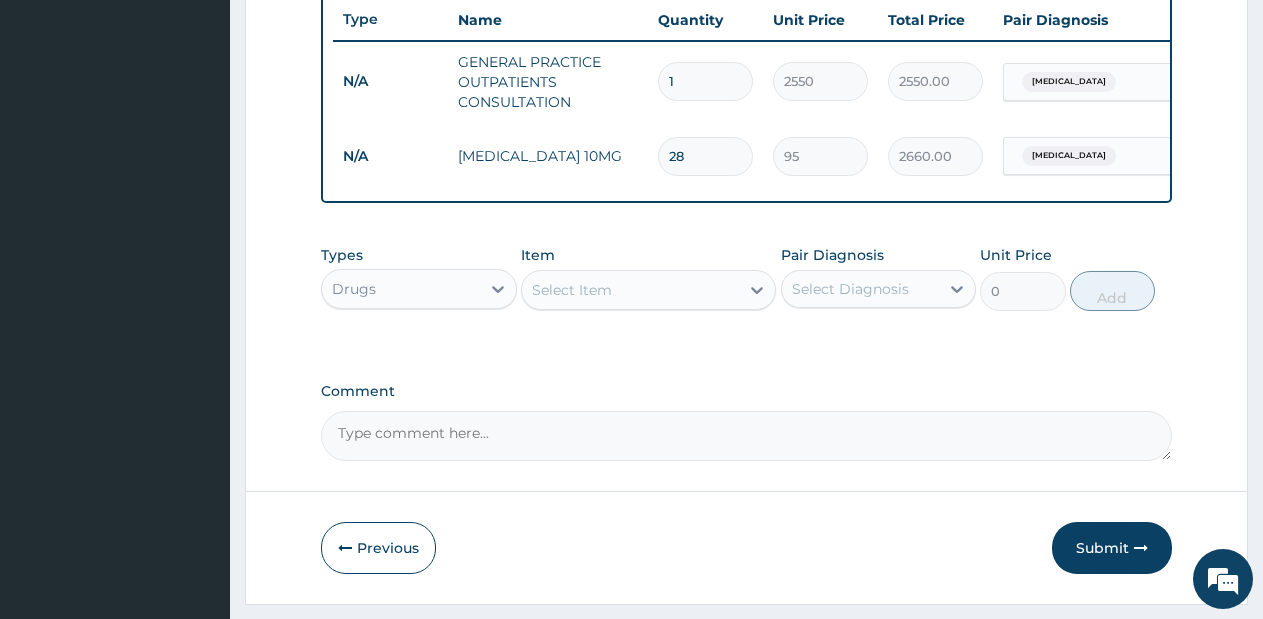 click on "Select Item" at bounding box center (630, 290) 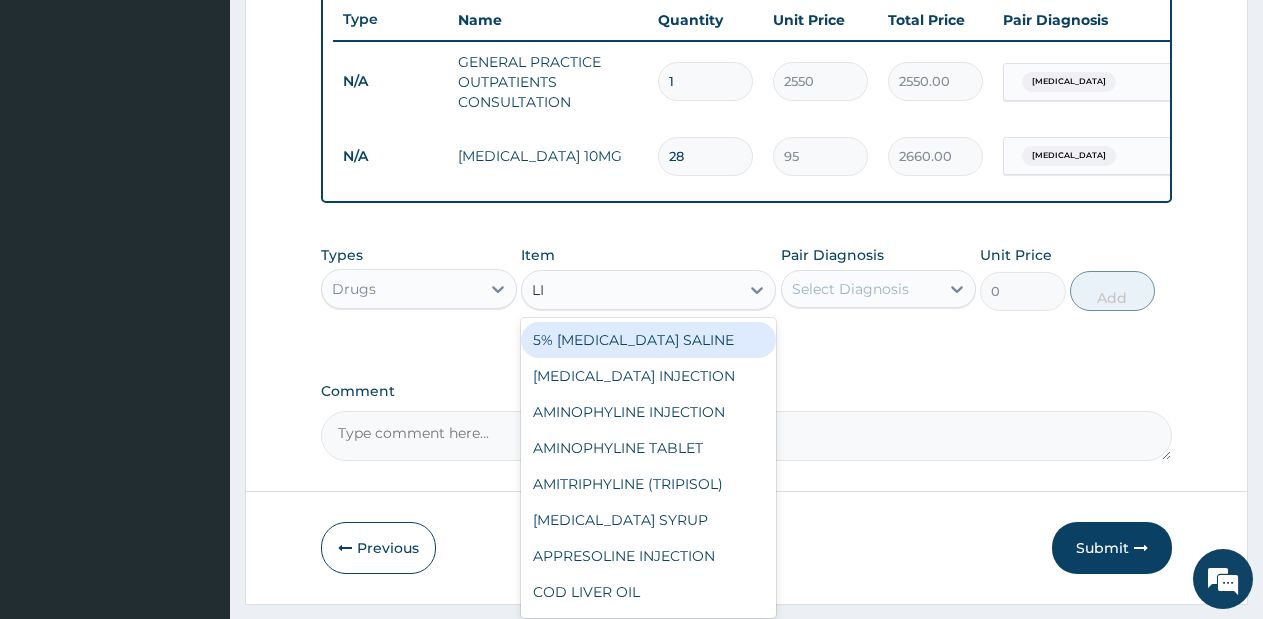 type on "LIS" 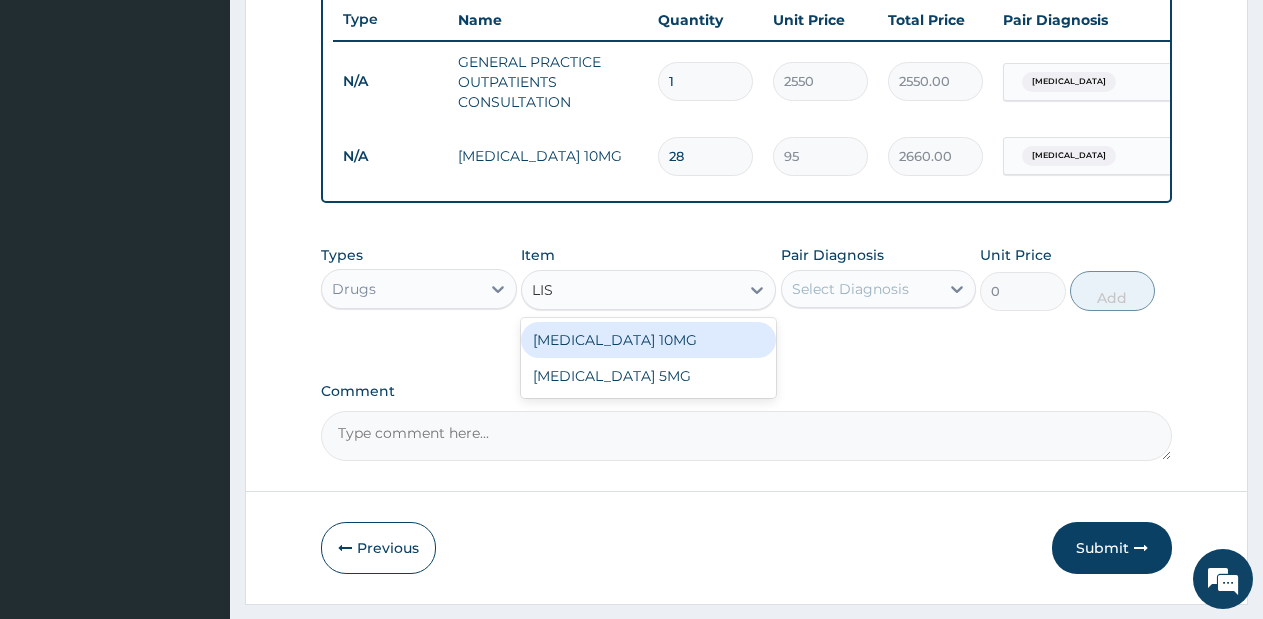 click on "LISINOPRIL 10MG" at bounding box center (648, 340) 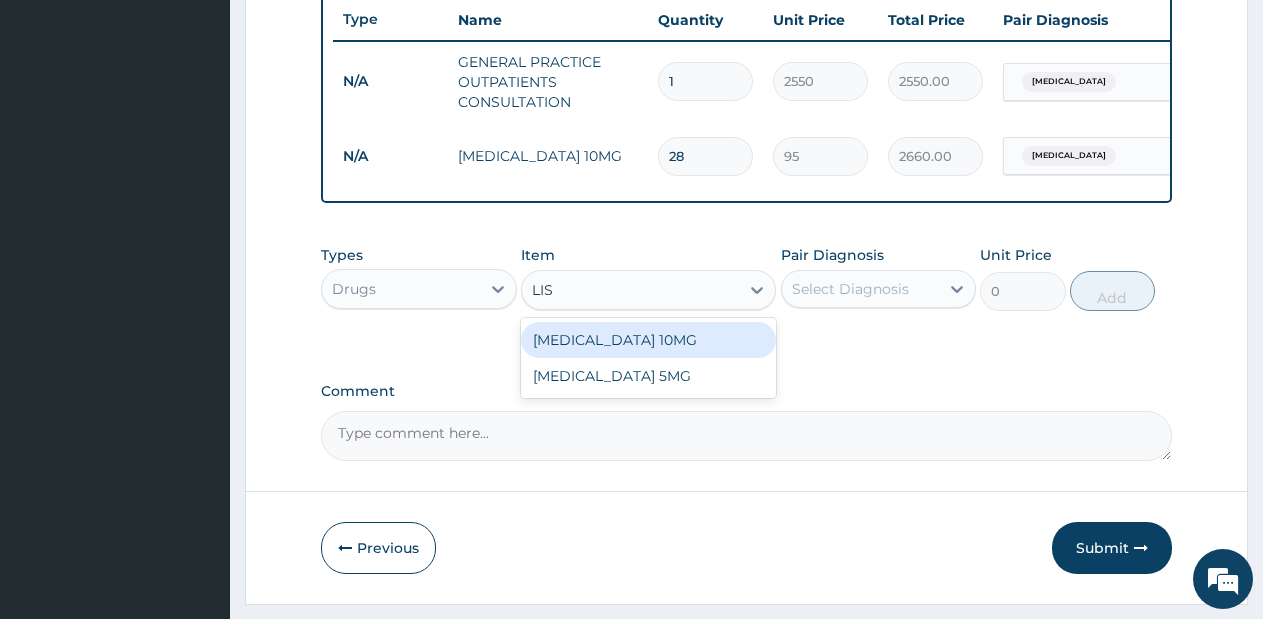 type 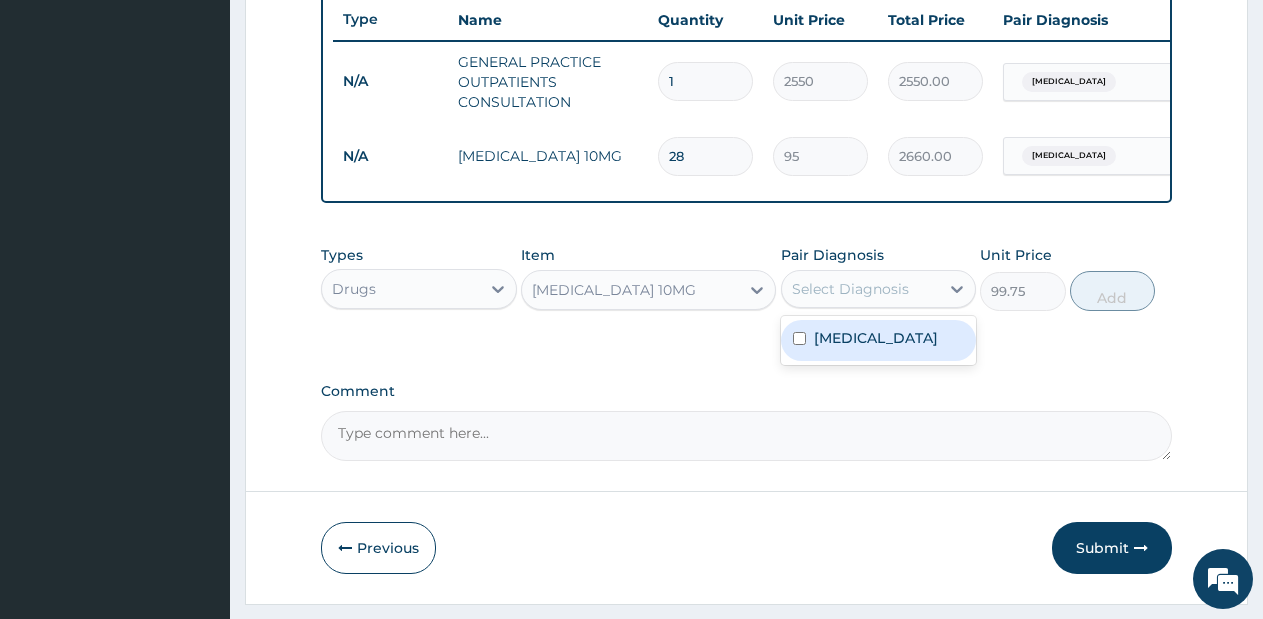 click on "Select Diagnosis" at bounding box center (850, 289) 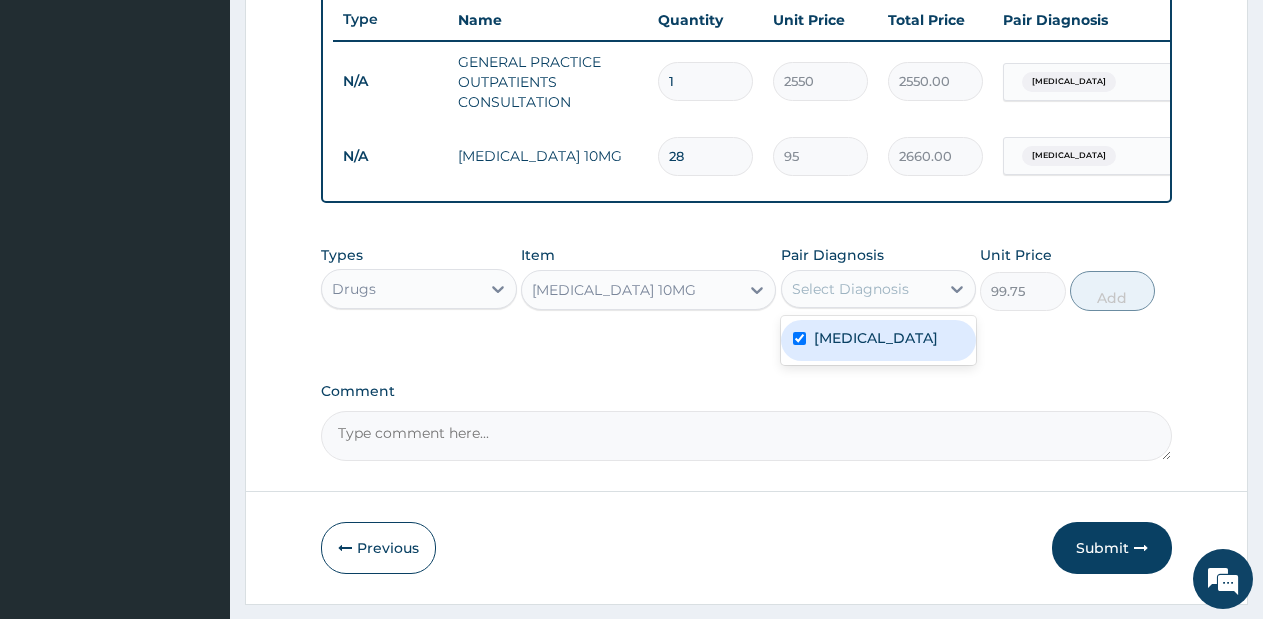 checkbox on "true" 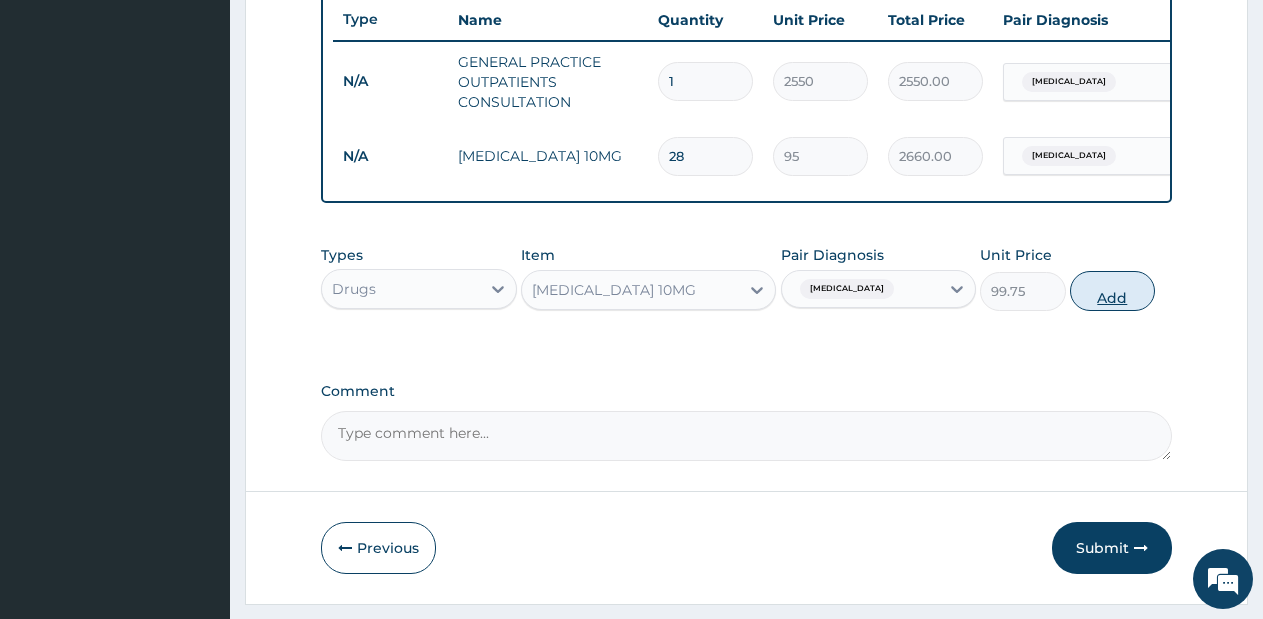 click on "Add" at bounding box center (1112, 291) 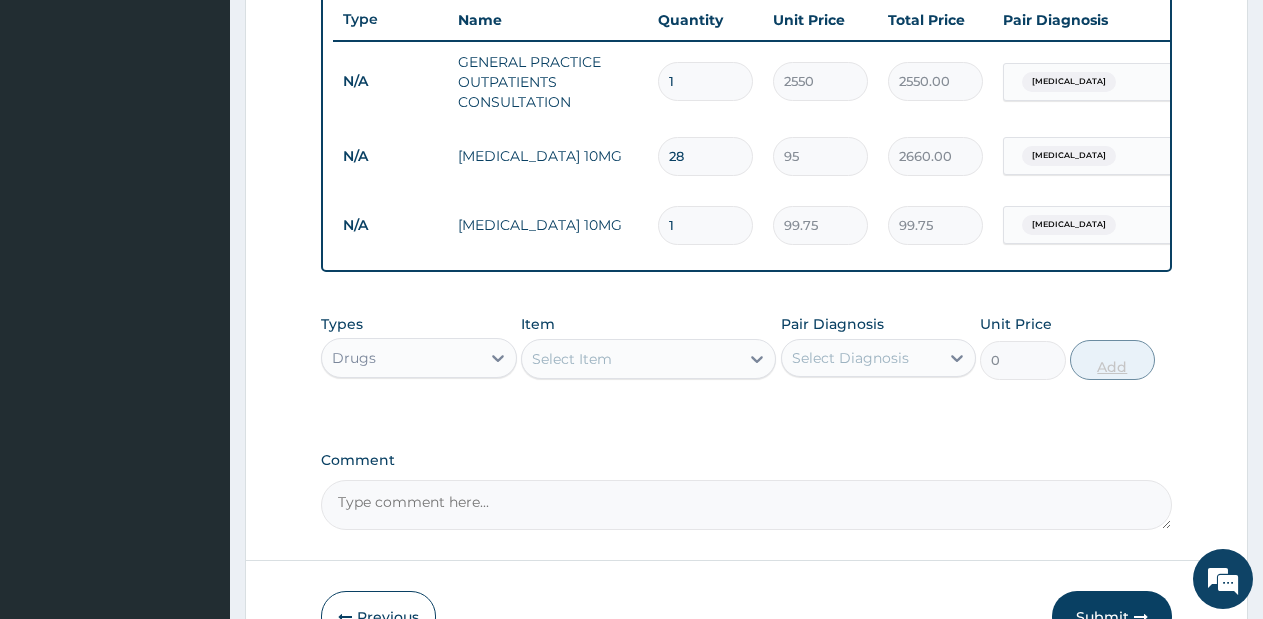 type 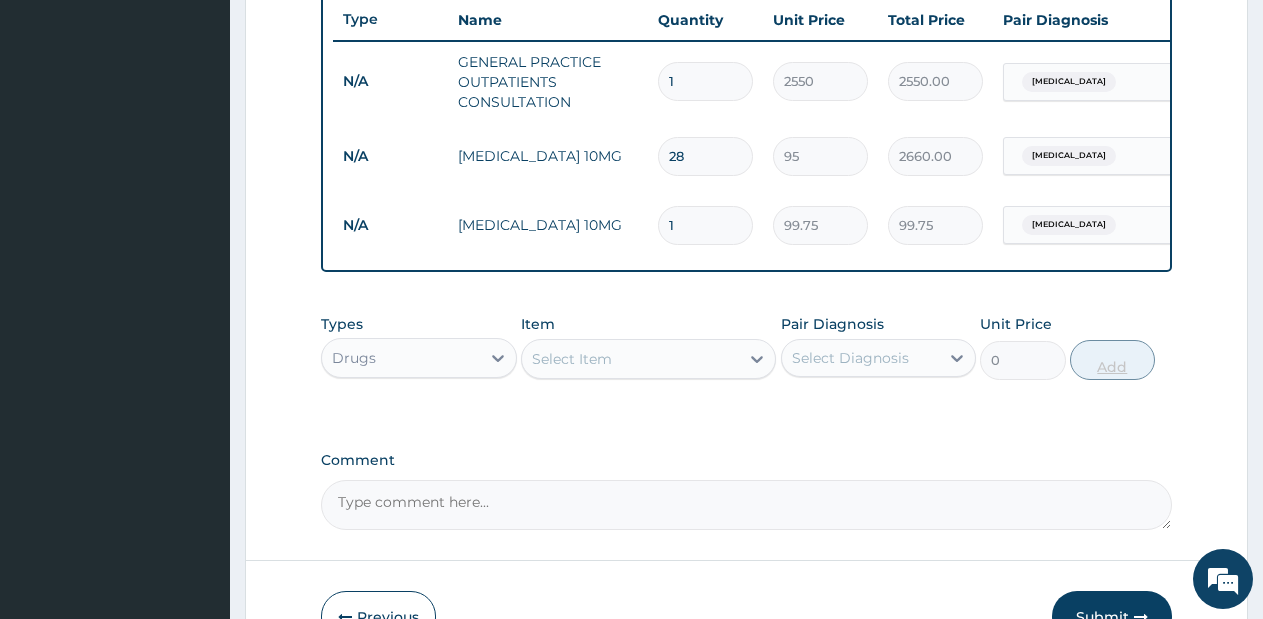 type on "0.00" 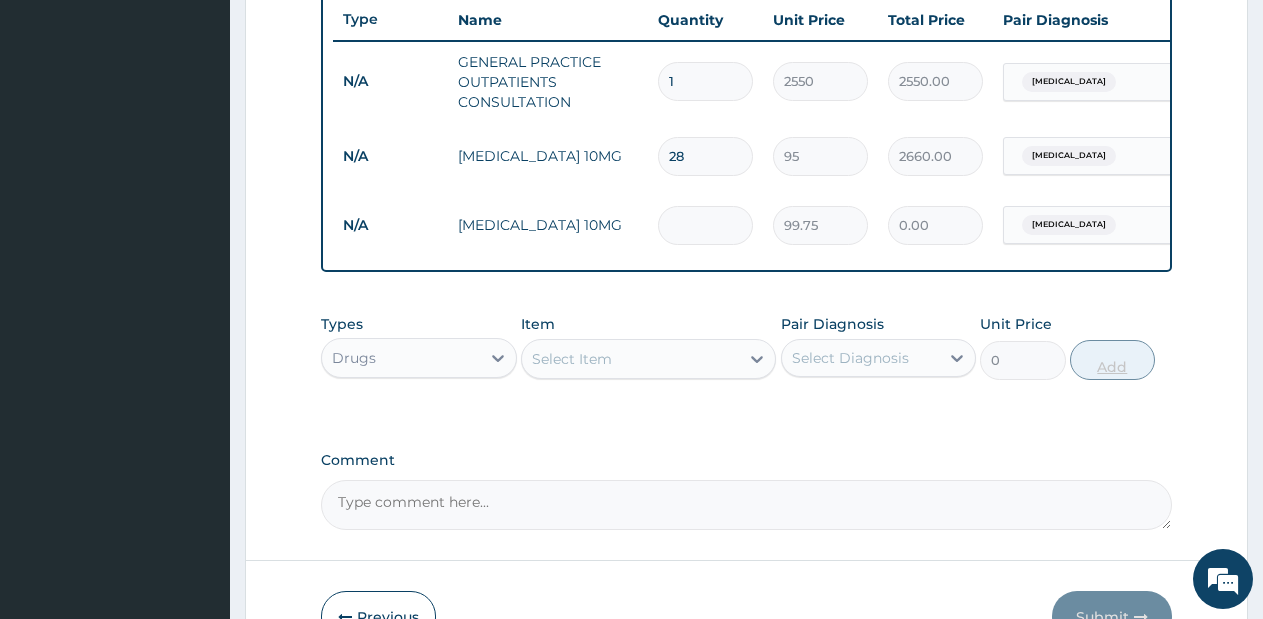 type on "2" 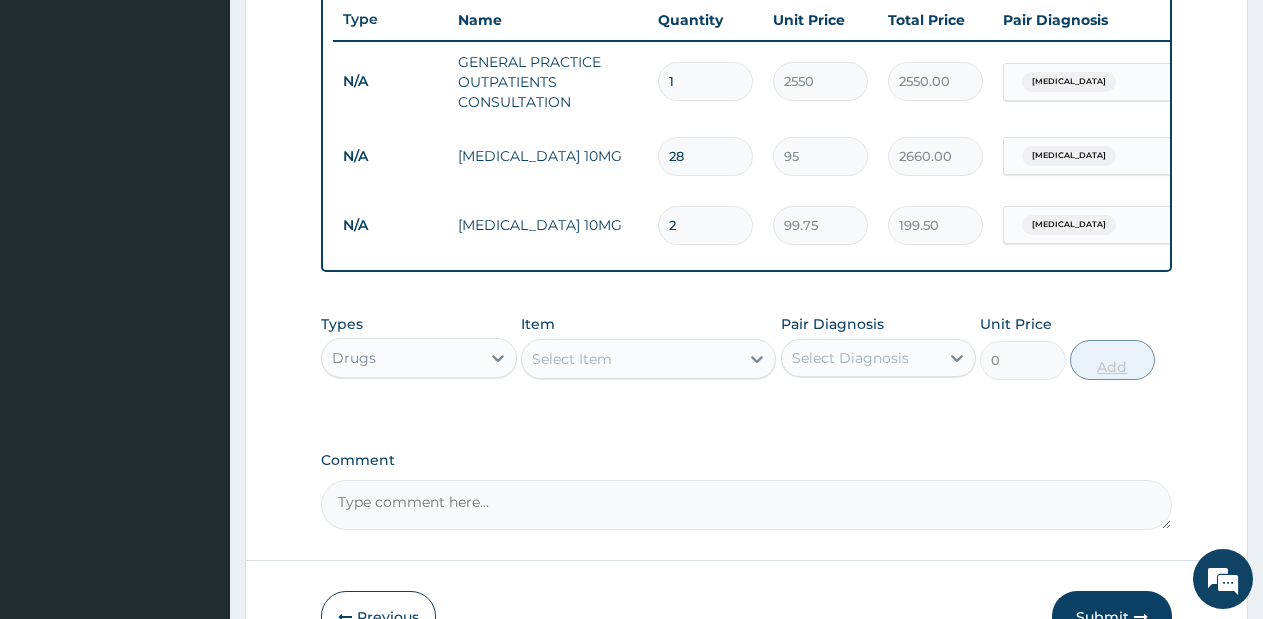 type on "28" 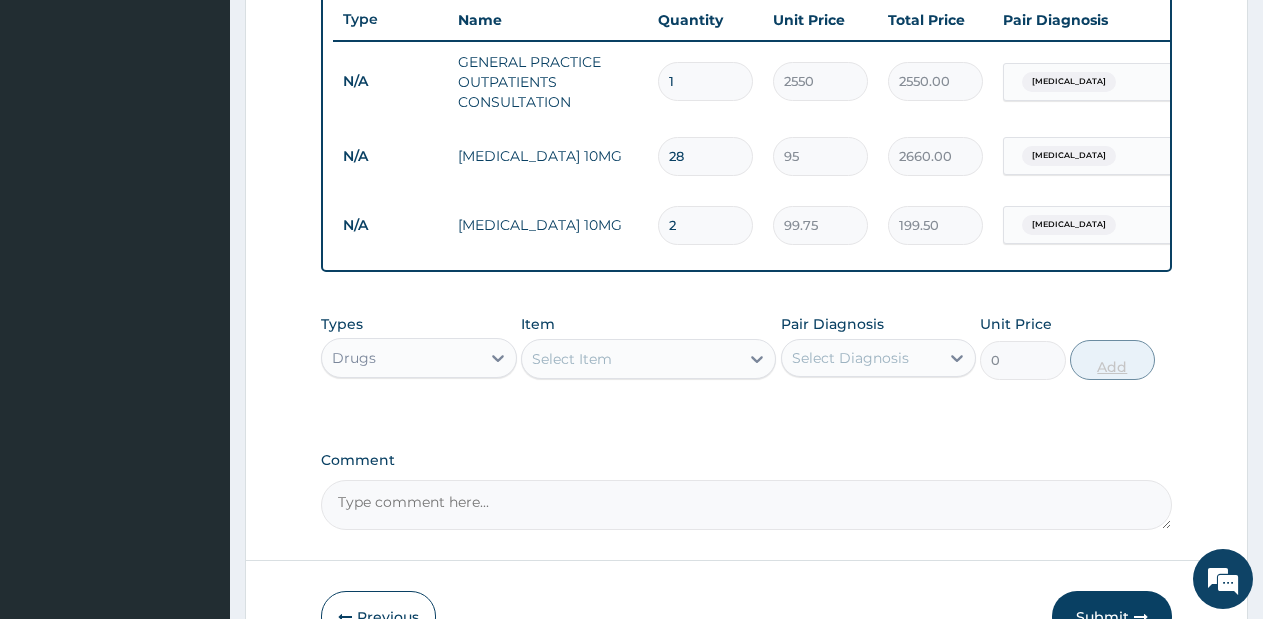 type on "2793.00" 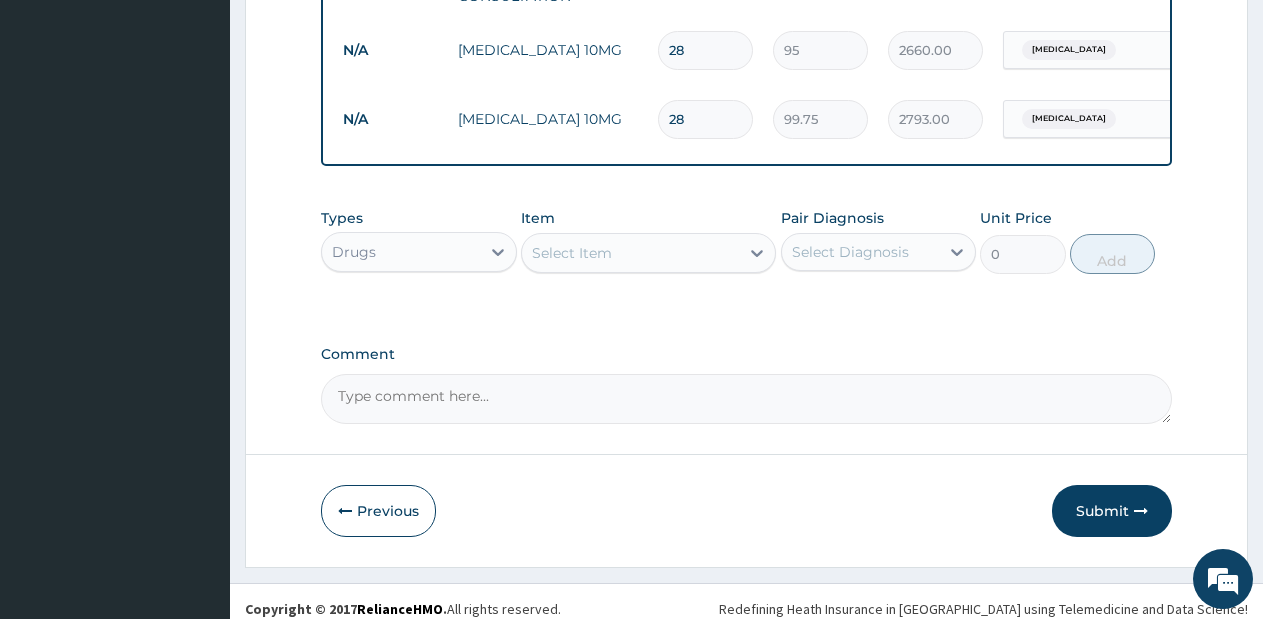 scroll, scrollTop: 894, scrollLeft: 0, axis: vertical 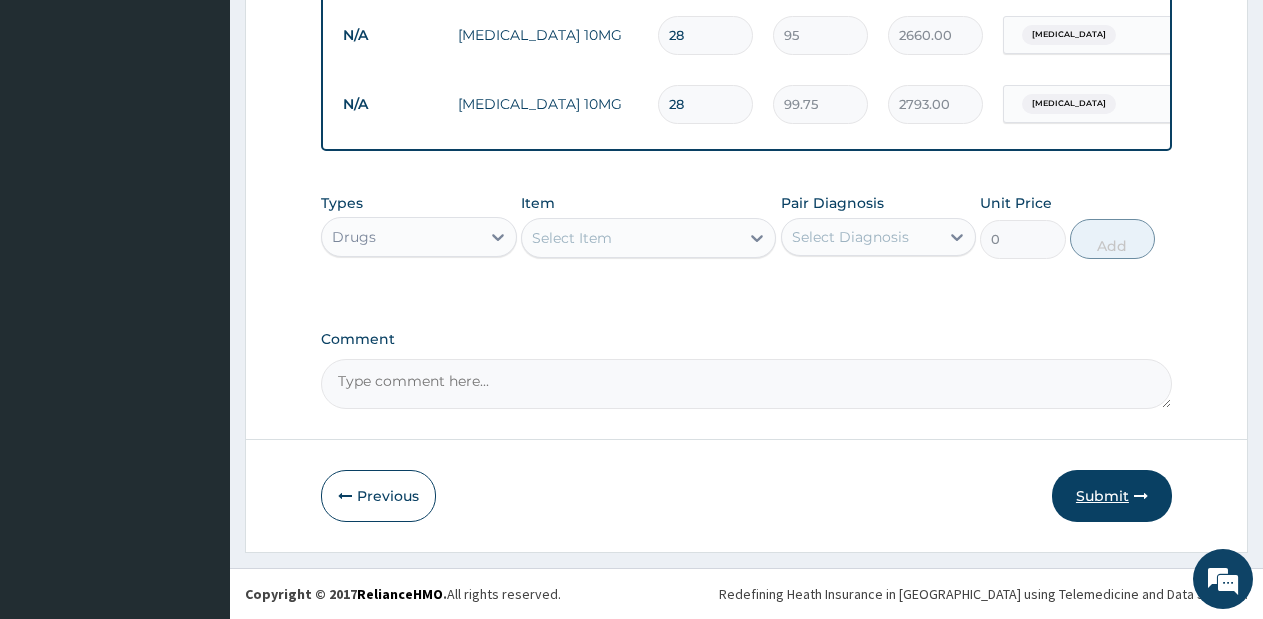 type on "28" 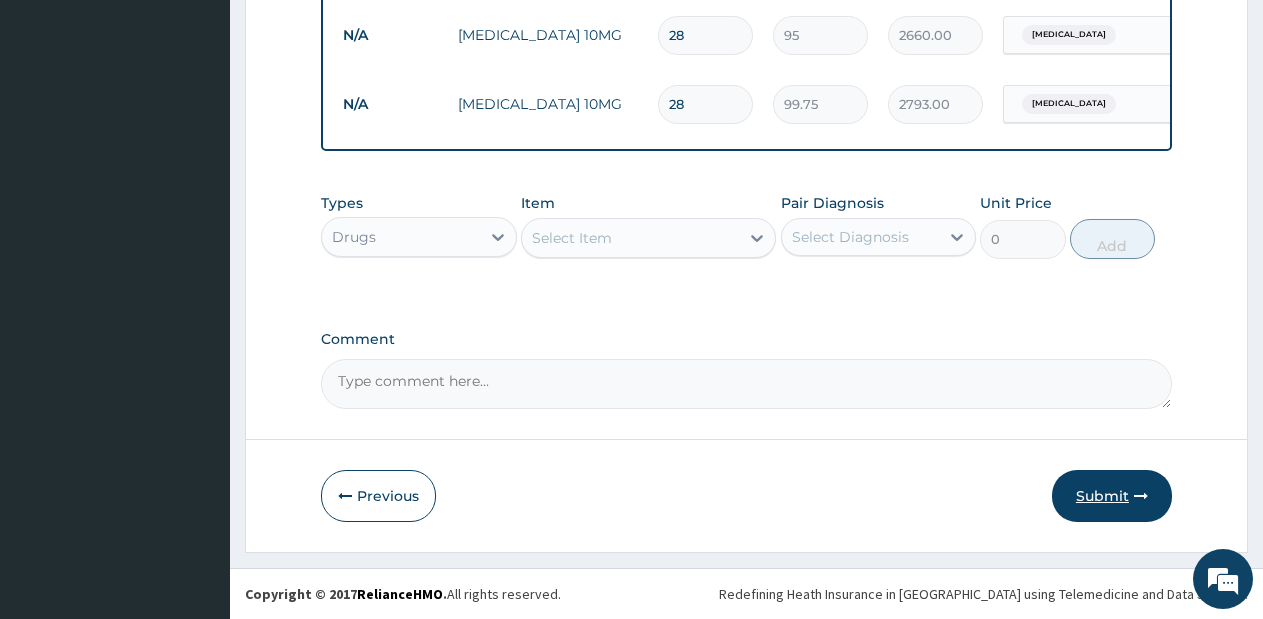 click on "Submit" at bounding box center [1112, 496] 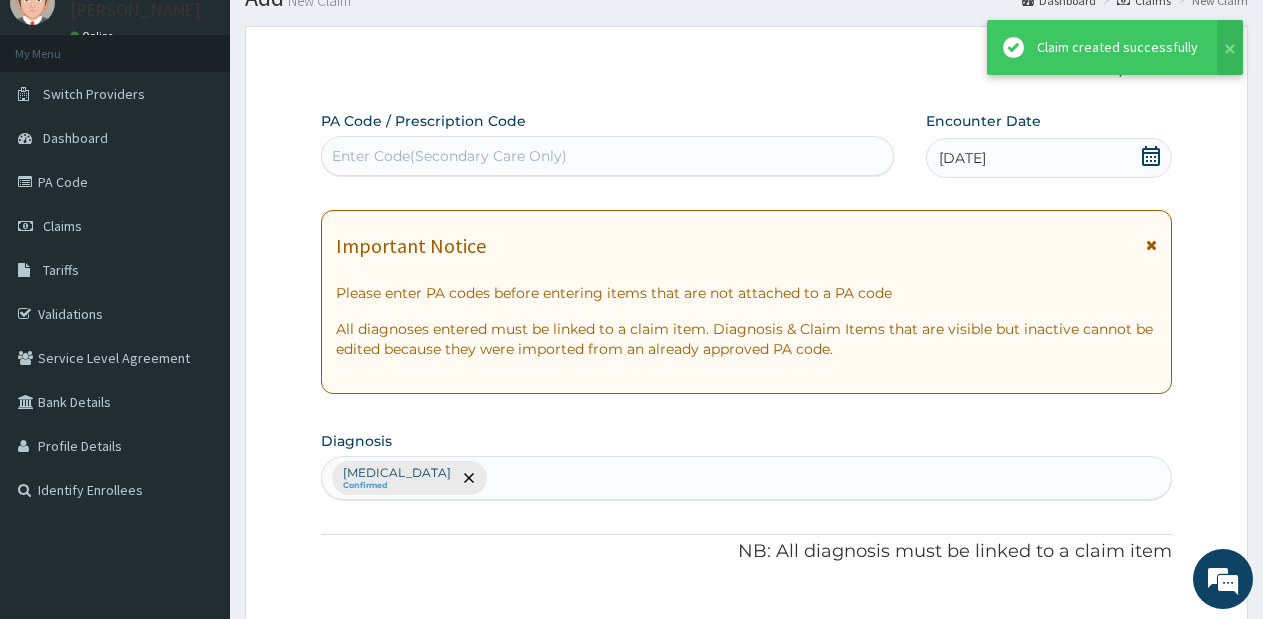 scroll, scrollTop: 894, scrollLeft: 0, axis: vertical 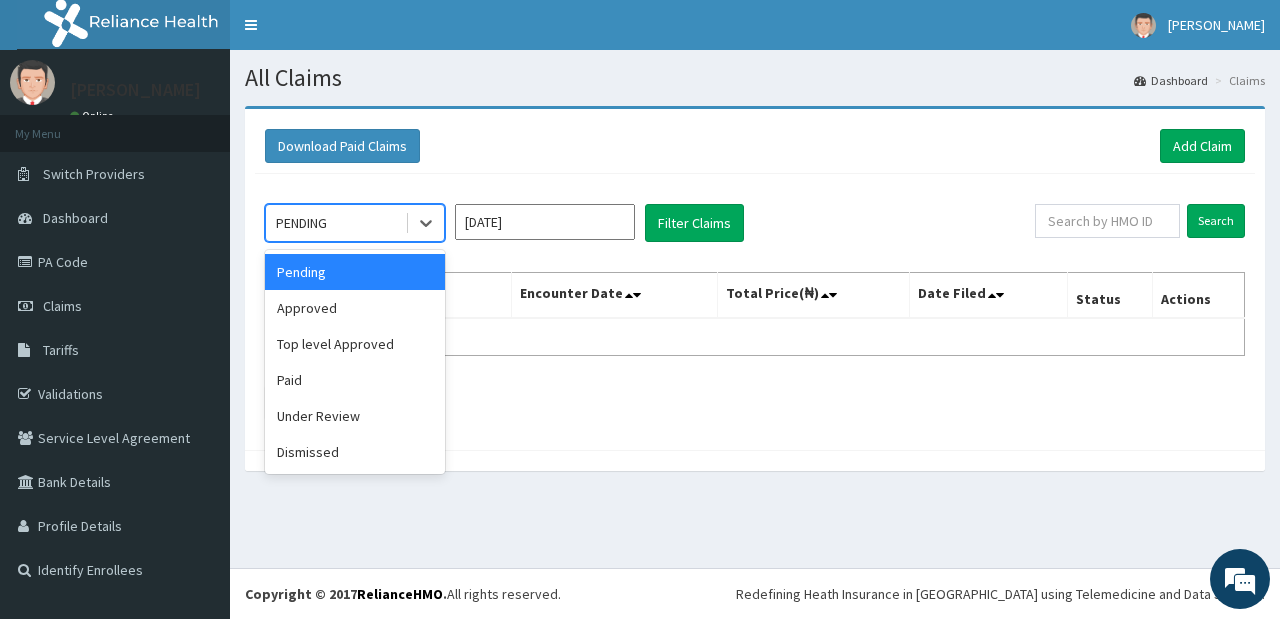 click on "[DATE]" at bounding box center (545, 222) 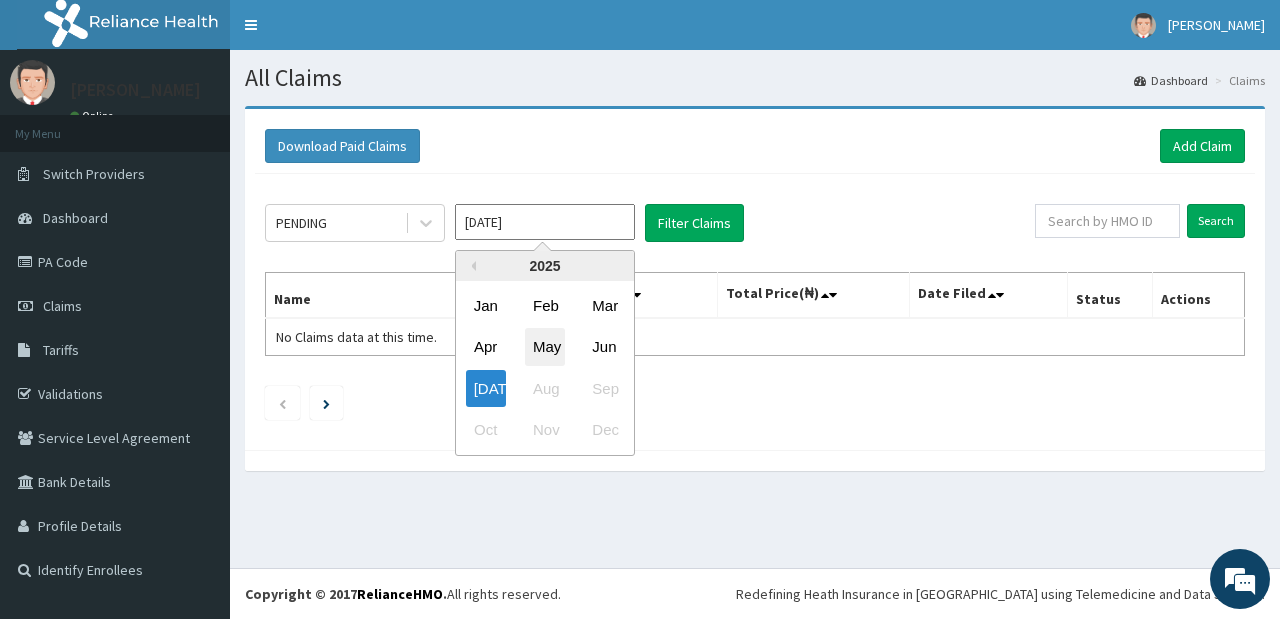 click on "May" at bounding box center [545, 347] 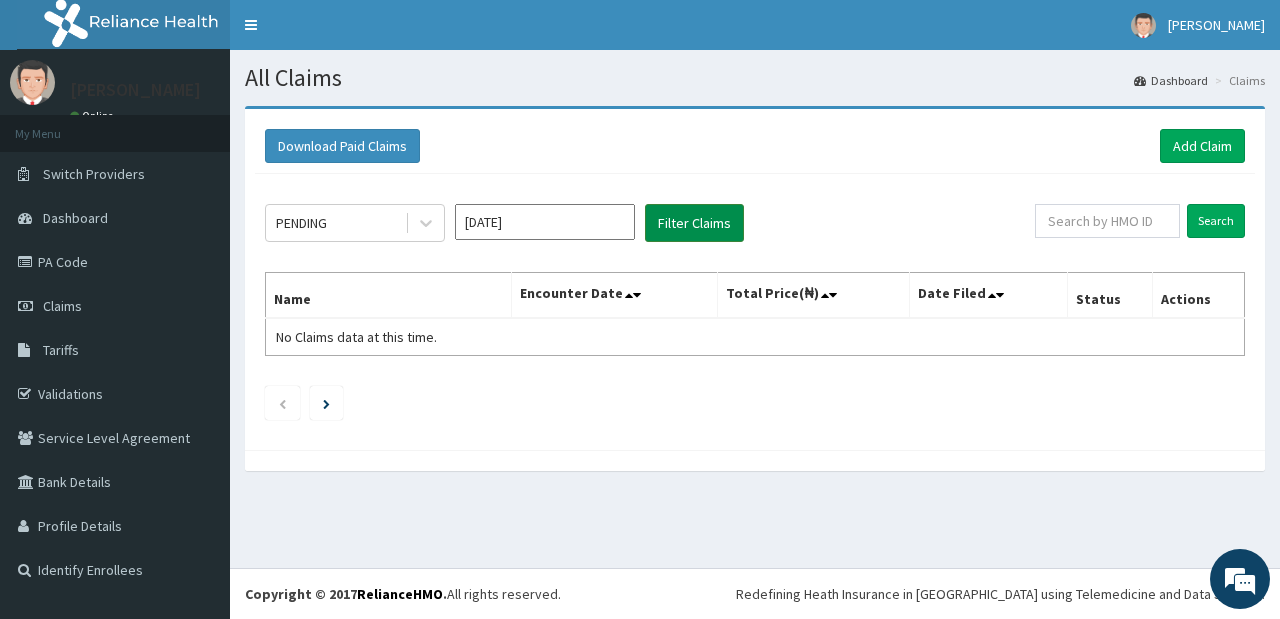 scroll, scrollTop: 0, scrollLeft: 0, axis: both 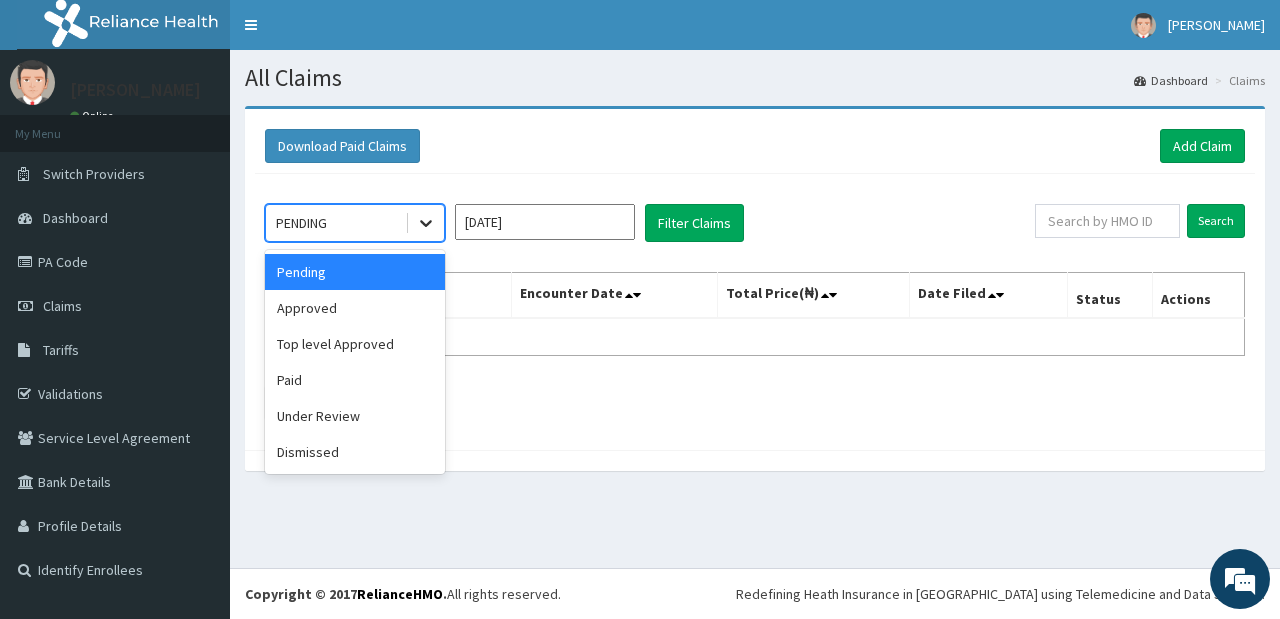 click 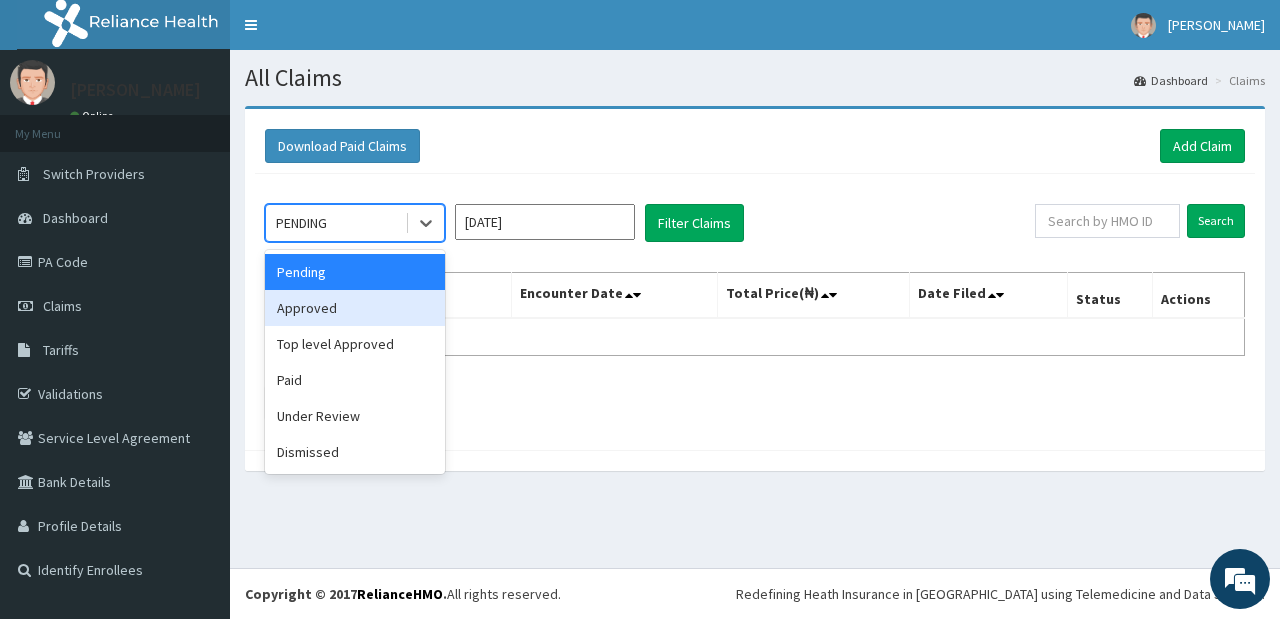 click on "Approved" at bounding box center (355, 308) 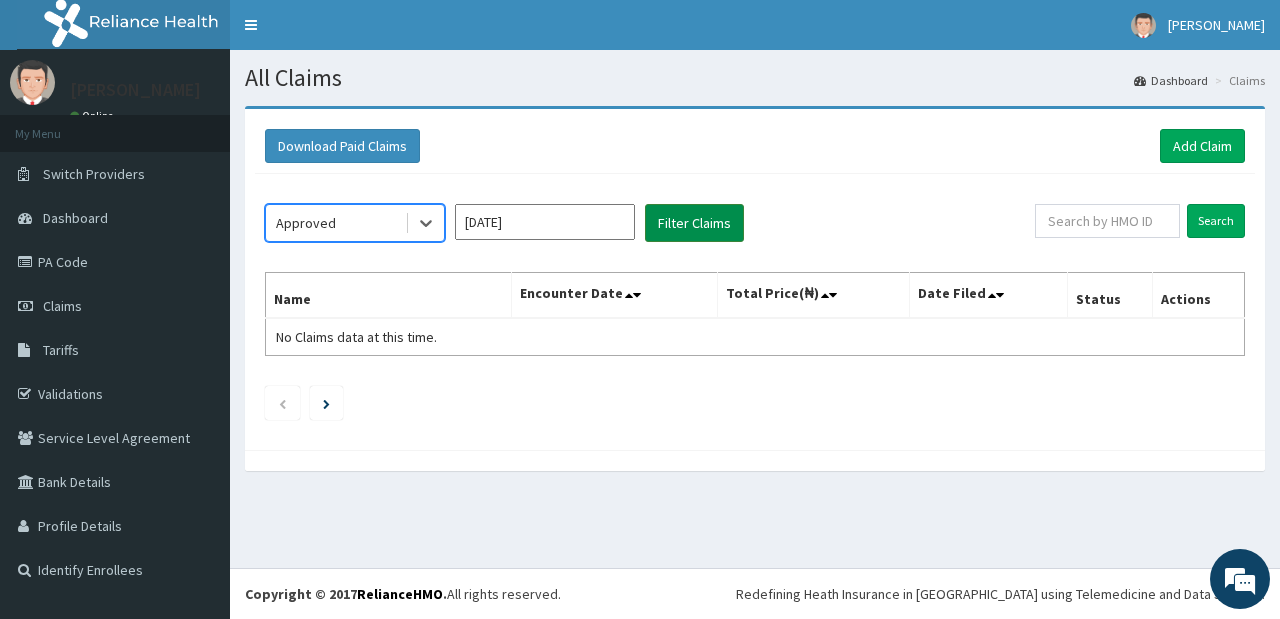 click on "Filter Claims" at bounding box center (694, 223) 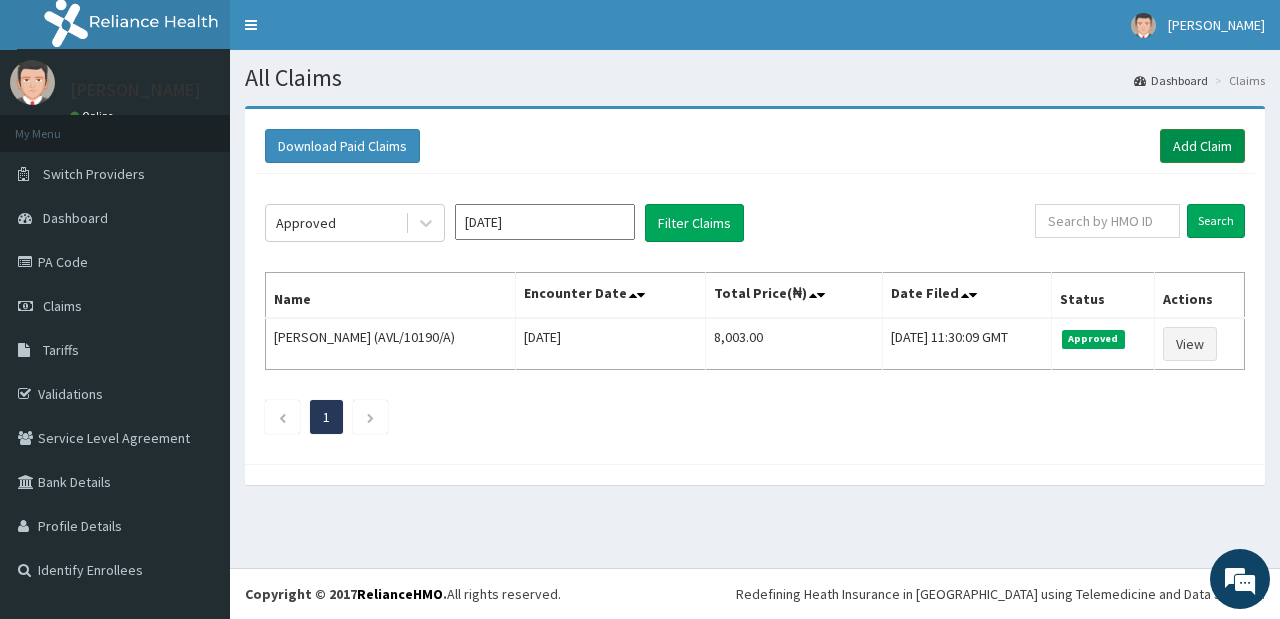 click on "Add Claim" at bounding box center (1202, 146) 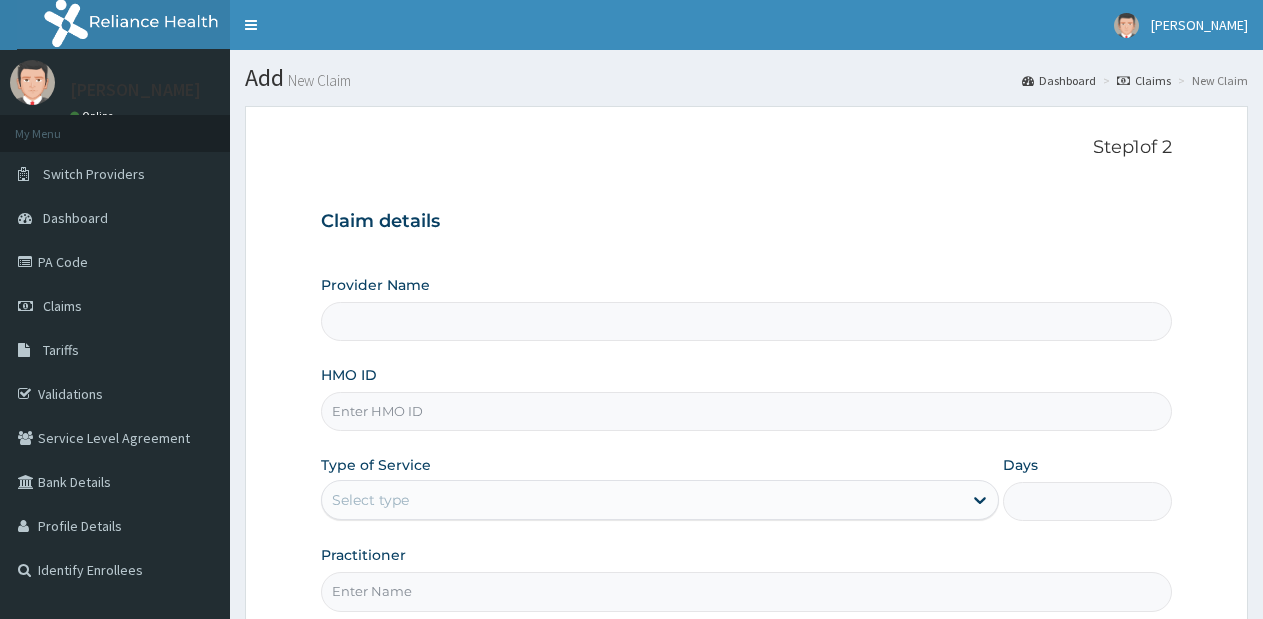 scroll, scrollTop: 0, scrollLeft: 0, axis: both 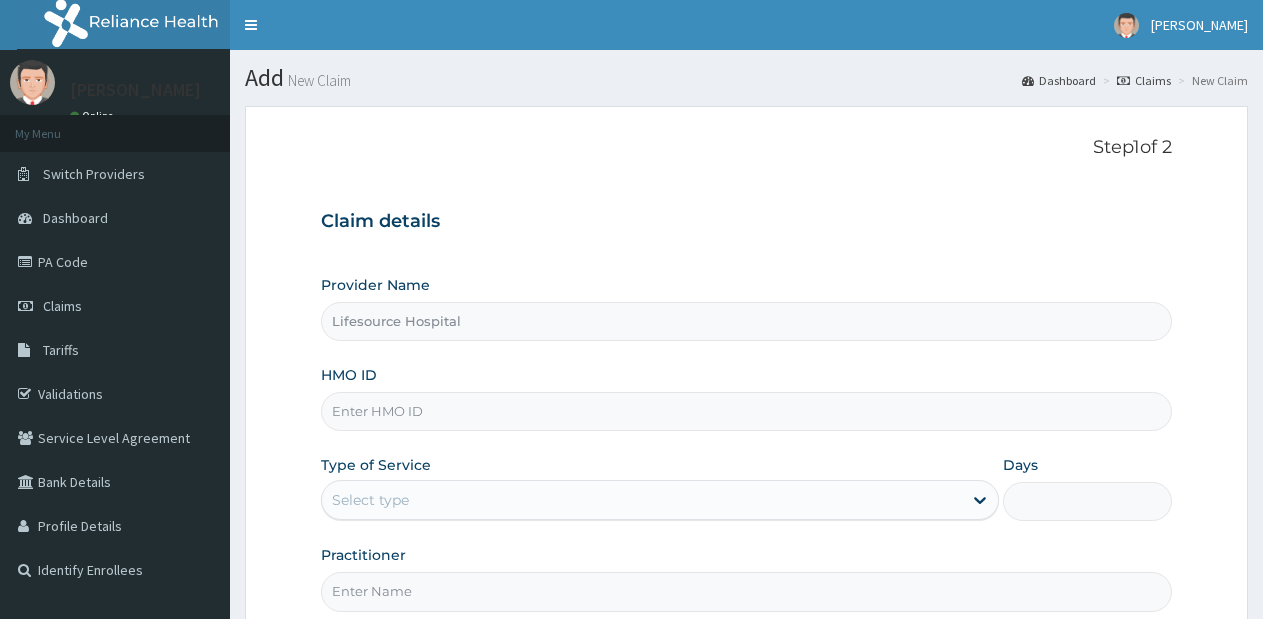 click on "HMO ID" at bounding box center (746, 411) 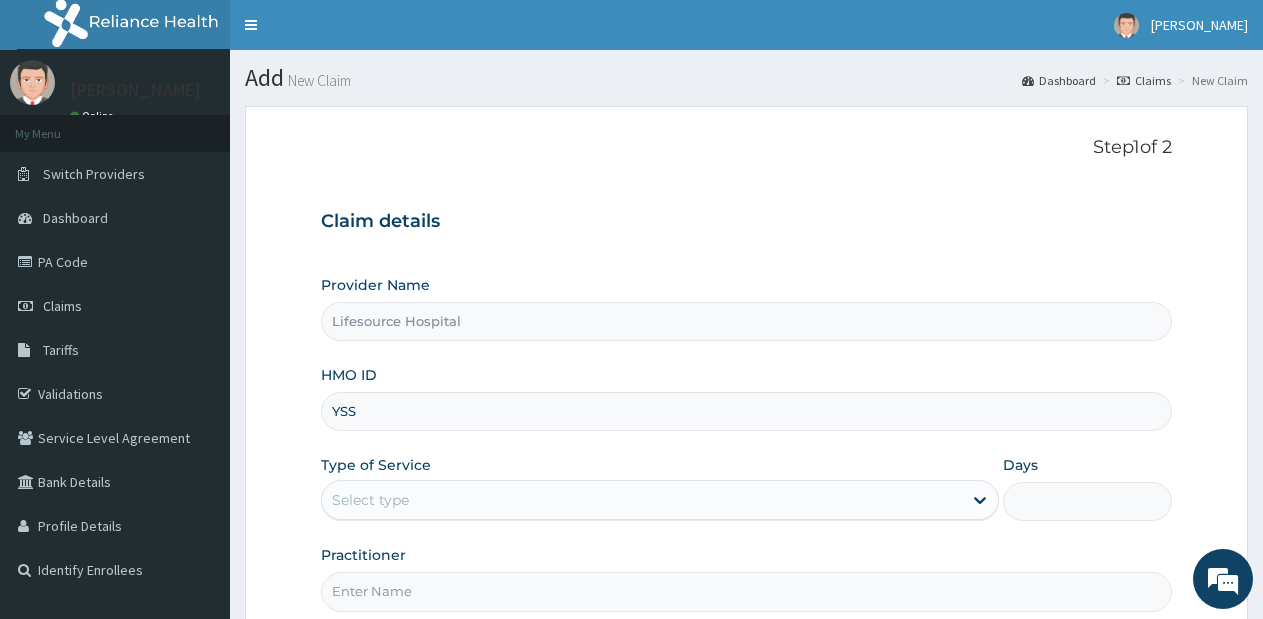scroll, scrollTop: 0, scrollLeft: 0, axis: both 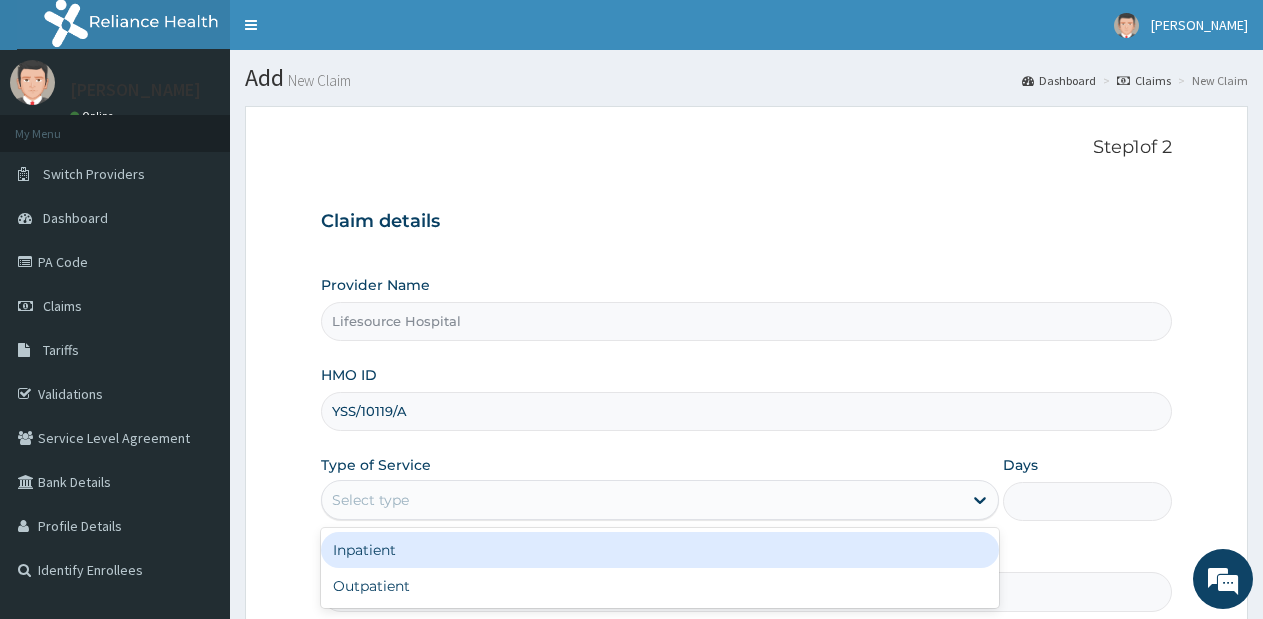 click on "Select type" at bounding box center [641, 500] 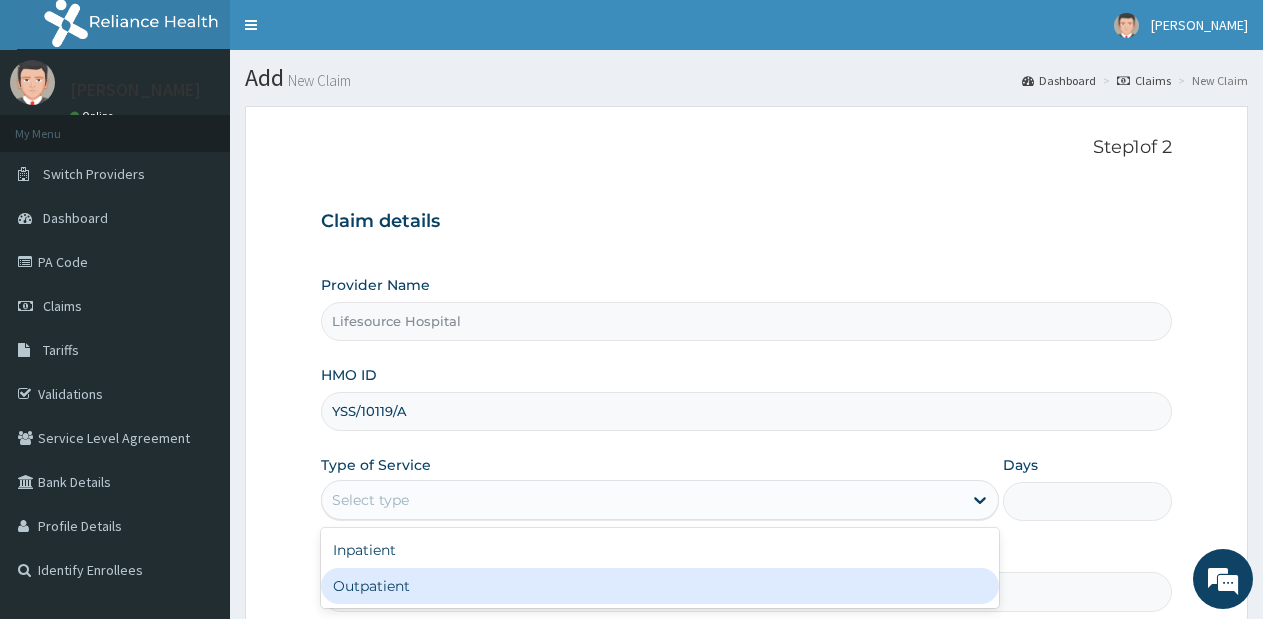 click on "Outpatient" at bounding box center (659, 586) 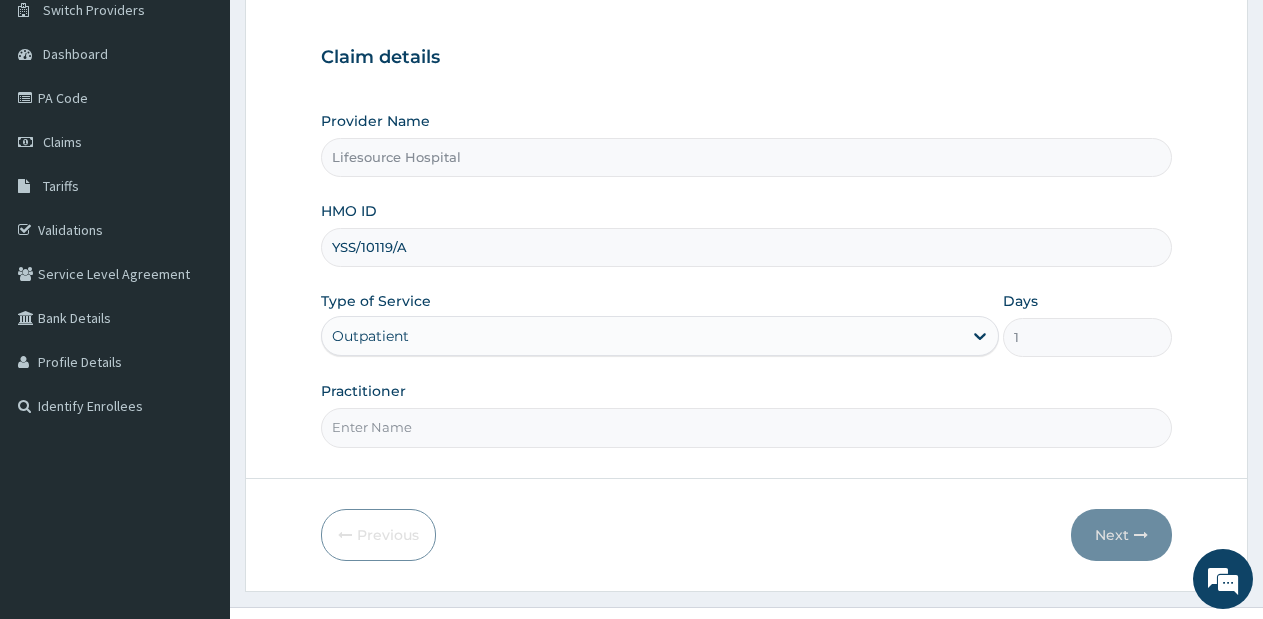 scroll, scrollTop: 165, scrollLeft: 0, axis: vertical 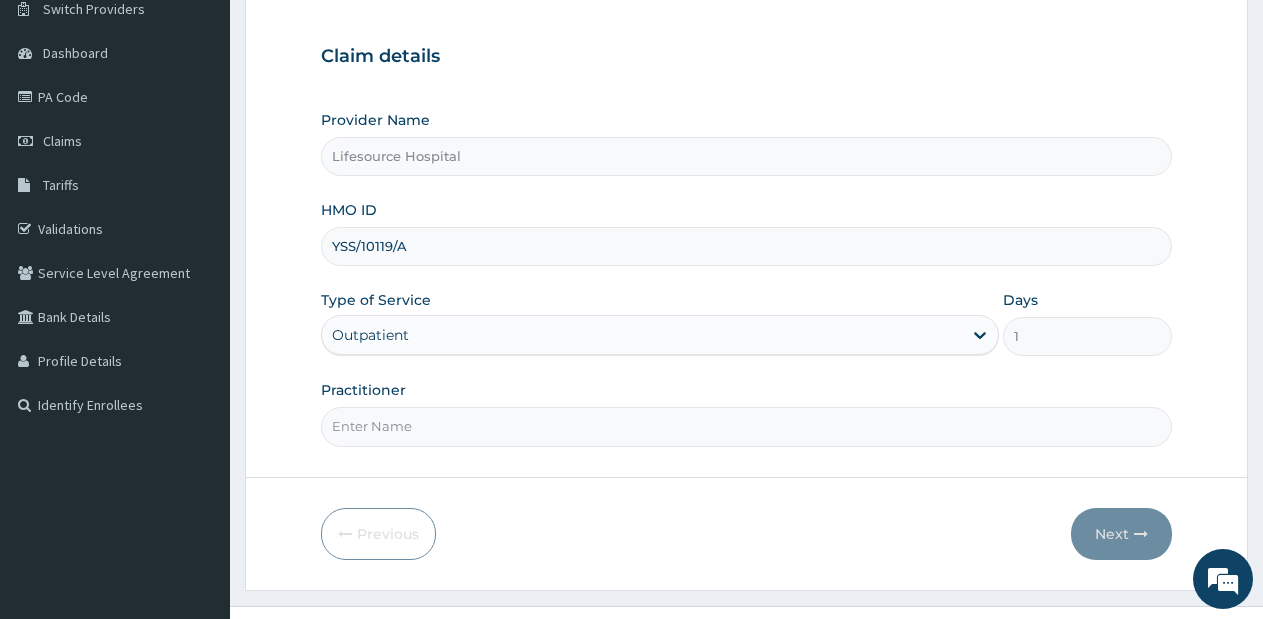 click on "Practitioner" at bounding box center (746, 426) 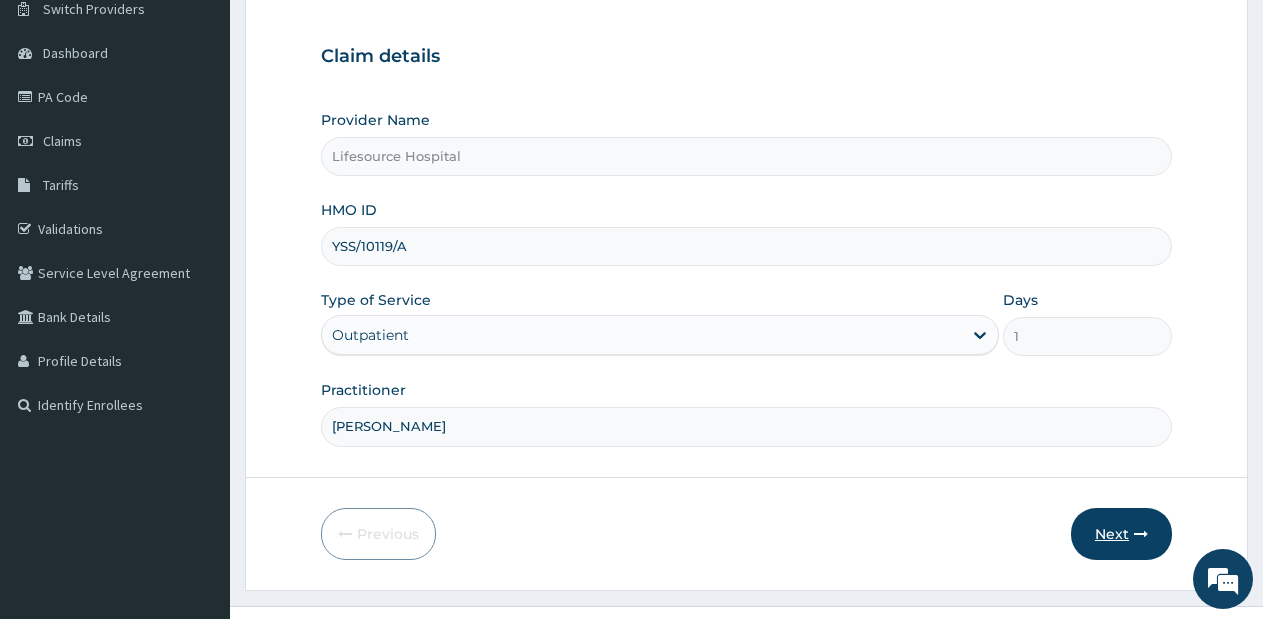 type on "EZE MATINA" 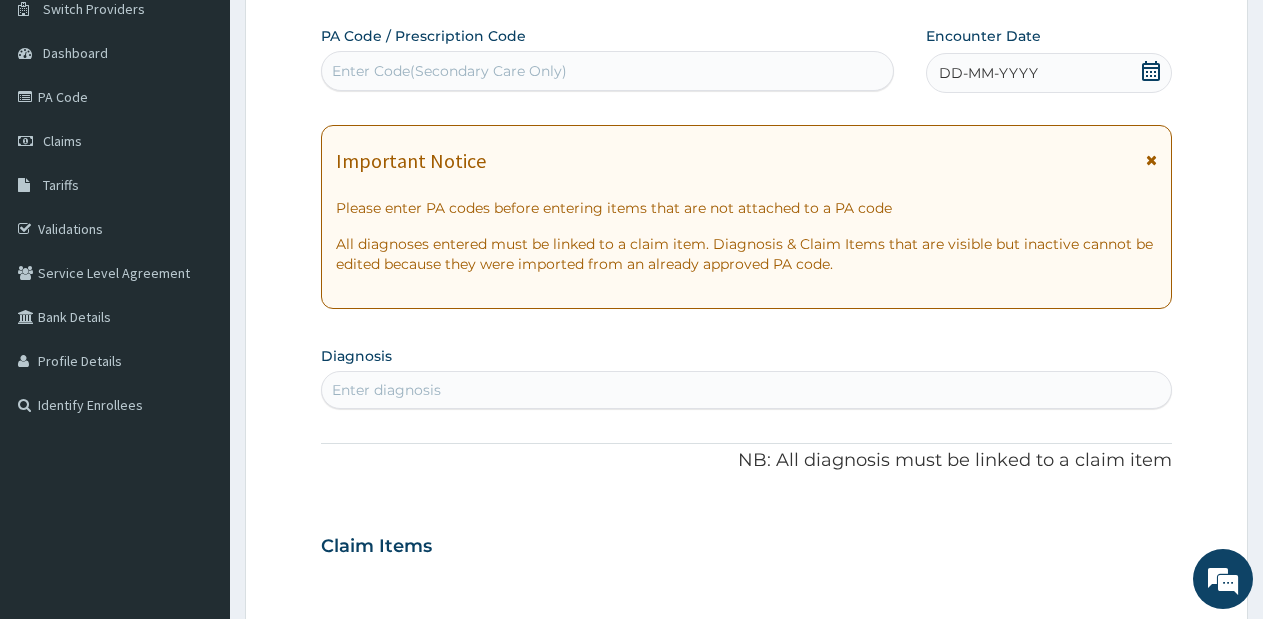 click 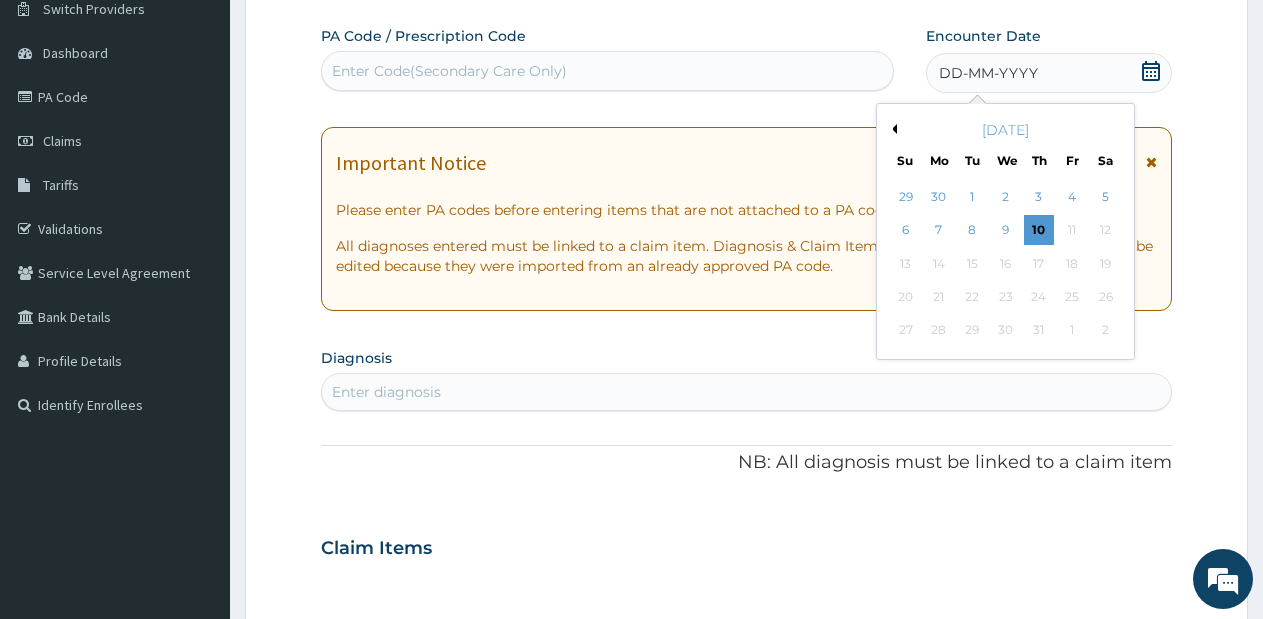 click on "Previous Month" at bounding box center [892, 129] 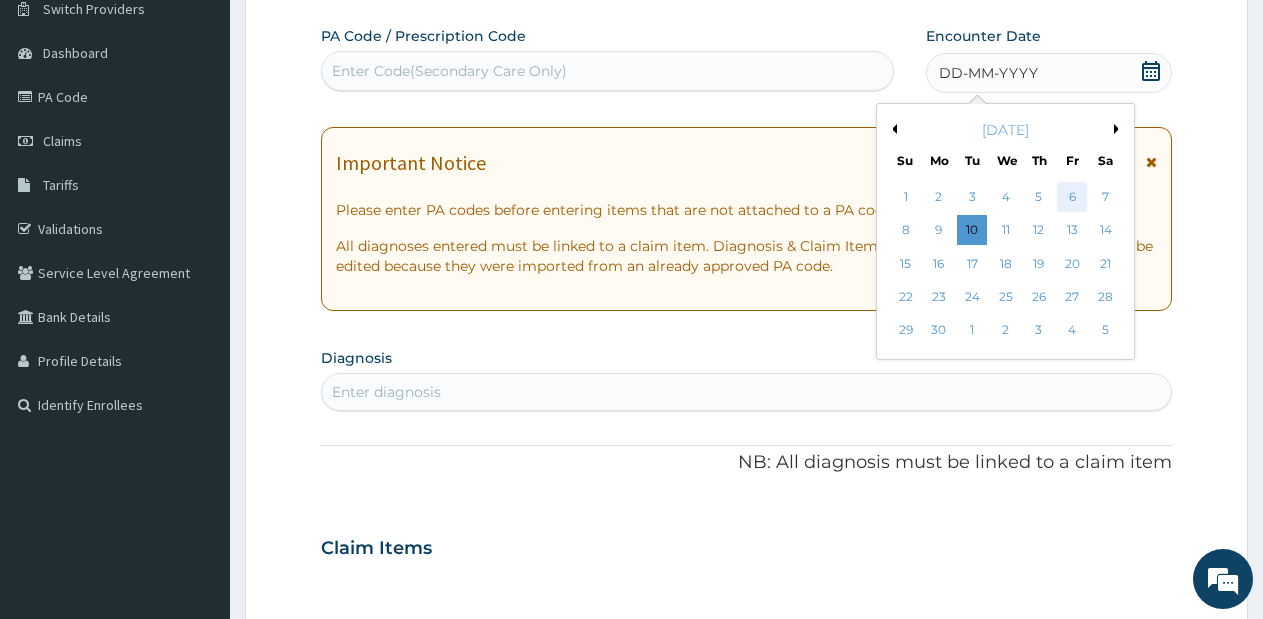 click on "6" at bounding box center [1072, 197] 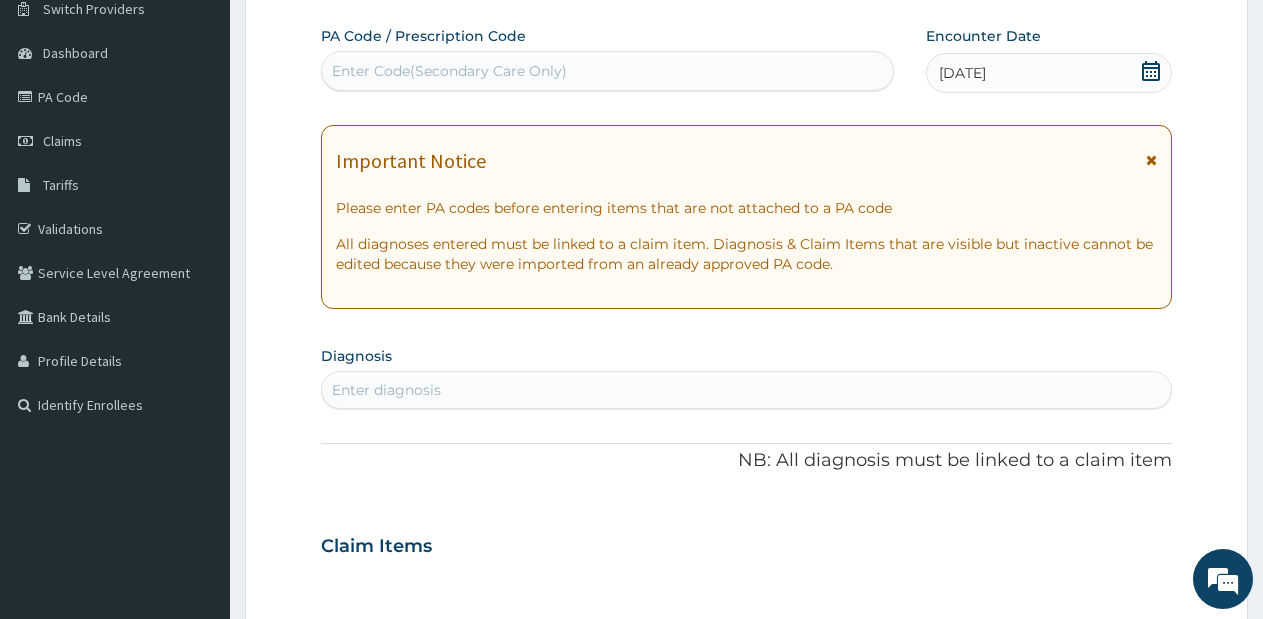 click 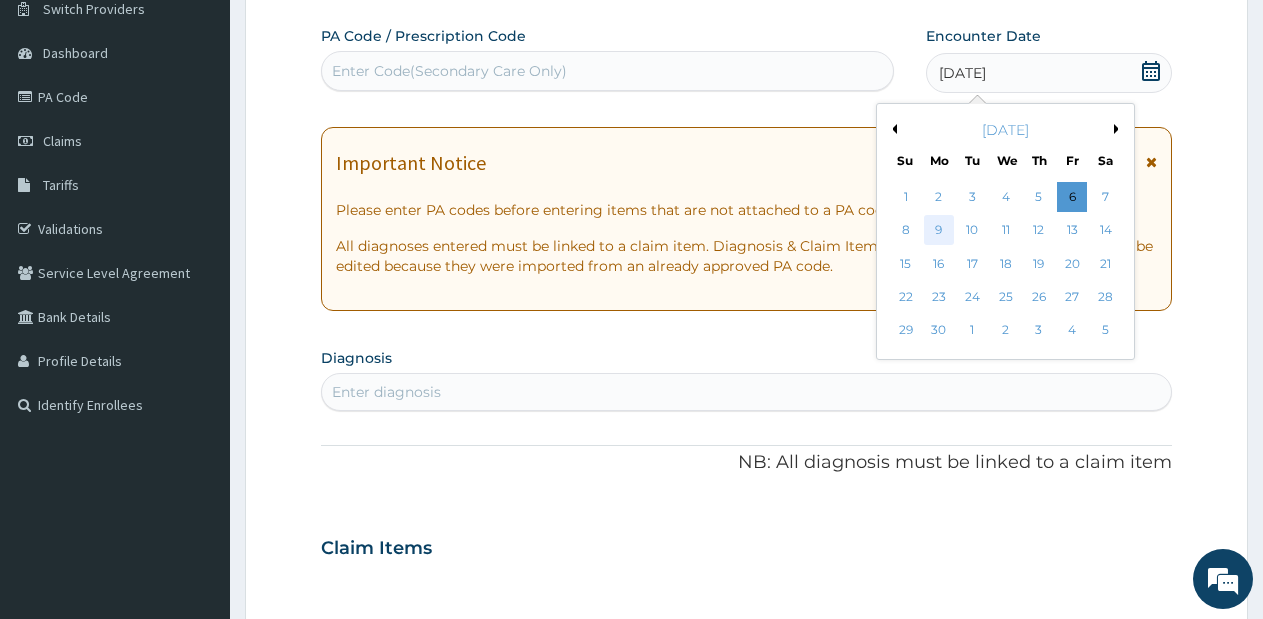 click on "9" at bounding box center [939, 231] 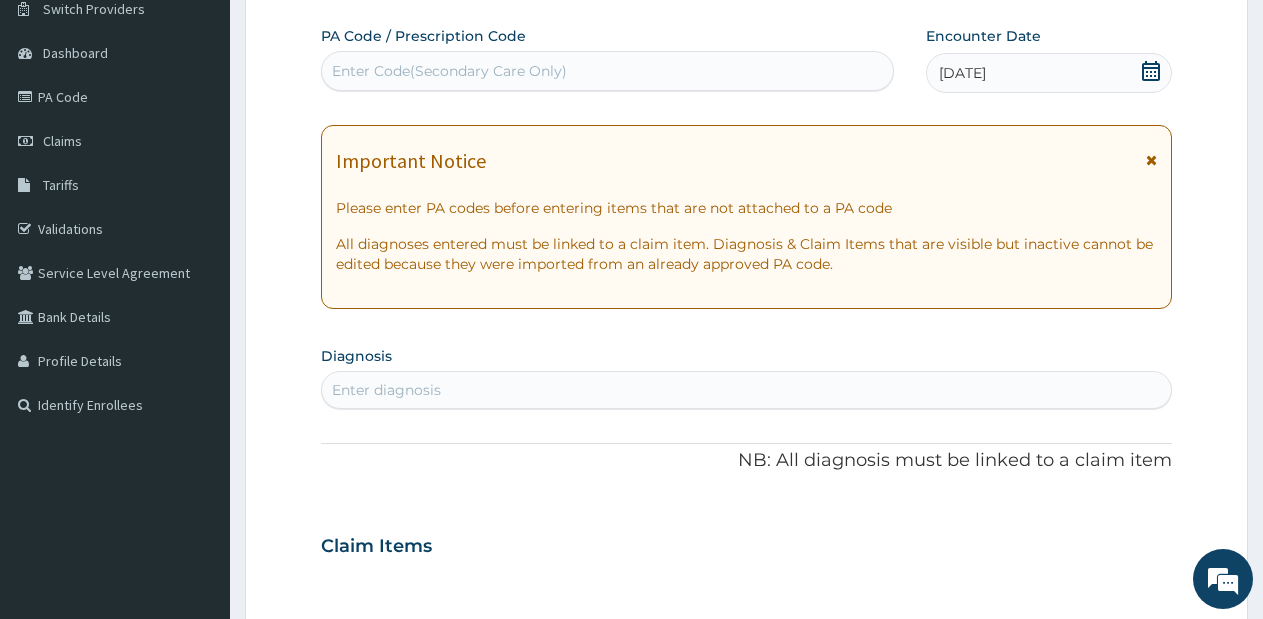 click on "Enter diagnosis" at bounding box center (746, 390) 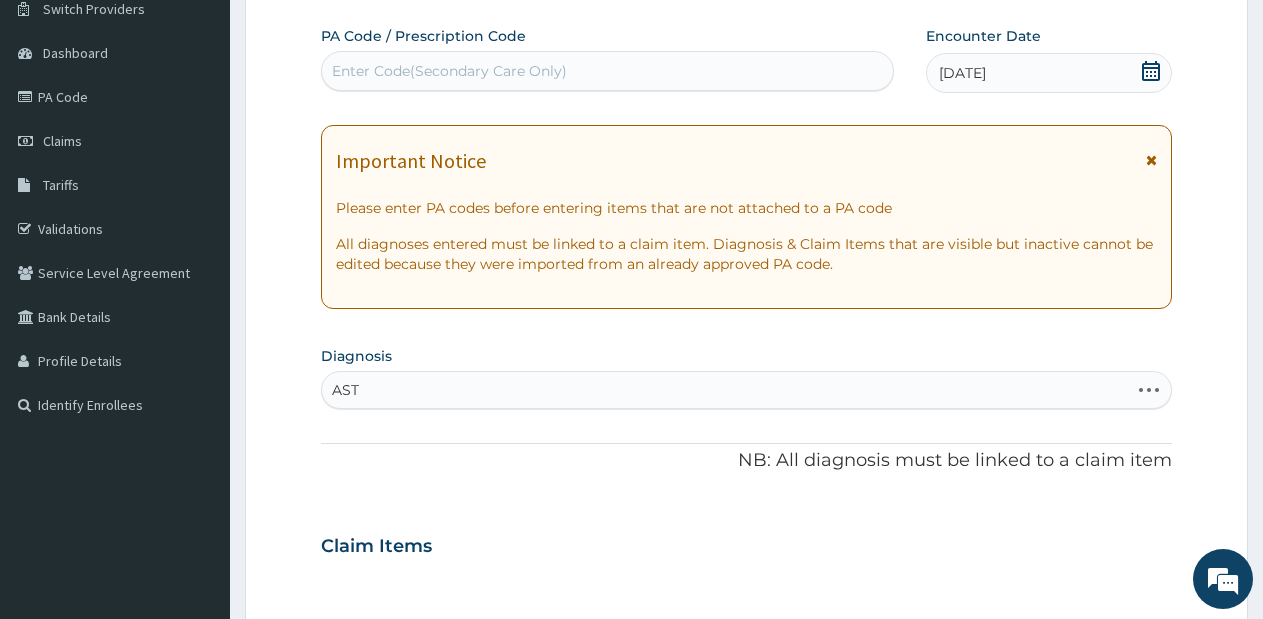 type on "ASTH" 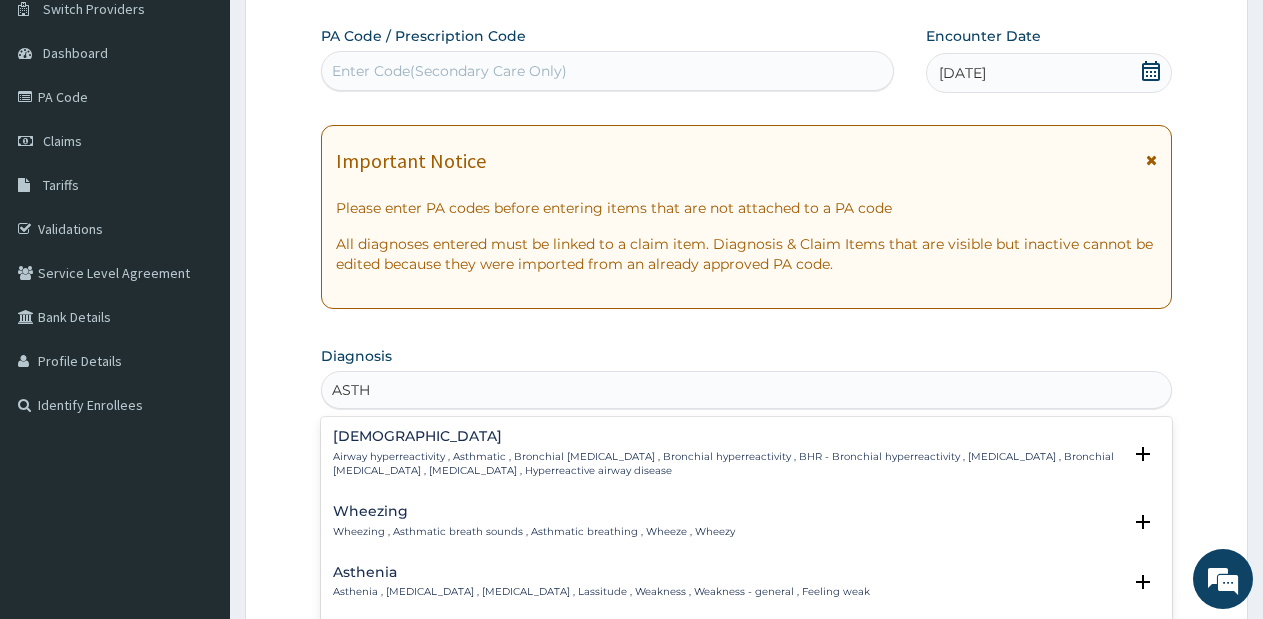 click on "Airway hyperreactivity , Asthmatic , Bronchial asthma , Bronchial hyperreactivity , BHR - Bronchial hyperreactivity , Bronchial hyperresponsiveness , Bronchial hypersensitivity , Asthma , Hyperreactive airway disease" at bounding box center [727, 464] 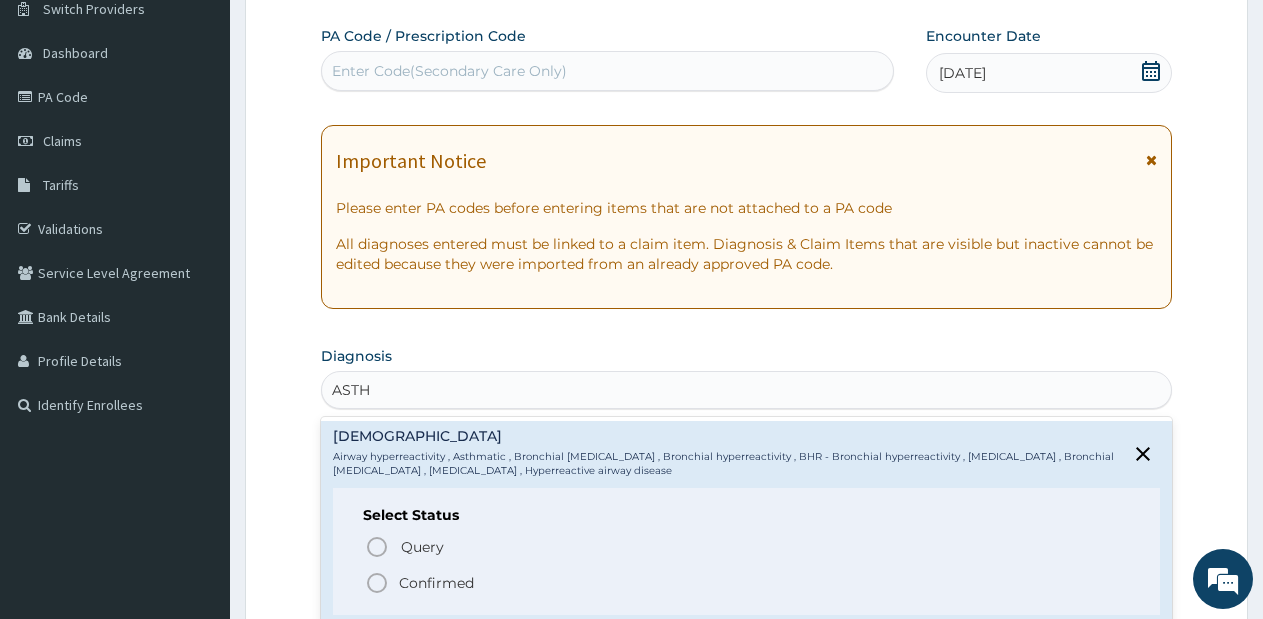 click 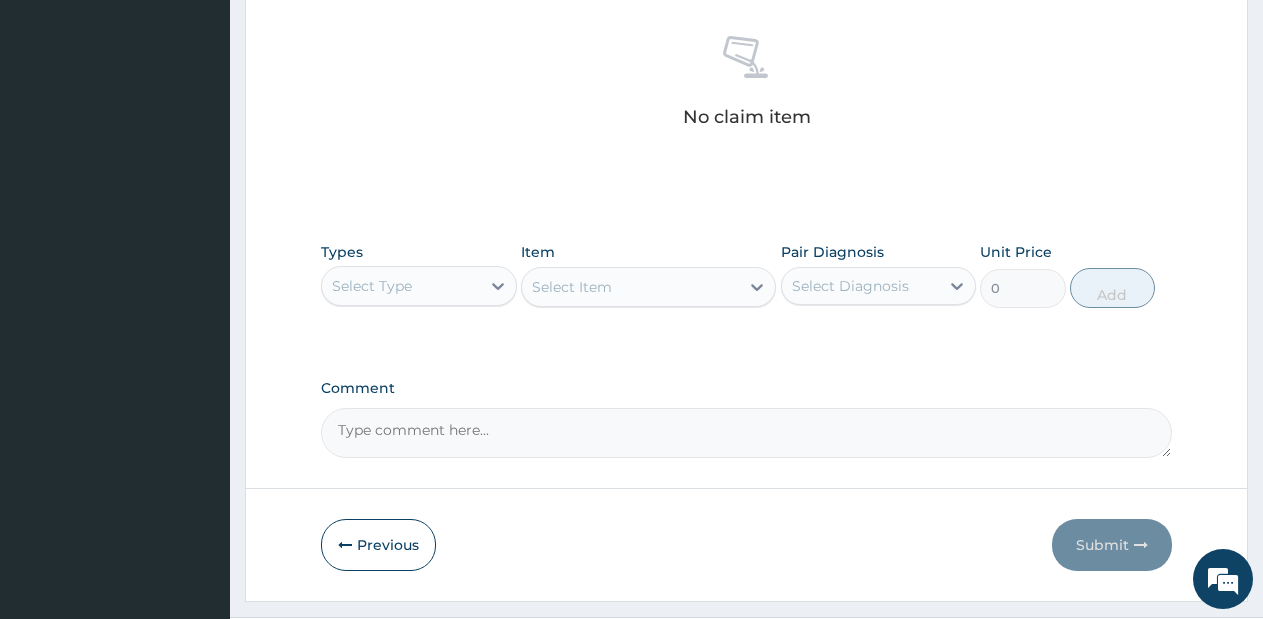 scroll, scrollTop: 781, scrollLeft: 0, axis: vertical 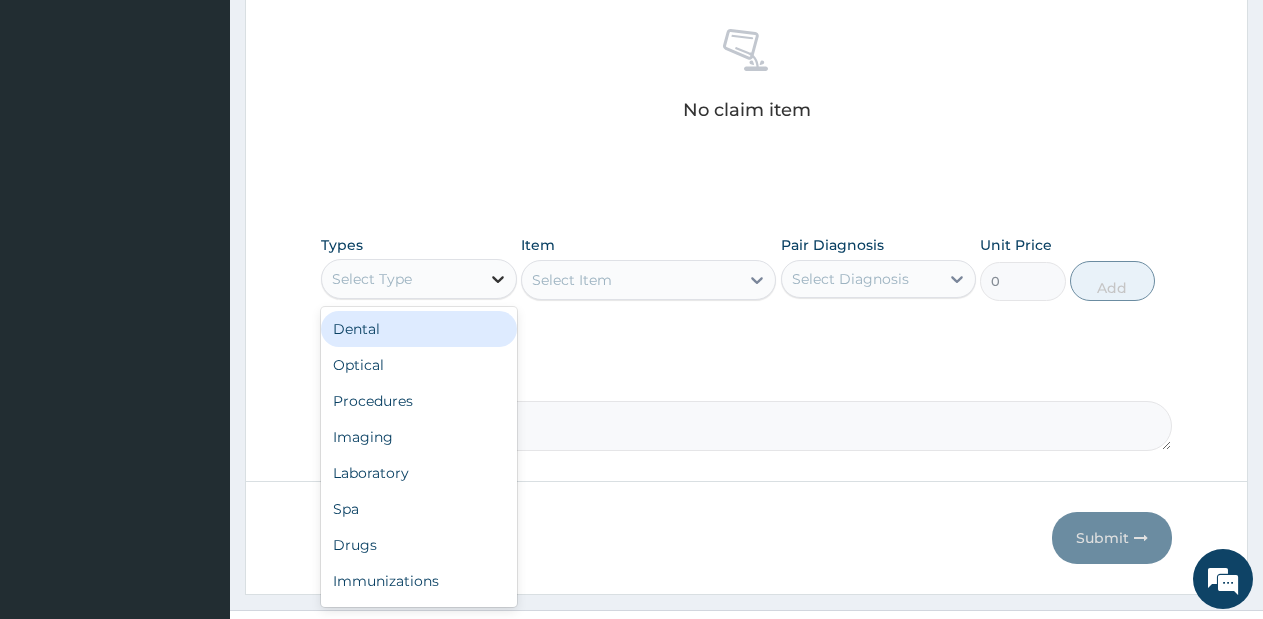 click at bounding box center [498, 279] 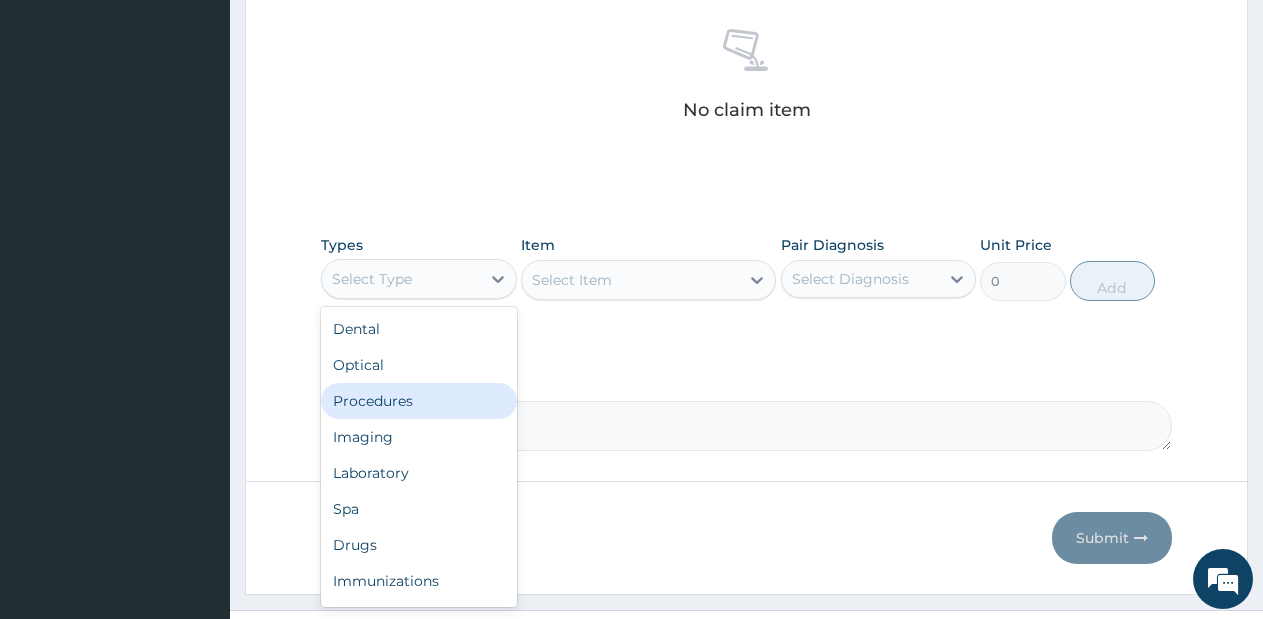 click on "Procedures" at bounding box center (419, 401) 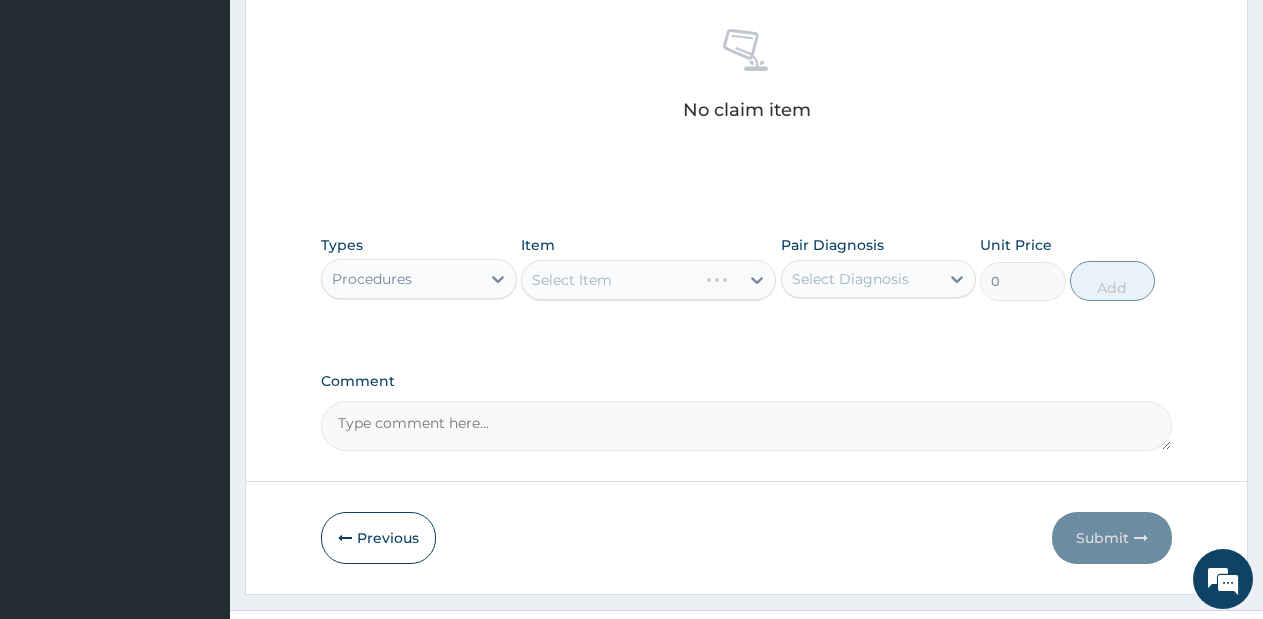 click on "Select Item" at bounding box center [648, 280] 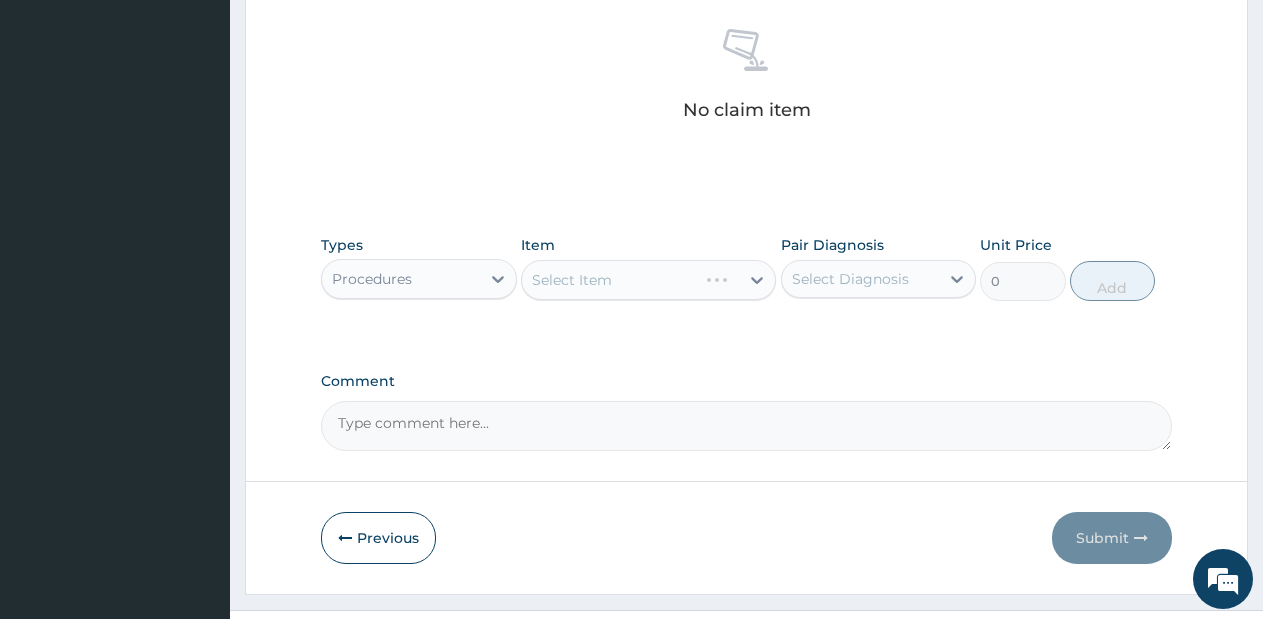 click on "Select Item" at bounding box center [648, 280] 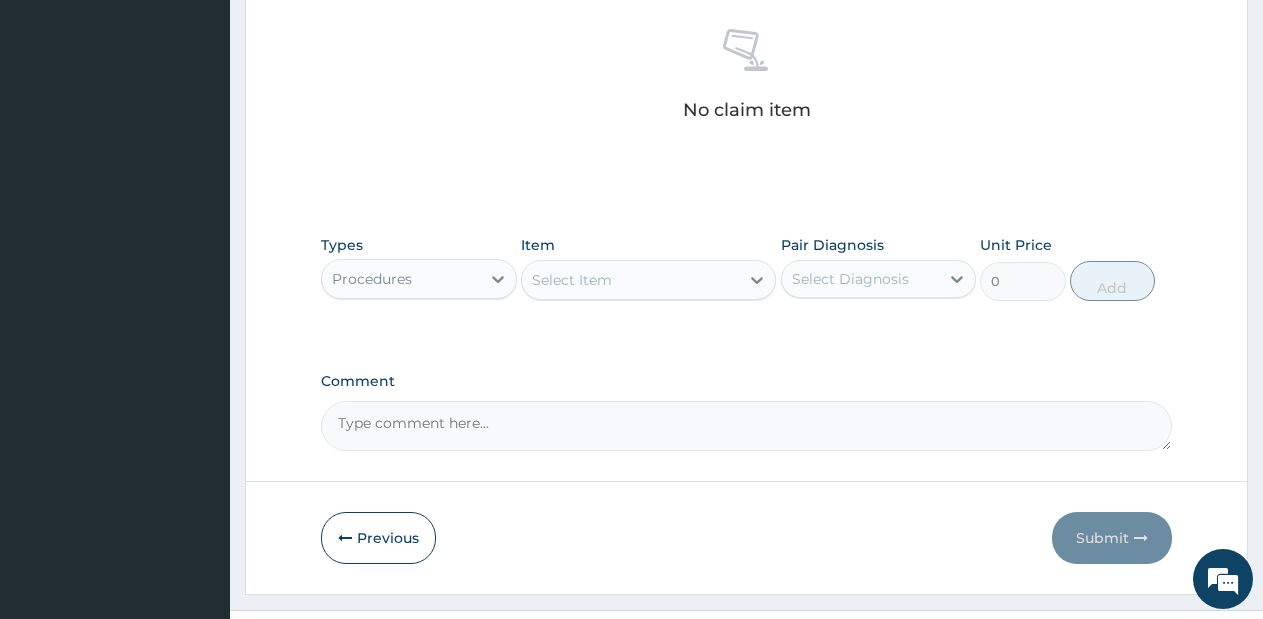 click on "Select Item" at bounding box center (630, 280) 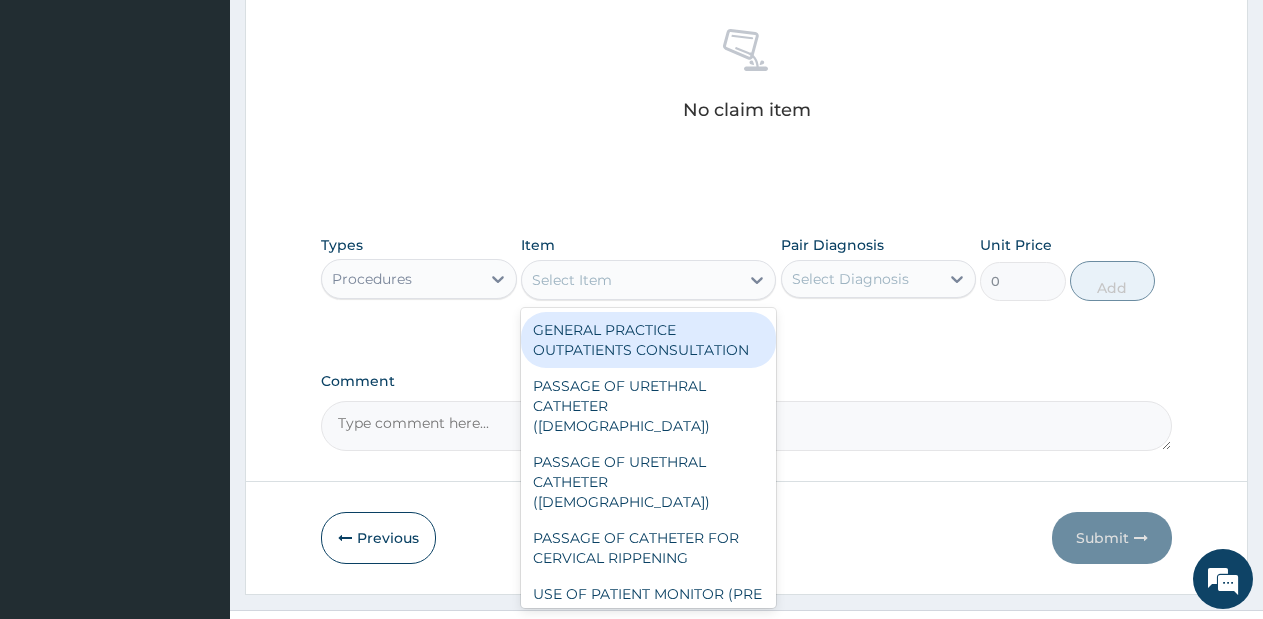 click on "GENERAL PRACTICE OUTPATIENTS CONSULTATION" at bounding box center [648, 340] 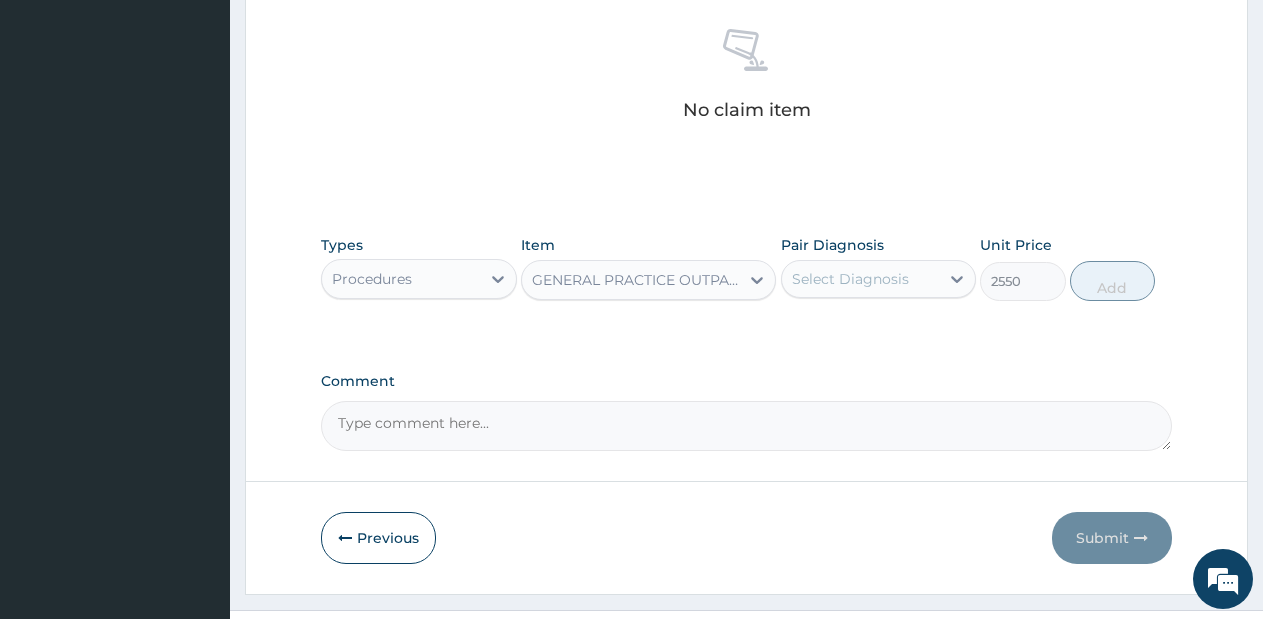 click on "Select Diagnosis" at bounding box center [850, 279] 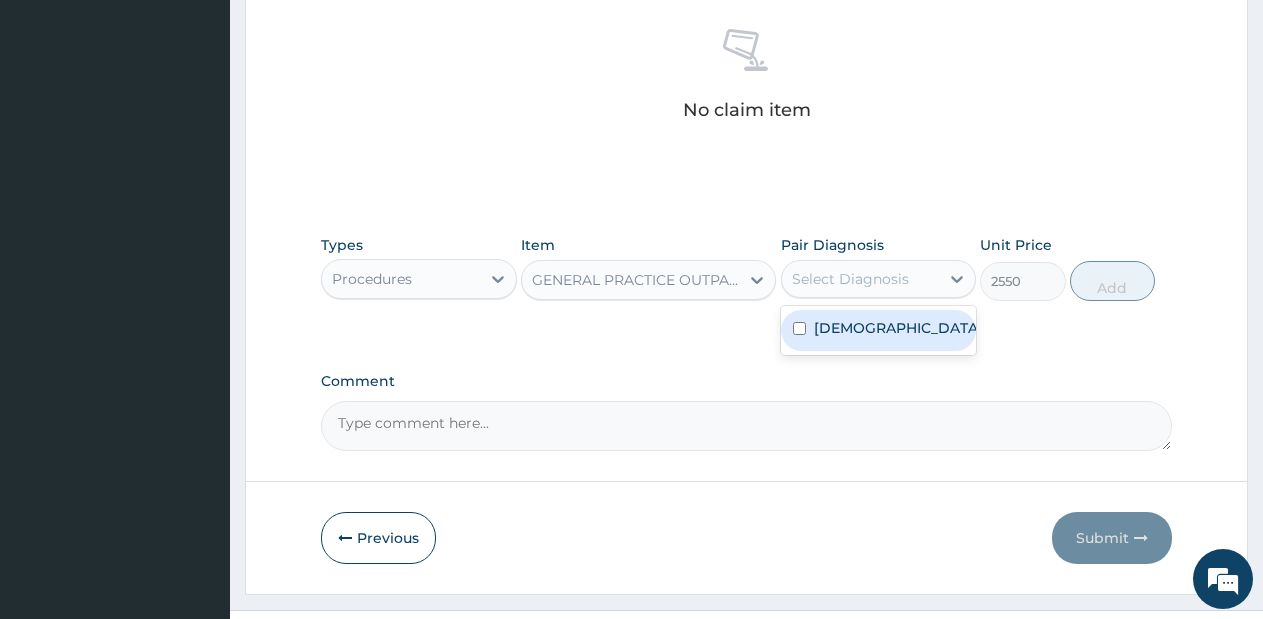 click on "Asthma" at bounding box center (879, 330) 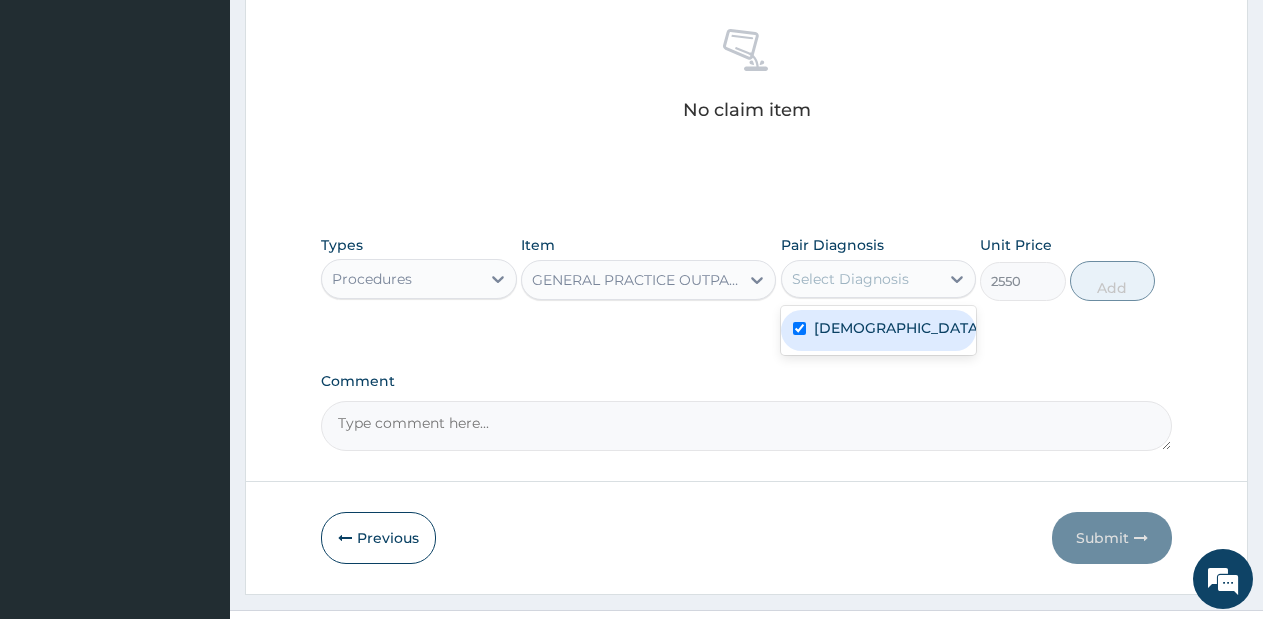 checkbox on "true" 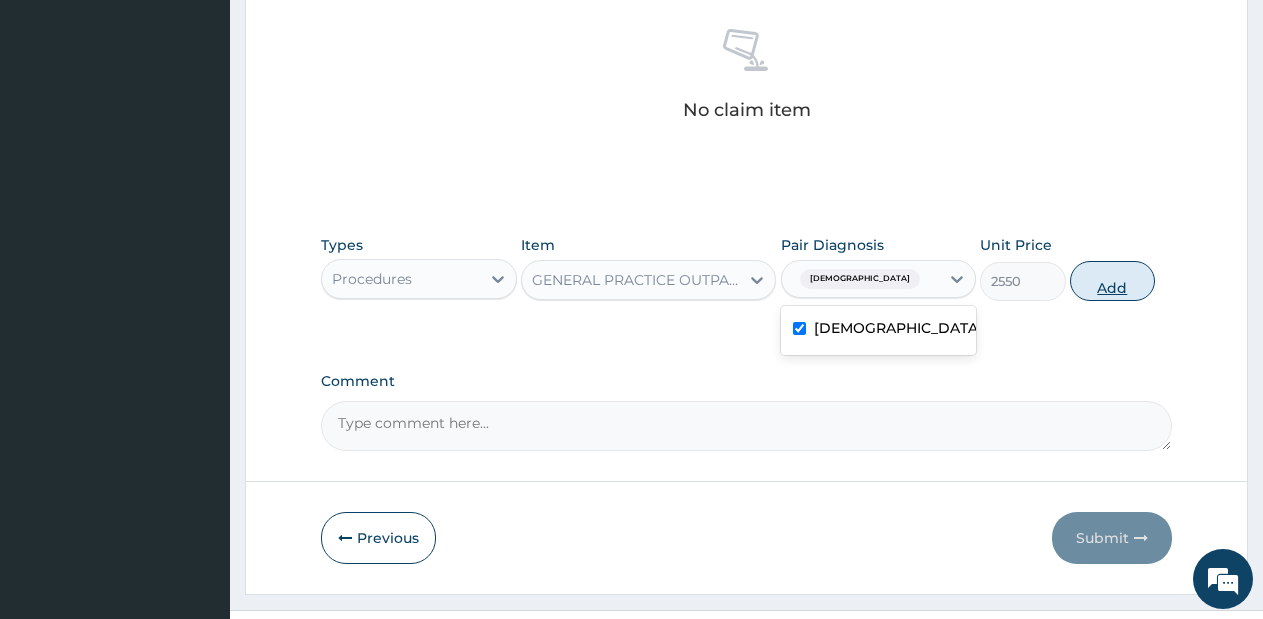 click on "Add" at bounding box center (1112, 281) 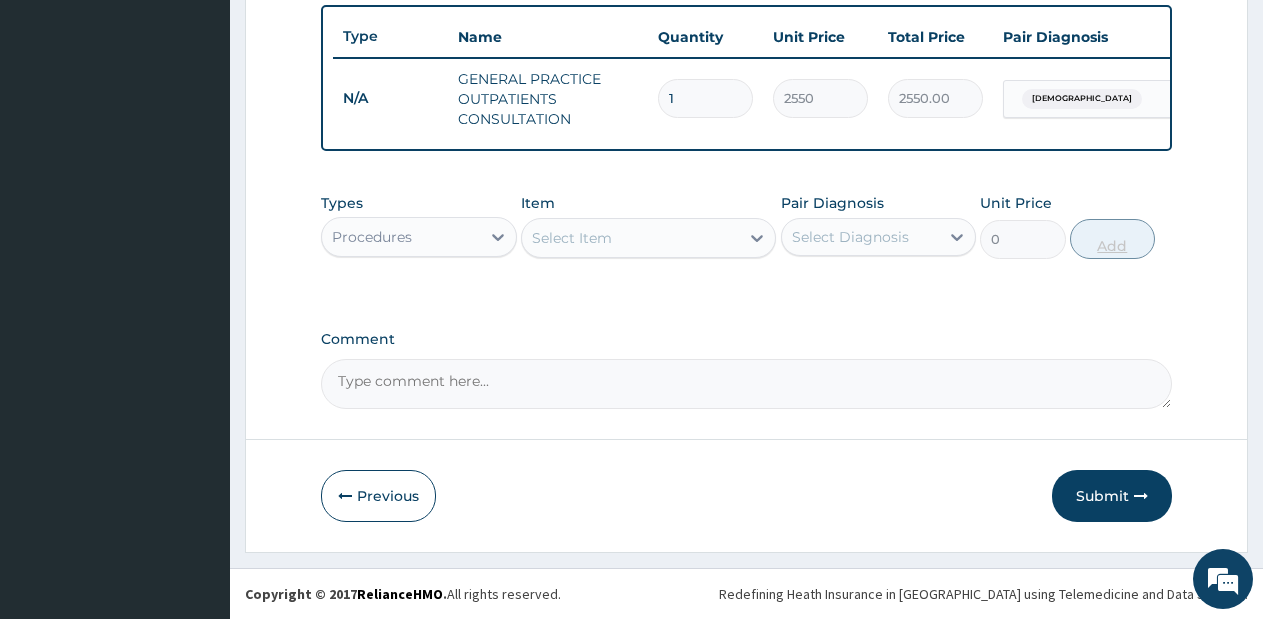 scroll, scrollTop: 756, scrollLeft: 0, axis: vertical 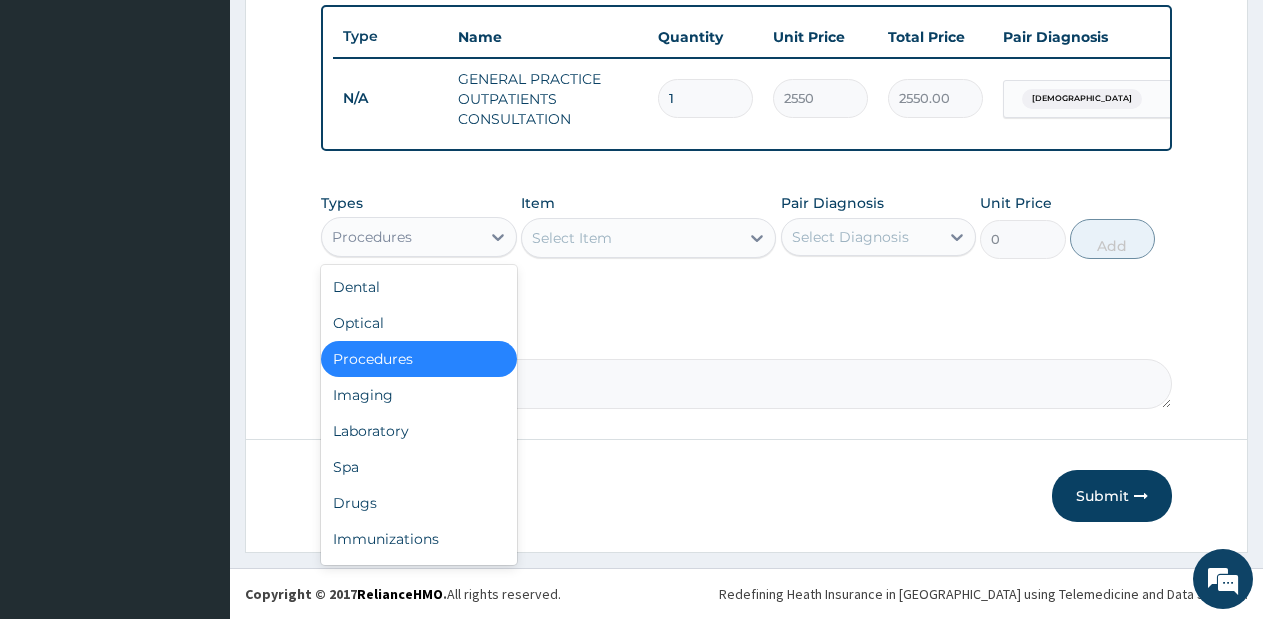 click on "Procedures" at bounding box center [401, 237] 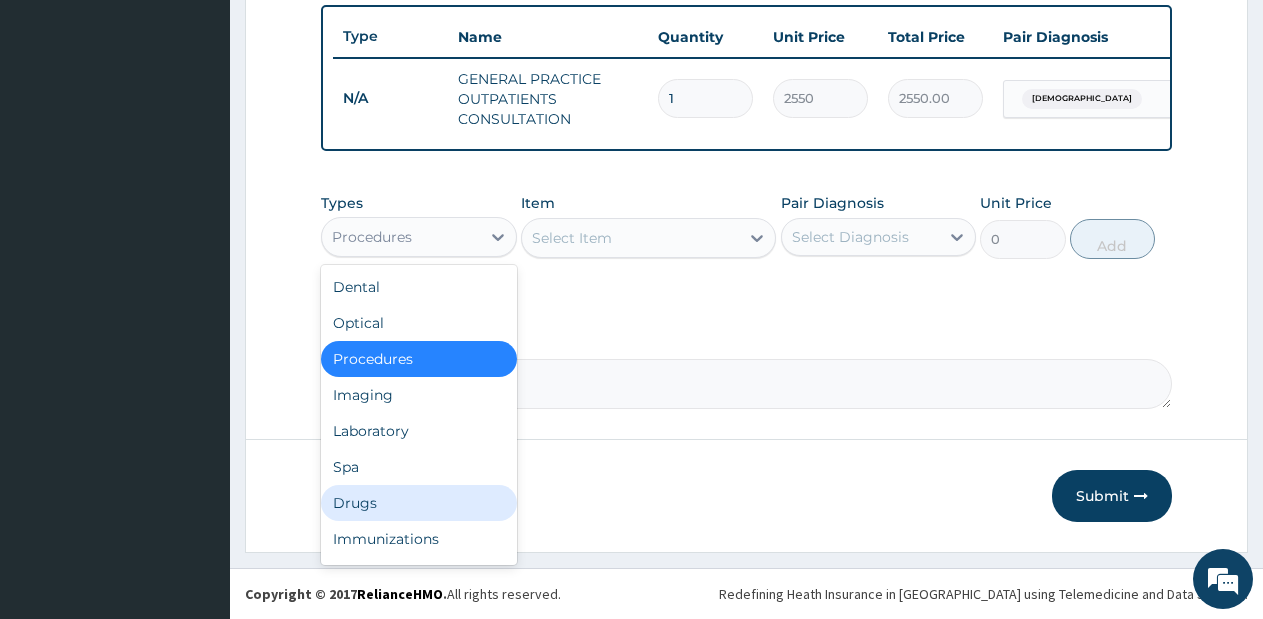 click on "Drugs" at bounding box center (419, 503) 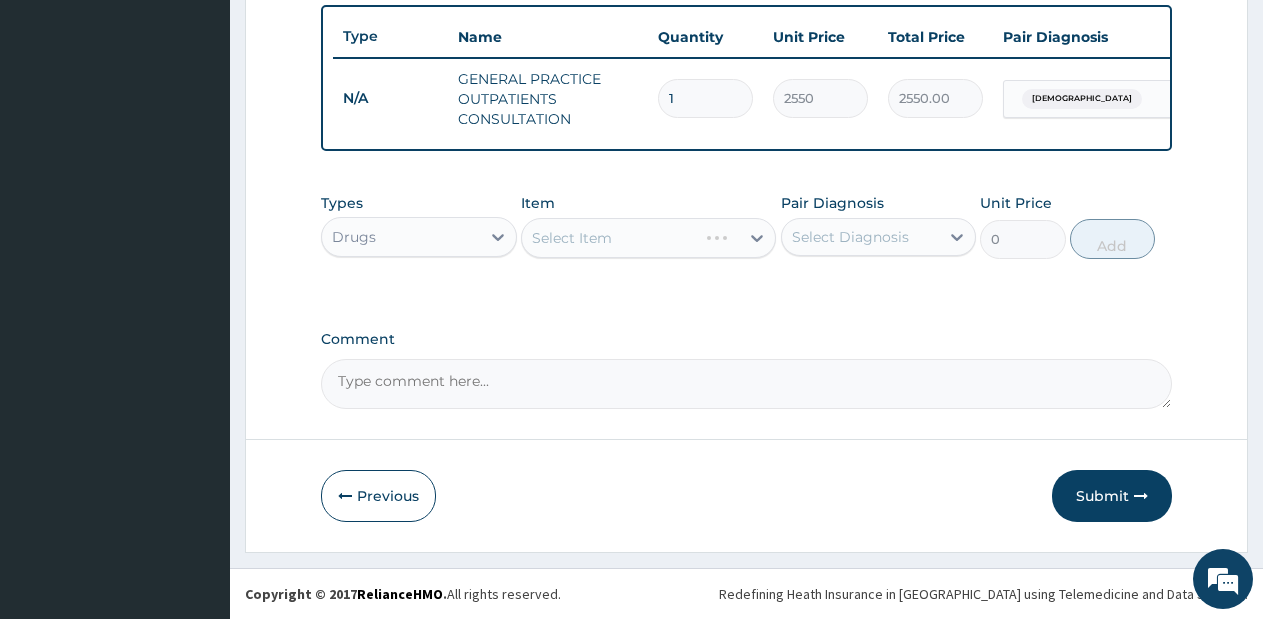 click on "Select Item" at bounding box center [648, 238] 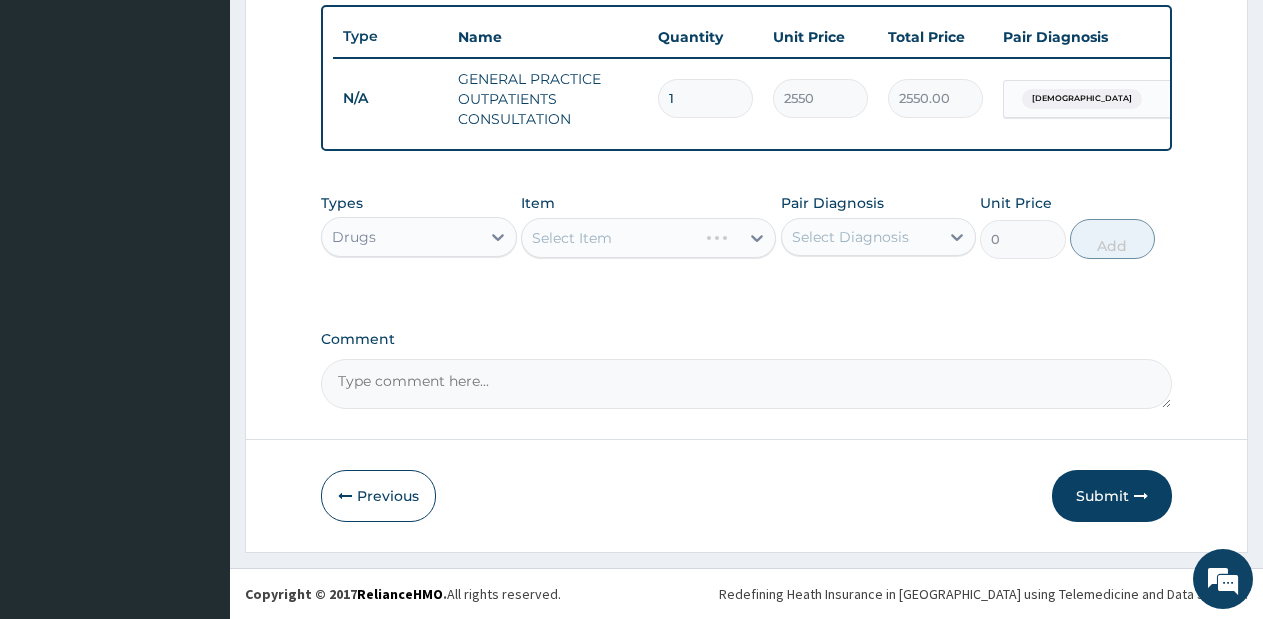 click on "Select Item" at bounding box center [648, 238] 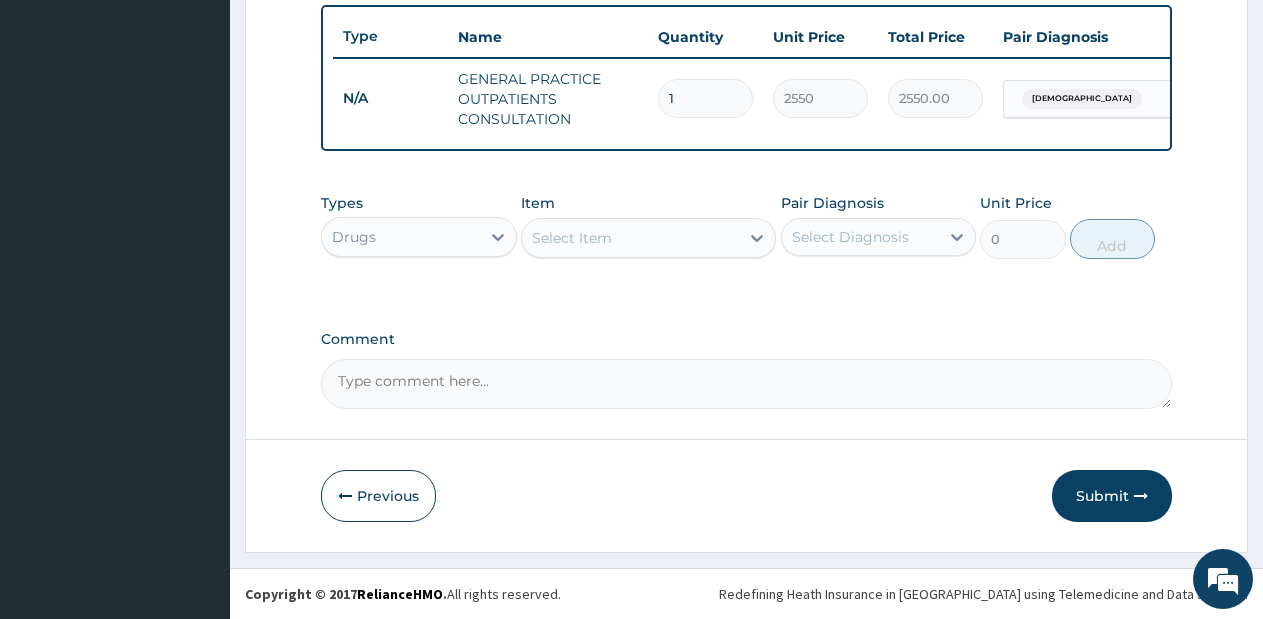 click on "Select Item" at bounding box center (630, 238) 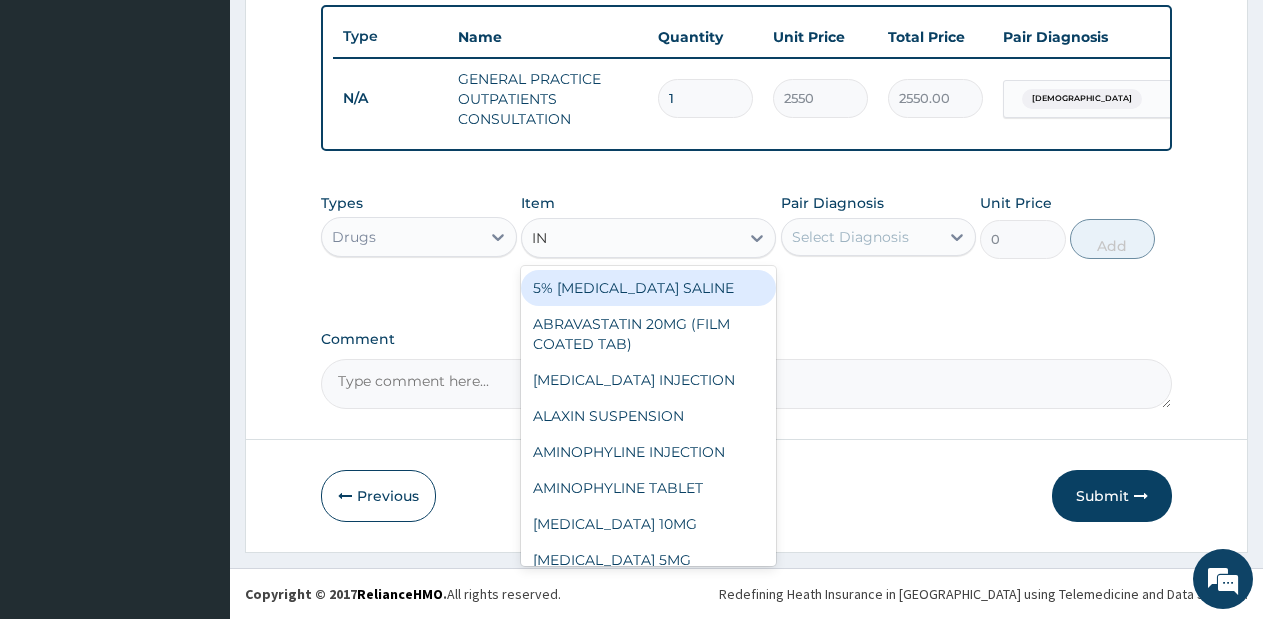 type on "INH" 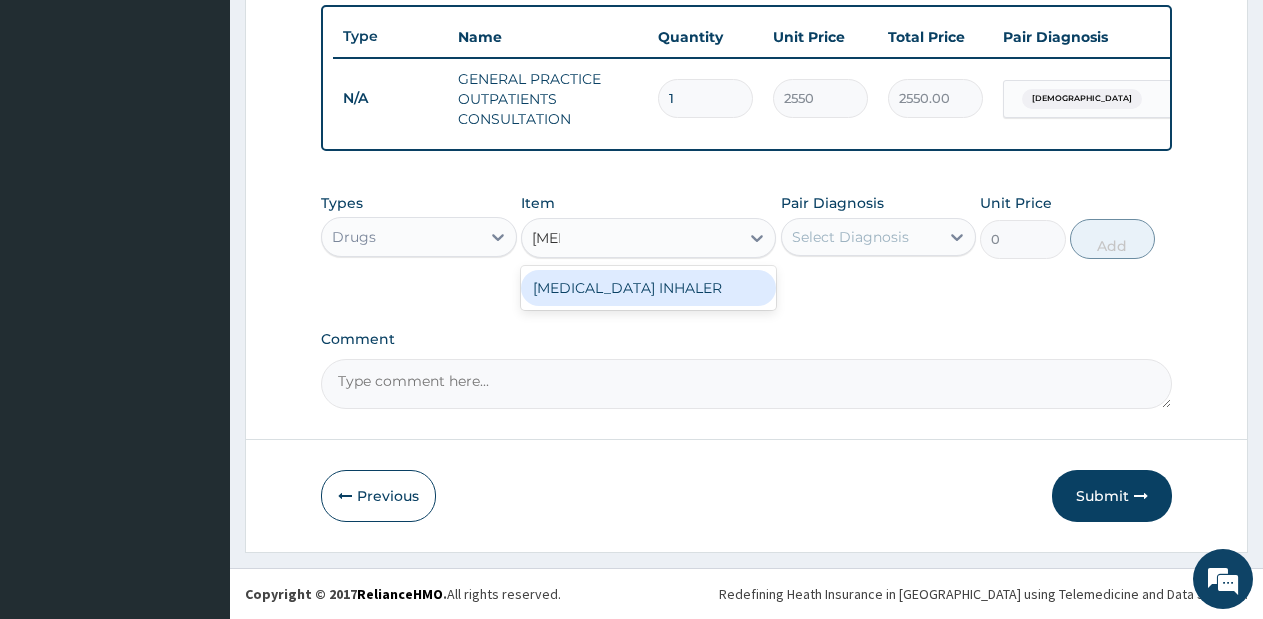 click on "[MEDICAL_DATA] INHALER" at bounding box center (648, 288) 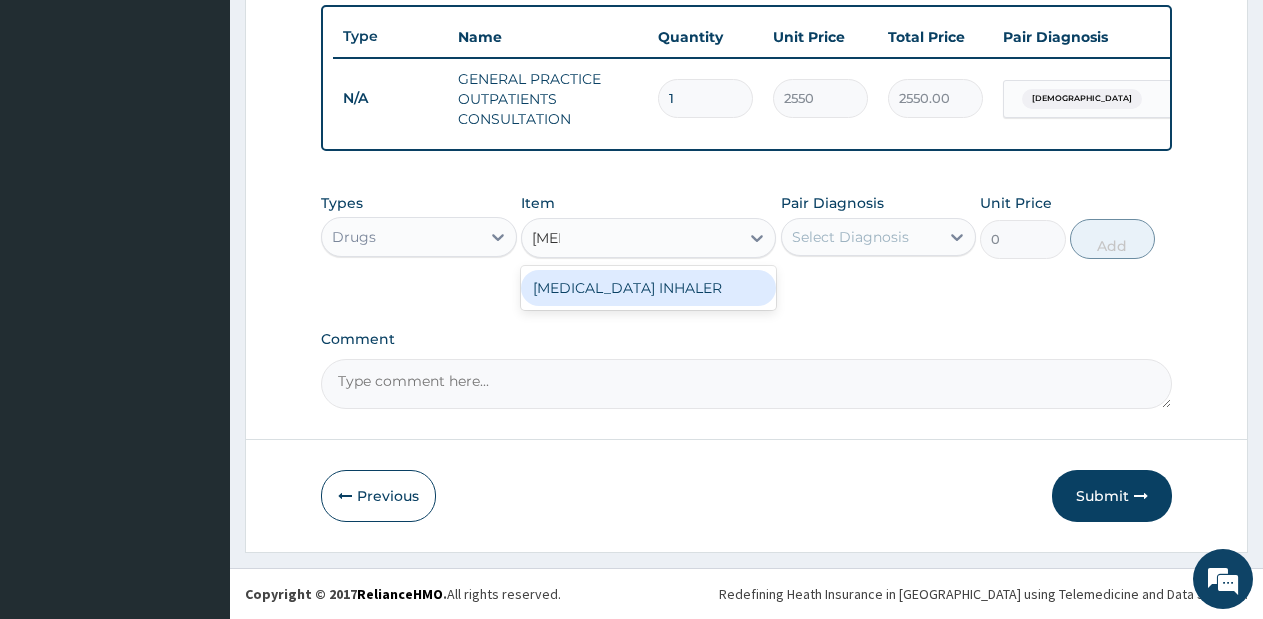 type 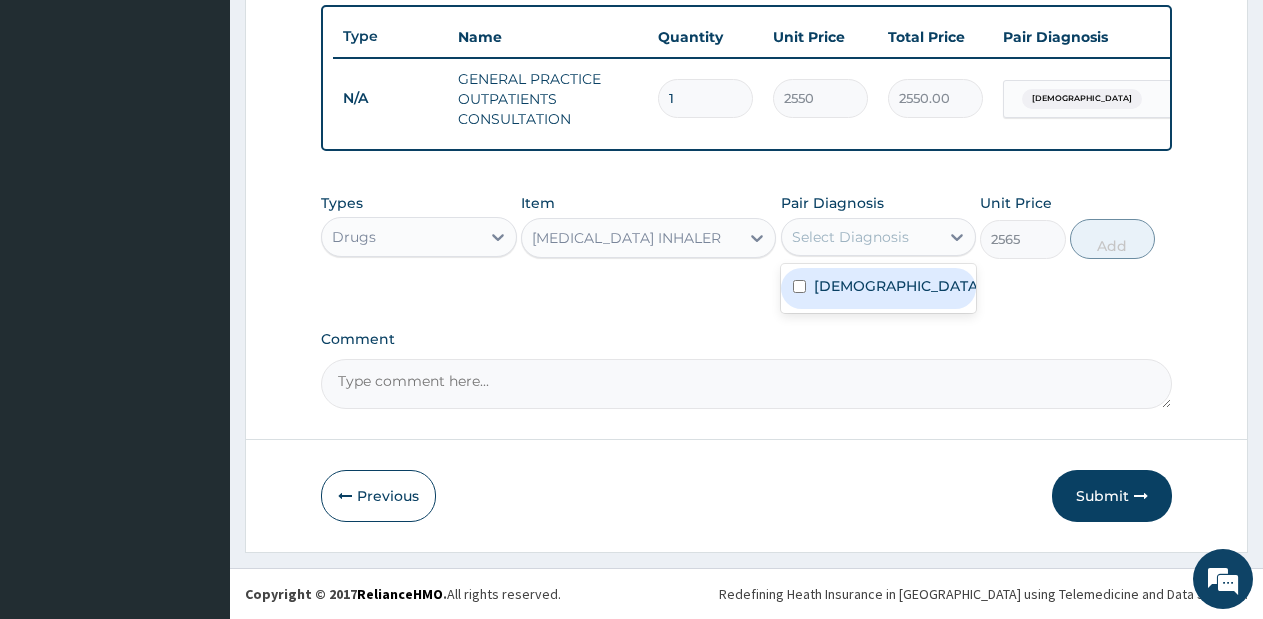 click on "Select Diagnosis" at bounding box center [850, 237] 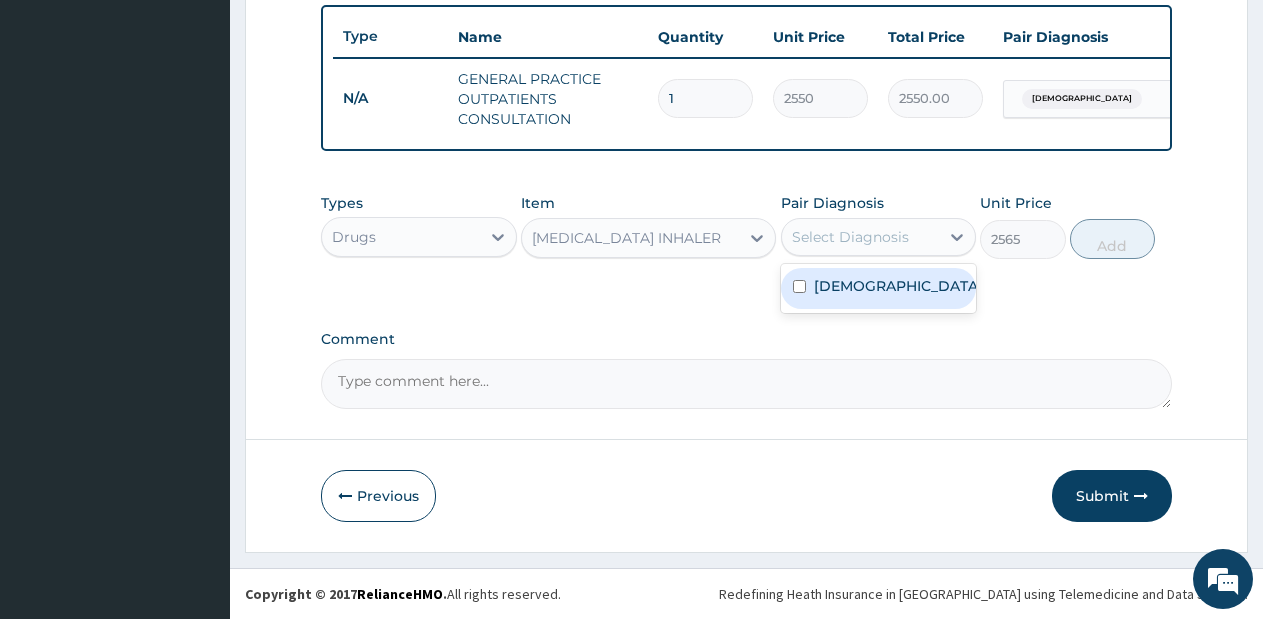 click on "Asthma" at bounding box center [879, 288] 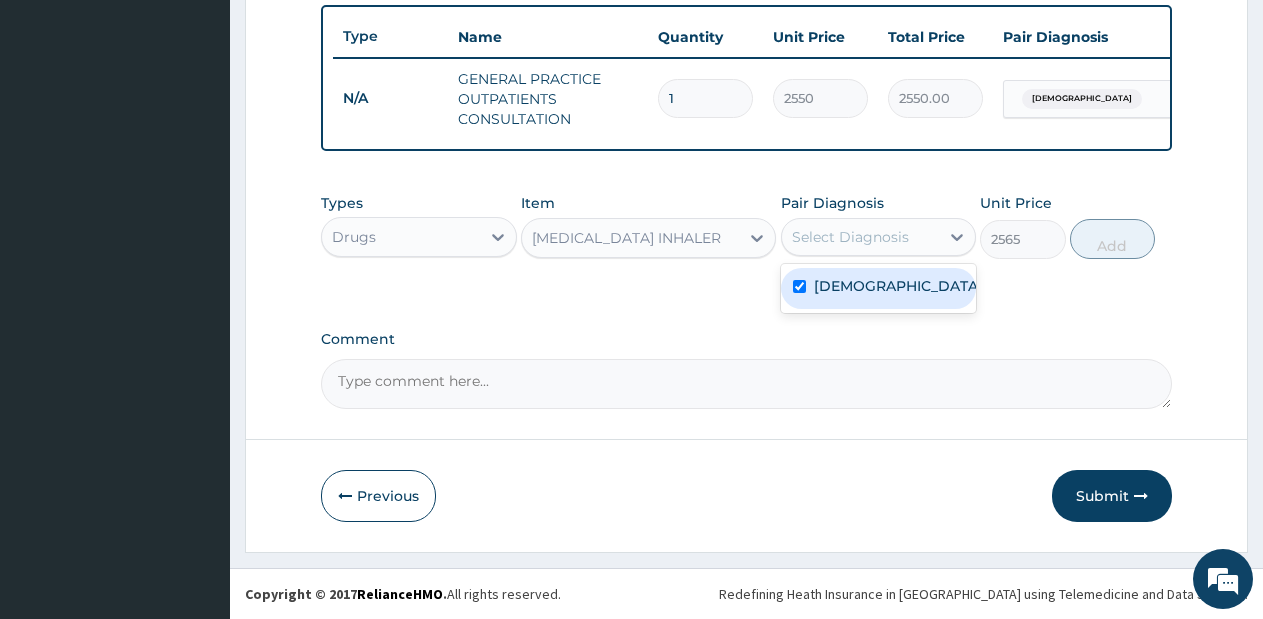 checkbox on "true" 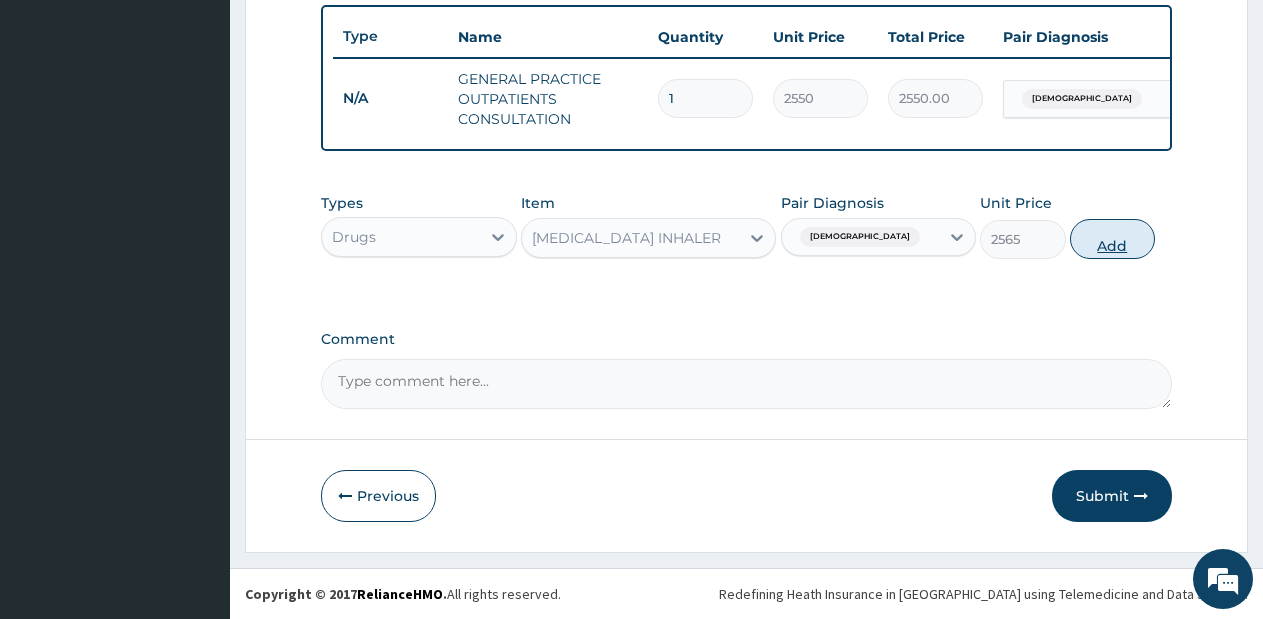 click on "Add" at bounding box center (1112, 239) 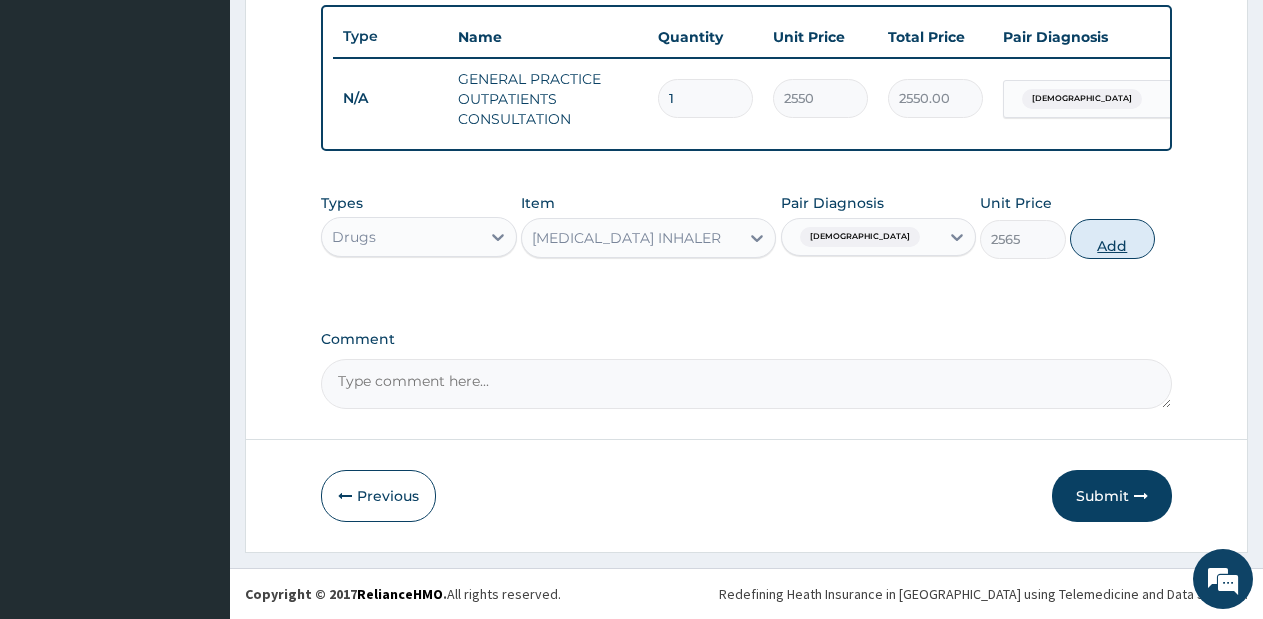 type on "0" 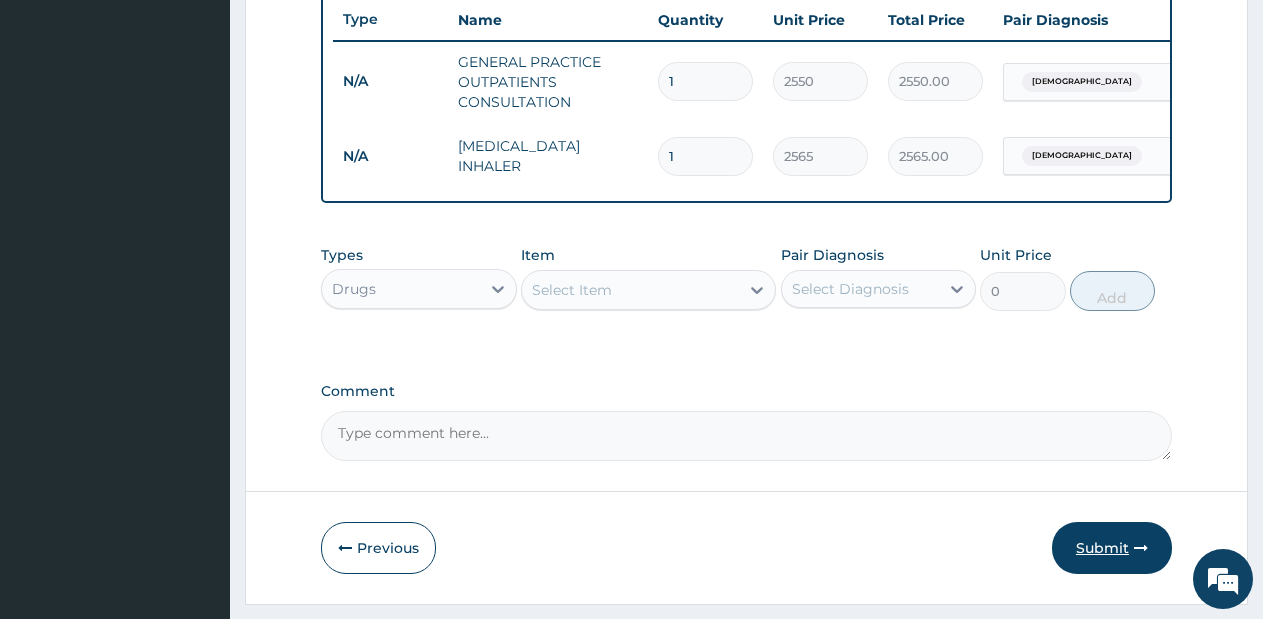 click on "Submit" at bounding box center [1112, 548] 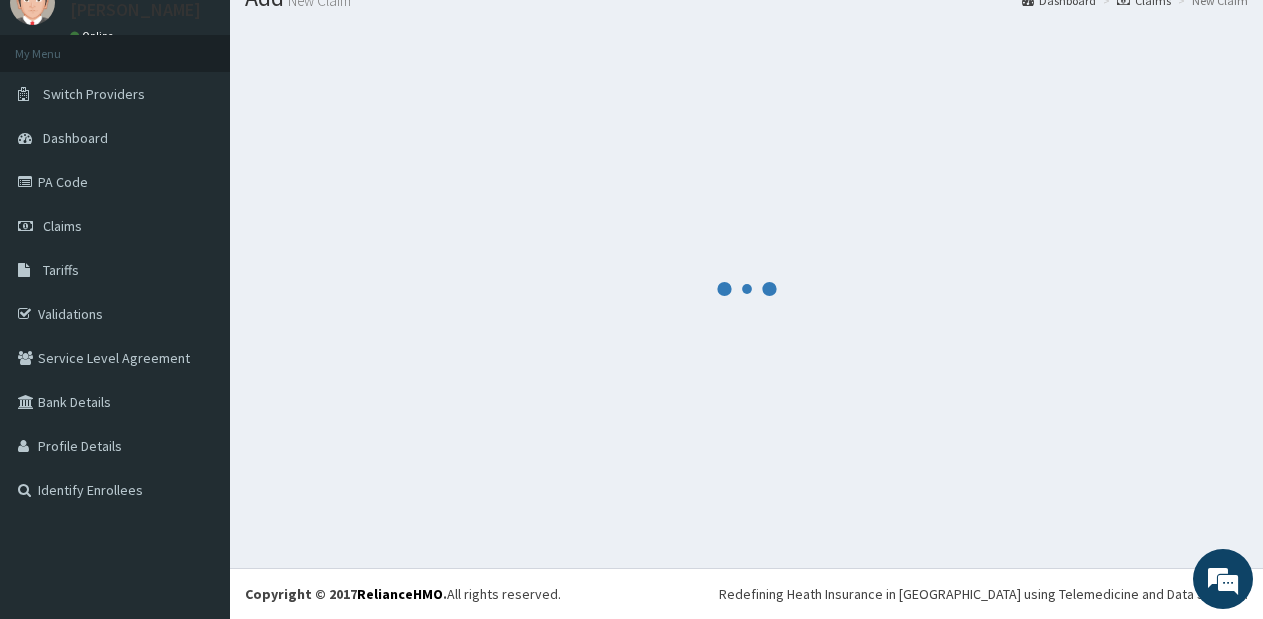 scroll, scrollTop: 756, scrollLeft: 0, axis: vertical 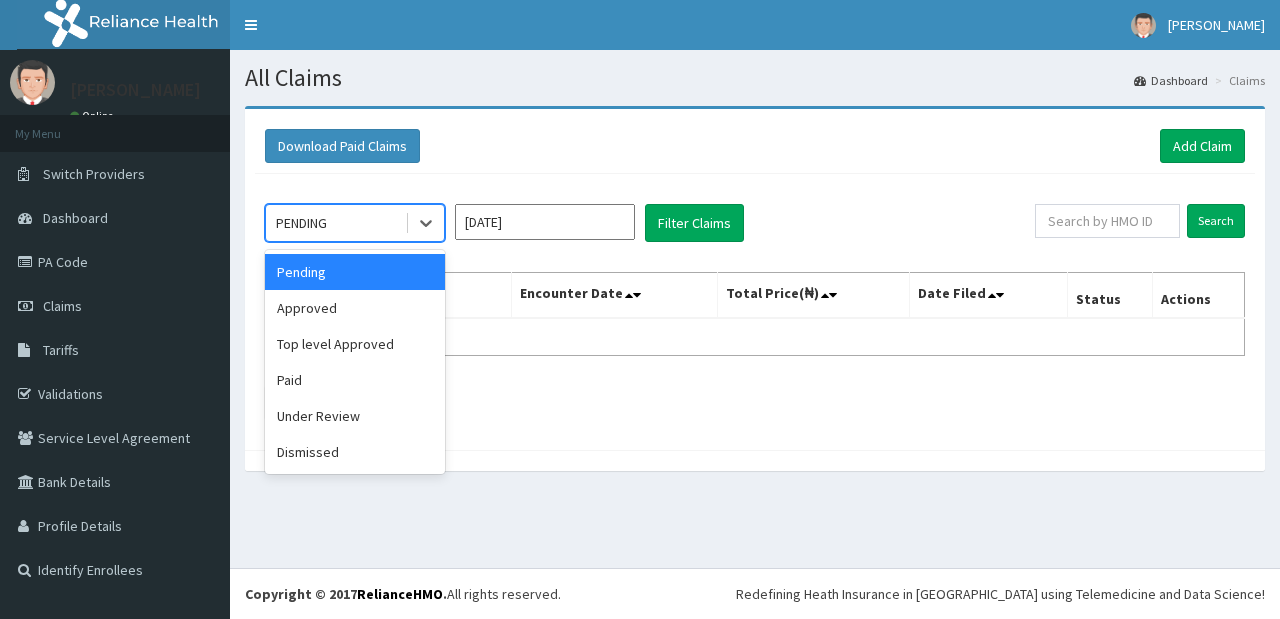 click on "PENDING" at bounding box center (335, 223) 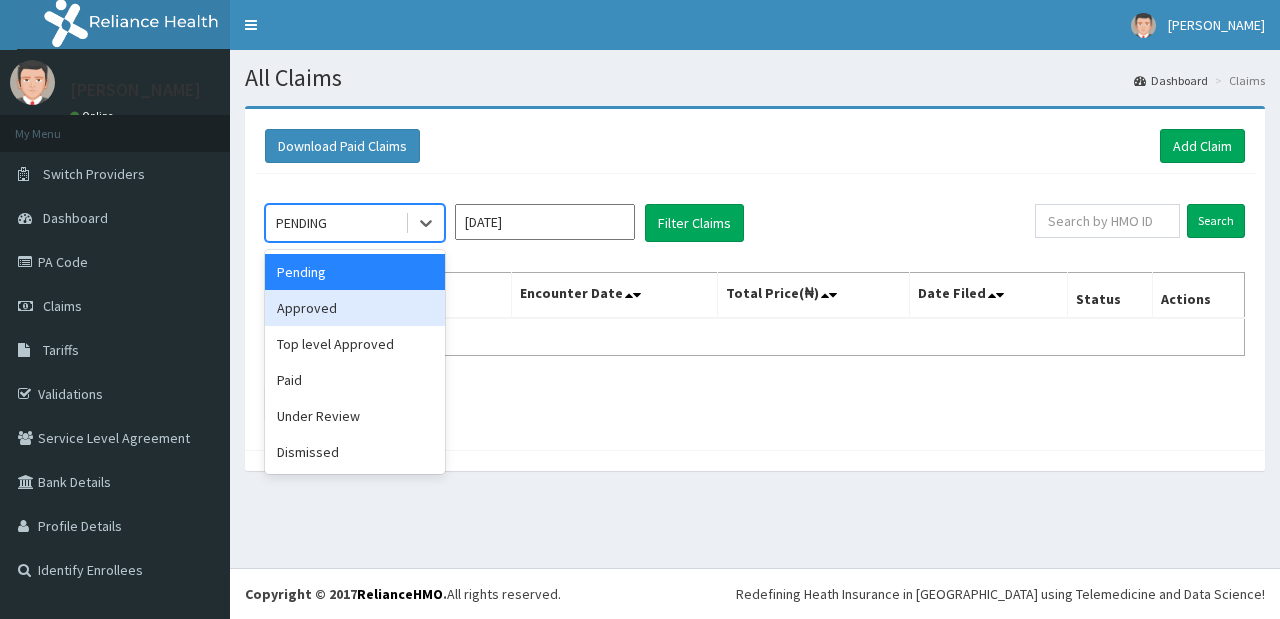 click on "Approved" at bounding box center [355, 308] 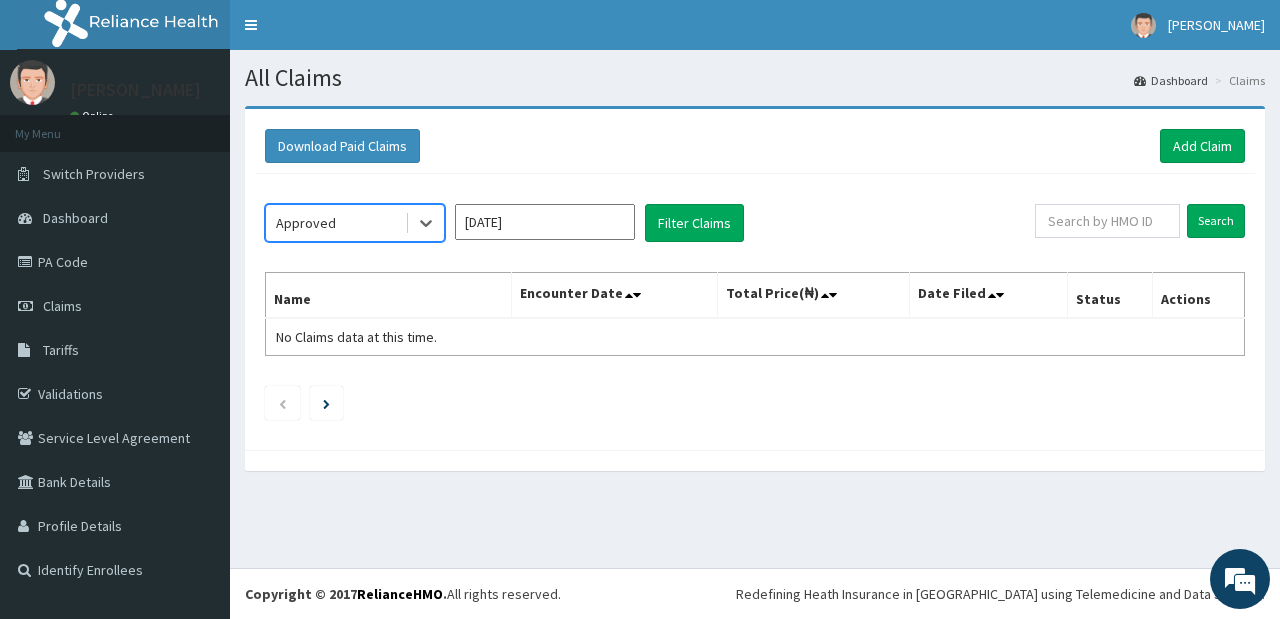 click on "[DATE]" at bounding box center [545, 222] 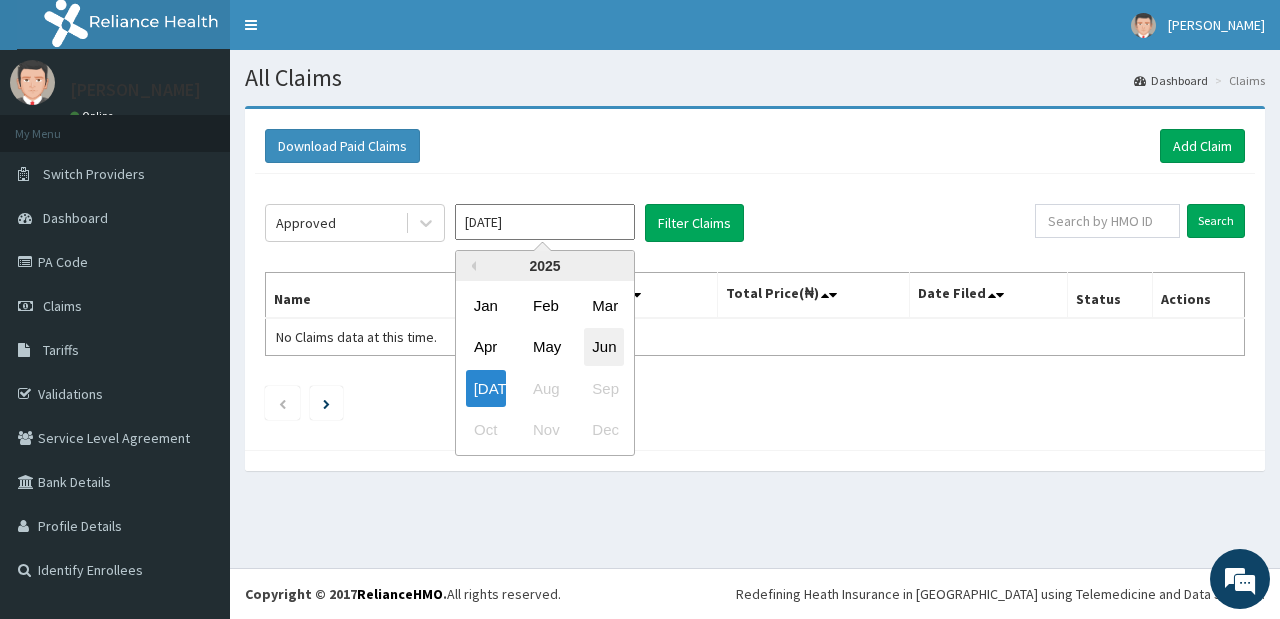 click on "Jun" at bounding box center (604, 347) 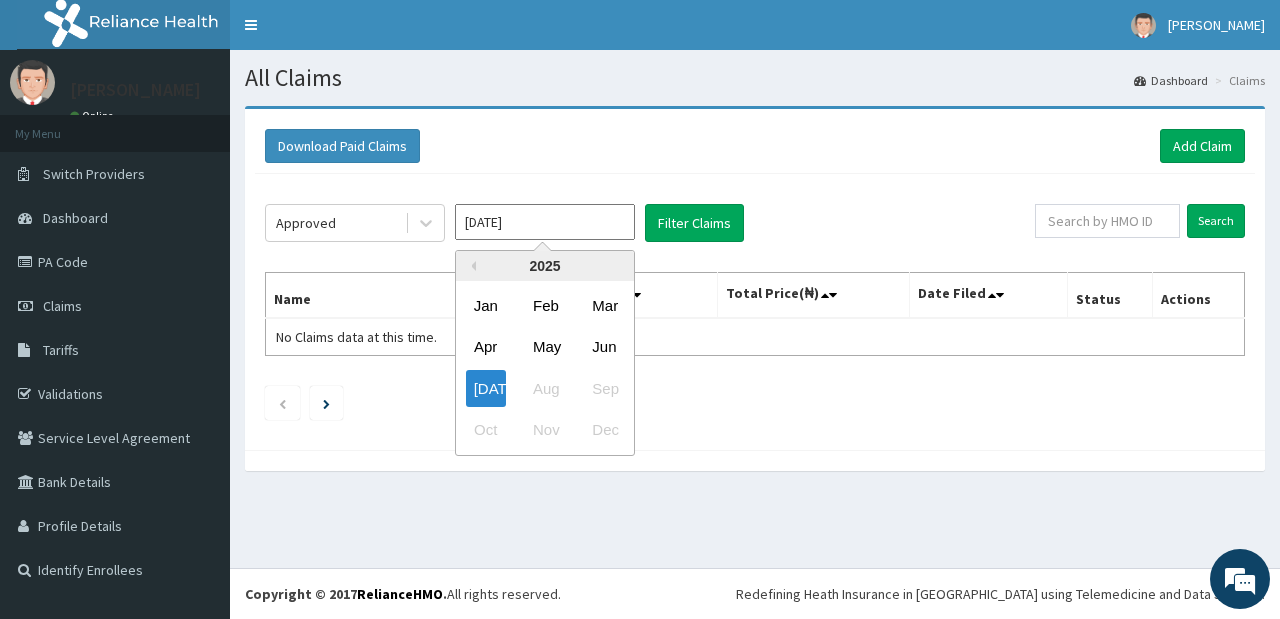 type on "[DATE]" 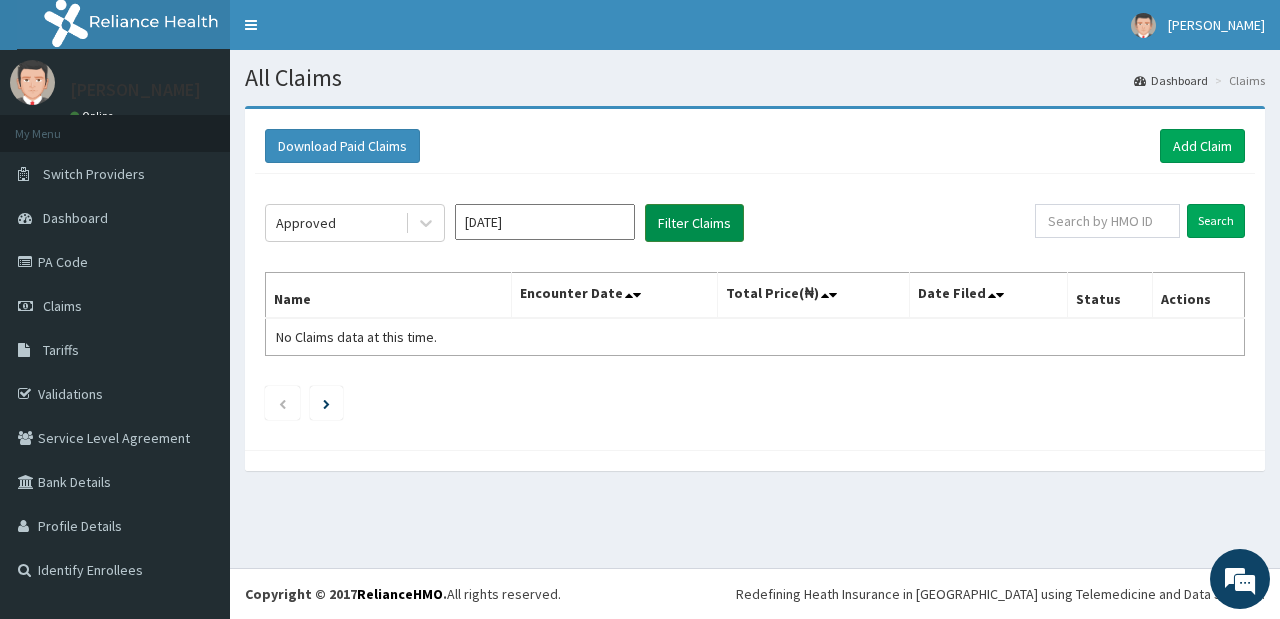 click on "Filter Claims" at bounding box center (694, 223) 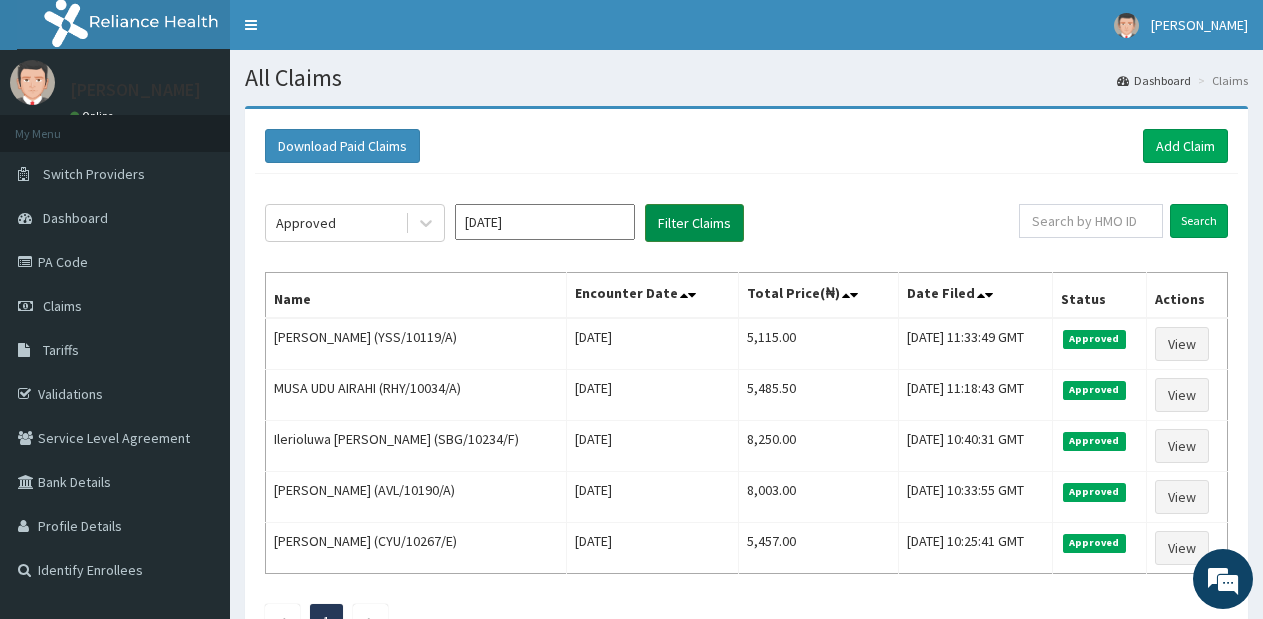 scroll, scrollTop: 0, scrollLeft: 0, axis: both 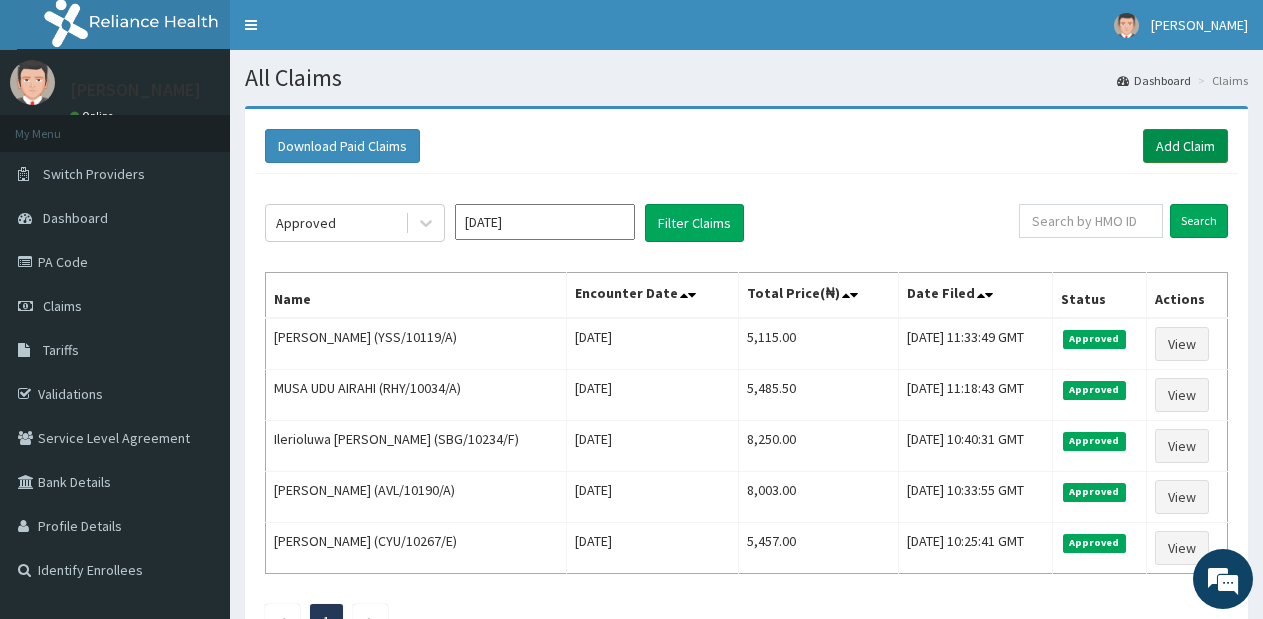 click on "Add Claim" at bounding box center (1185, 146) 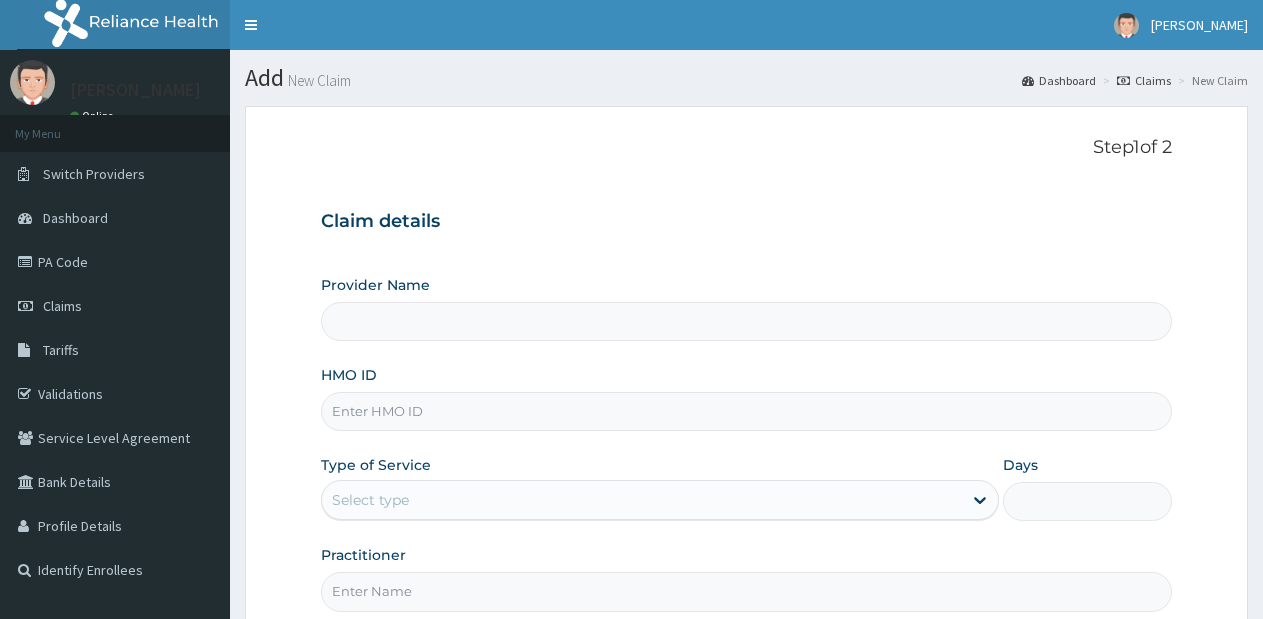 scroll, scrollTop: 0, scrollLeft: 0, axis: both 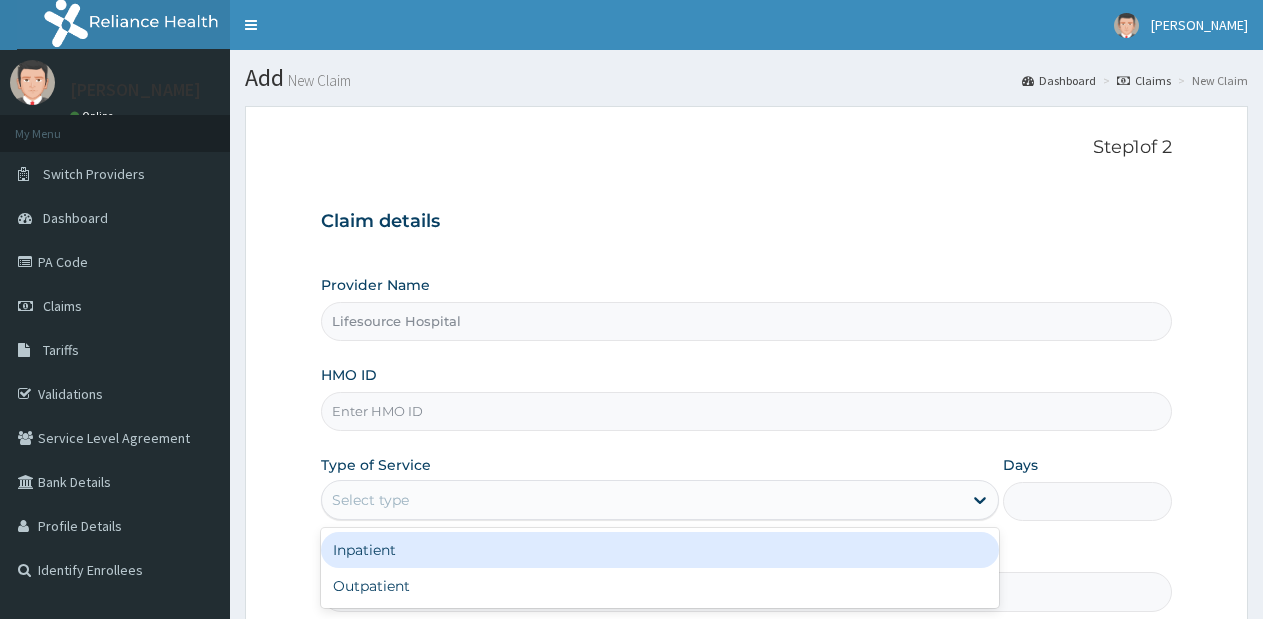 type on "Lifesource Hospital" 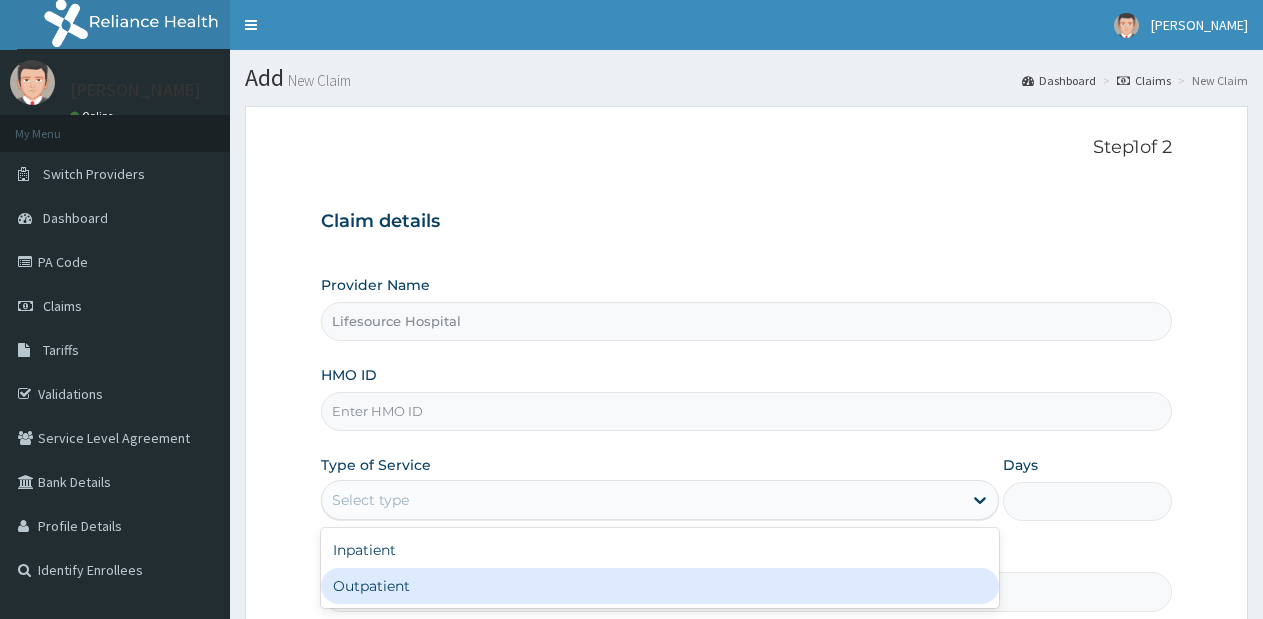 click on "Outpatient" at bounding box center (659, 586) 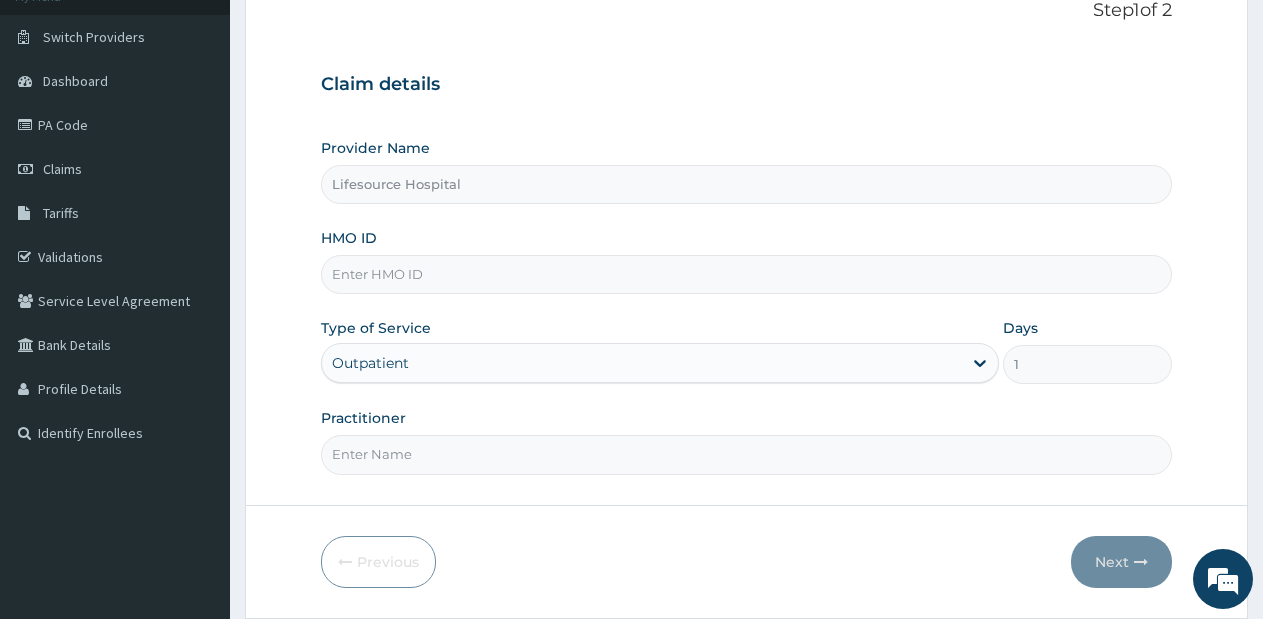 scroll, scrollTop: 203, scrollLeft: 0, axis: vertical 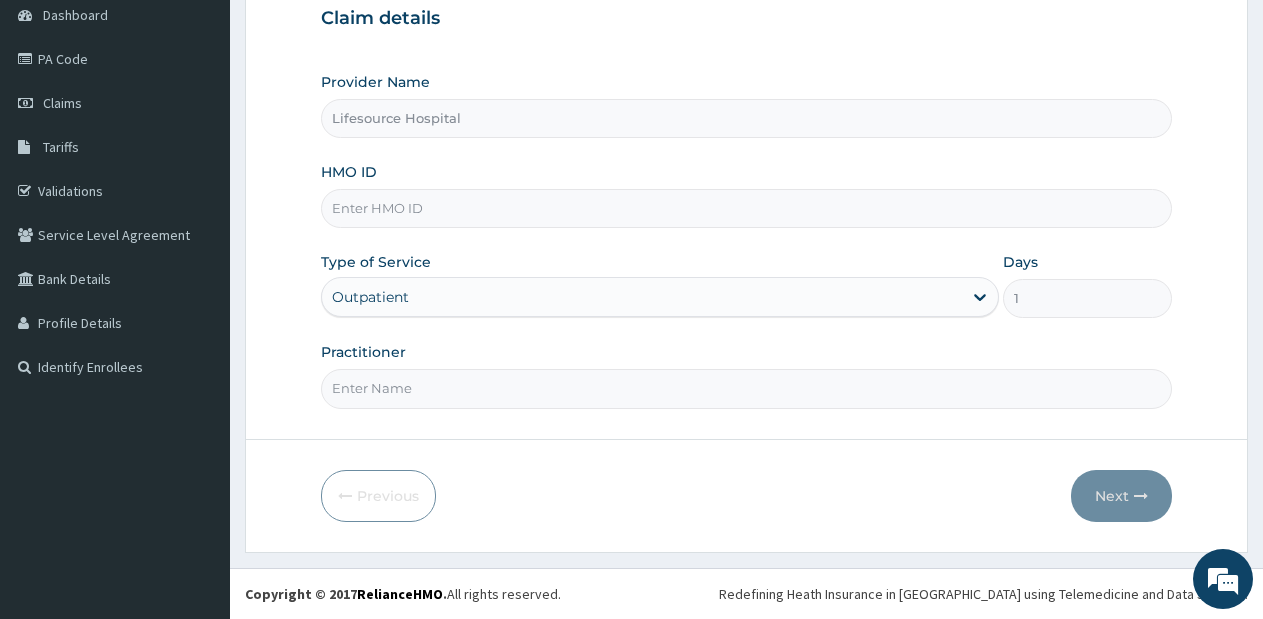click on "Practitioner" at bounding box center [746, 388] 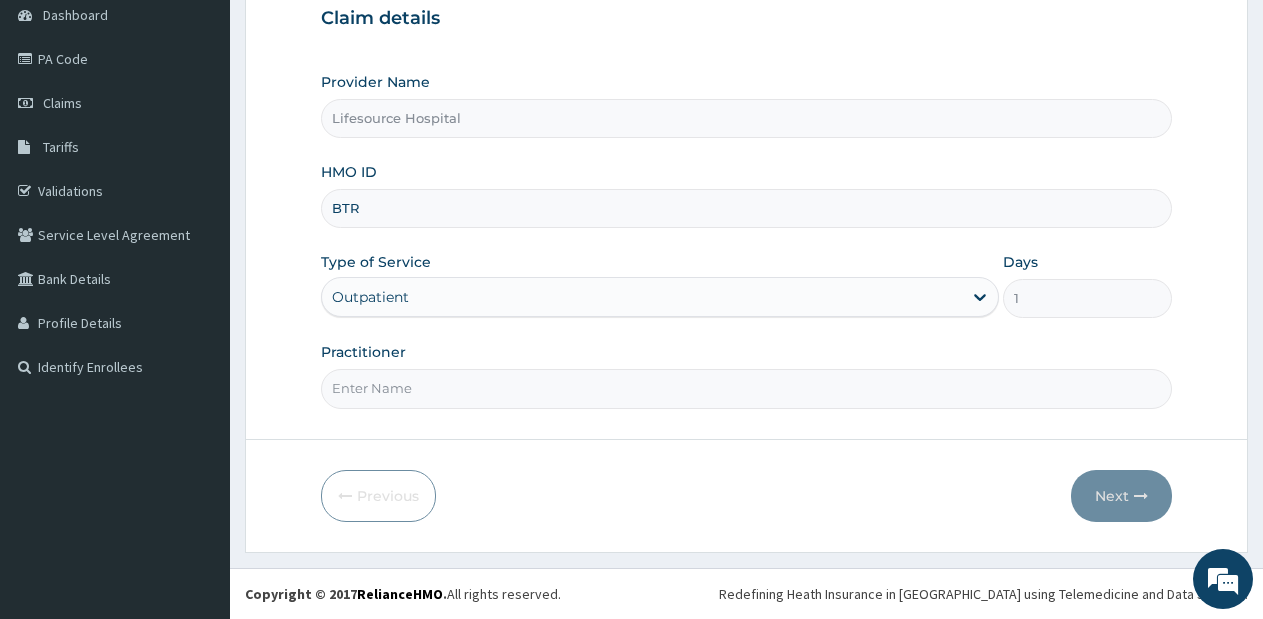 type on "BTR/10274/A" 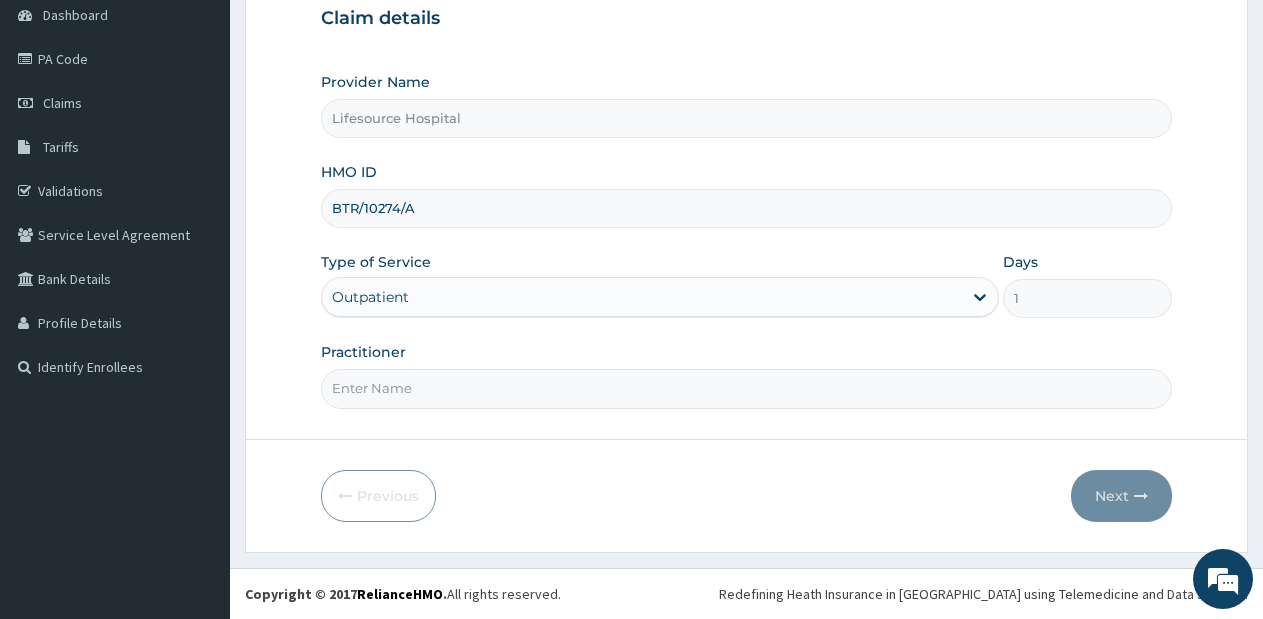 click on "Step  1  of 2 Claim details Provider Name Lifesource Hospital HMO ID BTR/10274/A Type of Service Outpatient Days 1 Practitioner     Previous   Next" at bounding box center [746, 227] 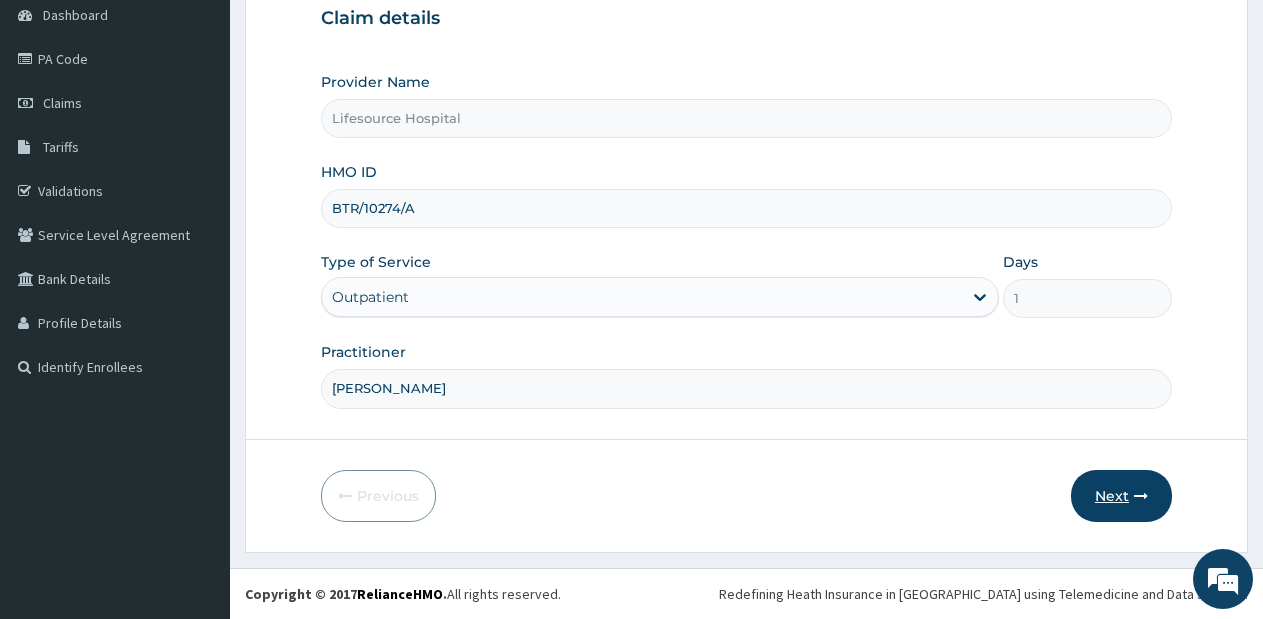 type on "[PERSON_NAME]" 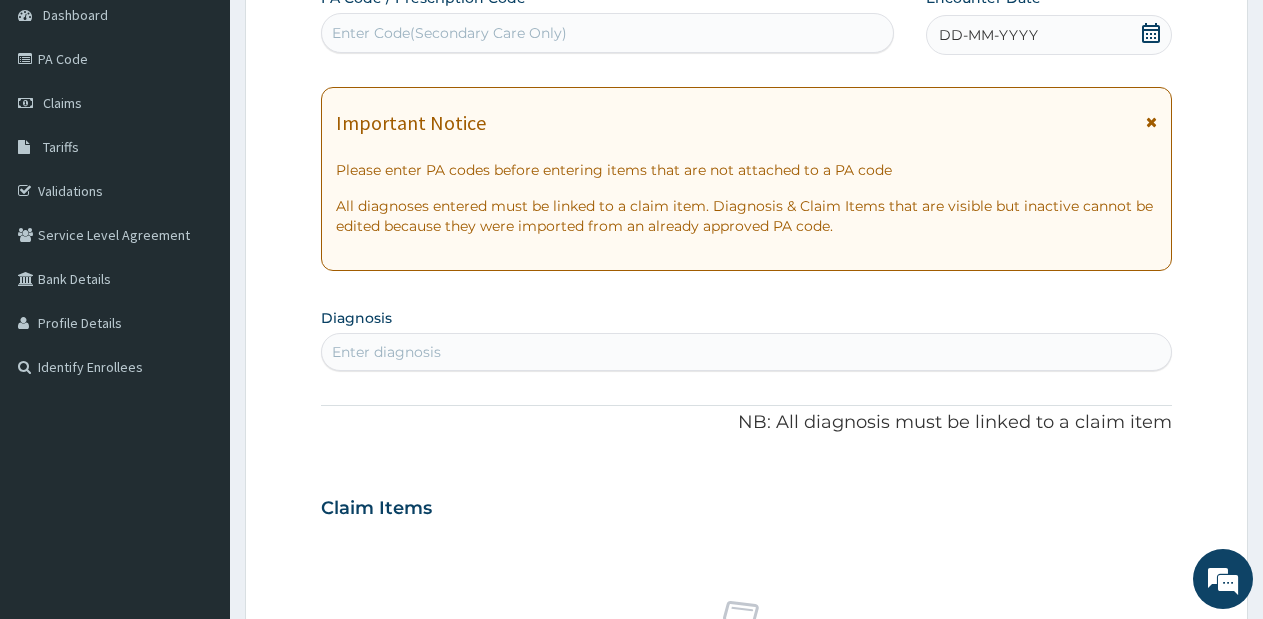click on "Enter Code(Secondary Care Only)" at bounding box center [607, 33] 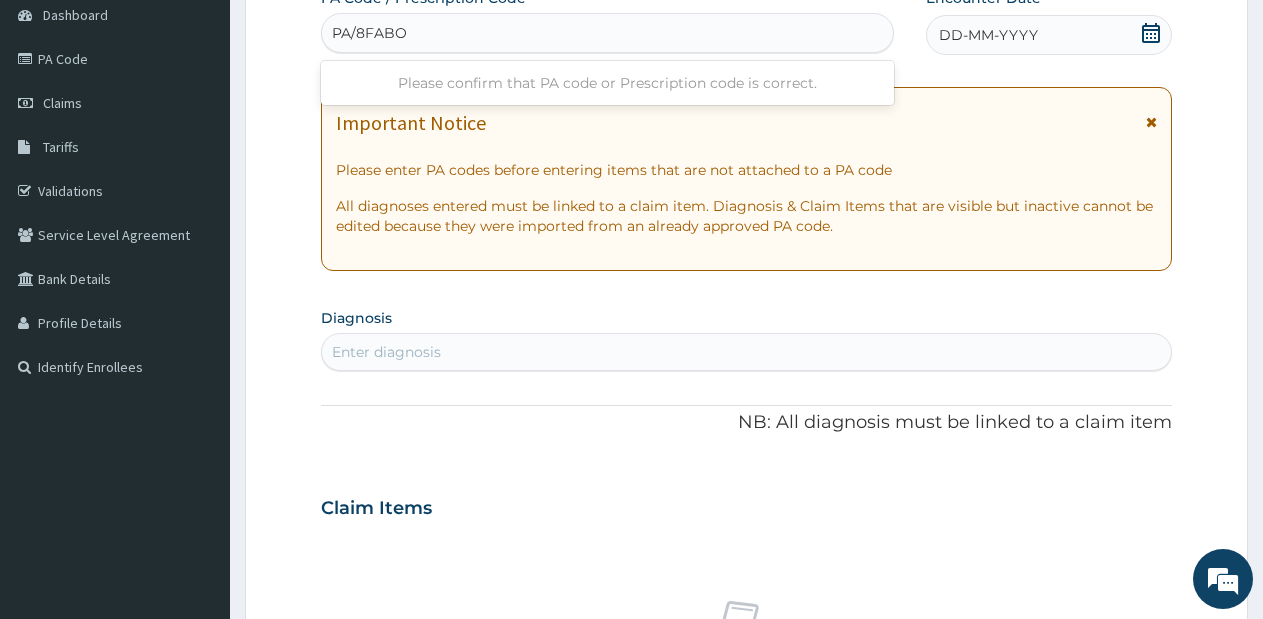 type on "PA/8FABO7" 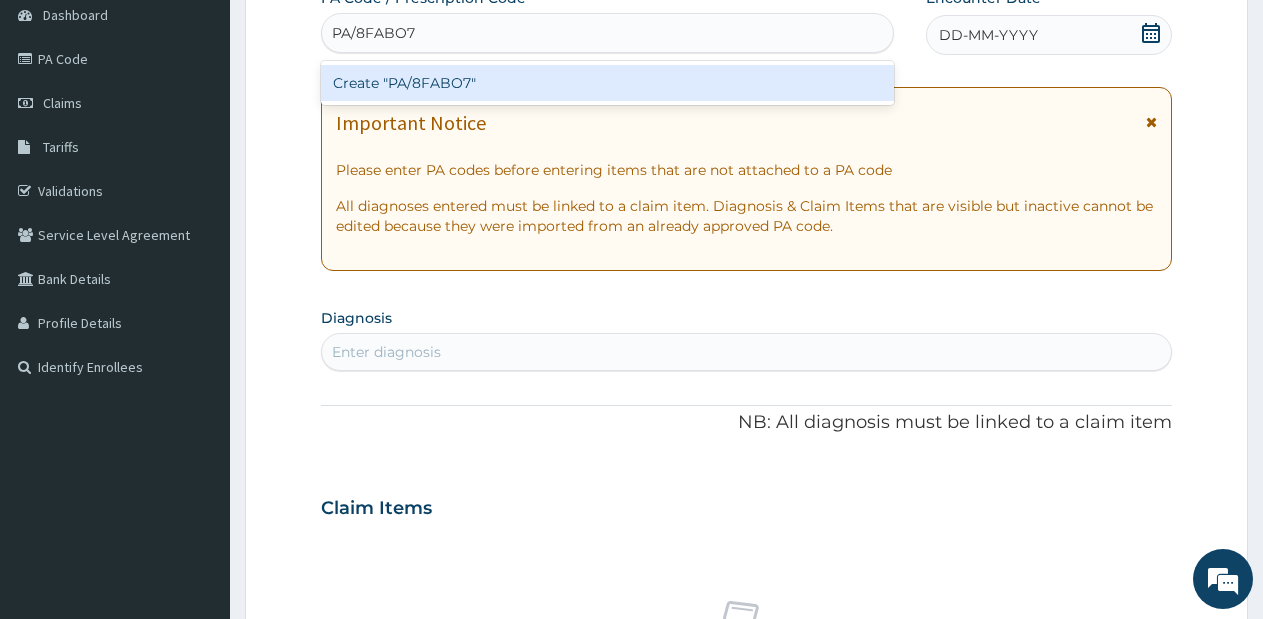 click on "Create "PA/8FABO7"" at bounding box center (607, 83) 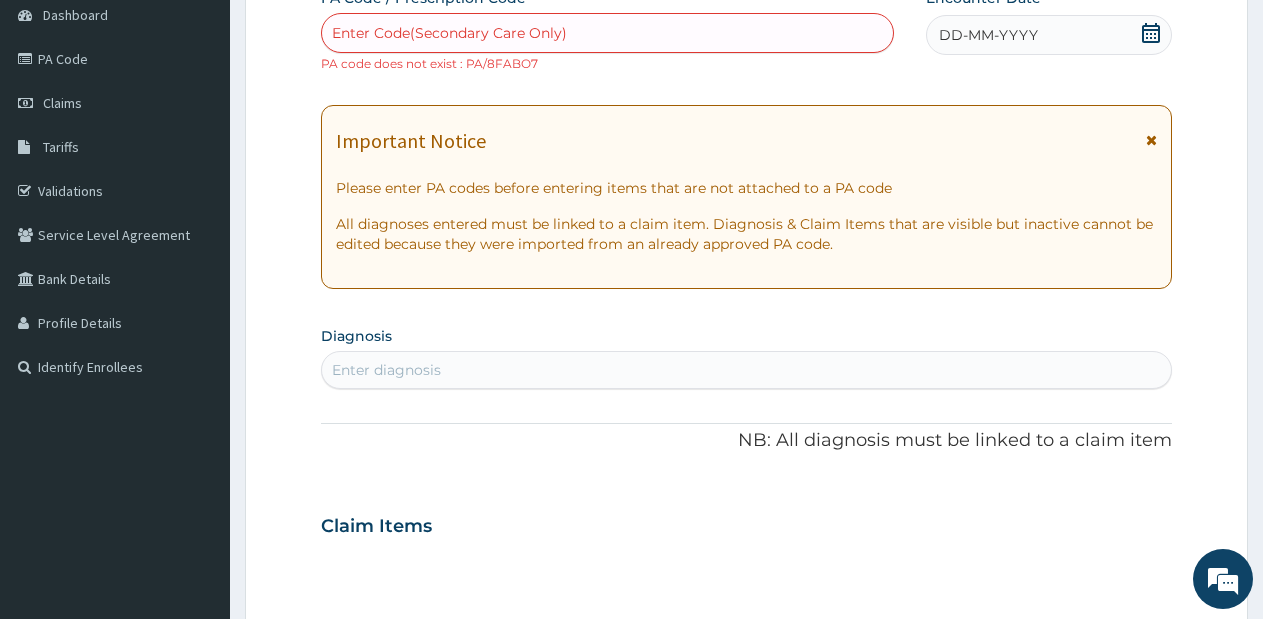 click on "Enter Code(Secondary Care Only)" at bounding box center [607, 33] 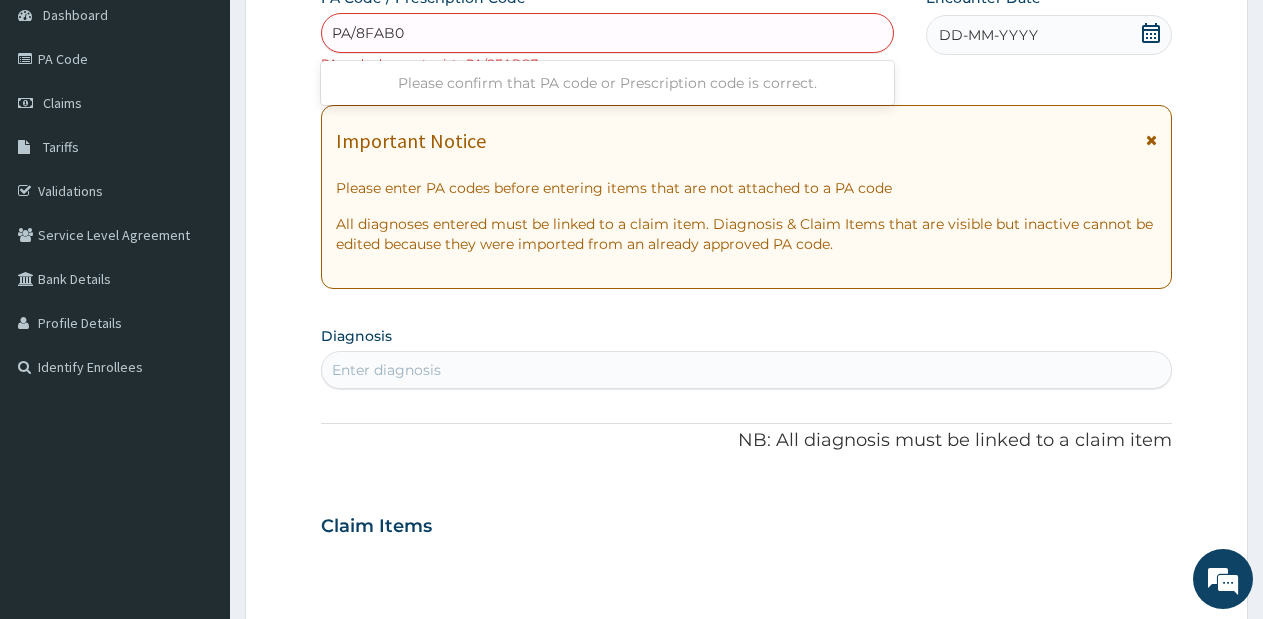type on "PA/8FAB07" 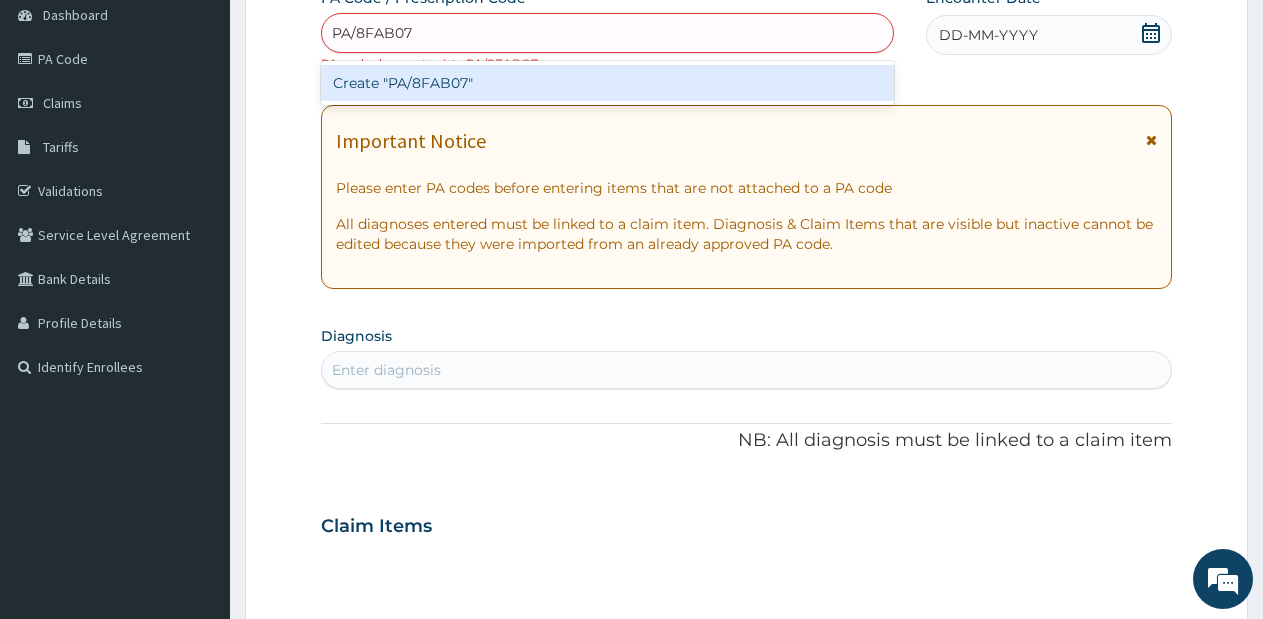 click on "Create "PA/8FAB07"" at bounding box center [607, 83] 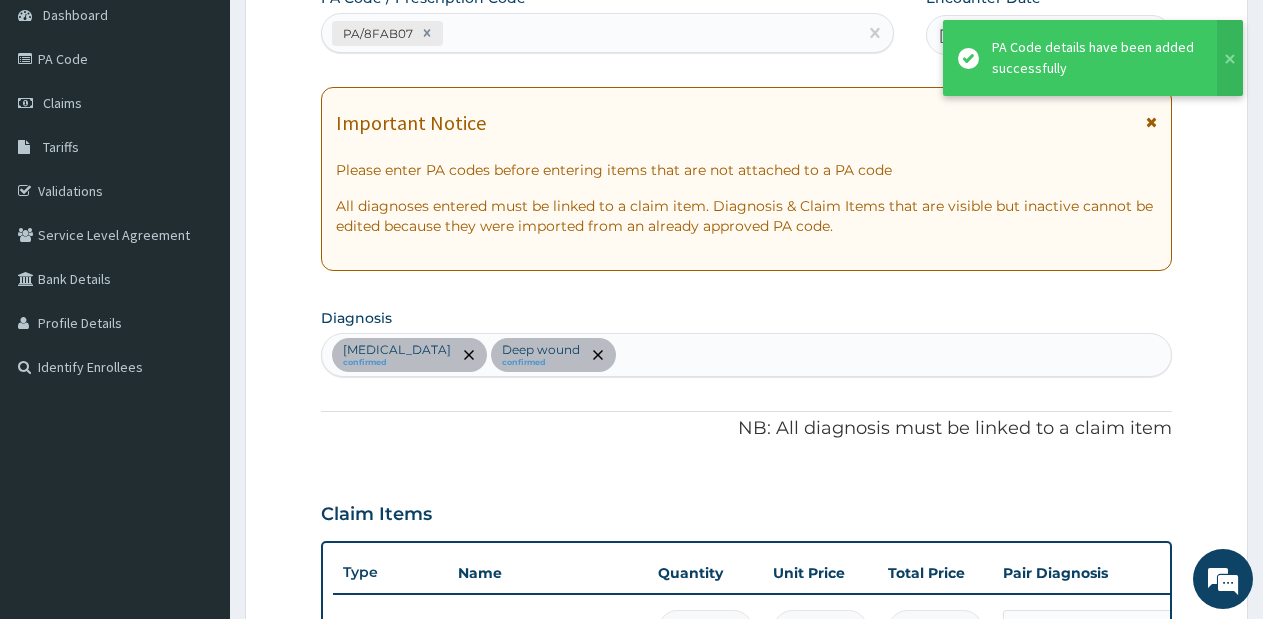 scroll, scrollTop: 660, scrollLeft: 0, axis: vertical 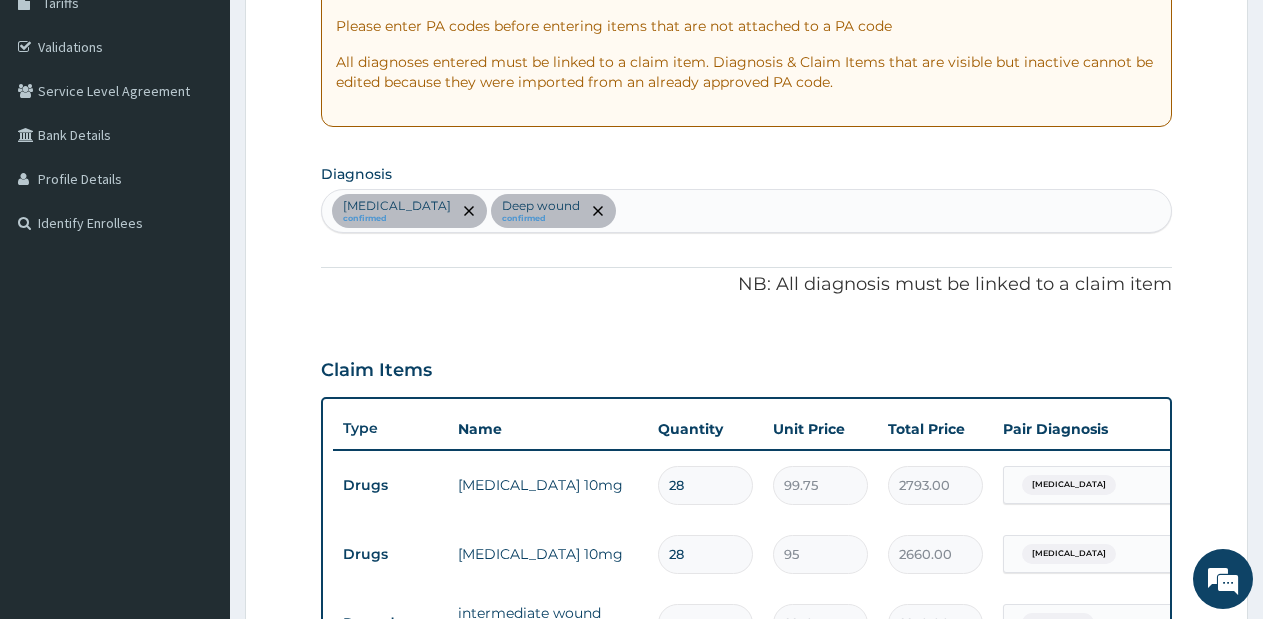 click on "Essential hypertension confirmed Deep wound confirmed" at bounding box center (746, 211) 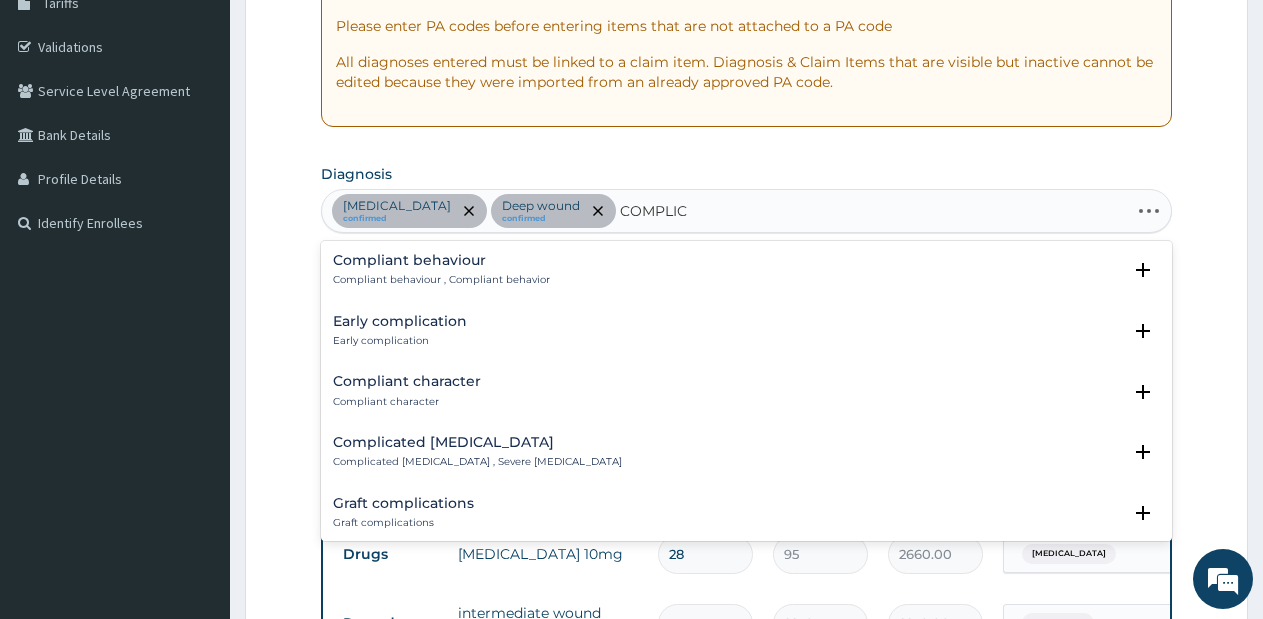 type on "COMPLICA" 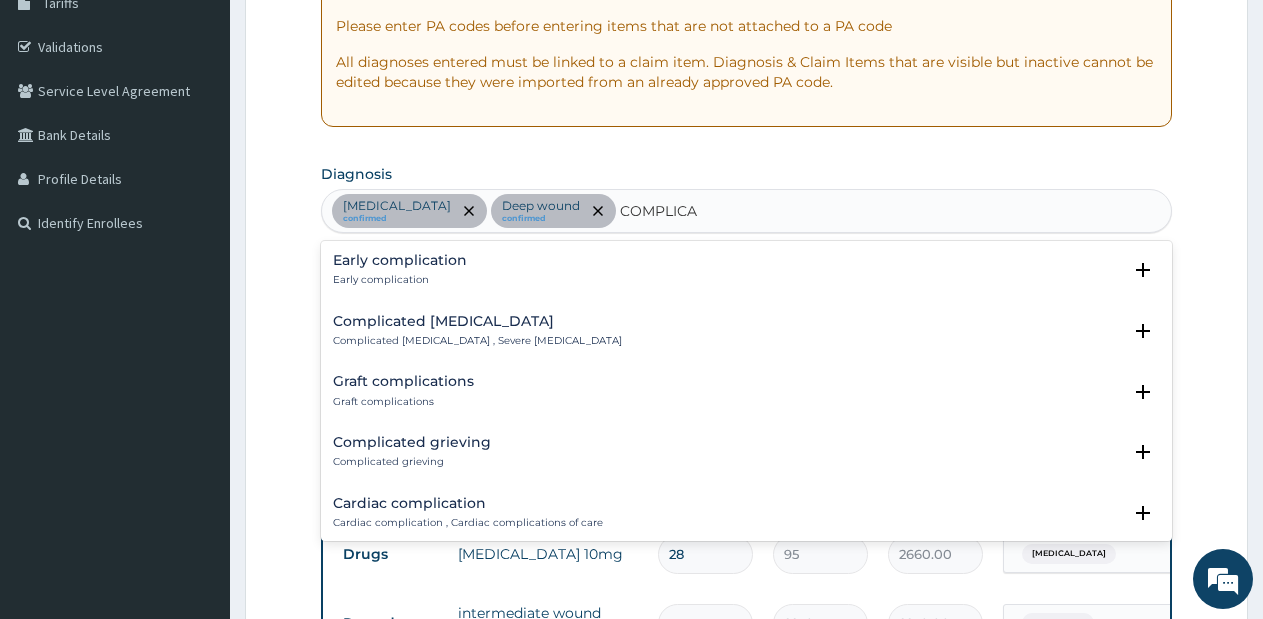 click on "Complicated malaria , Severe malaria" at bounding box center [477, 341] 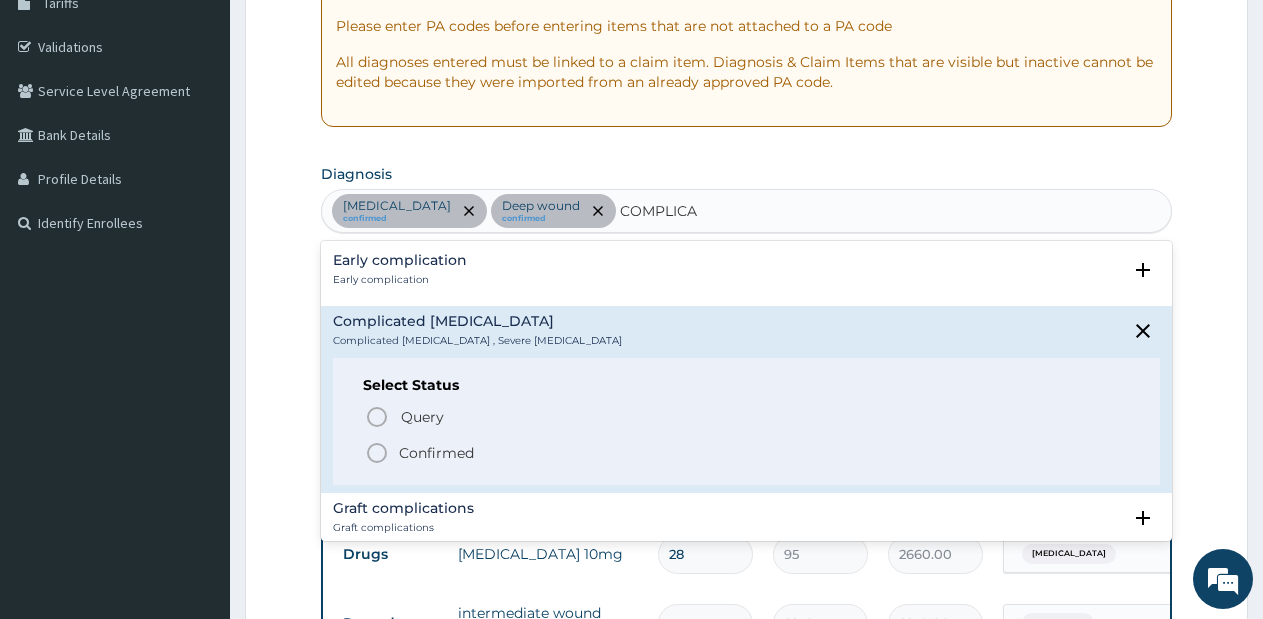 click 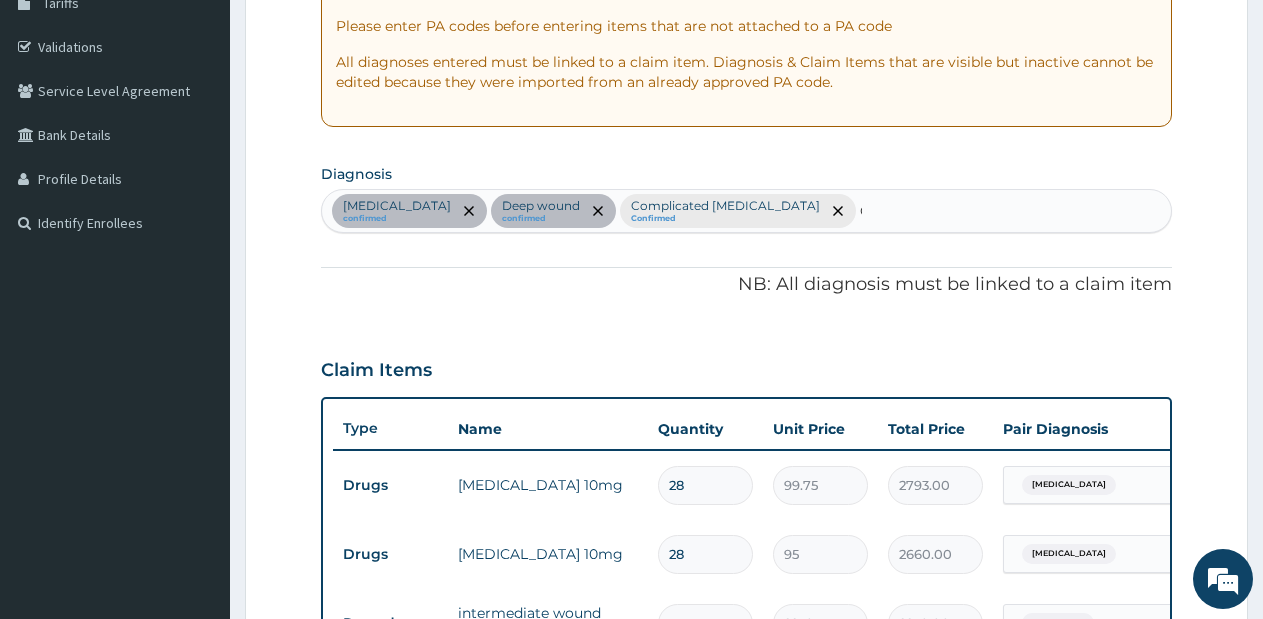 type 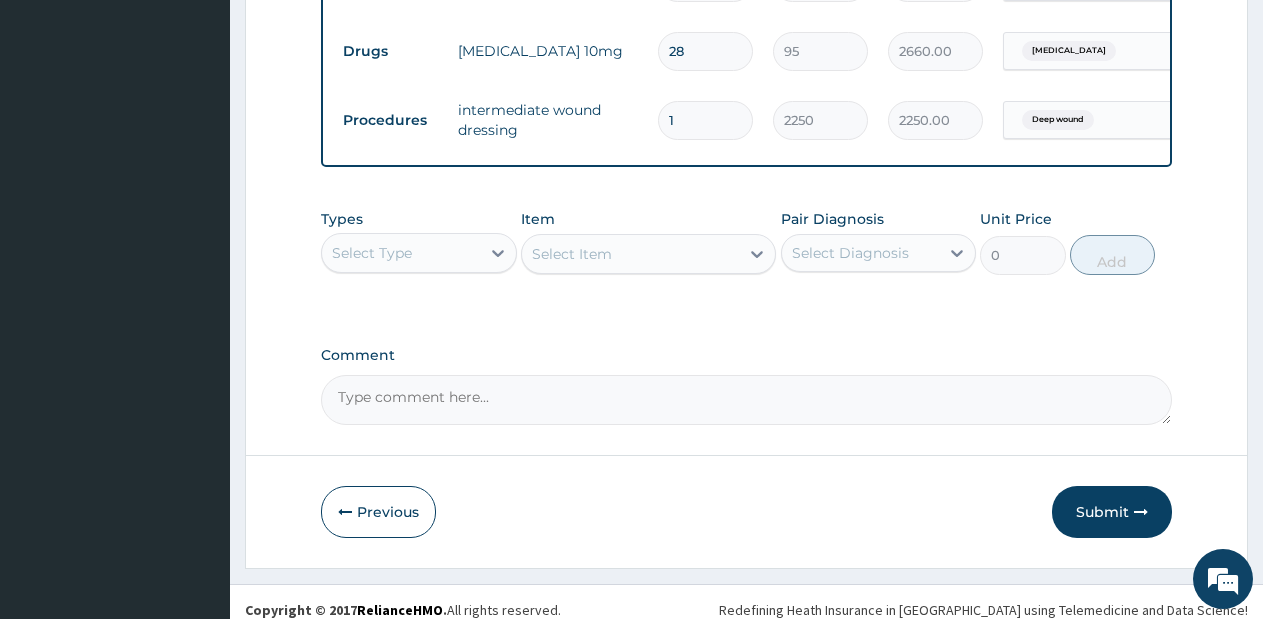 scroll, scrollTop: 883, scrollLeft: 0, axis: vertical 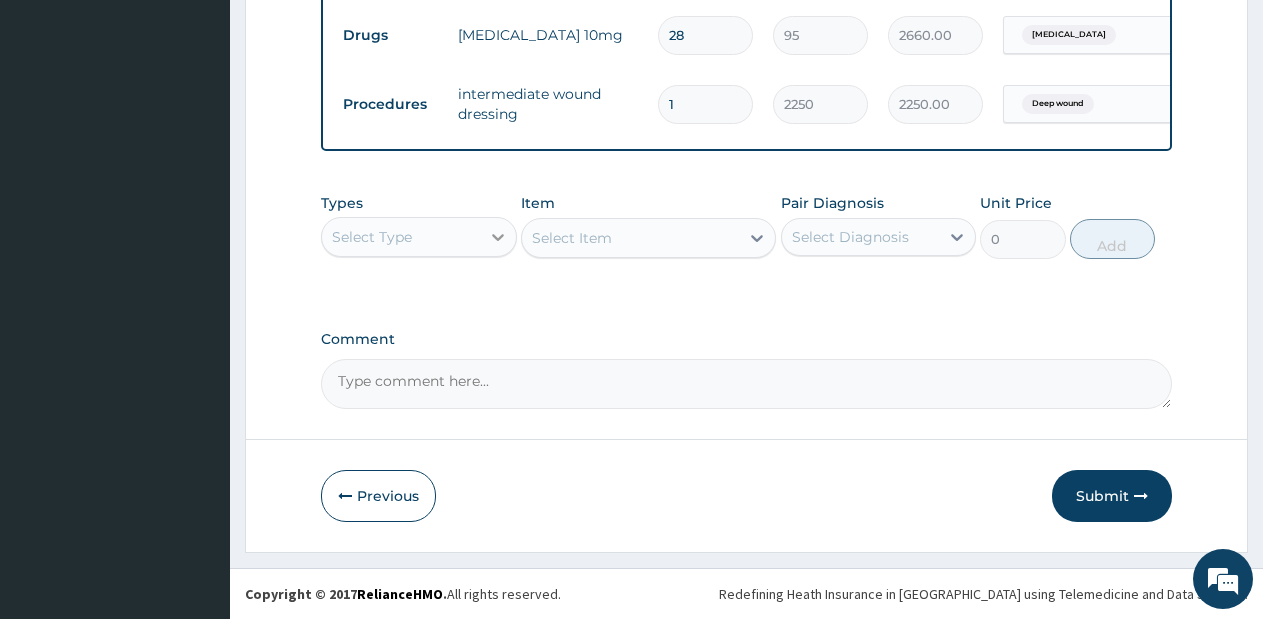 click 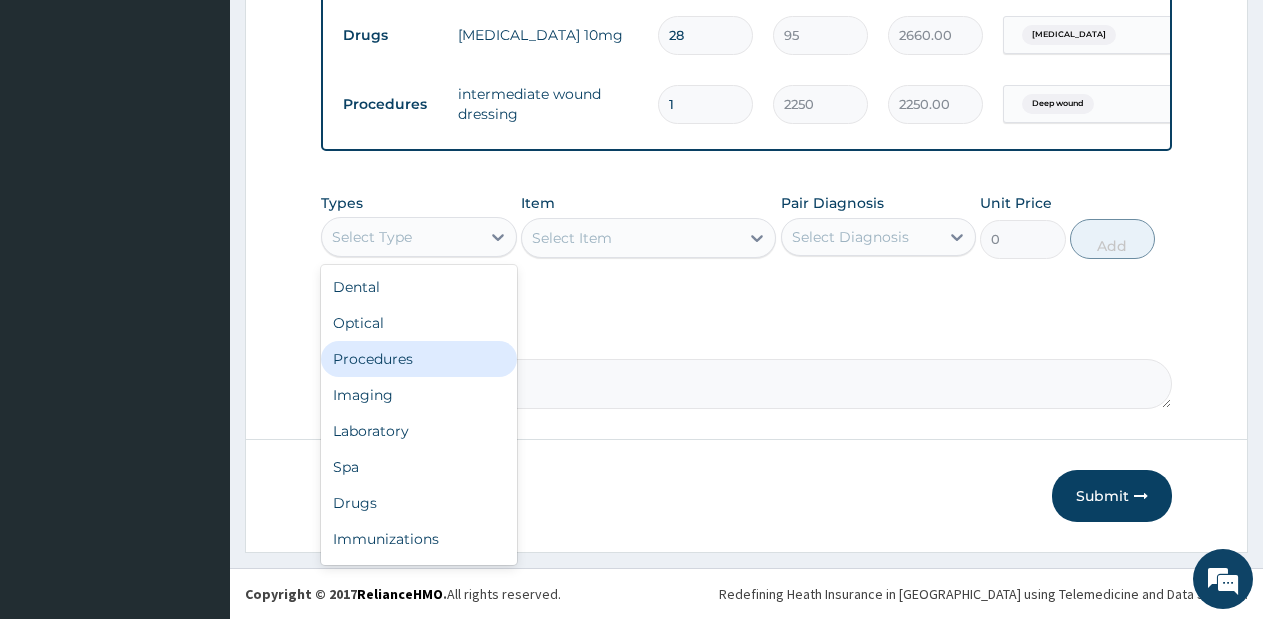 click on "Procedures" at bounding box center [419, 359] 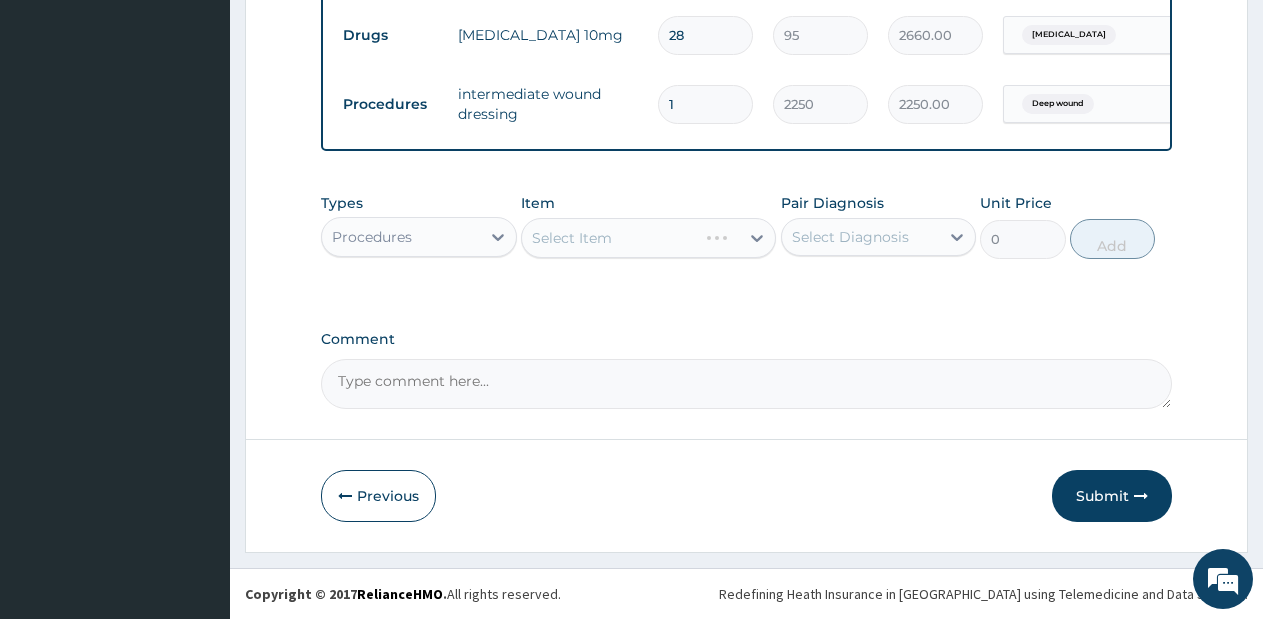 click on "Select Item" at bounding box center (648, 238) 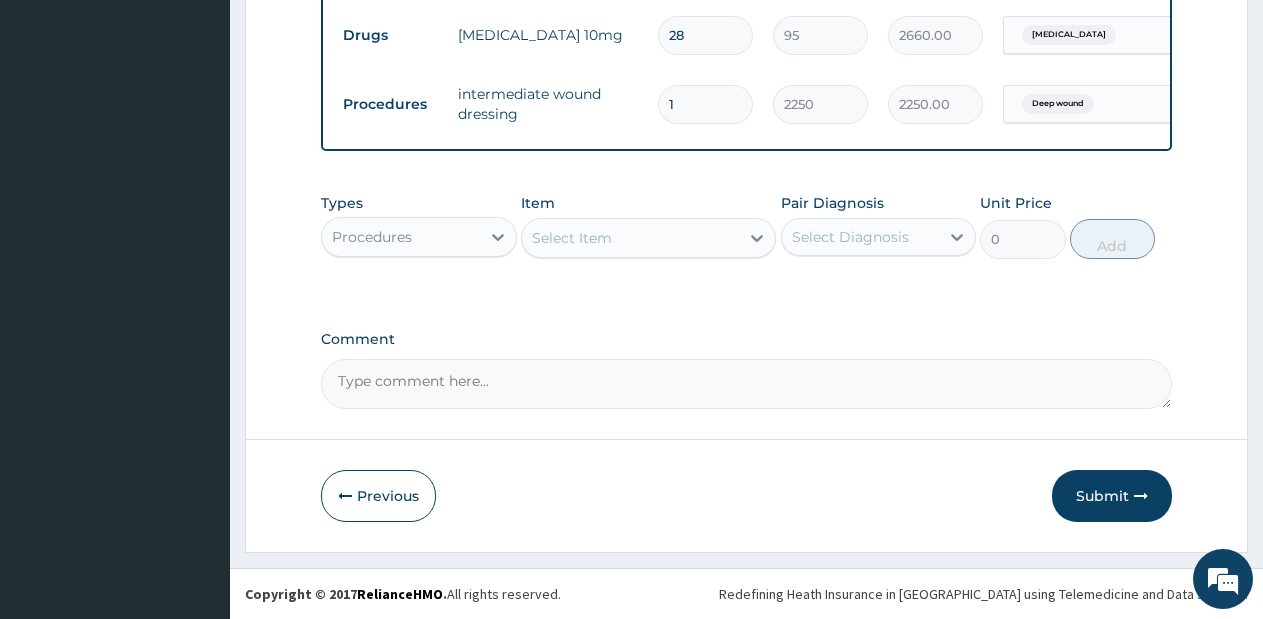 click on "Select Item" at bounding box center [630, 238] 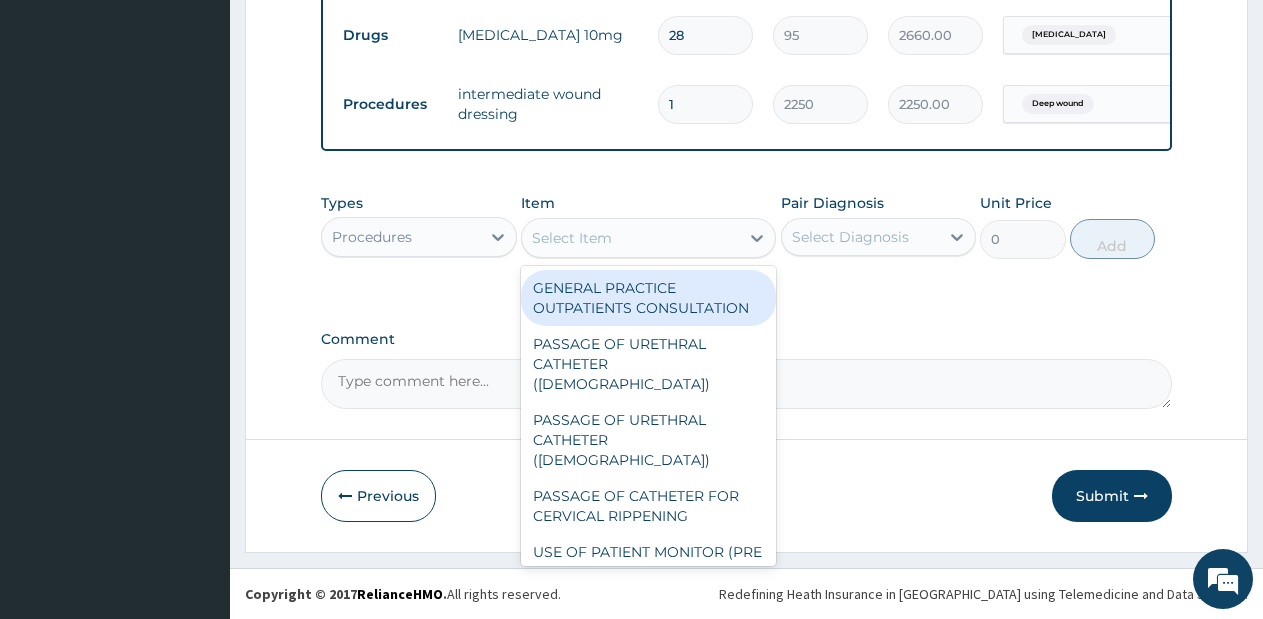 click on "GENERAL PRACTICE OUTPATIENTS CONSULTATION" at bounding box center [648, 298] 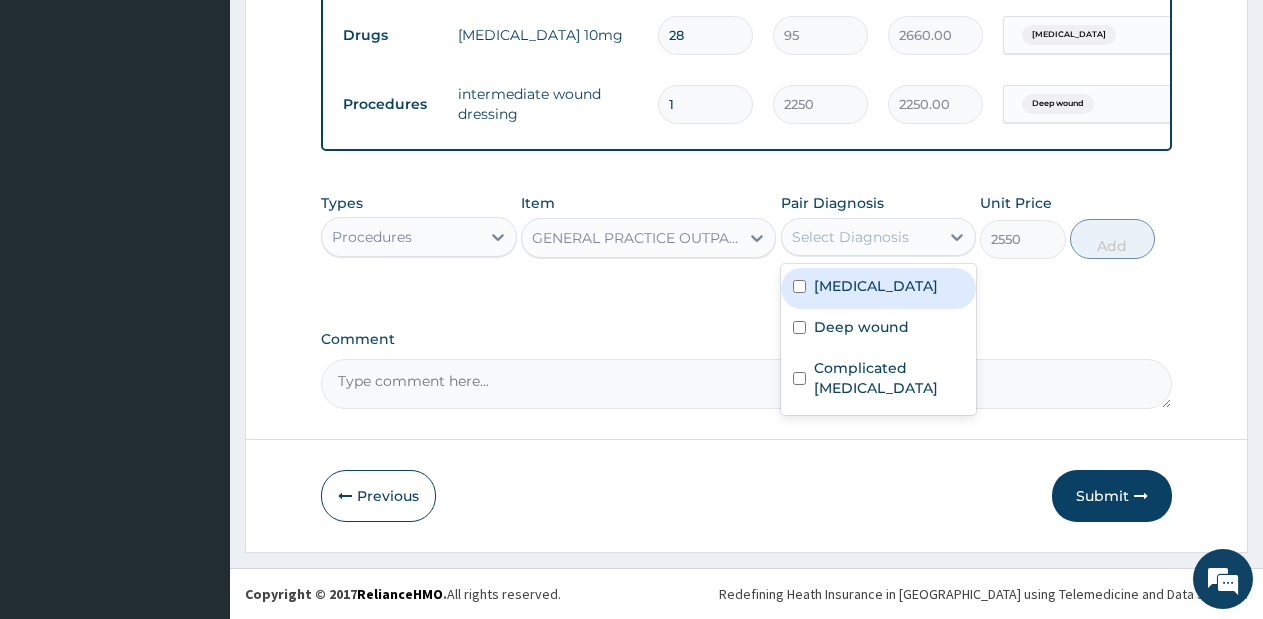click on "Select Diagnosis" at bounding box center [850, 237] 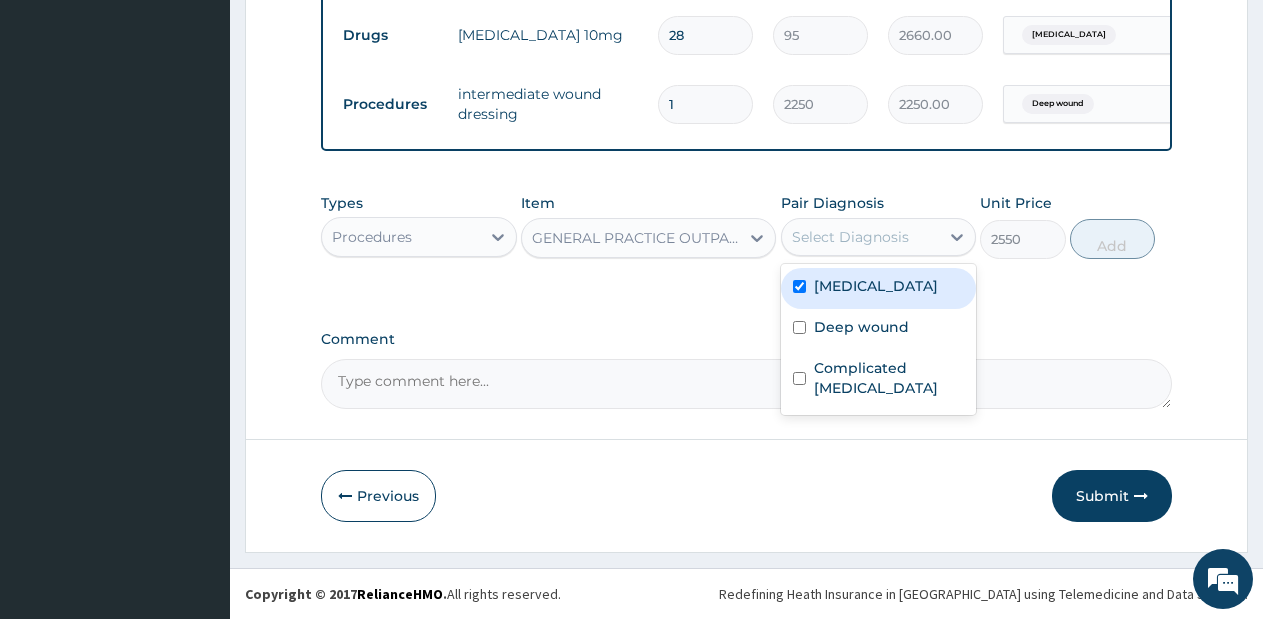 checkbox on "true" 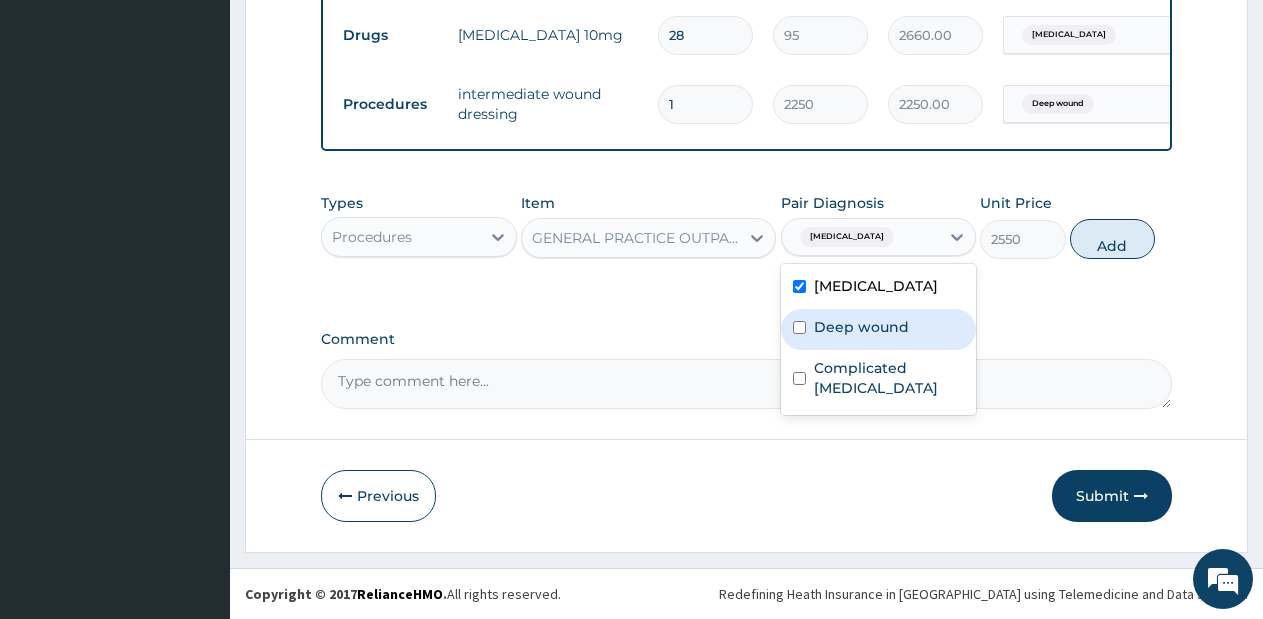 click on "Deep wound" at bounding box center [861, 327] 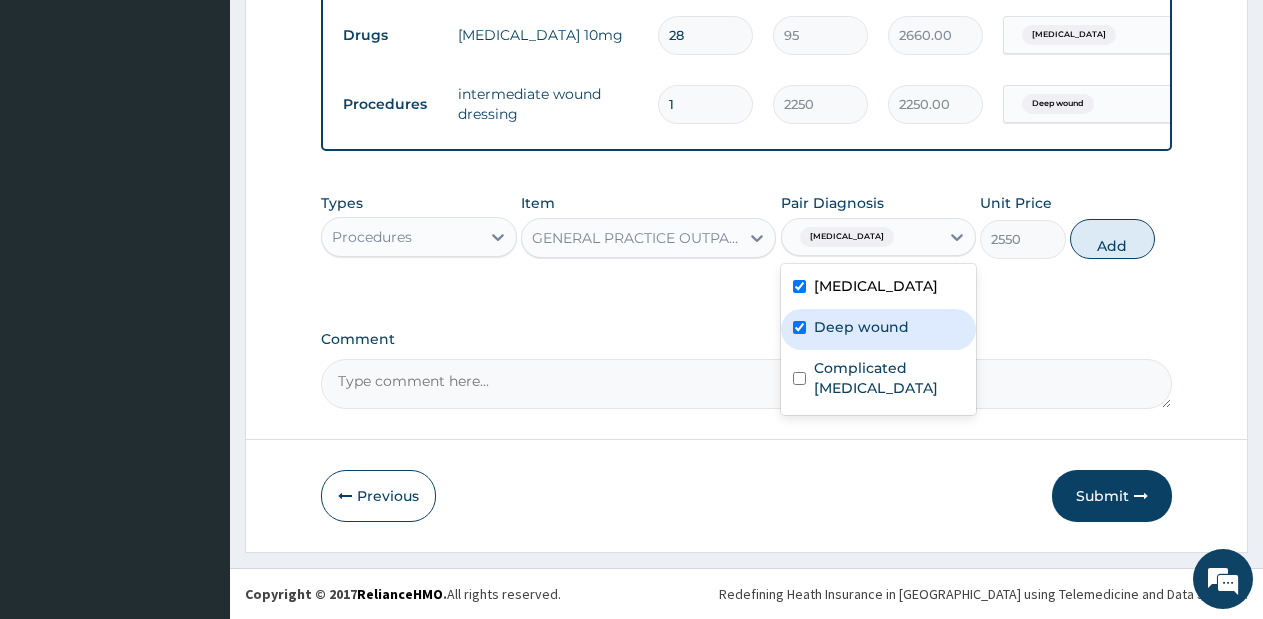 checkbox on "true" 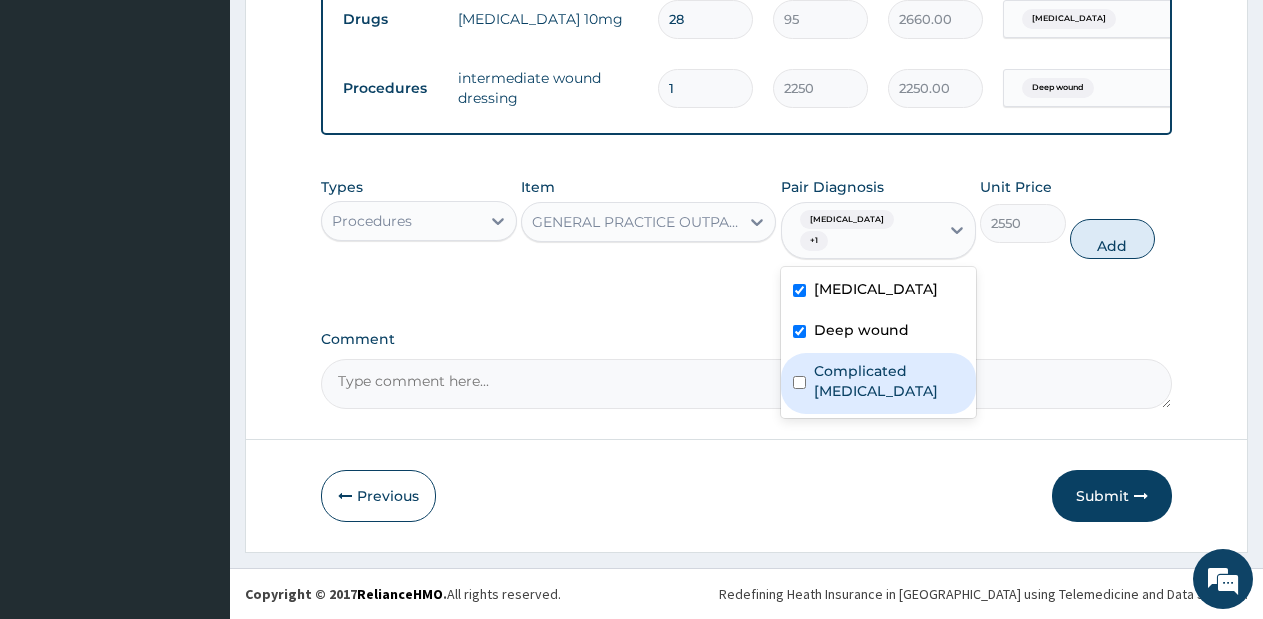 click on "Complicated malaria" at bounding box center (889, 381) 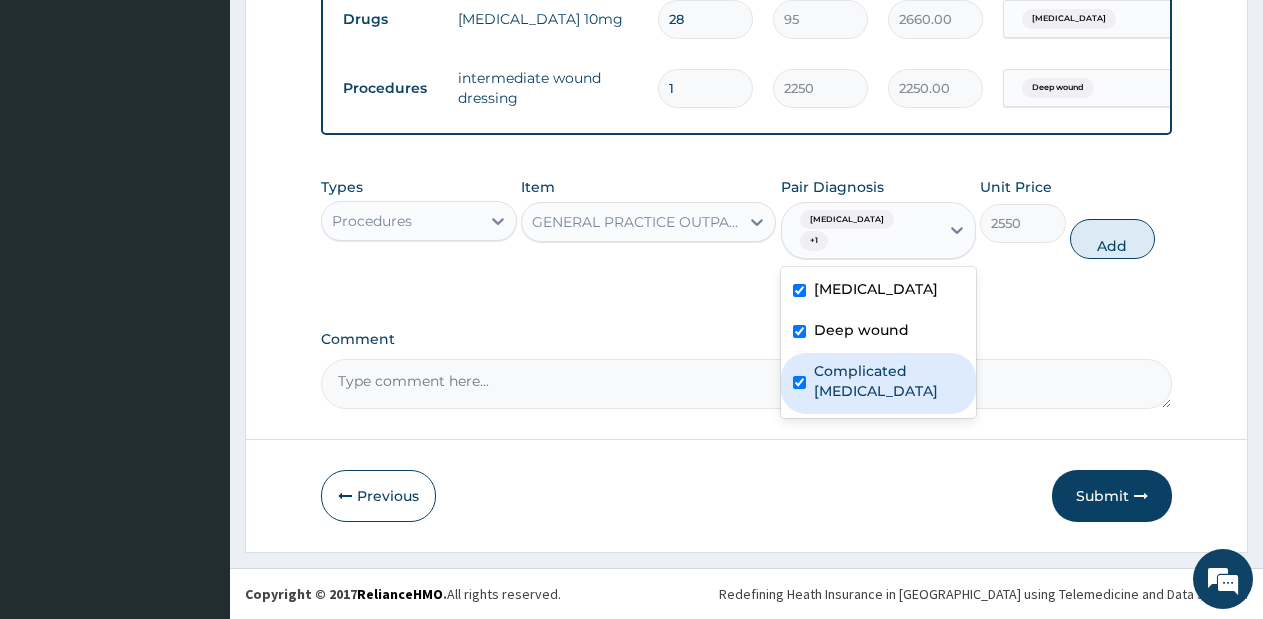 checkbox on "true" 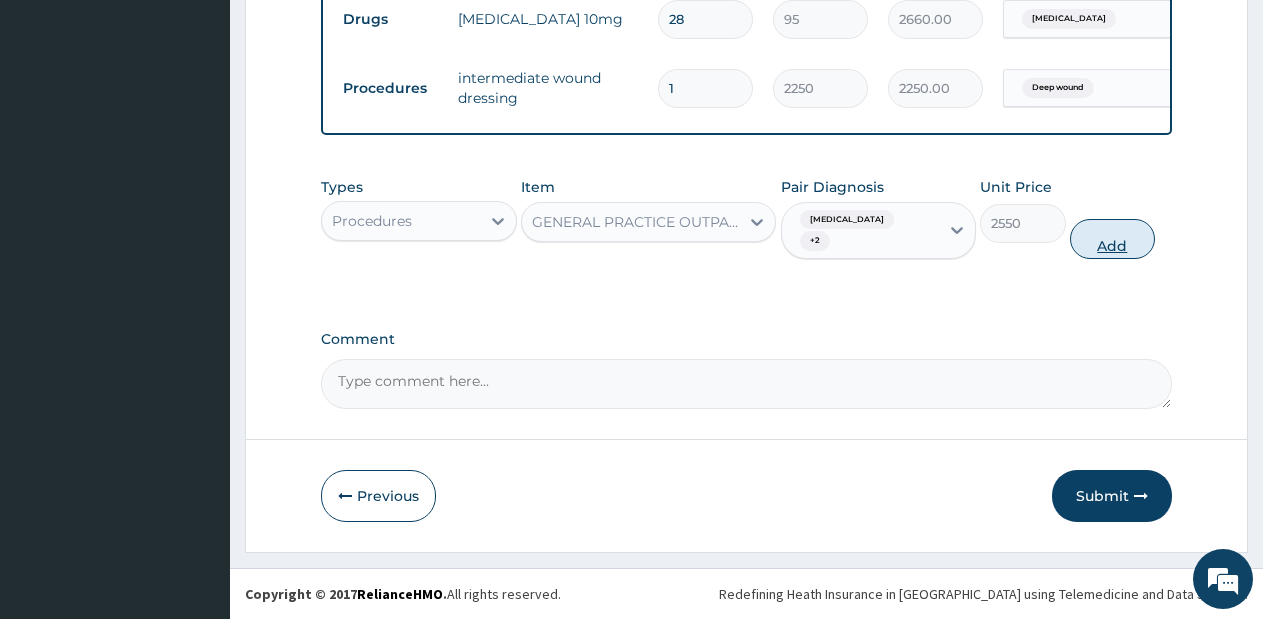 click on "Add" at bounding box center (1112, 239) 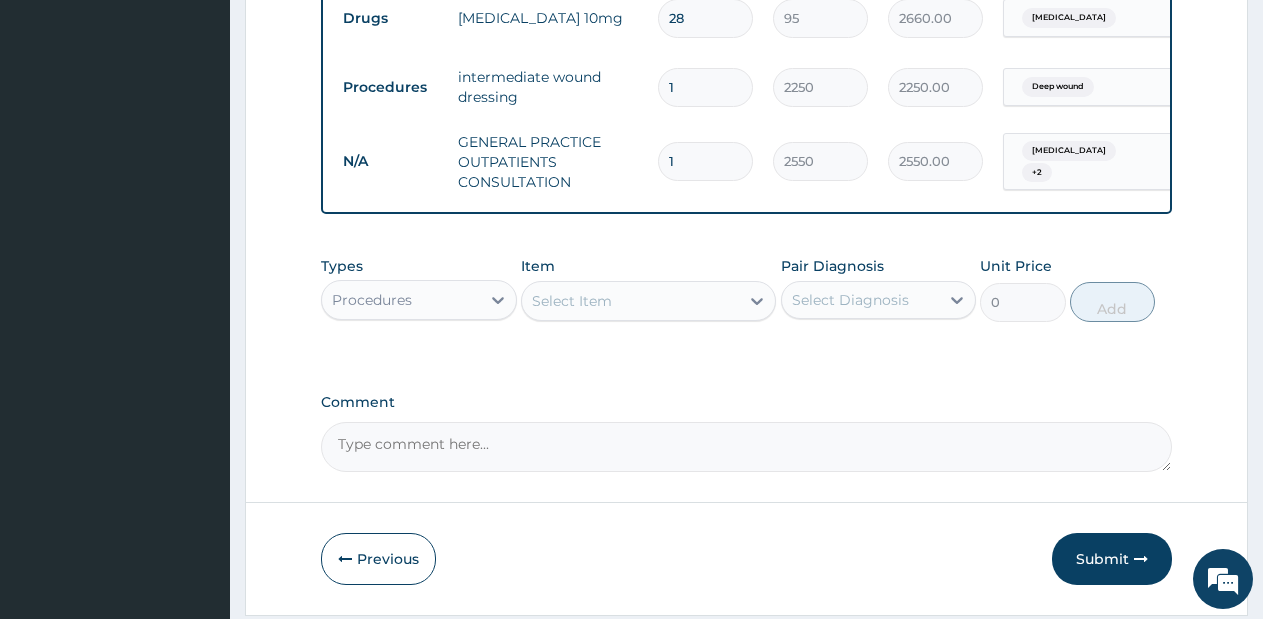 click on "Procedures" at bounding box center [401, 300] 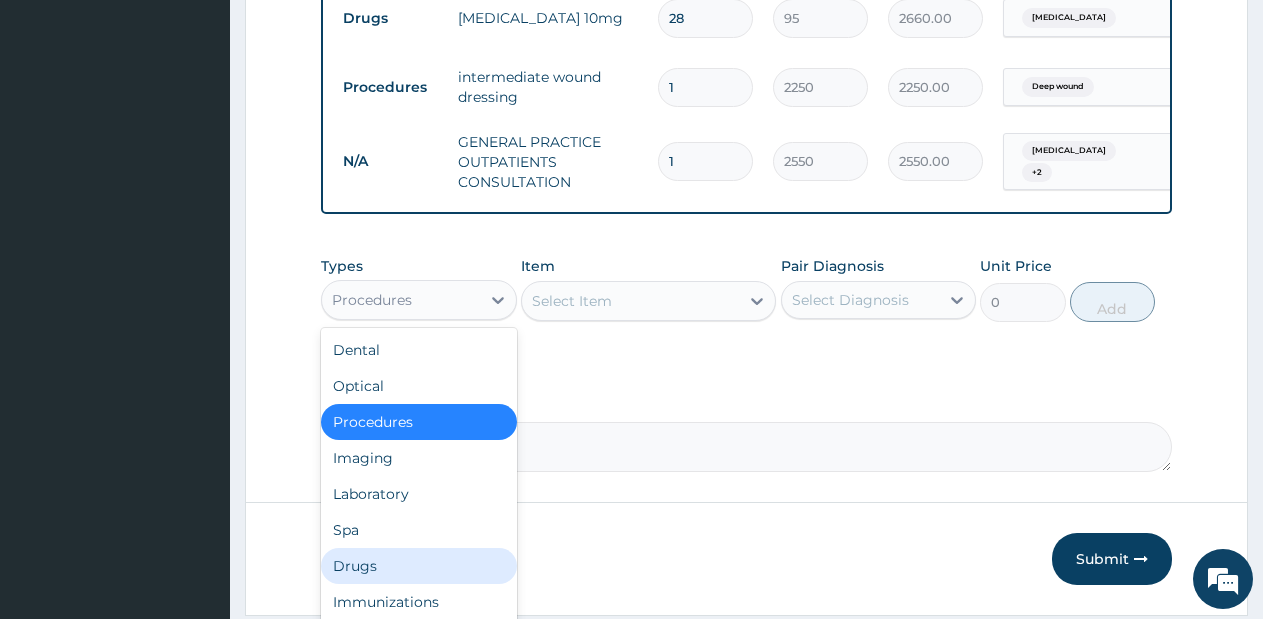 click on "Drugs" at bounding box center (419, 566) 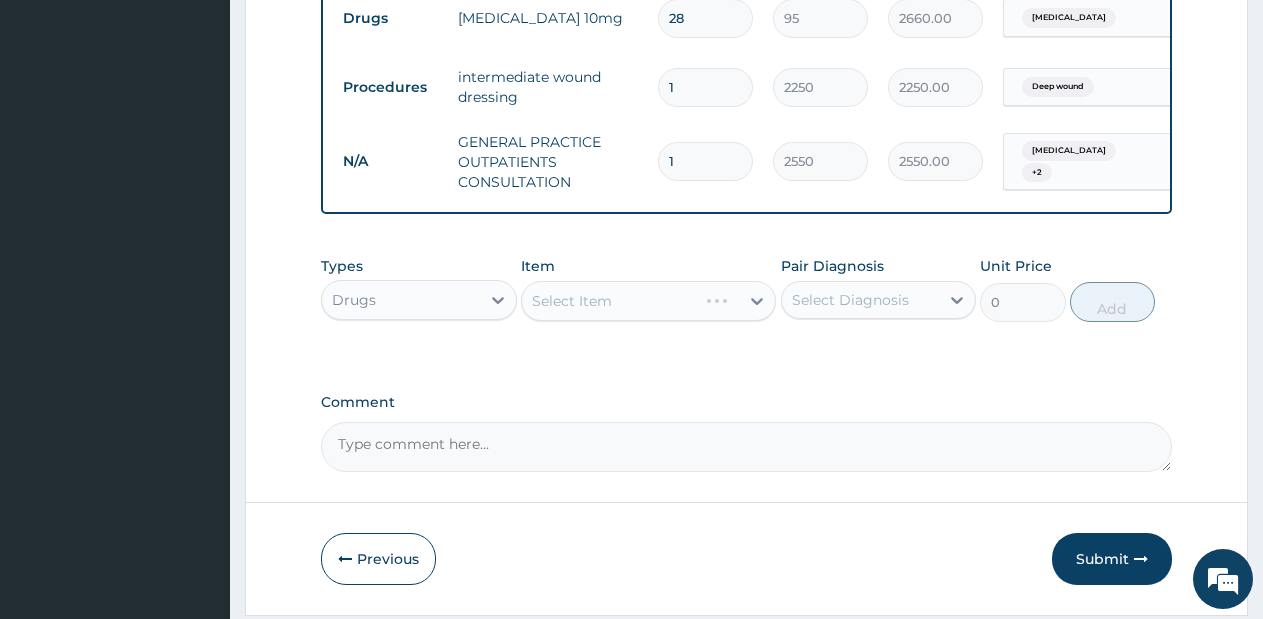 click on "Select Item" at bounding box center (648, 301) 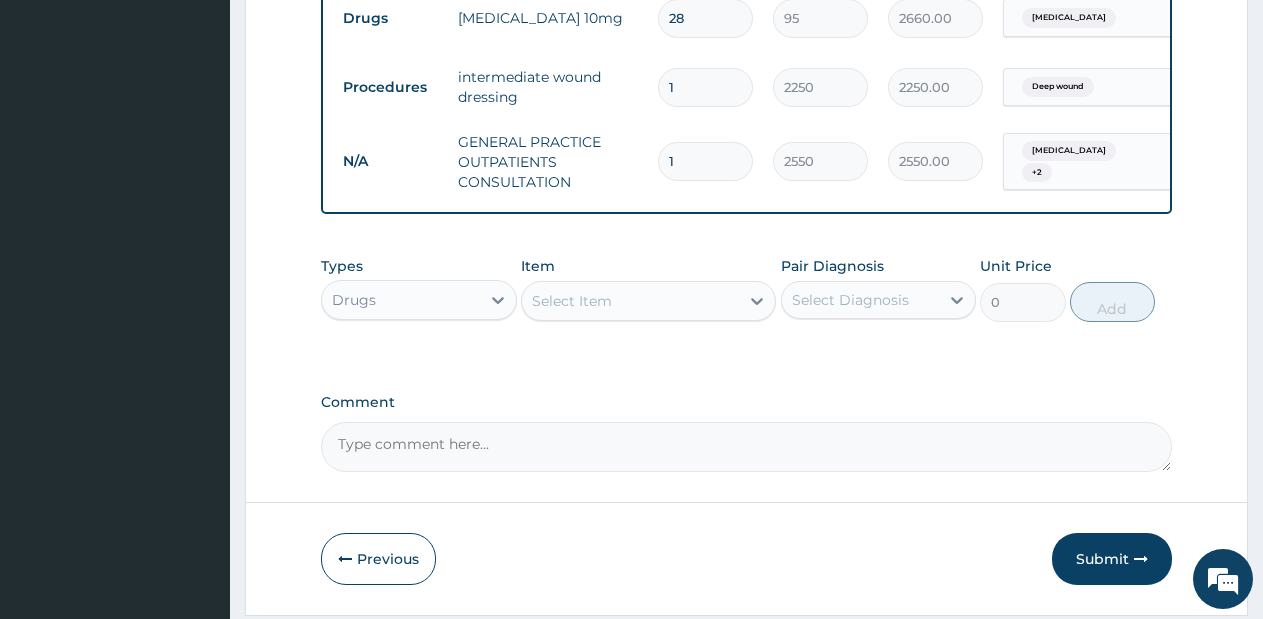 click on "Select Item" at bounding box center (648, 301) 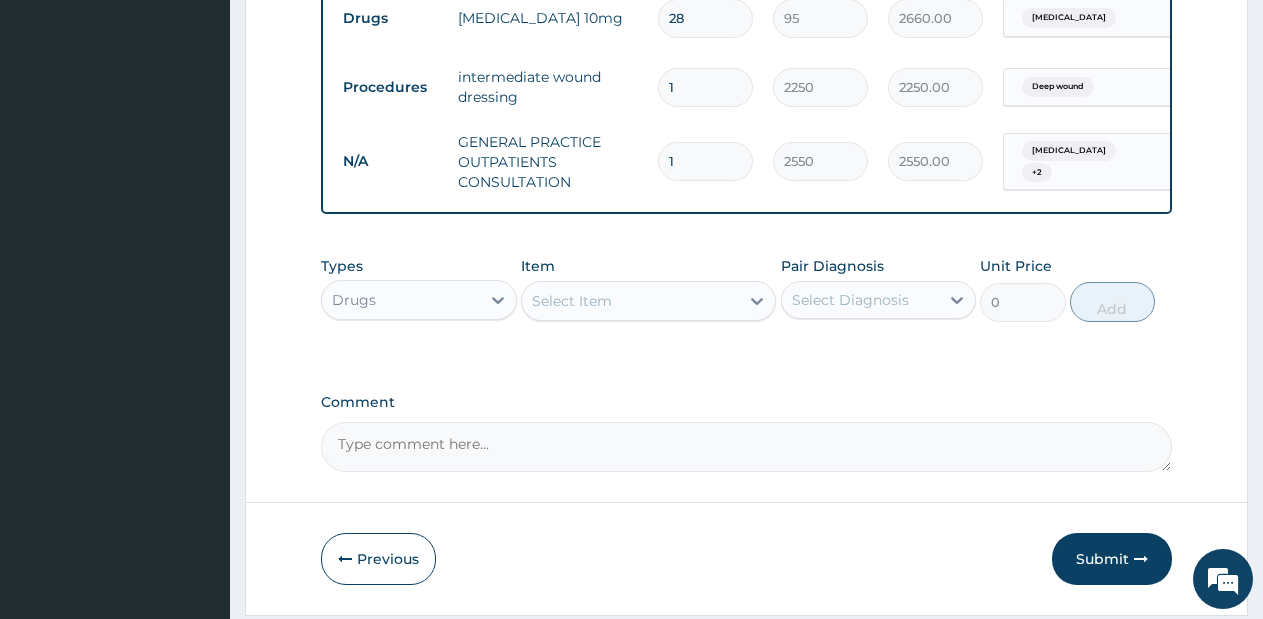 click on "Select Item" at bounding box center (630, 301) 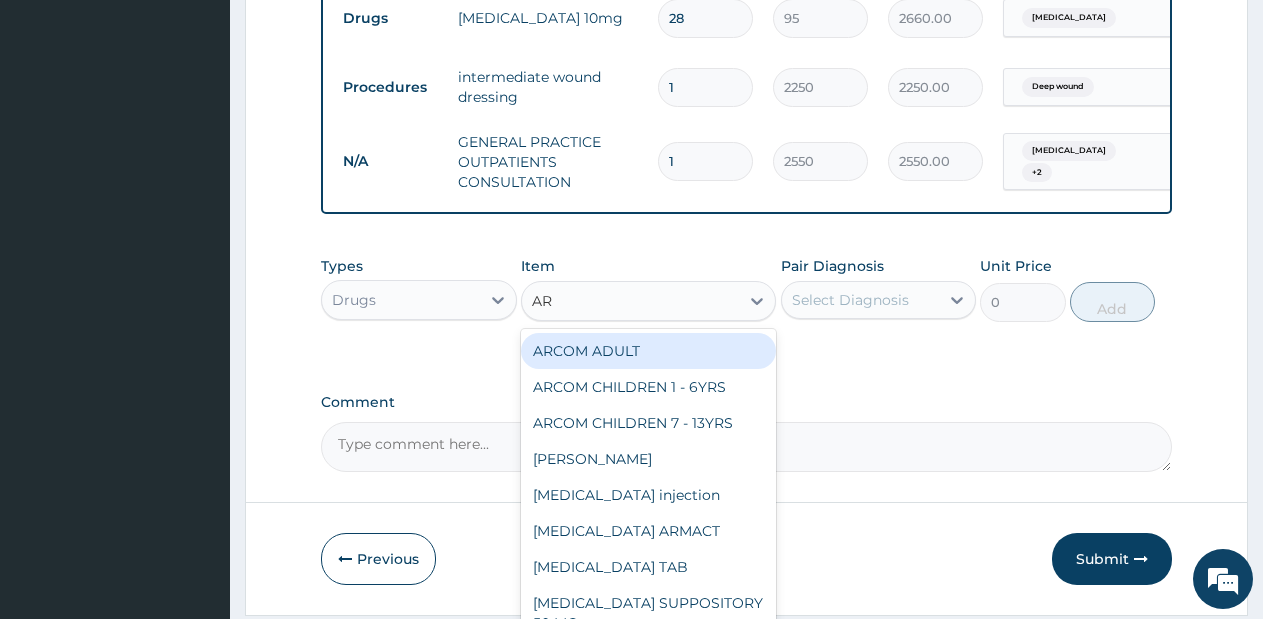 type on "ART" 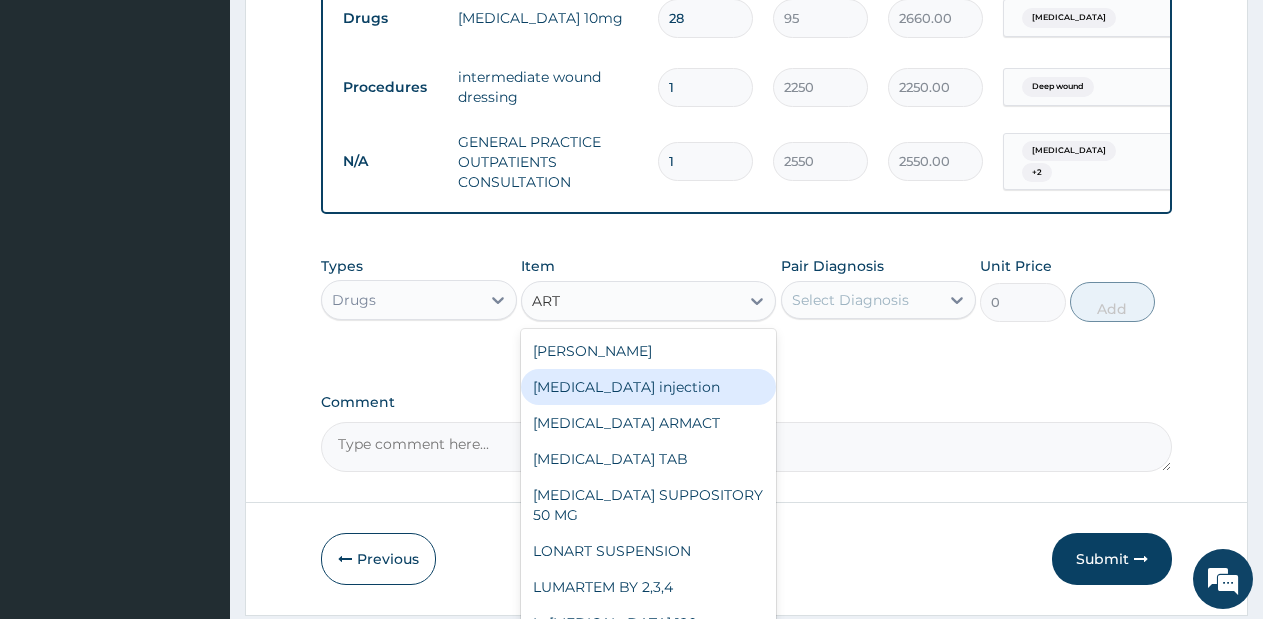 click on "Artemether injection" at bounding box center [648, 387] 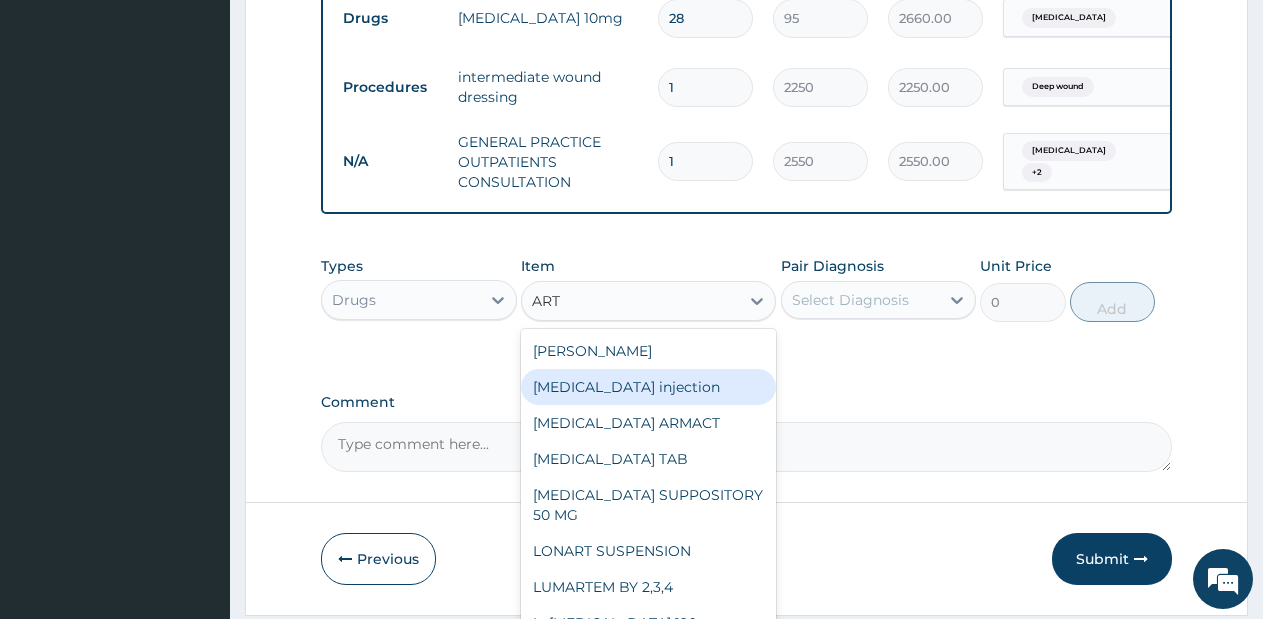 type 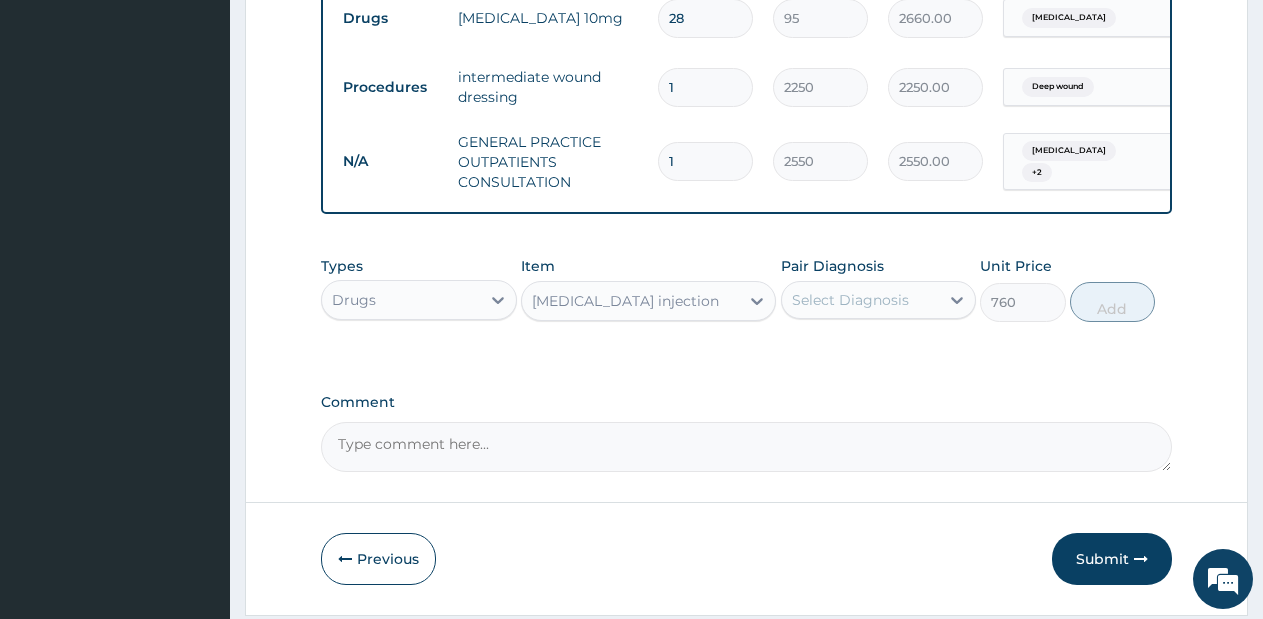 click on "Select Diagnosis" at bounding box center [879, 300] 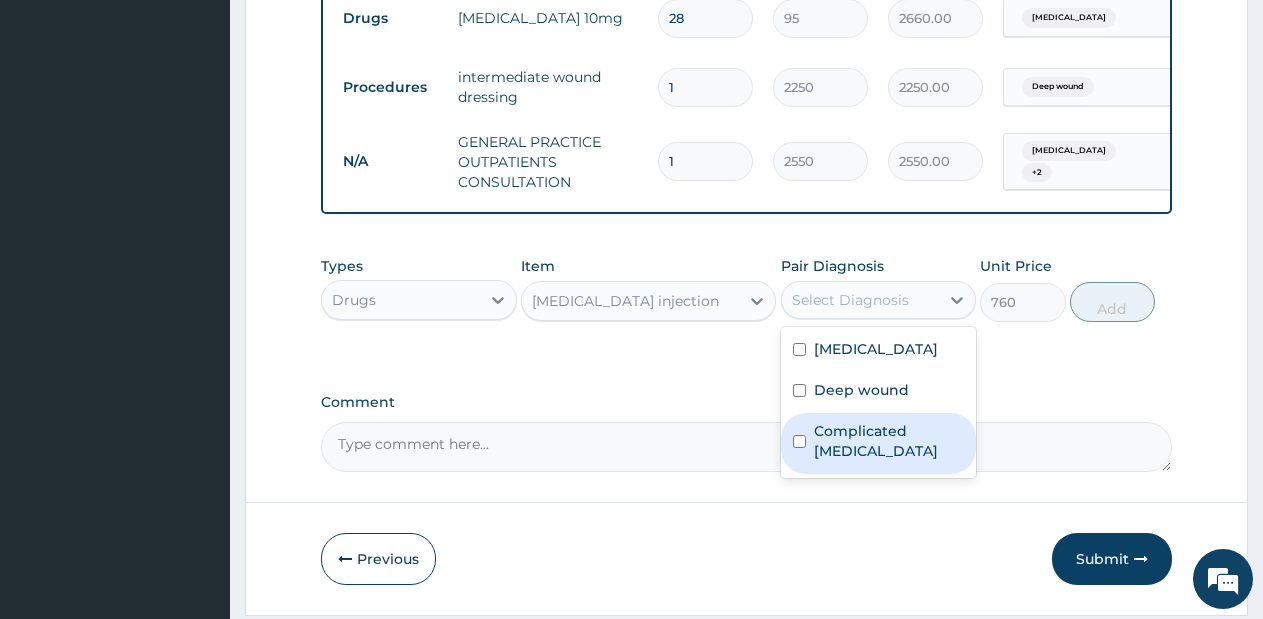 click on "Complicated malaria" at bounding box center (889, 441) 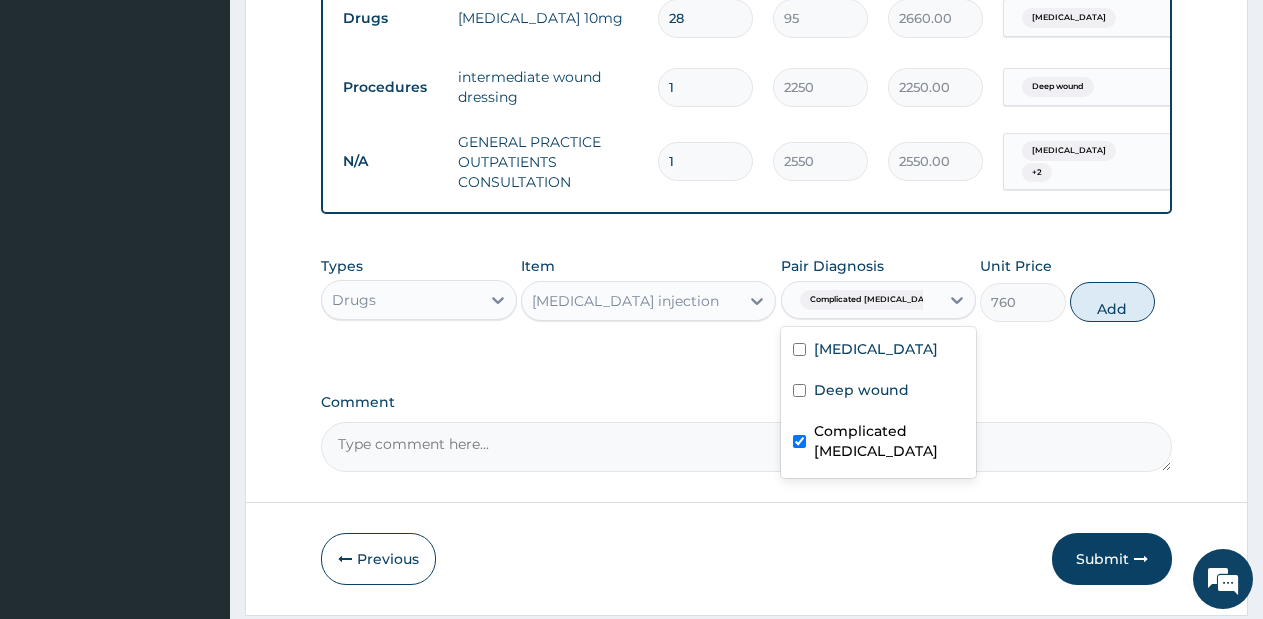 checkbox on "true" 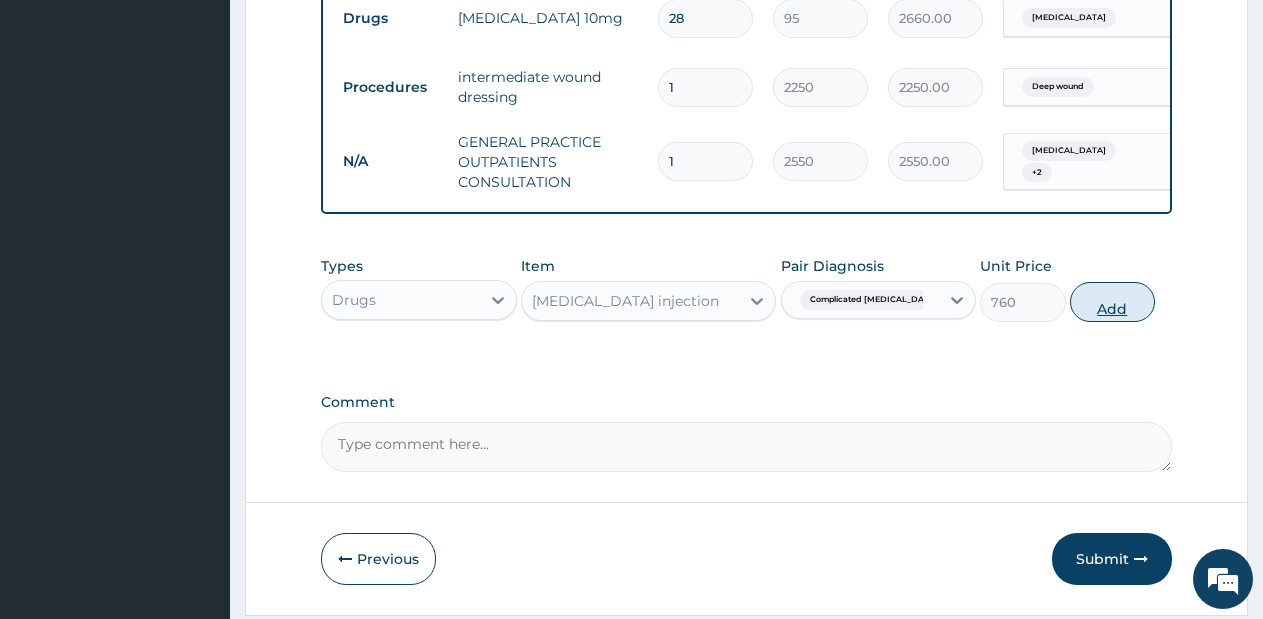 click on "Add" at bounding box center (1112, 302) 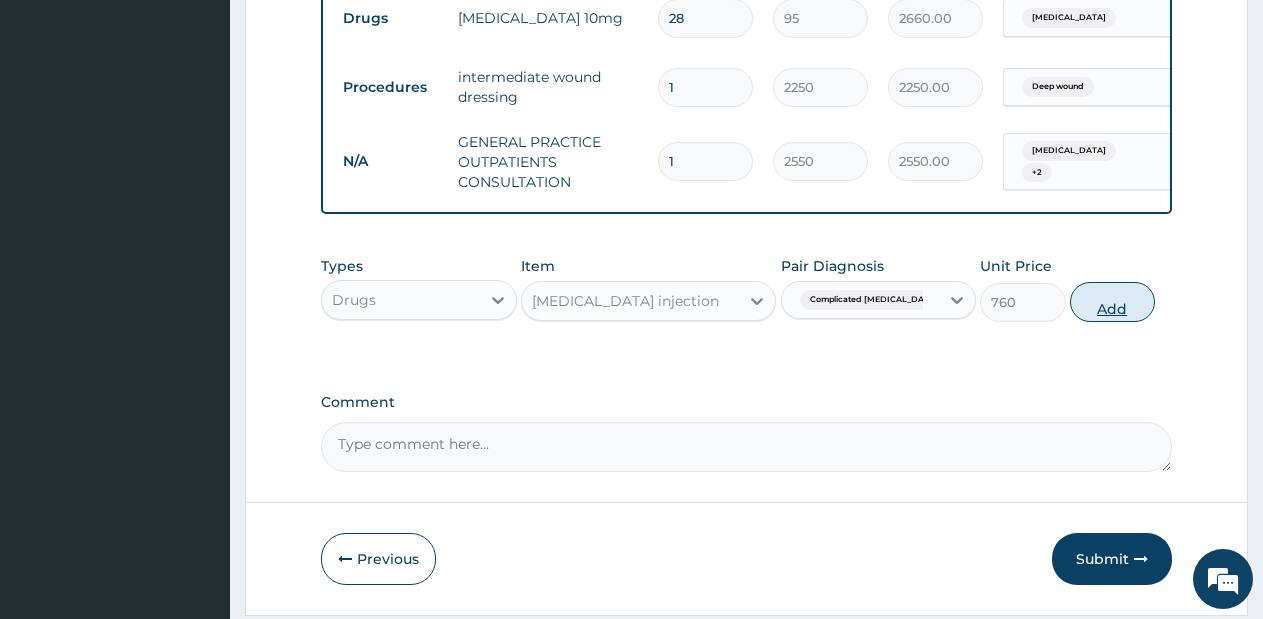 type on "0" 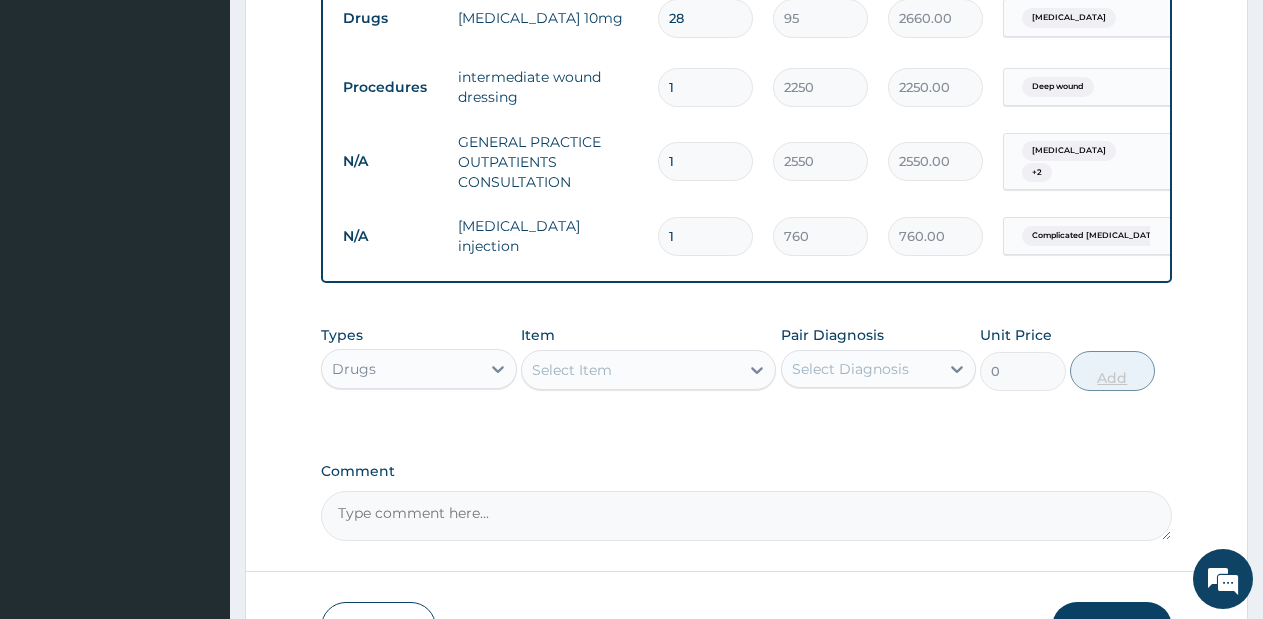 type 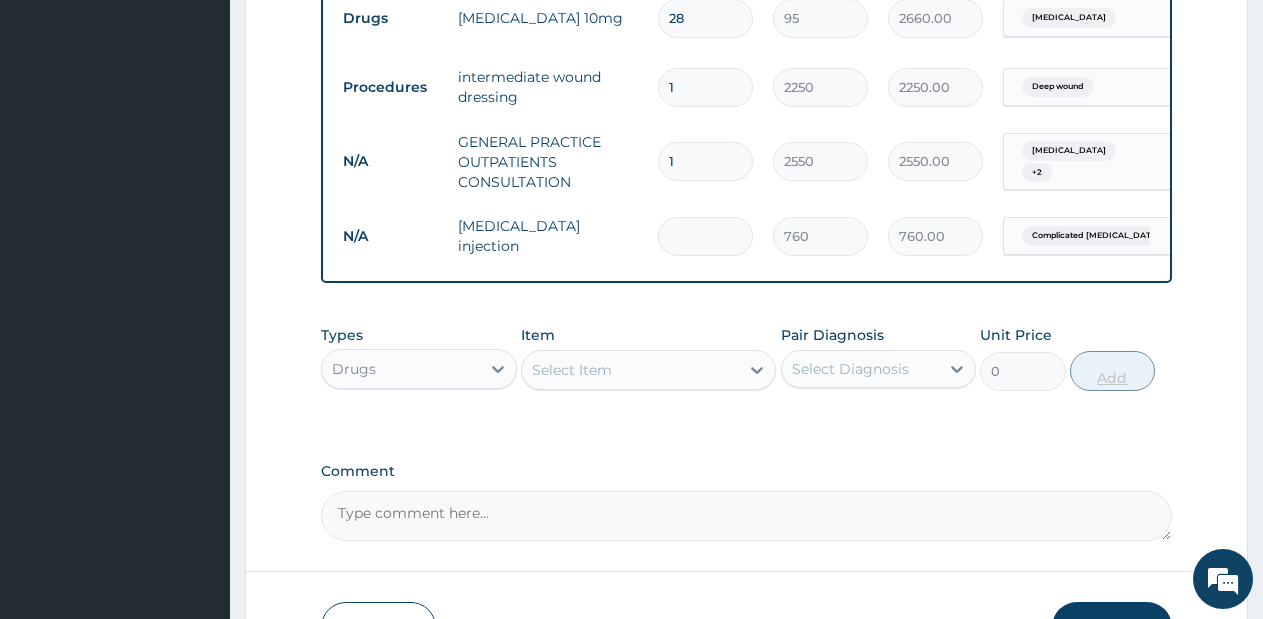 type on "0.00" 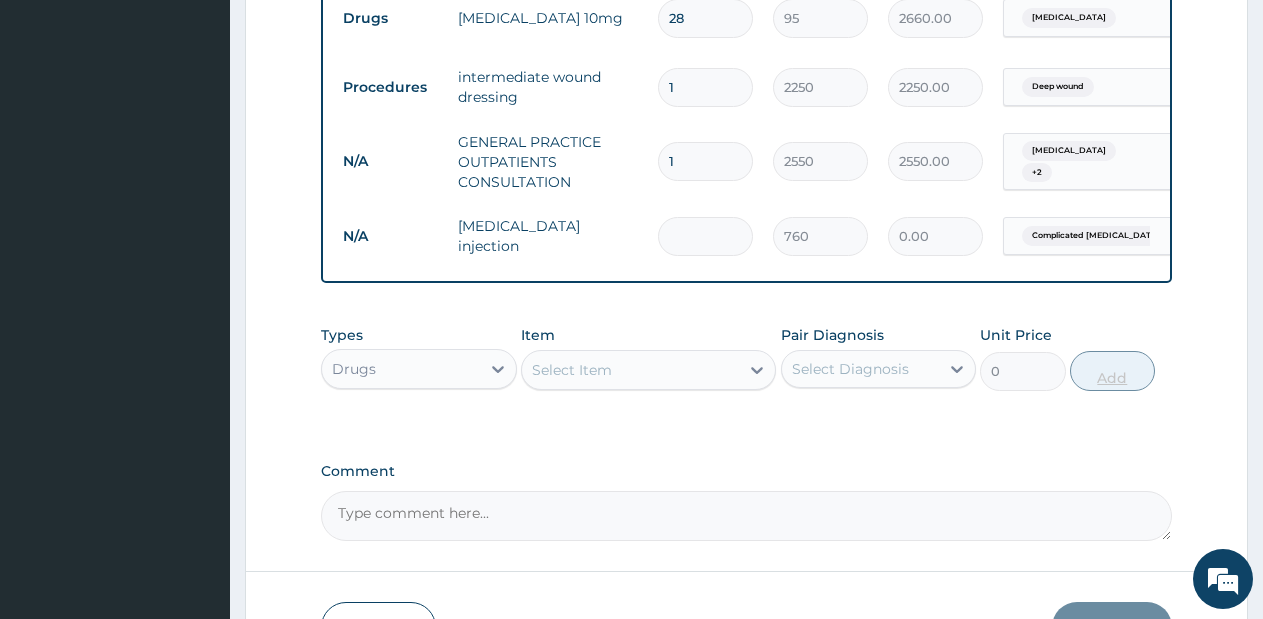 type on "2" 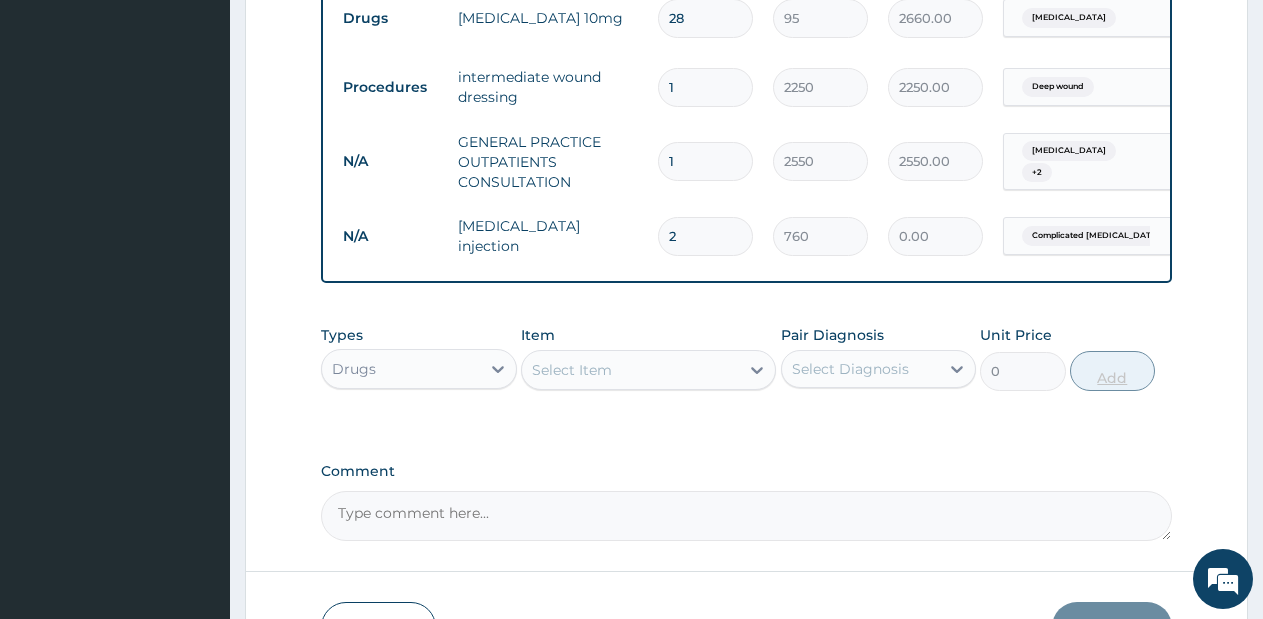 type on "1520.00" 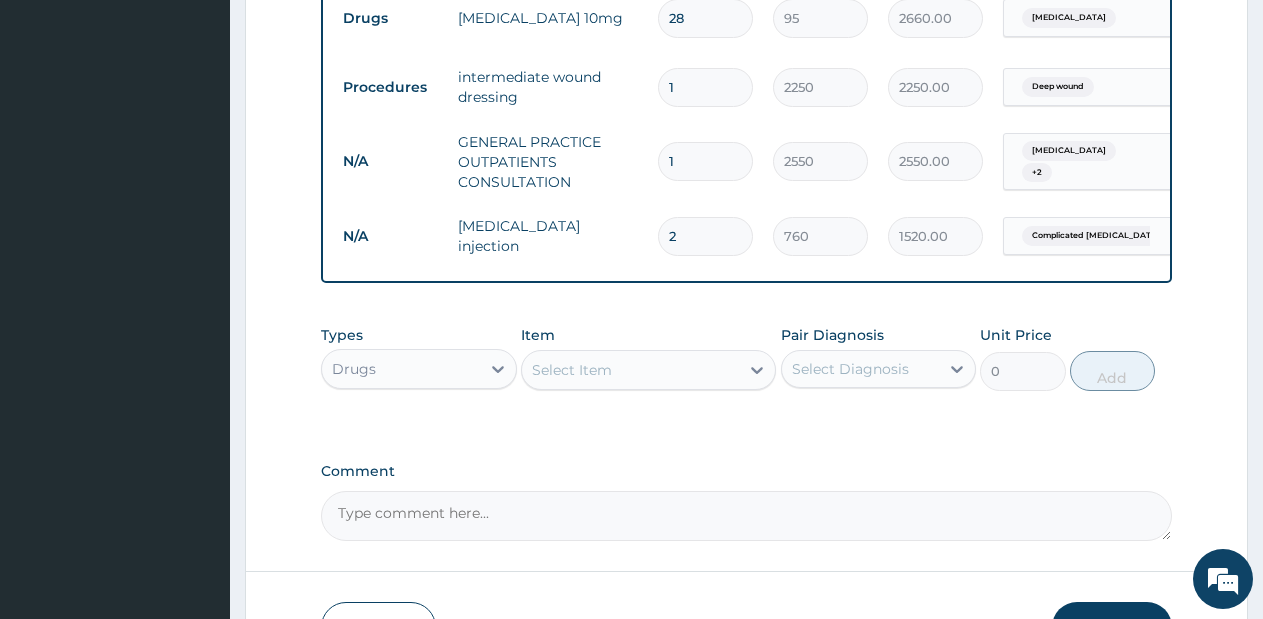 type on "2" 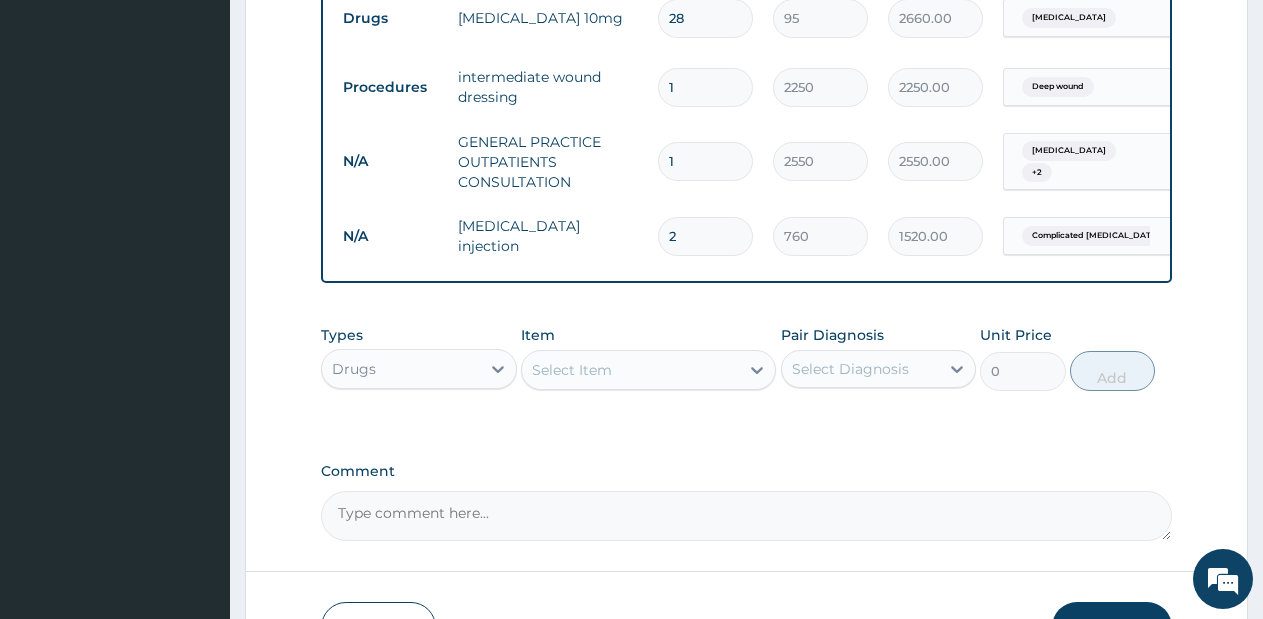 click on "Select Item" at bounding box center (630, 370) 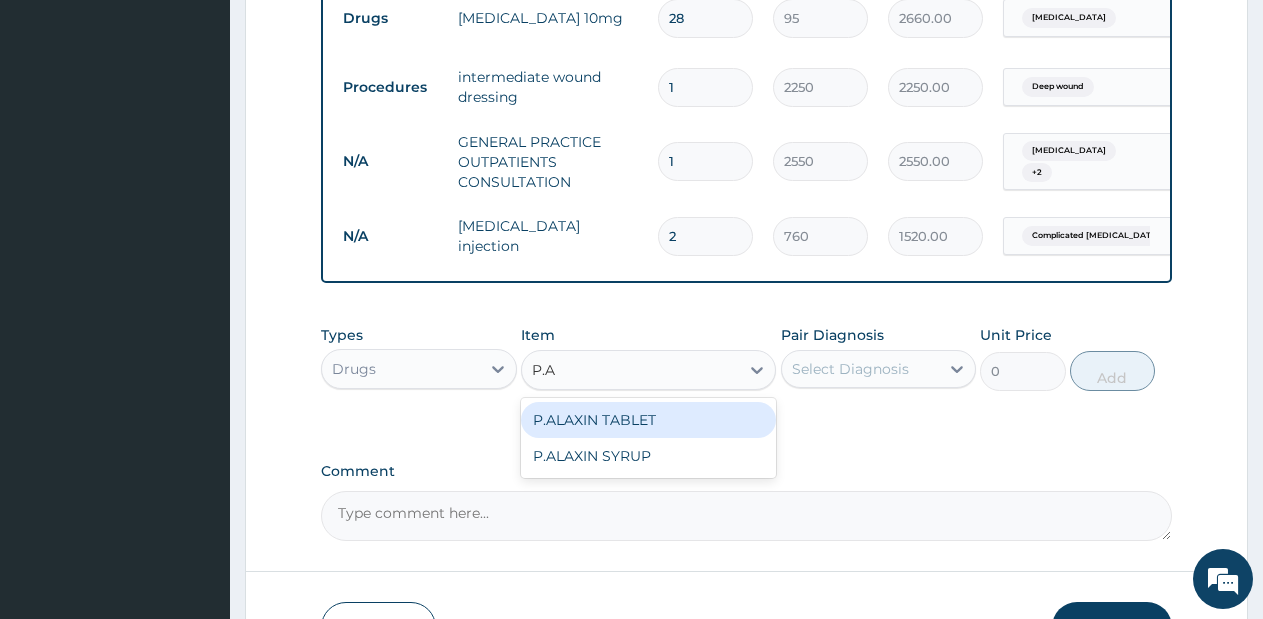 type on "P.AL" 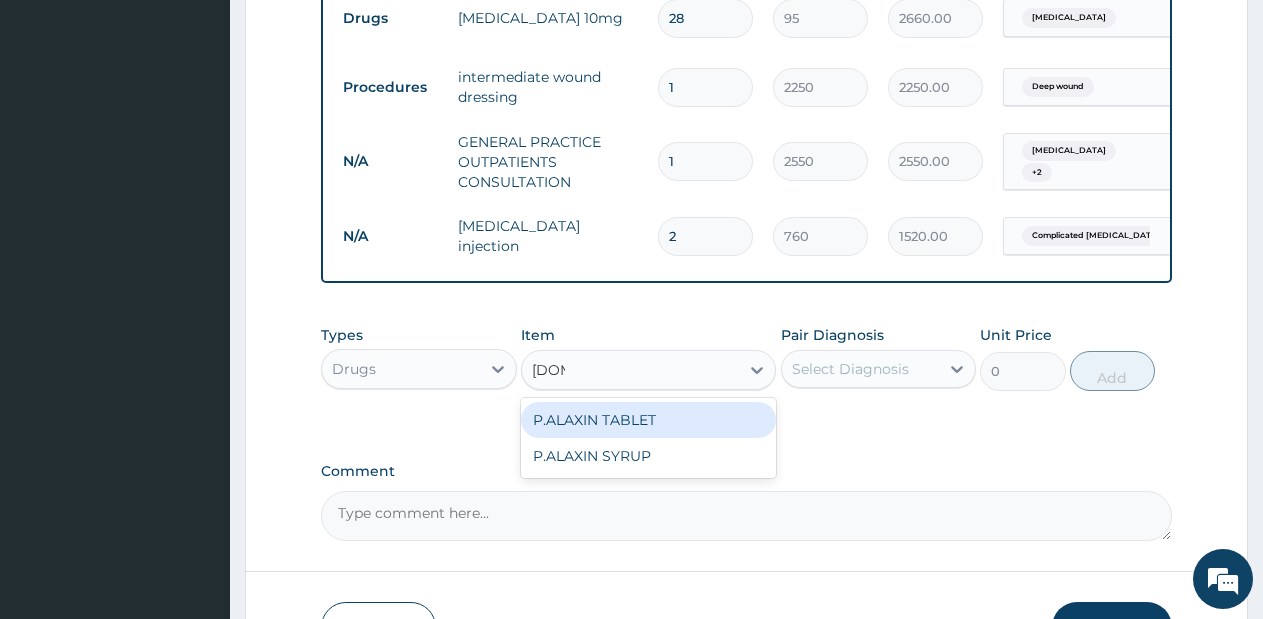 click on "P.ALAXIN TABLET" at bounding box center (648, 420) 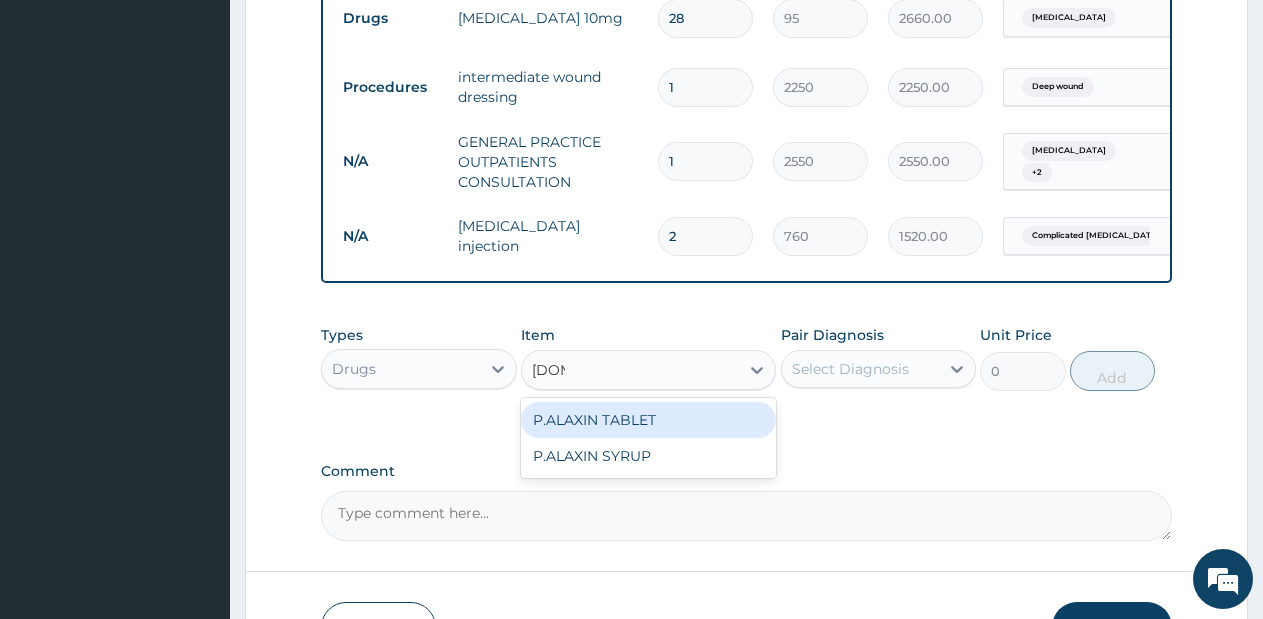 type 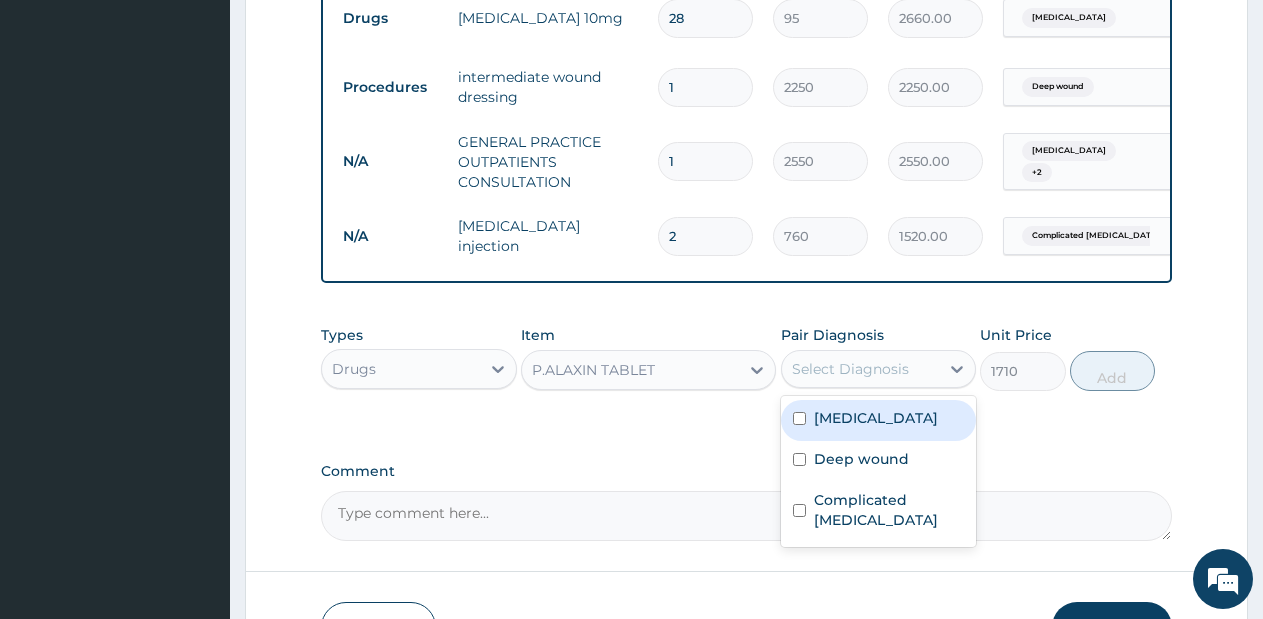 click on "Select Diagnosis" at bounding box center [861, 369] 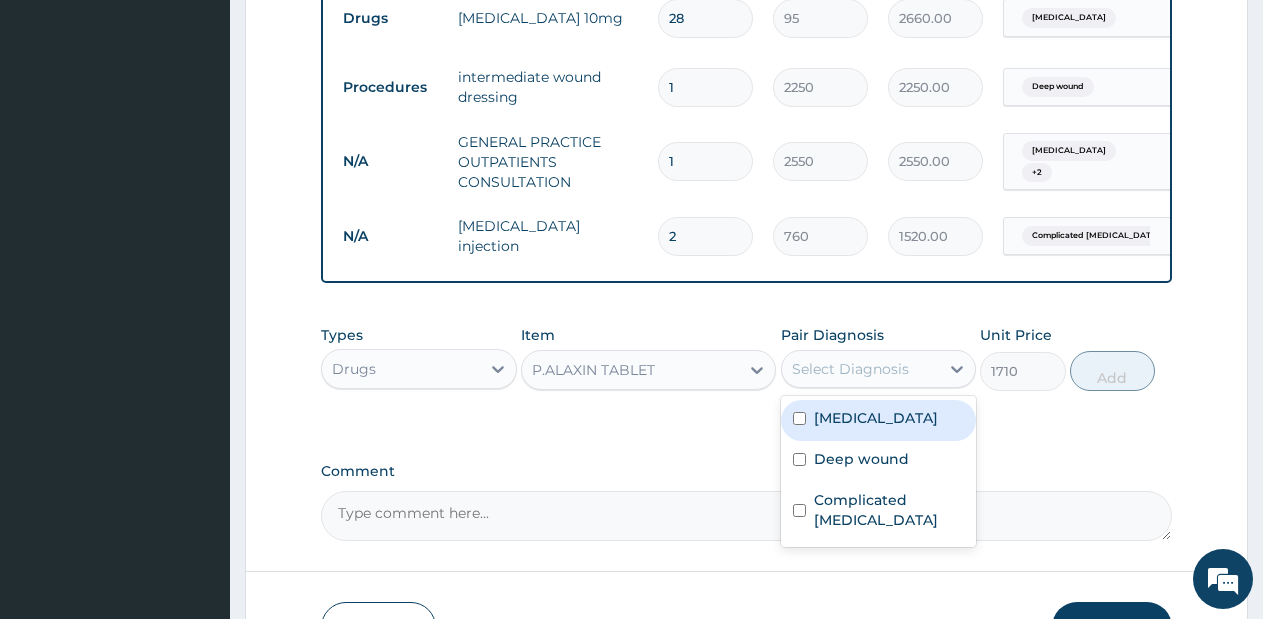 click on "Select Diagnosis" at bounding box center (850, 369) 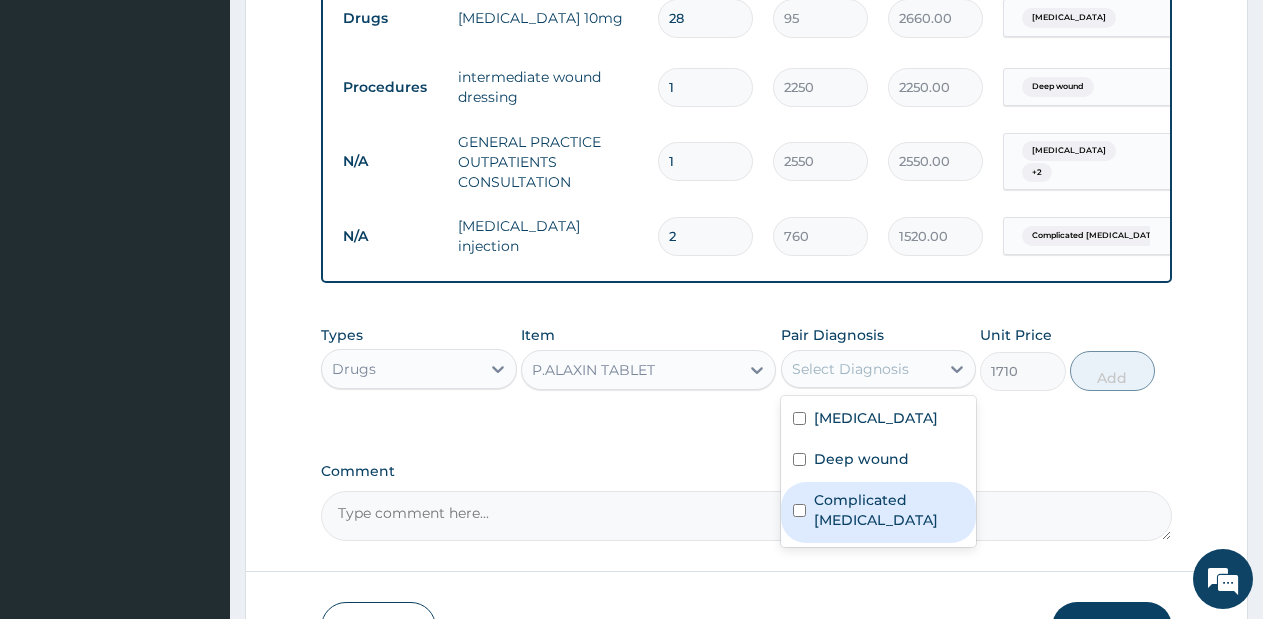click on "Complicated malaria" at bounding box center [889, 510] 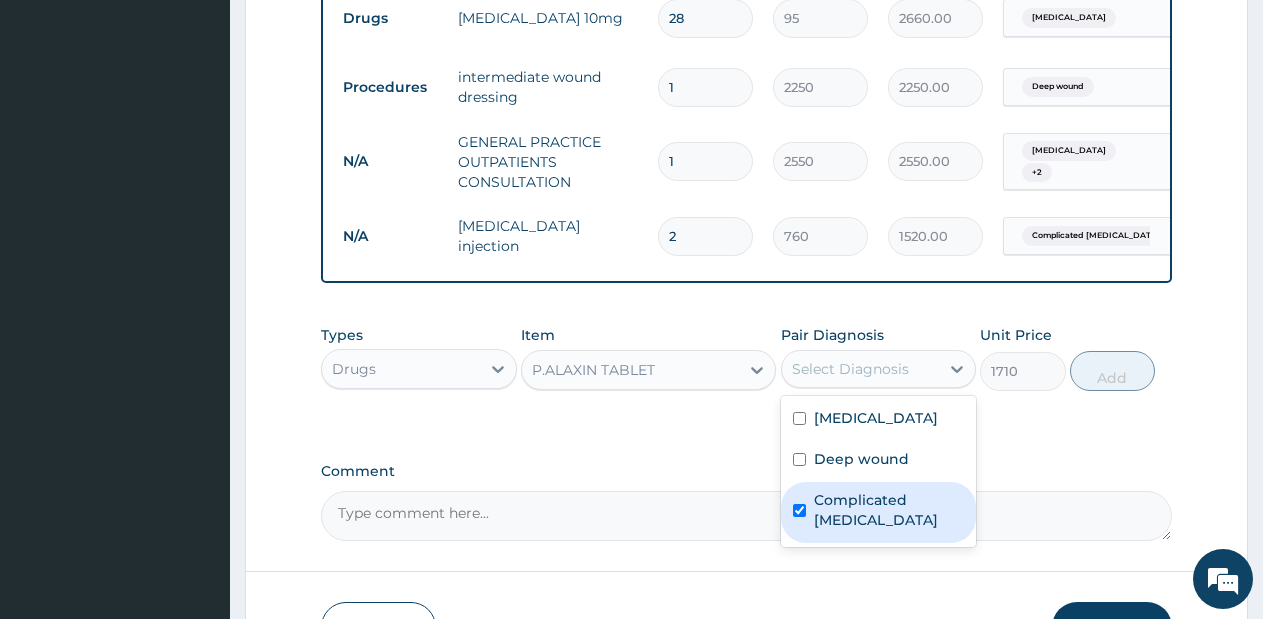 checkbox on "true" 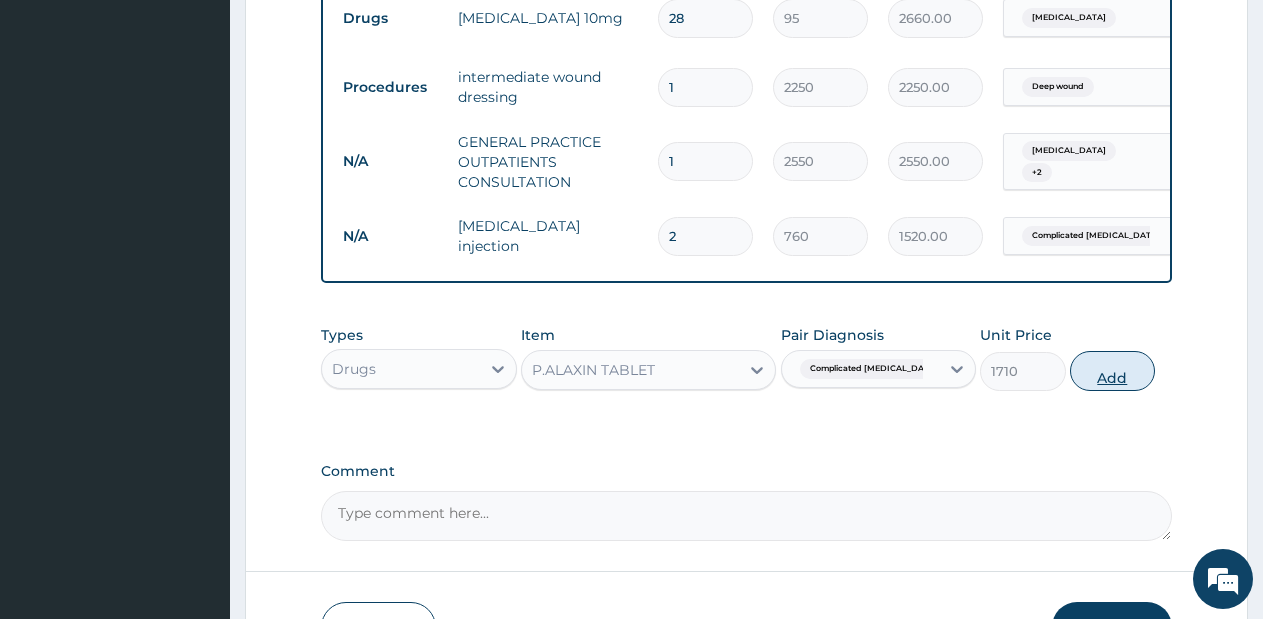 click on "Add" at bounding box center [1112, 371] 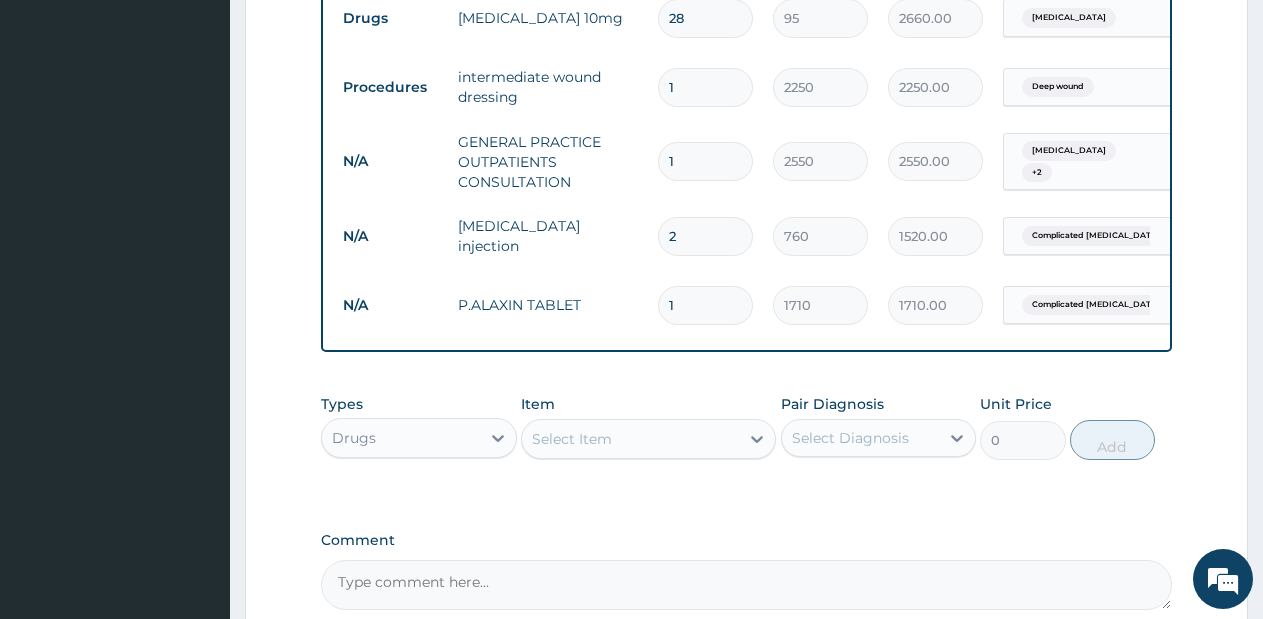 click on "Select Item" at bounding box center (630, 439) 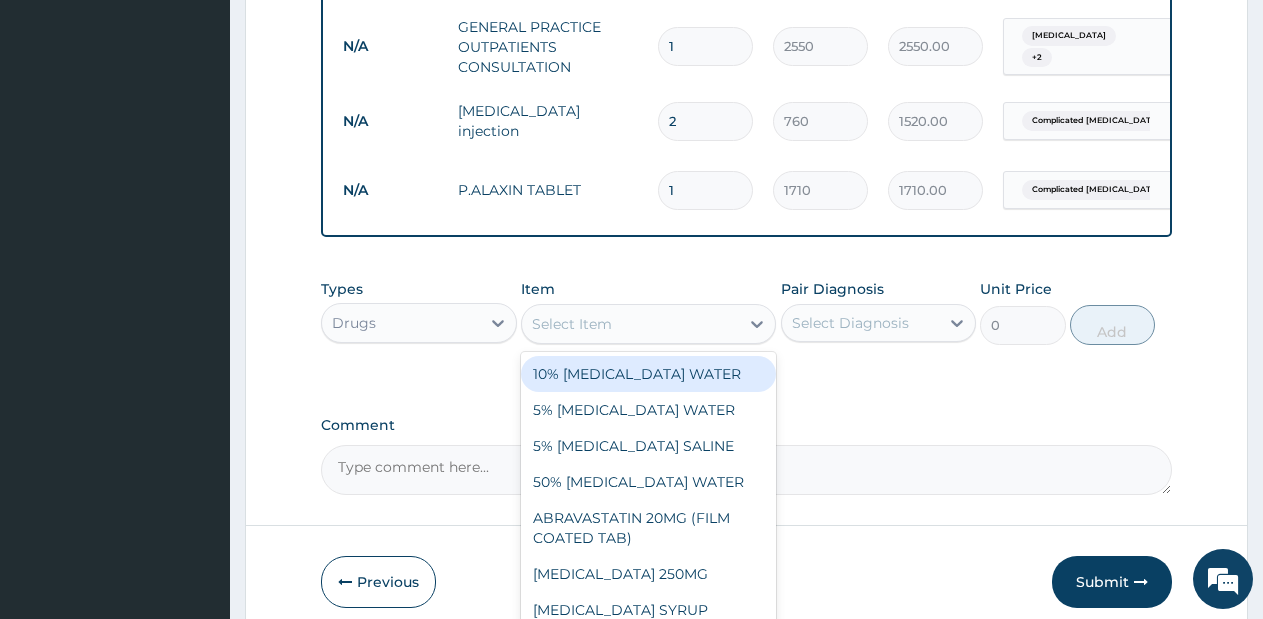 scroll, scrollTop: 1101, scrollLeft: 0, axis: vertical 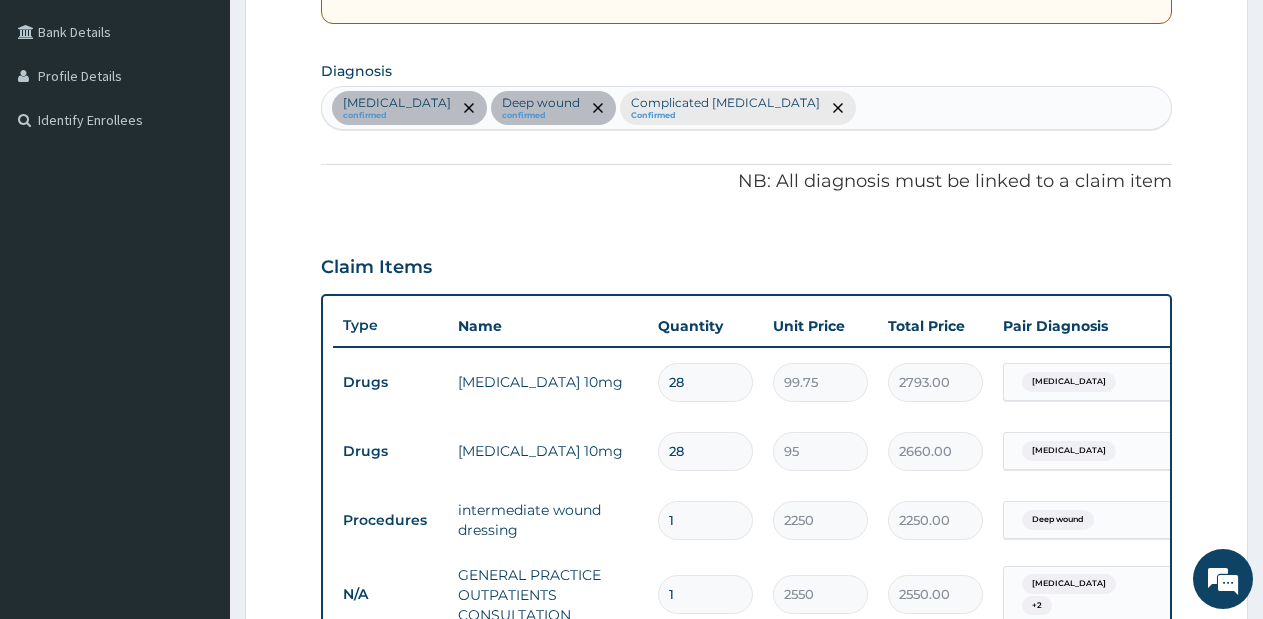 click on "Essential hypertension confirmed Deep wound confirmed Complicated malaria Confirmed" at bounding box center (746, 108) 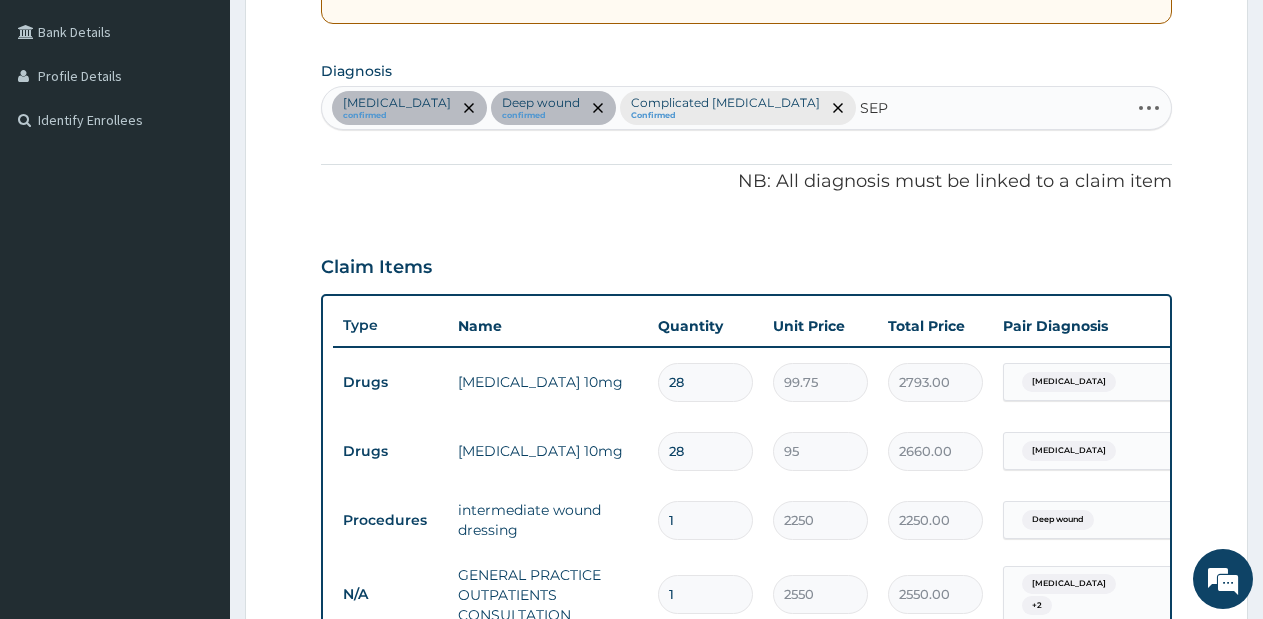 type on "SEPS" 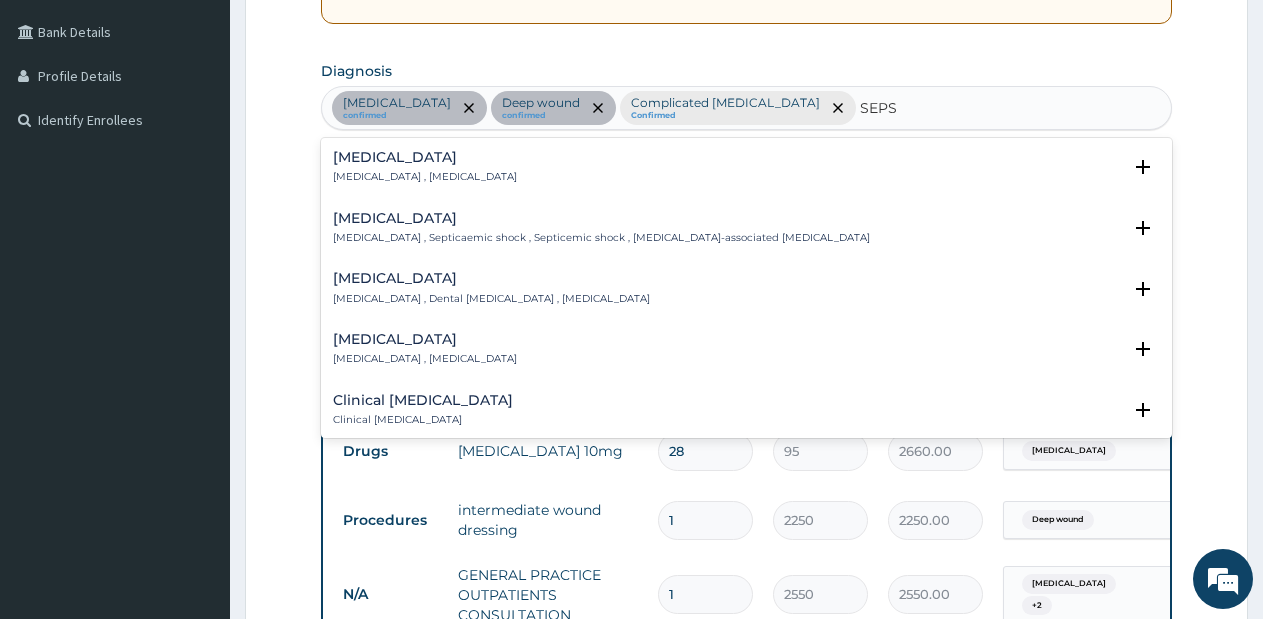 click on "Sepsis Systemic infection , Sepsis" at bounding box center (746, 167) 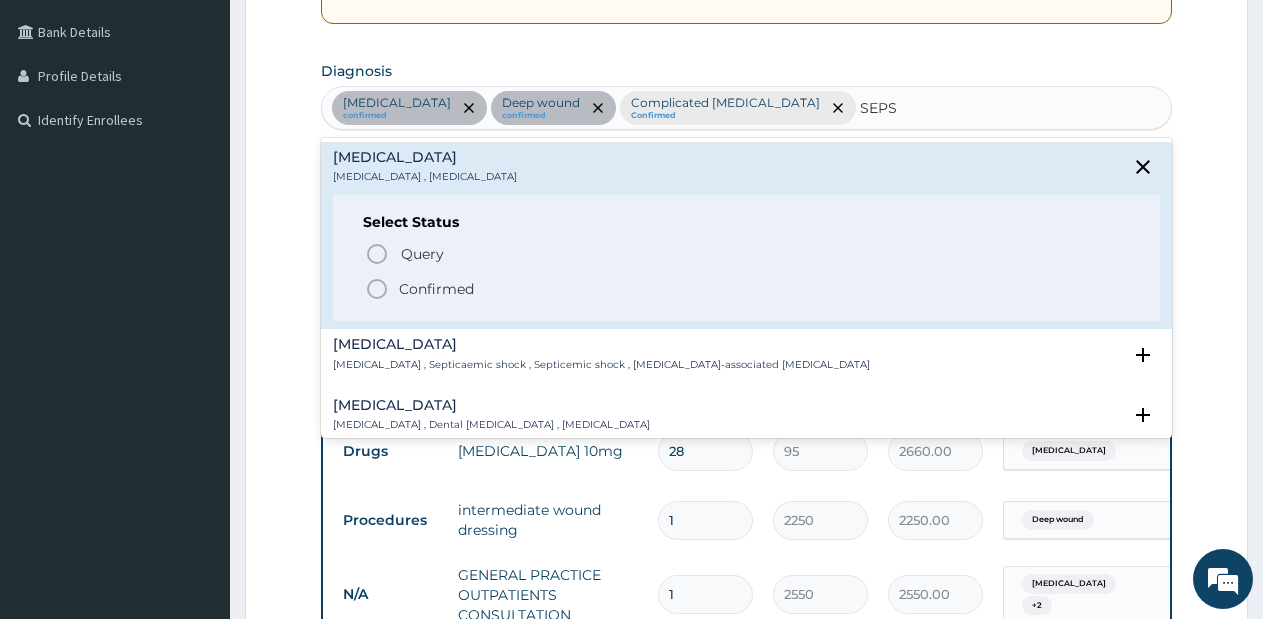 click 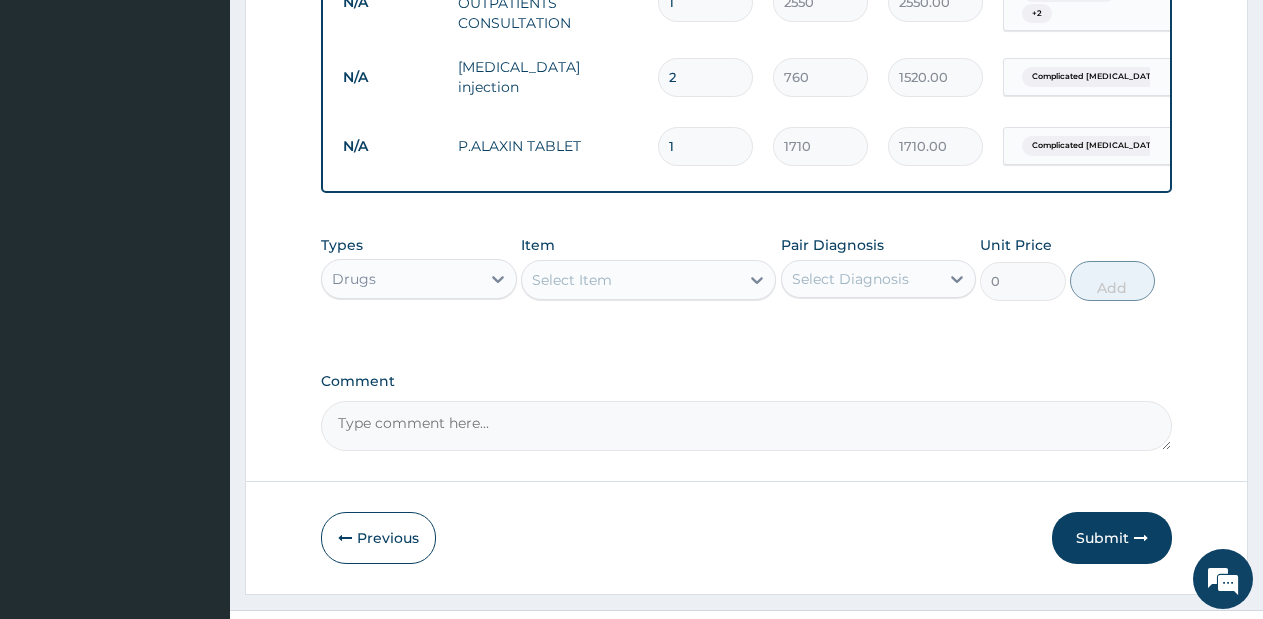 scroll, scrollTop: 1048, scrollLeft: 0, axis: vertical 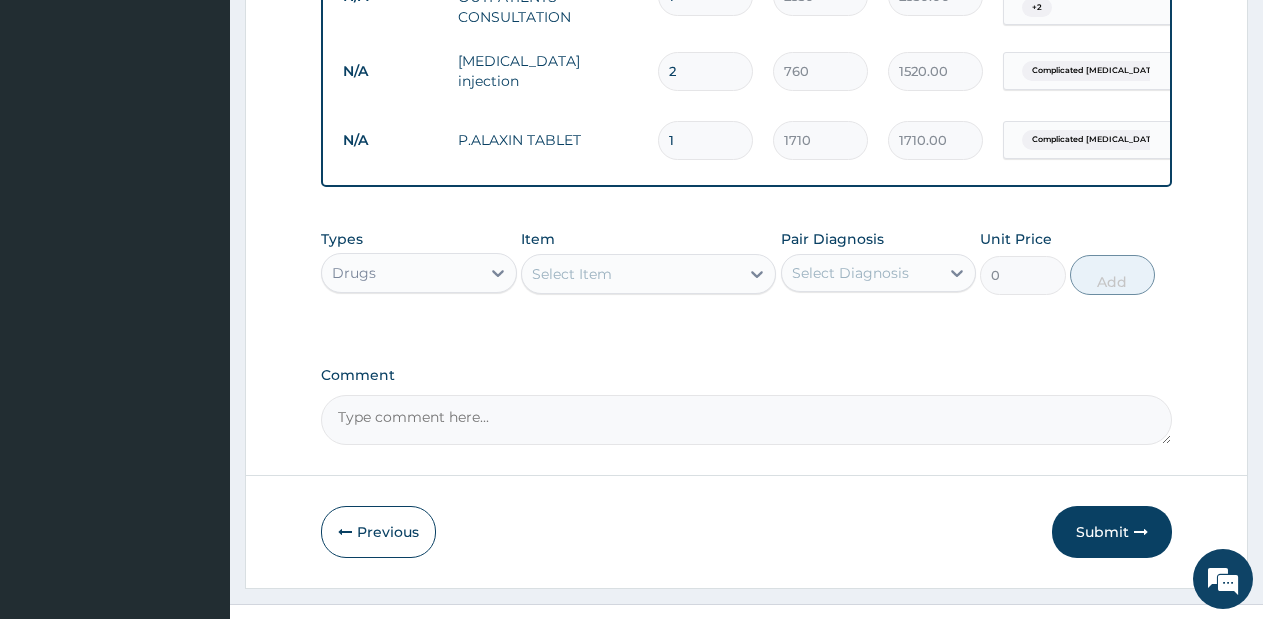 click on "Select Item" at bounding box center (648, 274) 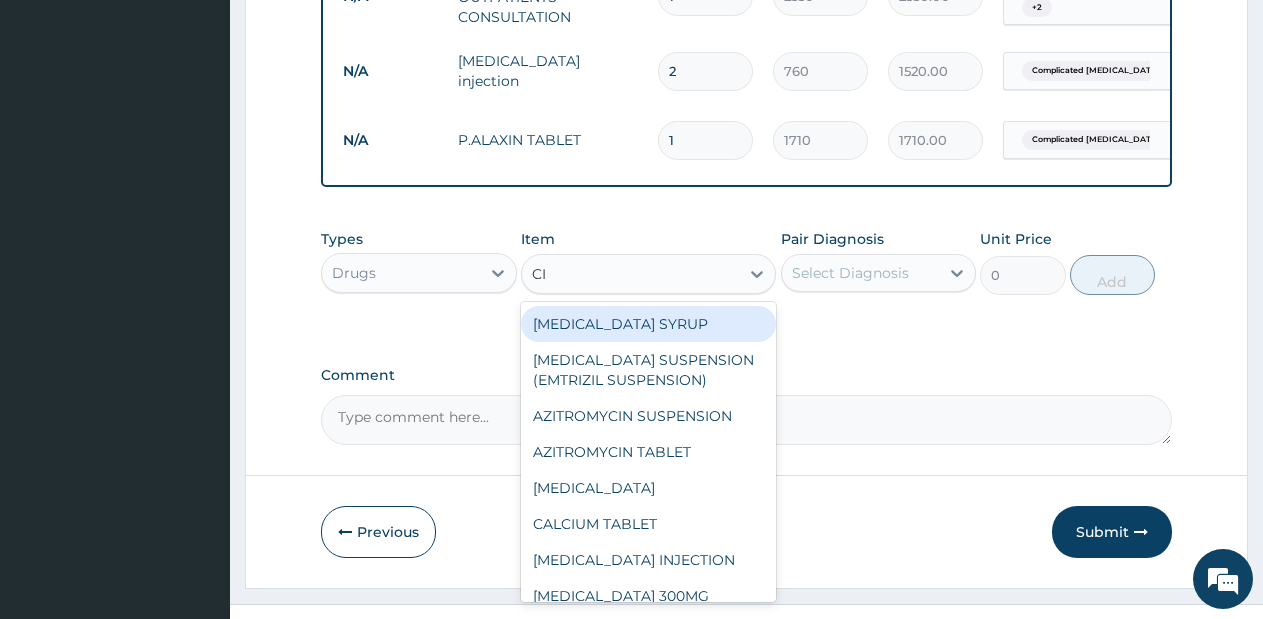type on "CIP" 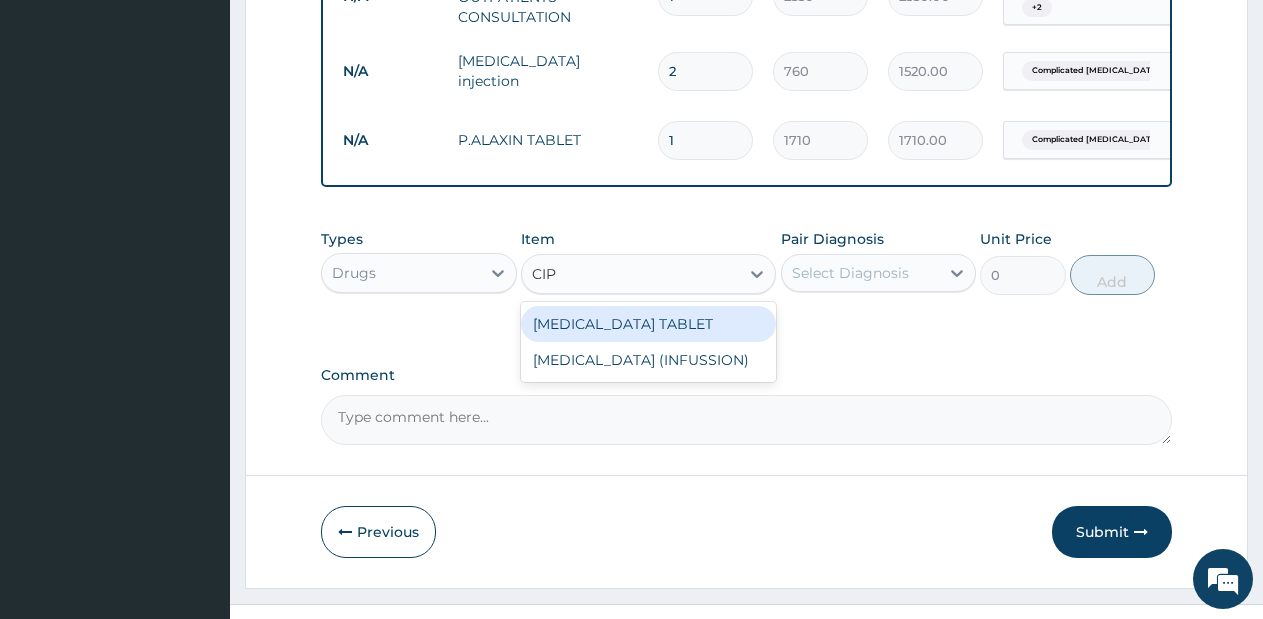 click on "CIPROFLOXACIN TABLET" at bounding box center (648, 324) 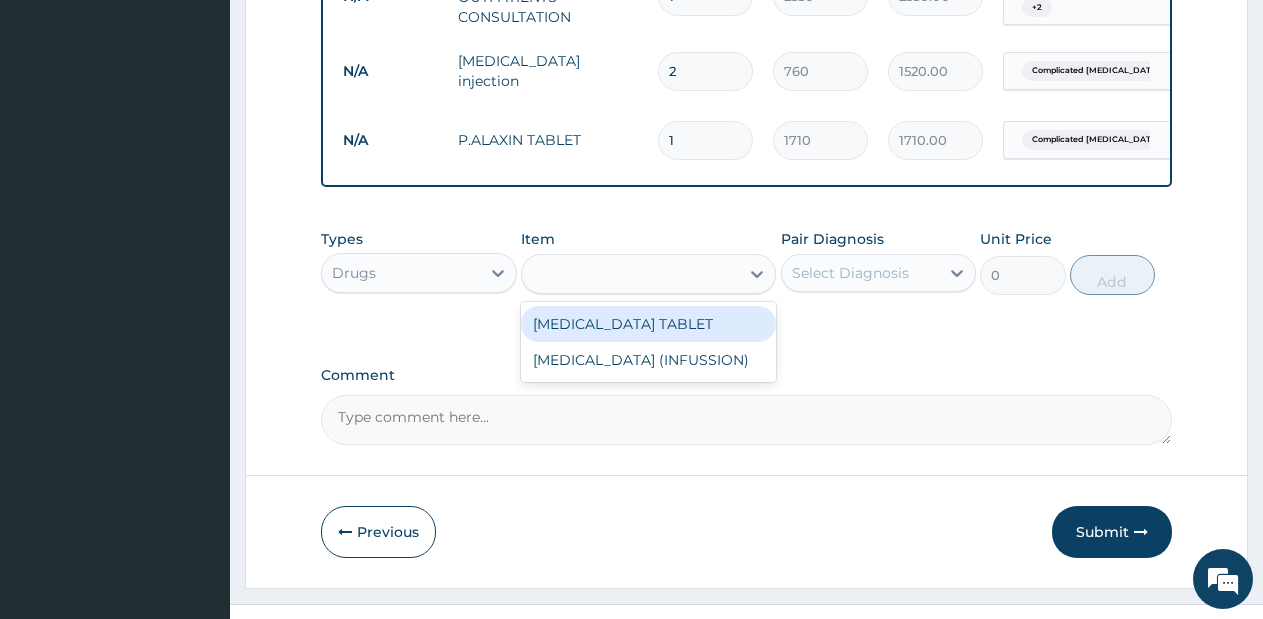 type on "2137.5" 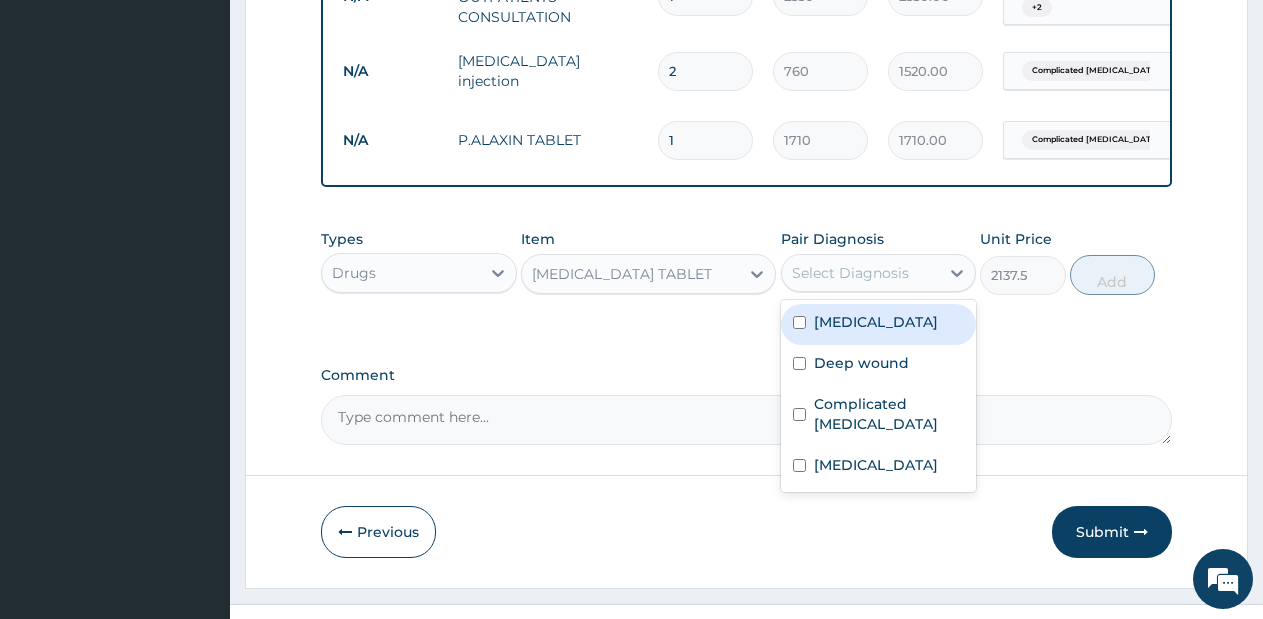 click on "Select Diagnosis" at bounding box center (850, 273) 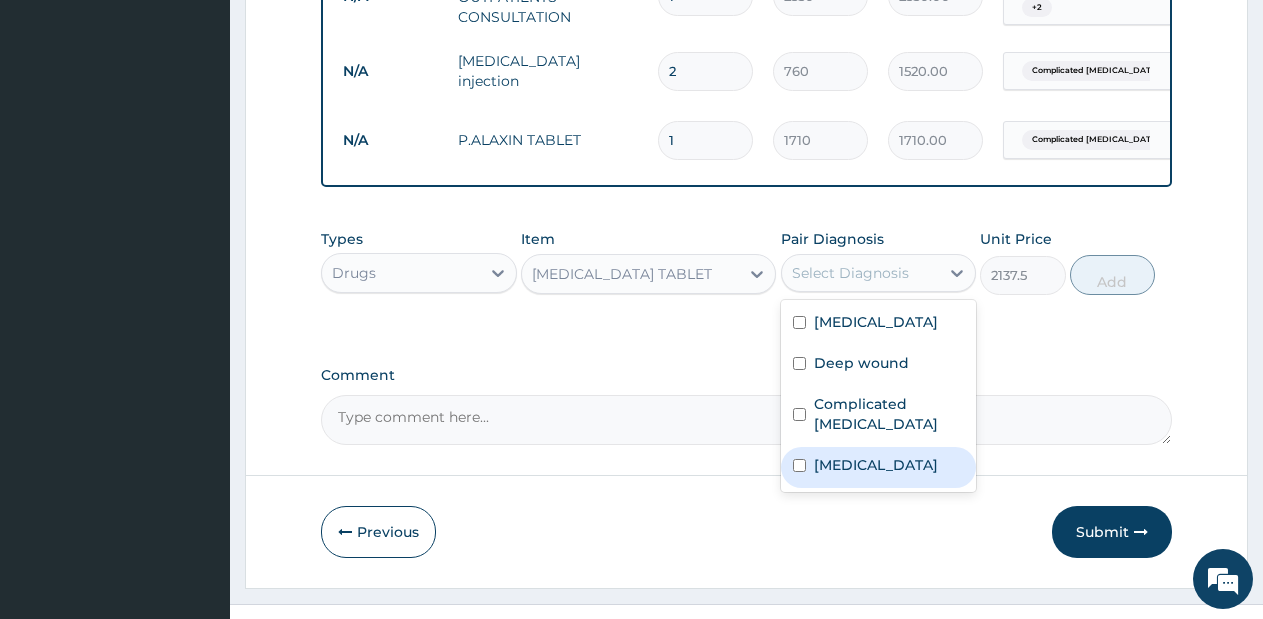 click on "Sepsis" at bounding box center (876, 465) 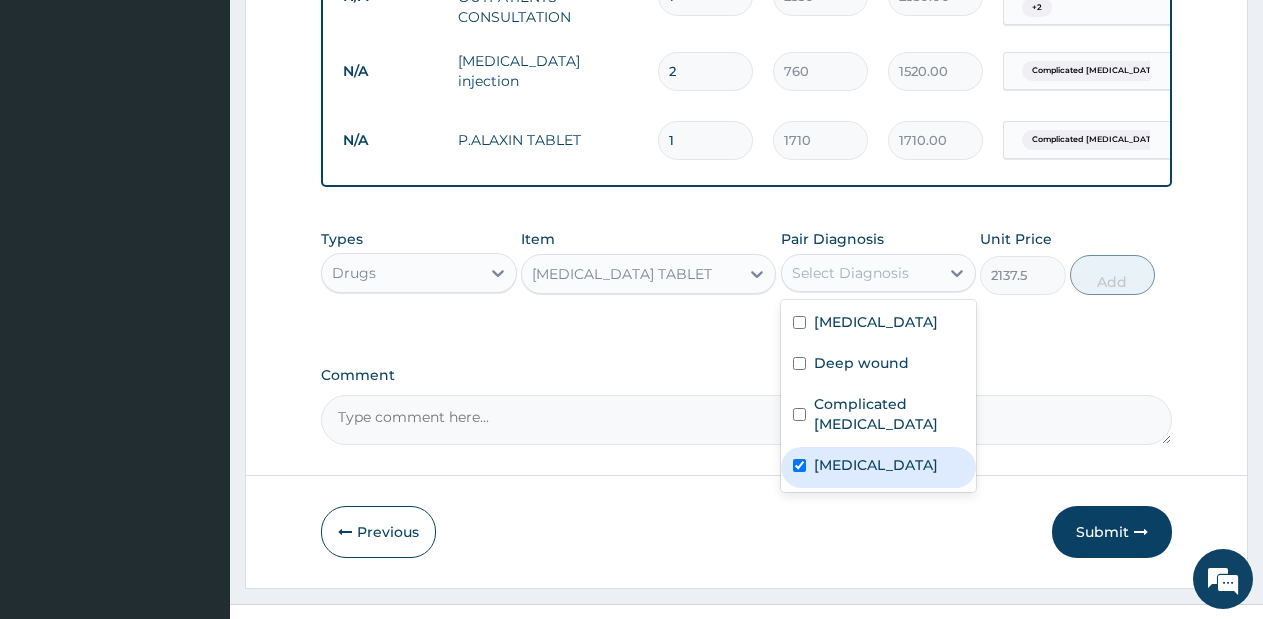 checkbox on "true" 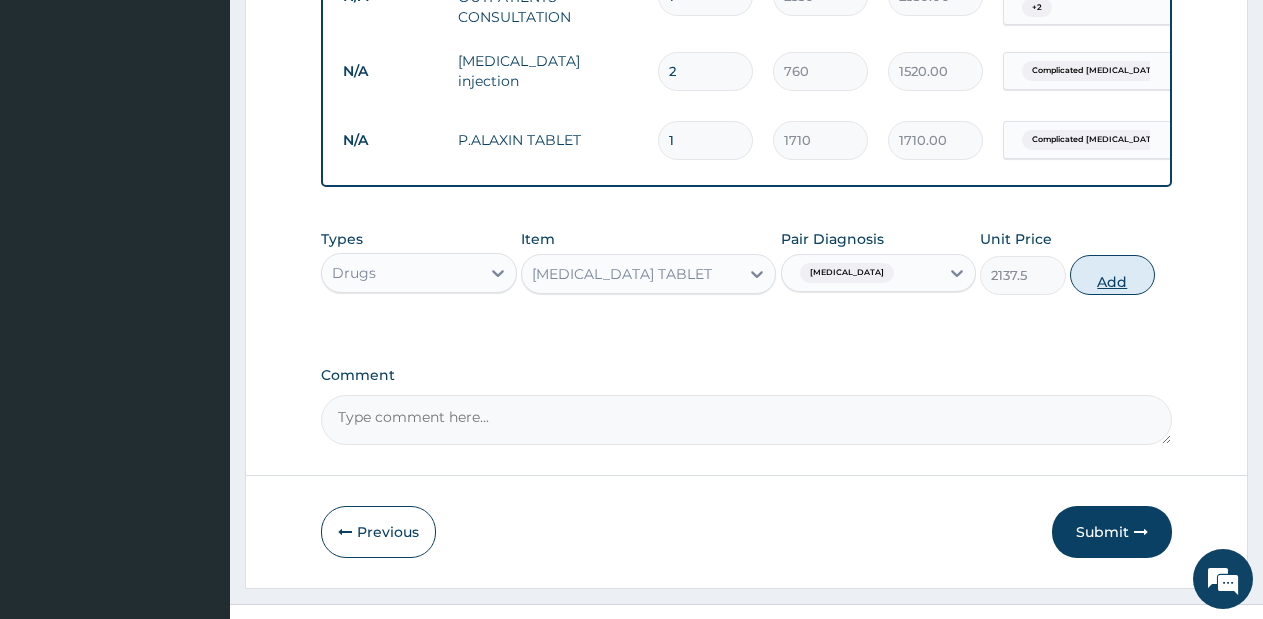 click on "Add" at bounding box center [1112, 275] 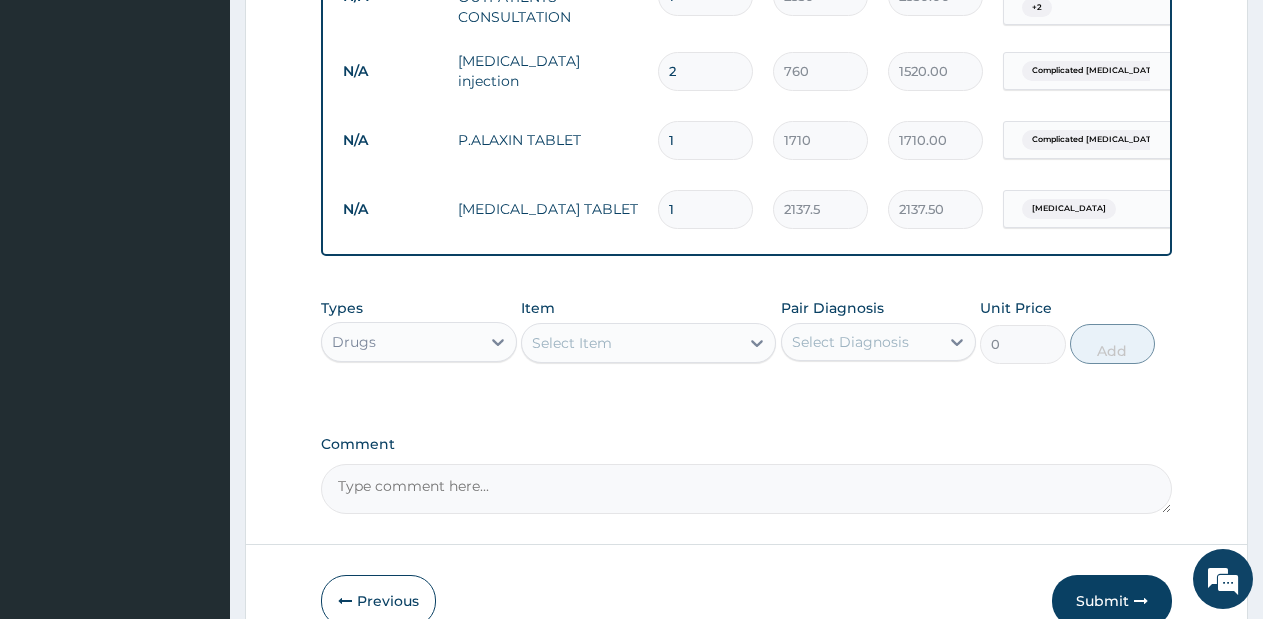 click on "Select Item" at bounding box center (630, 343) 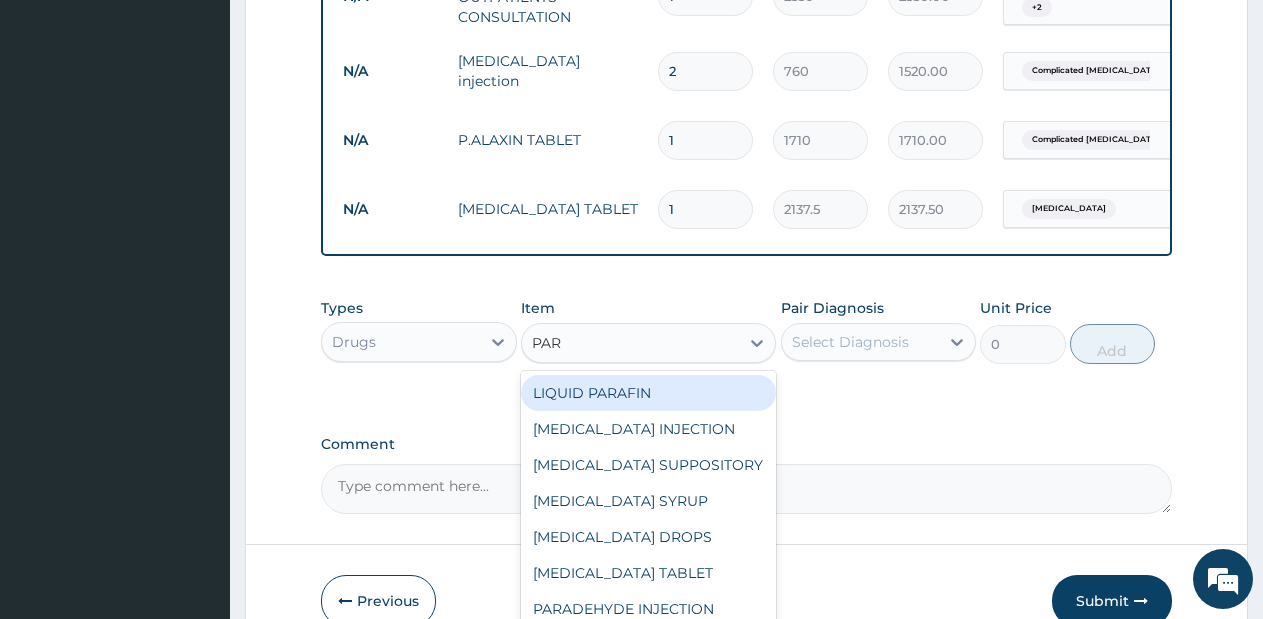 type on "PARA" 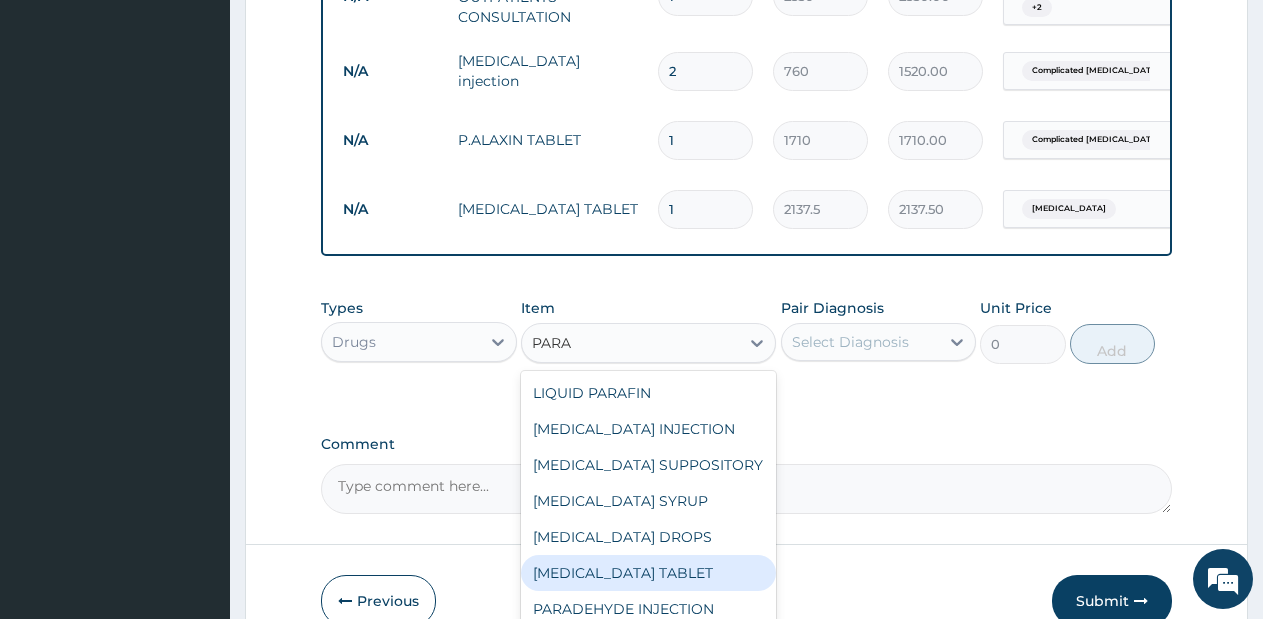click on "PARACETAMOL TABLET" at bounding box center (648, 573) 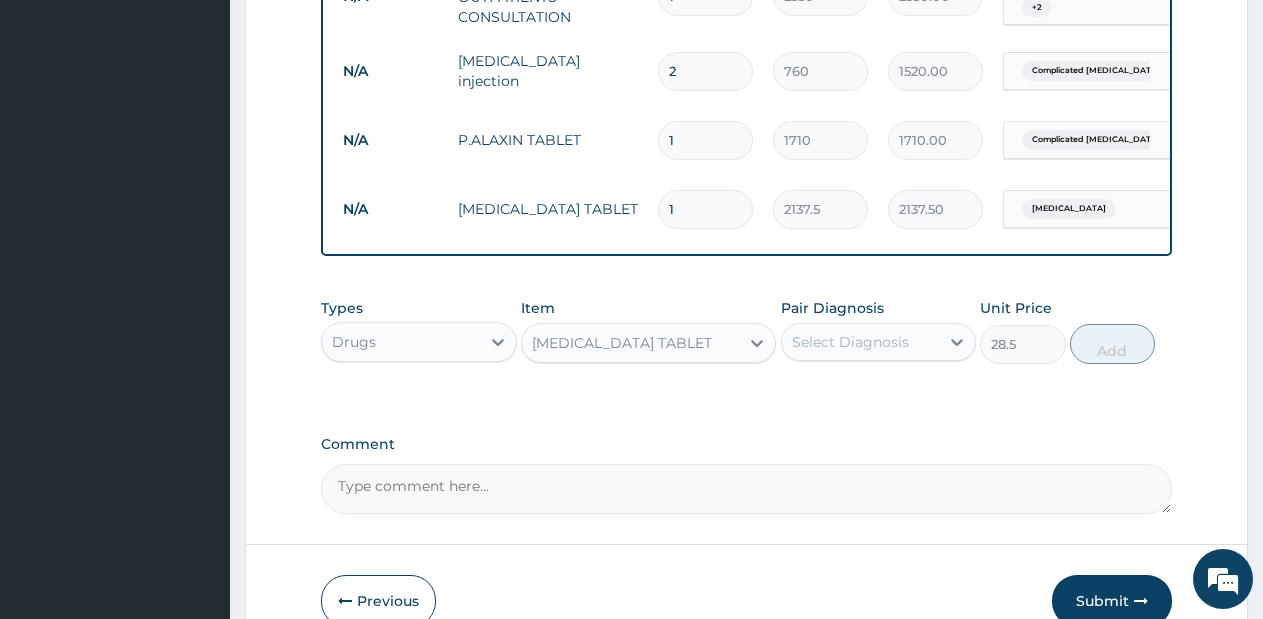 click on "Select Diagnosis" at bounding box center [861, 342] 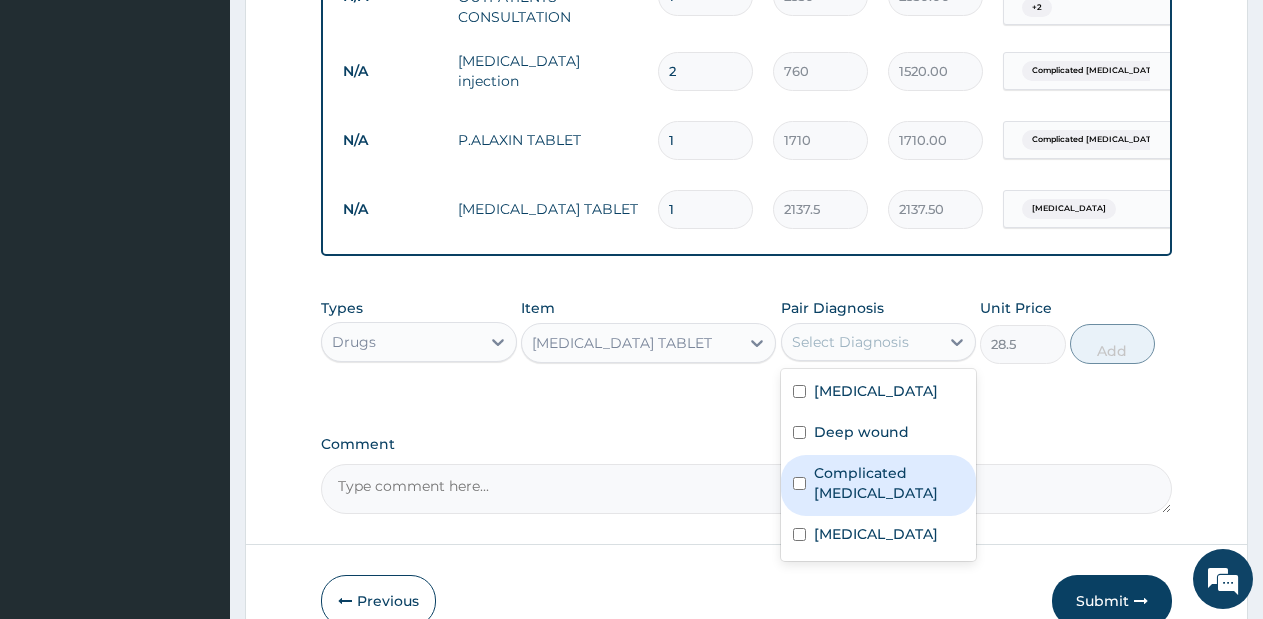 click on "Complicated malaria" at bounding box center [889, 483] 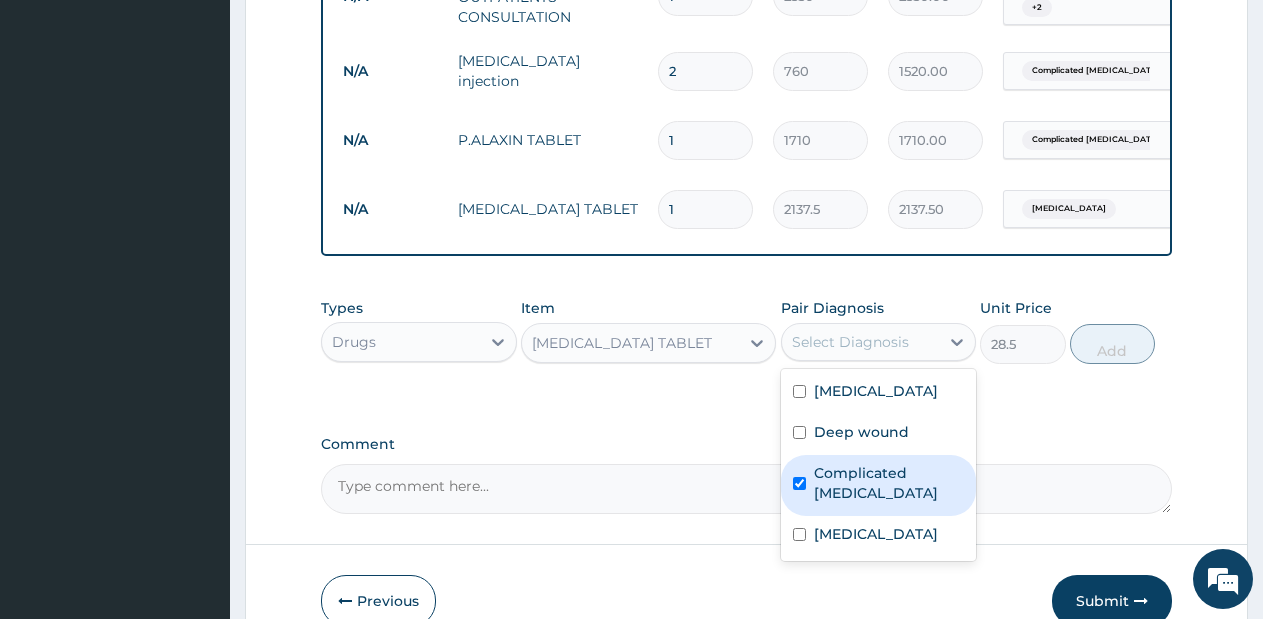 checkbox on "true" 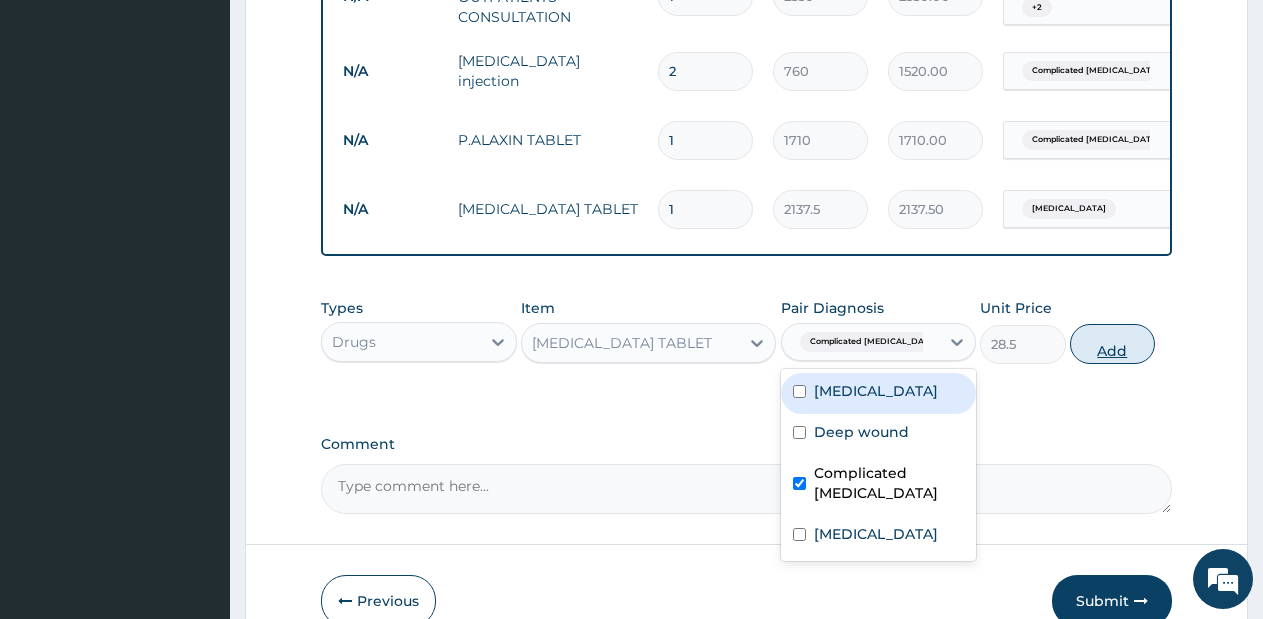 click on "Add" at bounding box center [1112, 344] 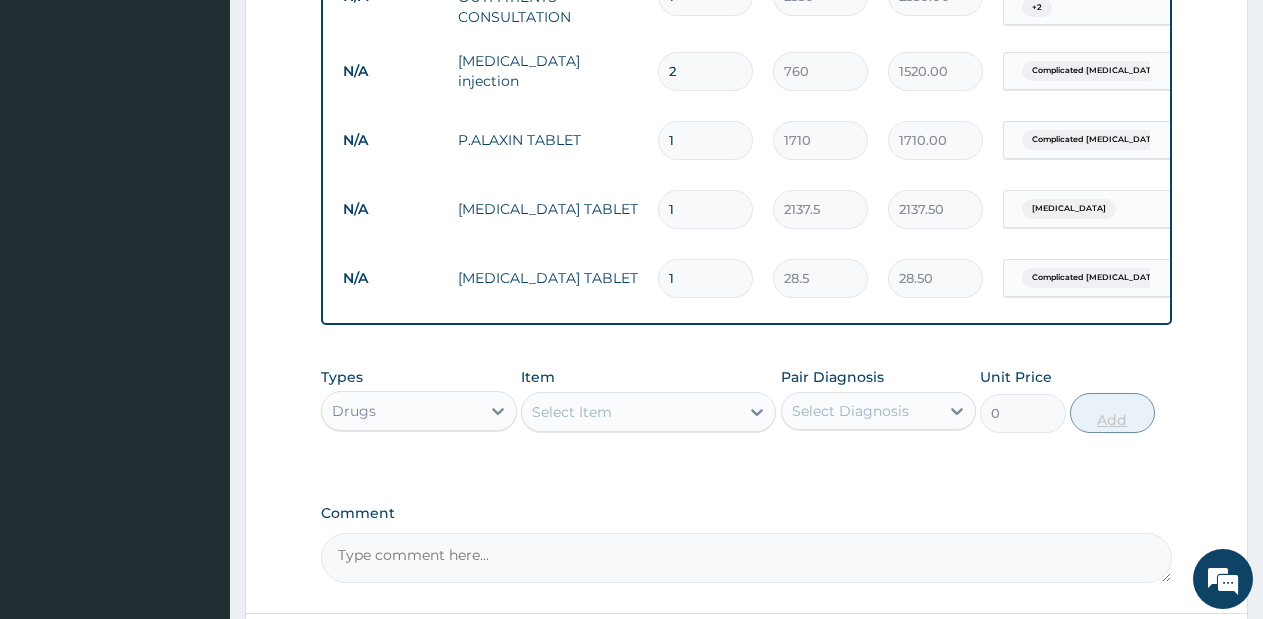 type on "18" 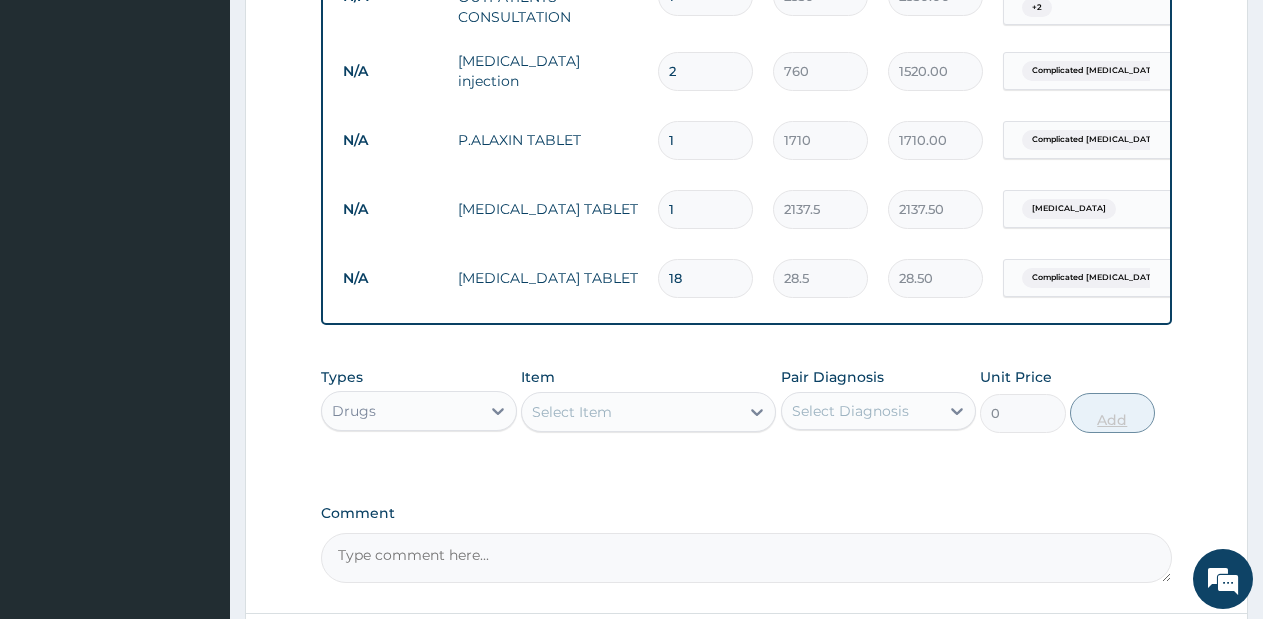 type on "513.00" 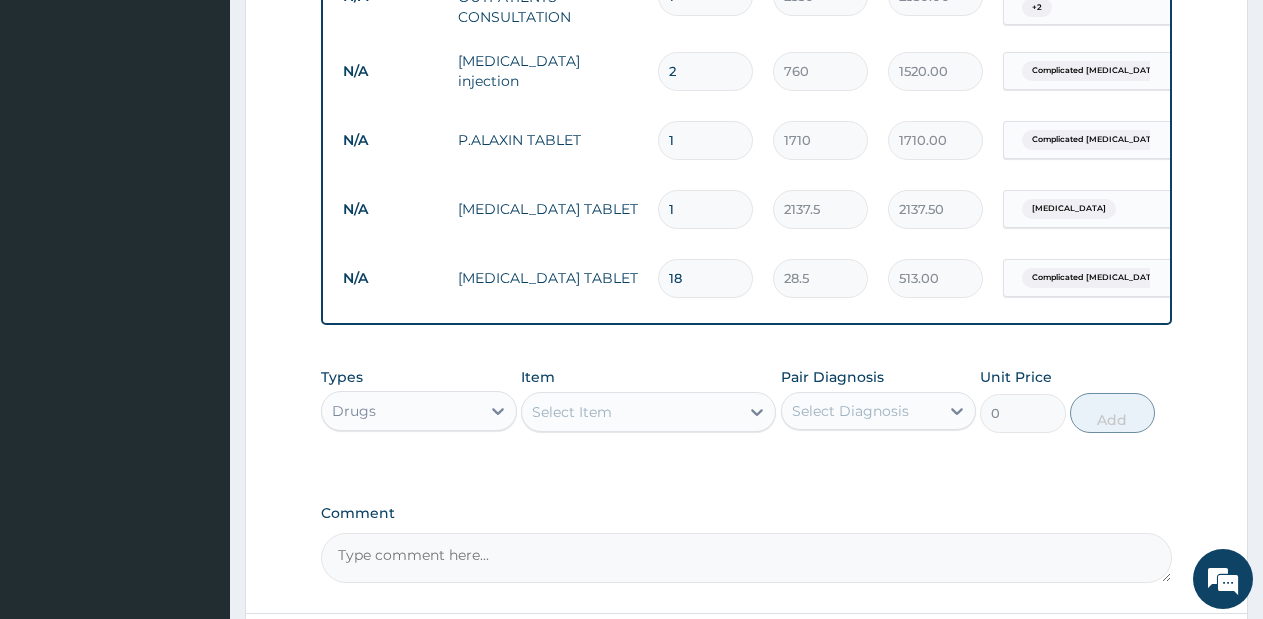 type on "18" 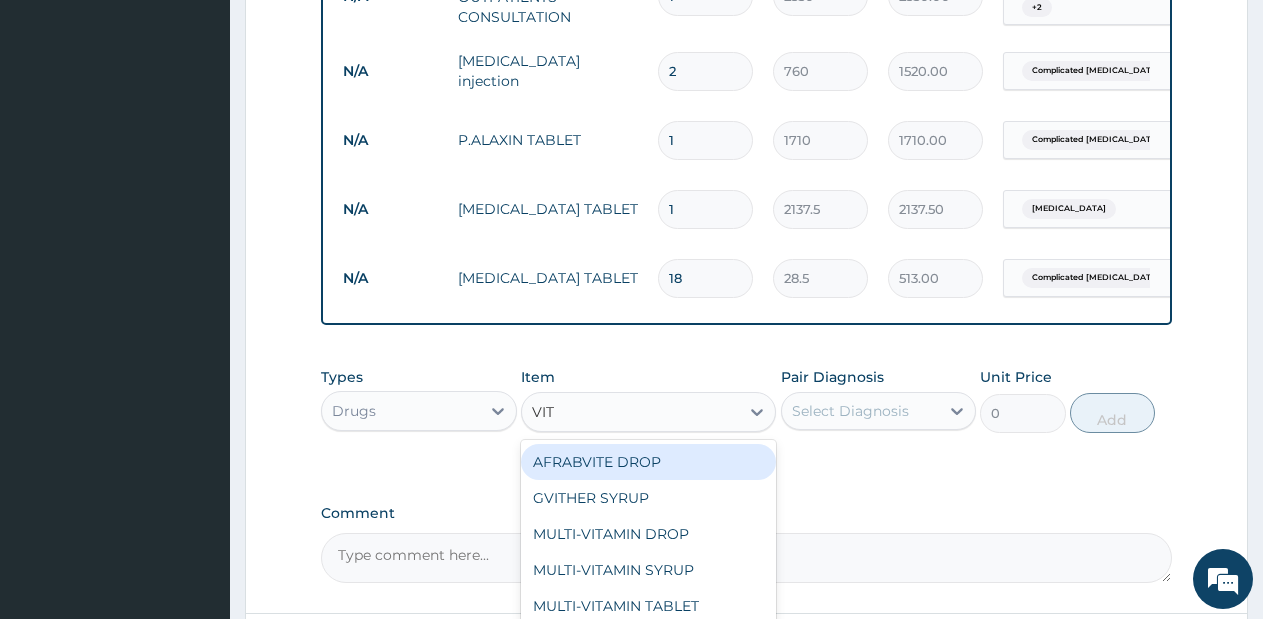 type on "VIT C" 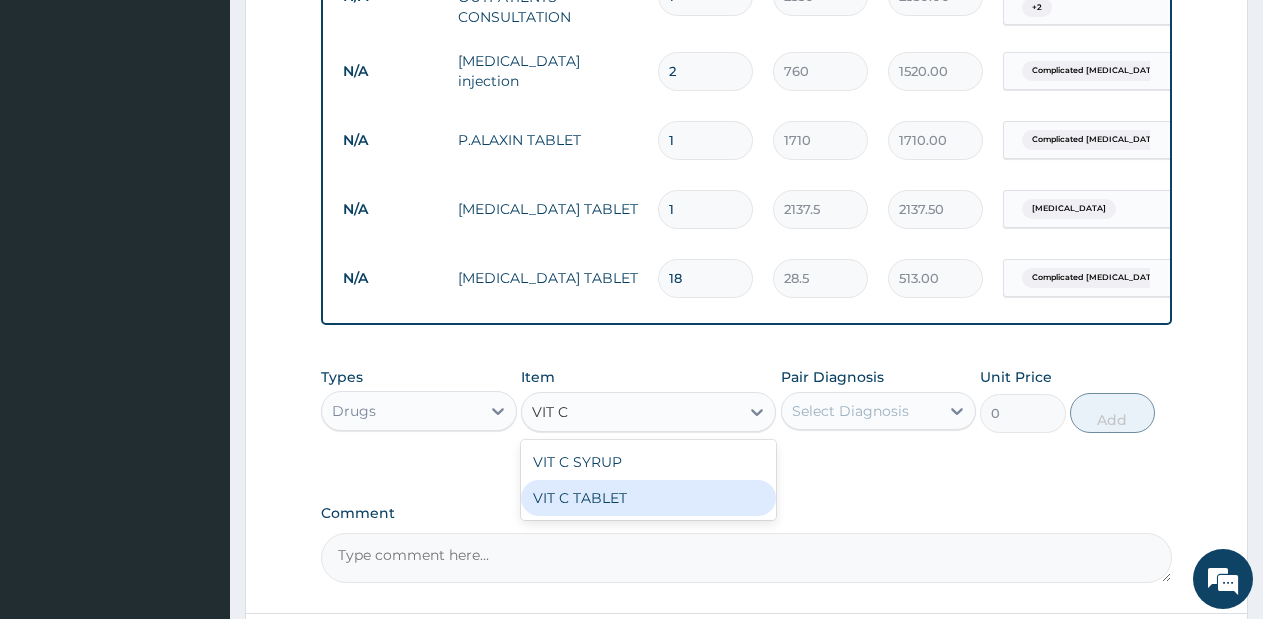 click on "VIT C TABLET" at bounding box center (648, 498) 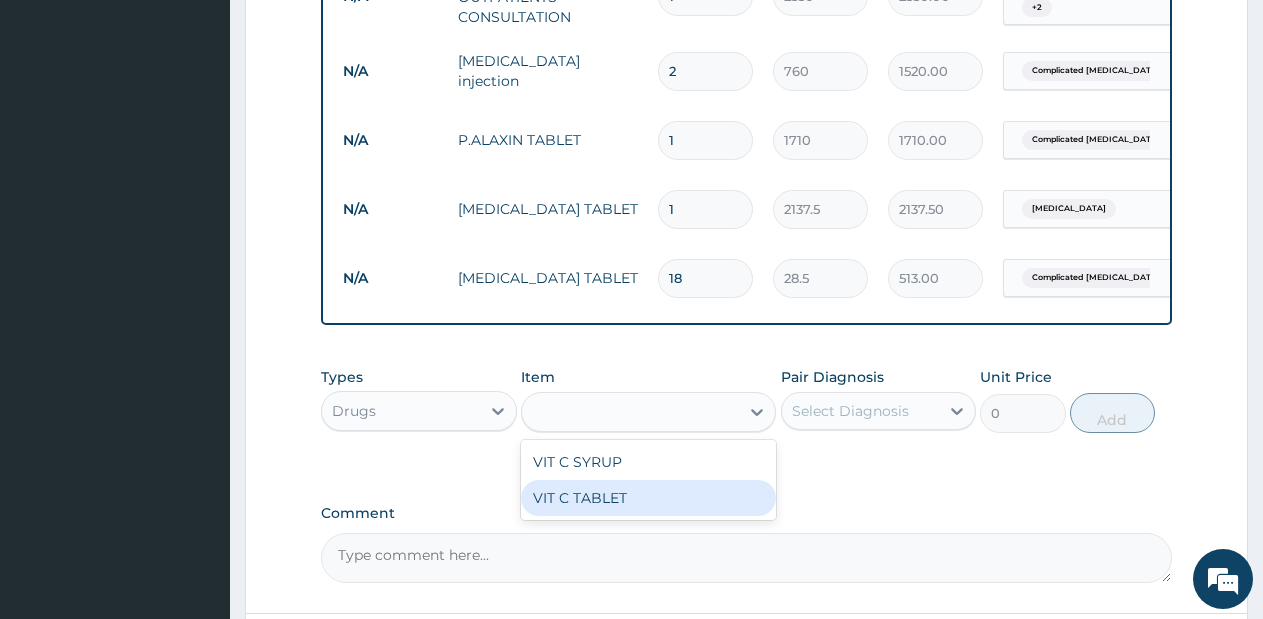 type on "28.5" 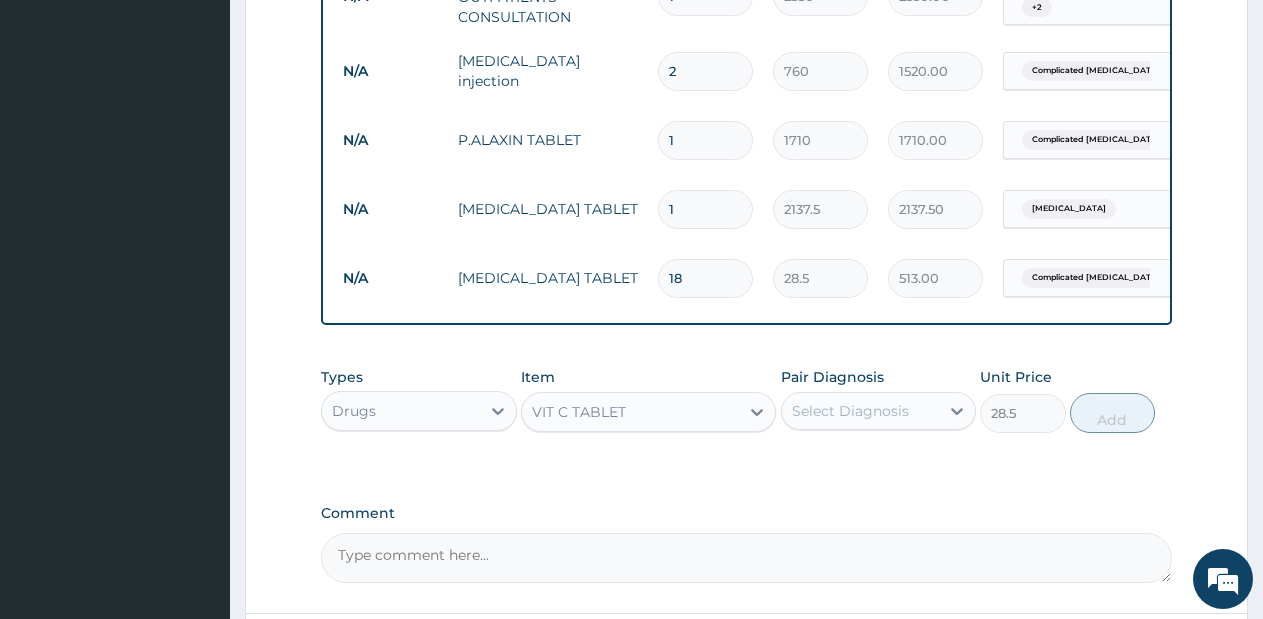 click on "Select Diagnosis" at bounding box center (850, 411) 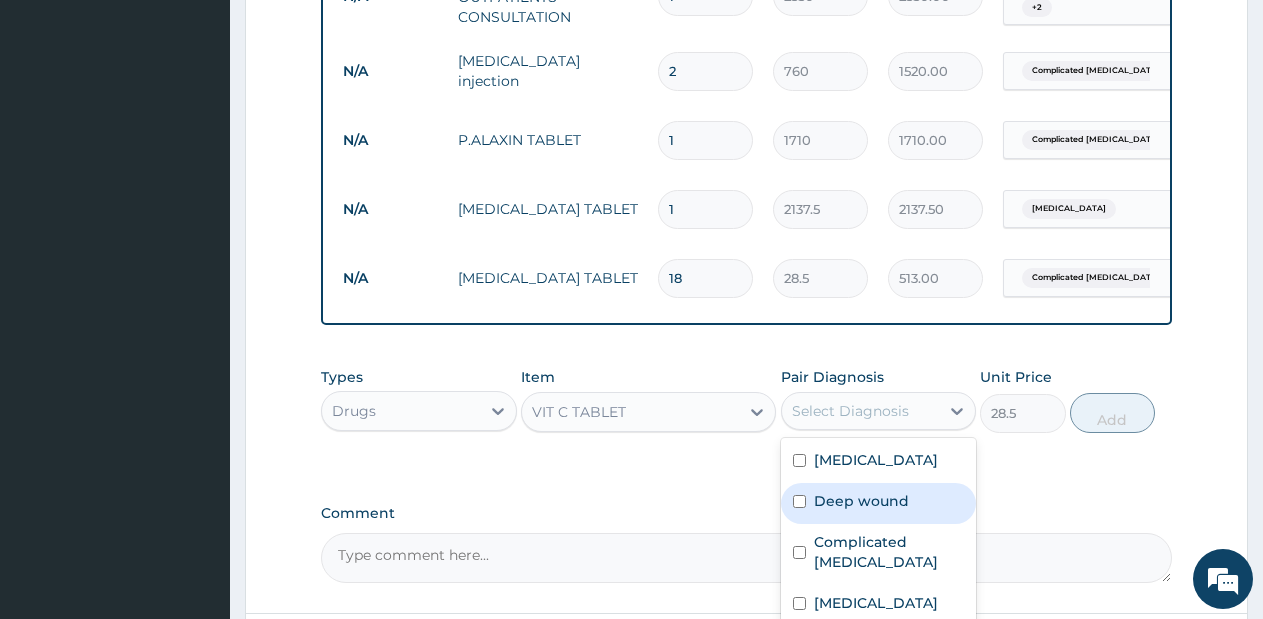 click on "Deep wound" at bounding box center (861, 501) 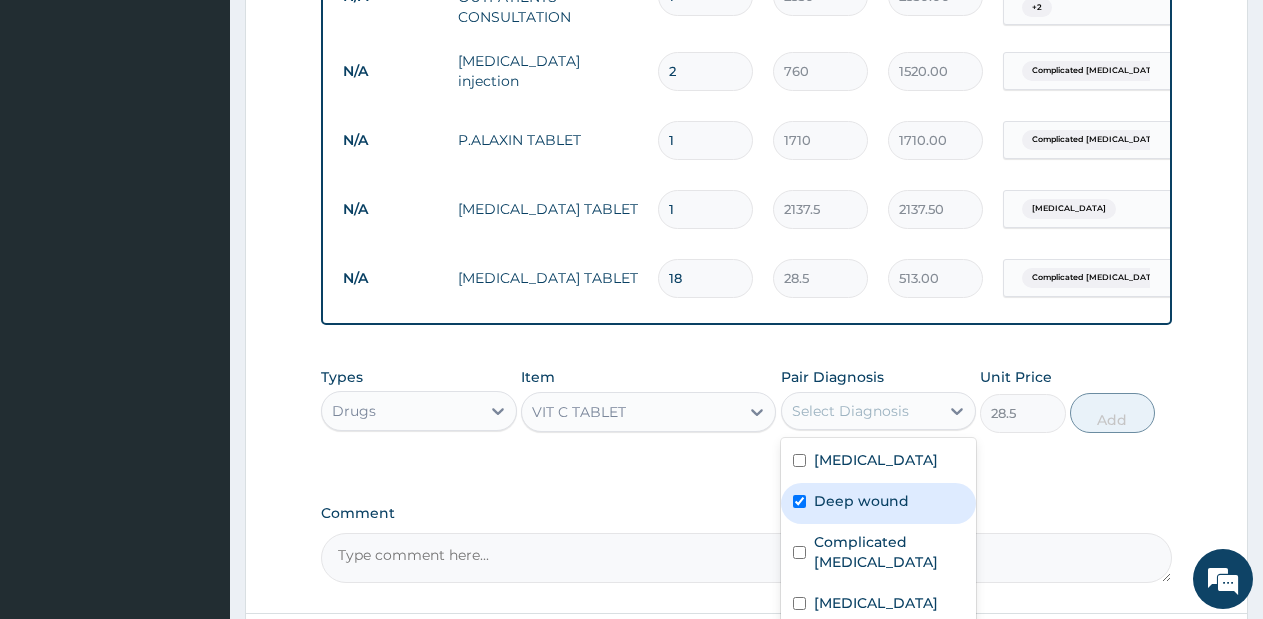 checkbox on "true" 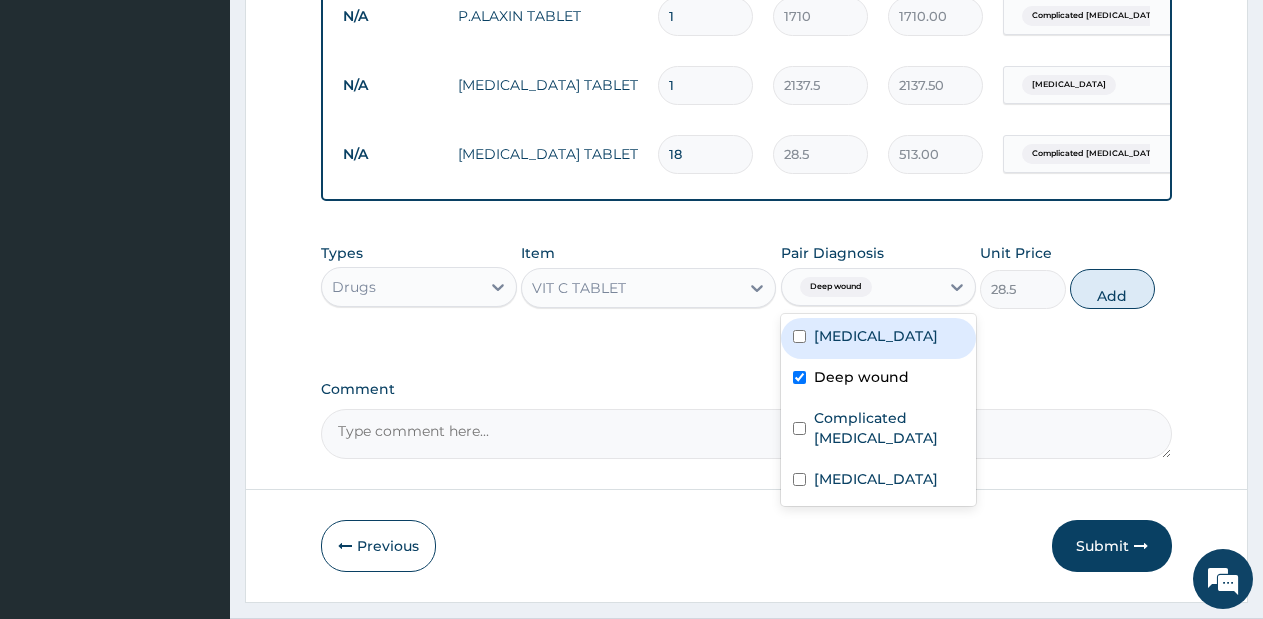 scroll, scrollTop: 1194, scrollLeft: 0, axis: vertical 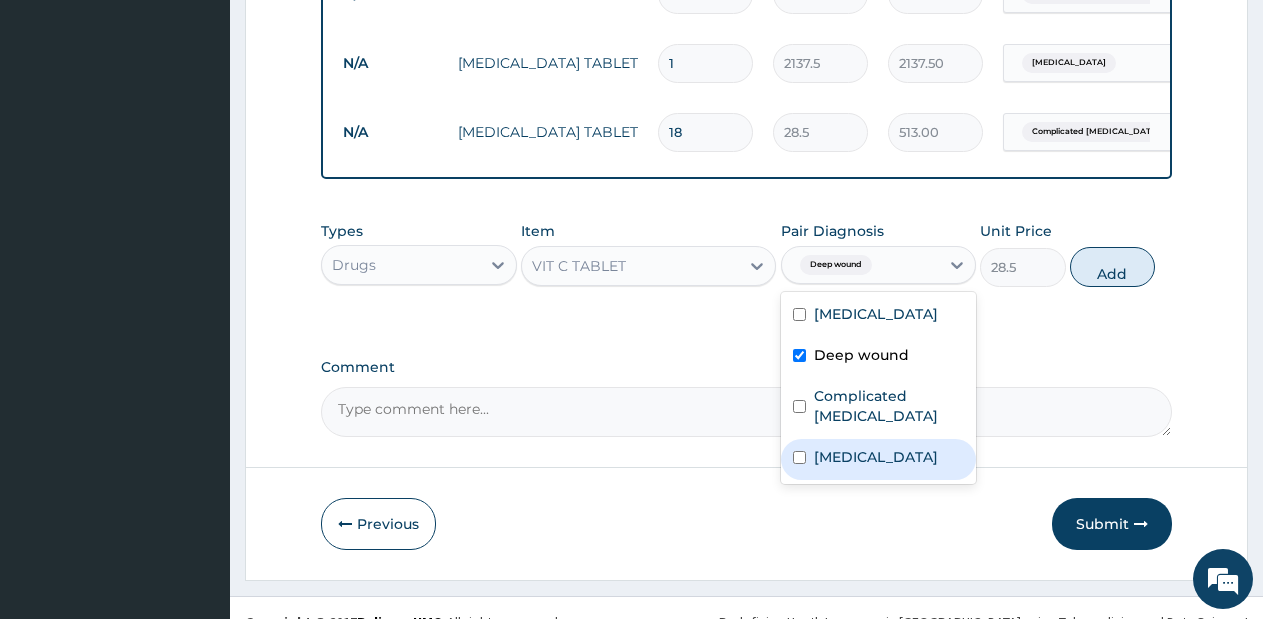 click at bounding box center [799, 457] 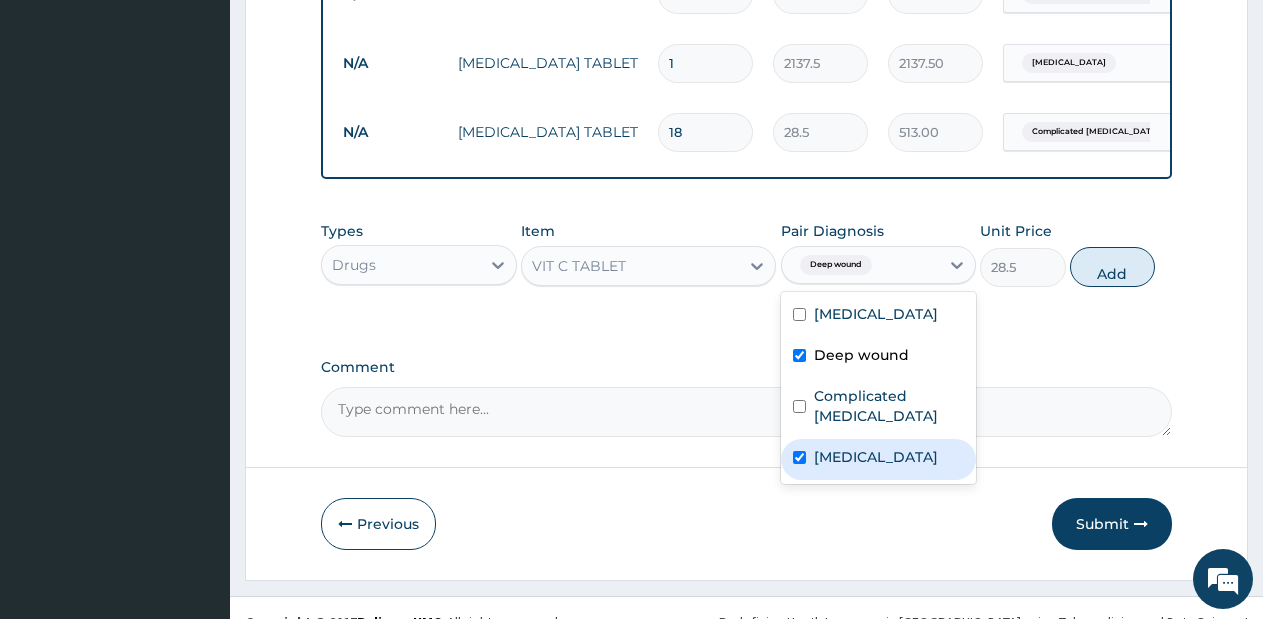 checkbox on "true" 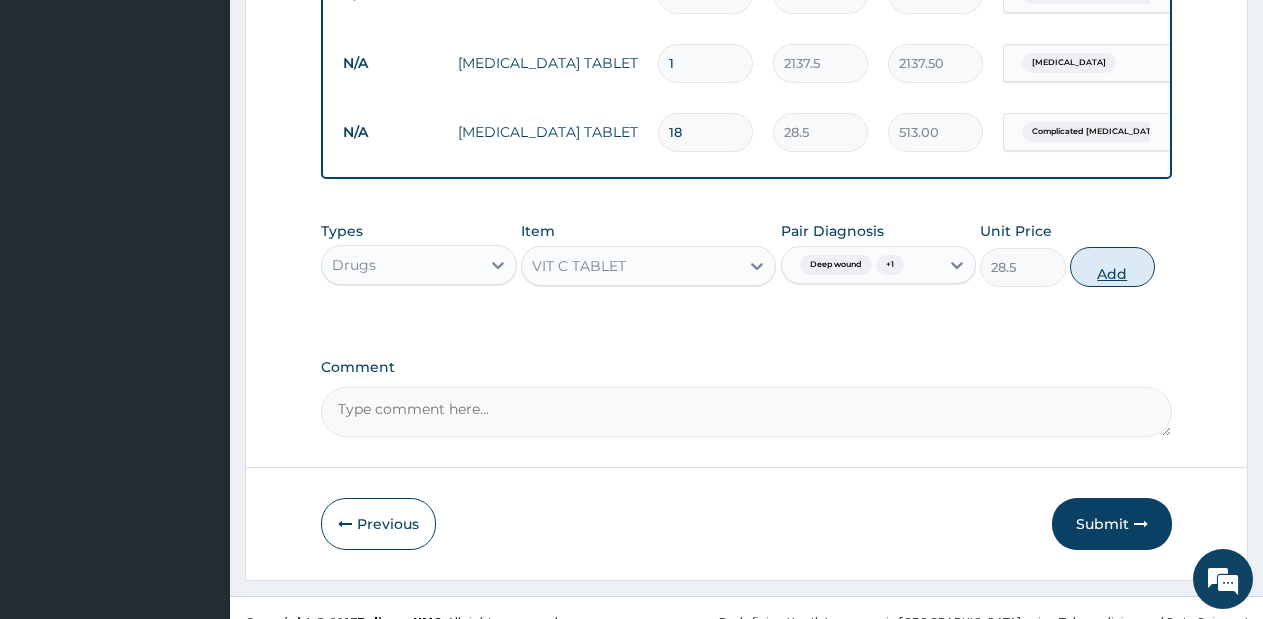 click on "Add" at bounding box center [1112, 267] 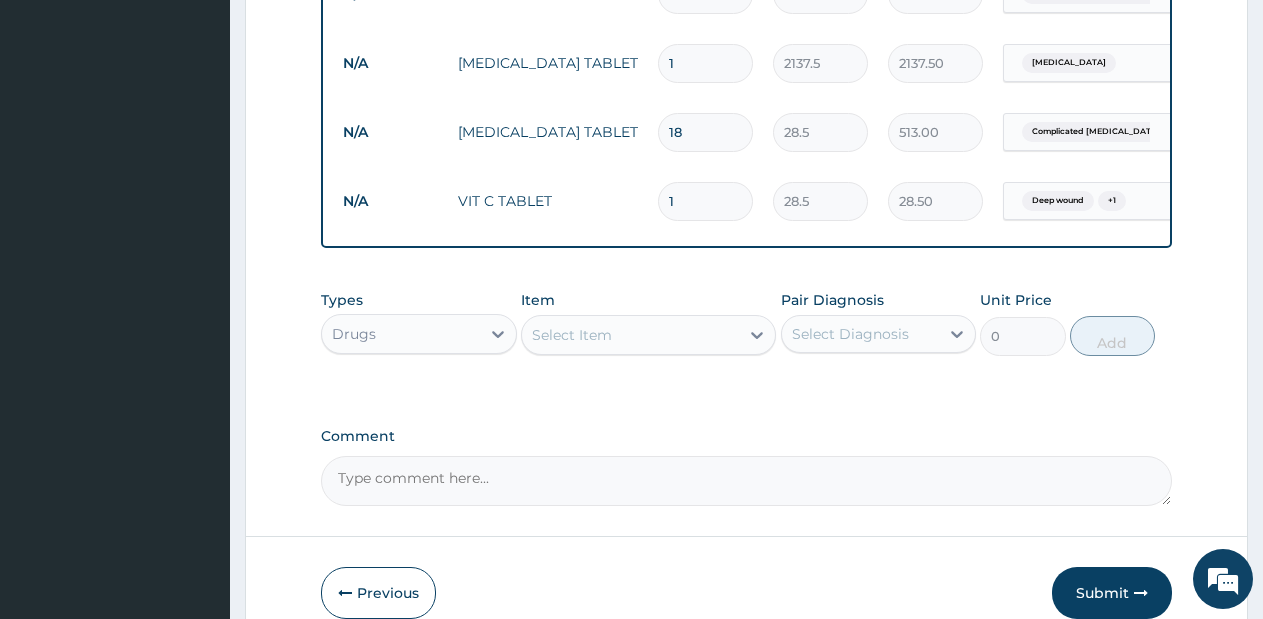 type 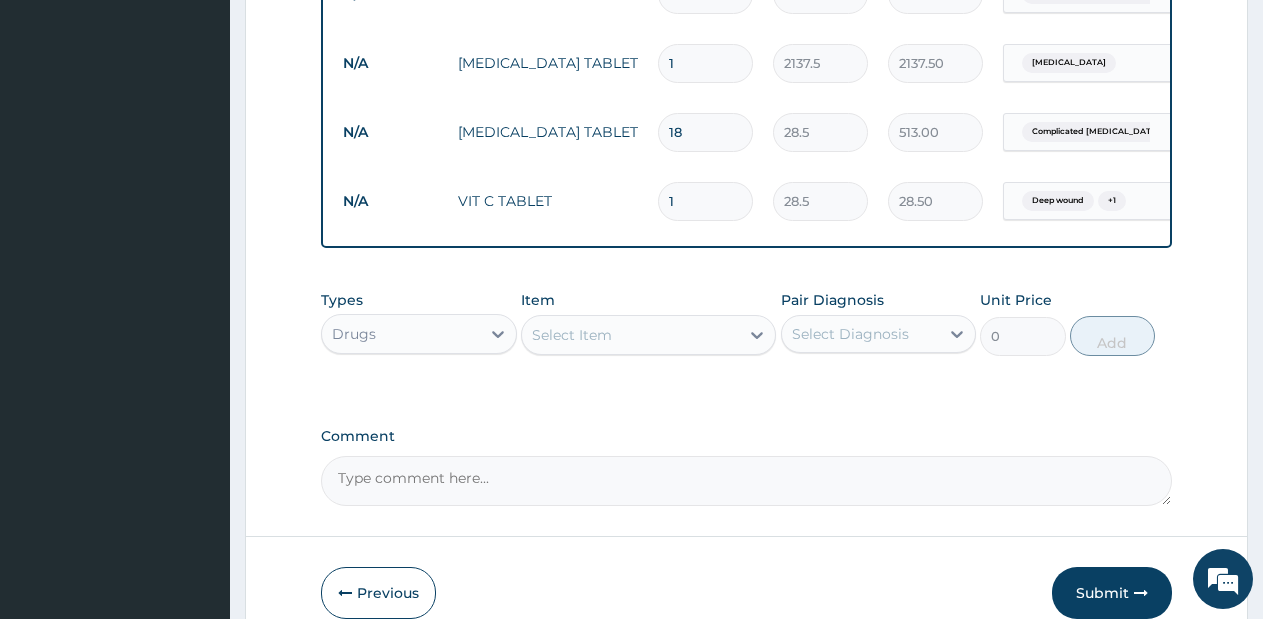 type on "0.00" 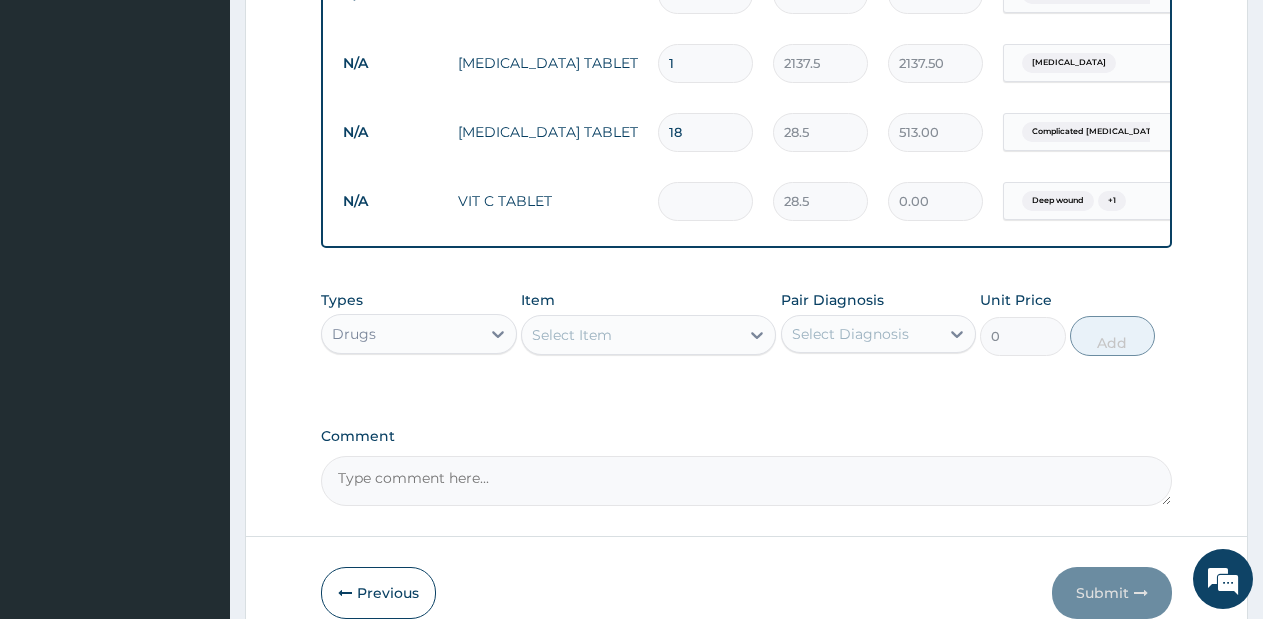 type on "2" 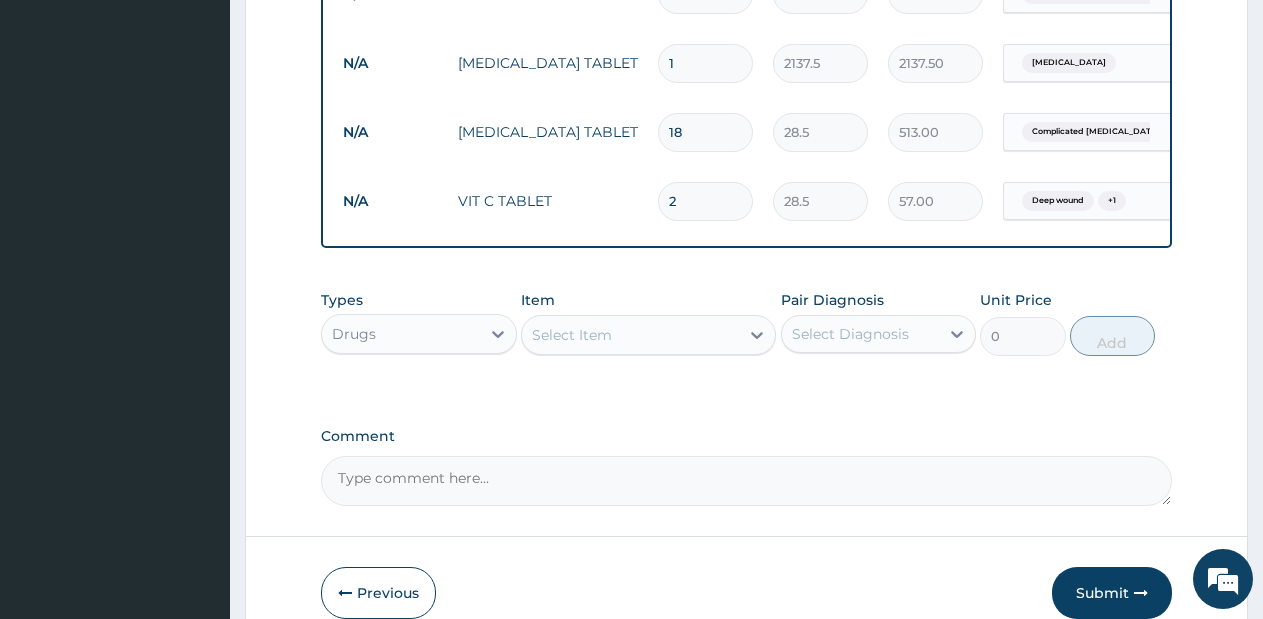 type on "20" 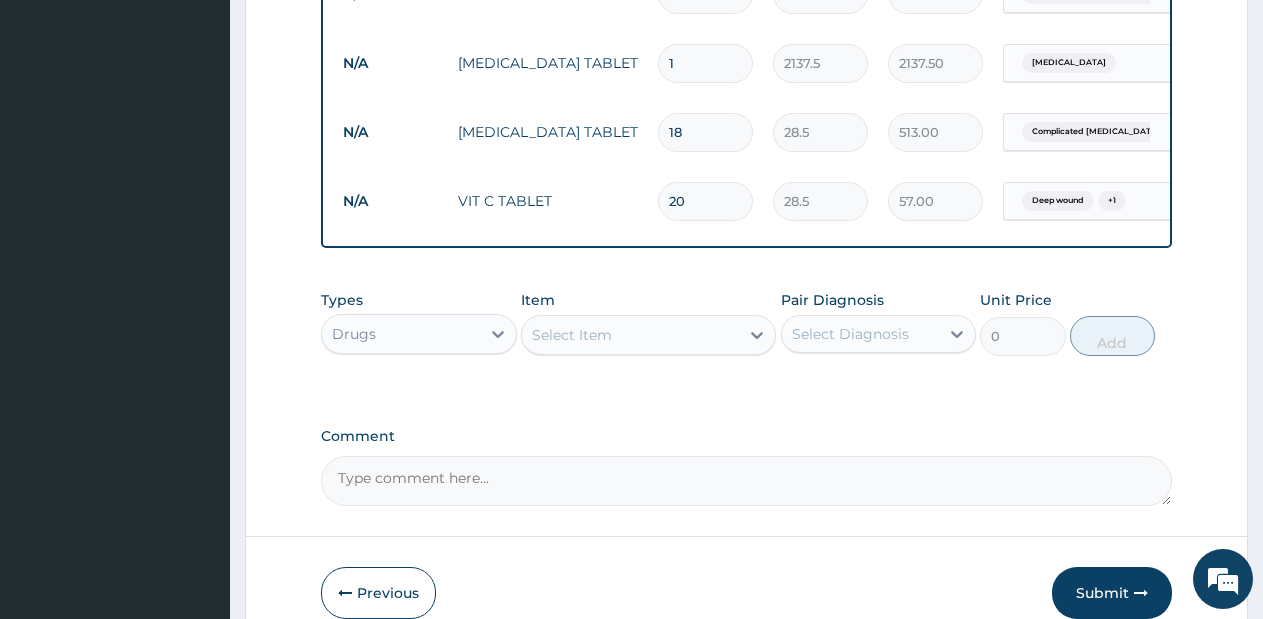 type on "570.00" 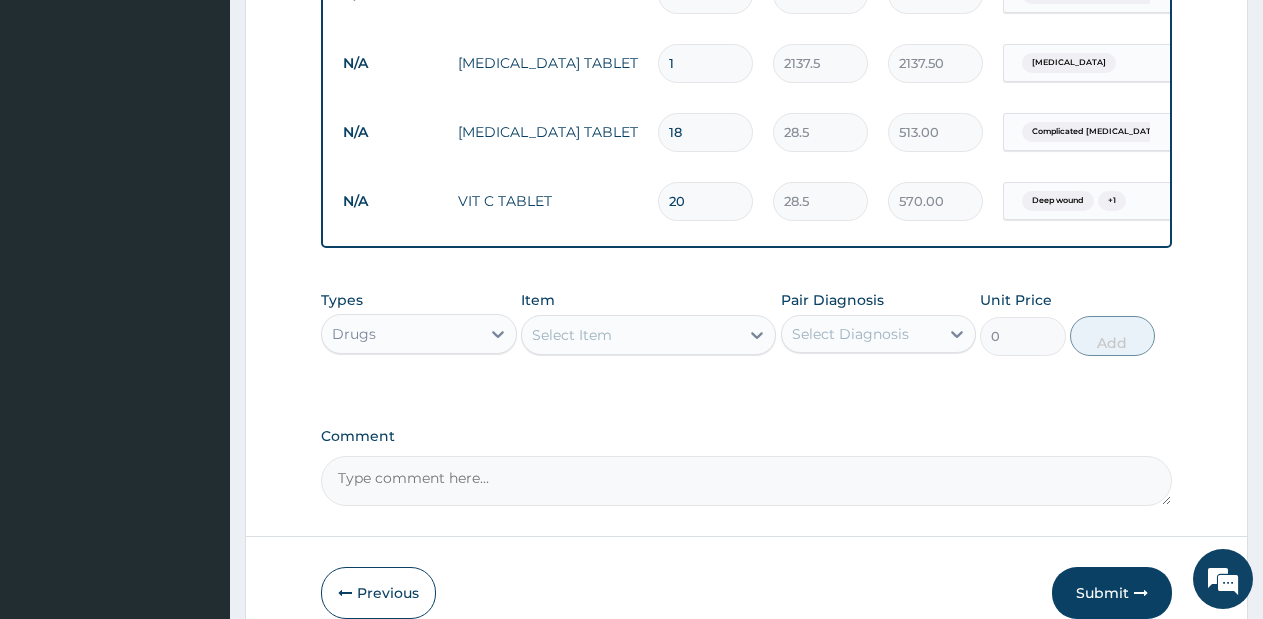 type on "20" 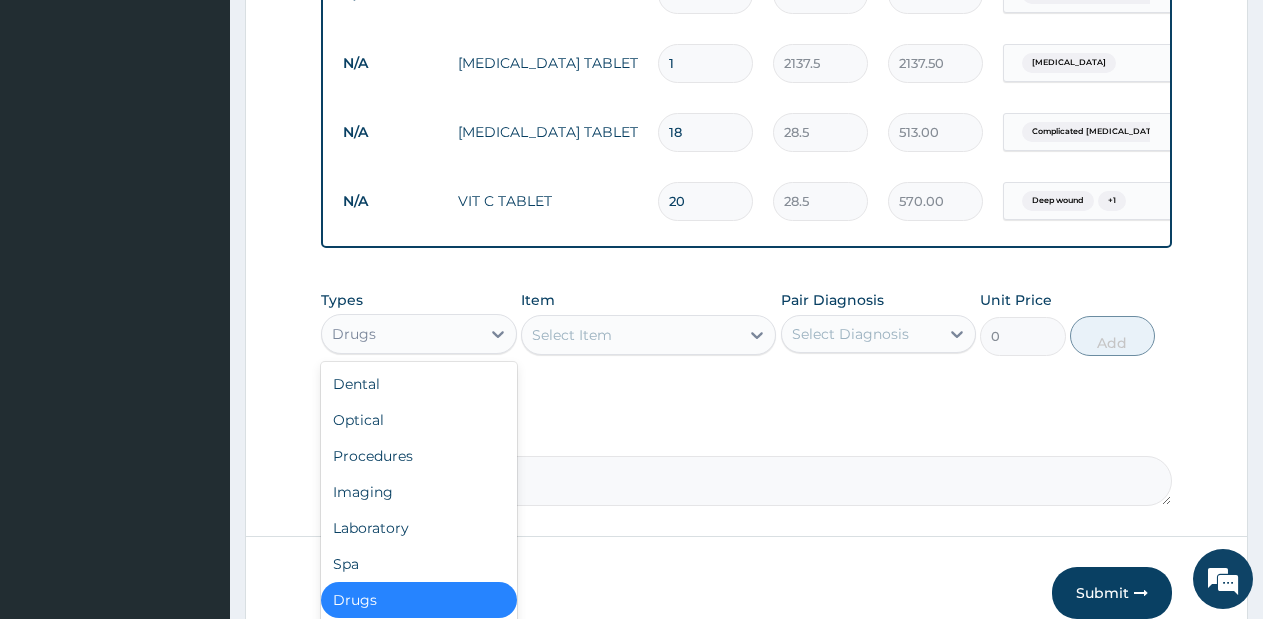 click on "Drugs" at bounding box center [401, 334] 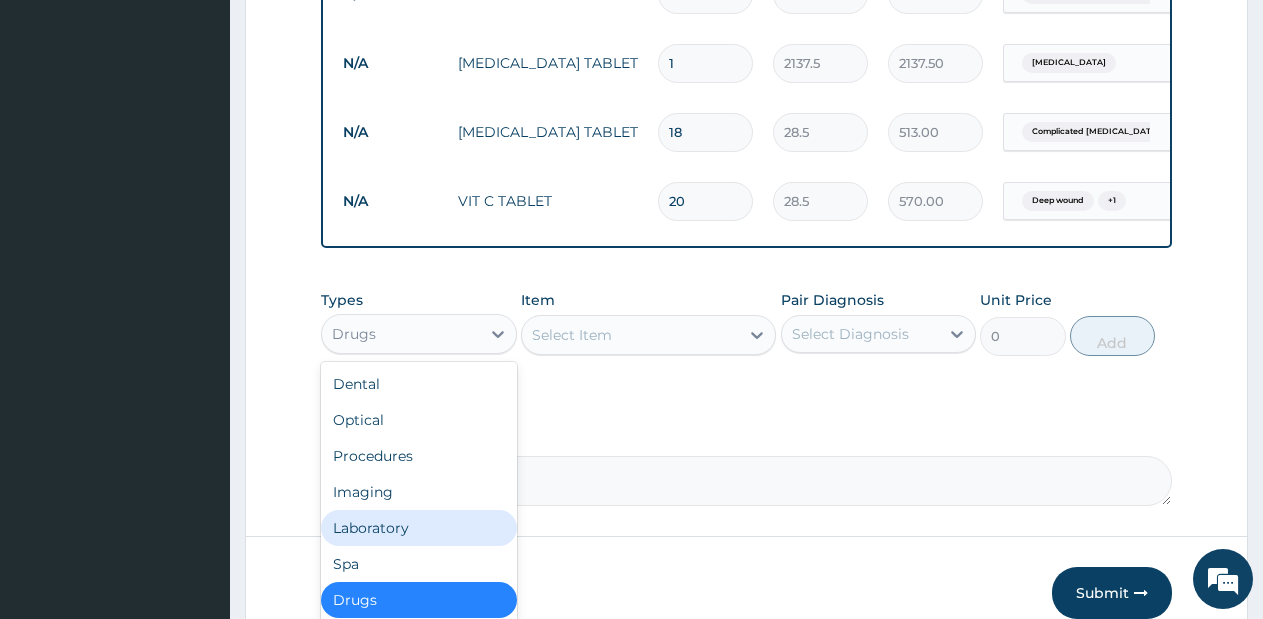 click on "Laboratory" at bounding box center (419, 528) 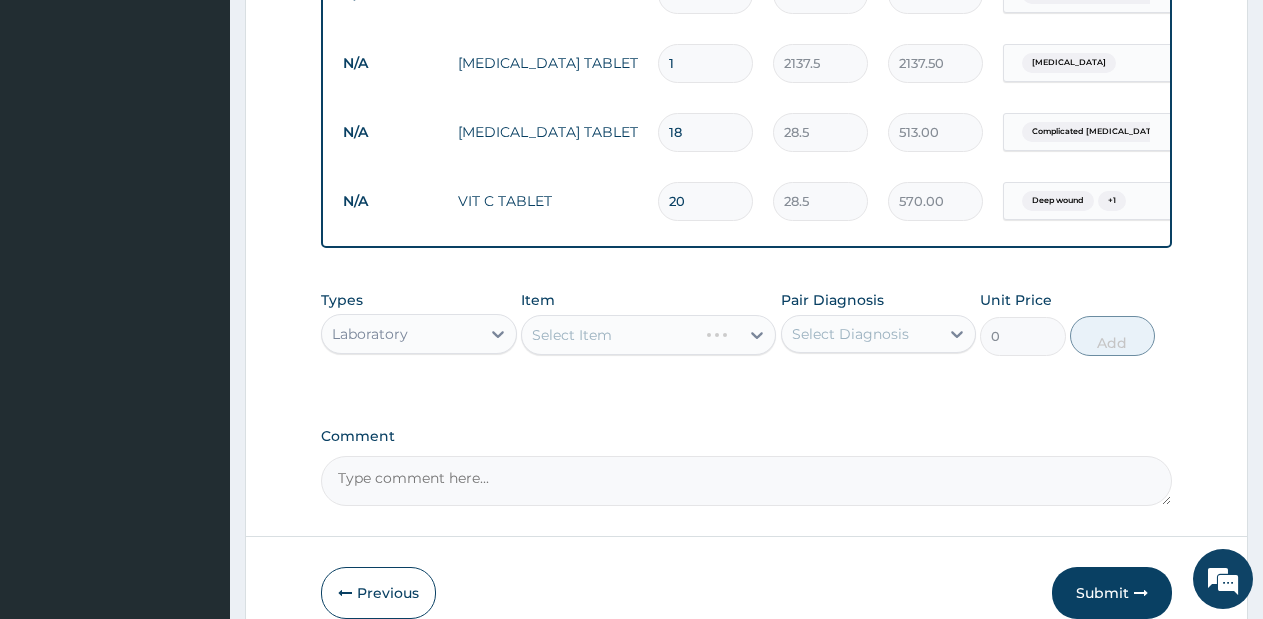 drag, startPoint x: 680, startPoint y: 375, endPoint x: 700, endPoint y: 360, distance: 25 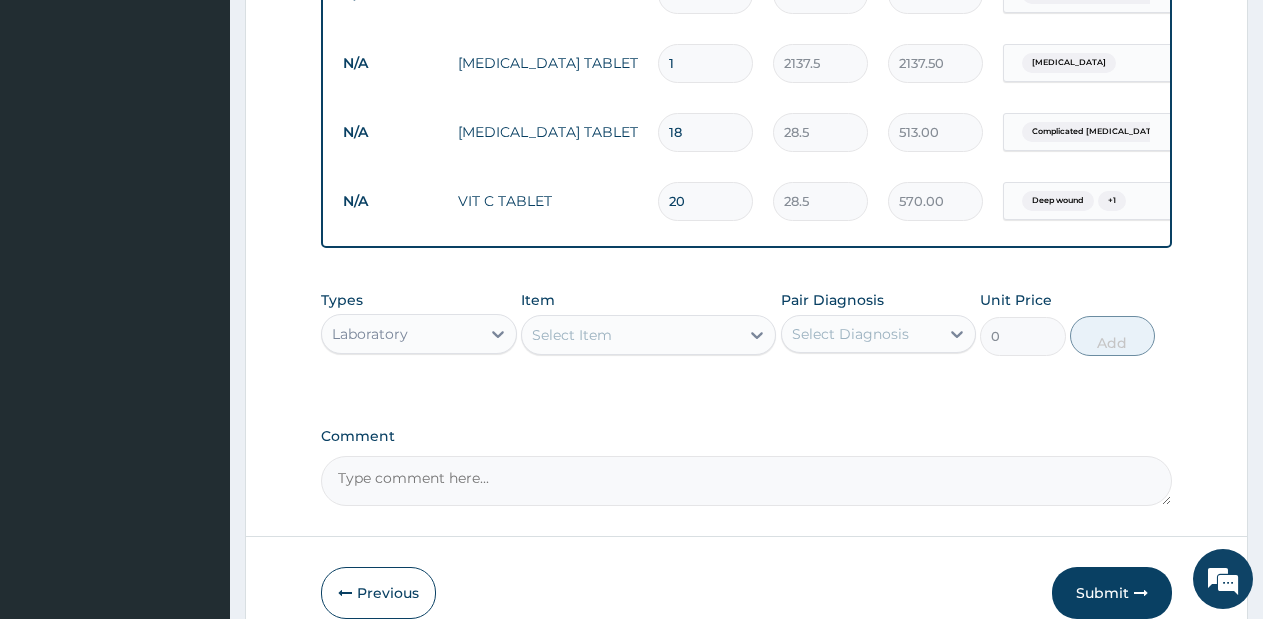 click on "Select Item" at bounding box center (630, 335) 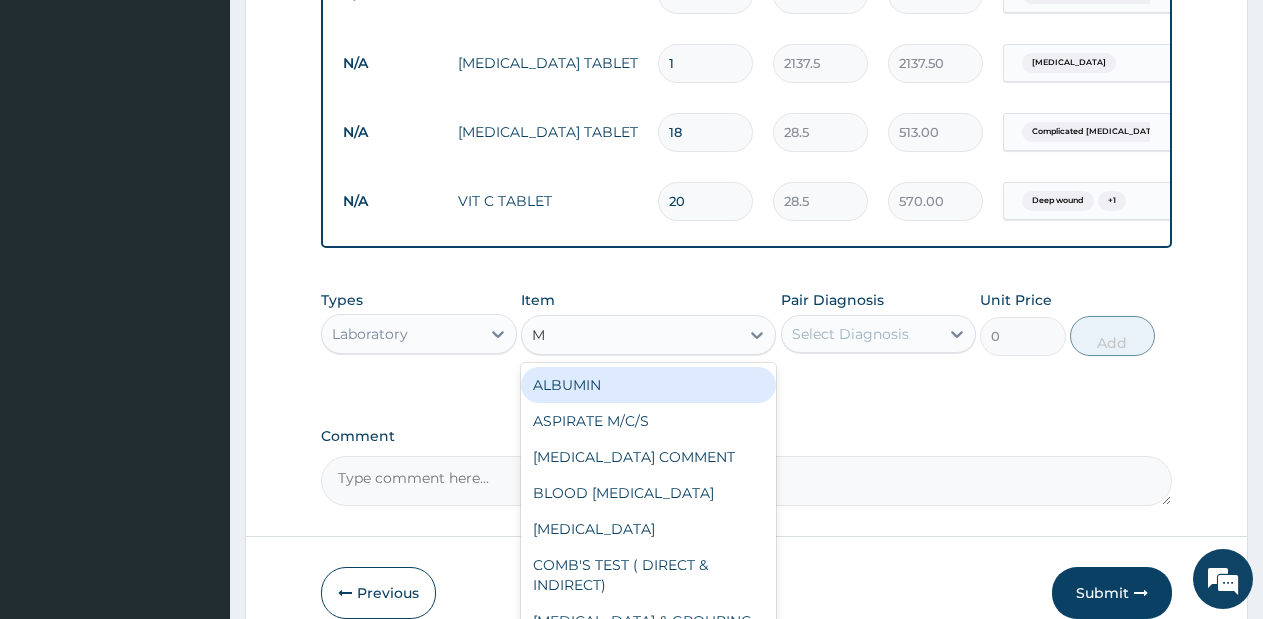 type on "MA" 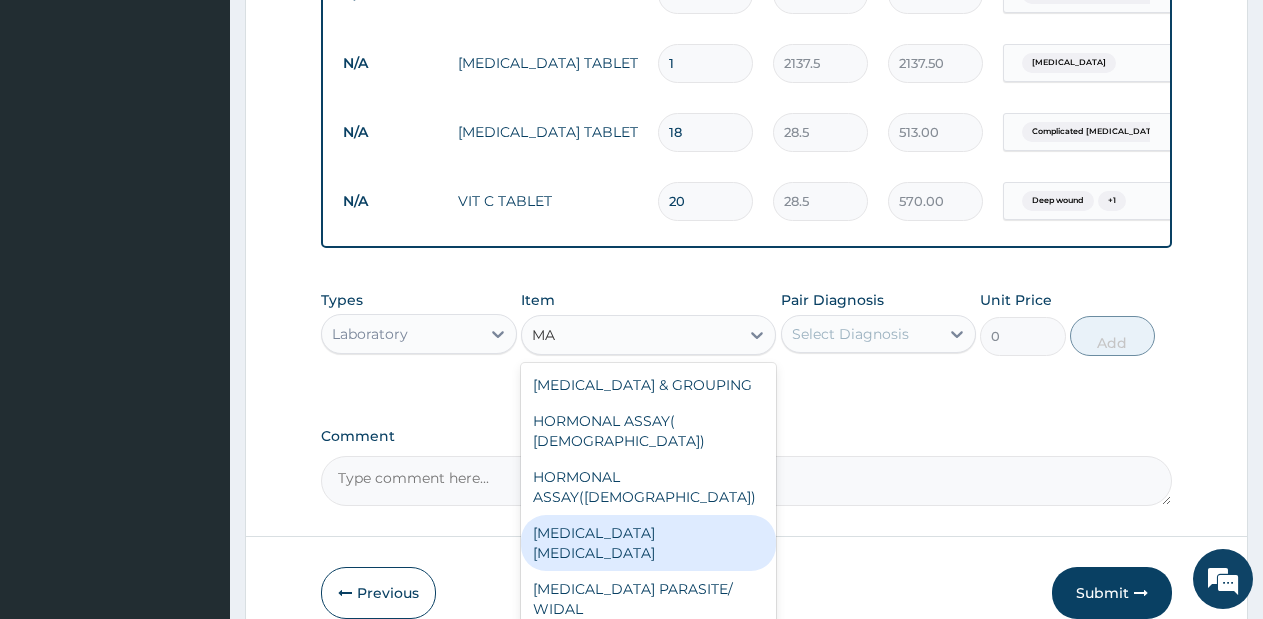 click on "MALARIA PARASITE" at bounding box center (648, 543) 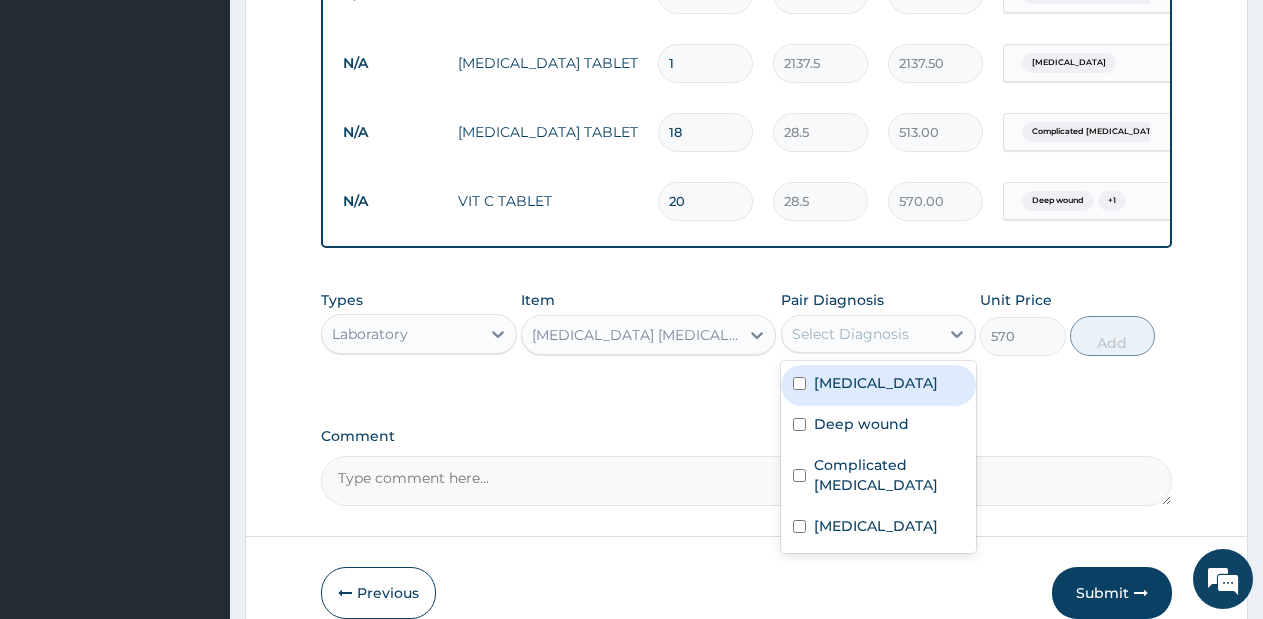 click on "Select Diagnosis" at bounding box center (850, 334) 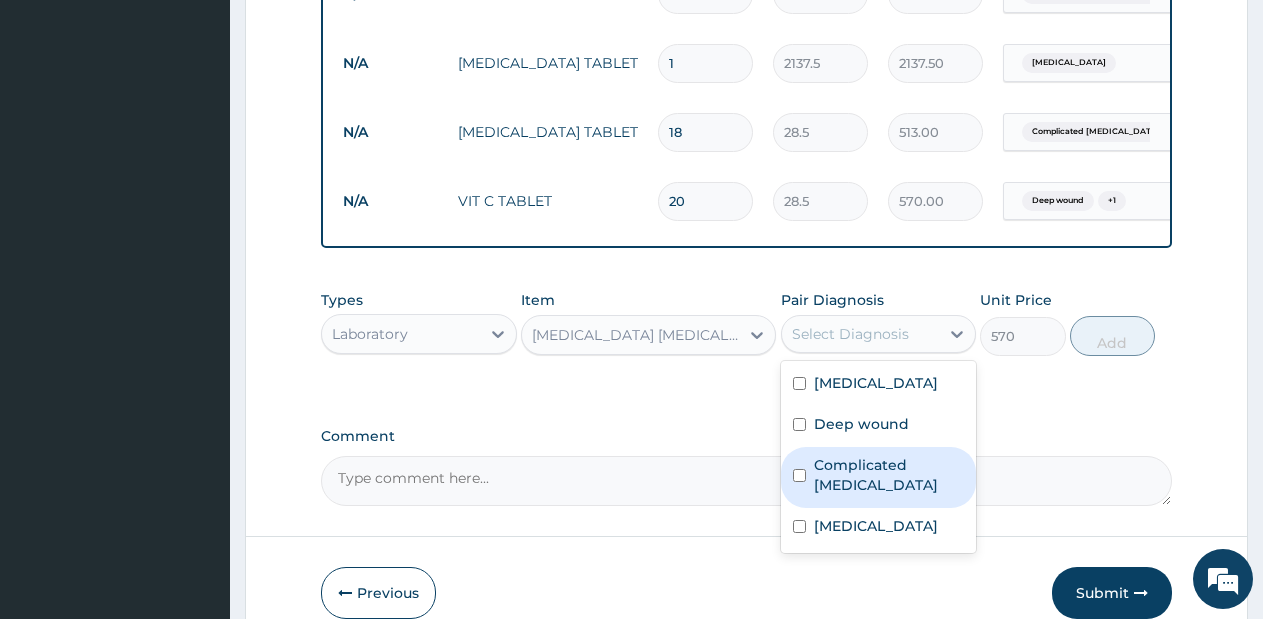 click on "Complicated malaria" at bounding box center (889, 475) 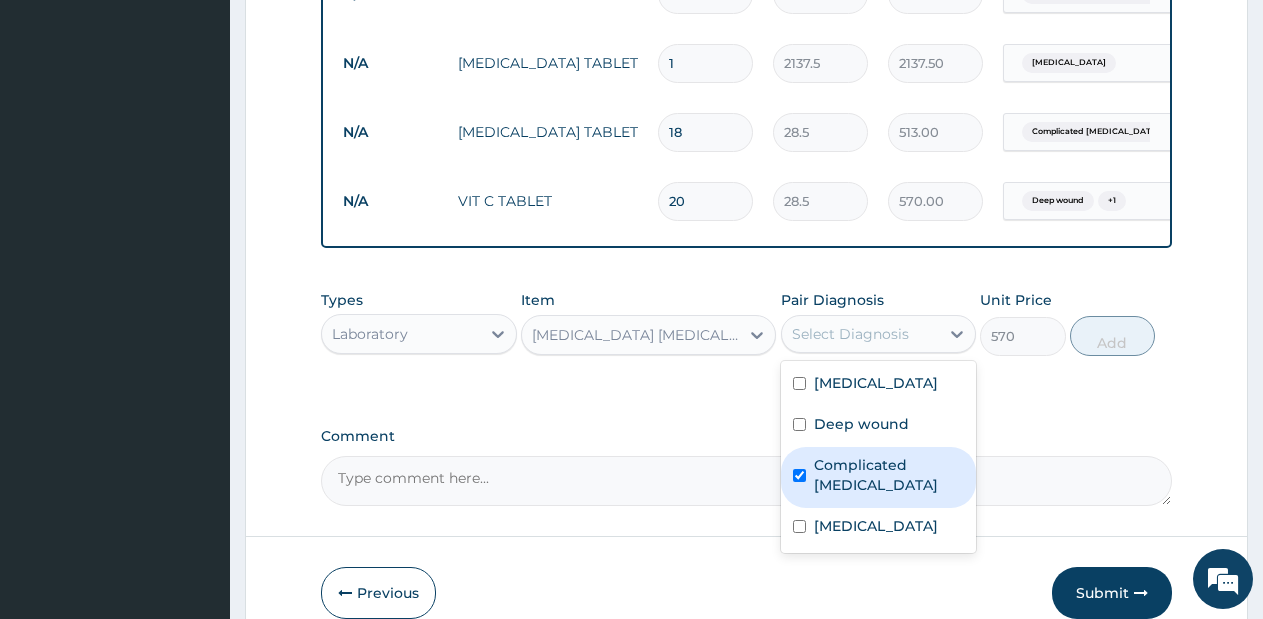 checkbox on "true" 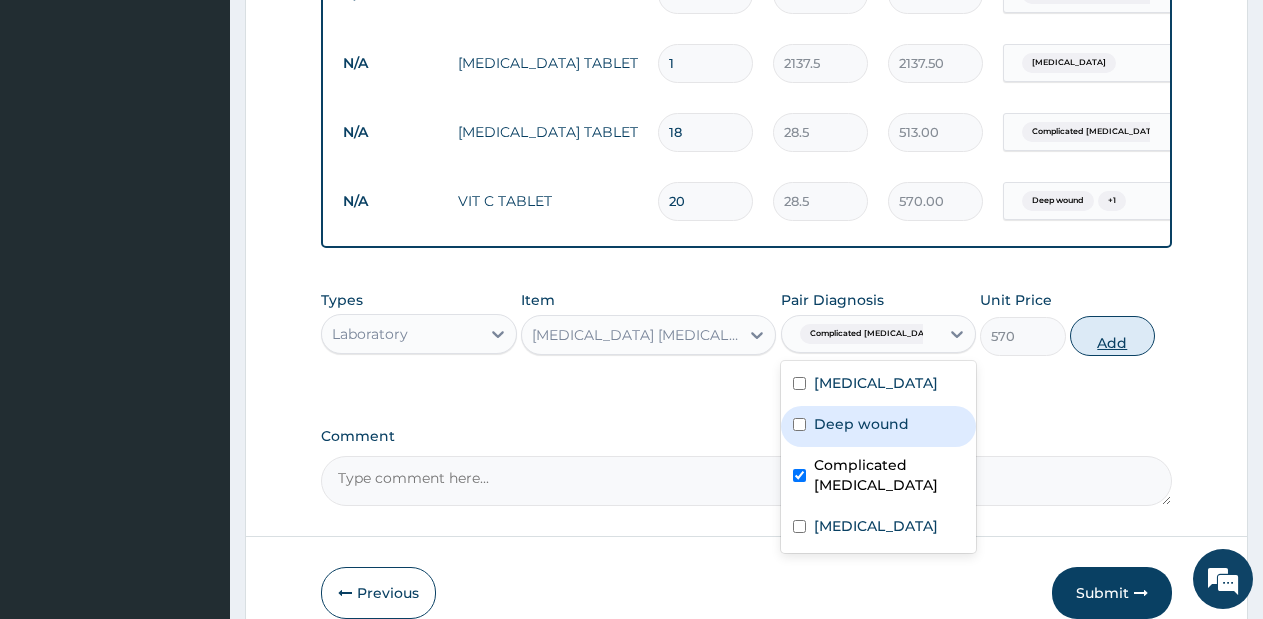 click on "Add" at bounding box center [1112, 336] 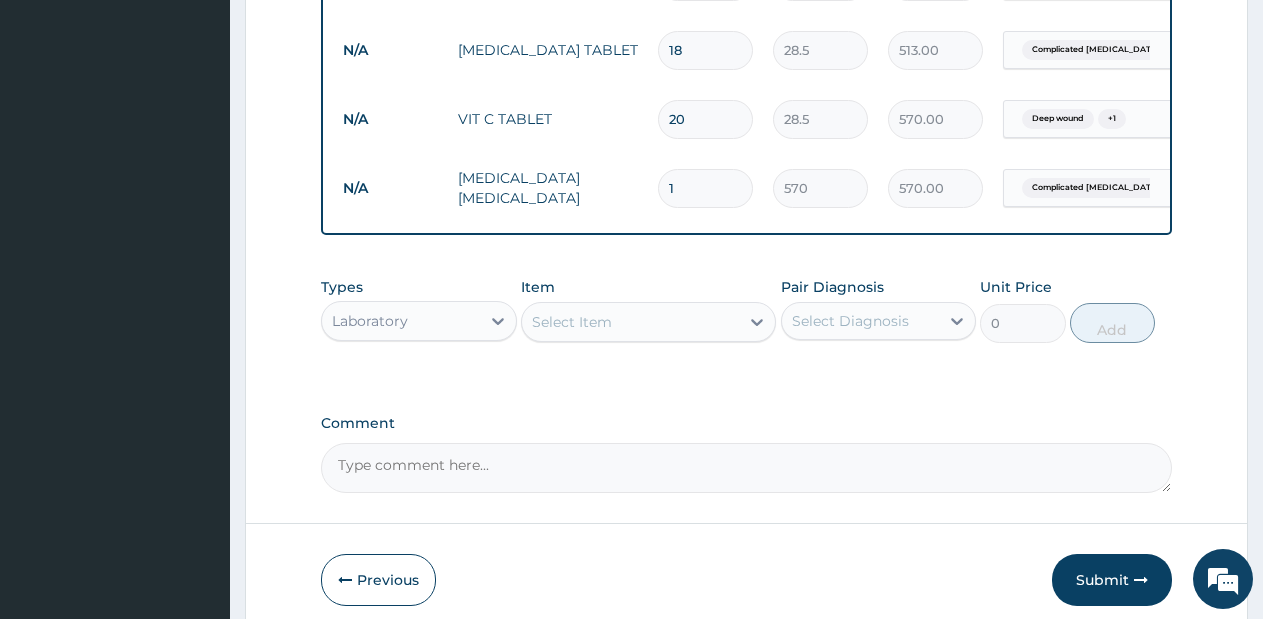 scroll, scrollTop: 1377, scrollLeft: 0, axis: vertical 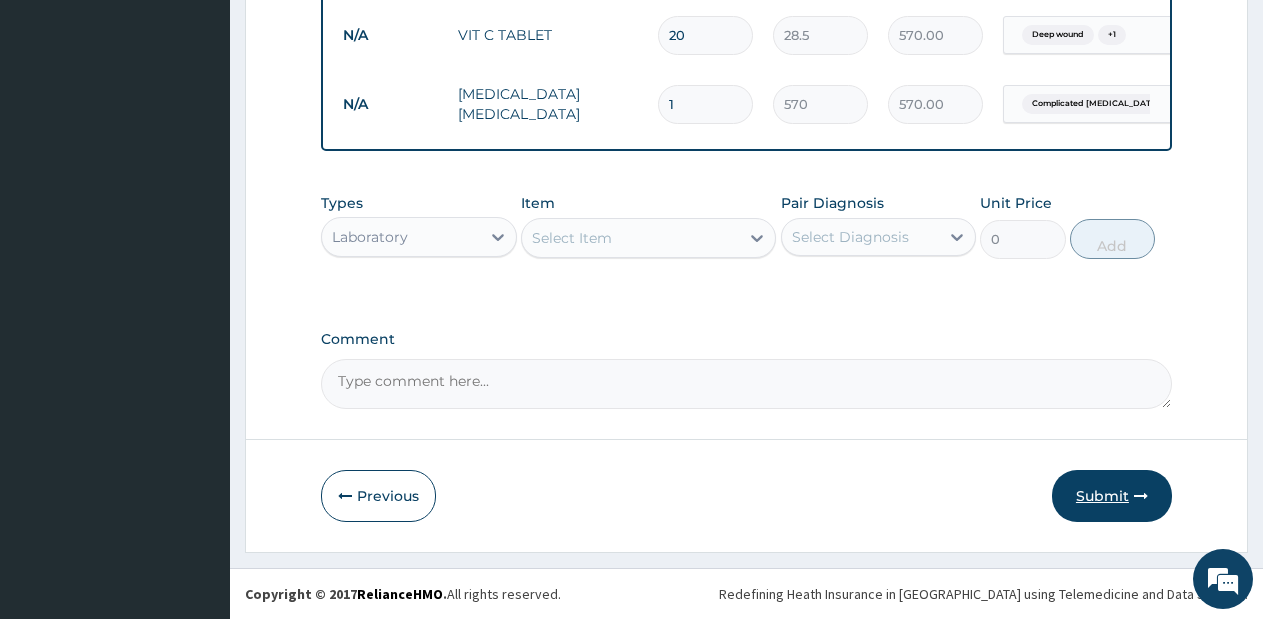 click on "Submit" at bounding box center [1112, 496] 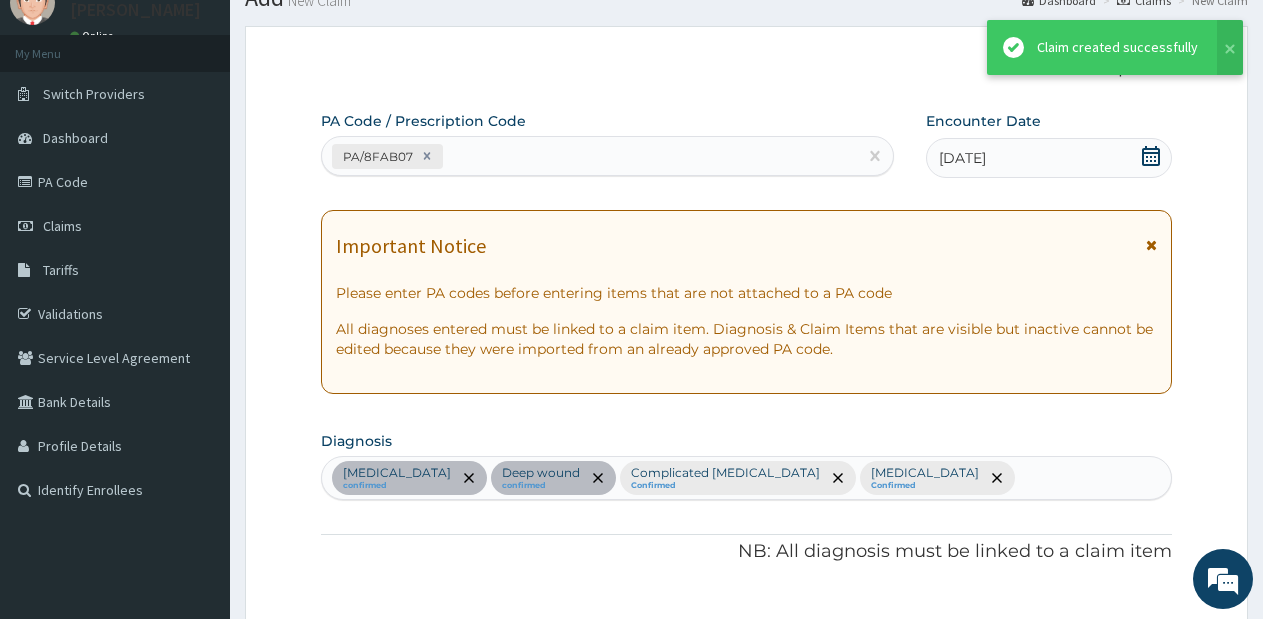 scroll, scrollTop: 1377, scrollLeft: 0, axis: vertical 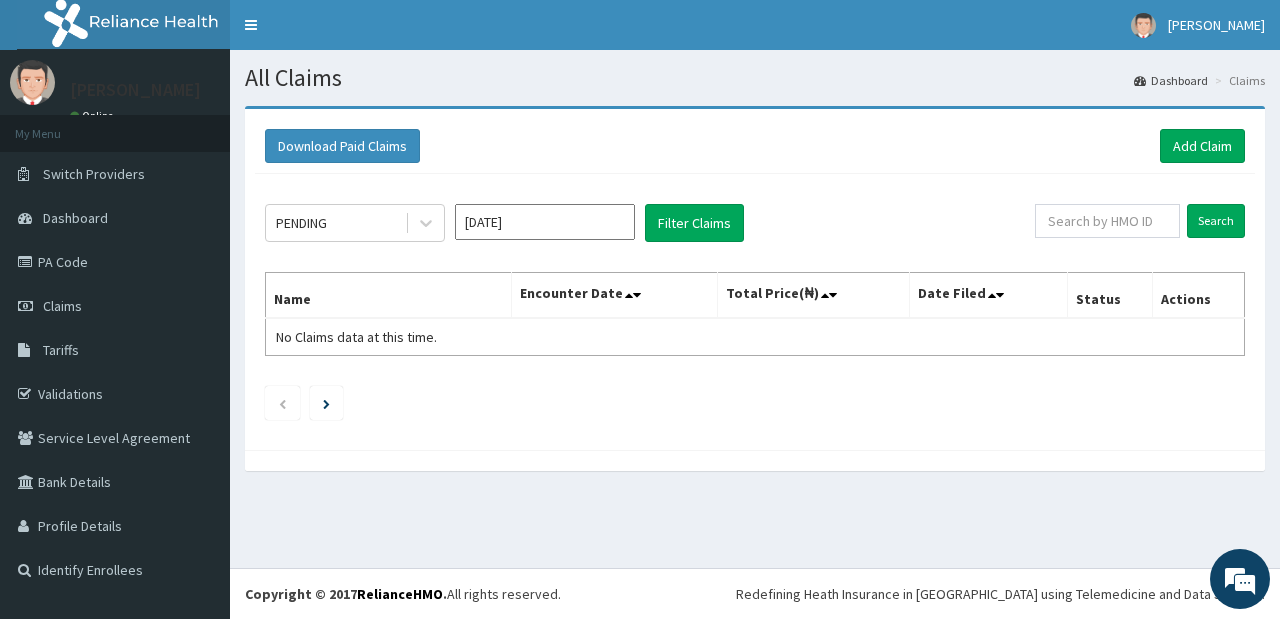 click on "[DATE]" at bounding box center [545, 222] 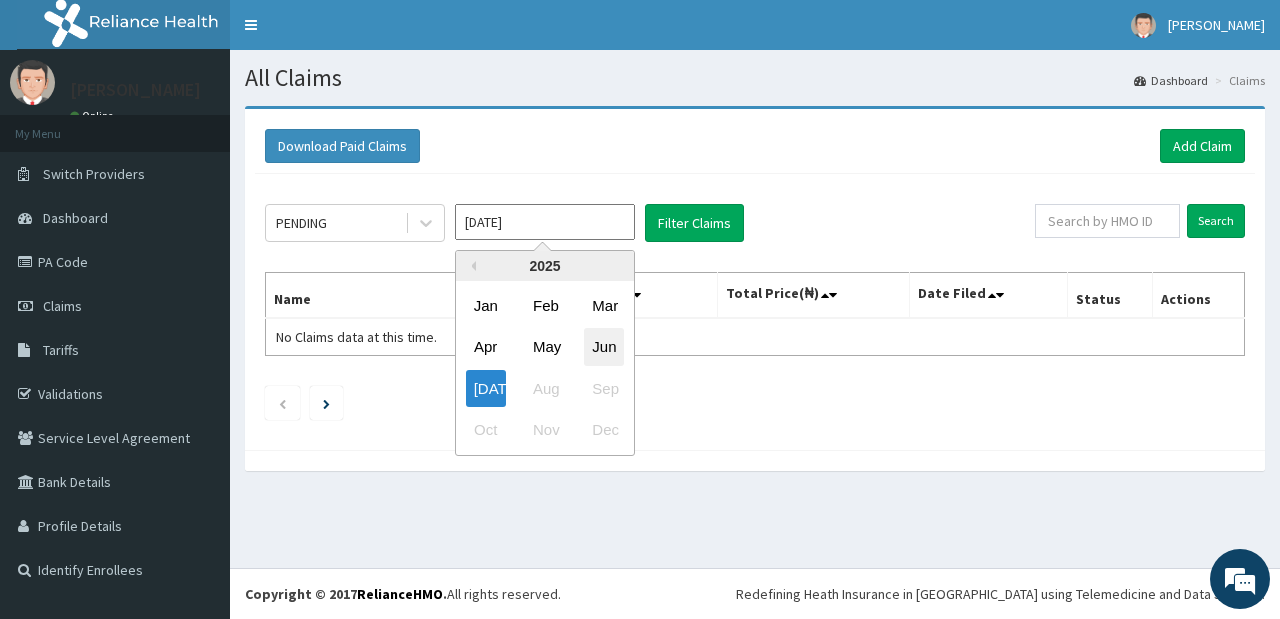 click on "Jun" at bounding box center (604, 347) 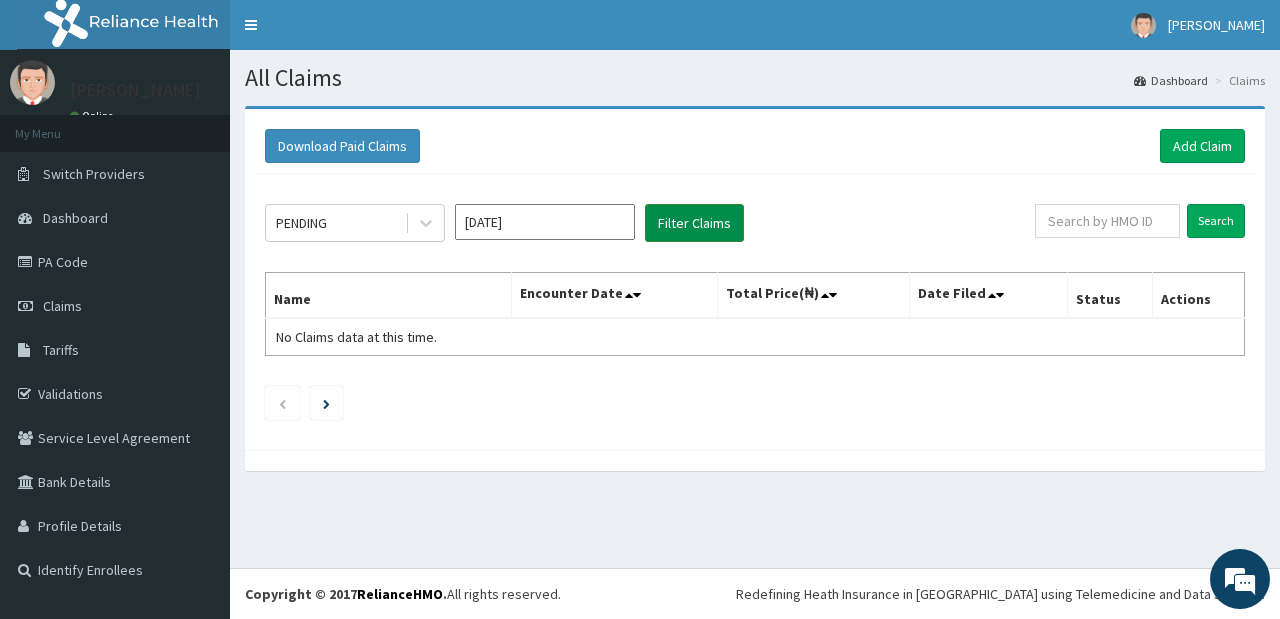 click on "Filter Claims" at bounding box center (694, 223) 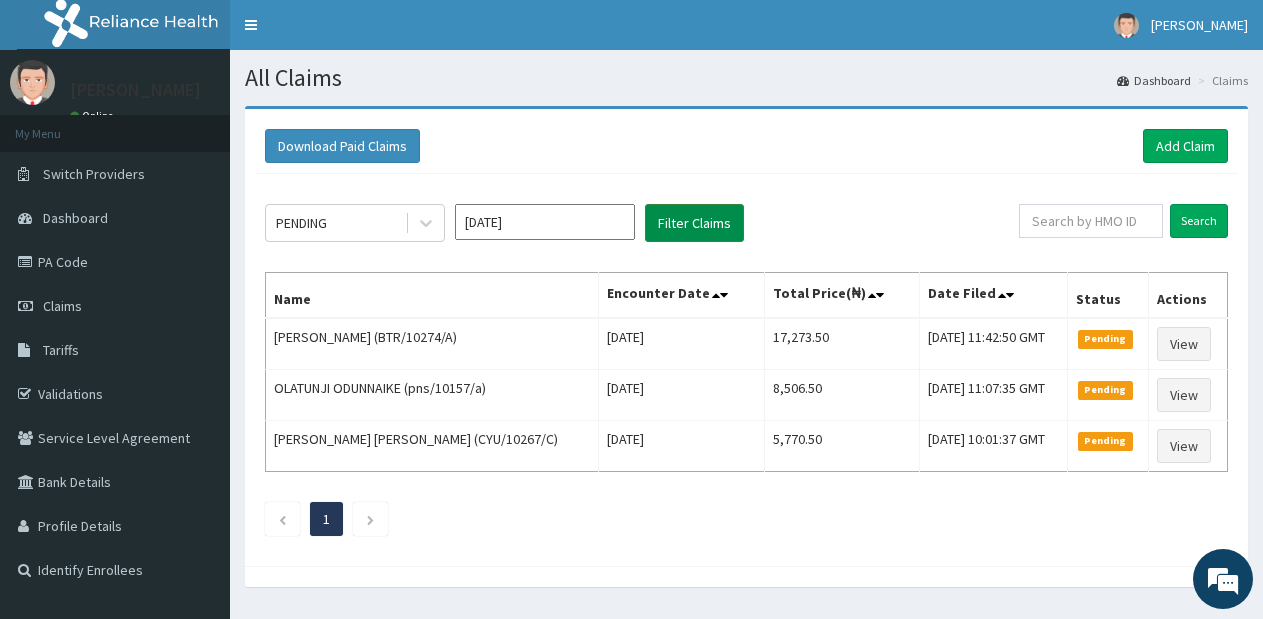 scroll, scrollTop: 0, scrollLeft: 0, axis: both 